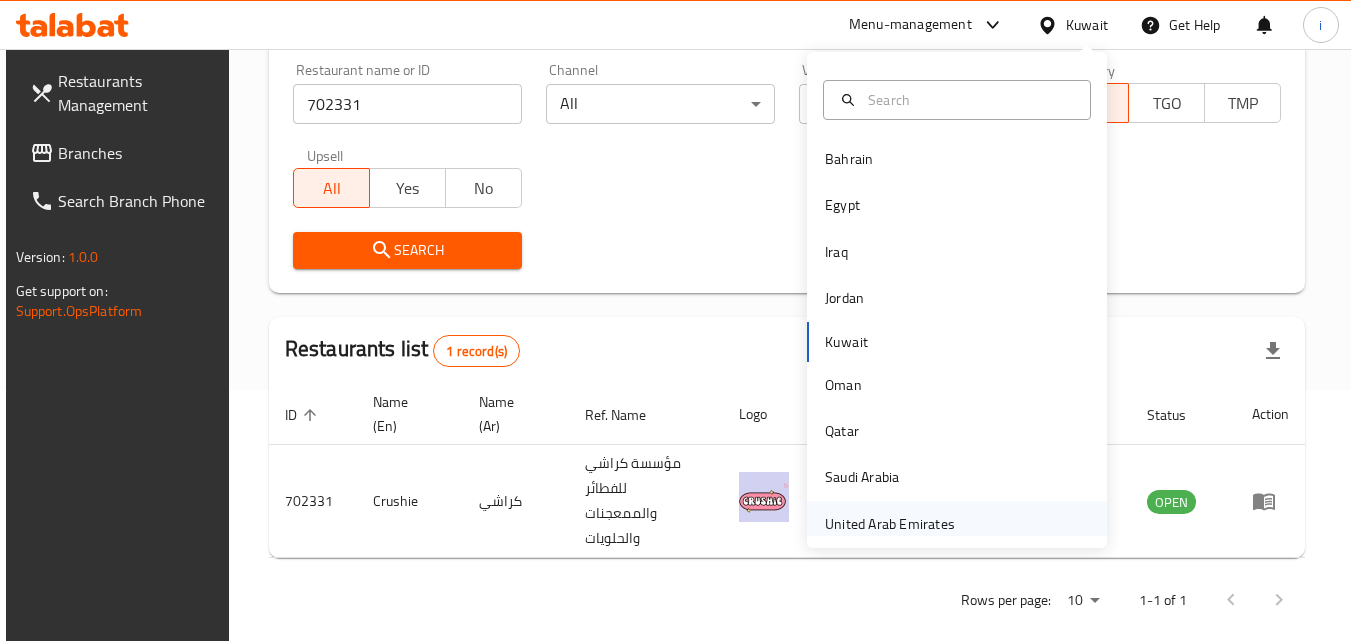 click on "United Arab Emirates" at bounding box center (890, 524) 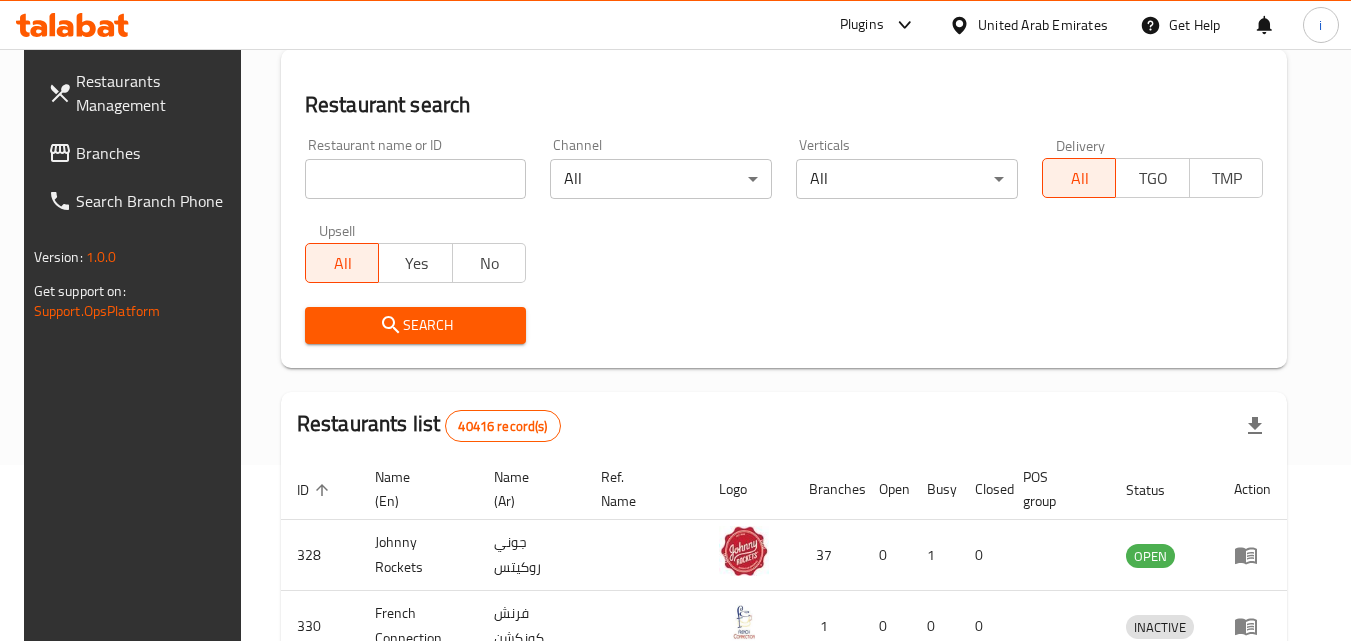 scroll, scrollTop: 251, scrollLeft: 0, axis: vertical 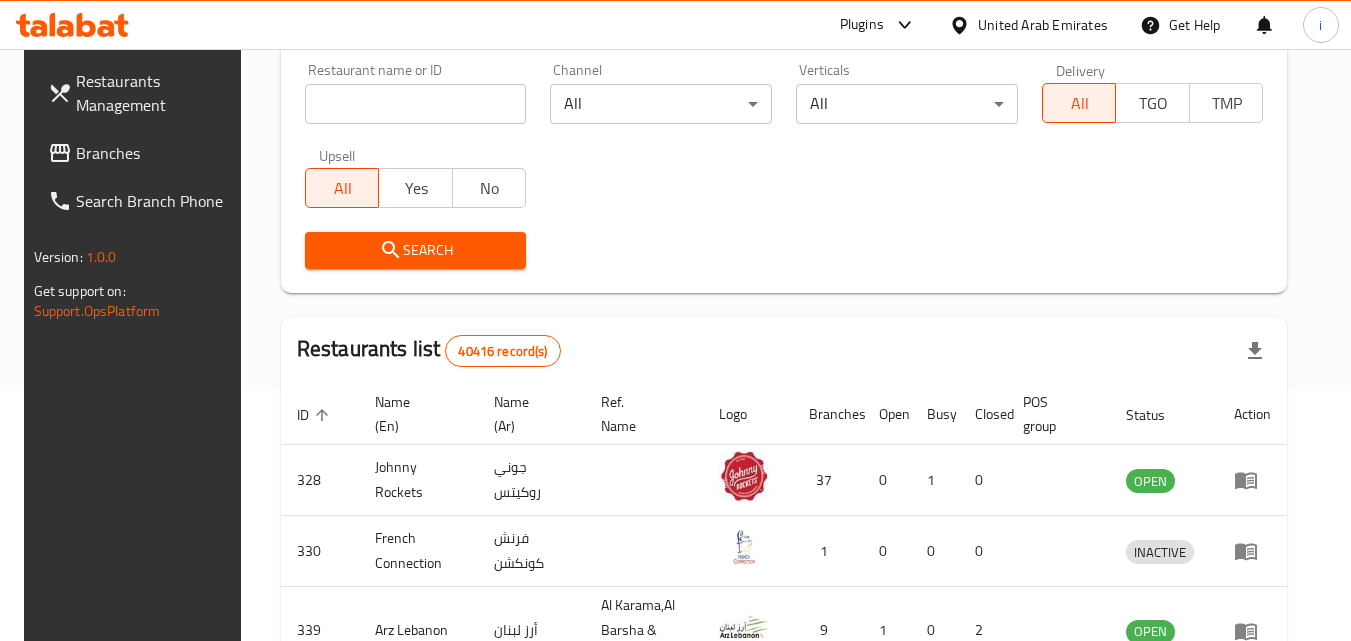 click 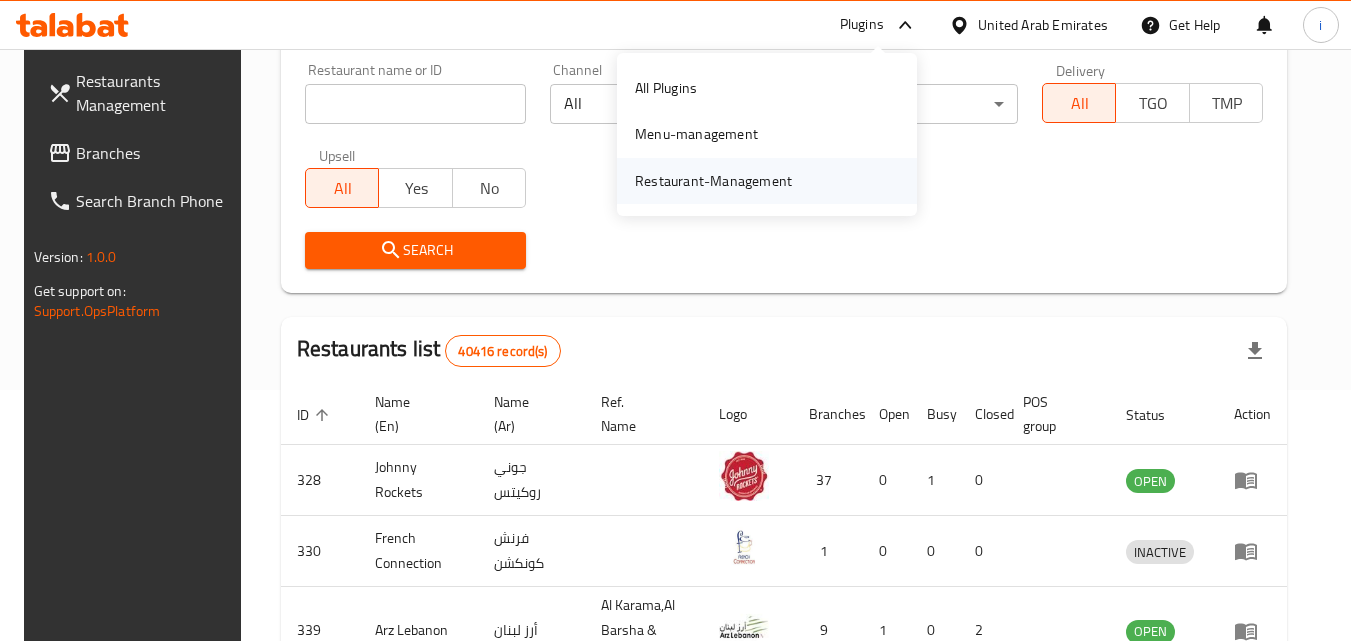 click on "Restaurant-Management" at bounding box center [713, 181] 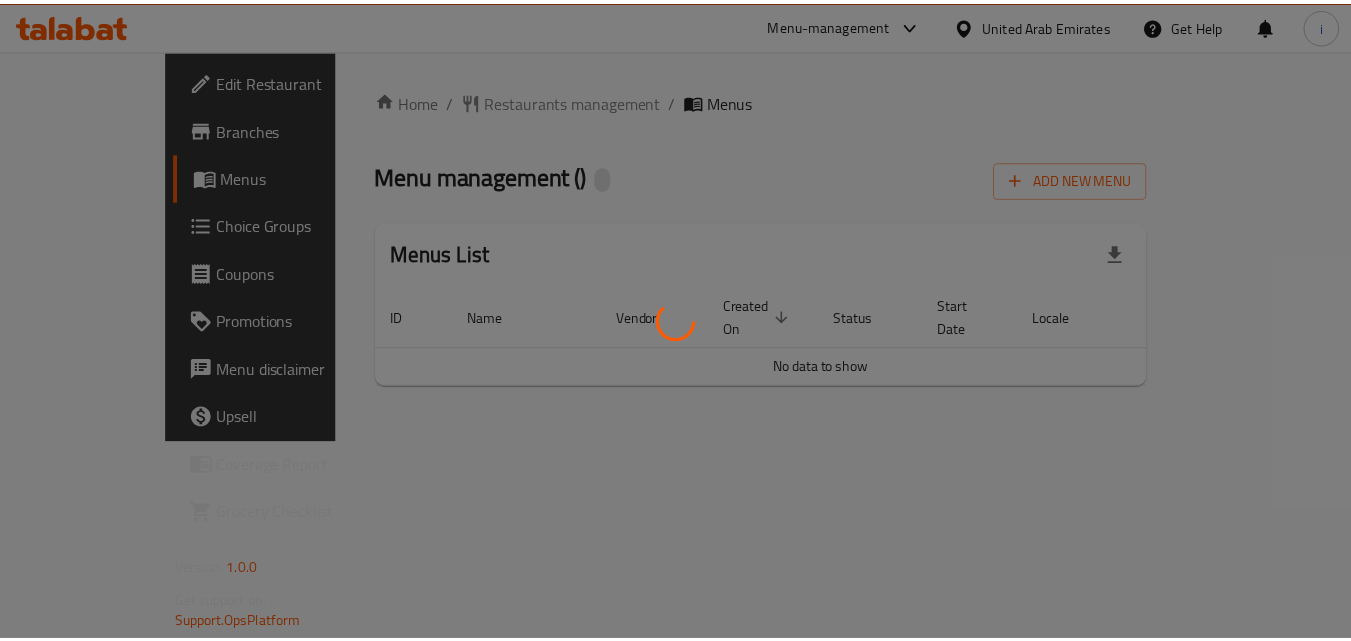 scroll, scrollTop: 0, scrollLeft: 0, axis: both 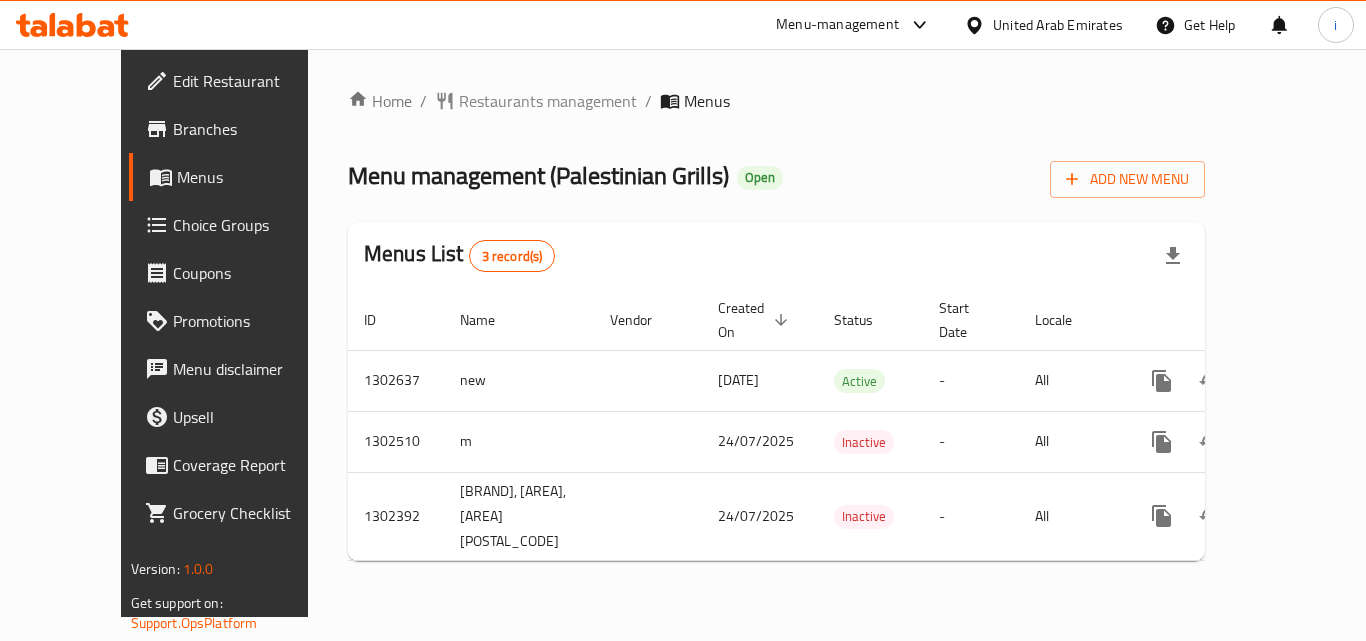 click on "Restaurants management" at bounding box center (548, 101) 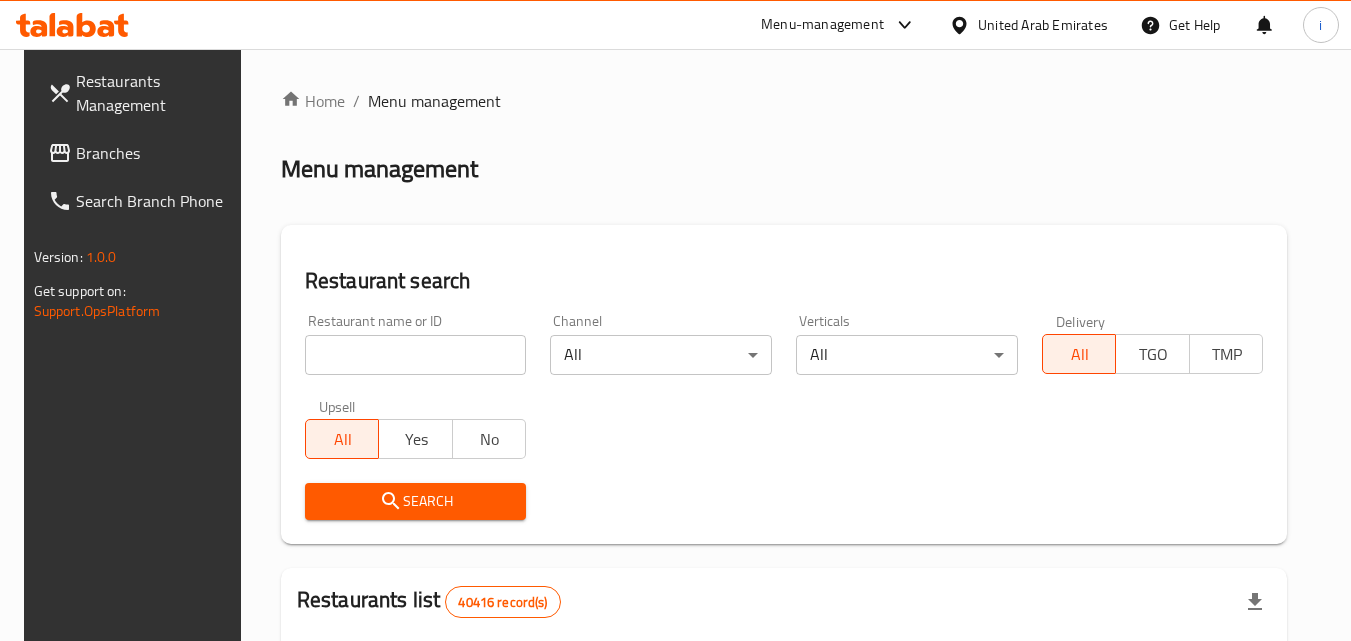 click at bounding box center [416, 355] 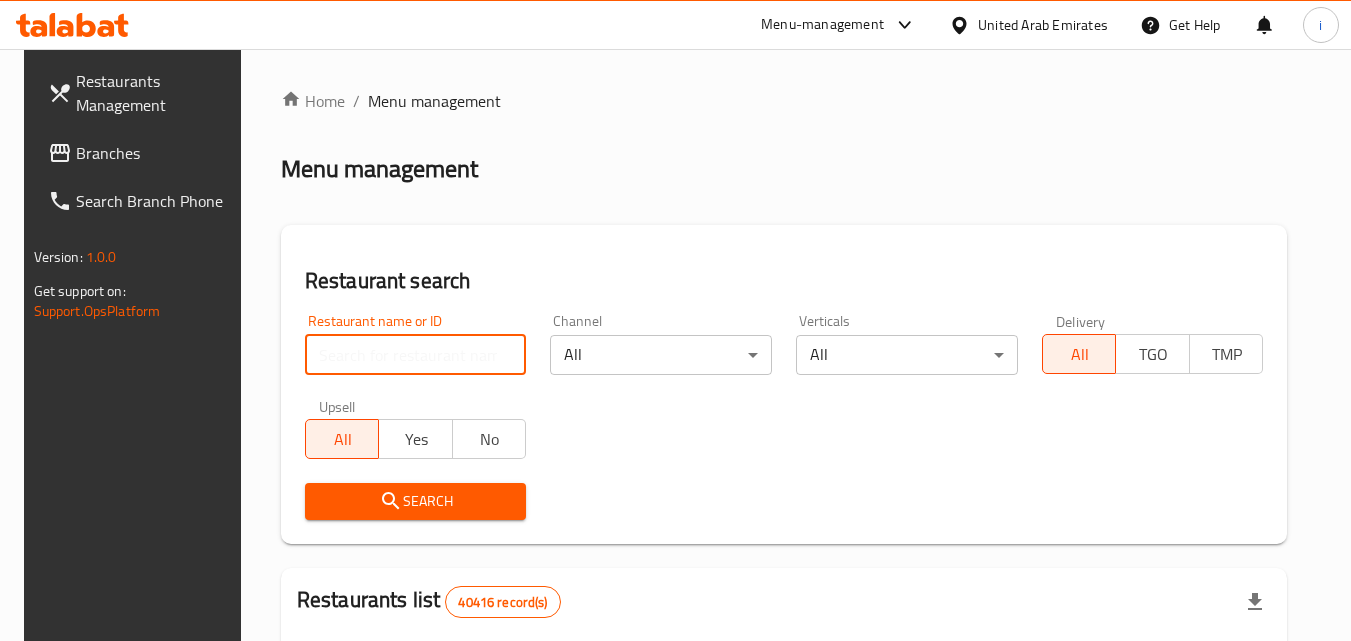 paste on "702424" 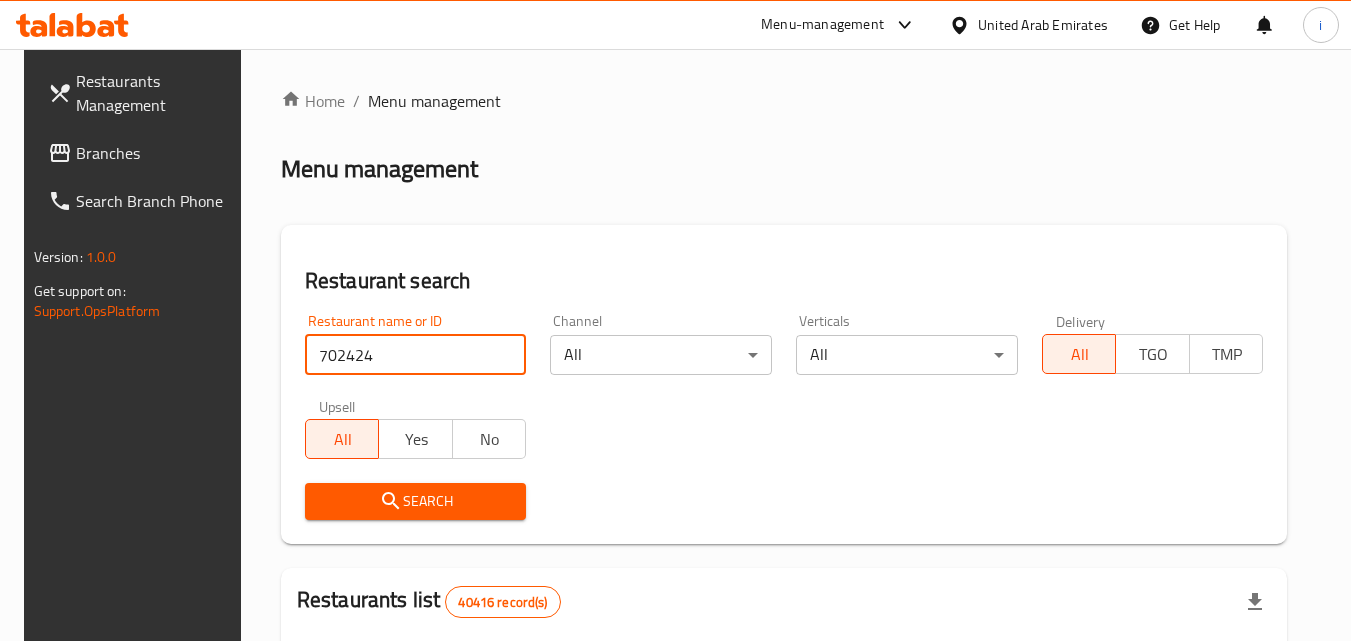type on "702424" 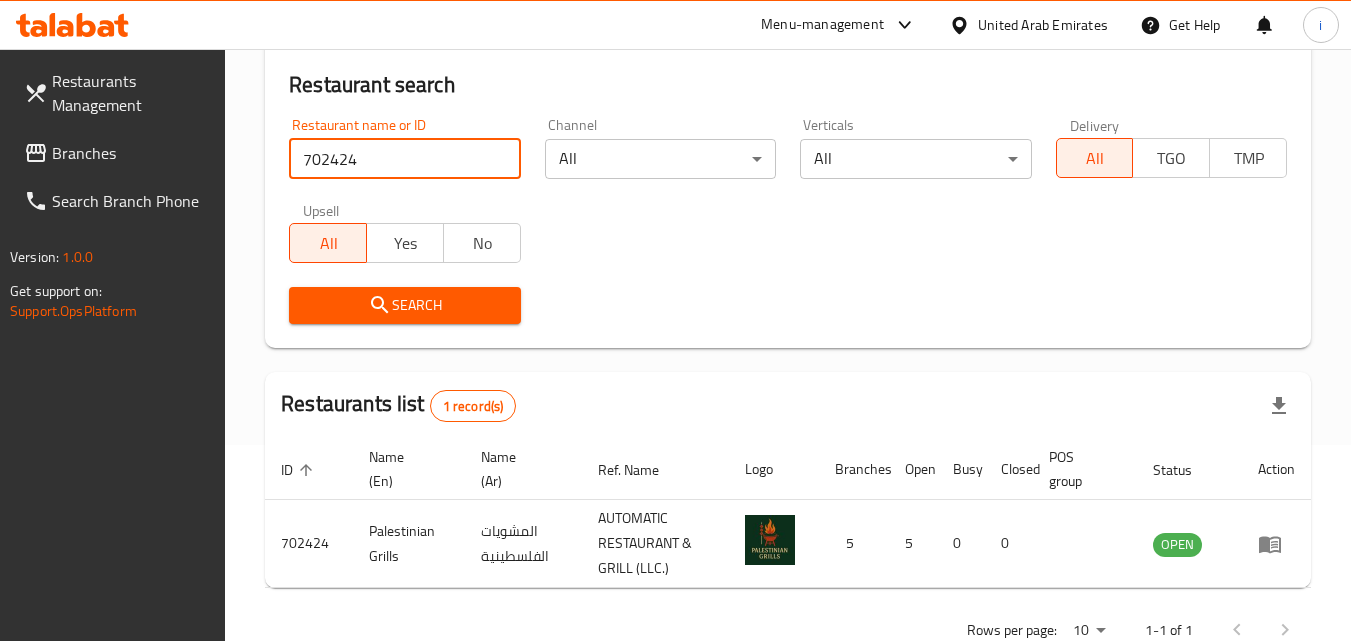 scroll, scrollTop: 251, scrollLeft: 0, axis: vertical 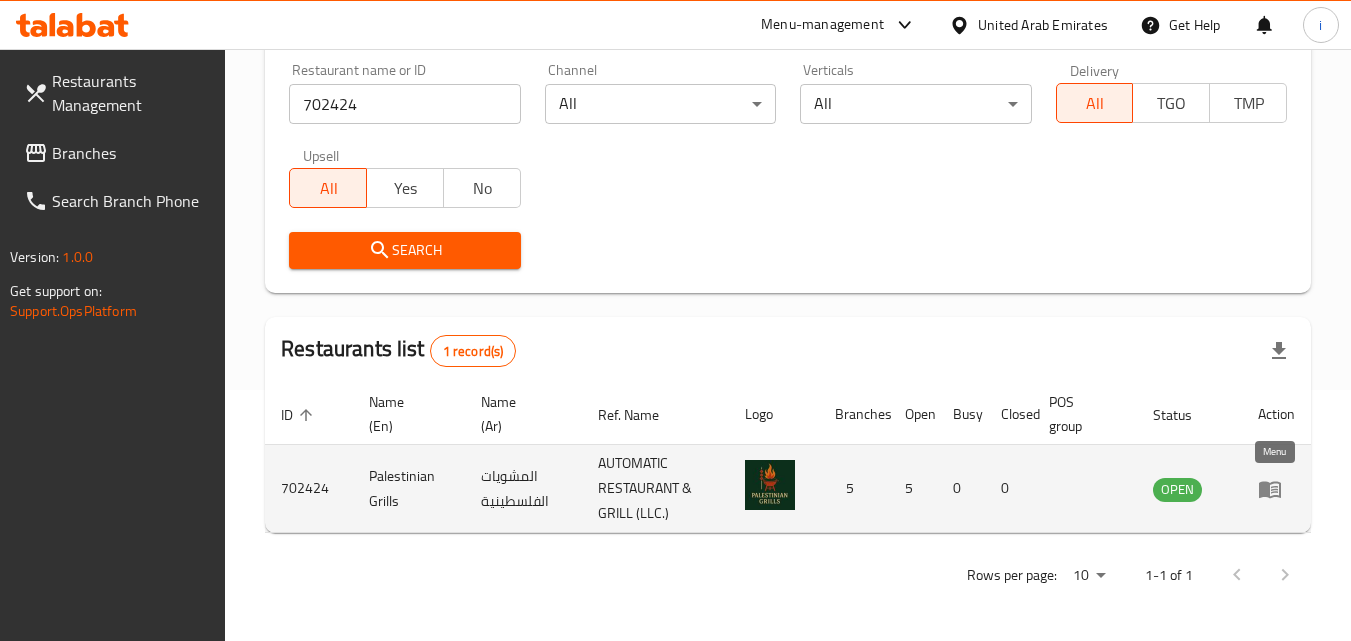 click 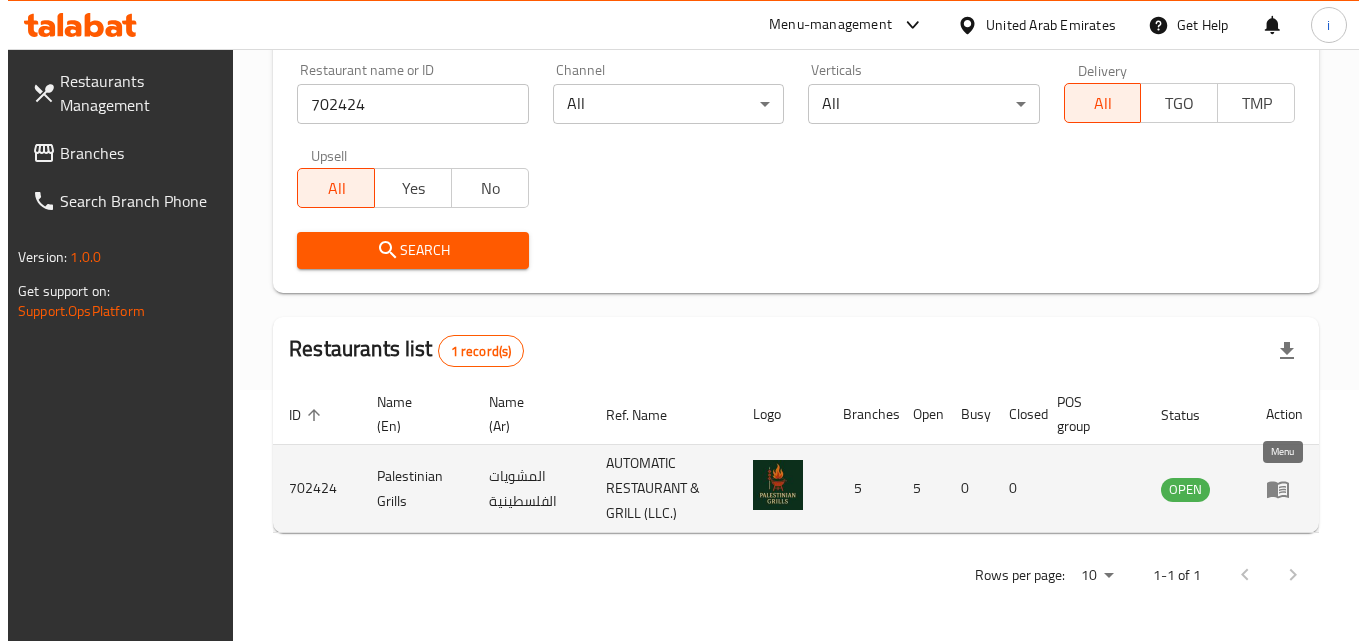 scroll, scrollTop: 0, scrollLeft: 0, axis: both 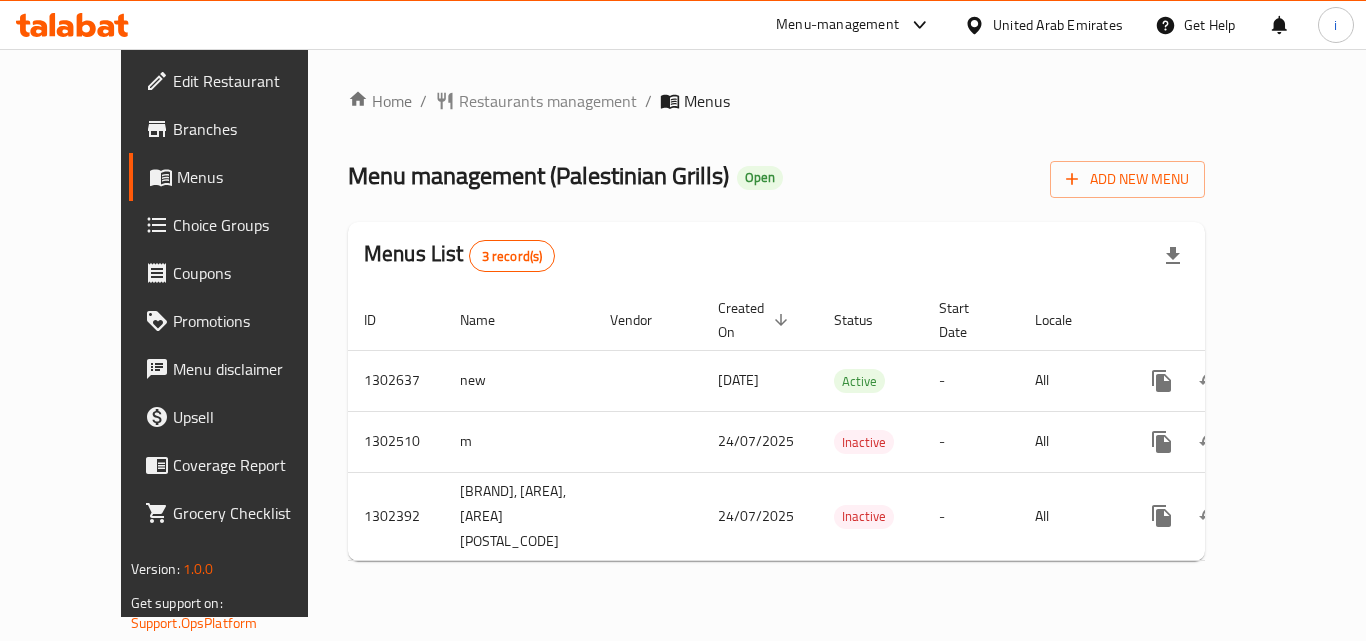 click on "United Arab Emirates" at bounding box center [1058, 25] 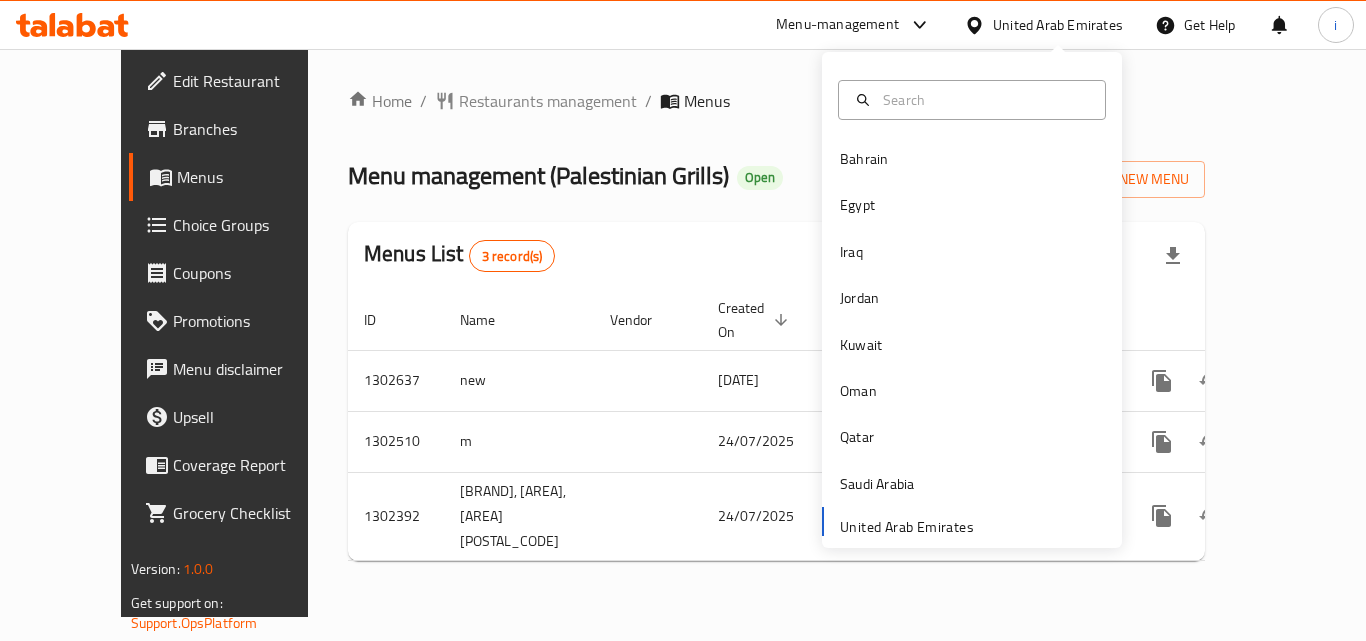 click on "Menu-management" at bounding box center [837, 25] 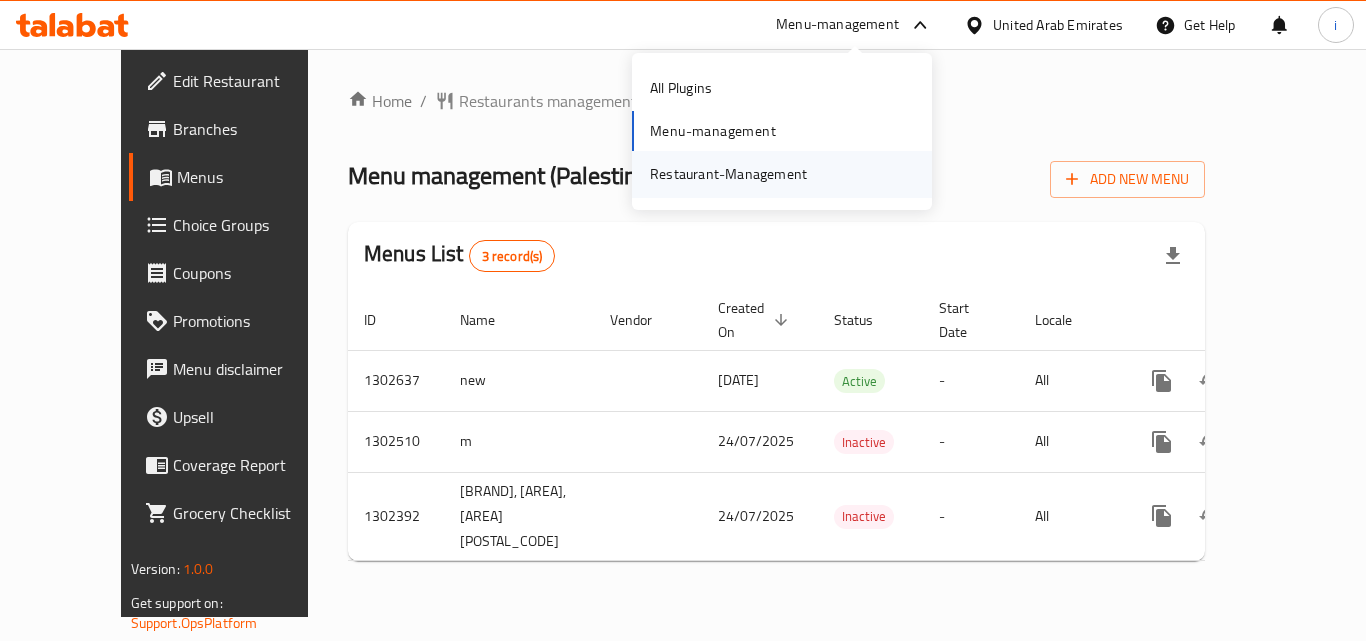 click on "Restaurant-Management" at bounding box center [728, 174] 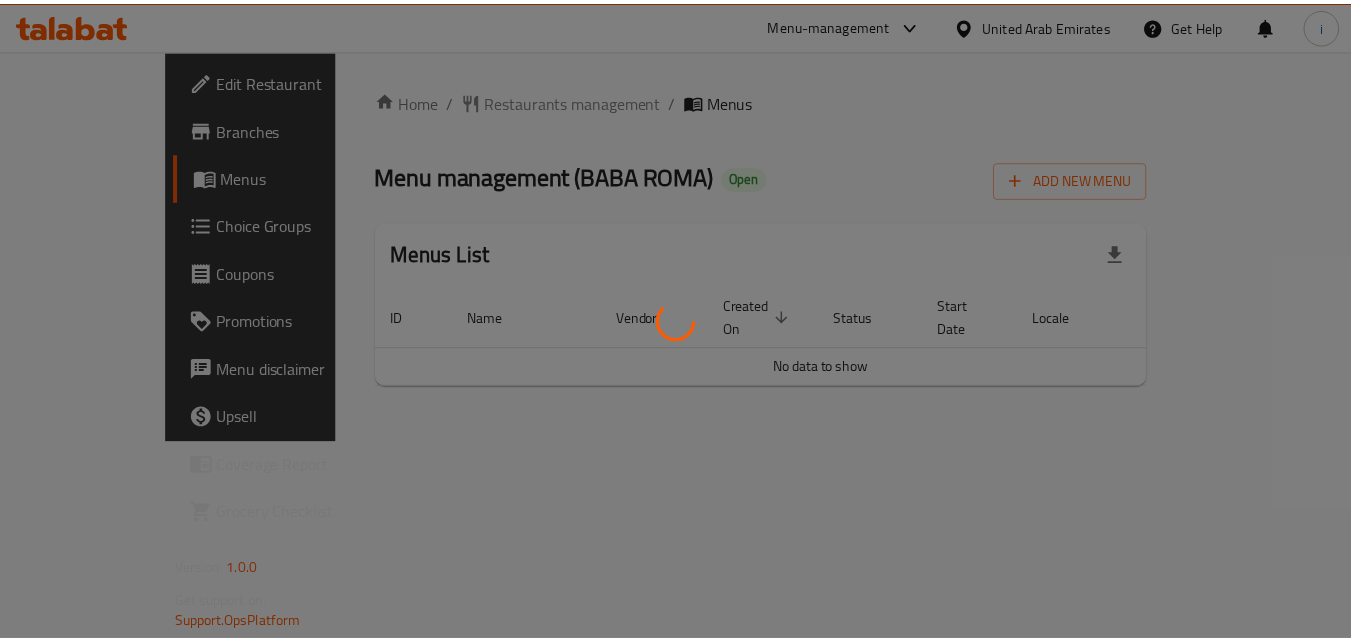 scroll, scrollTop: 0, scrollLeft: 0, axis: both 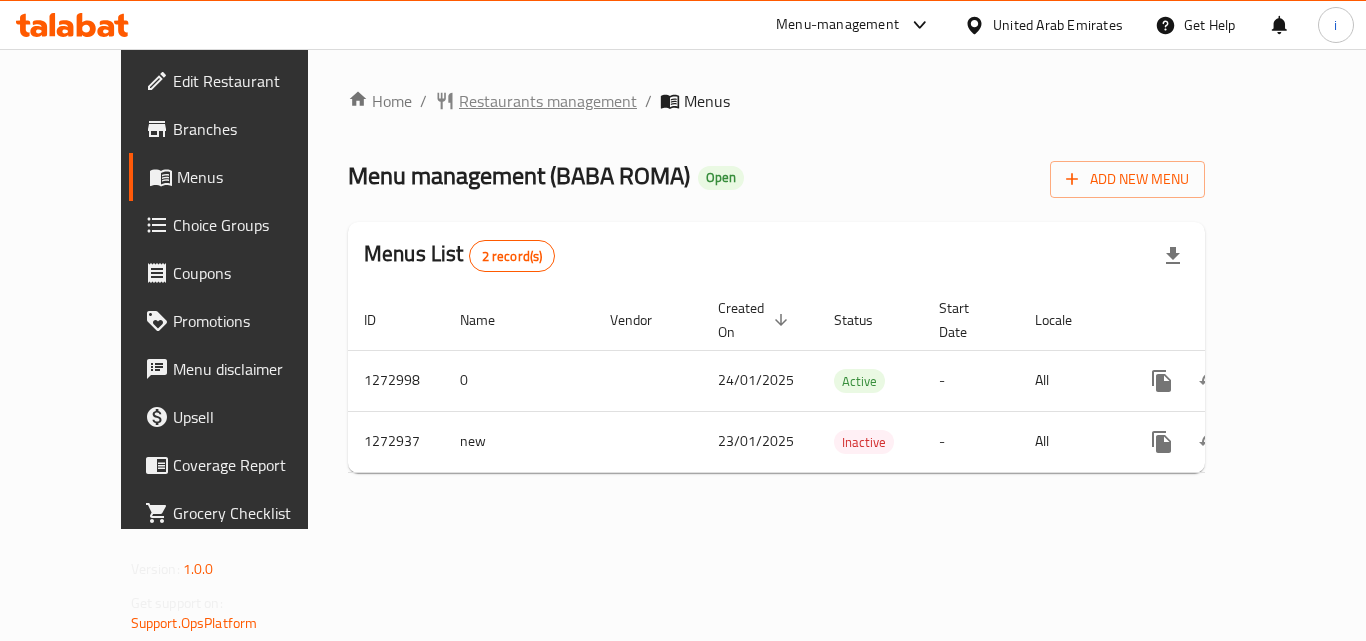 click on "Restaurants management" at bounding box center (548, 101) 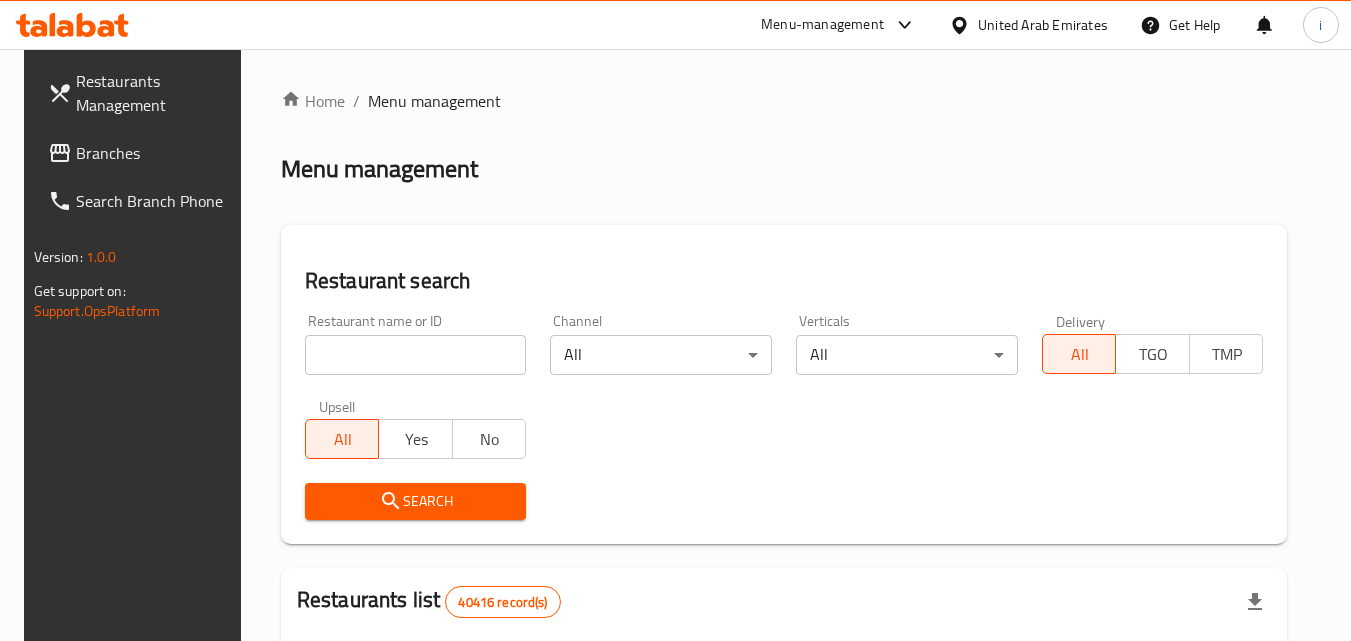 click at bounding box center (416, 355) 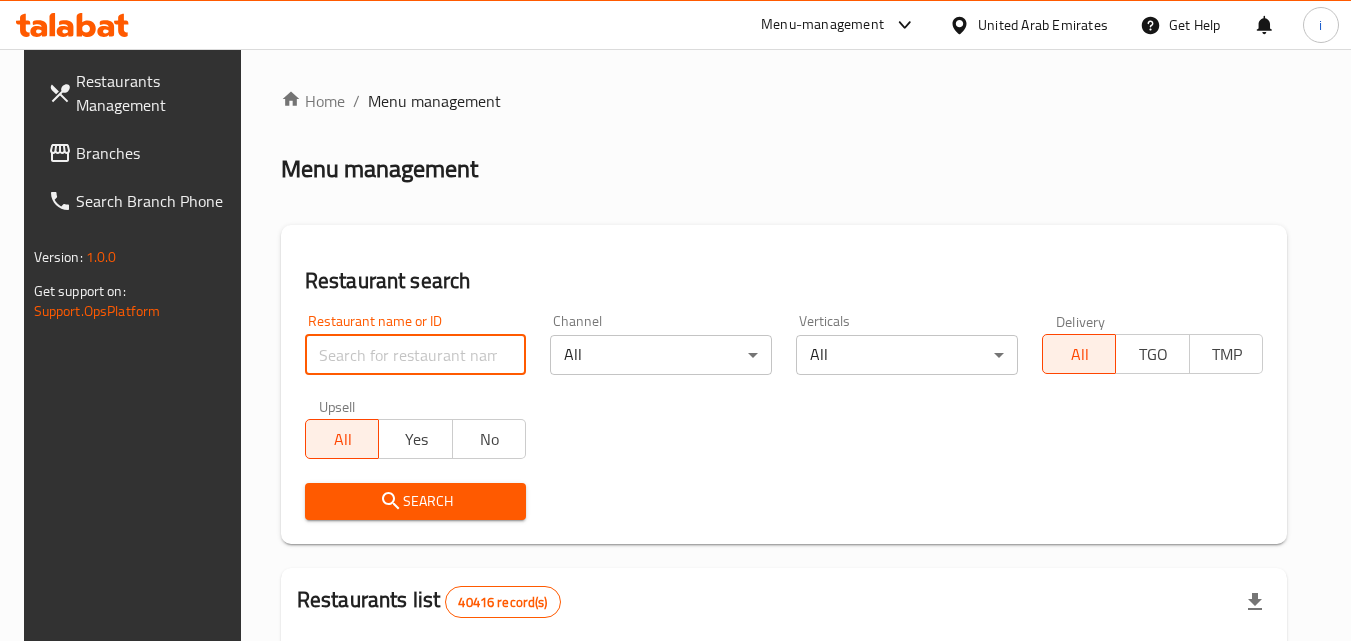 paste on "690456" 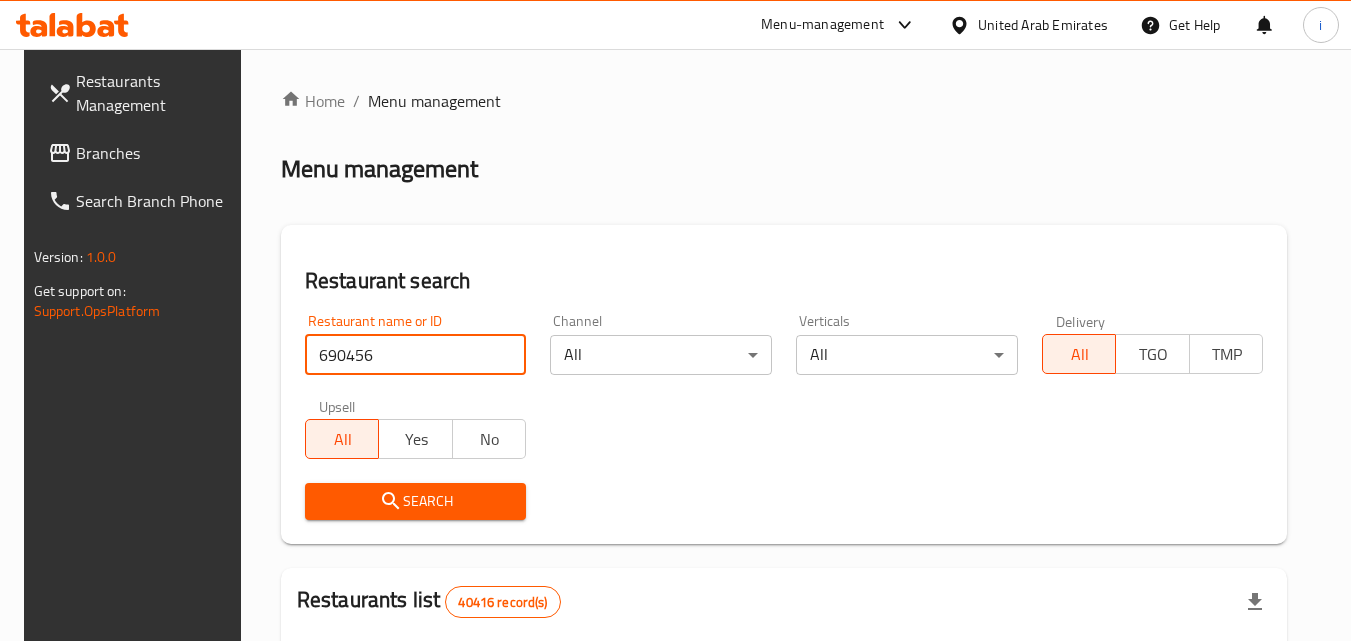 type on "690456" 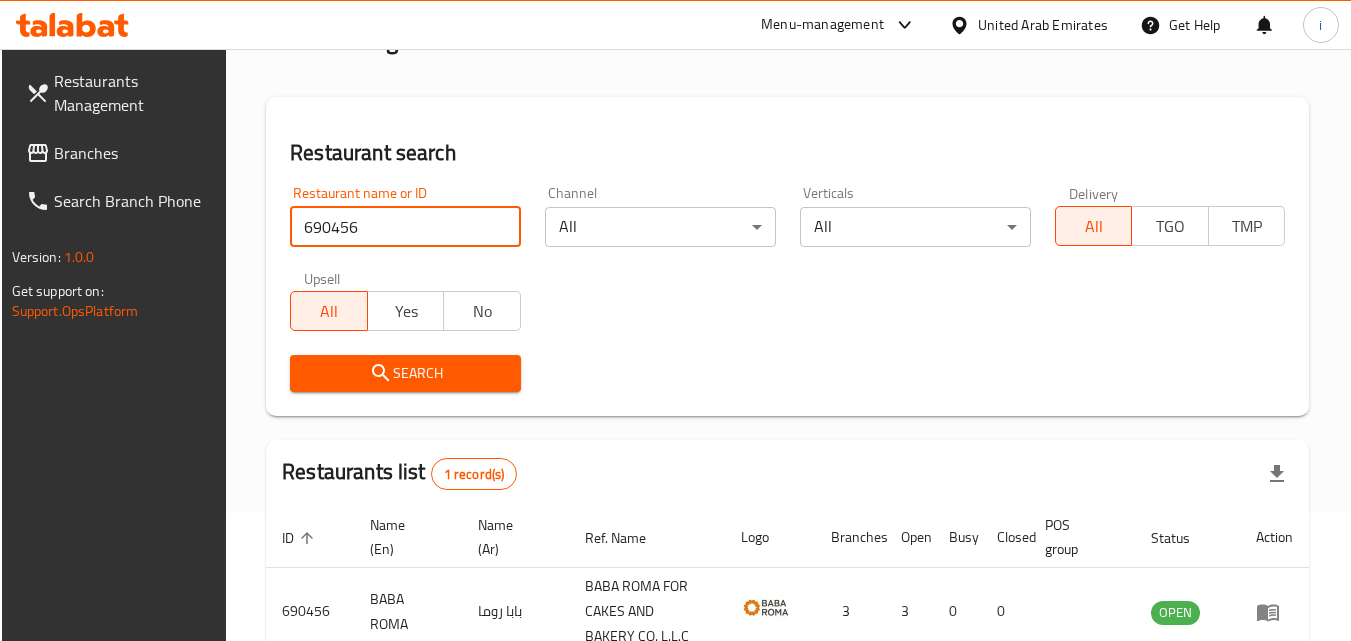 scroll, scrollTop: 251, scrollLeft: 0, axis: vertical 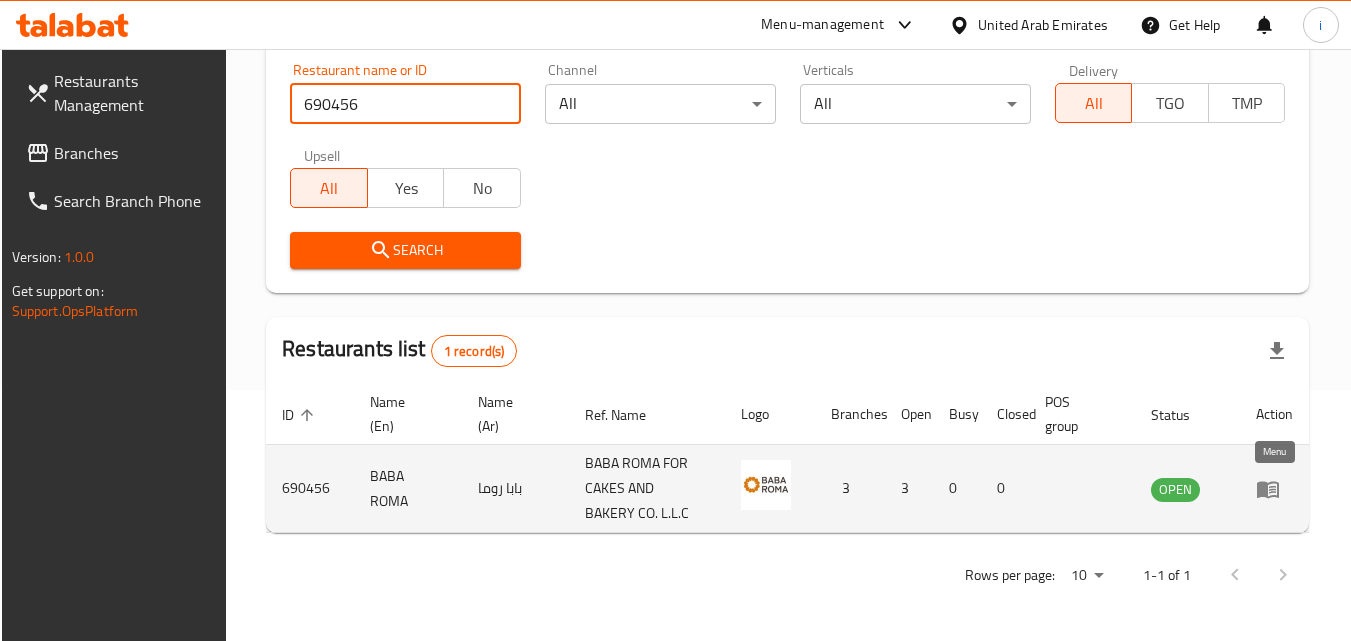 click 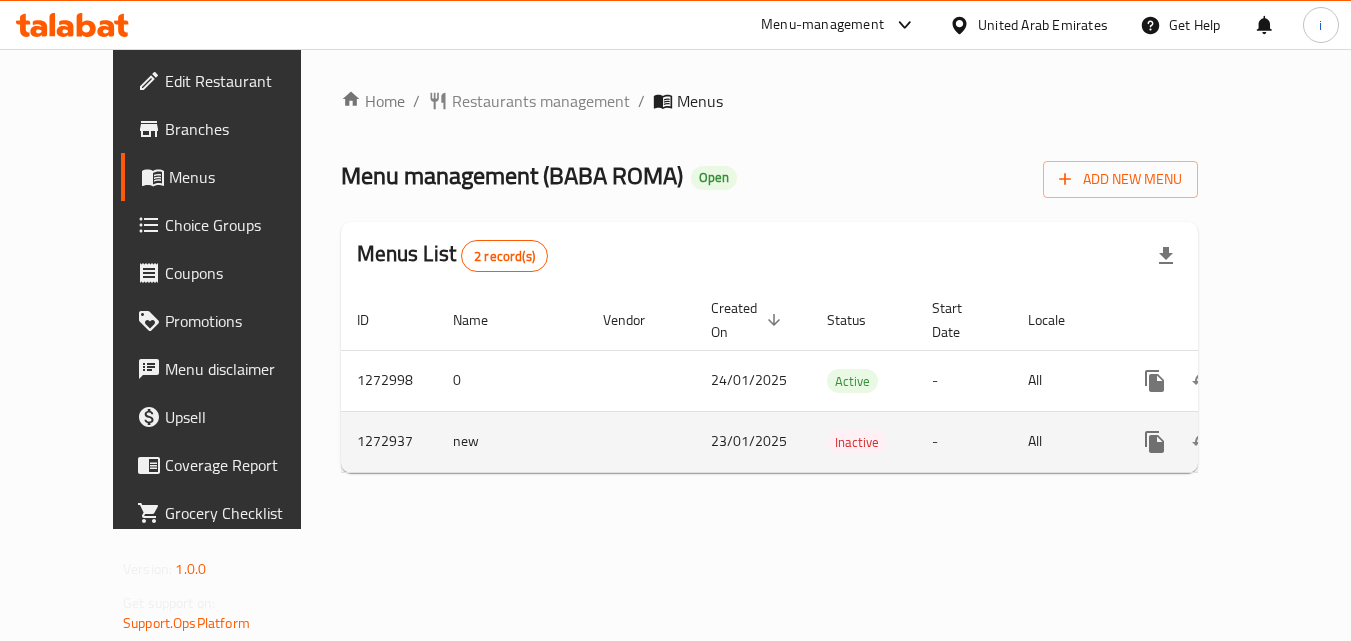 scroll, scrollTop: 0, scrollLeft: 0, axis: both 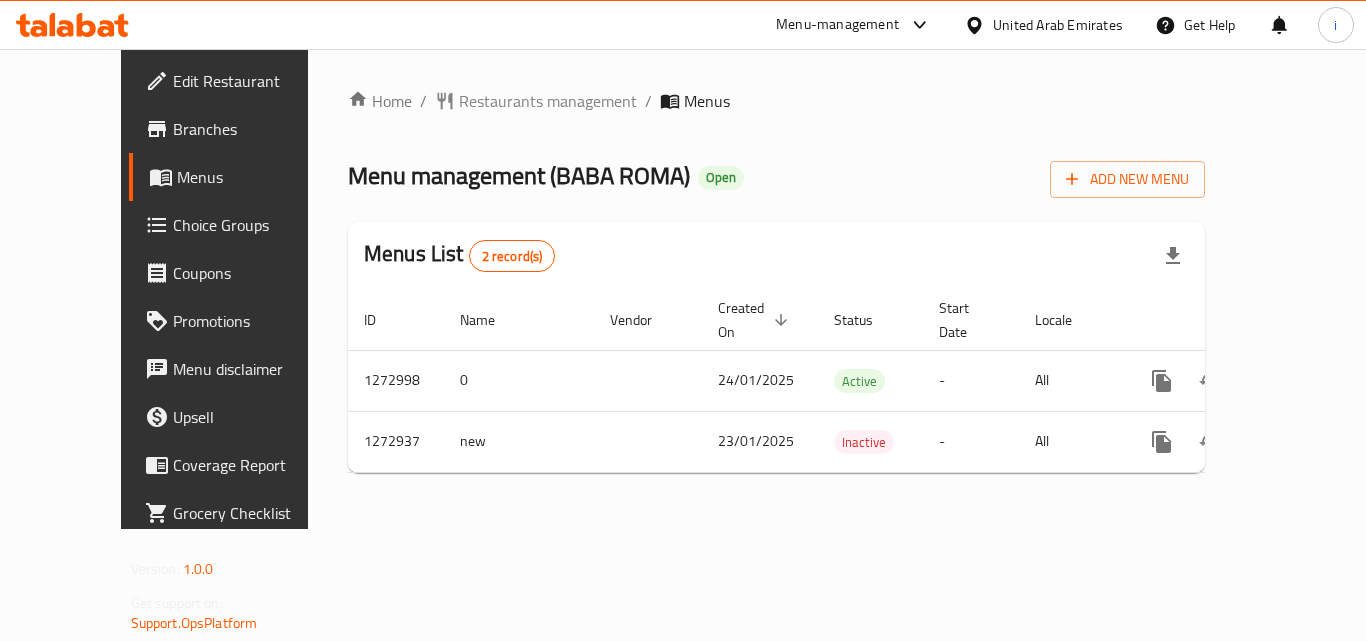 click on "Home / Restaurants management / Menus Menu management ( BABA ROMA )  Open Add New Menu Menus List   2 record(s) ID Name Vendor Created On sorted descending Status Start Date Locale Actions 1272998 0 24/01/2025 Active - All 1272937 new 23/01/2025 Inactive - All" at bounding box center (776, 289) 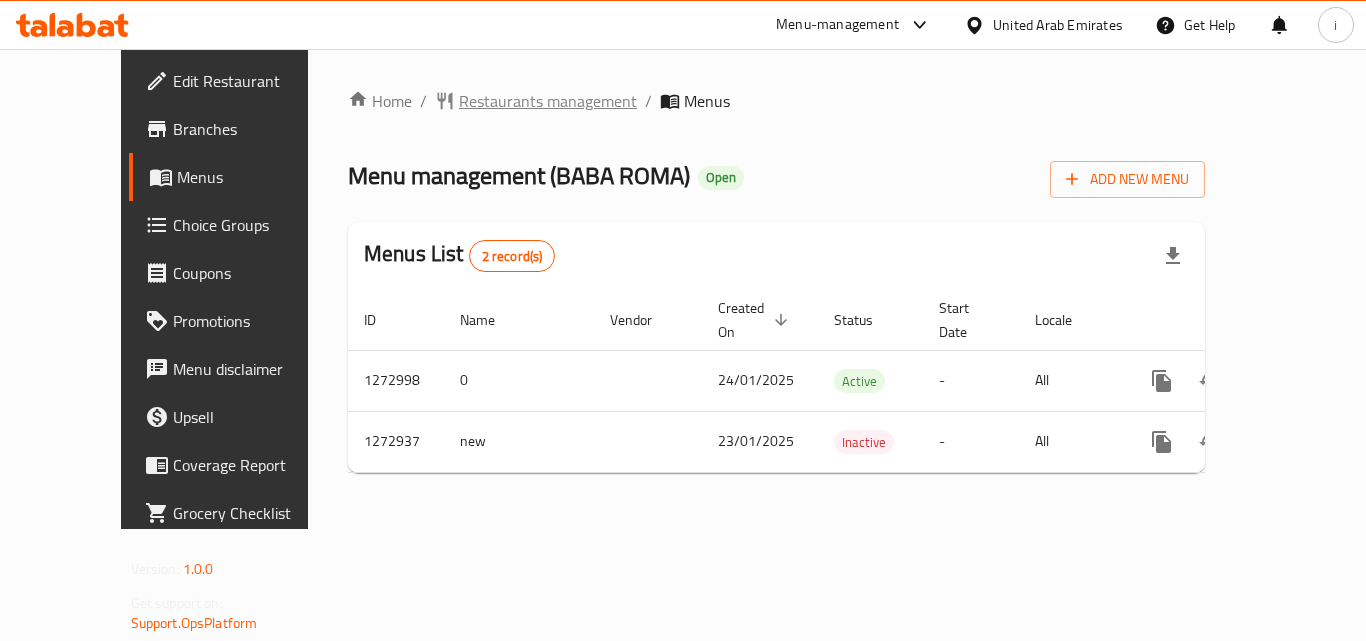 click on "Restaurants management" at bounding box center (548, 101) 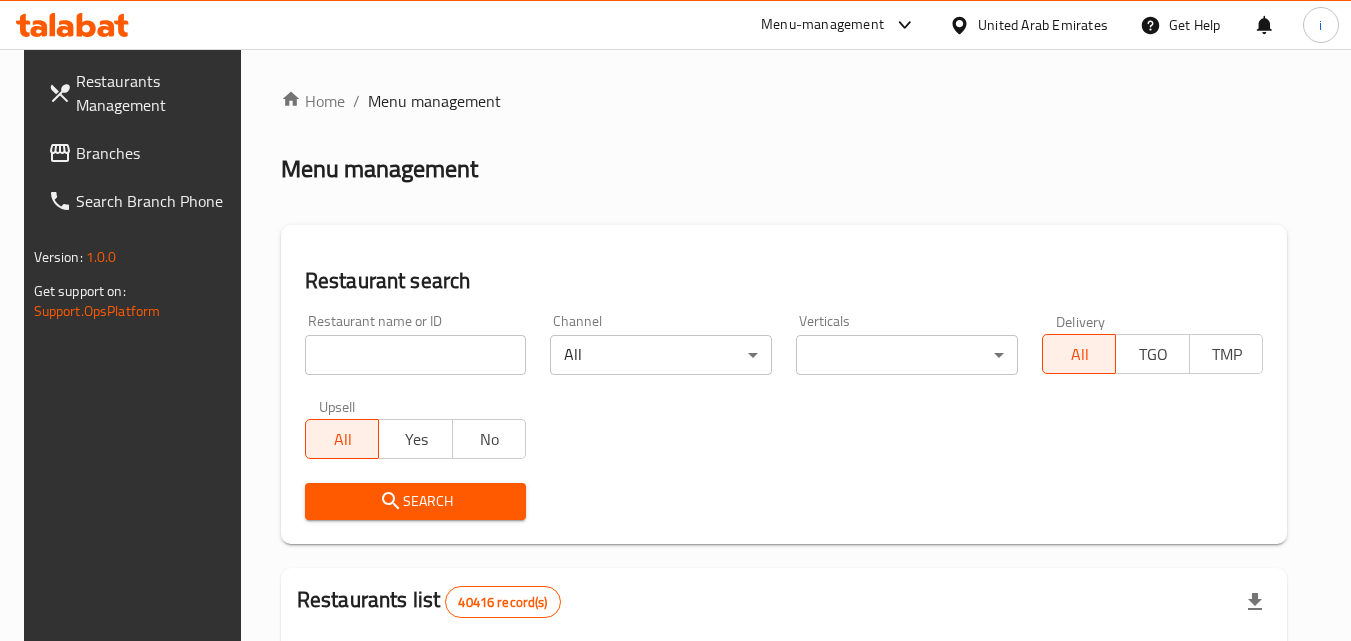 click at bounding box center [416, 355] 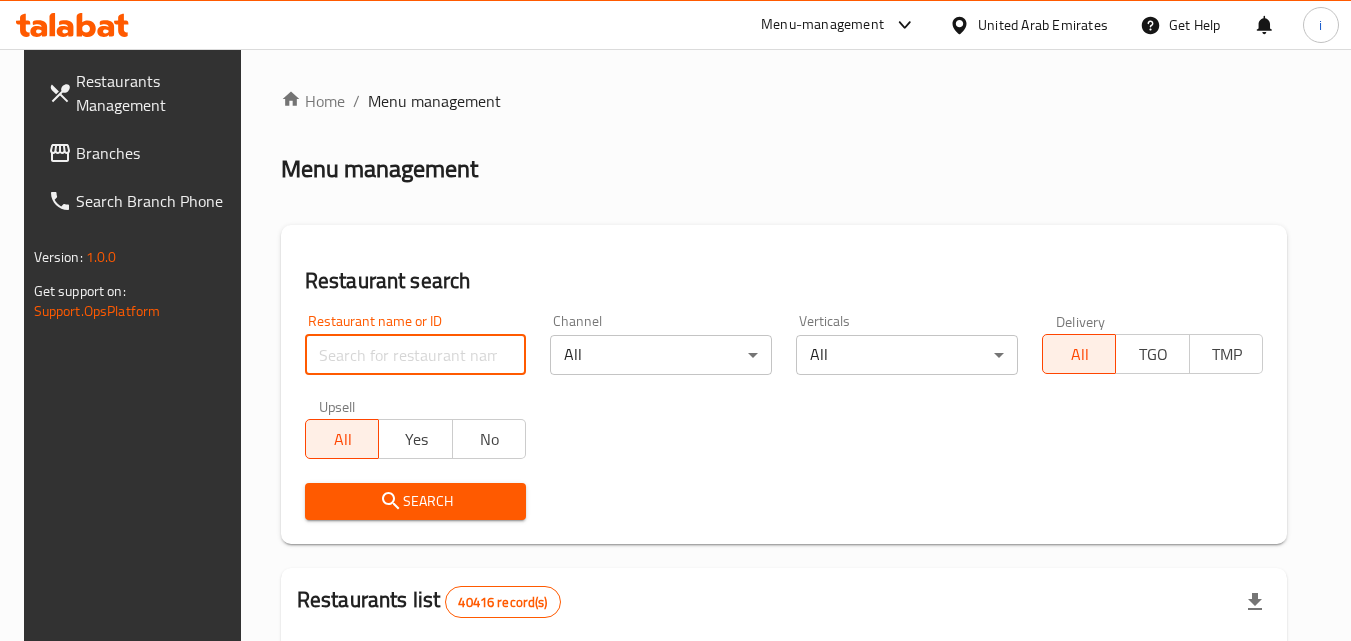 paste on "690456" 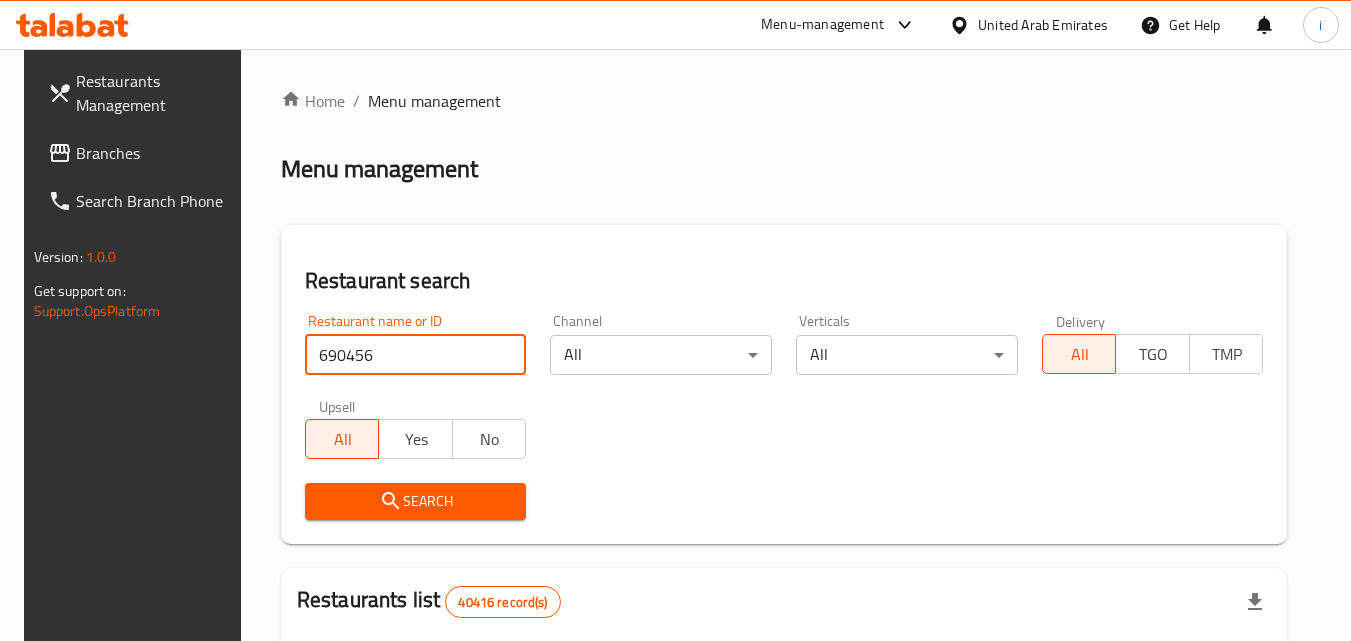 type on "690456" 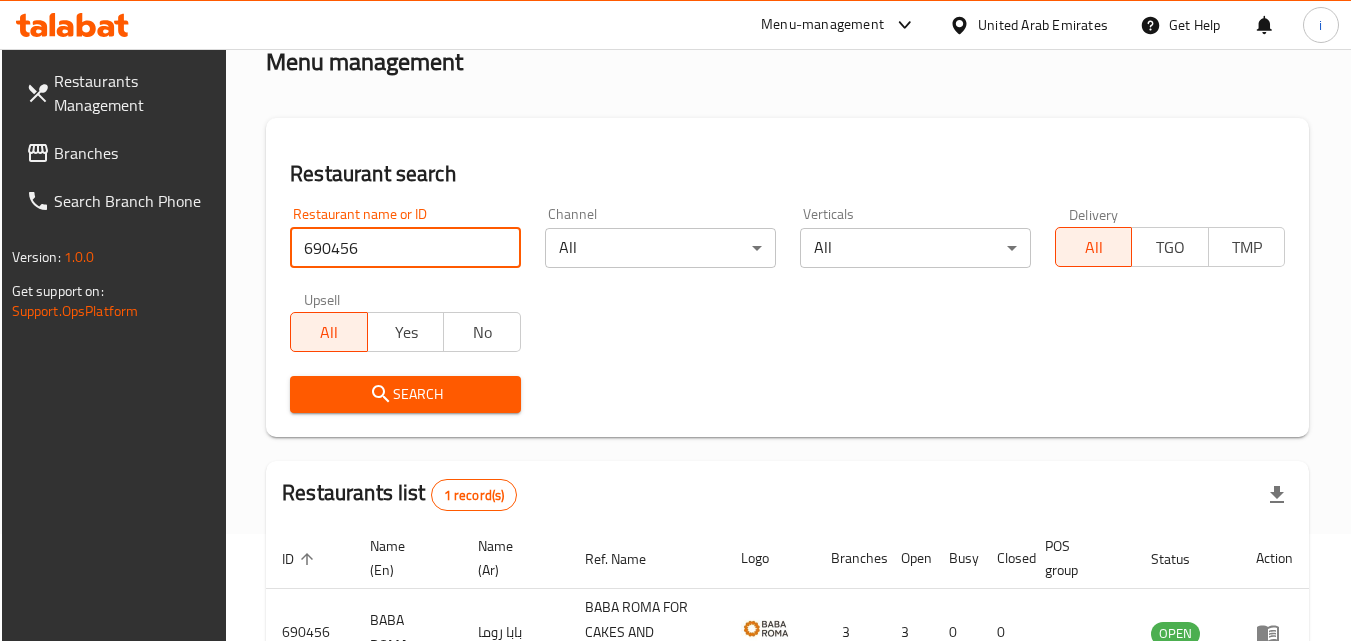 scroll, scrollTop: 0, scrollLeft: 0, axis: both 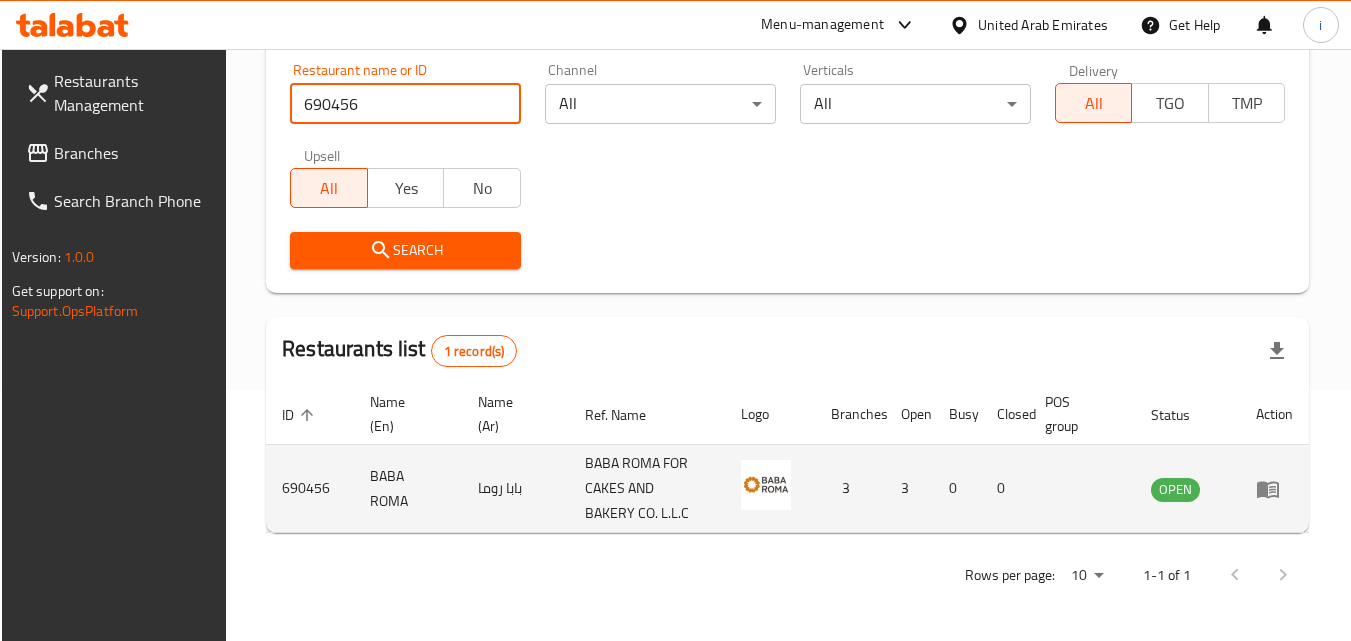 click 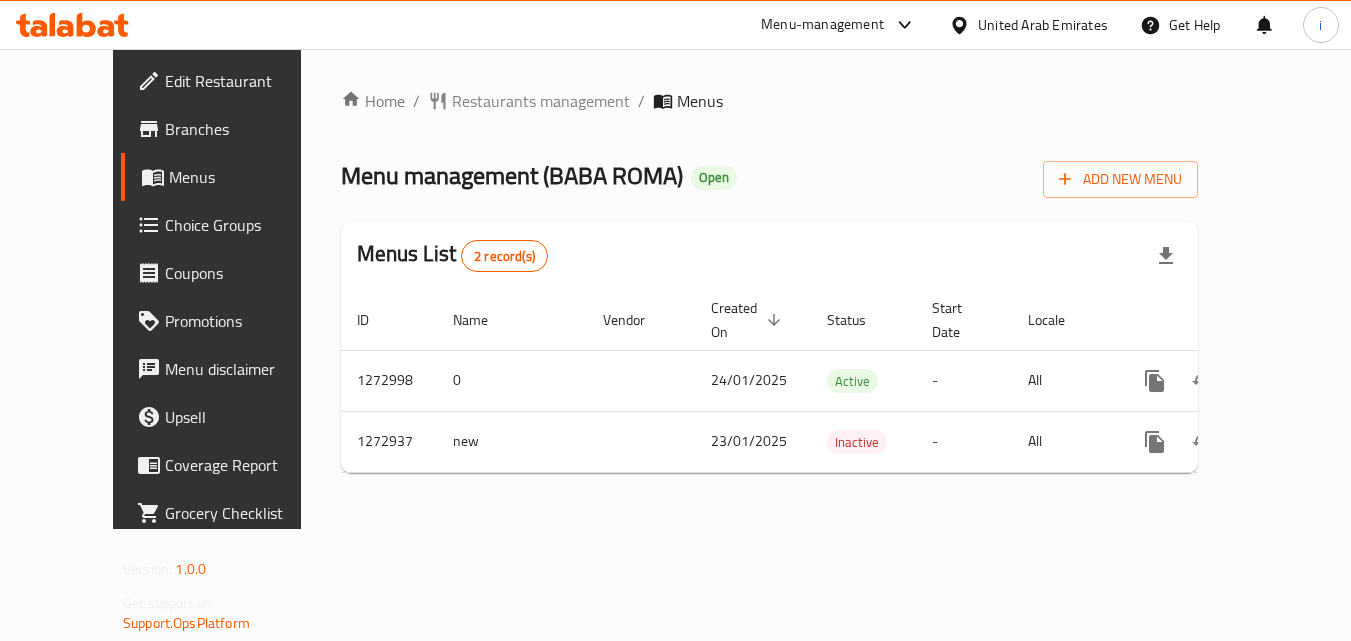 scroll, scrollTop: 0, scrollLeft: 0, axis: both 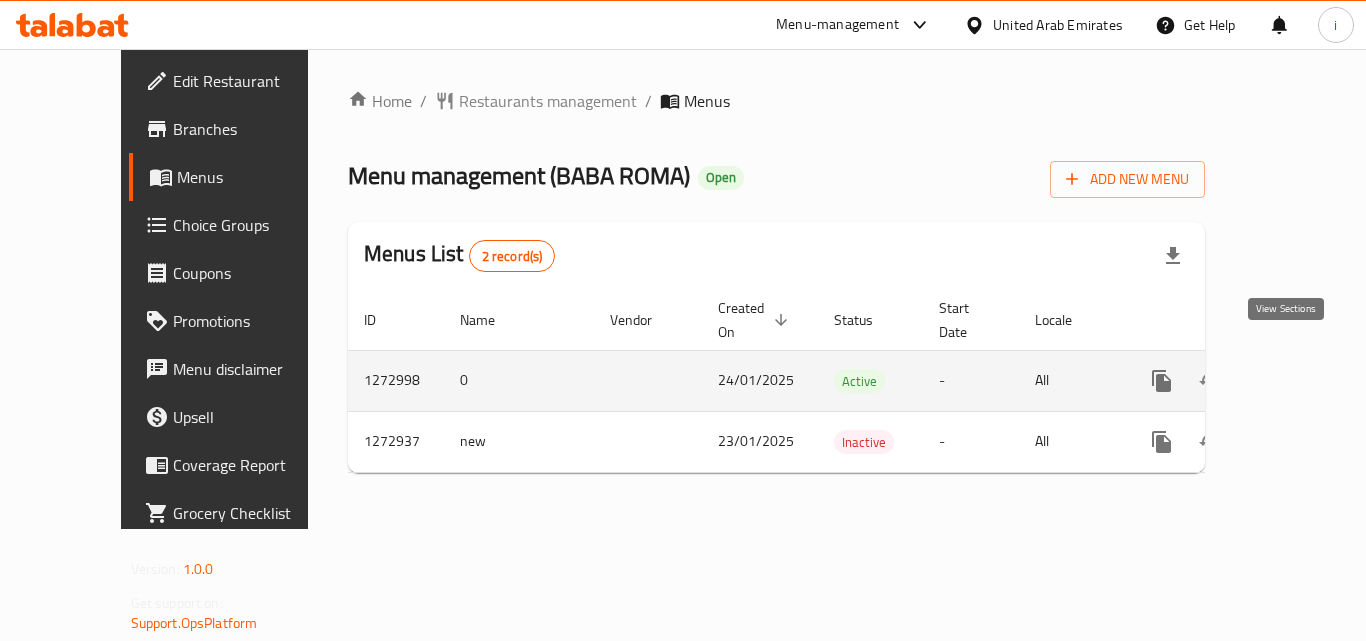 click 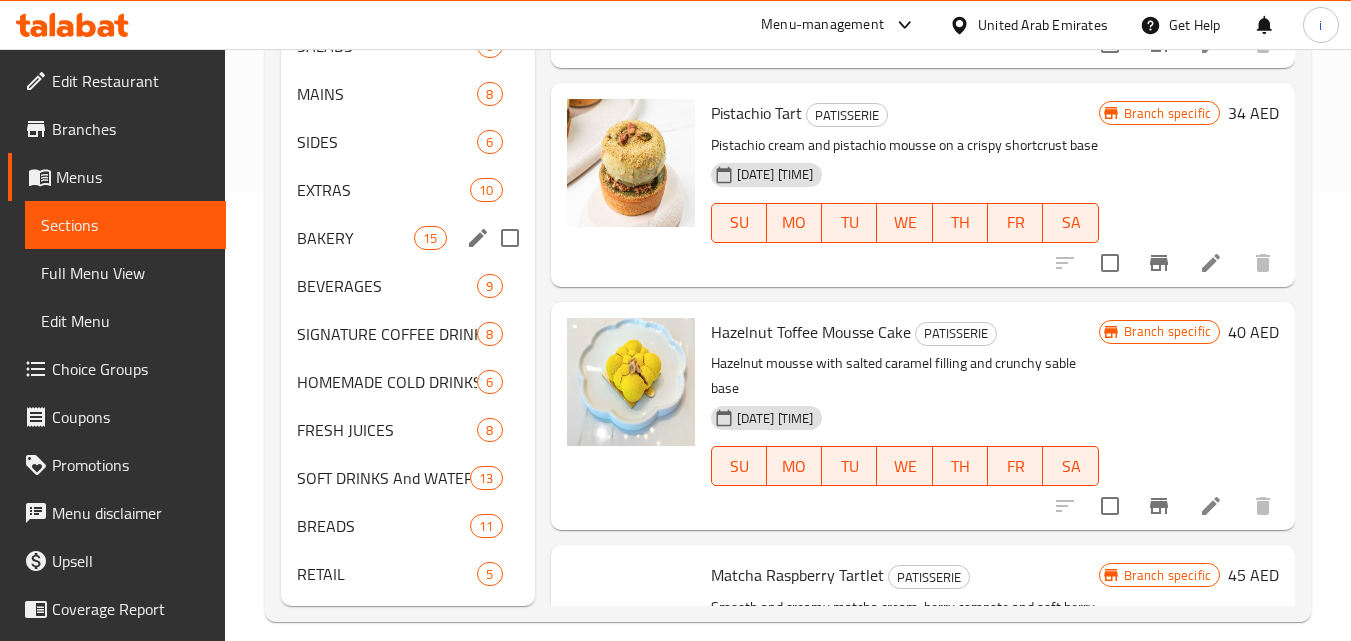 scroll, scrollTop: 470, scrollLeft: 0, axis: vertical 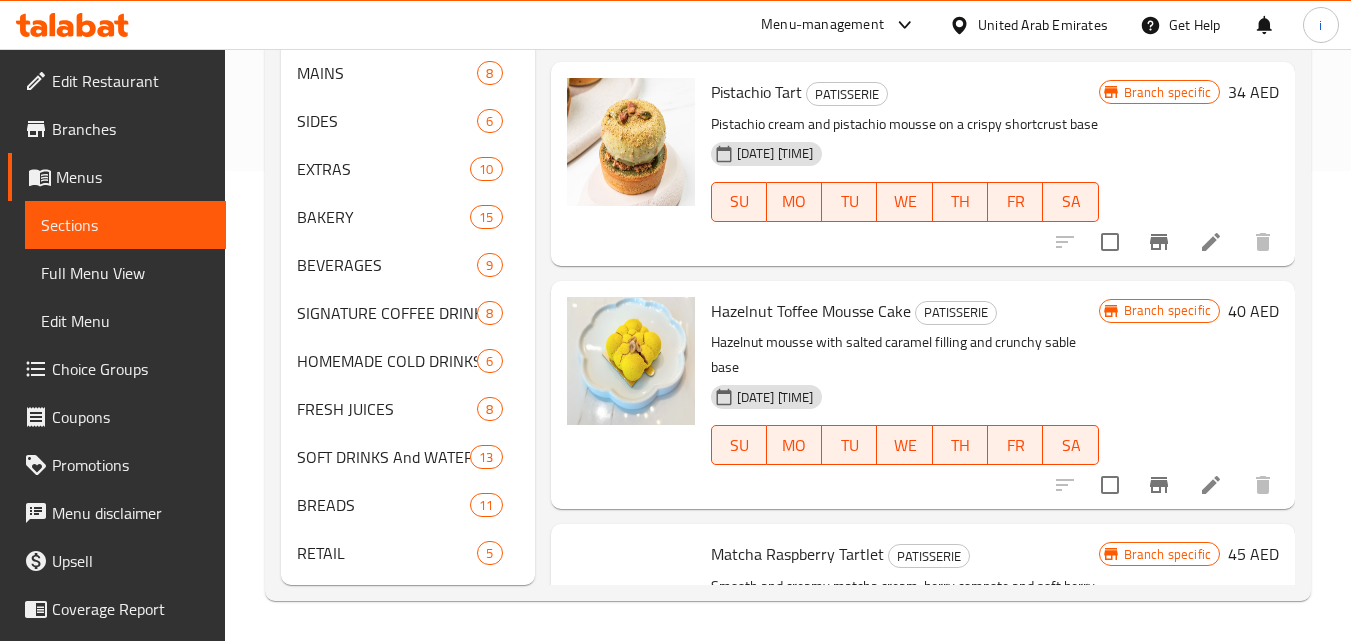 click on "Choice Groups" at bounding box center [131, 369] 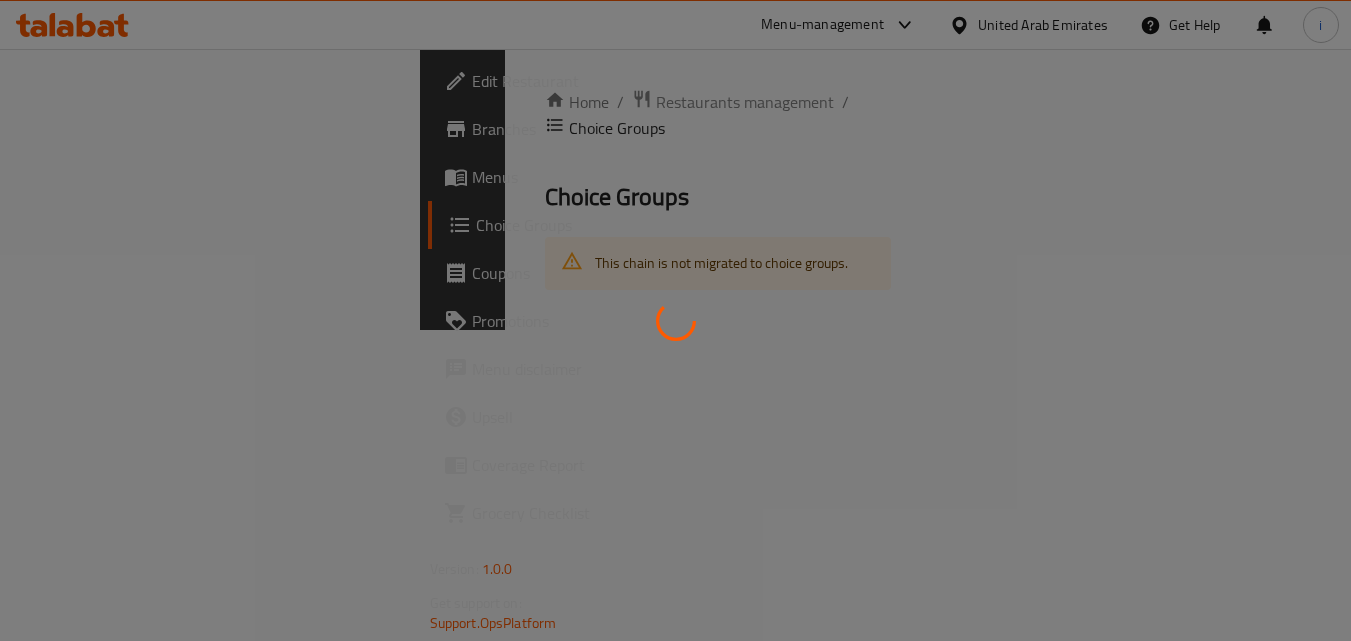 scroll, scrollTop: 0, scrollLeft: 0, axis: both 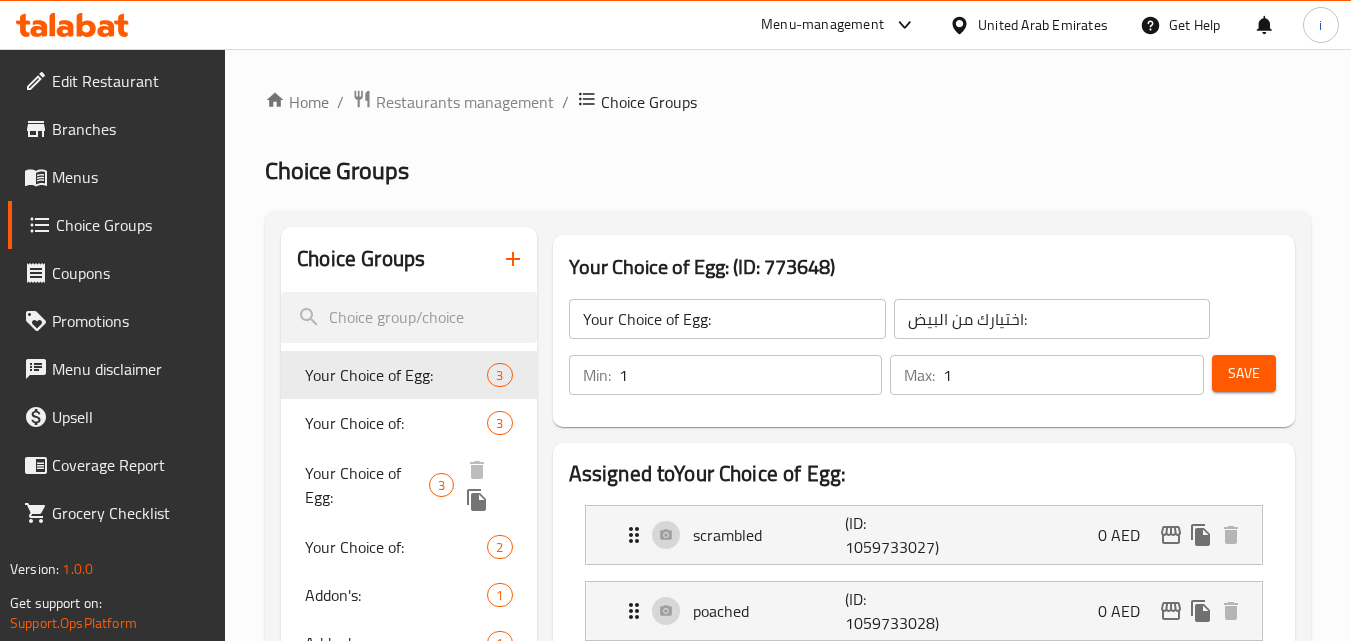 click on "Your Choice of Egg:" at bounding box center [367, 485] 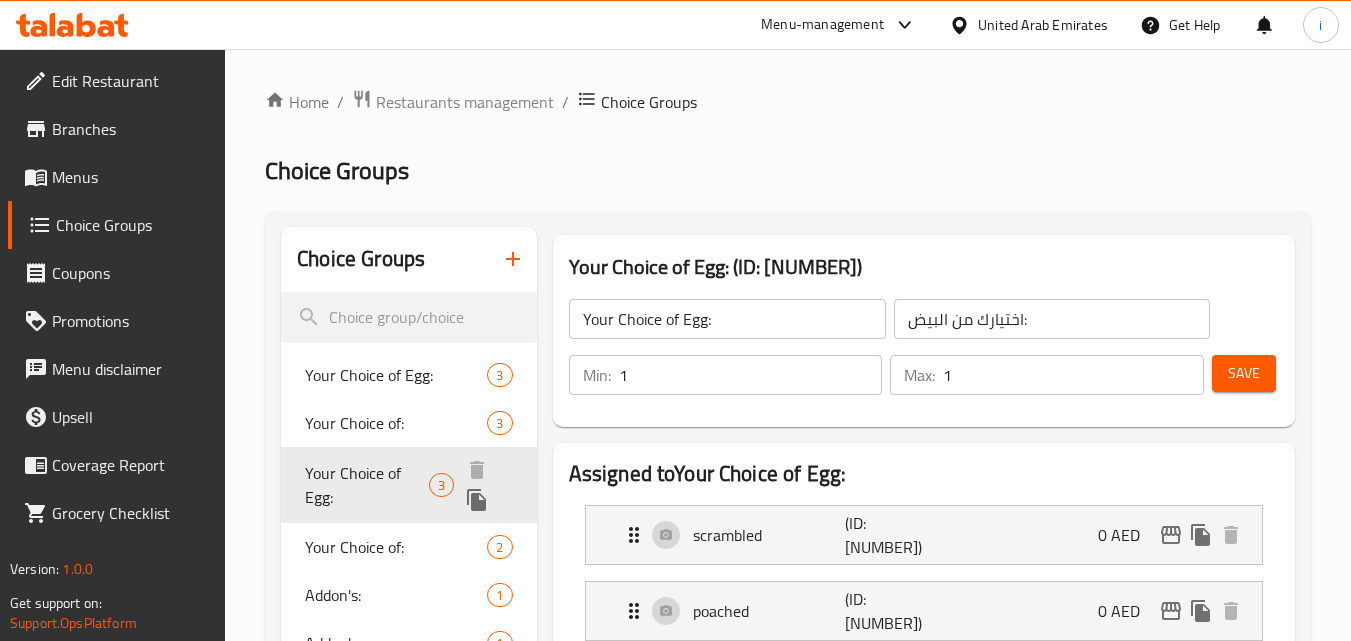scroll, scrollTop: 200, scrollLeft: 0, axis: vertical 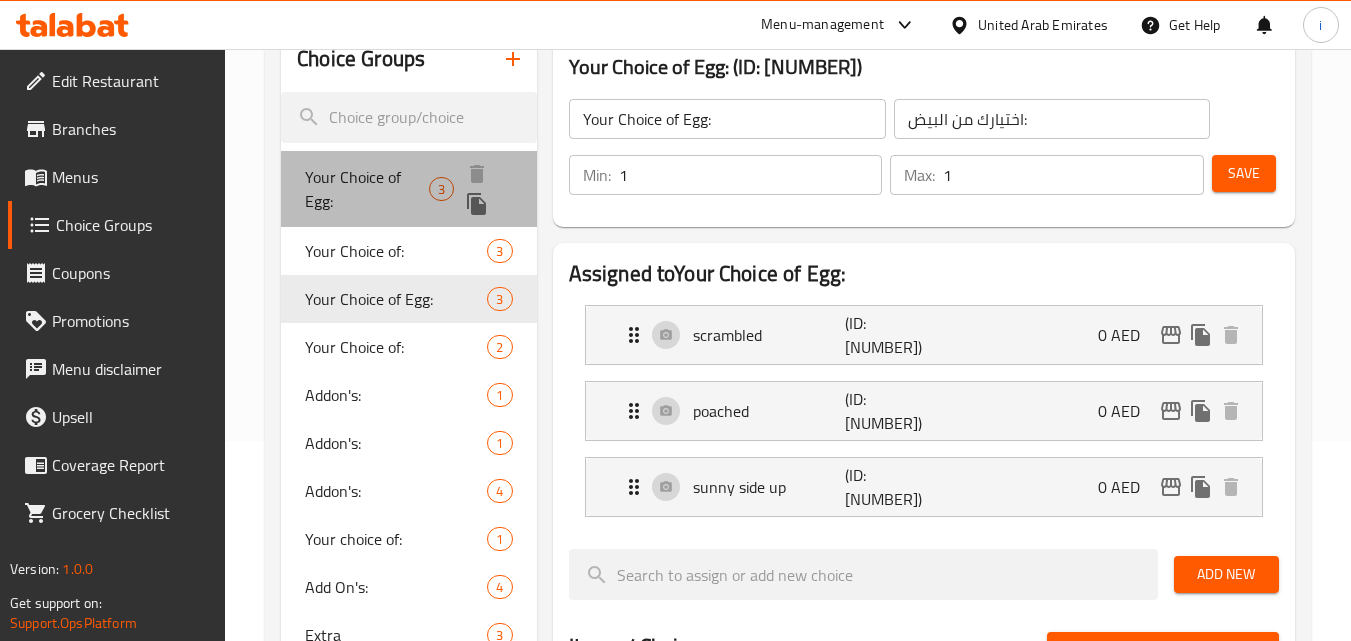 click on "Your Choice of Egg:" at bounding box center [367, 189] 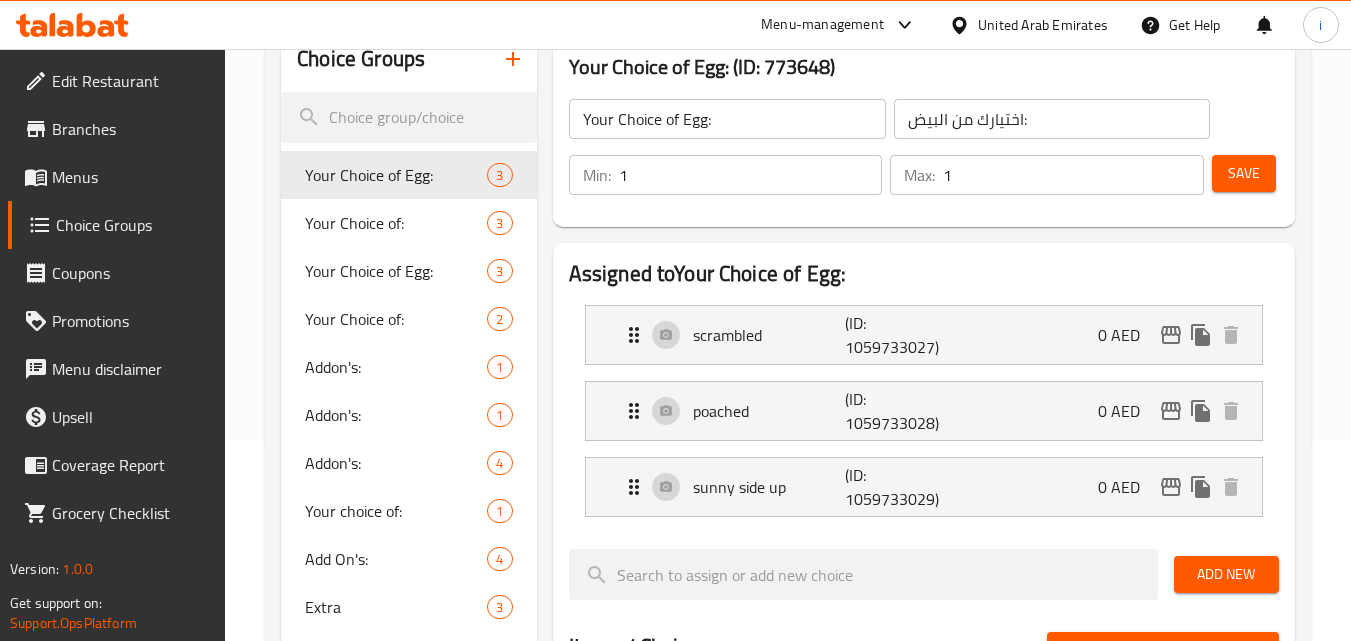 click on "United Arab Emirates" at bounding box center [1043, 25] 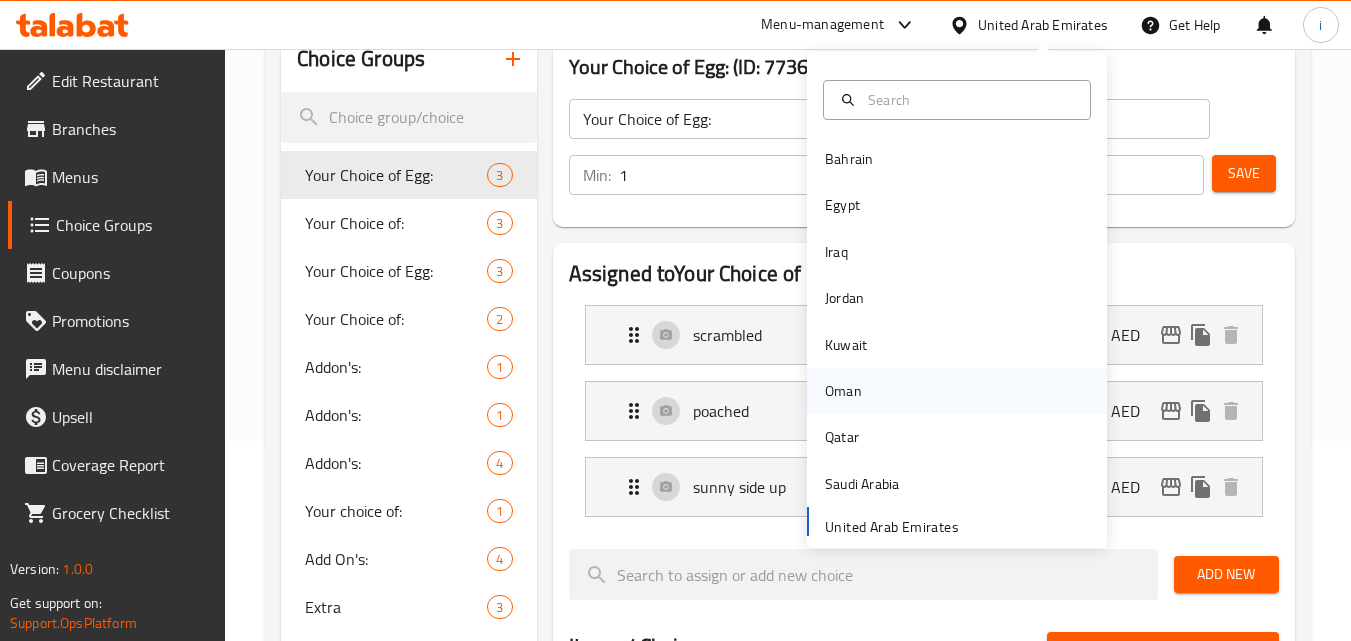 click on "Oman" at bounding box center (843, 391) 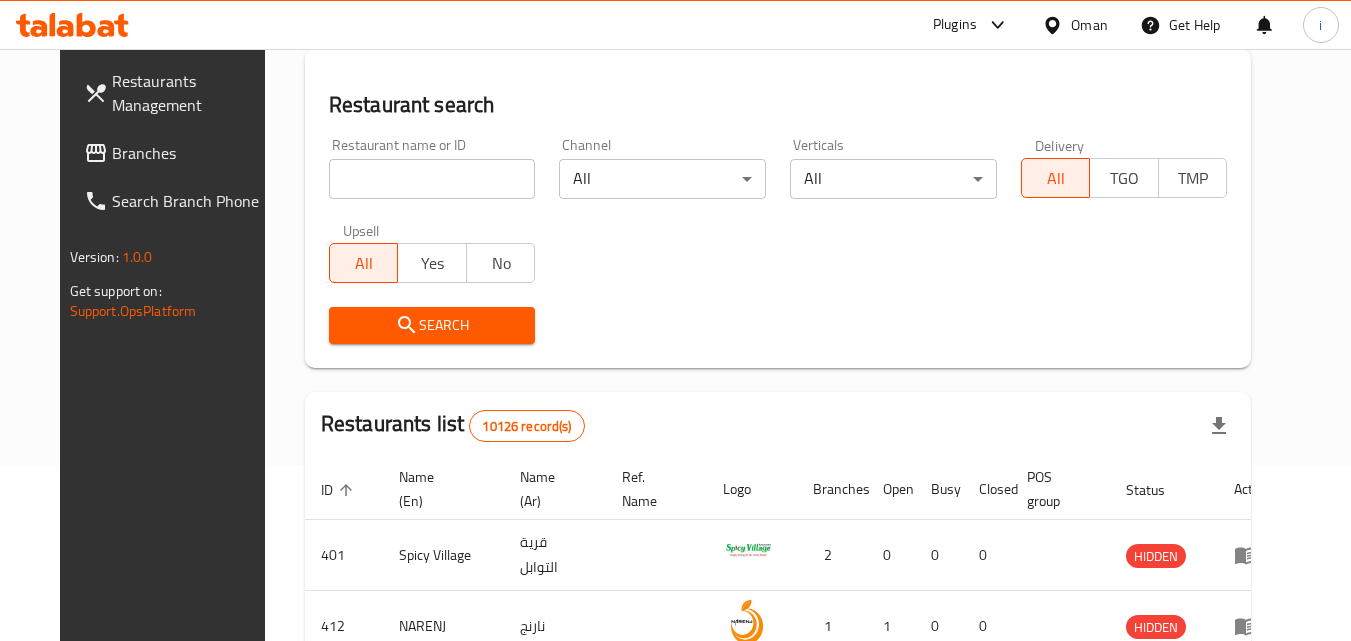 scroll, scrollTop: 200, scrollLeft: 0, axis: vertical 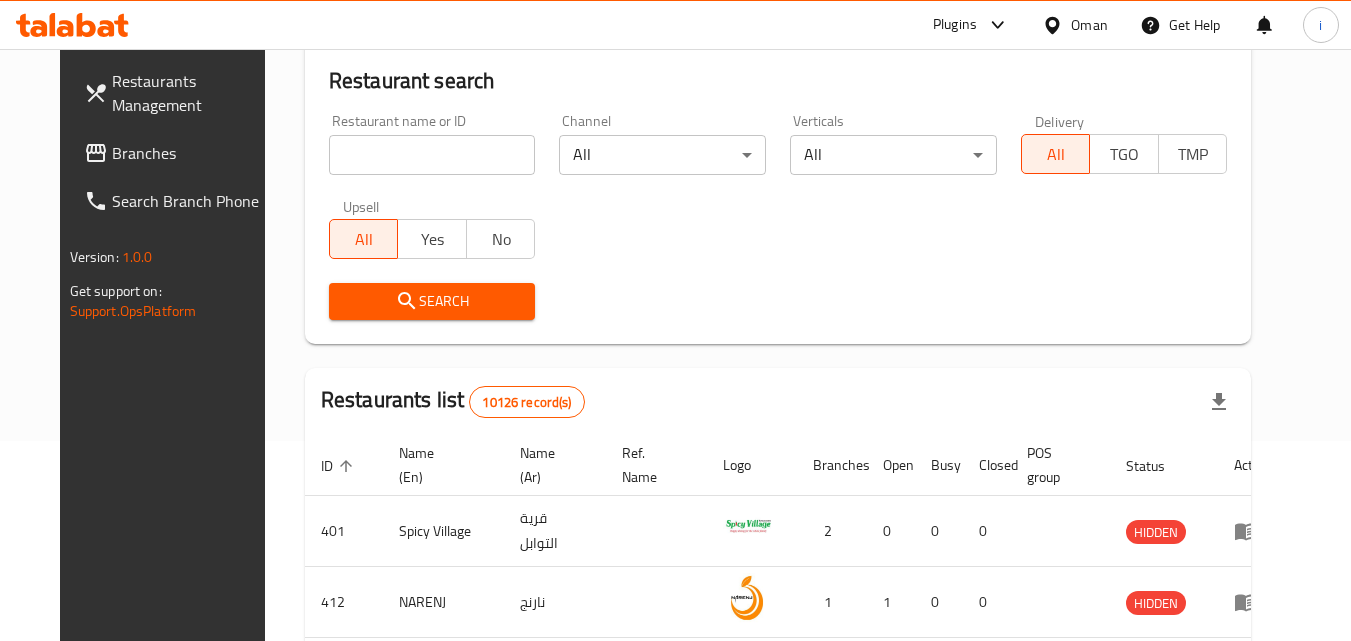 click on "Plugins" at bounding box center (955, 25) 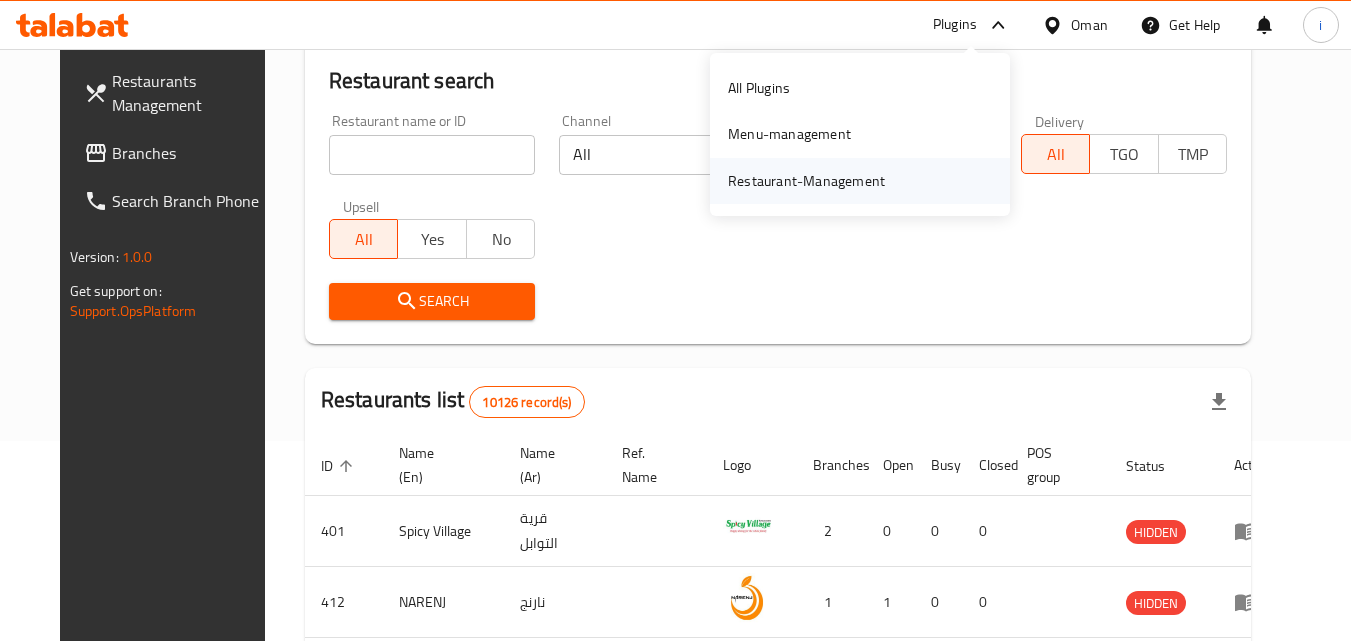 click on "Restaurant-Management" at bounding box center [860, 181] 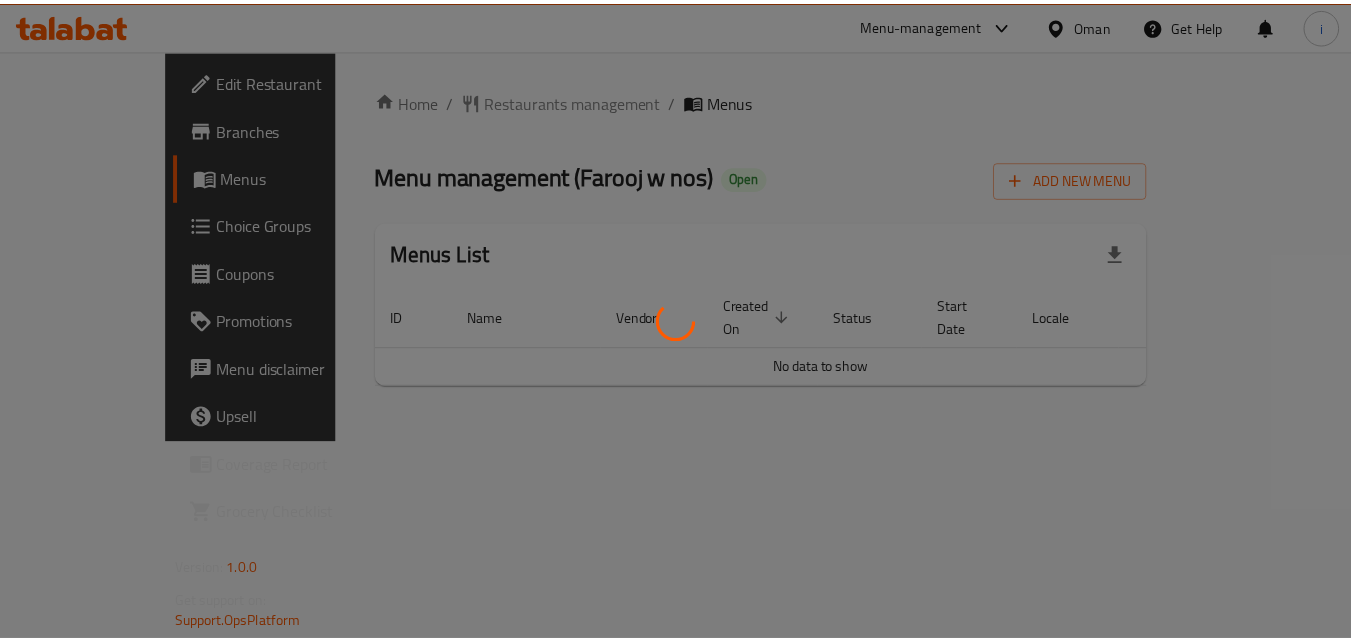 scroll, scrollTop: 0, scrollLeft: 0, axis: both 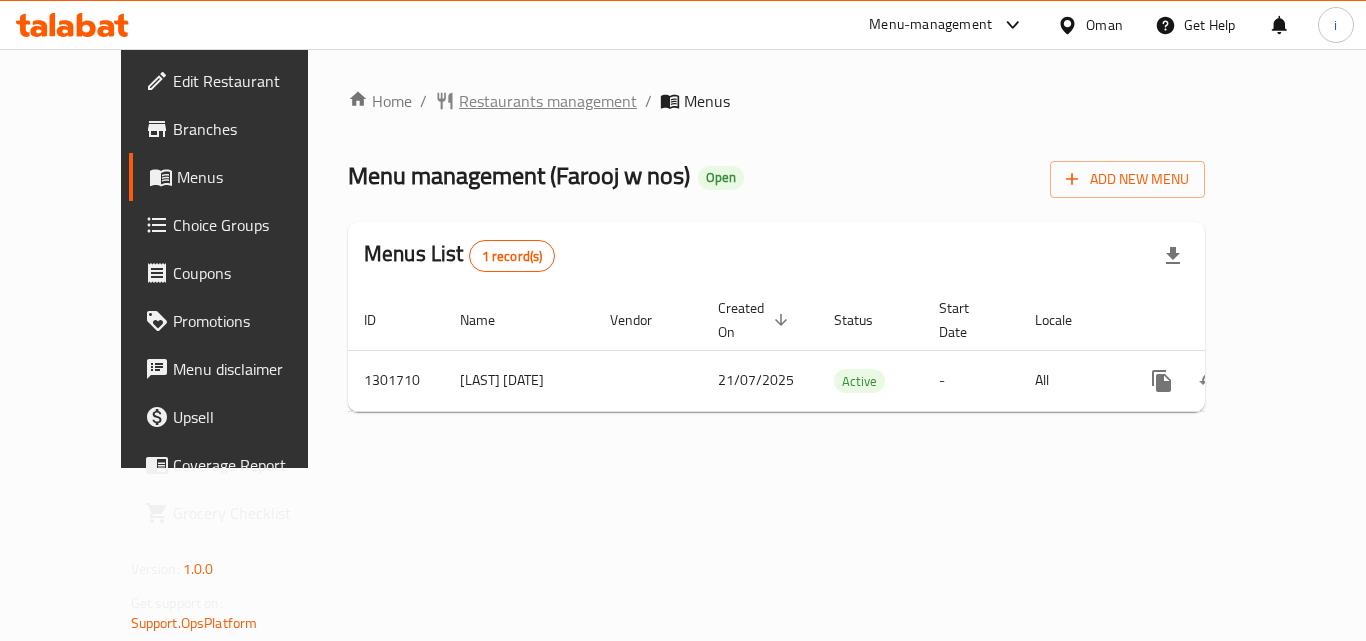 click on "Restaurants management" at bounding box center (548, 101) 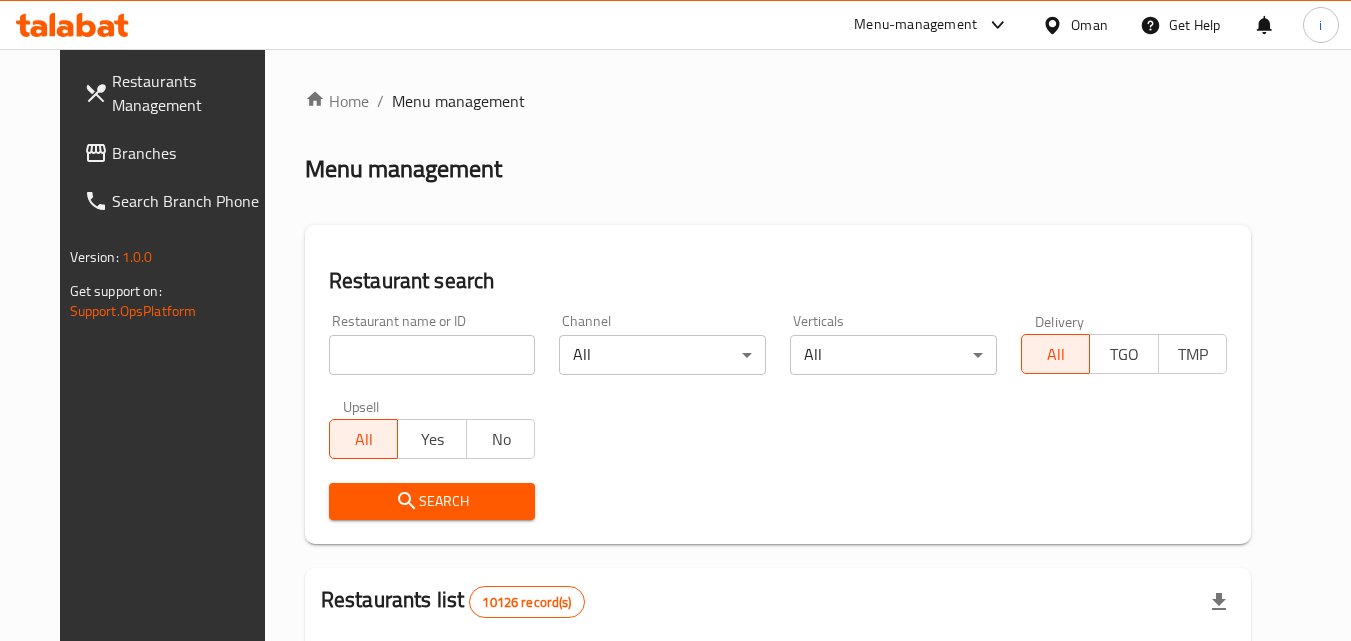 click at bounding box center [432, 355] 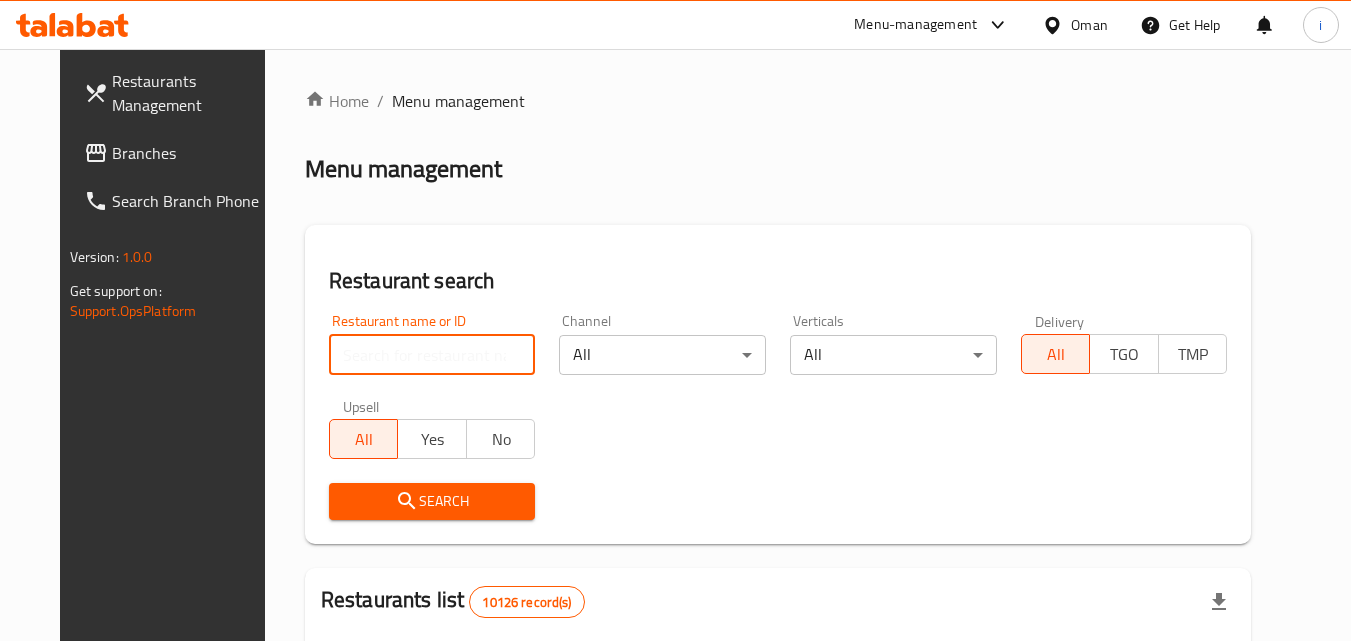 paste on "702164" 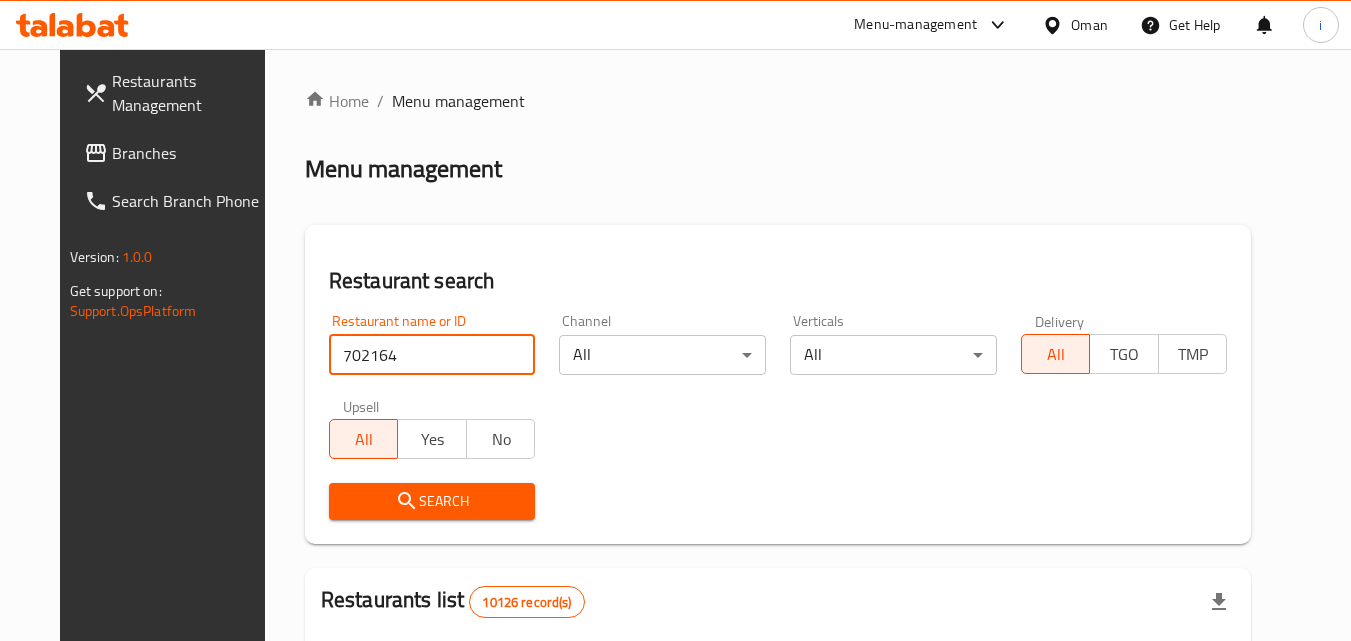 type on "702164" 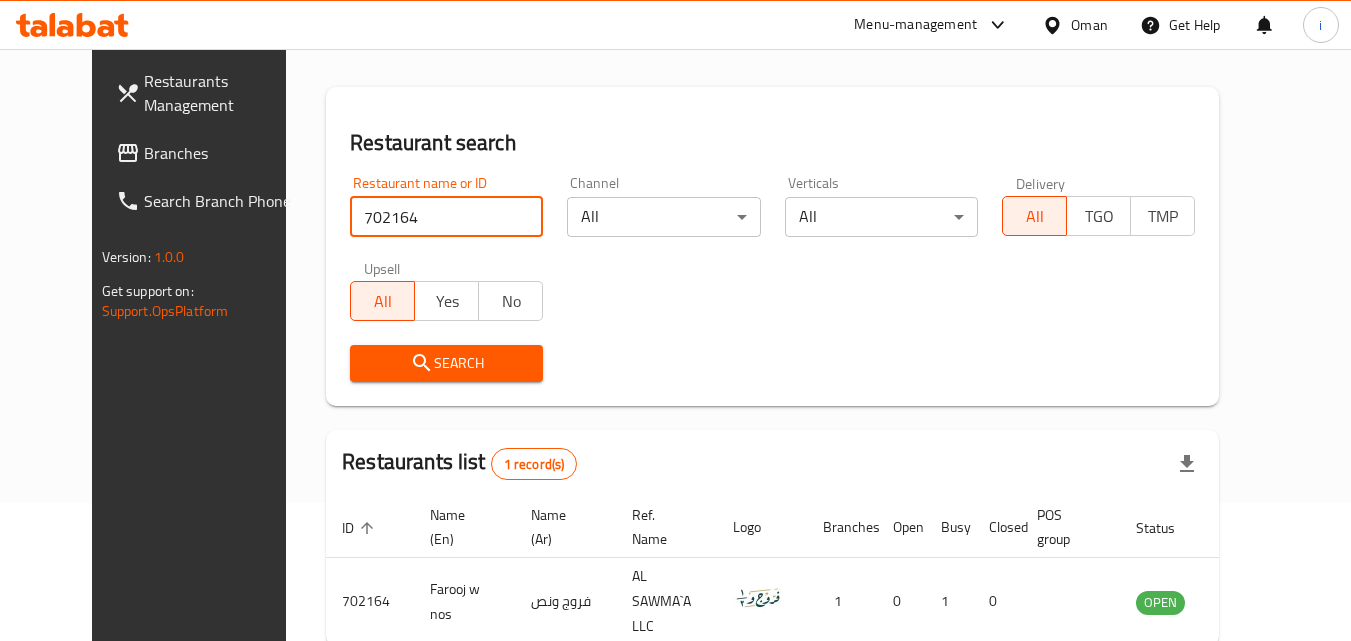 scroll, scrollTop: 234, scrollLeft: 0, axis: vertical 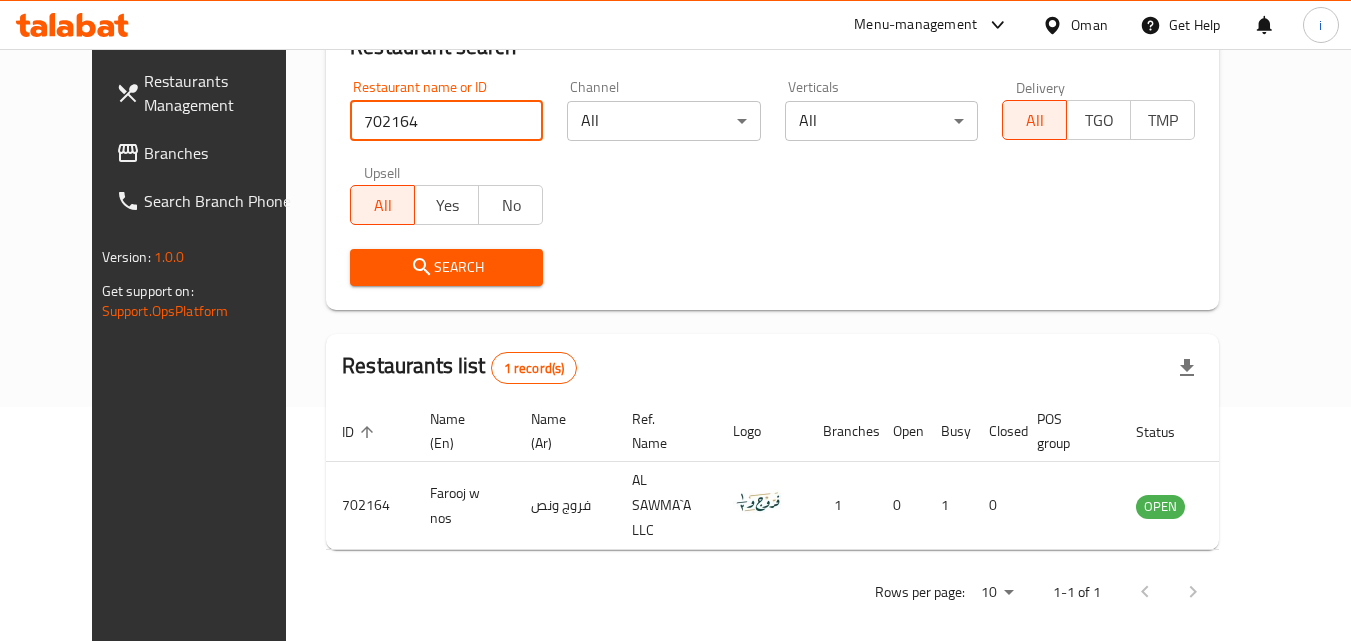 click at bounding box center (1056, 25) 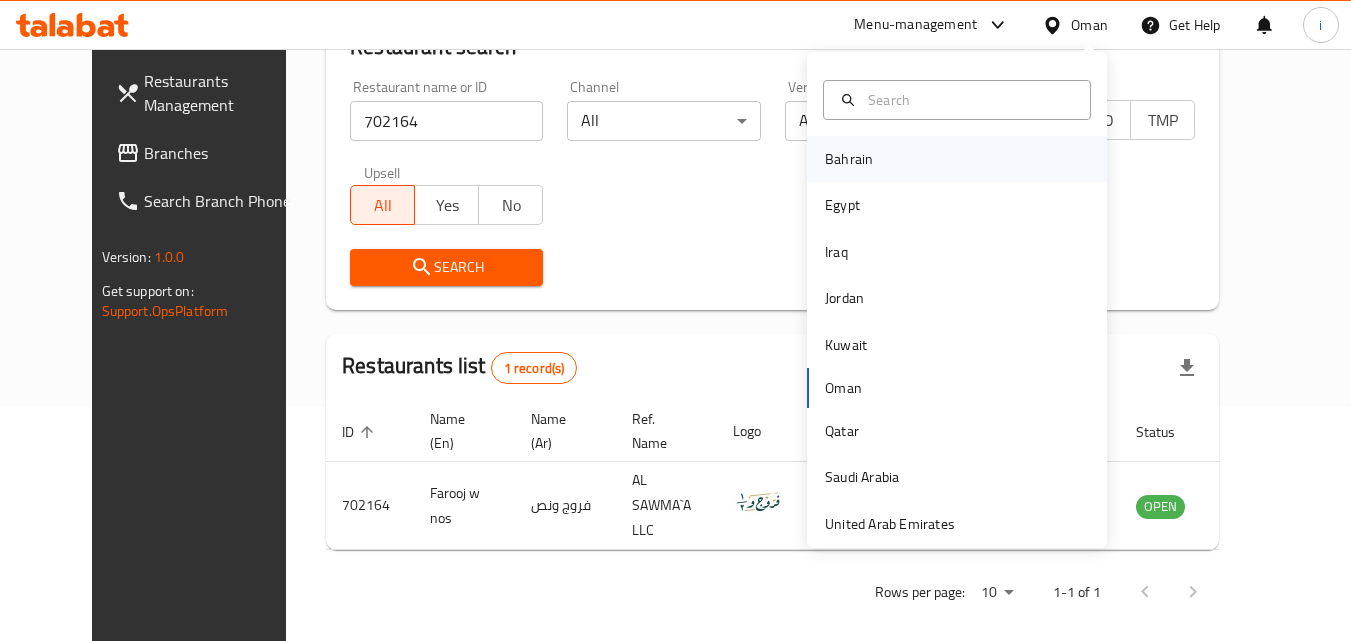 click on "Bahrain" at bounding box center (849, 159) 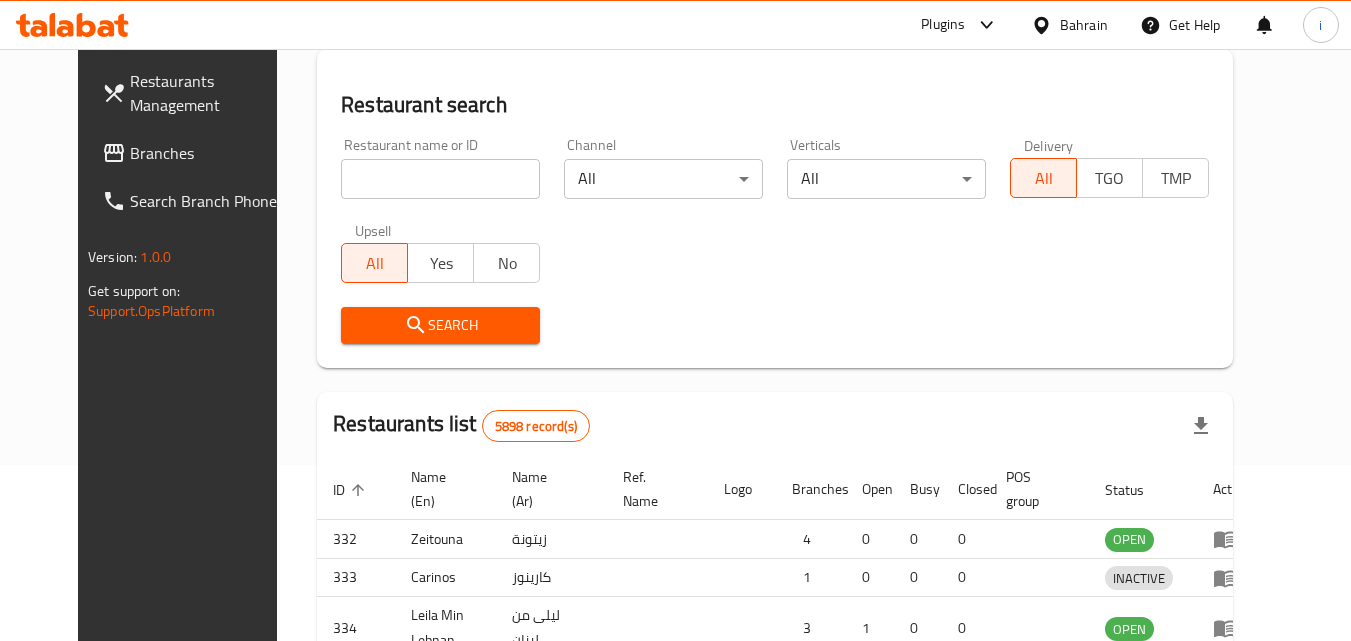 scroll, scrollTop: 234, scrollLeft: 0, axis: vertical 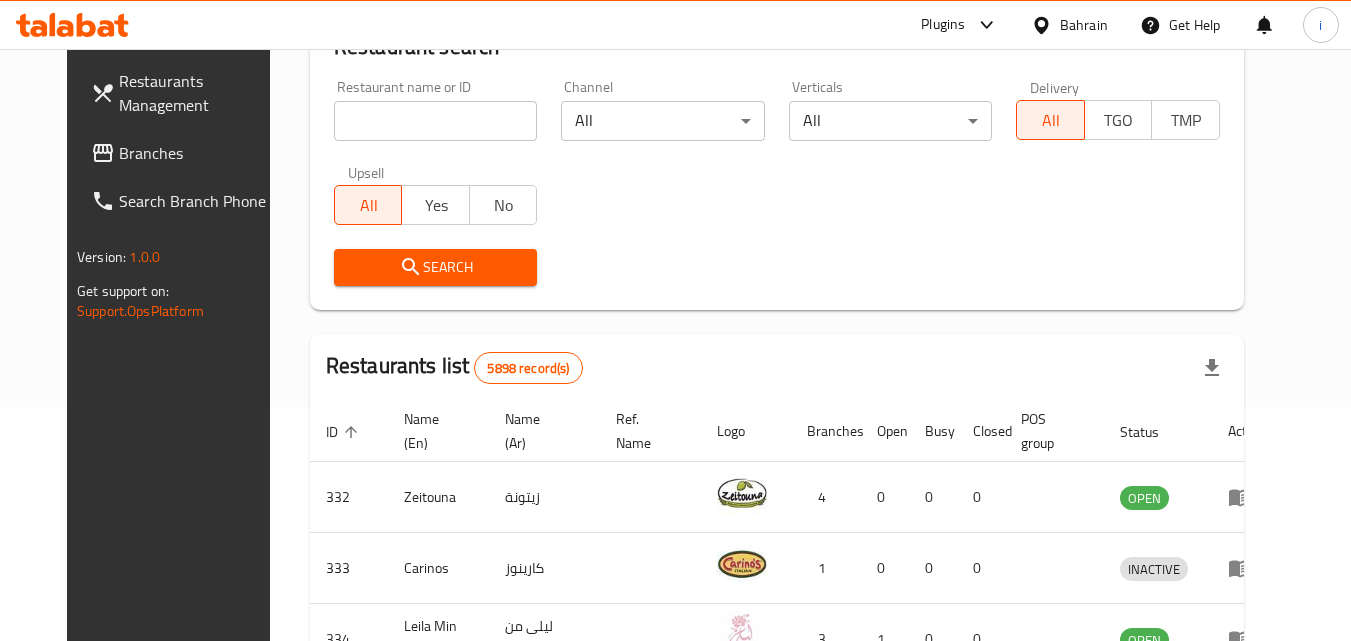 click 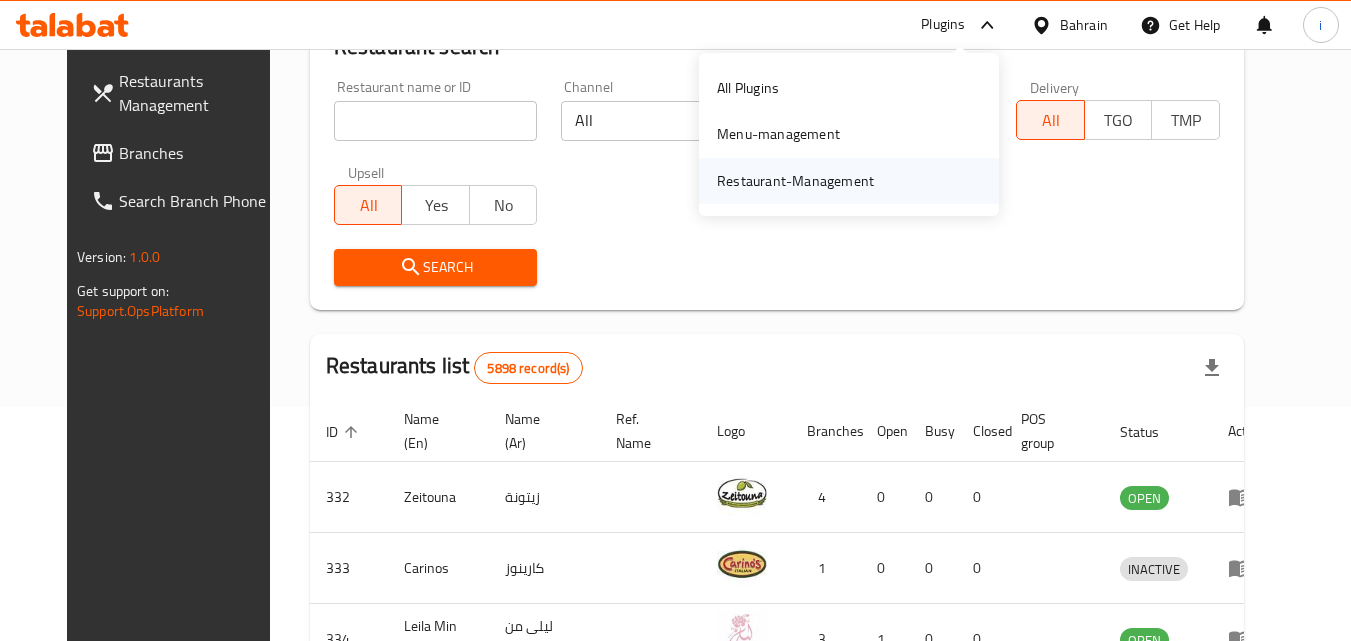 click on "Restaurant-Management" at bounding box center (795, 181) 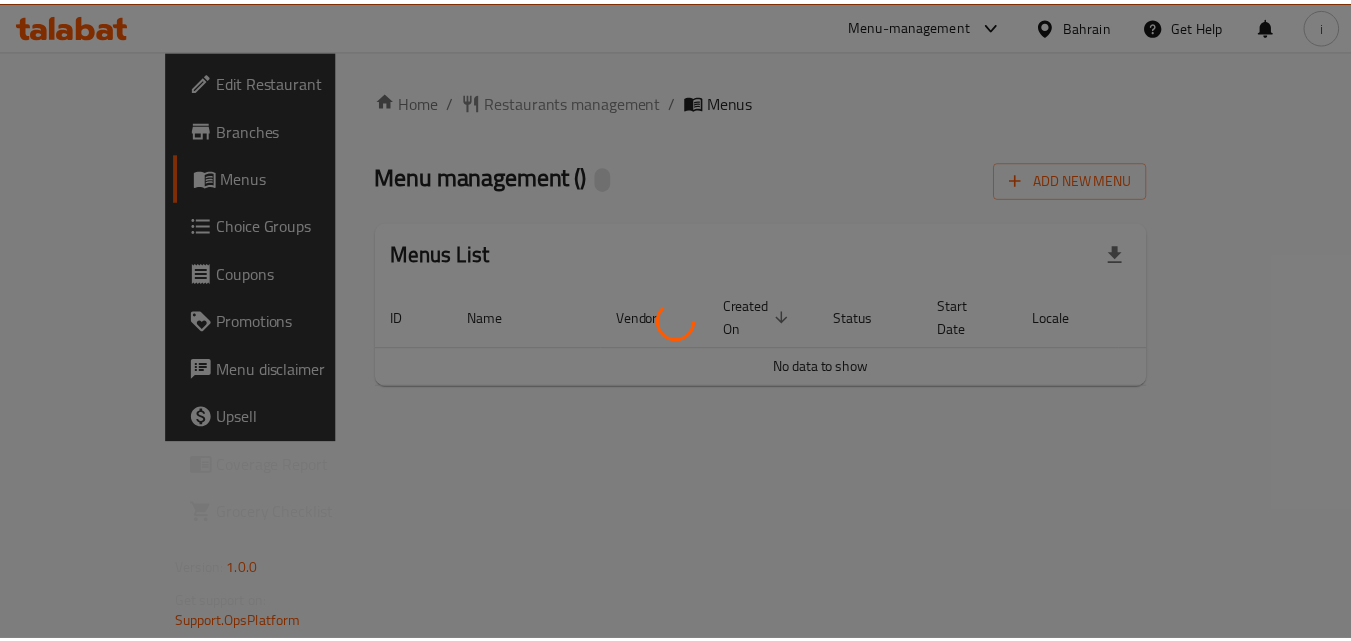 scroll, scrollTop: 0, scrollLeft: 0, axis: both 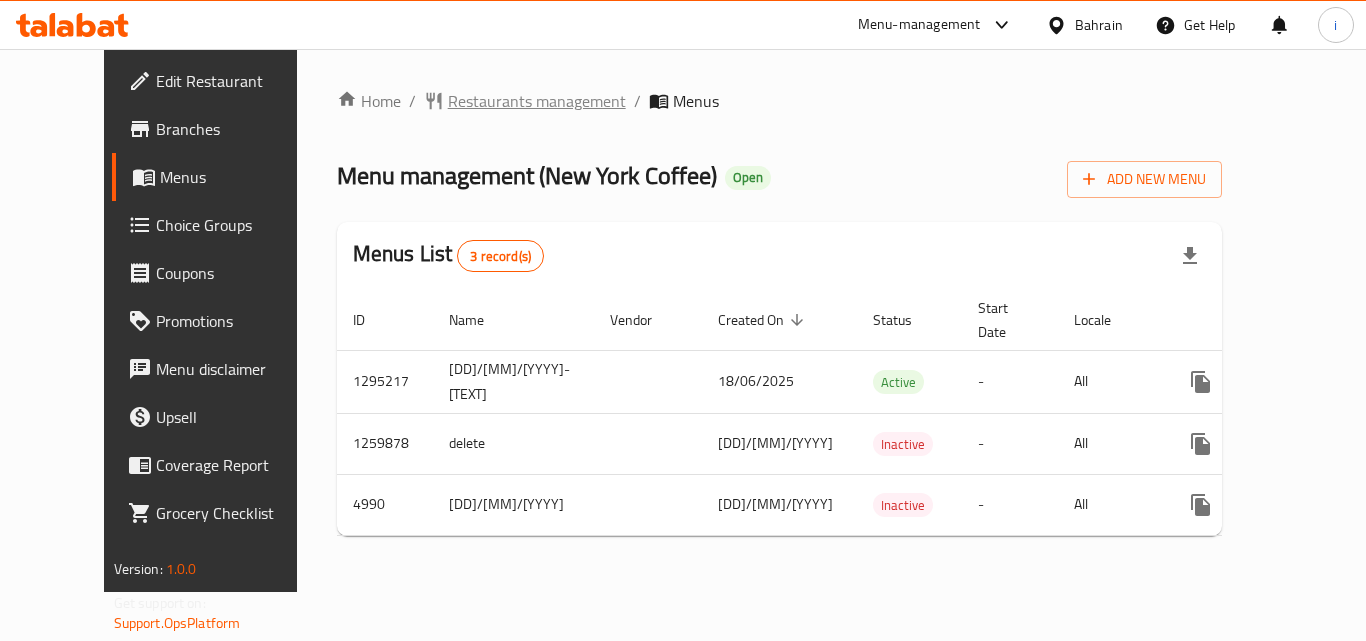 click on "Restaurants management" at bounding box center (537, 101) 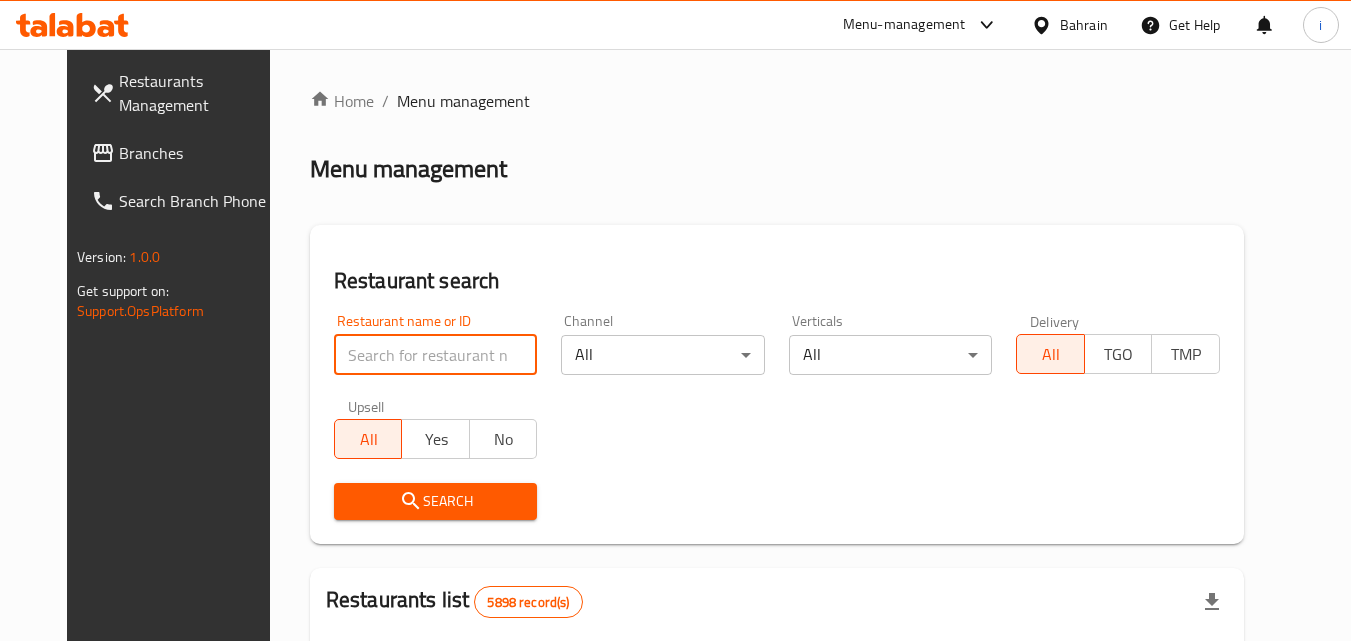 click at bounding box center (436, 355) 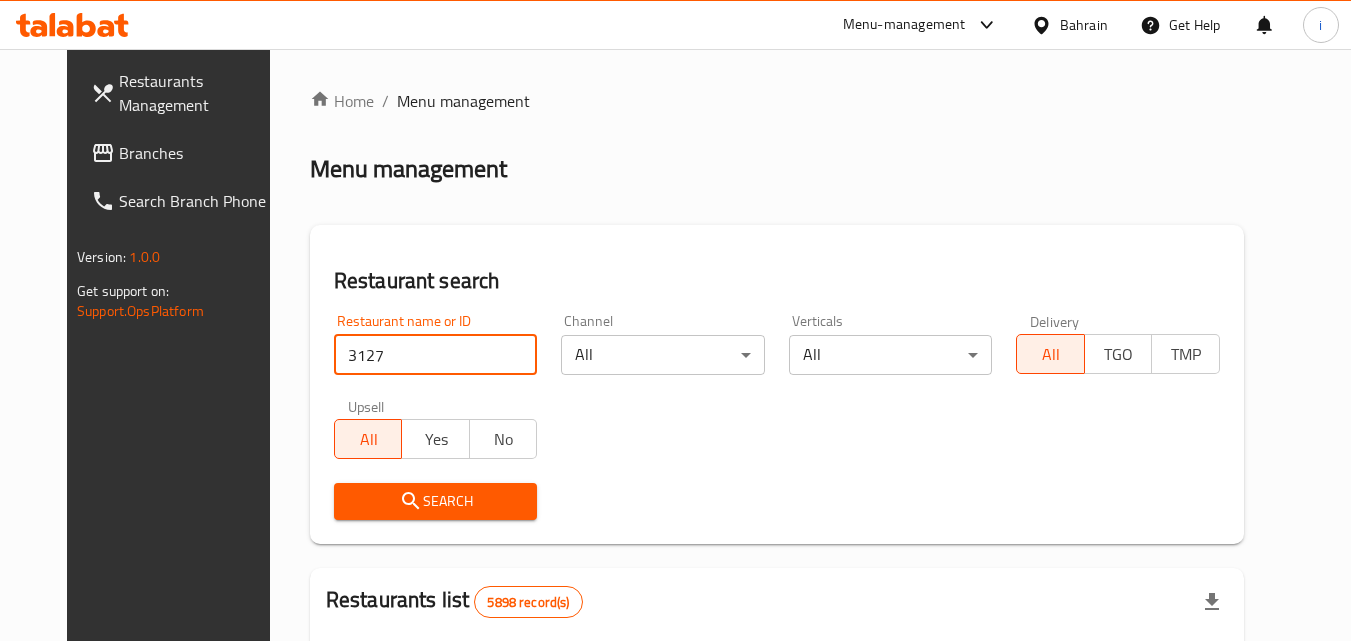 type on "3127" 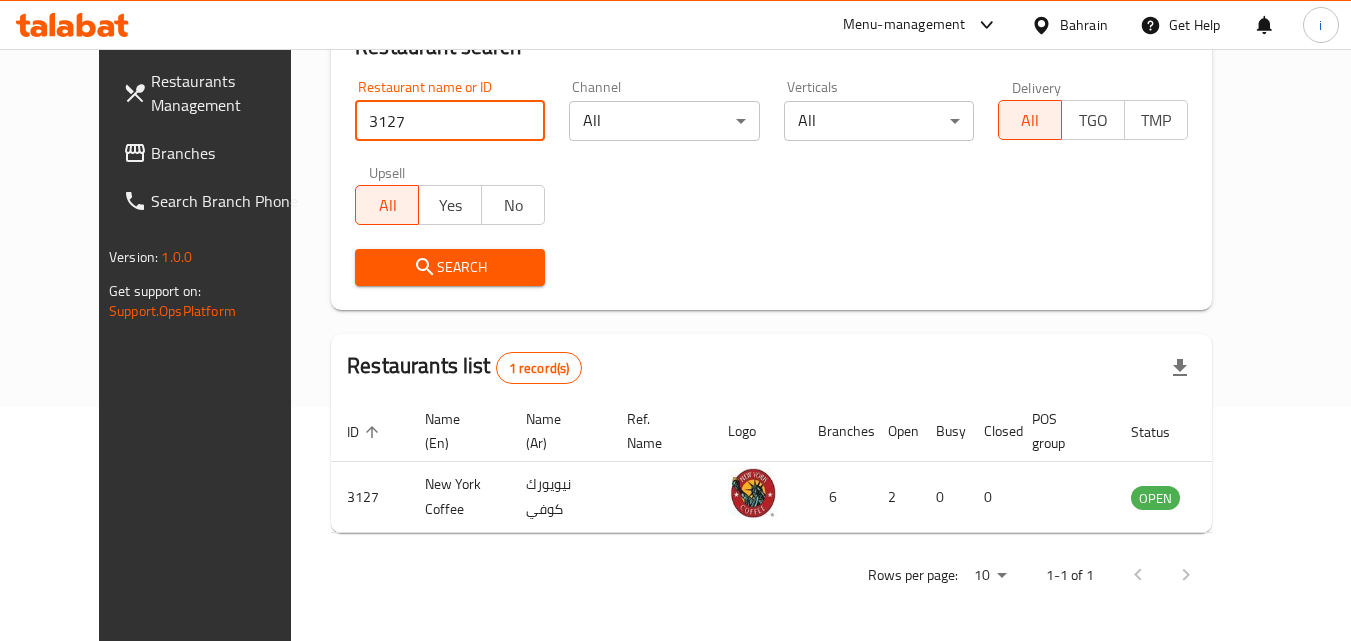 scroll, scrollTop: 234, scrollLeft: 0, axis: vertical 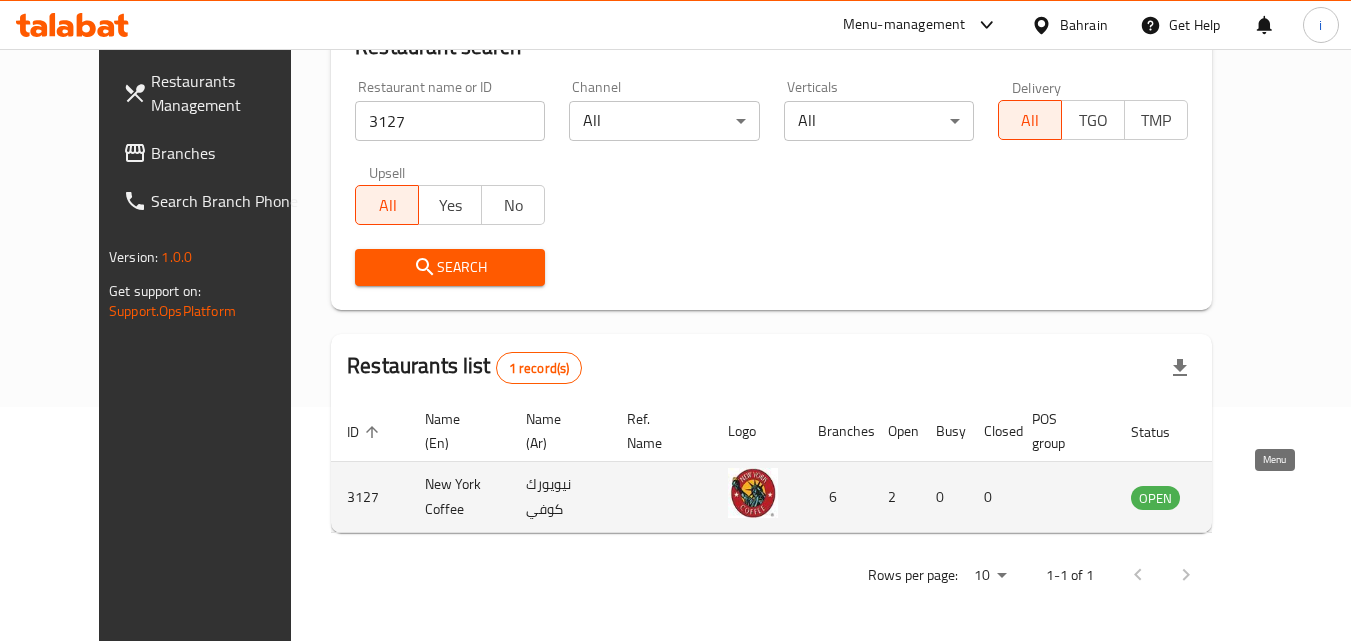click 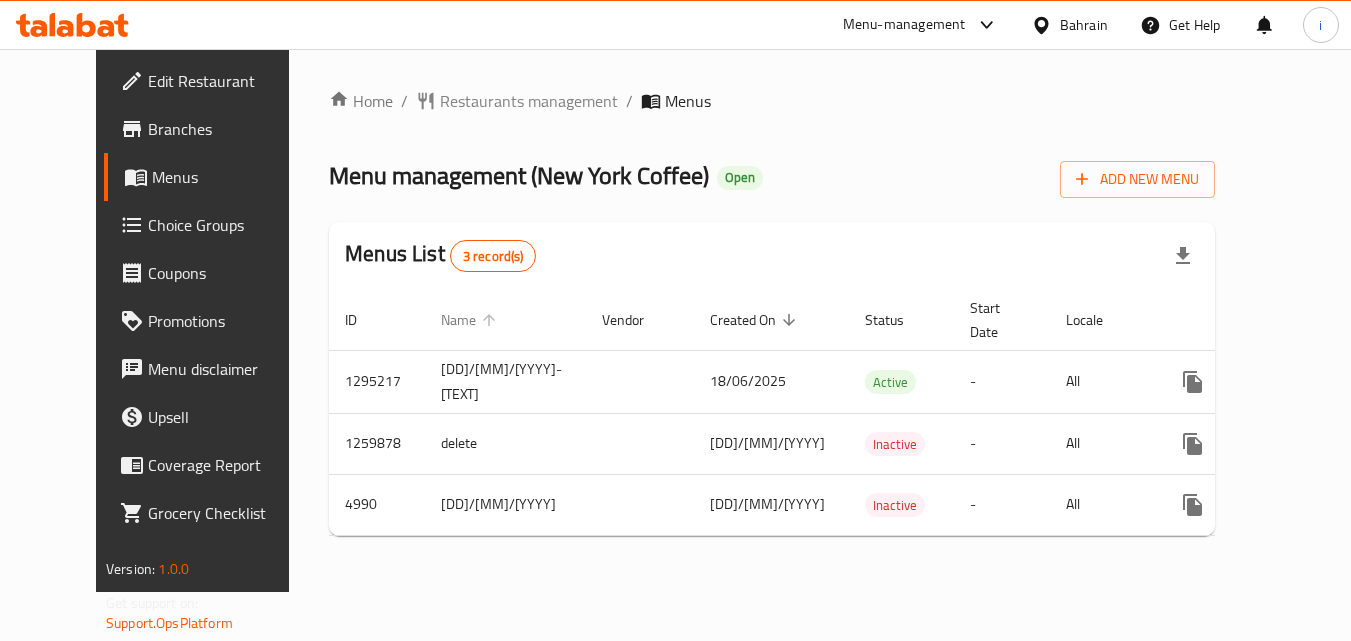 scroll, scrollTop: 0, scrollLeft: 0, axis: both 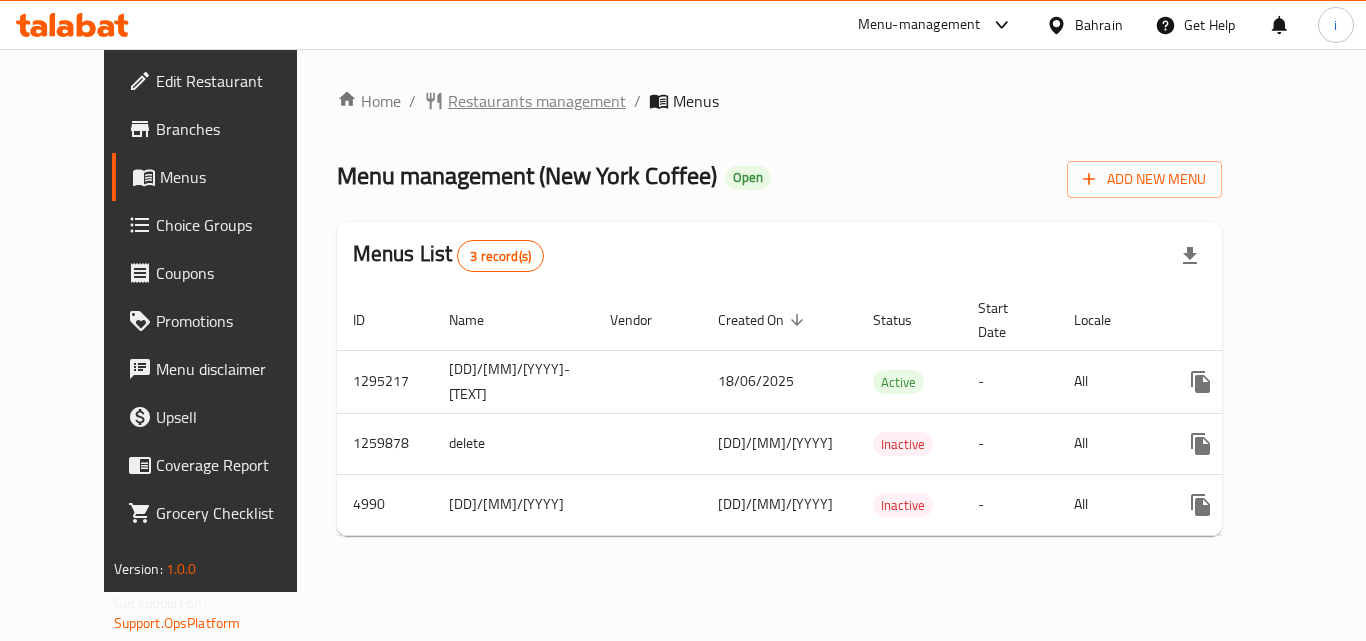 click on "Restaurants management" at bounding box center [537, 101] 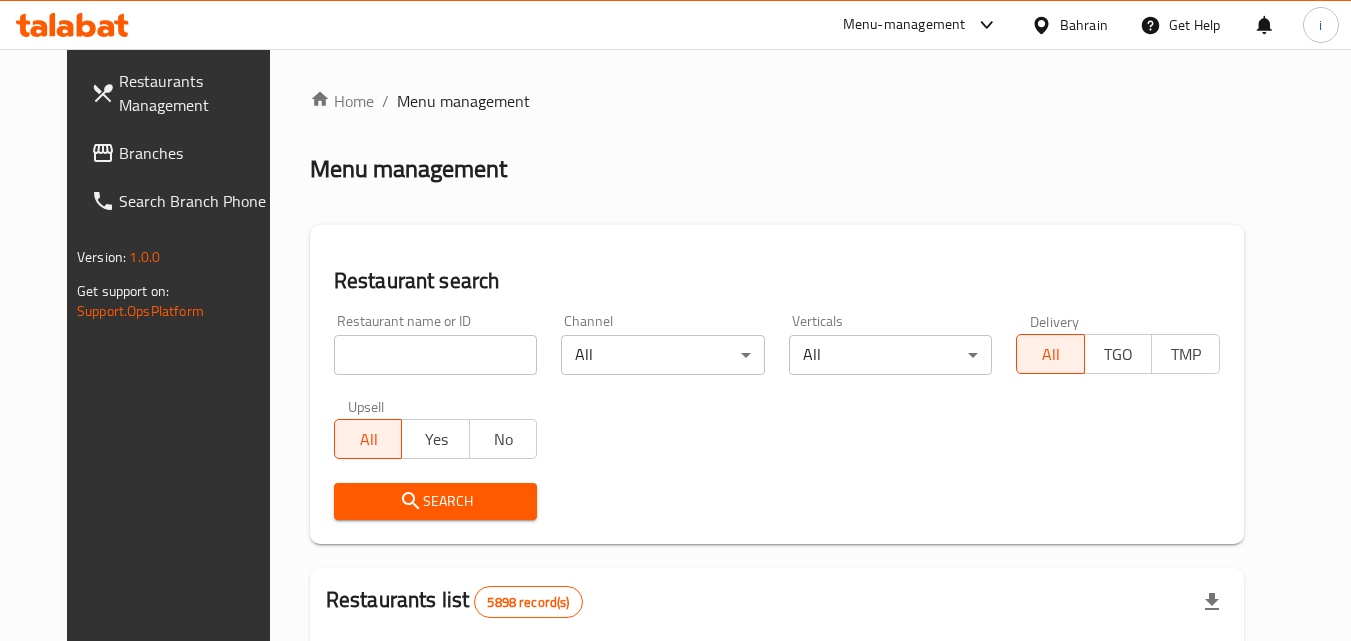 click at bounding box center (436, 355) 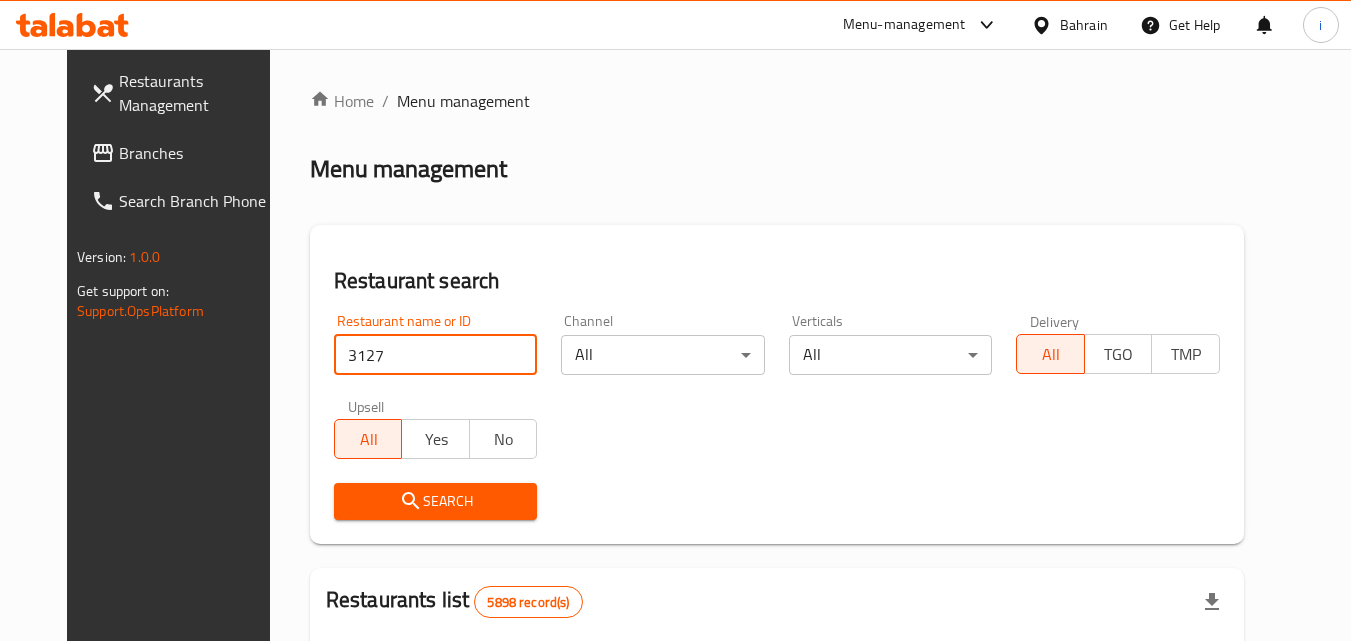 type on "3127" 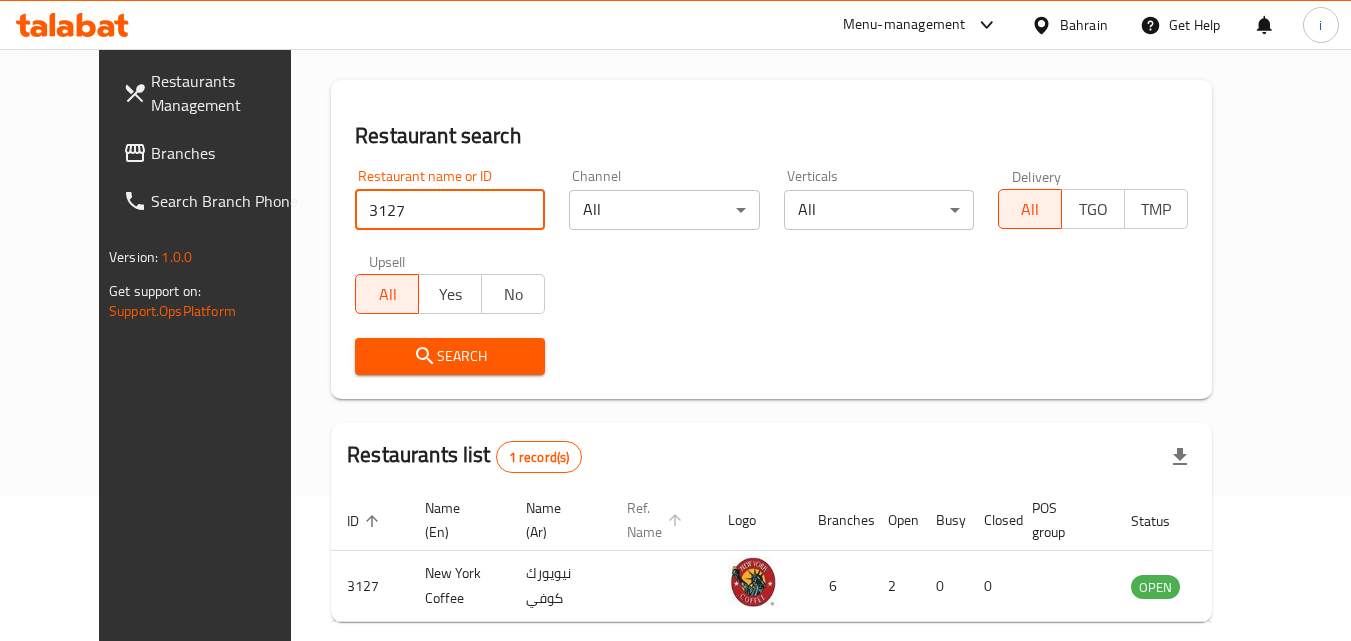 scroll, scrollTop: 234, scrollLeft: 0, axis: vertical 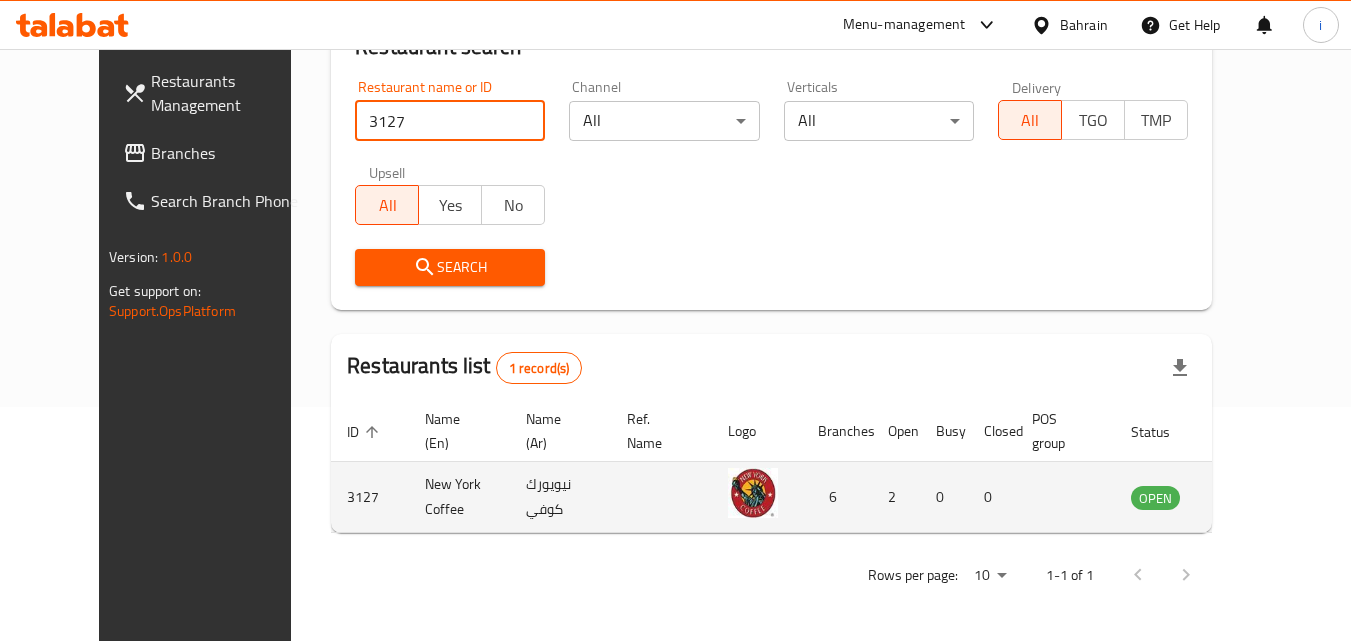 click 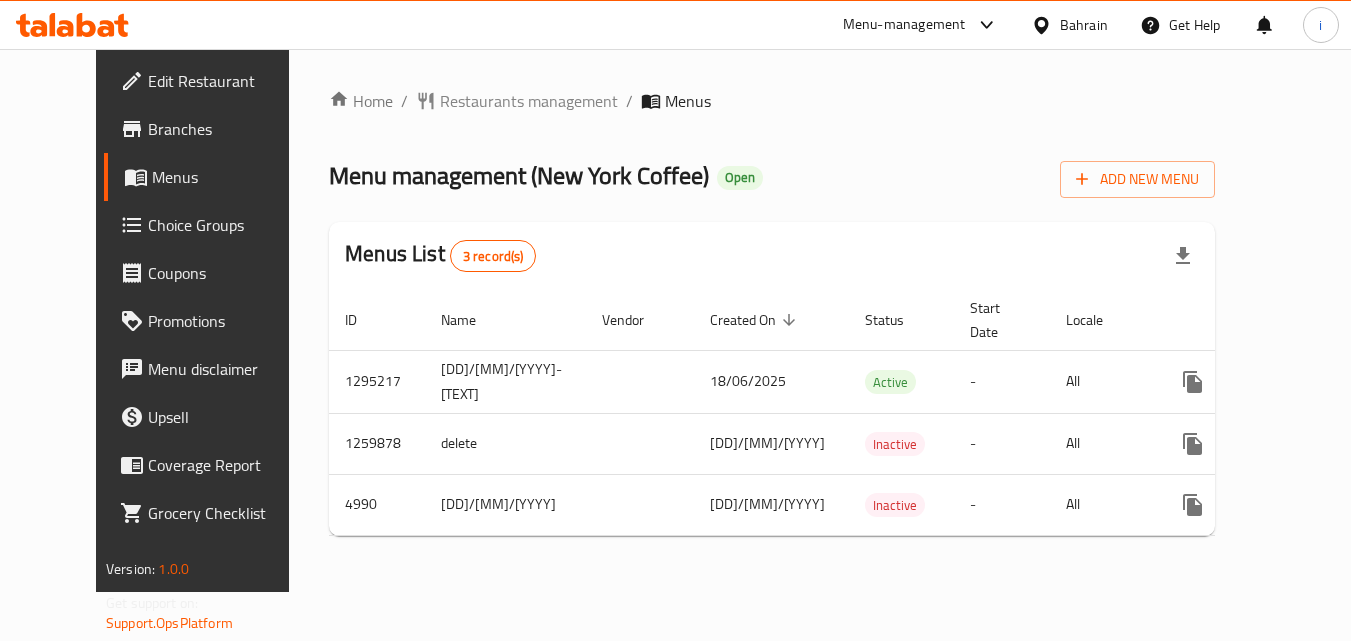 scroll, scrollTop: 0, scrollLeft: 0, axis: both 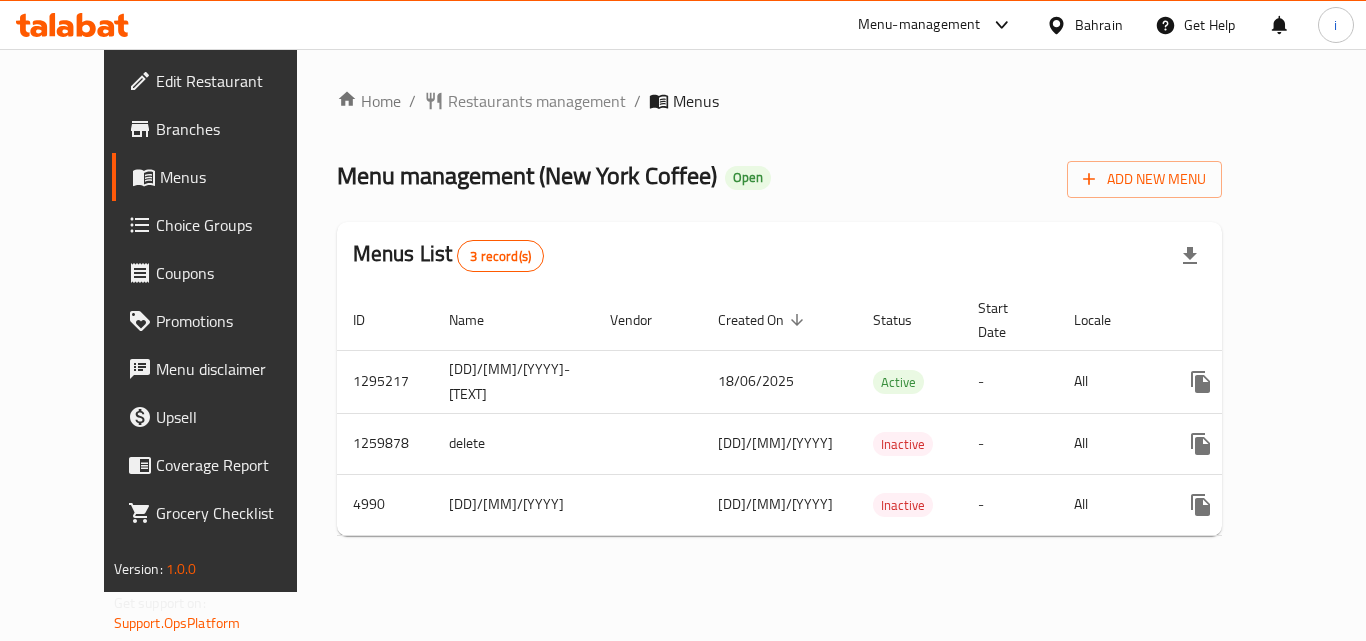 click on "Bahrain" at bounding box center [1099, 25] 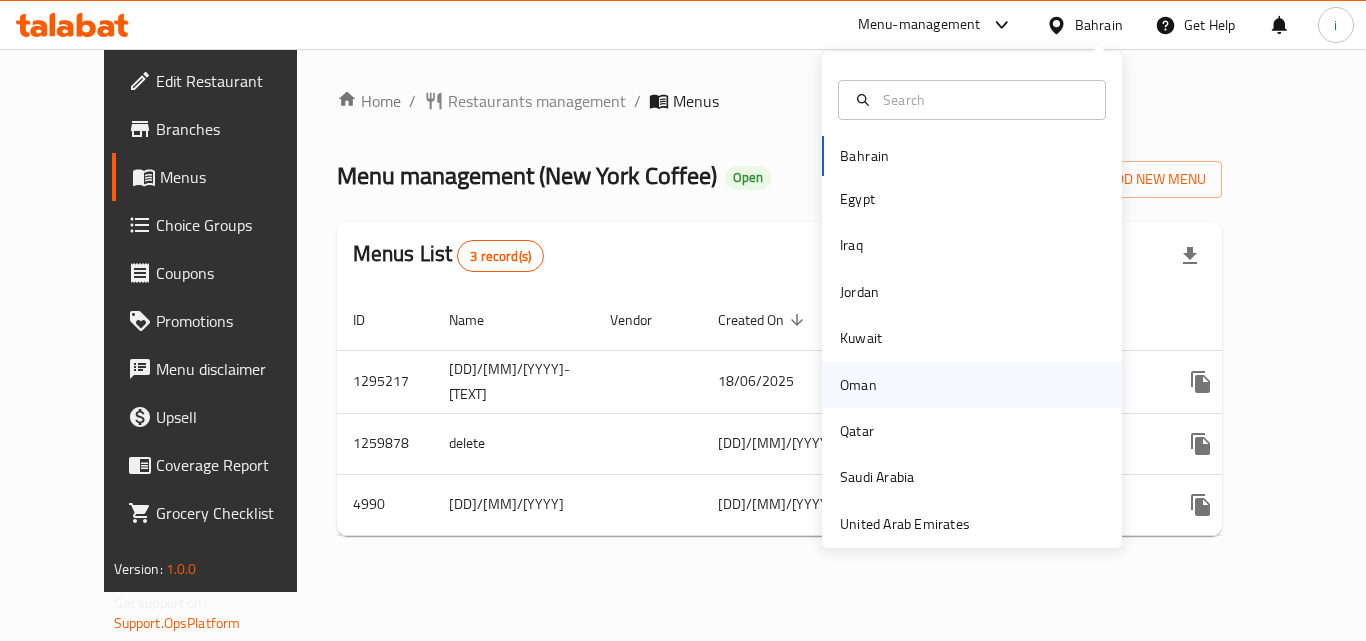 click on "Oman" at bounding box center [858, 385] 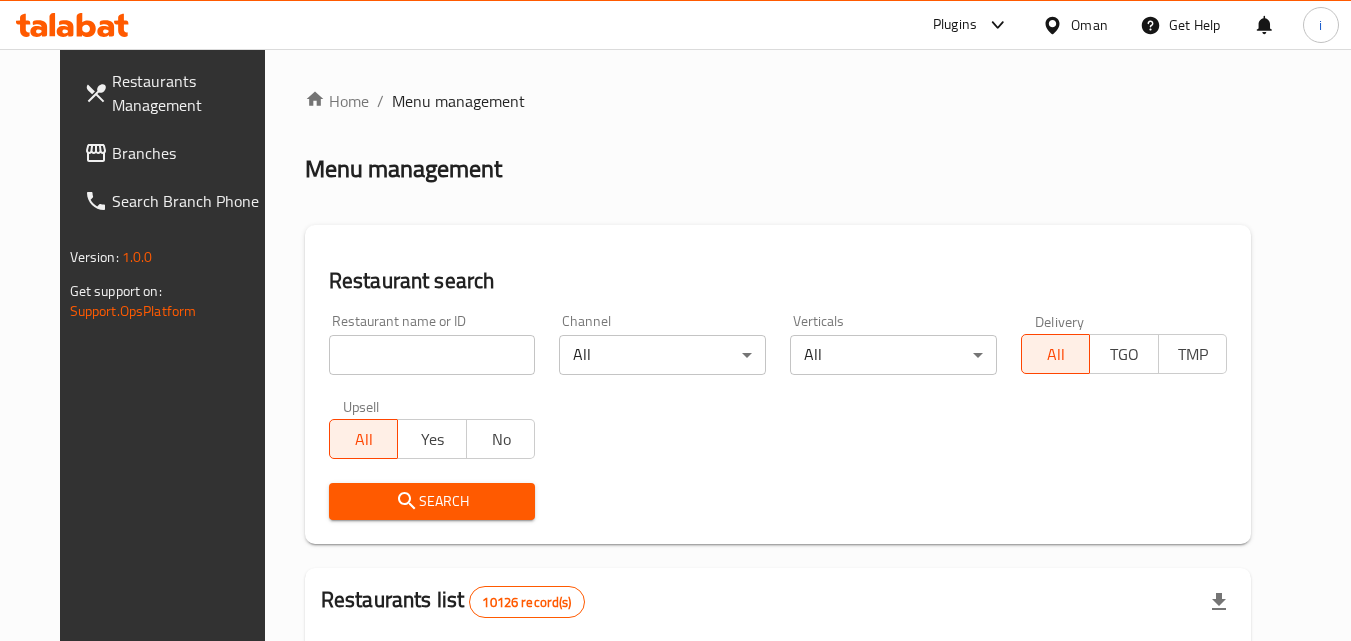 click 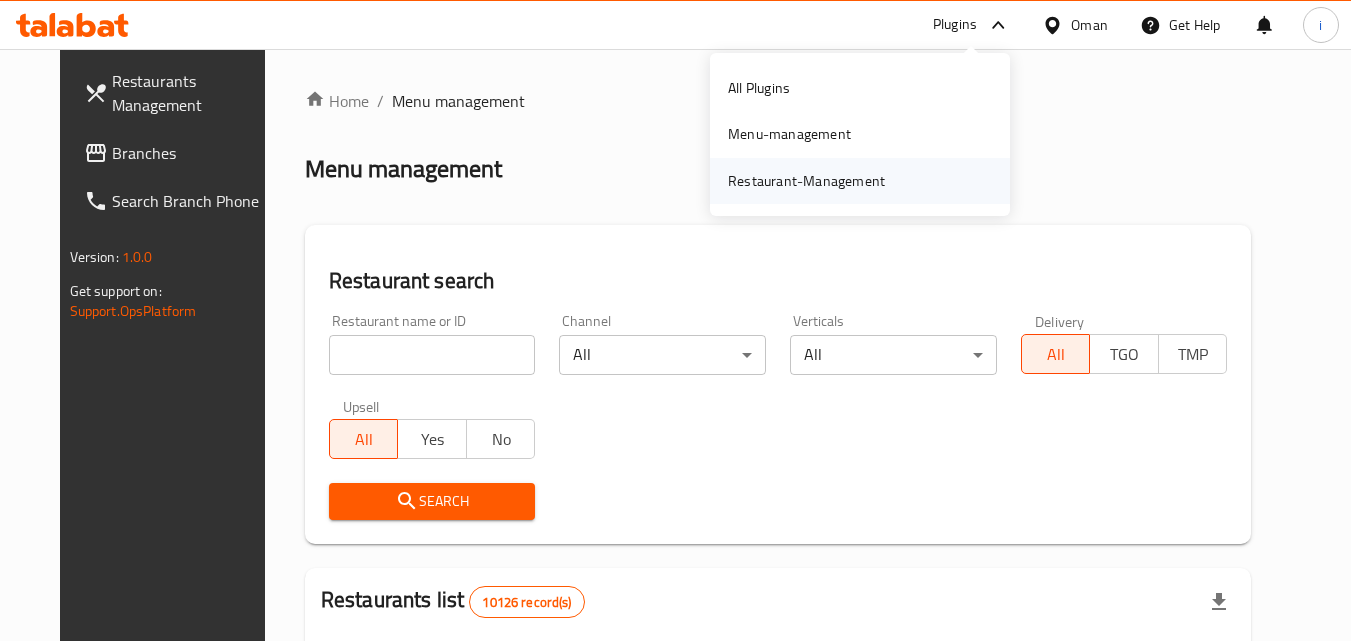 click on "Restaurant-Management" at bounding box center (806, 181) 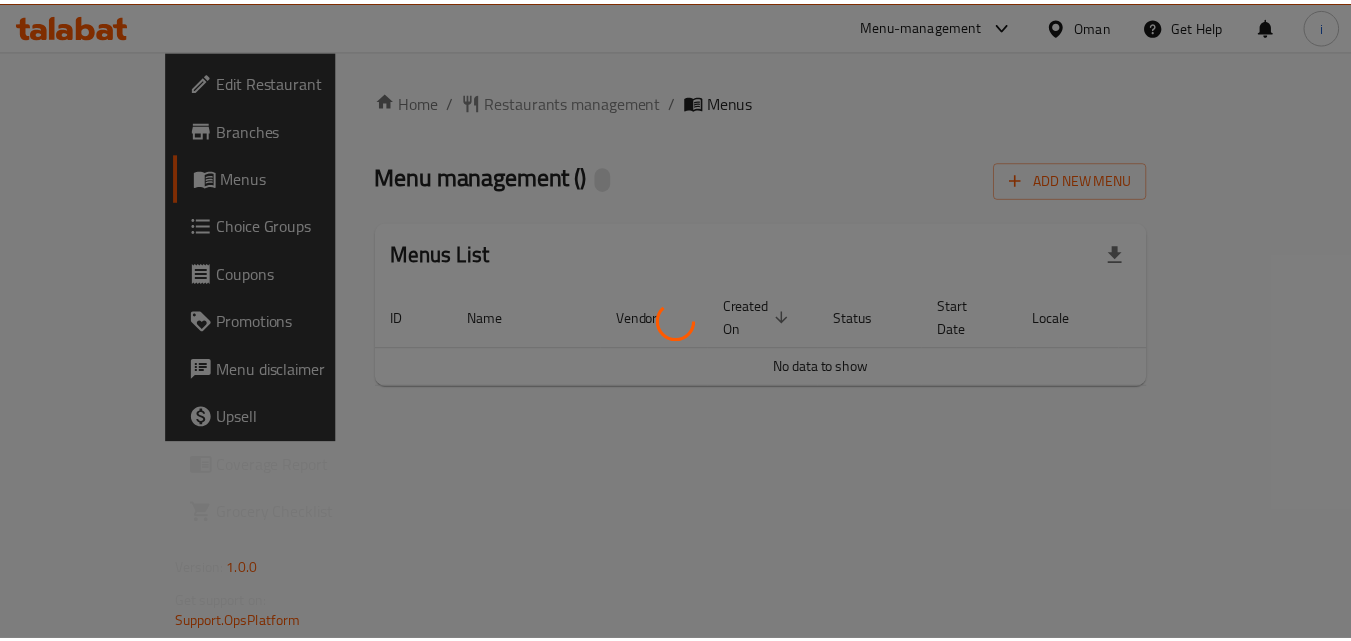 scroll, scrollTop: 0, scrollLeft: 0, axis: both 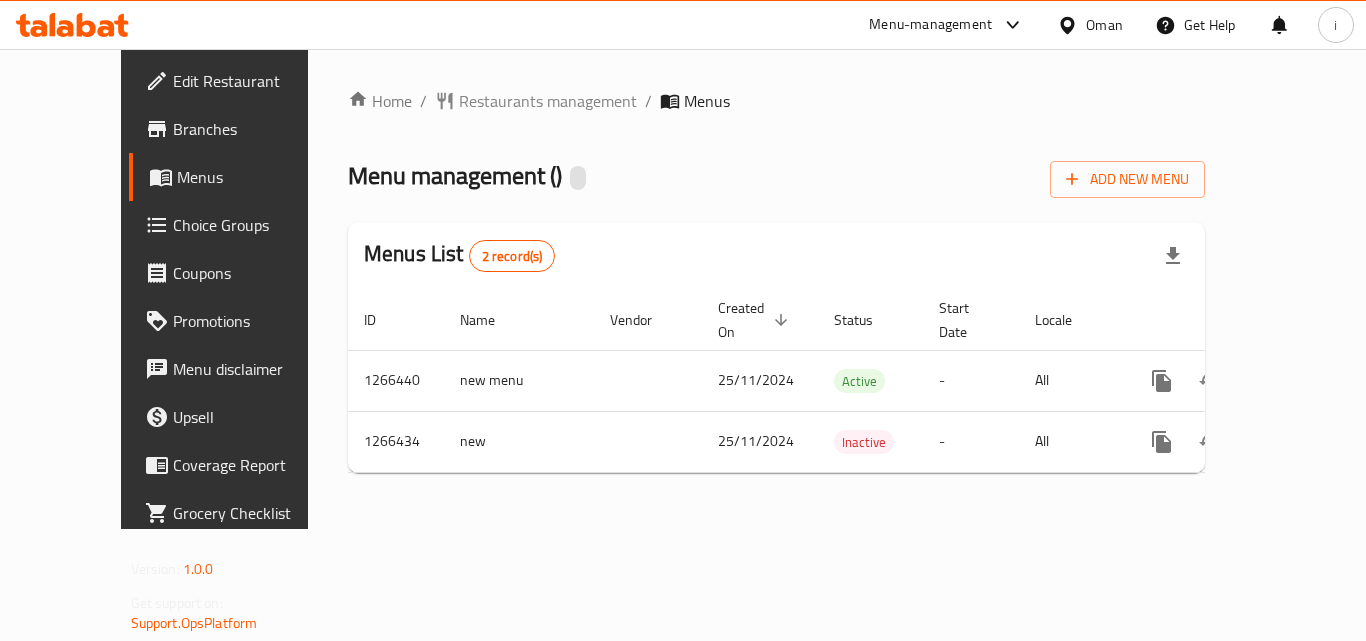 click on "Restaurants management" at bounding box center (548, 101) 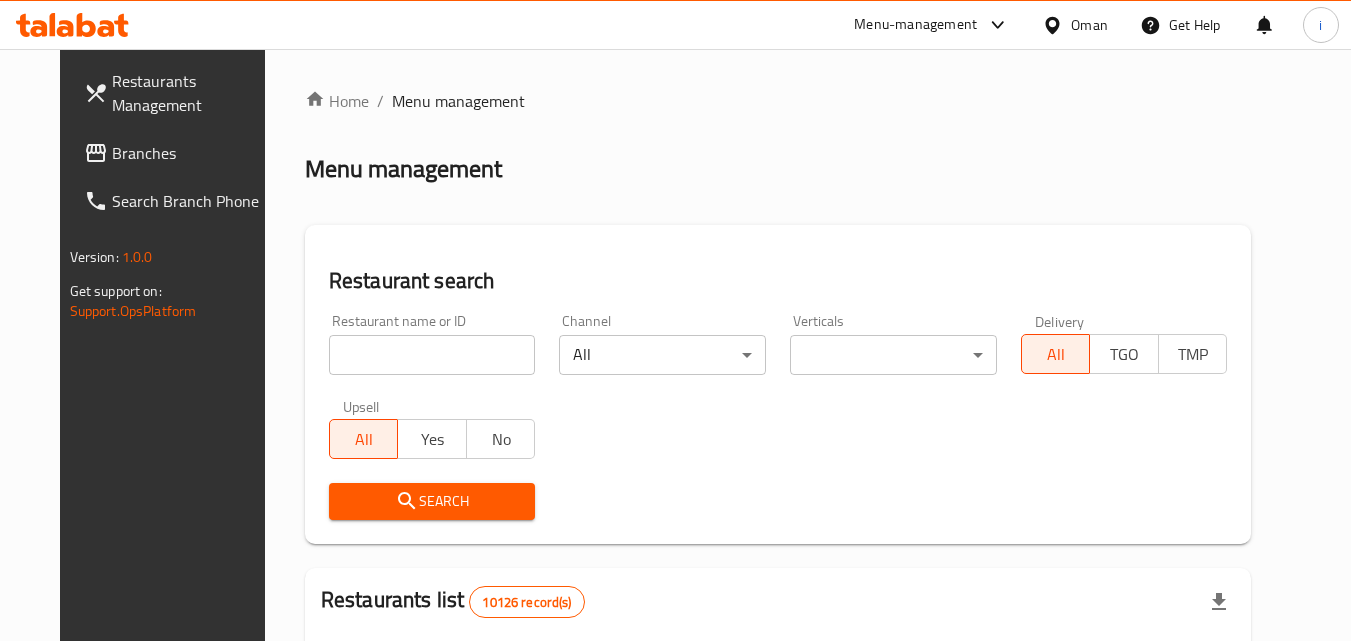 click at bounding box center (432, 355) 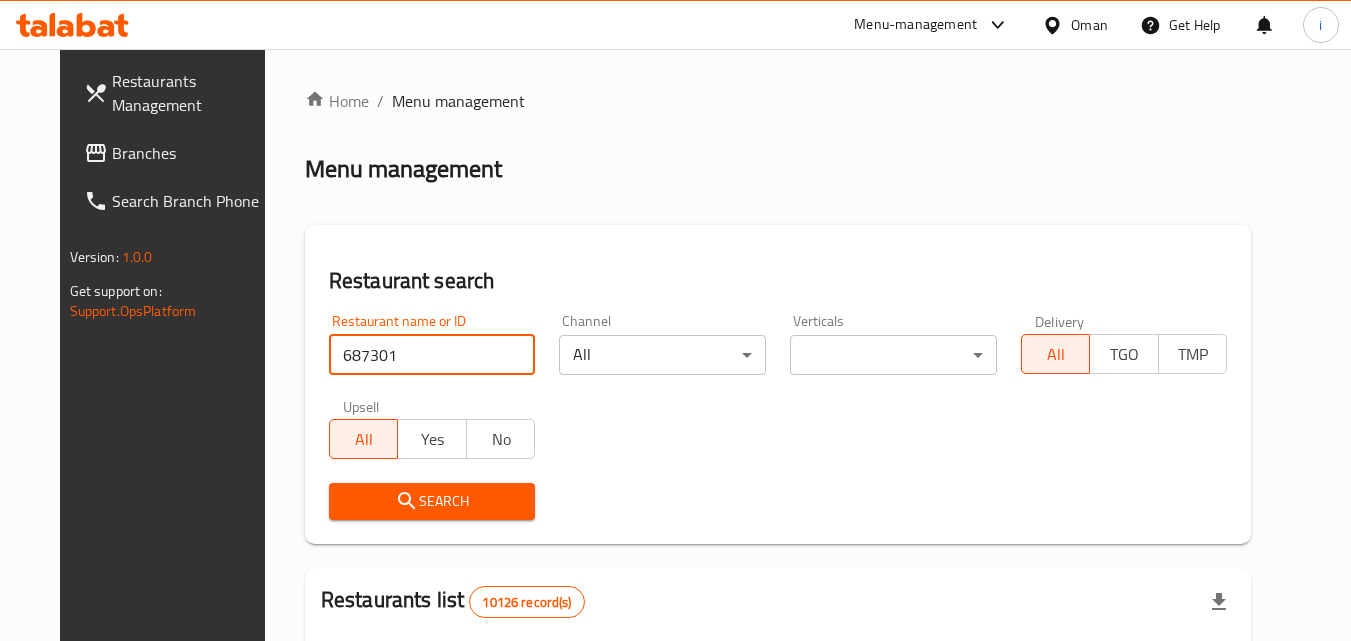 type on "687301" 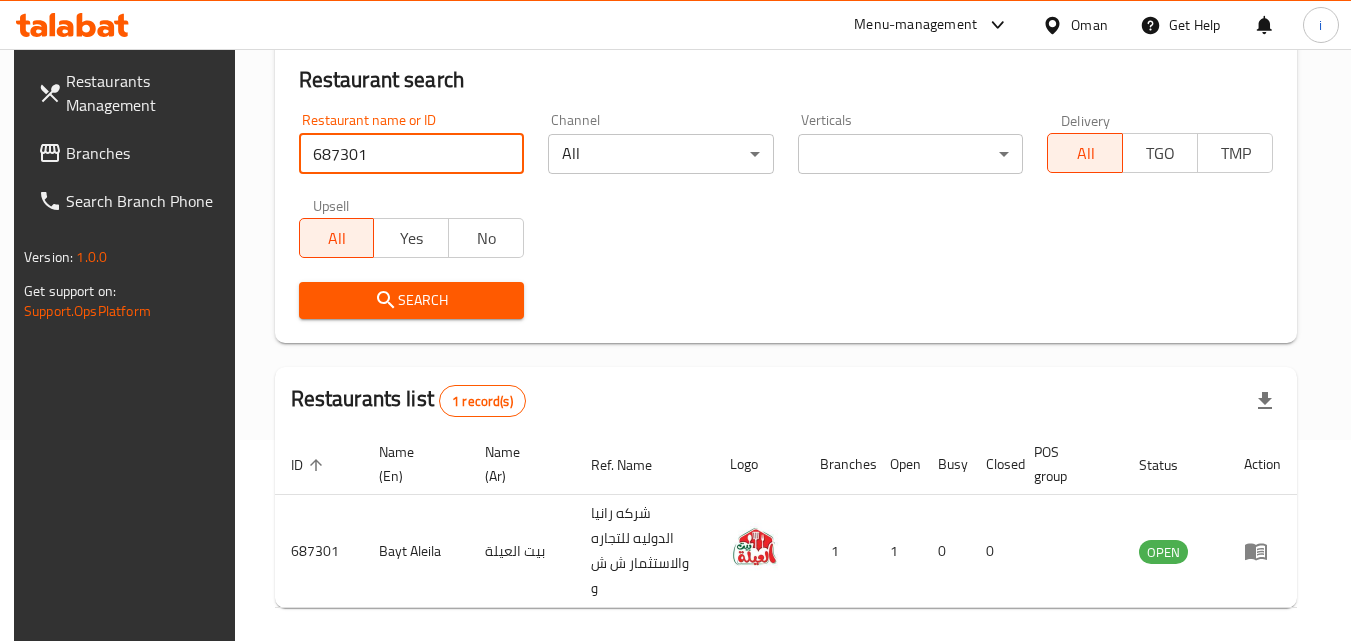 scroll, scrollTop: 251, scrollLeft: 0, axis: vertical 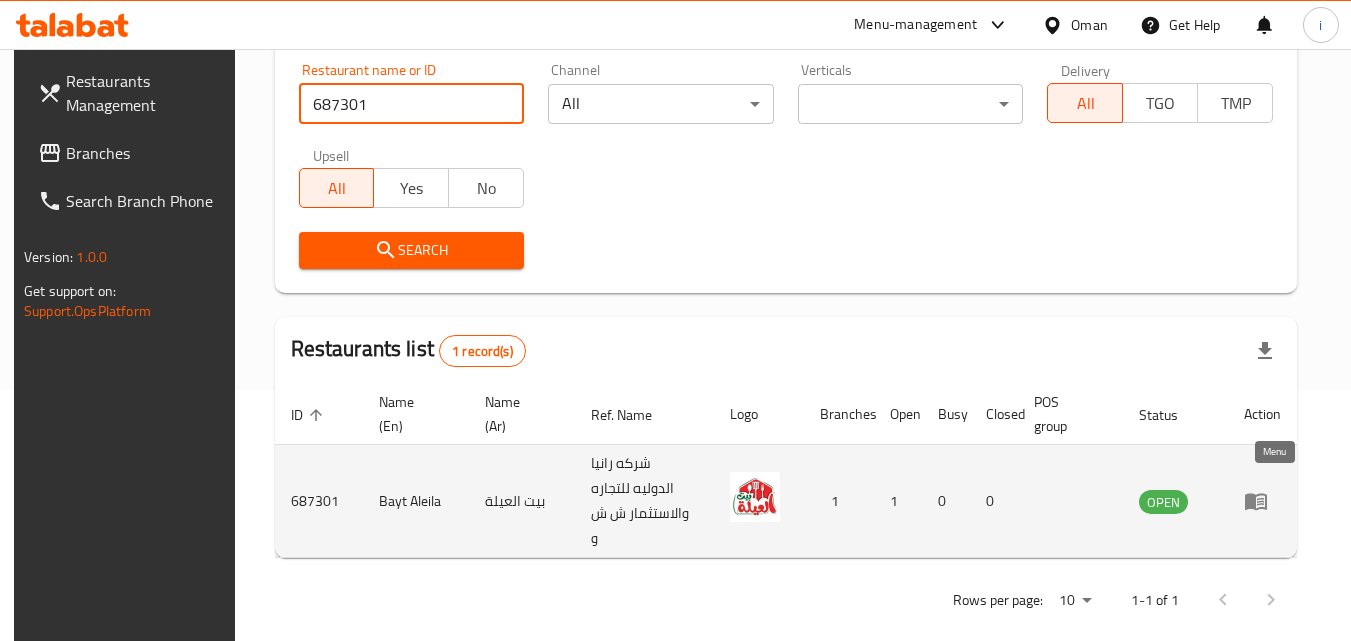 click 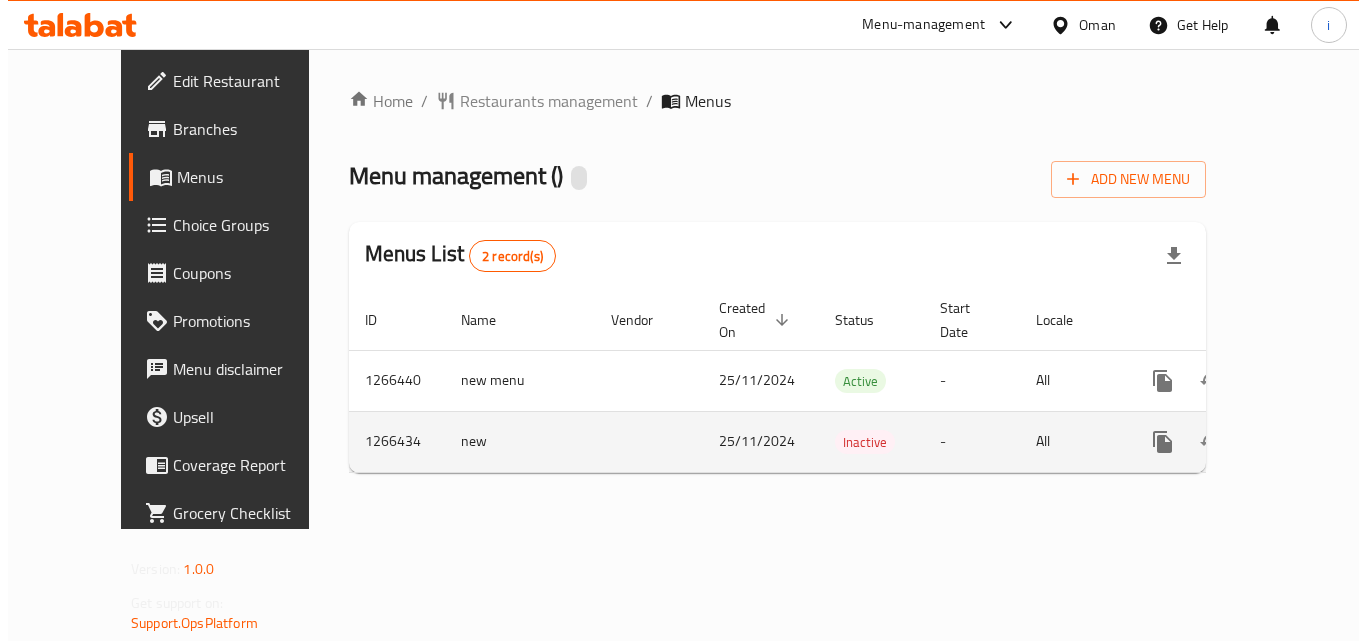 scroll, scrollTop: 0, scrollLeft: 0, axis: both 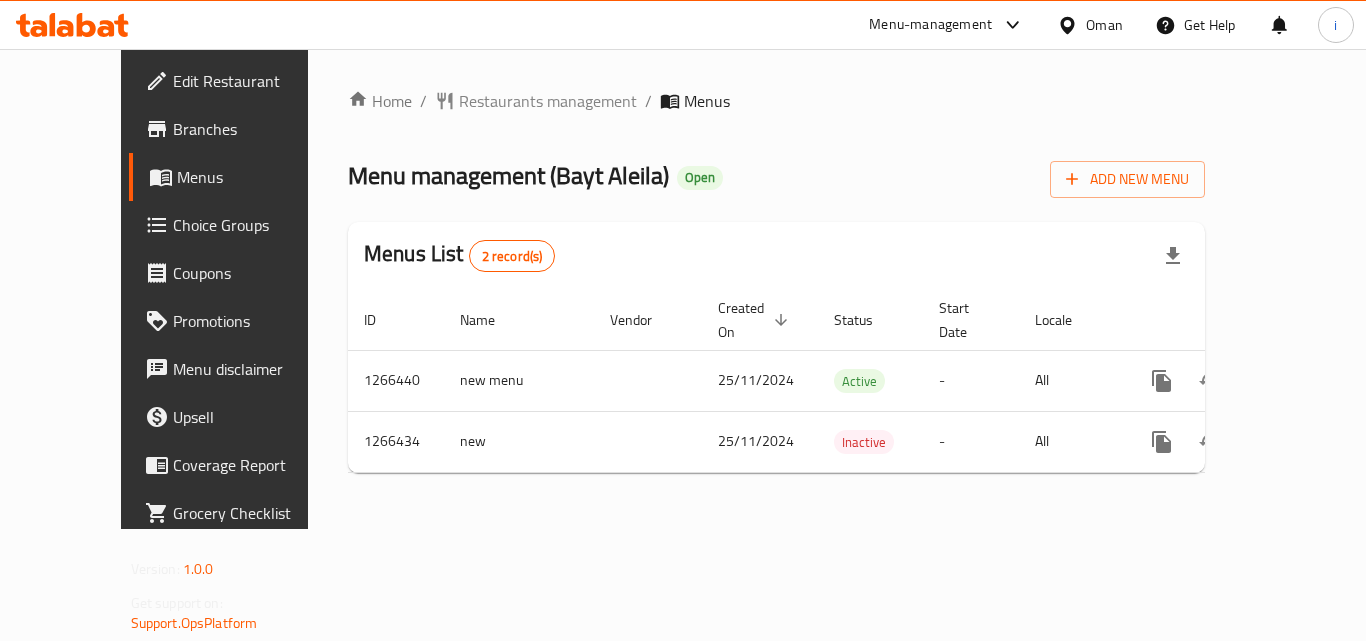 click on "Oman" at bounding box center (1104, 25) 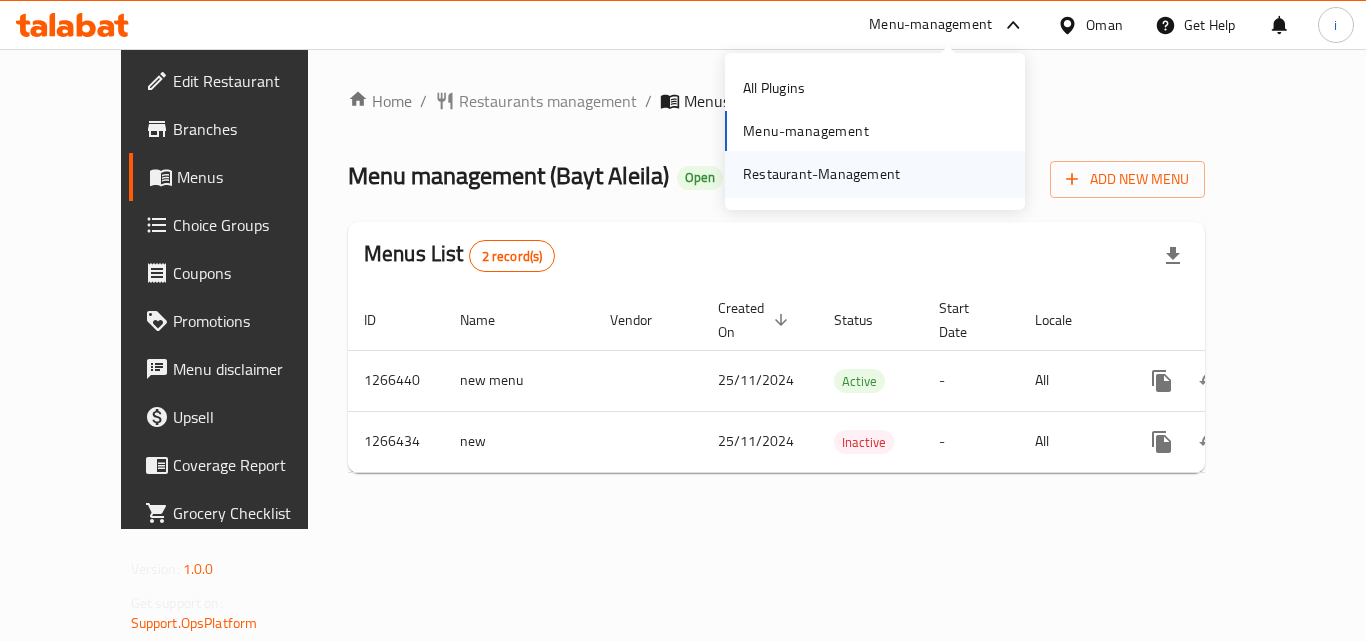 click on "Restaurant-Management" at bounding box center [821, 174] 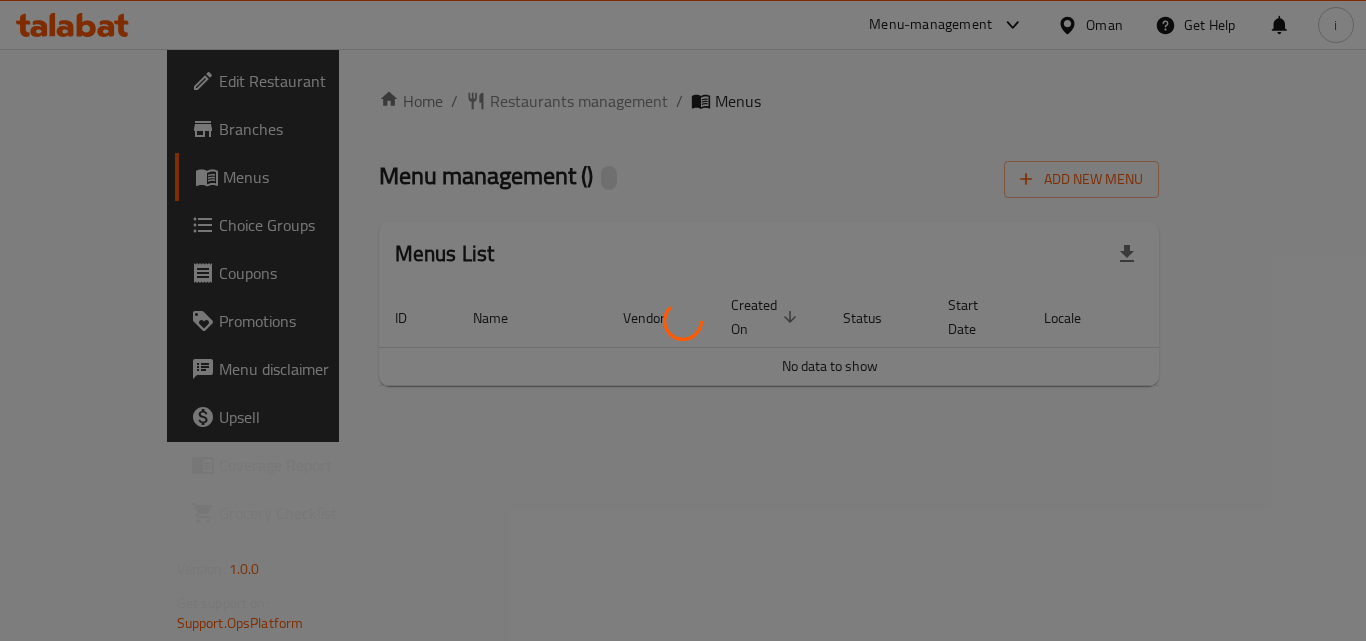 click at bounding box center [683, 320] 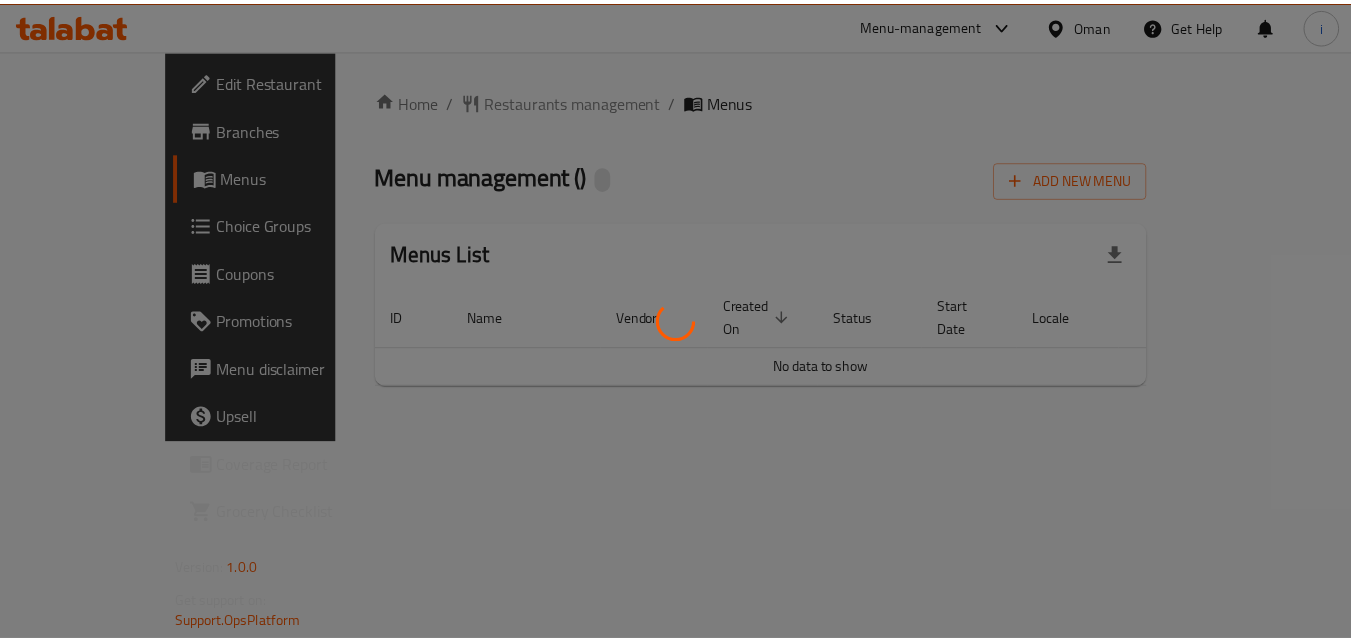 scroll, scrollTop: 0, scrollLeft: 0, axis: both 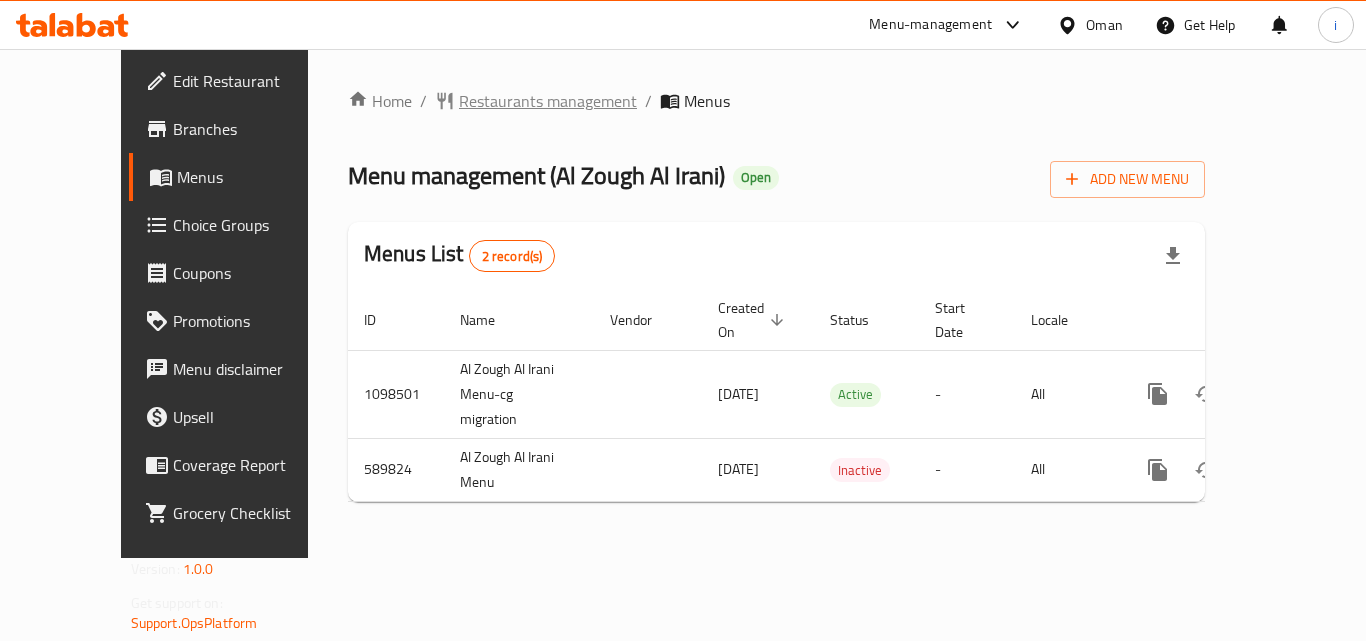drag, startPoint x: 0, startPoint y: 0, endPoint x: 445, endPoint y: 104, distance: 456.99124 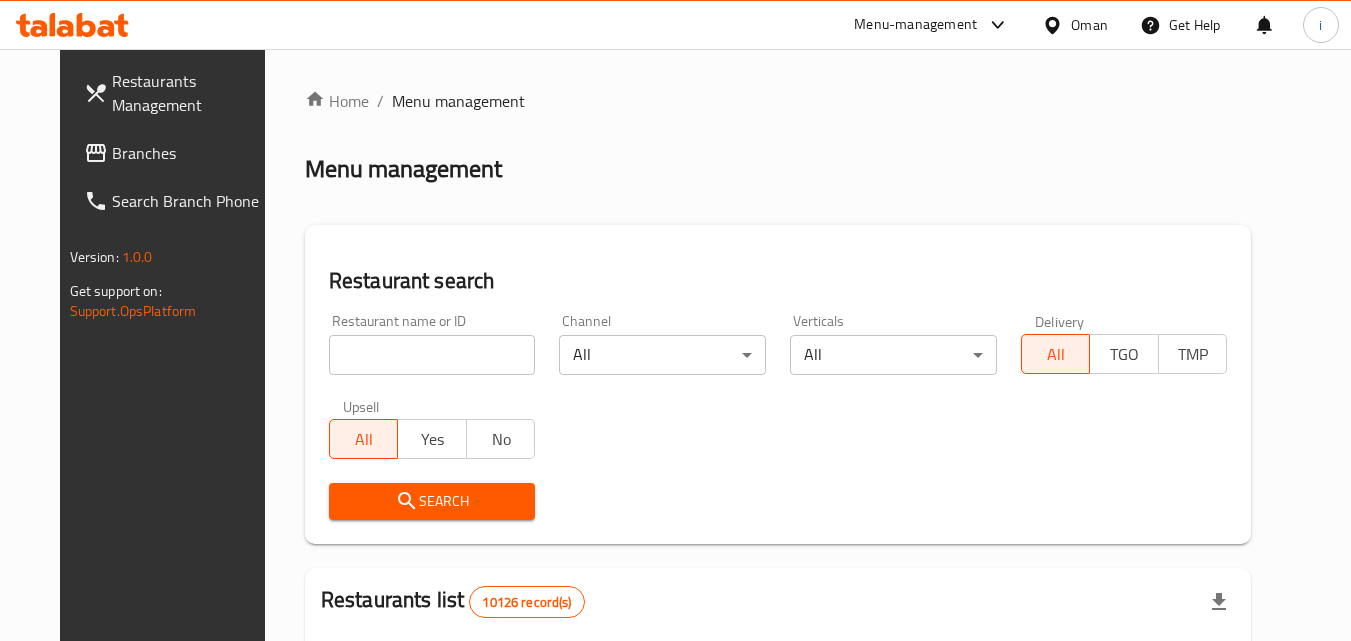 click at bounding box center [432, 355] 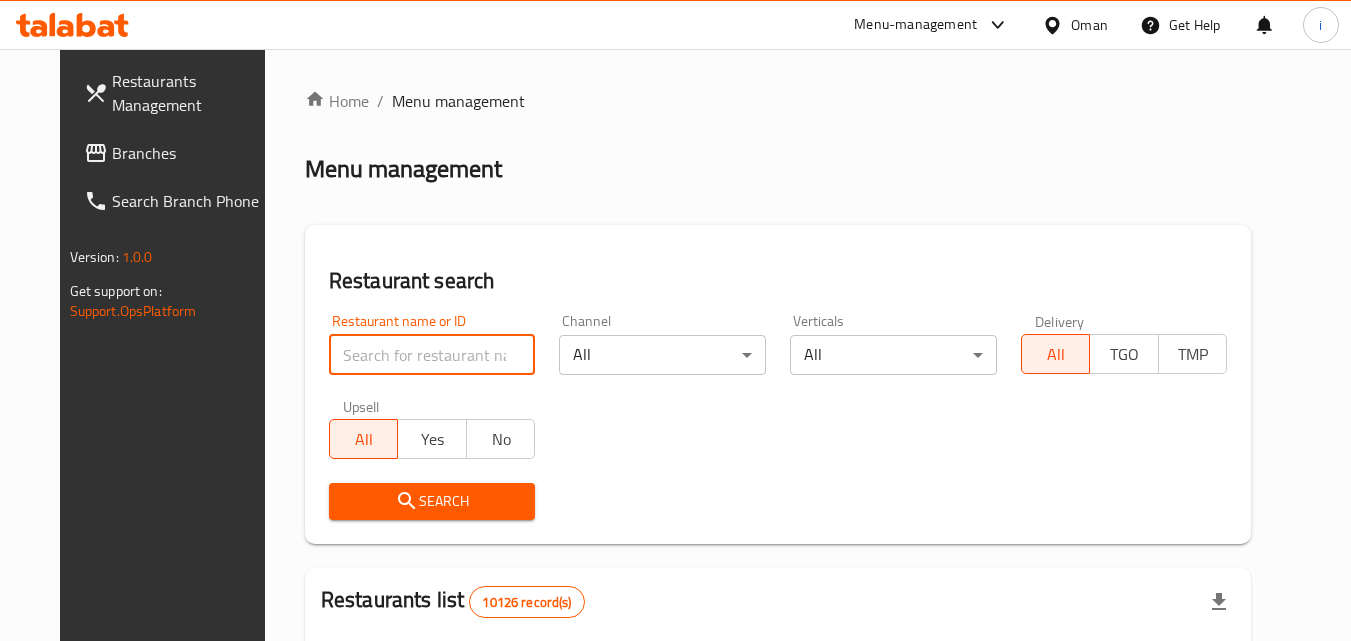 paste on "637197" 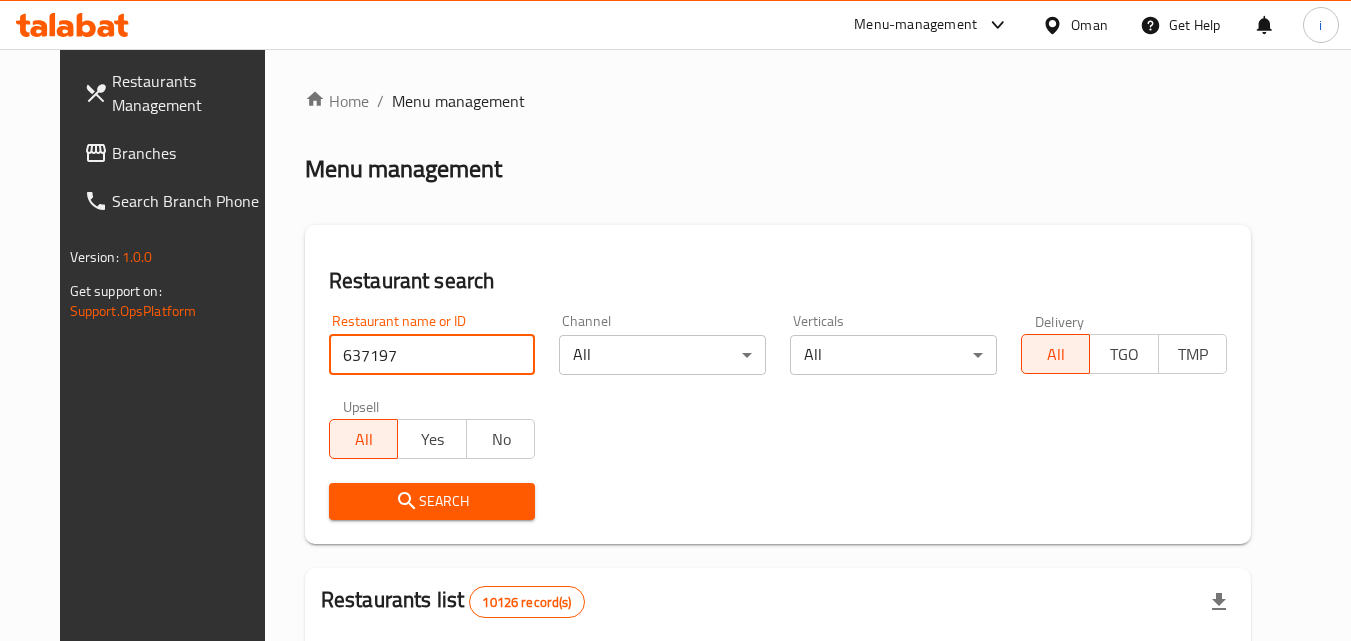 type on "637197" 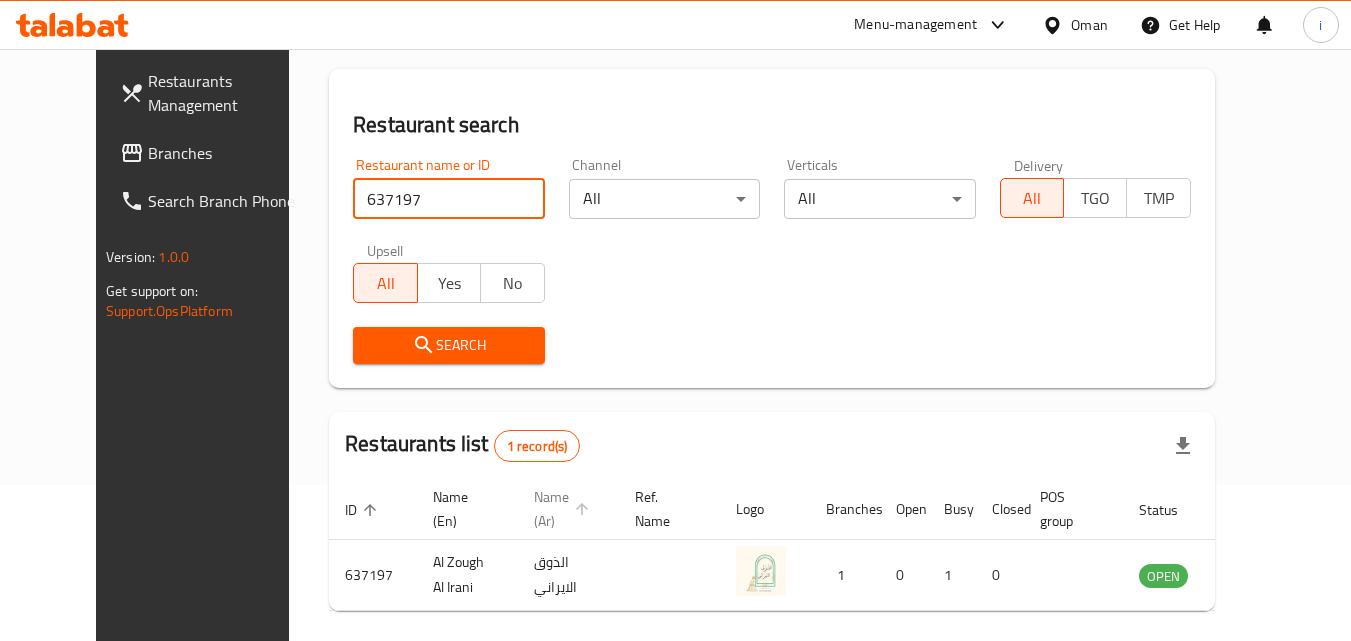 scroll, scrollTop: 234, scrollLeft: 0, axis: vertical 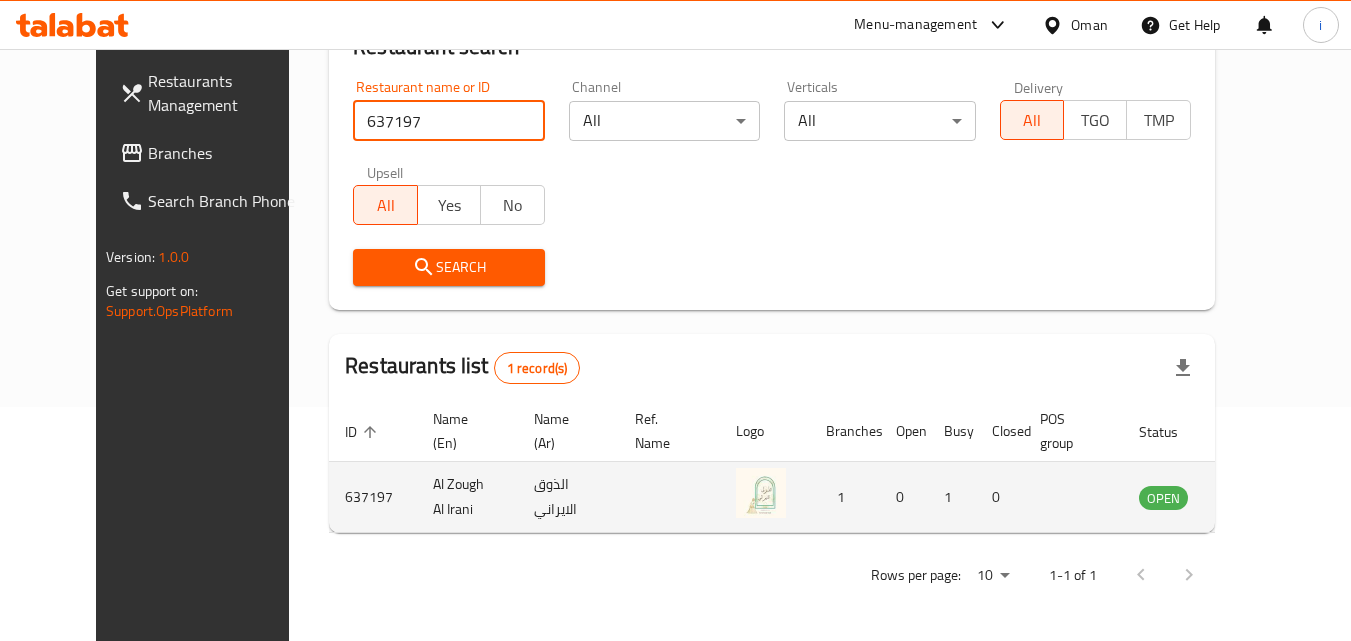 click 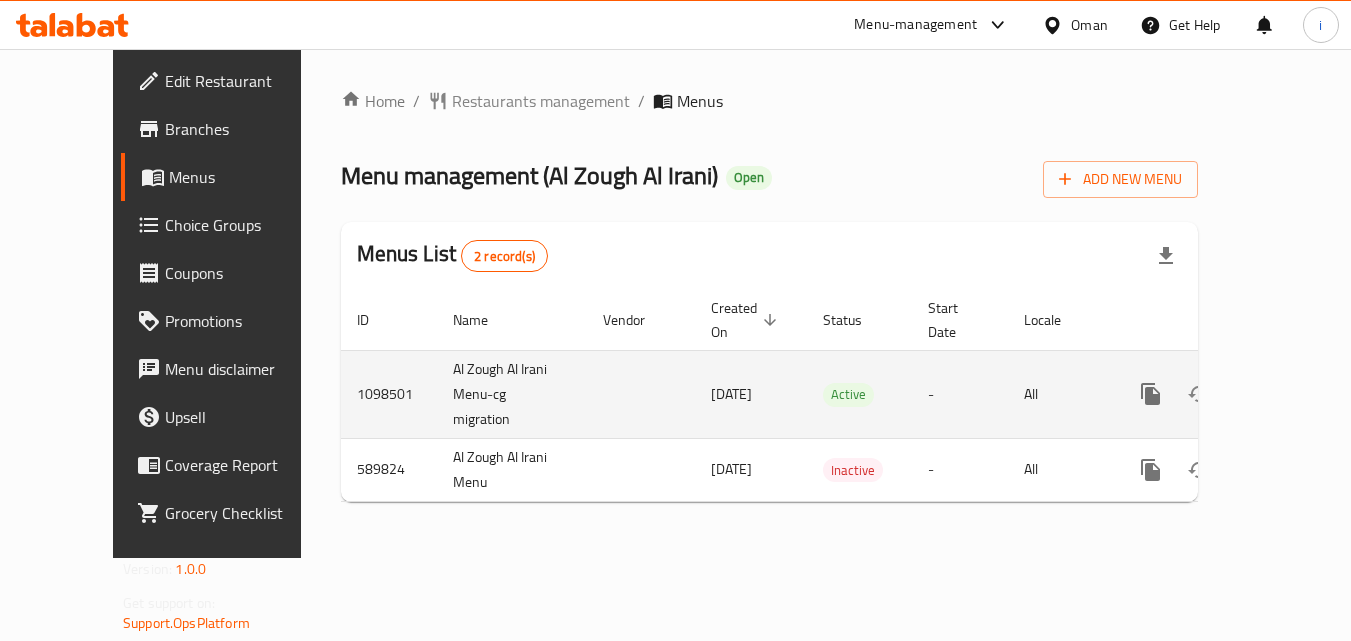 scroll, scrollTop: 0, scrollLeft: 0, axis: both 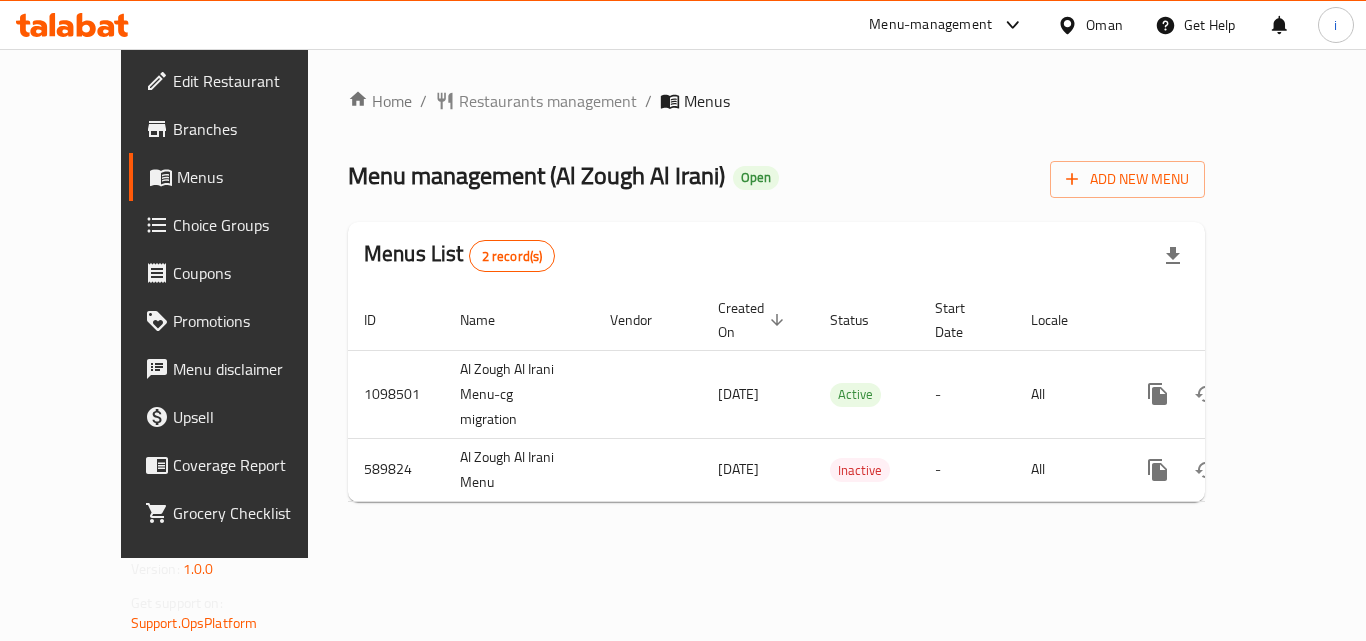 click on "Oman" at bounding box center [1104, 25] 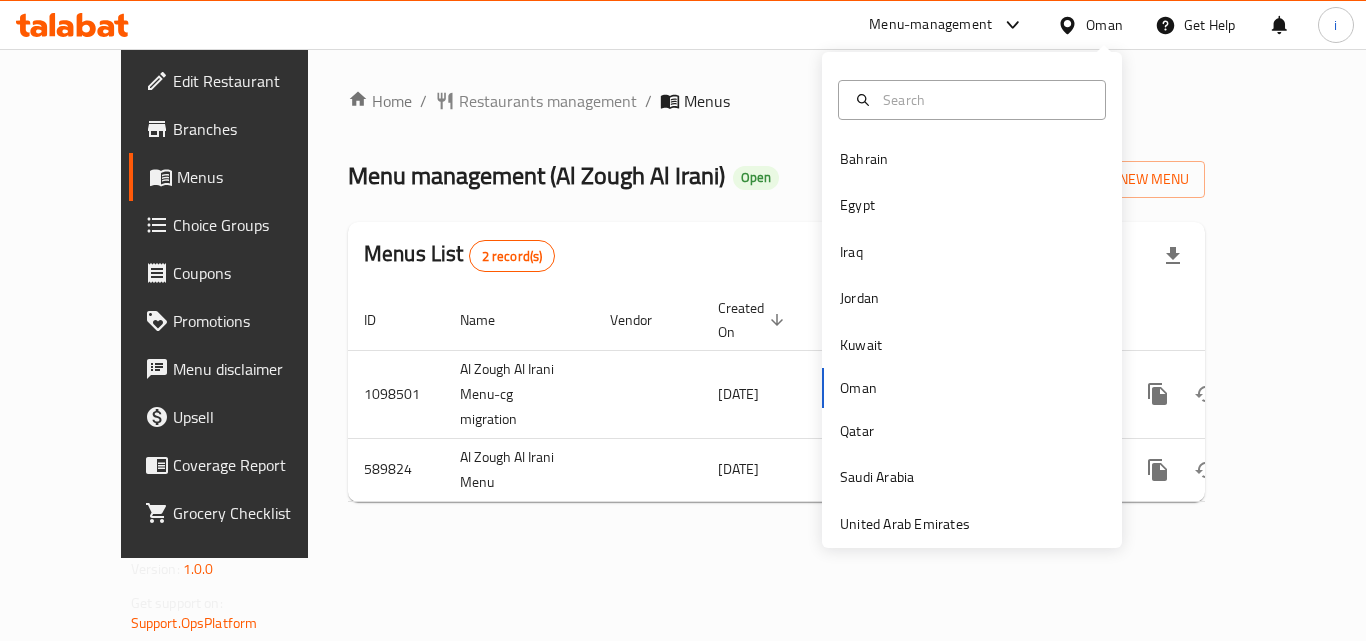 click on "Oman" at bounding box center [1104, 25] 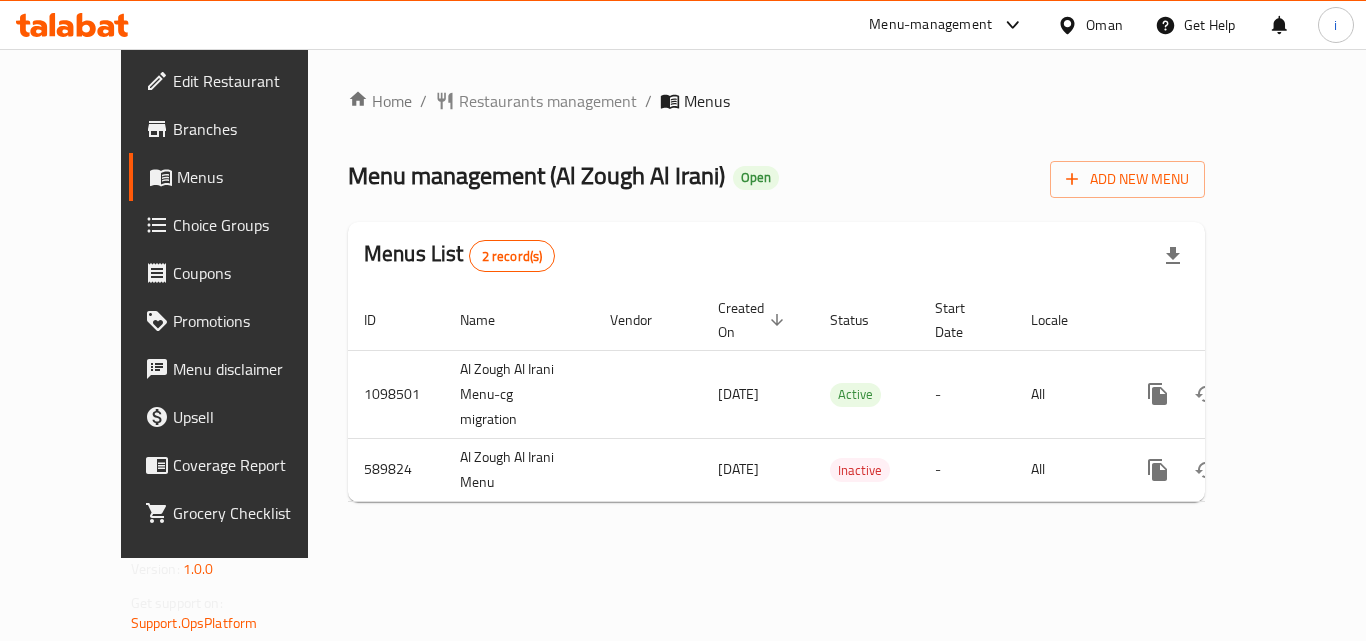 click on "Oman" at bounding box center (1104, 25) 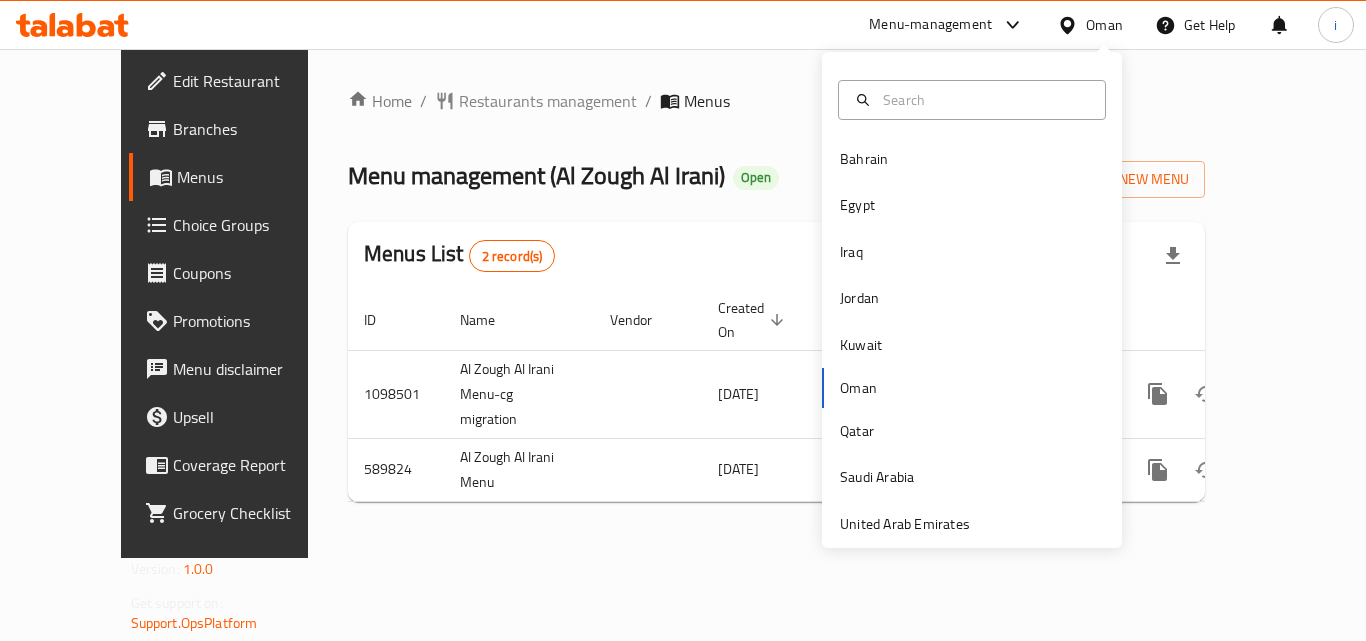 click on "Oman" at bounding box center [1104, 25] 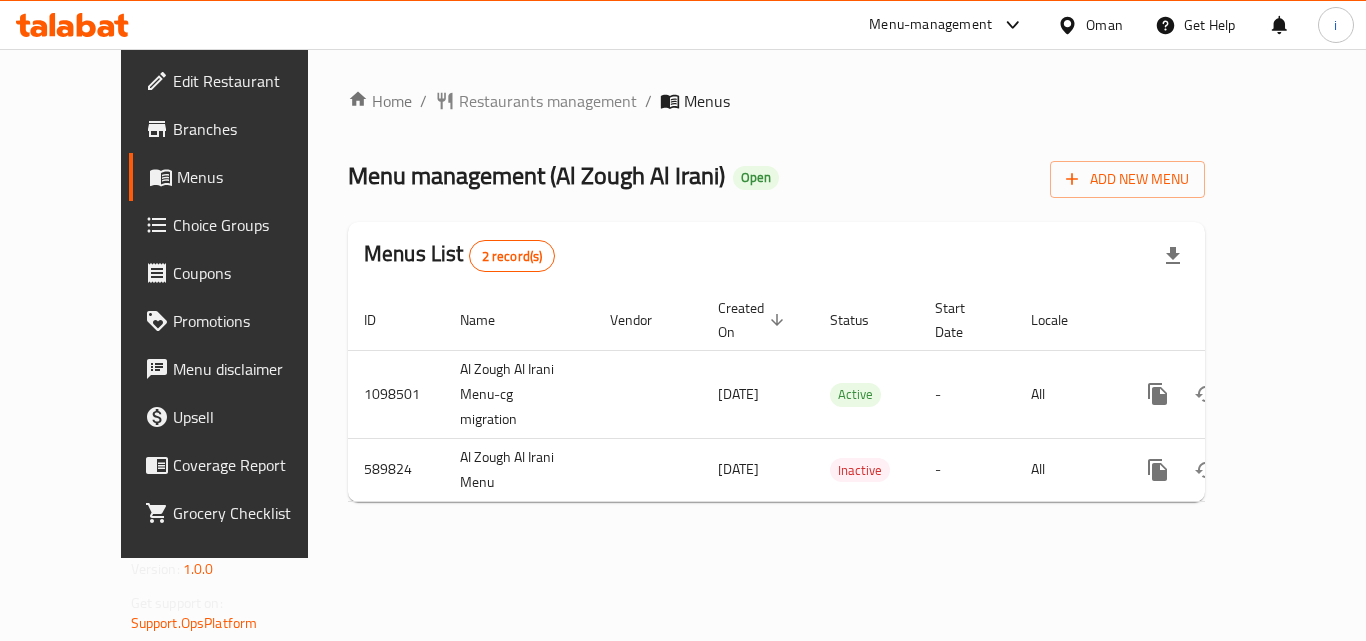 click on "Oman" at bounding box center [1104, 25] 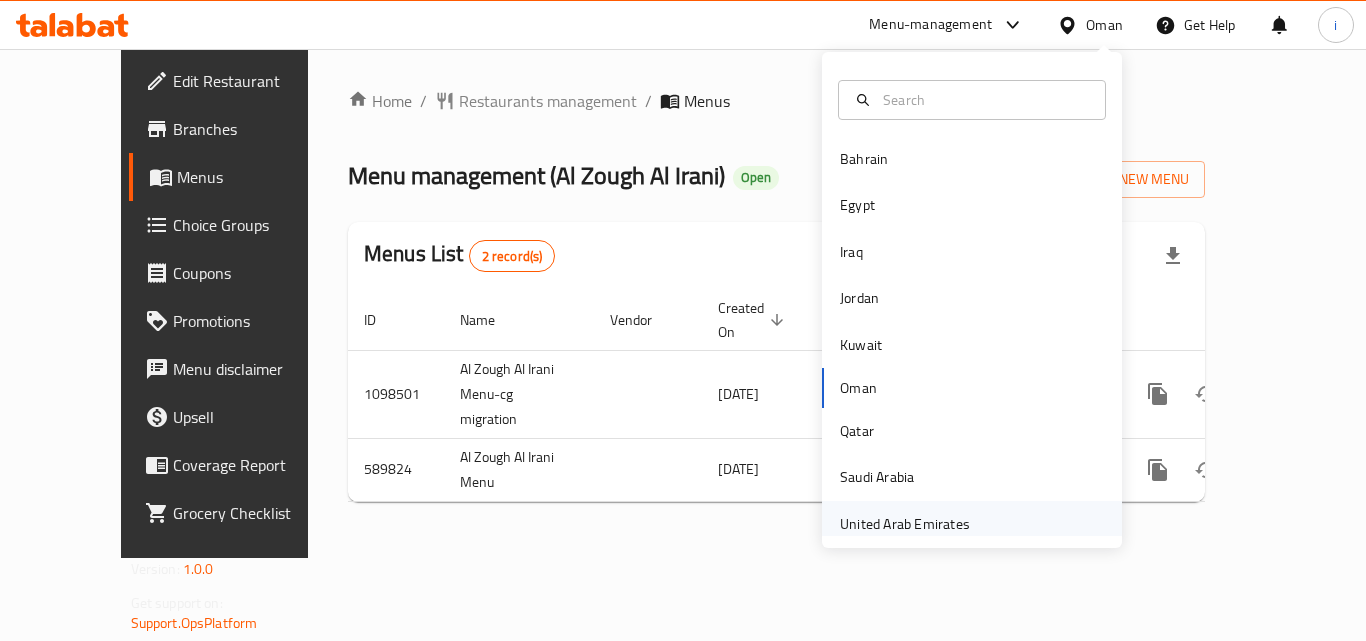 click on "United Arab Emirates" at bounding box center [905, 524] 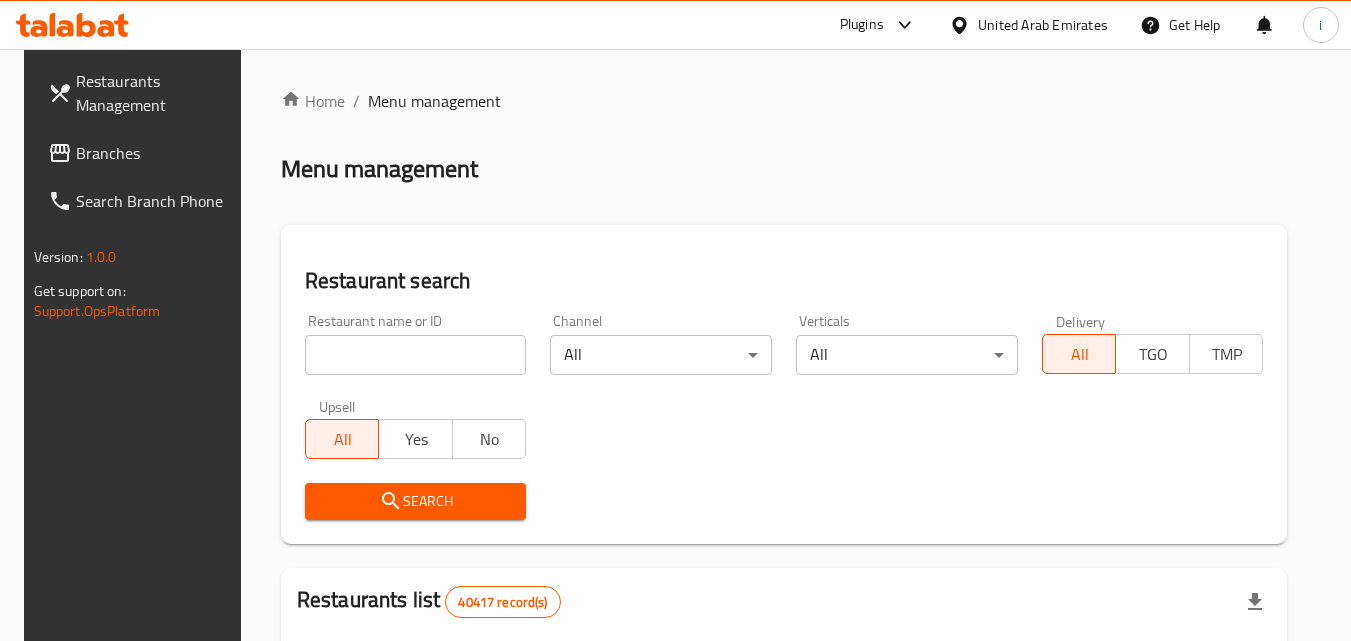 click 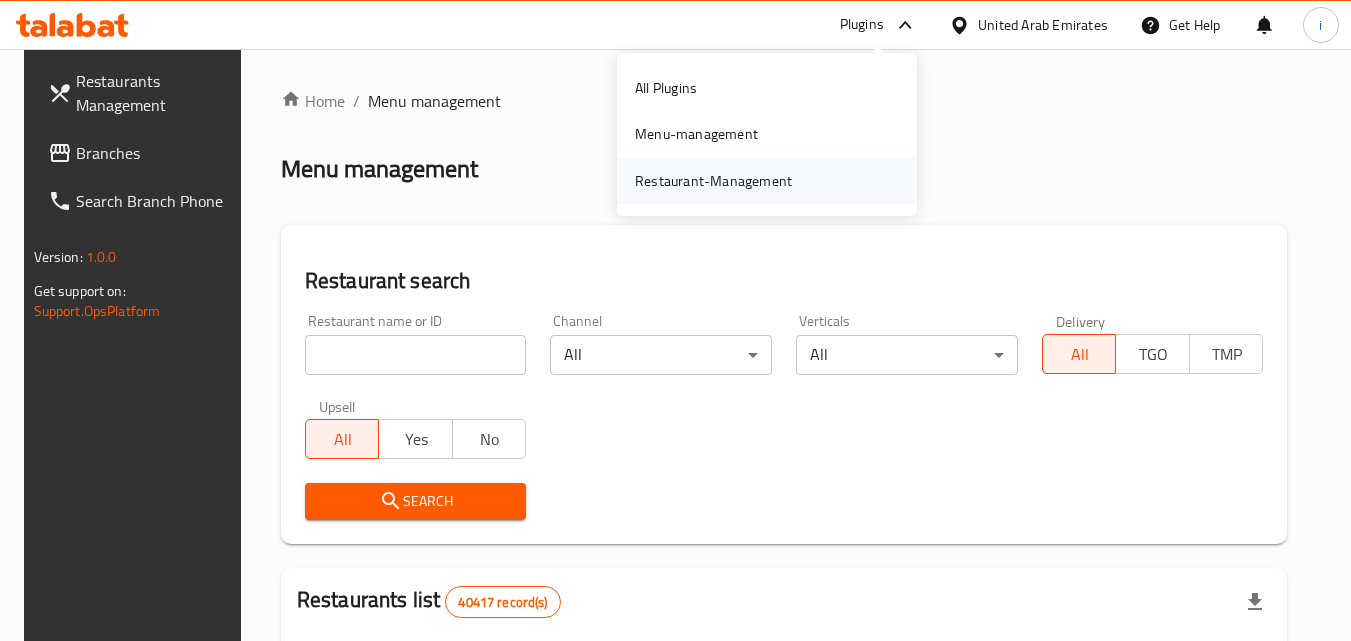 click on "Restaurant-Management" at bounding box center (767, 181) 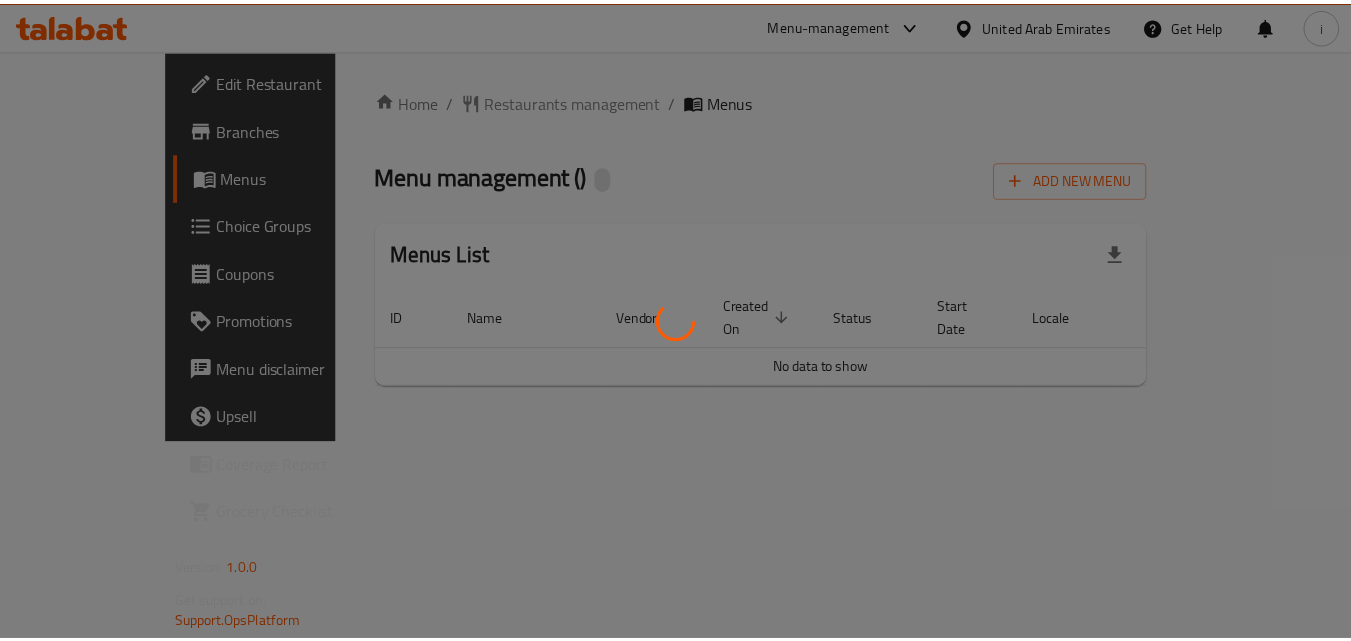 scroll, scrollTop: 0, scrollLeft: 0, axis: both 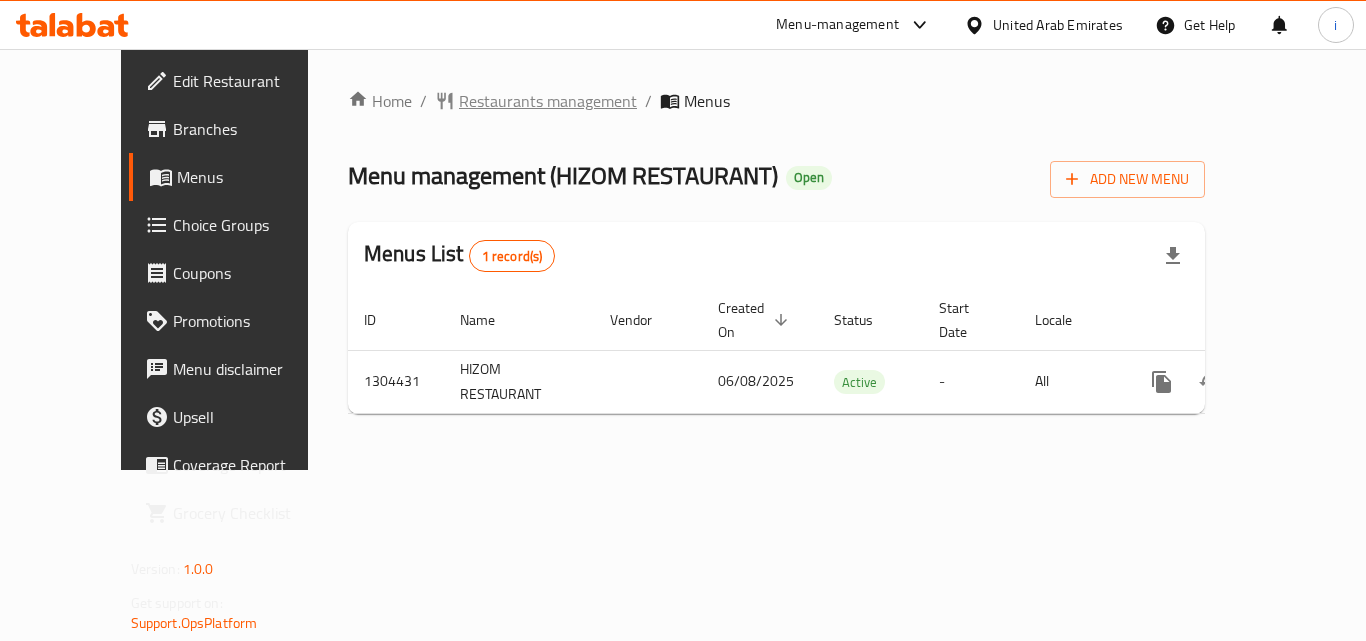 click on "Restaurants management" at bounding box center (548, 101) 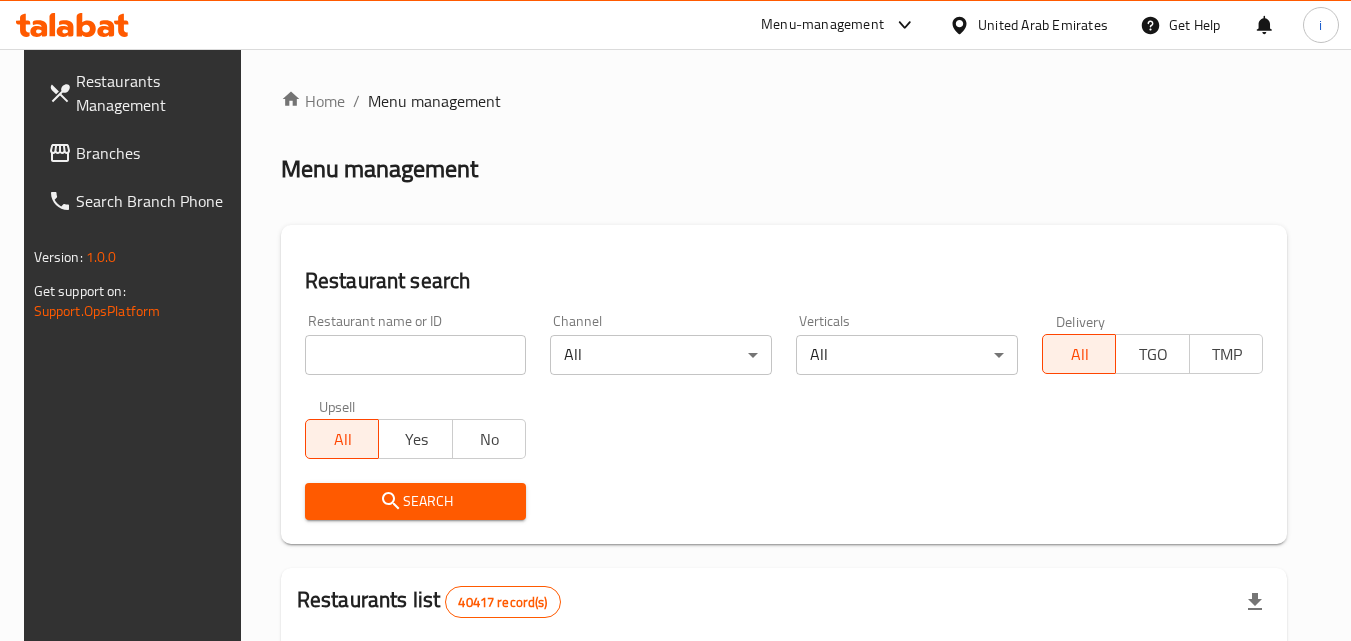 click at bounding box center (416, 355) 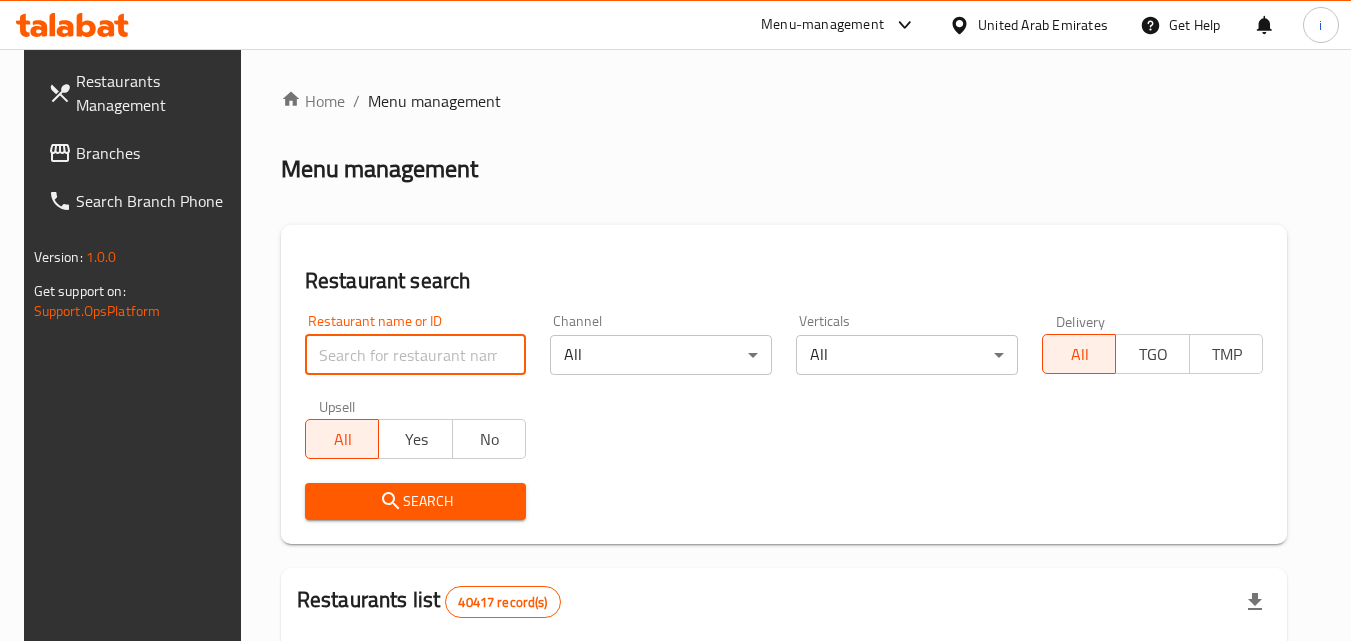 paste on "[PHONE]" 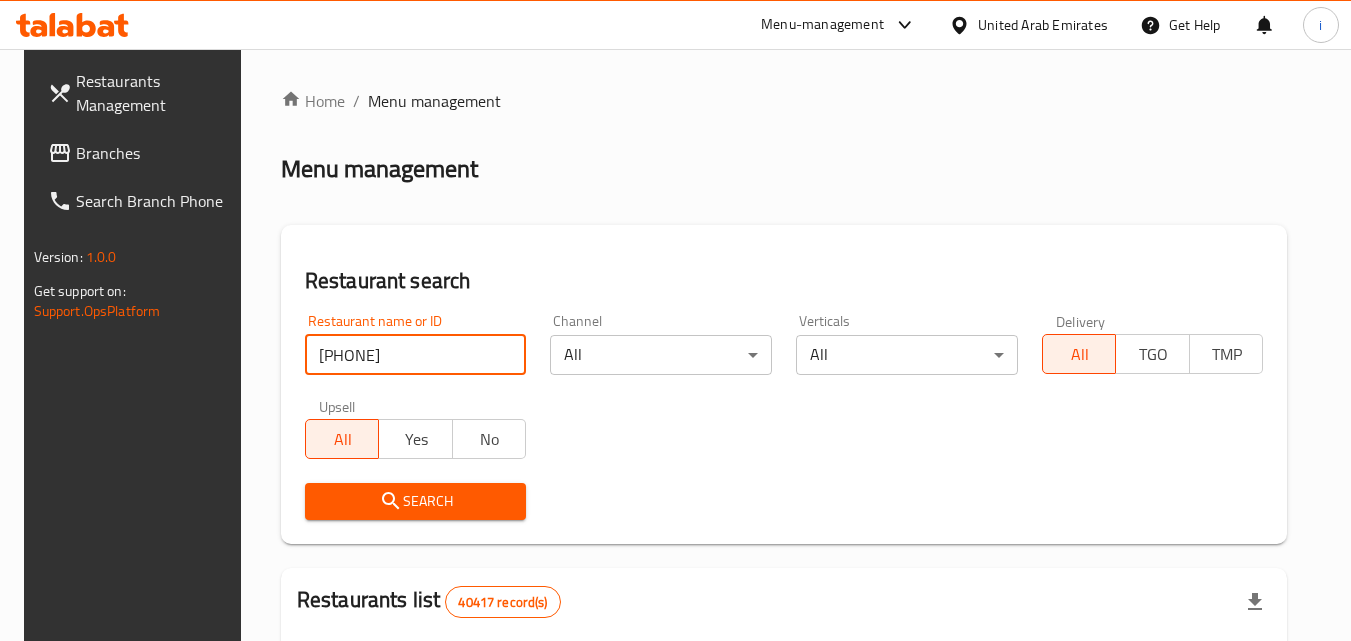type on "[PHONE]" 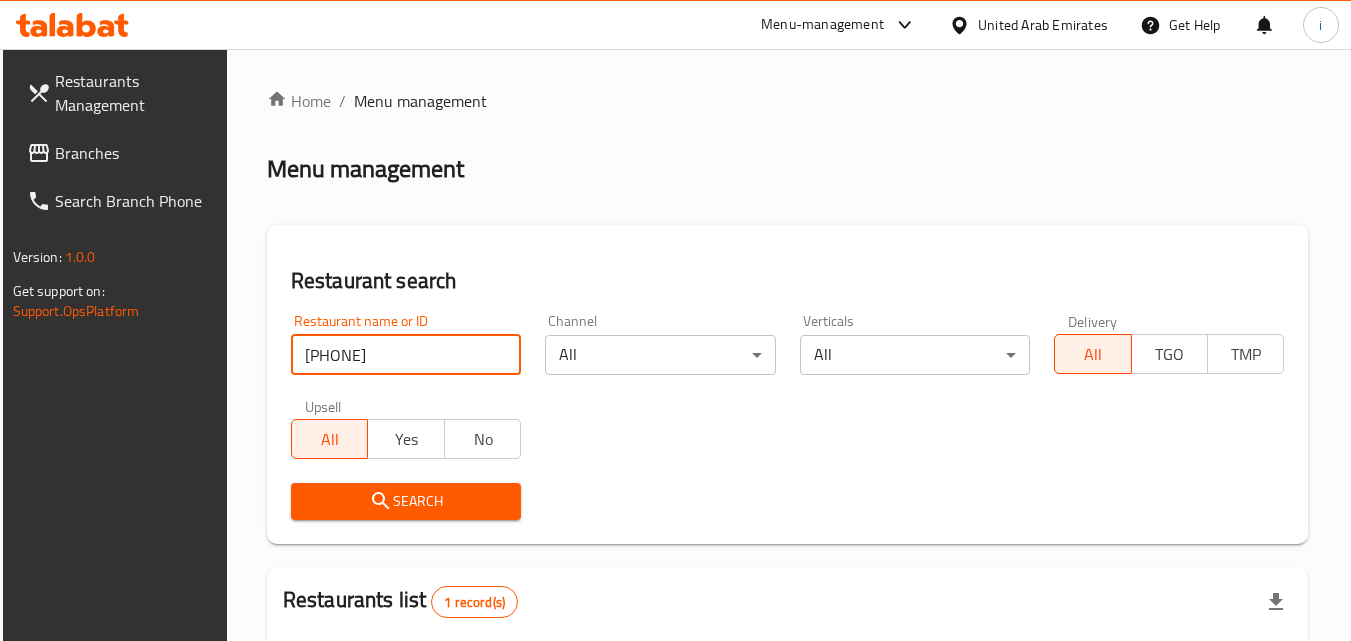 scroll, scrollTop: 251, scrollLeft: 0, axis: vertical 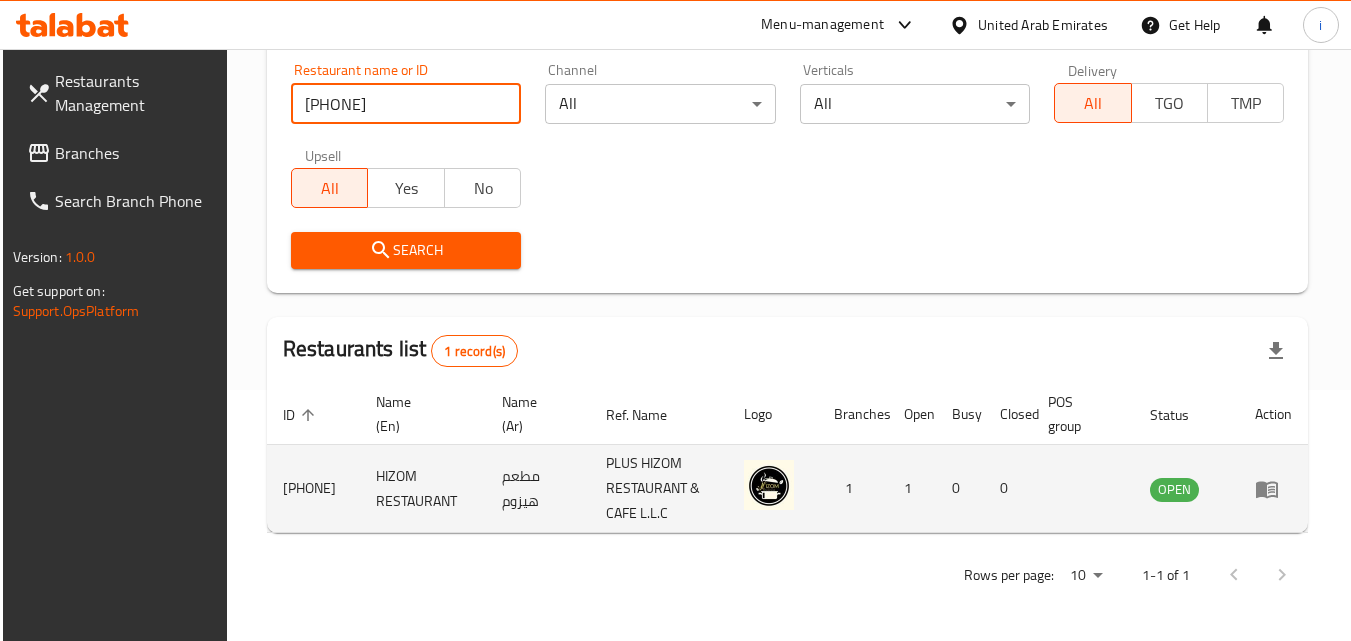 click 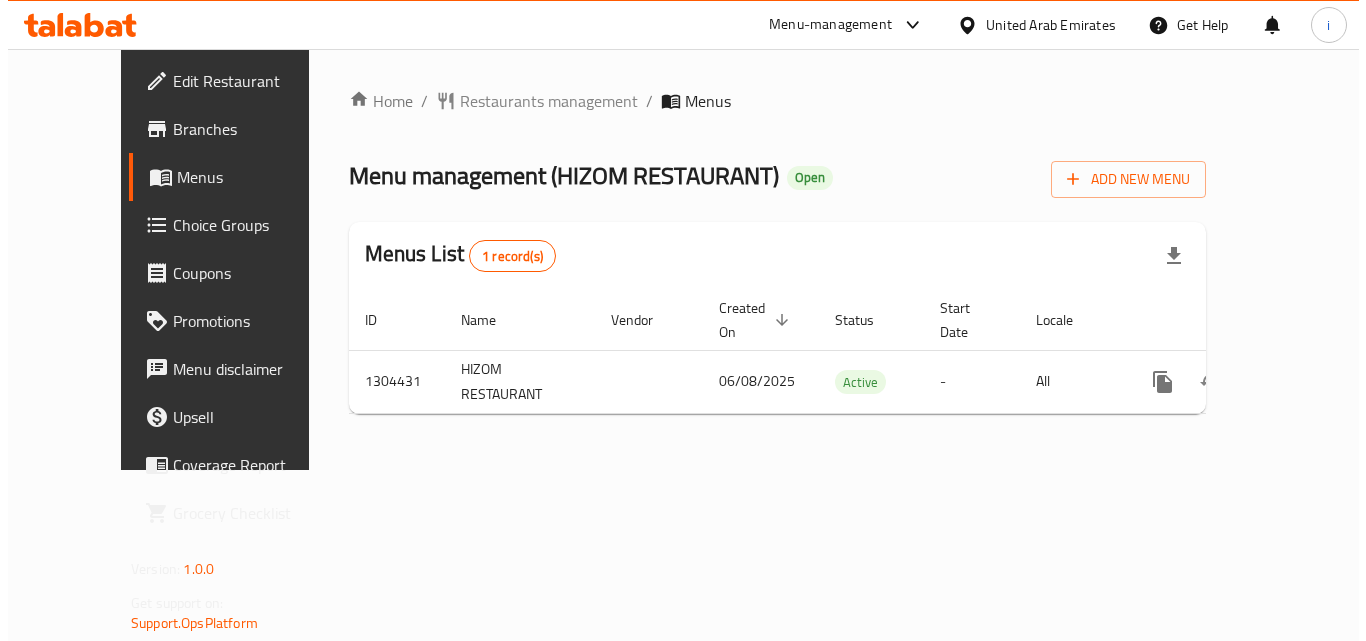 scroll, scrollTop: 0, scrollLeft: 0, axis: both 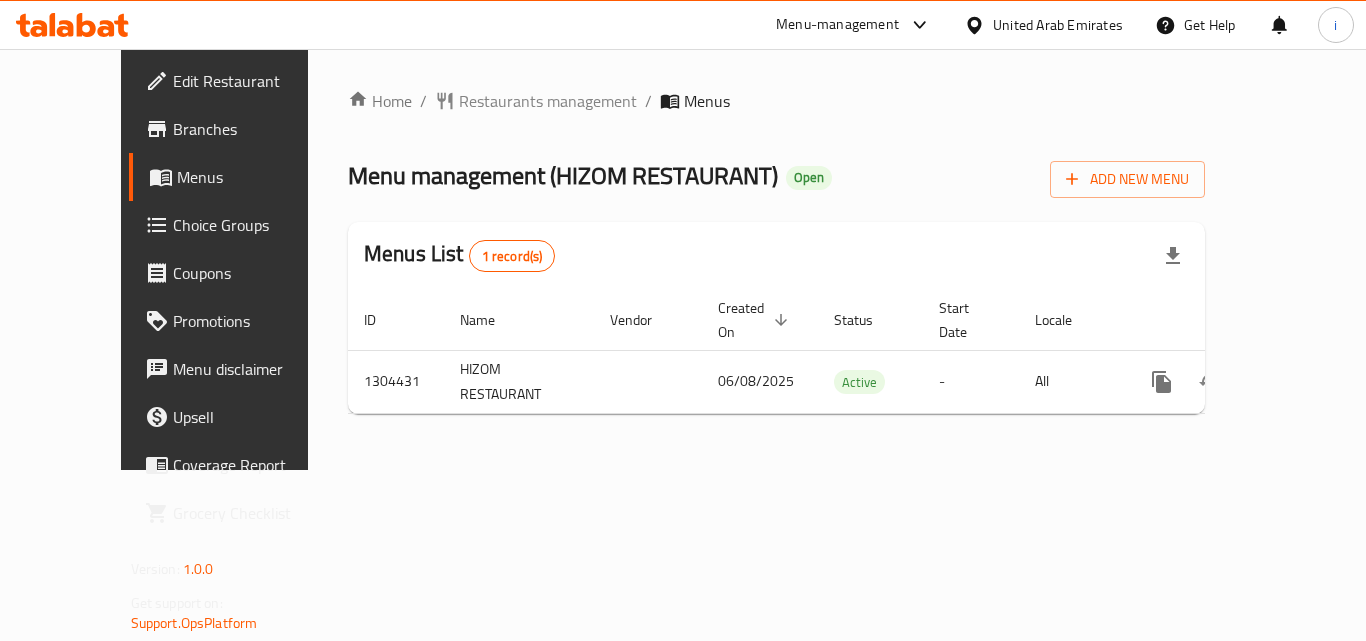 click on "United Arab Emirates" at bounding box center (1043, 25) 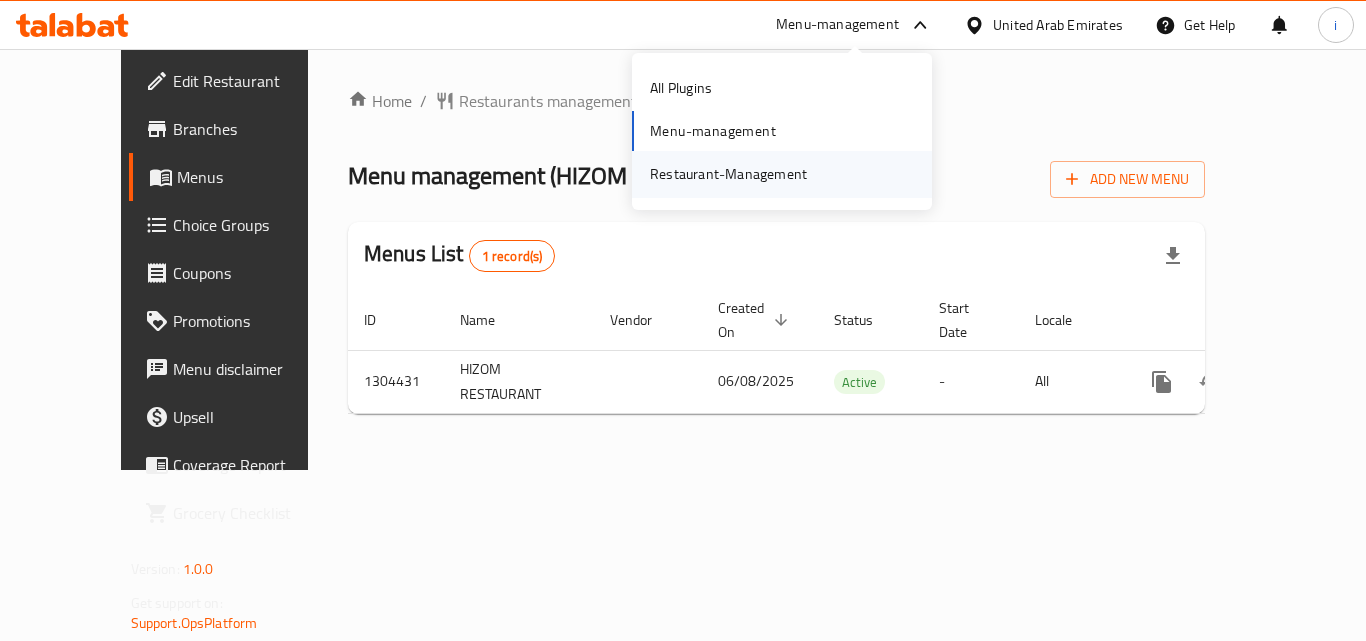 click on "Restaurant-Management" at bounding box center [728, 174] 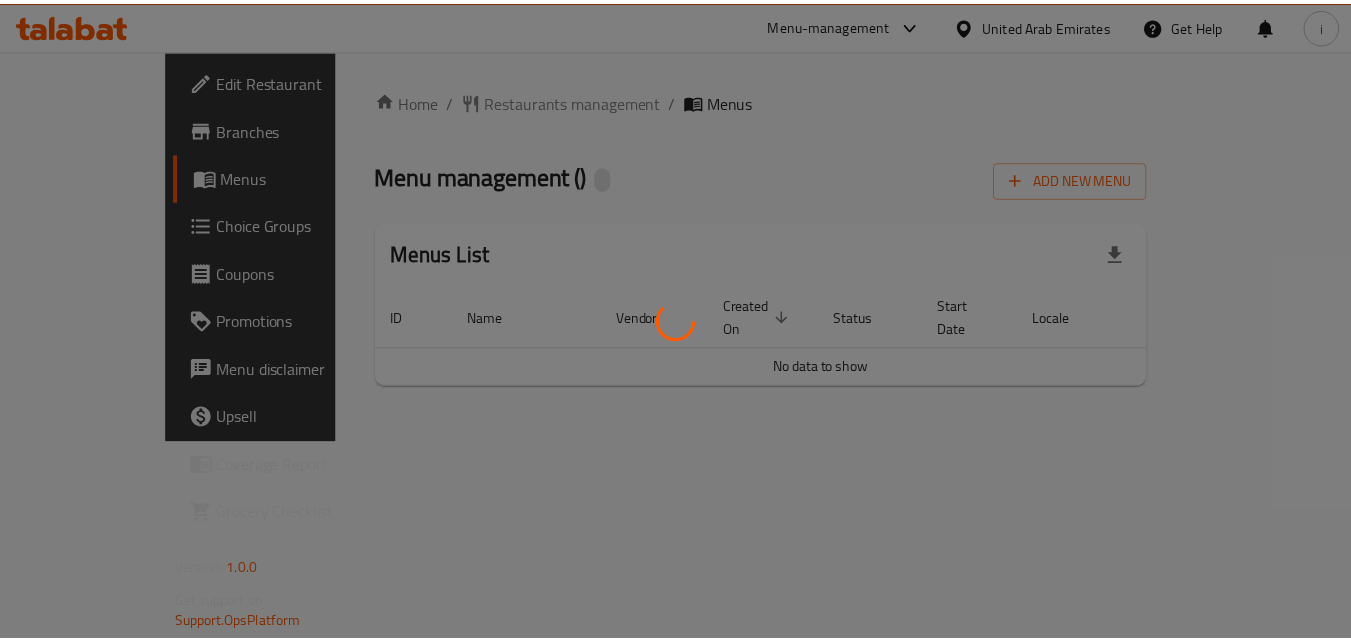 scroll, scrollTop: 0, scrollLeft: 0, axis: both 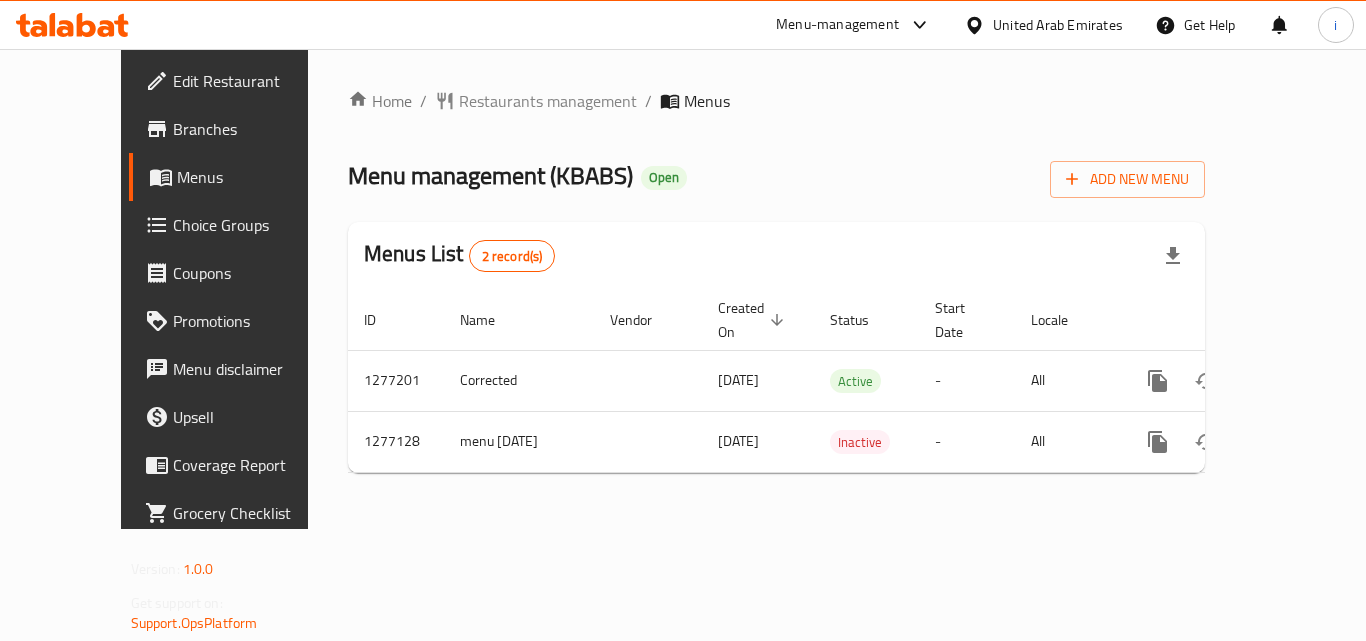 click at bounding box center (683, 320) 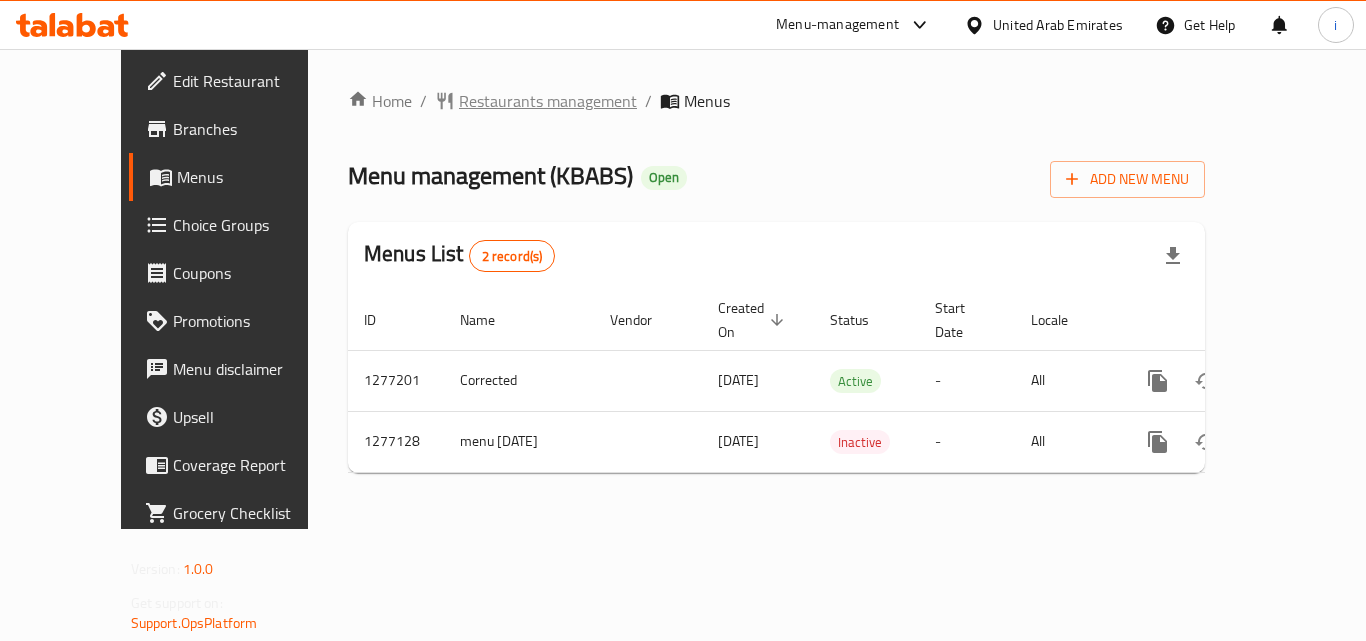 click on "Restaurants management" at bounding box center [548, 101] 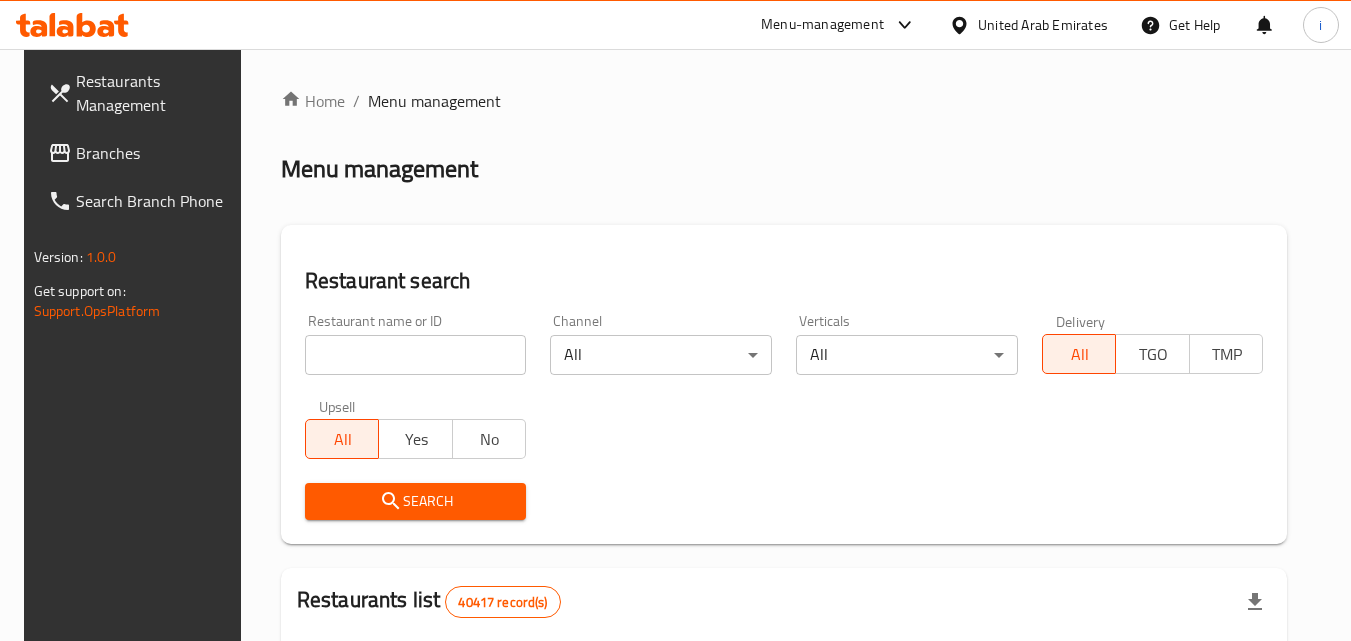 click at bounding box center [416, 355] 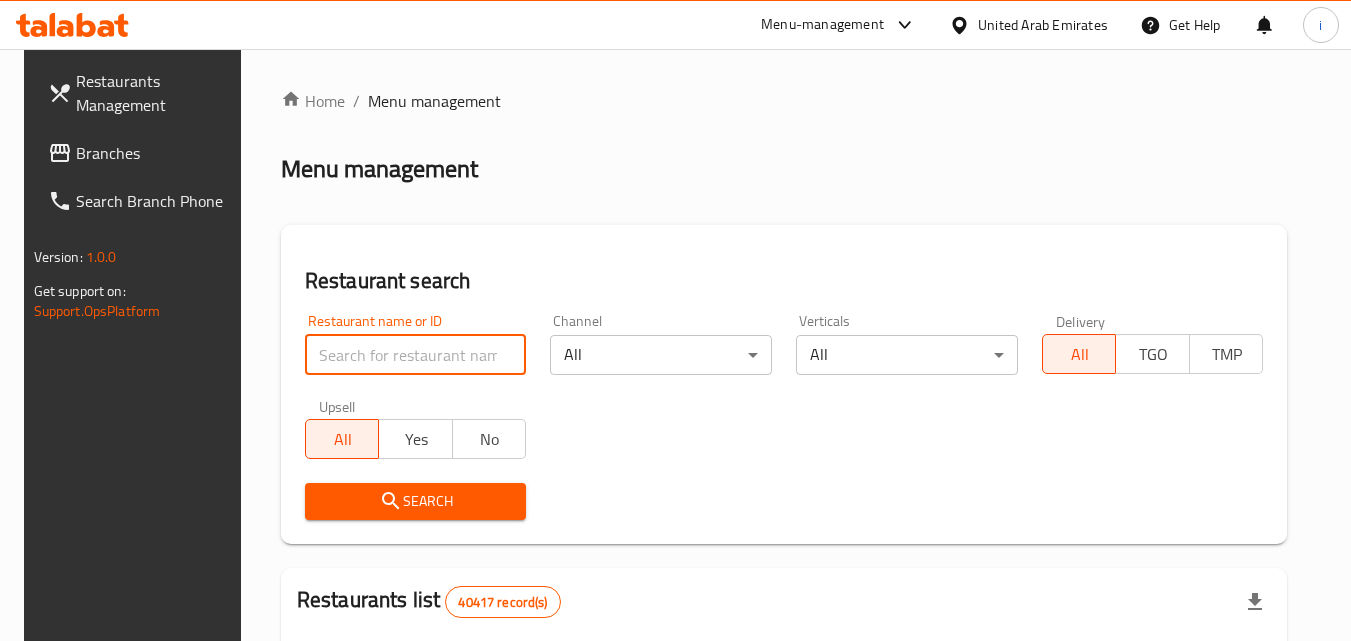 paste on "692286" 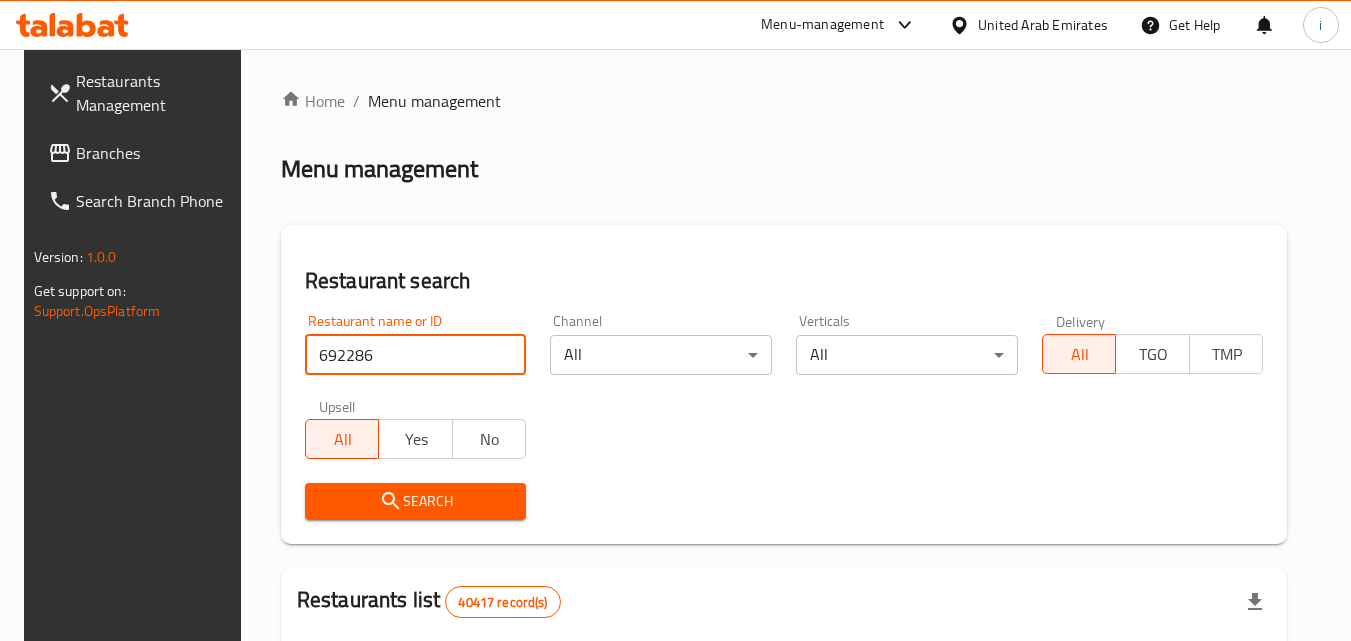 type on "692286" 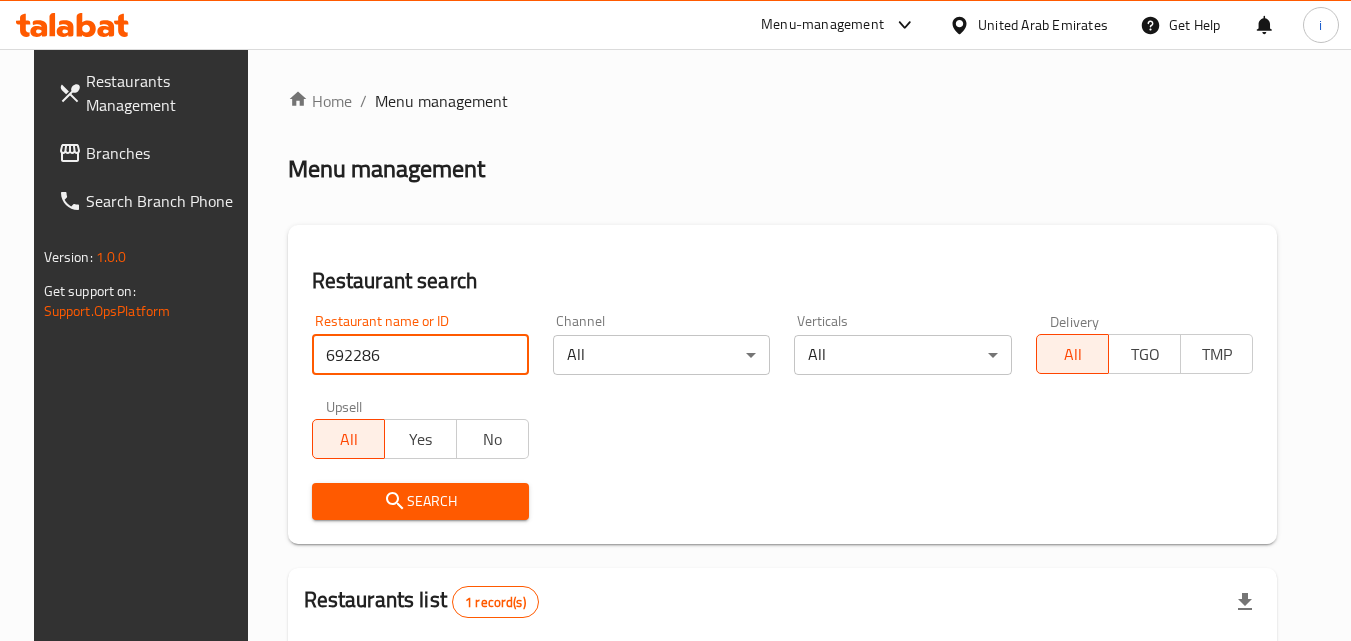 scroll, scrollTop: 234, scrollLeft: 0, axis: vertical 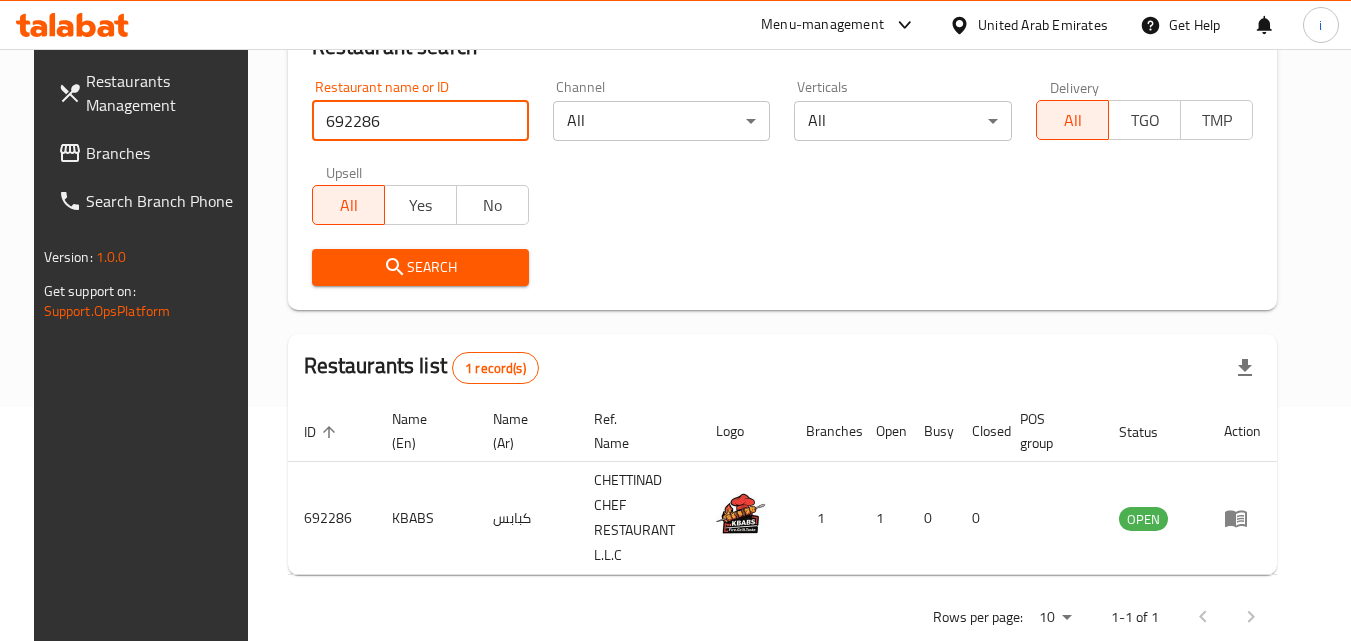 click 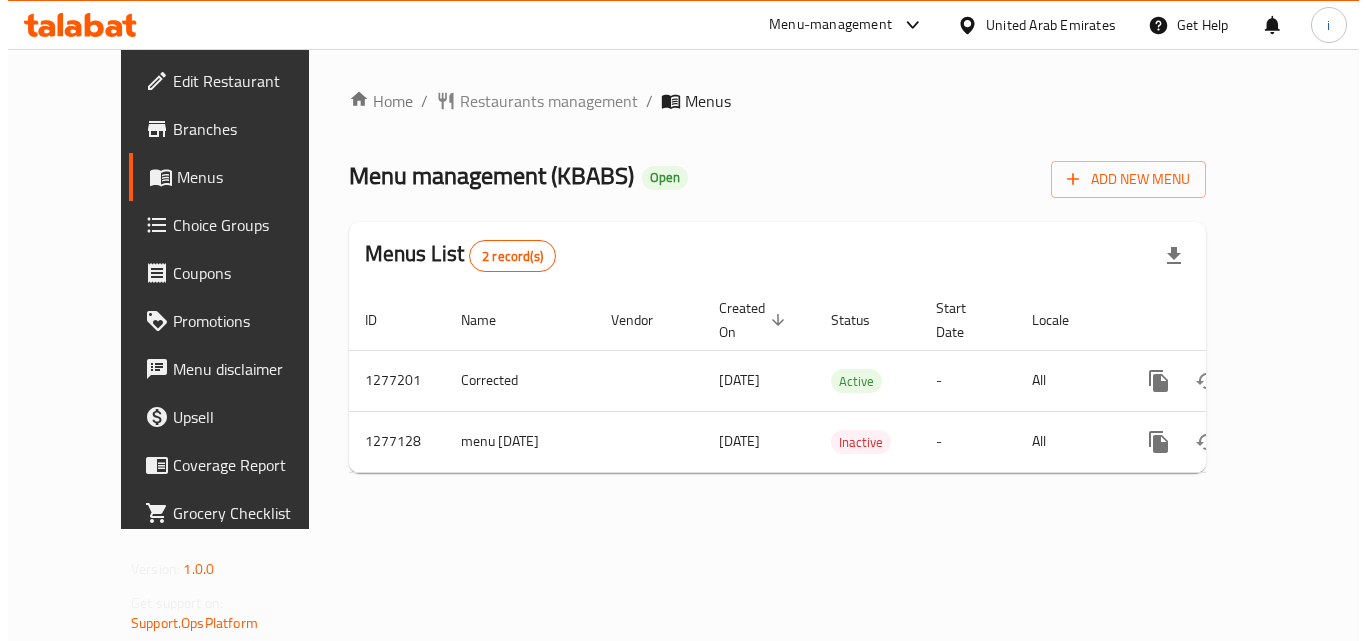 scroll, scrollTop: 0, scrollLeft: 0, axis: both 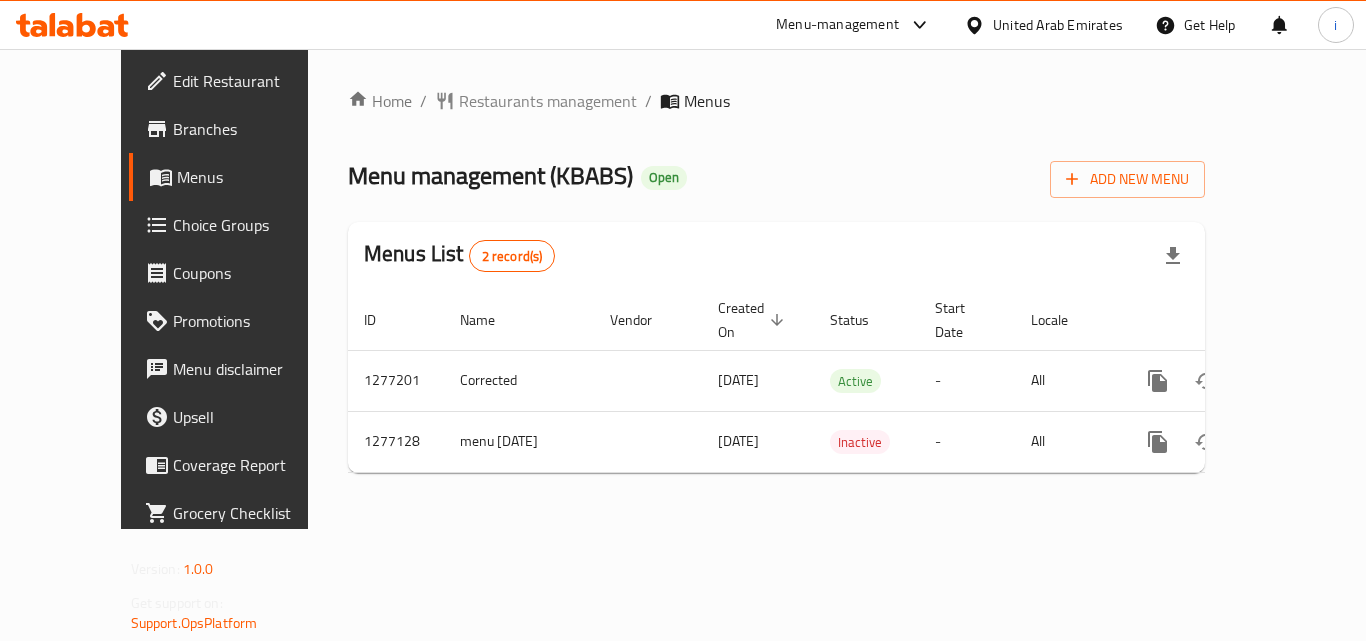 click on "Menu-management" at bounding box center (837, 25) 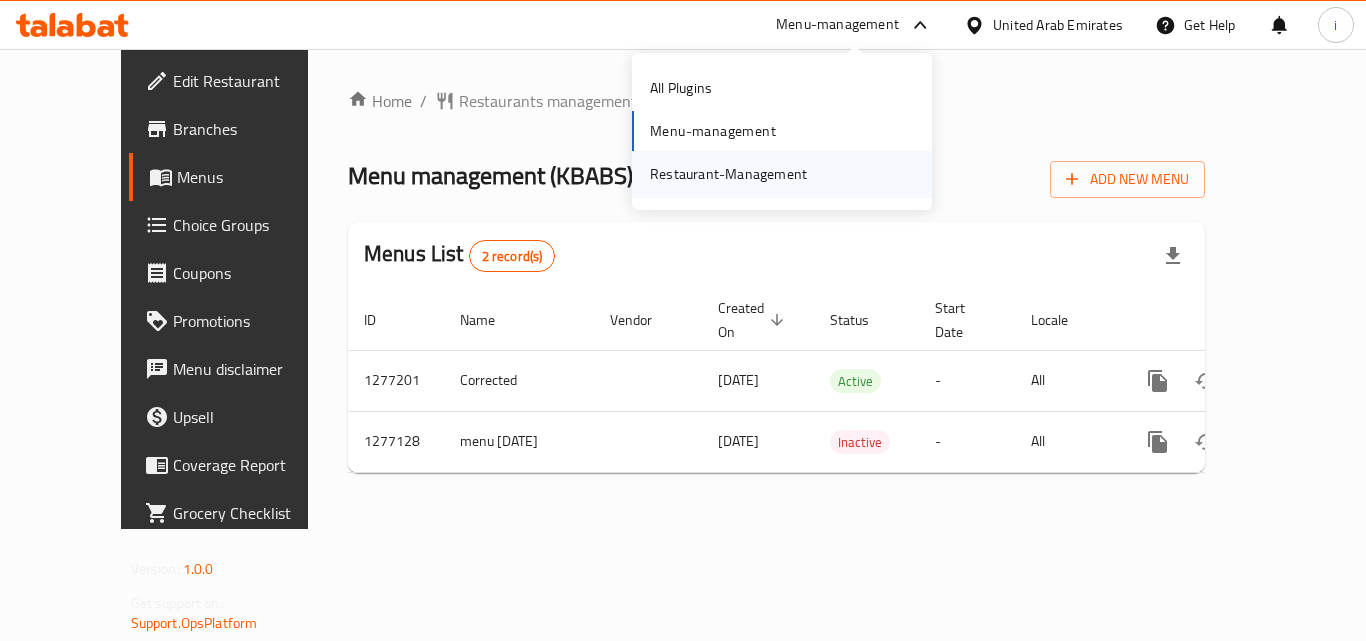 click on "Restaurant-Management" at bounding box center (728, 174) 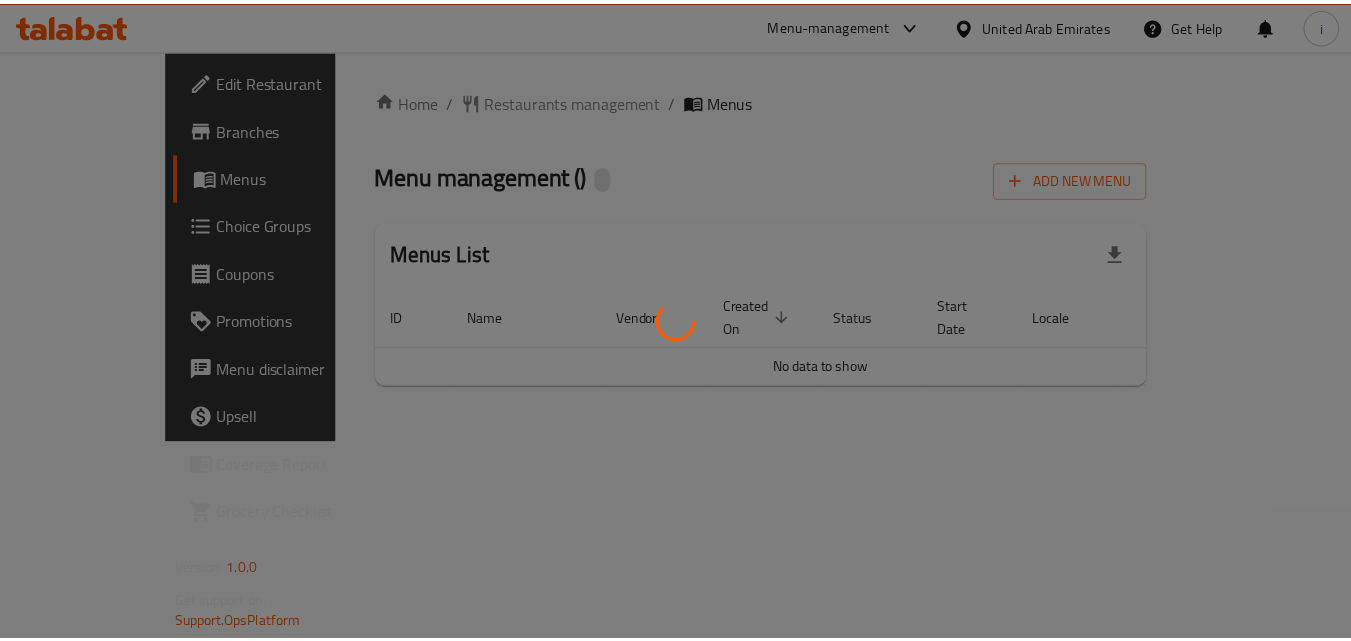 scroll, scrollTop: 0, scrollLeft: 0, axis: both 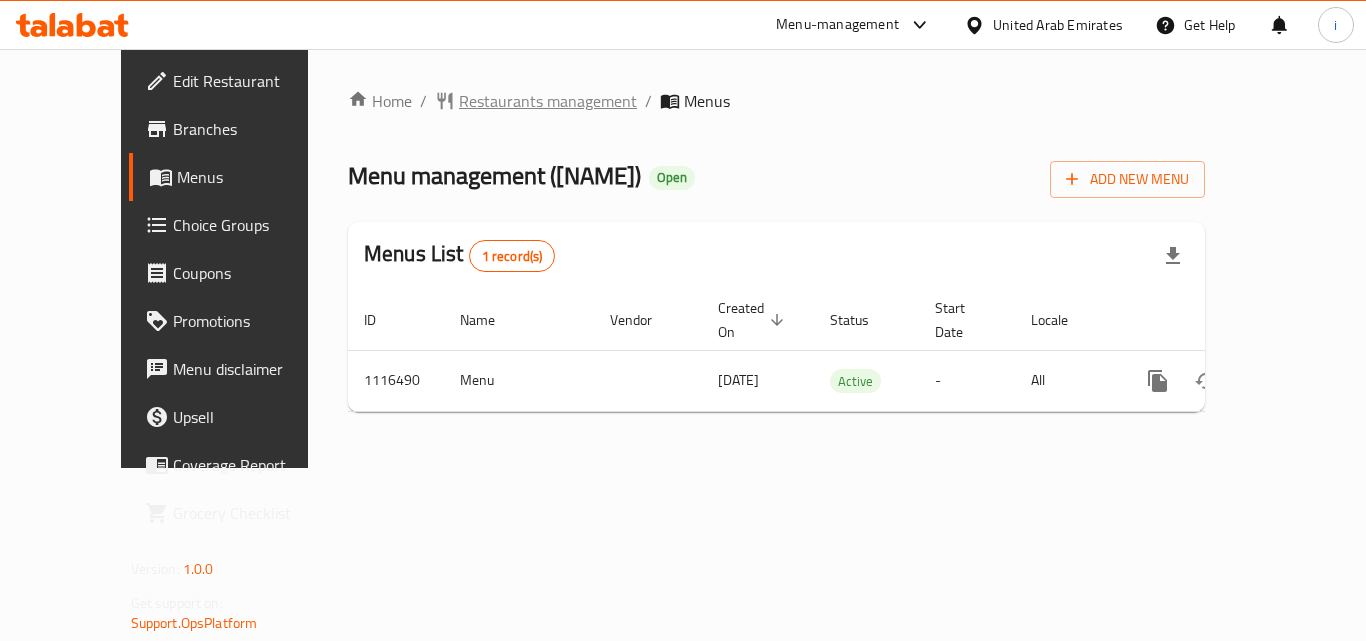 click on "Restaurants management" at bounding box center [548, 101] 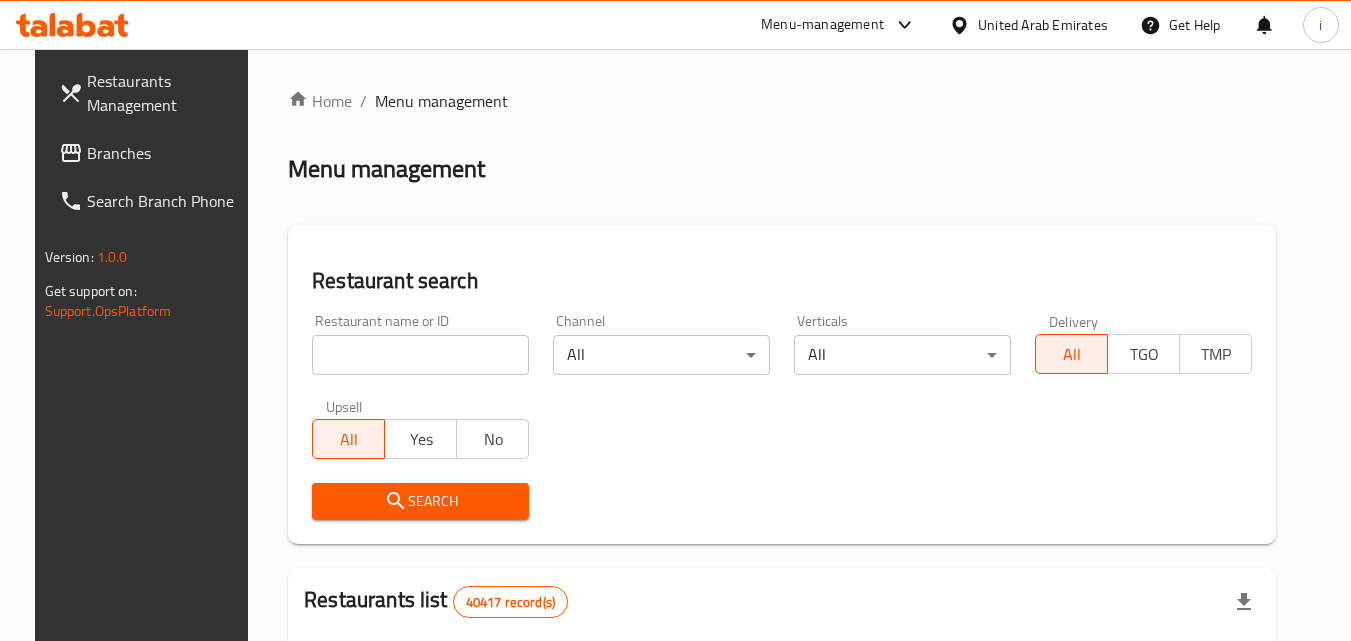 click on "Home / Menu management Menu management Restaurant search Restaurant name or ID Restaurant name or ID Channel All ​ Verticals All ​ Delivery All TGO TMP Upsell All Yes No   Search Restaurants list   40417 record(s) ID sorted ascending Name (En) Name (Ar) Ref. Name Logo Branches Open Busy Closed POS group Status Action 328 [NAME] جوني روكيتس 37 0 1 0 OPEN 330 [NAME] فرنش كونكشن 1 0 0 0 INACTIVE 339 [NAME] أرز لبنان Al Karama,Al Barsha ​& Mirdif 9 1 0 2 OPEN 340 [NAME] ميجا رابس 3 0 0 0 INACTIVE 342 [NAME] سانديلاز فلات براد 7 0 0 0 INACTIVE 343 [NAME] كوخ التنين 1 0 0 0 INACTIVE 348 [NAME] المطبخ التايلندى 1 0 0 0 INACTIVE 349 [NAME]  موغل 1 0 0 0 HIDDEN 350 [NAME] (Old) هوت و كول 1 0 0 0 INACTIVE 355 [NAME]  الحبشة 11 1 0 0 HIDDEN Rows per page: 10 1-10 of 40417" at bounding box center [782, 717] 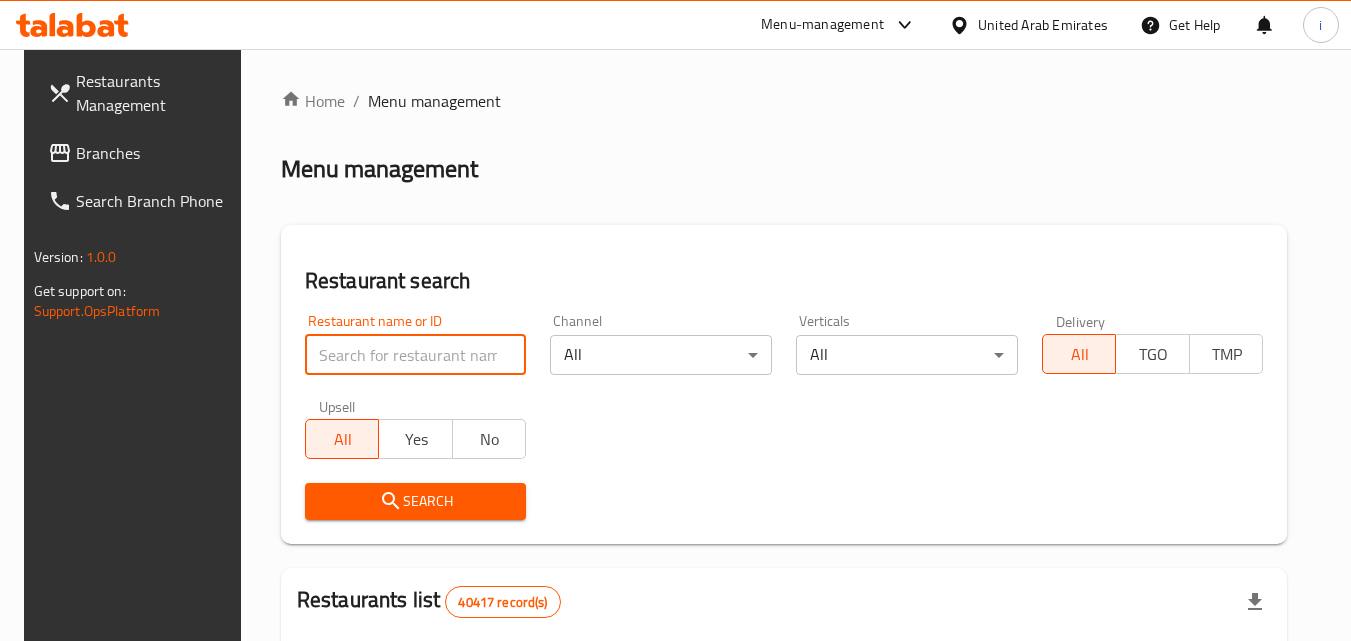 click at bounding box center (416, 355) 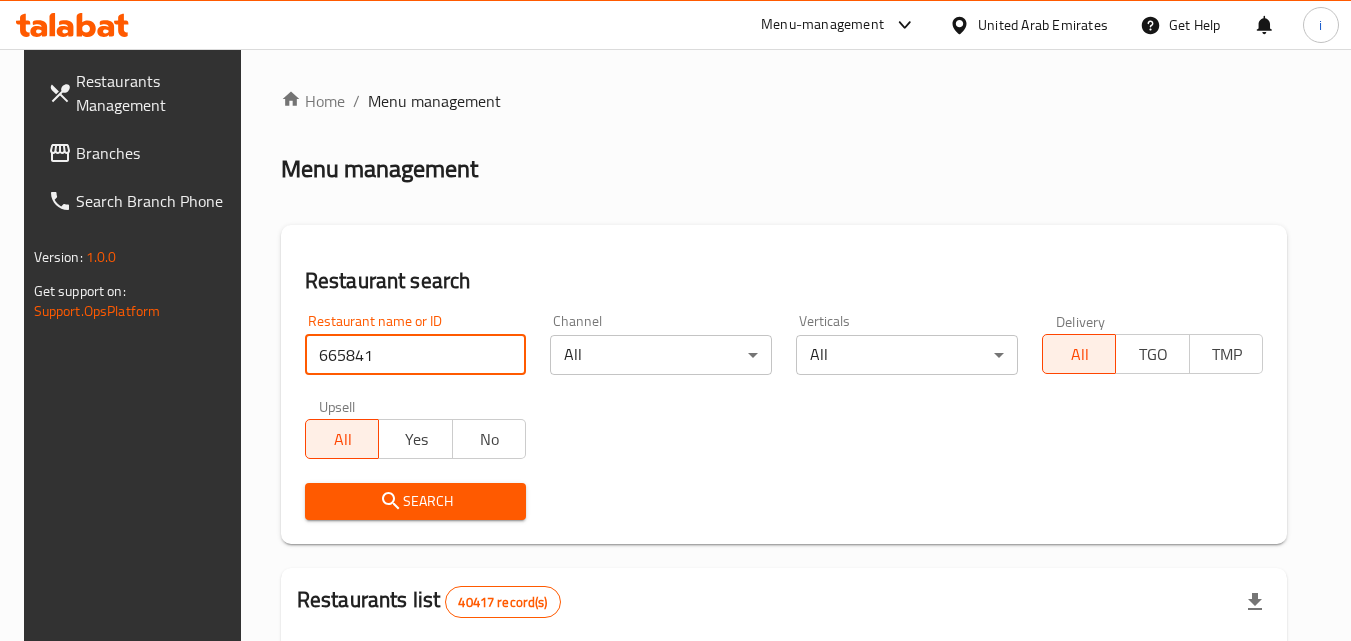 type on "665841" 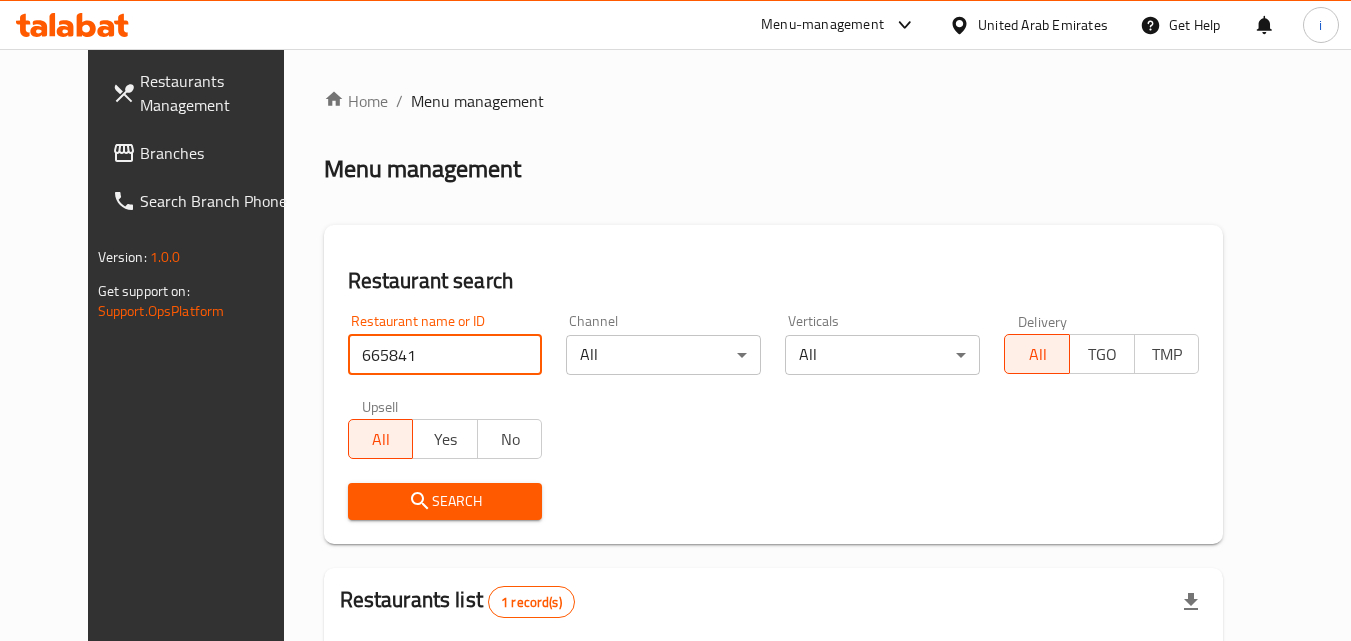 scroll, scrollTop: 234, scrollLeft: 0, axis: vertical 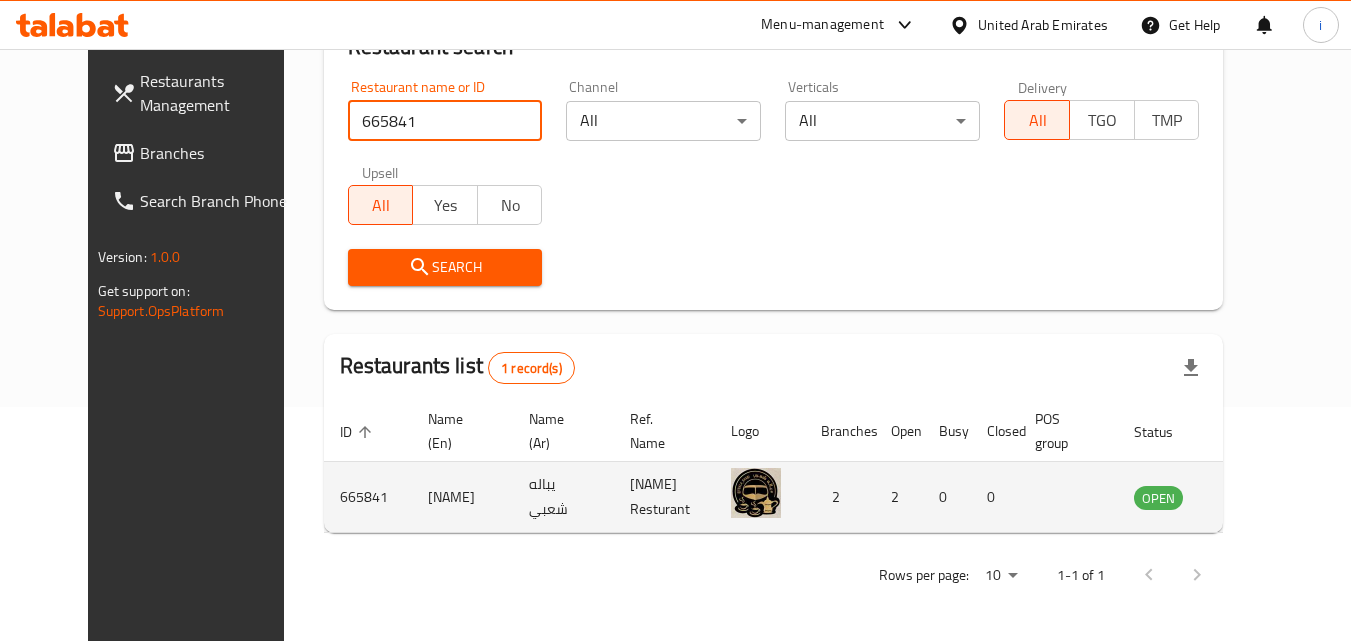click 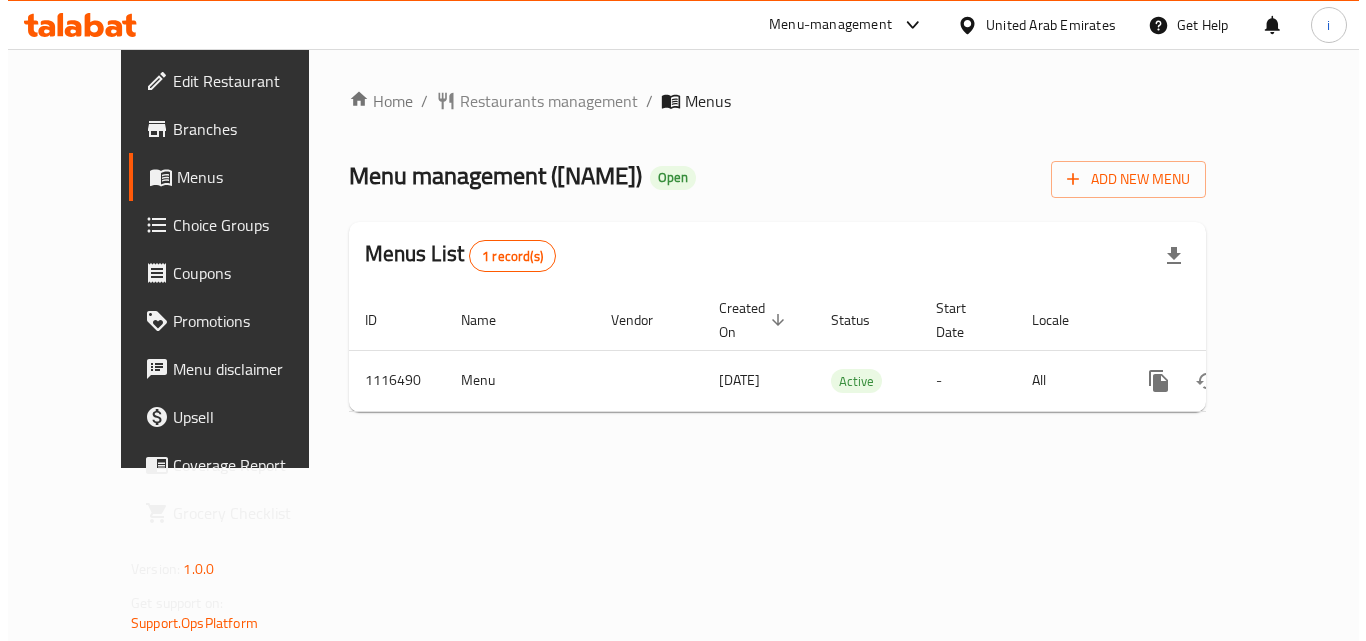 scroll, scrollTop: 0, scrollLeft: 0, axis: both 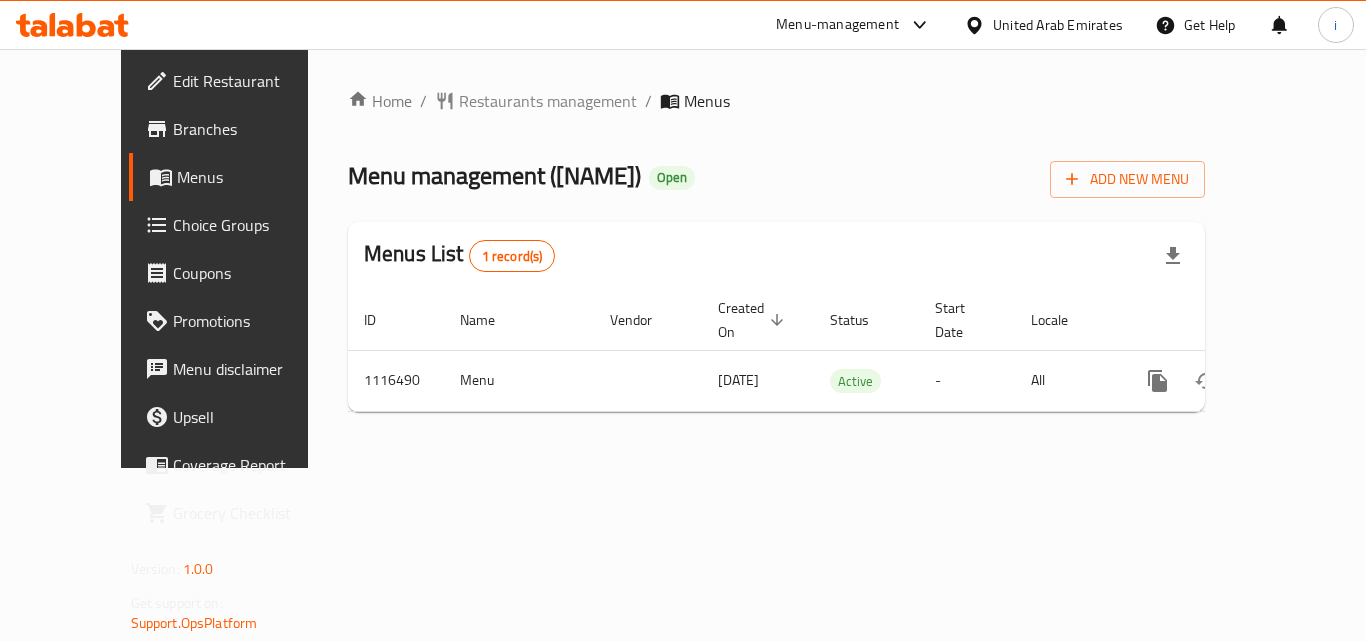 click on "Menu-management" at bounding box center (837, 25) 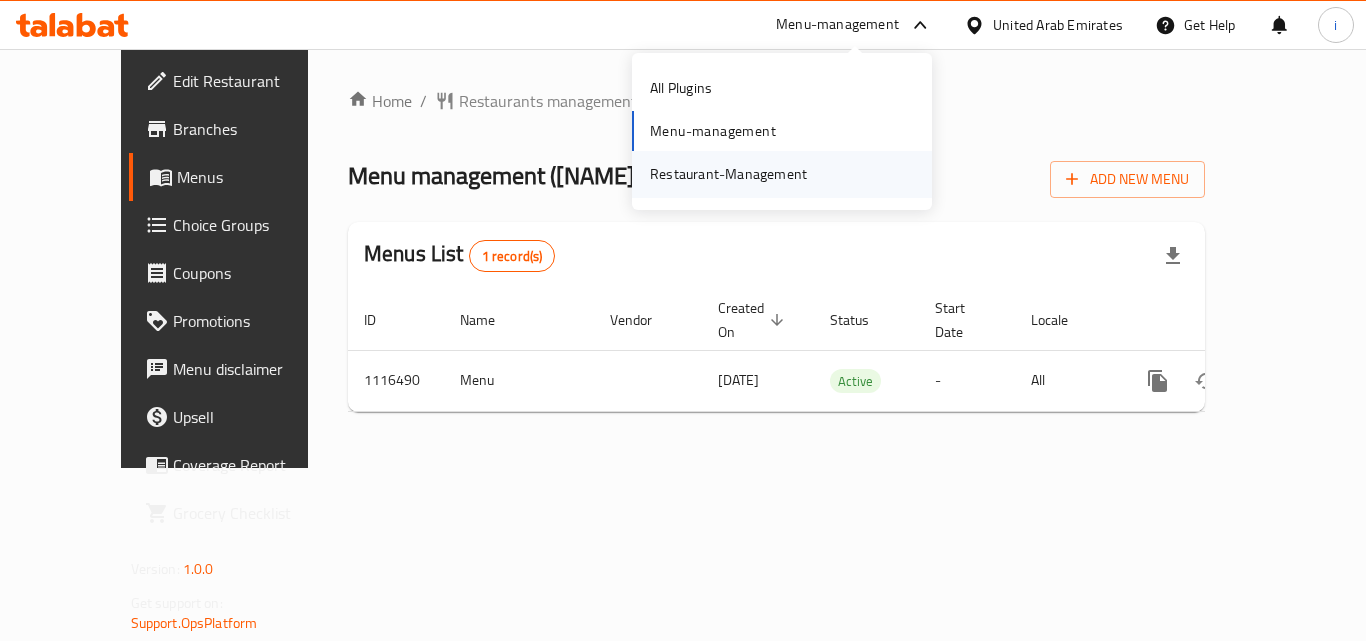 click on "Restaurant-Management" at bounding box center (728, 174) 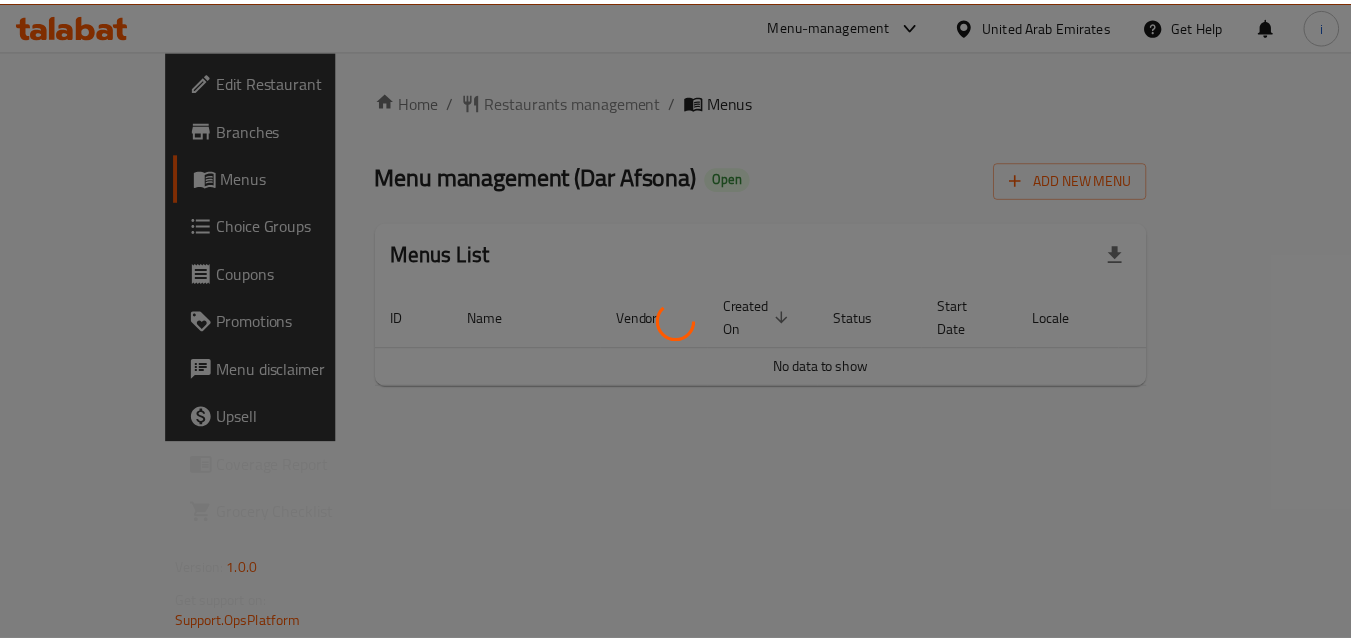 scroll, scrollTop: 0, scrollLeft: 0, axis: both 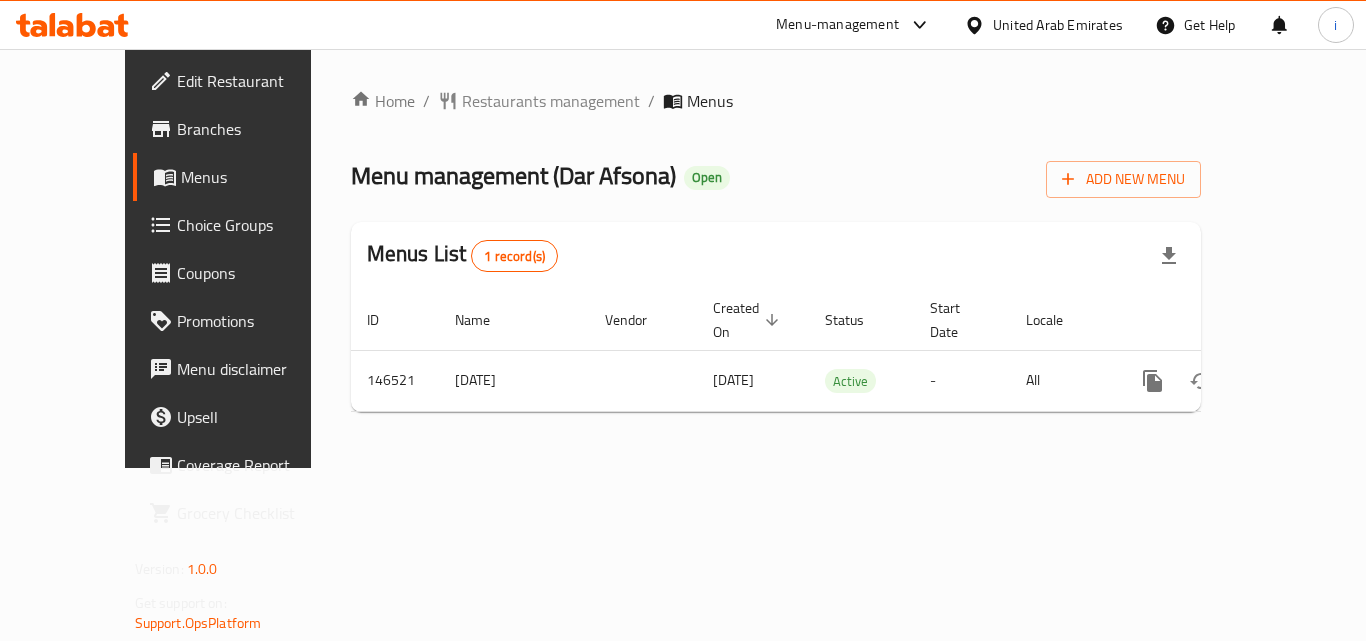 click on "Restaurants management" at bounding box center (551, 101) 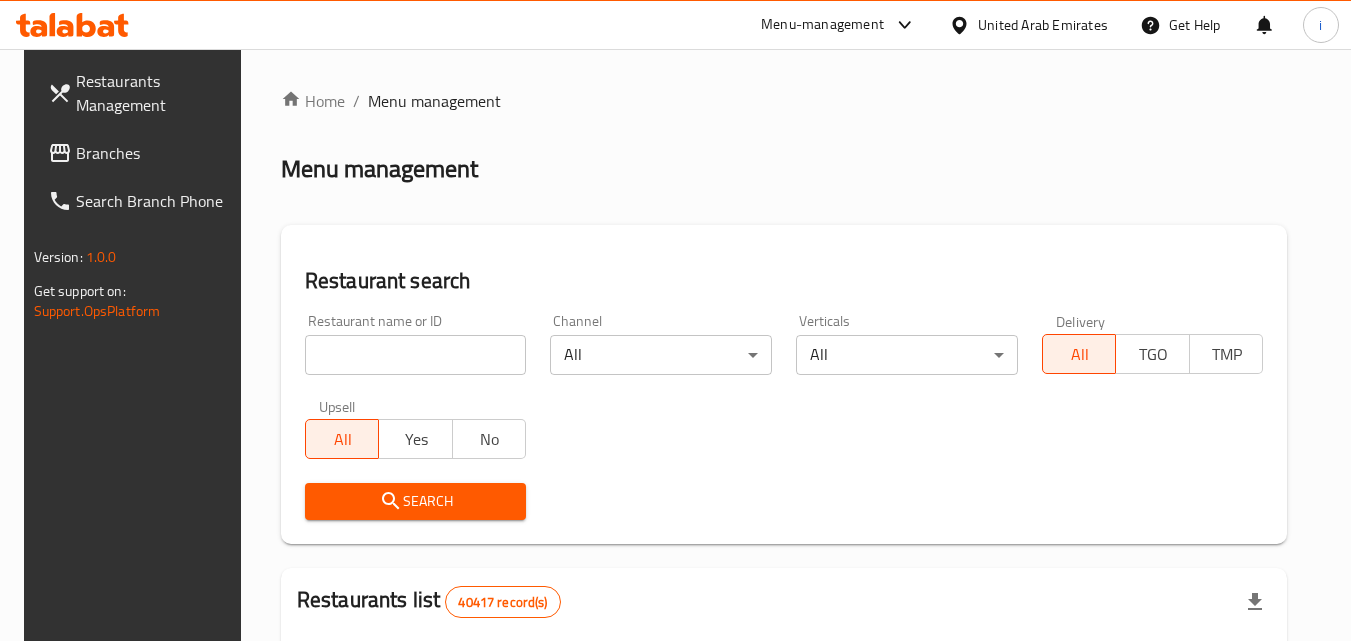 click at bounding box center (416, 355) 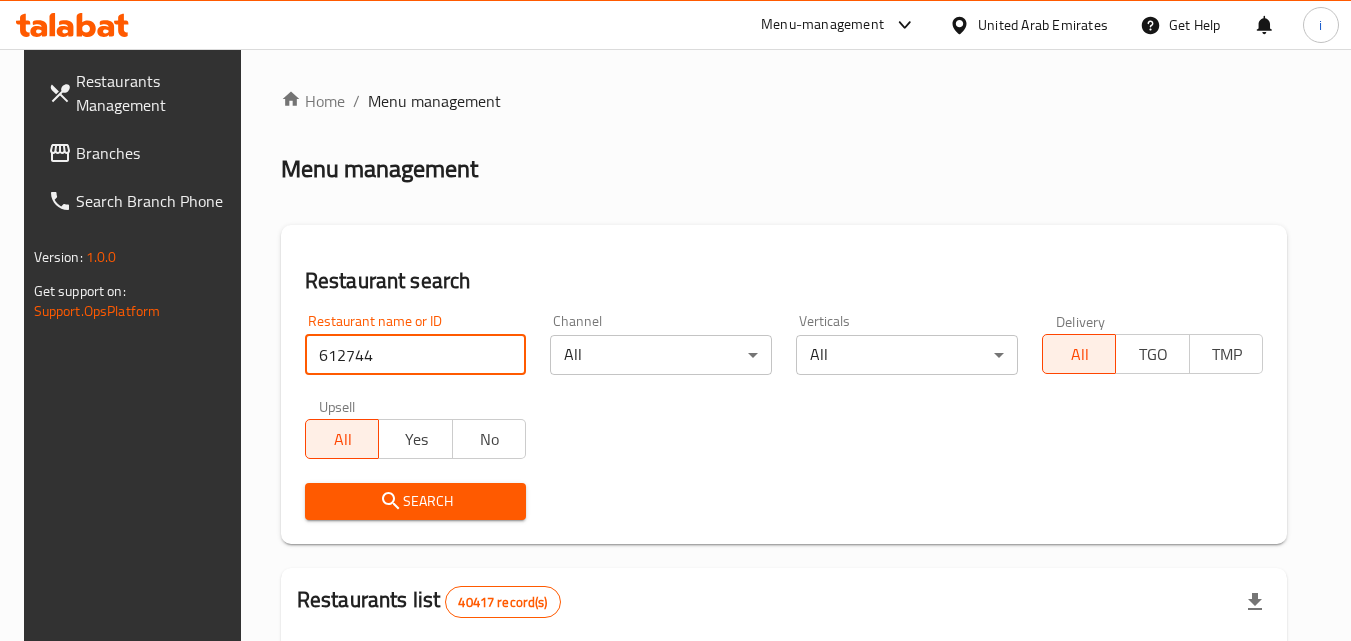 type on "612744" 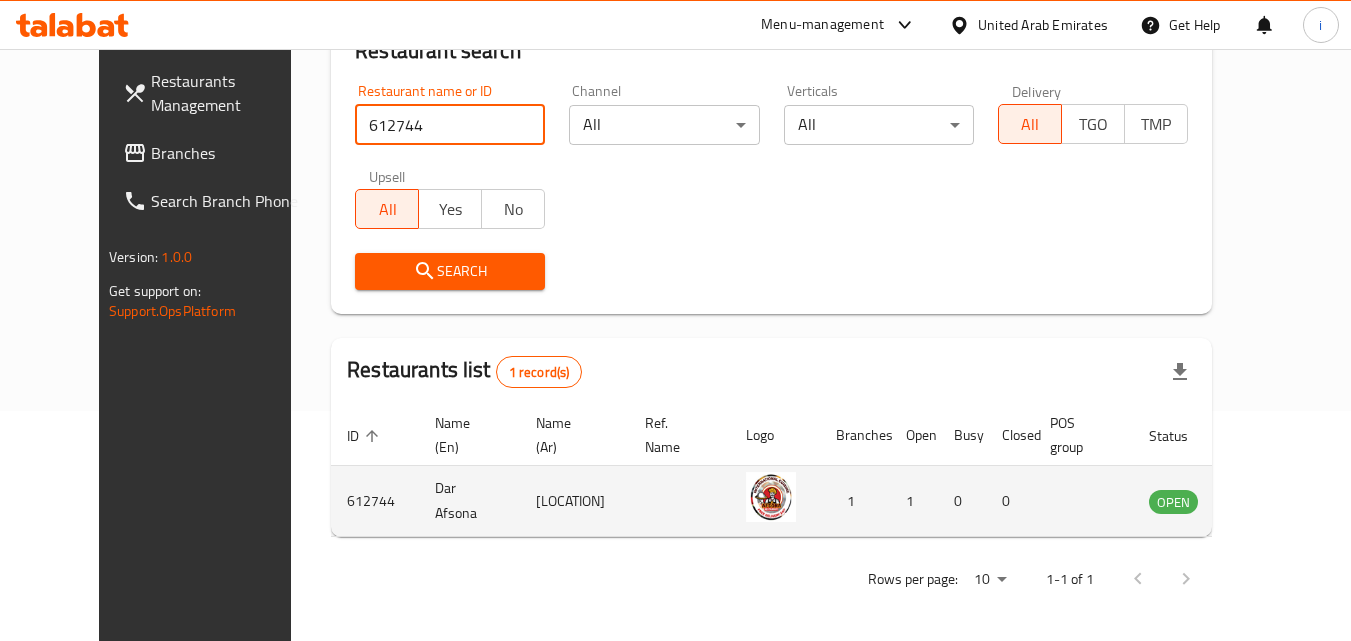 scroll, scrollTop: 234, scrollLeft: 0, axis: vertical 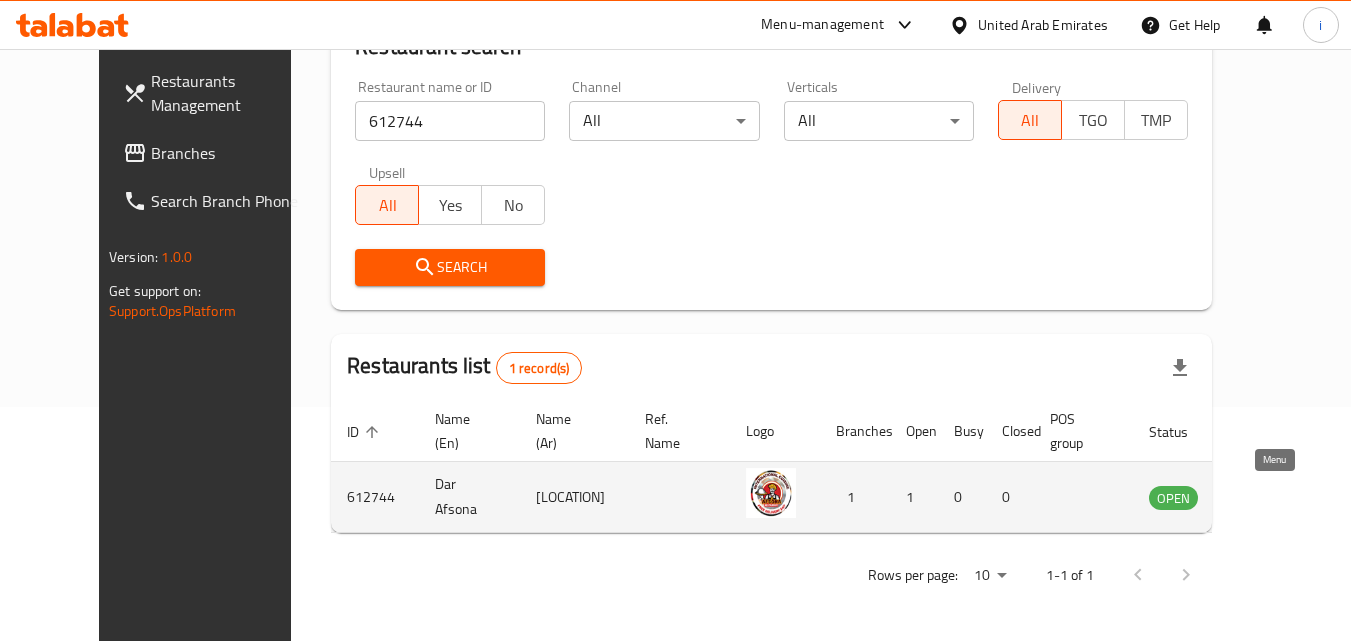 click 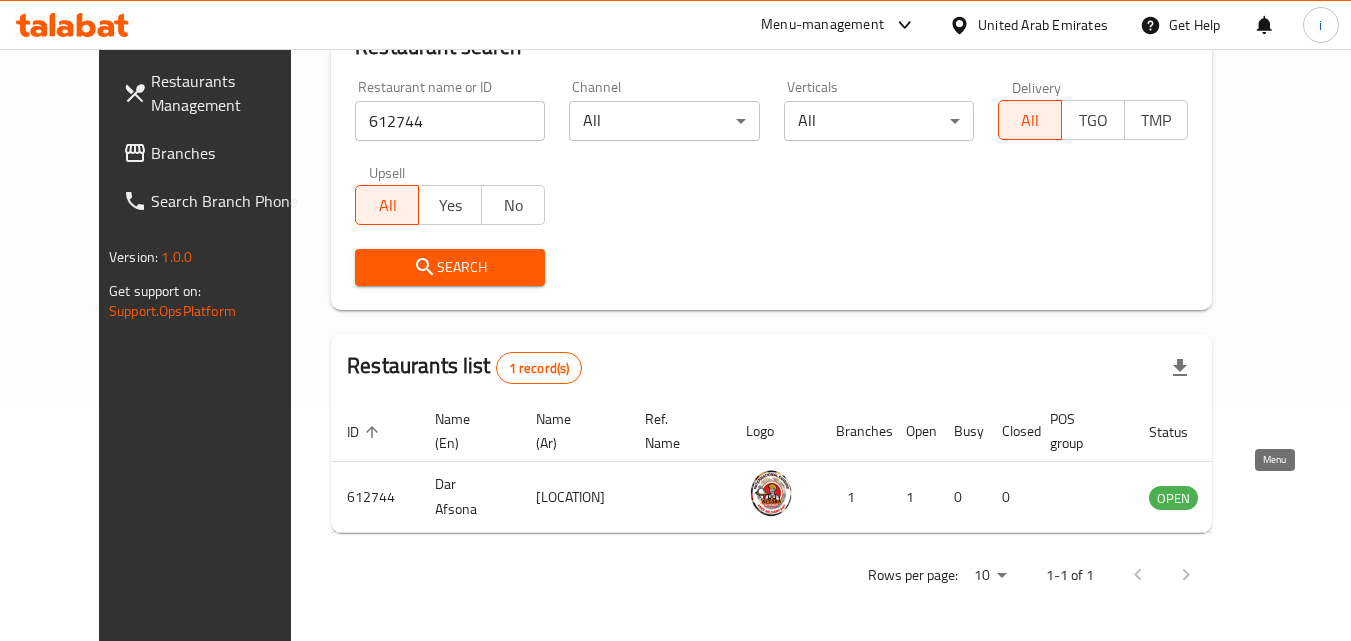 scroll, scrollTop: 0, scrollLeft: 0, axis: both 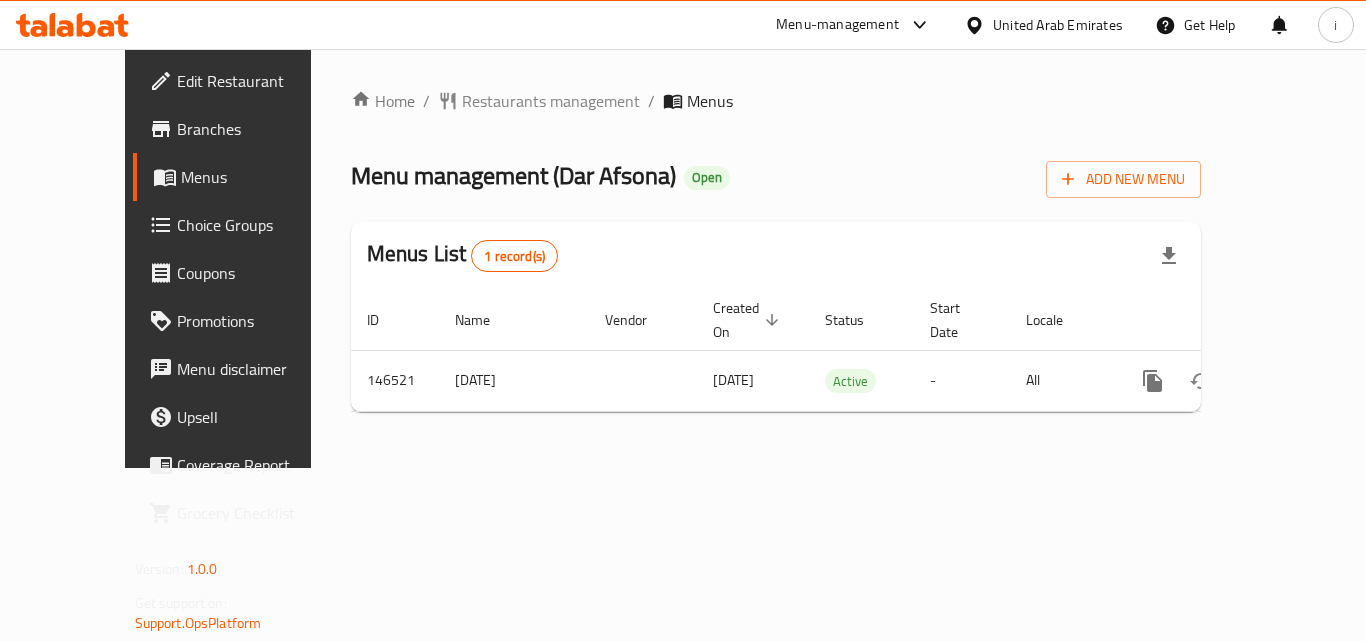 click on "United Arab Emirates" at bounding box center (1058, 25) 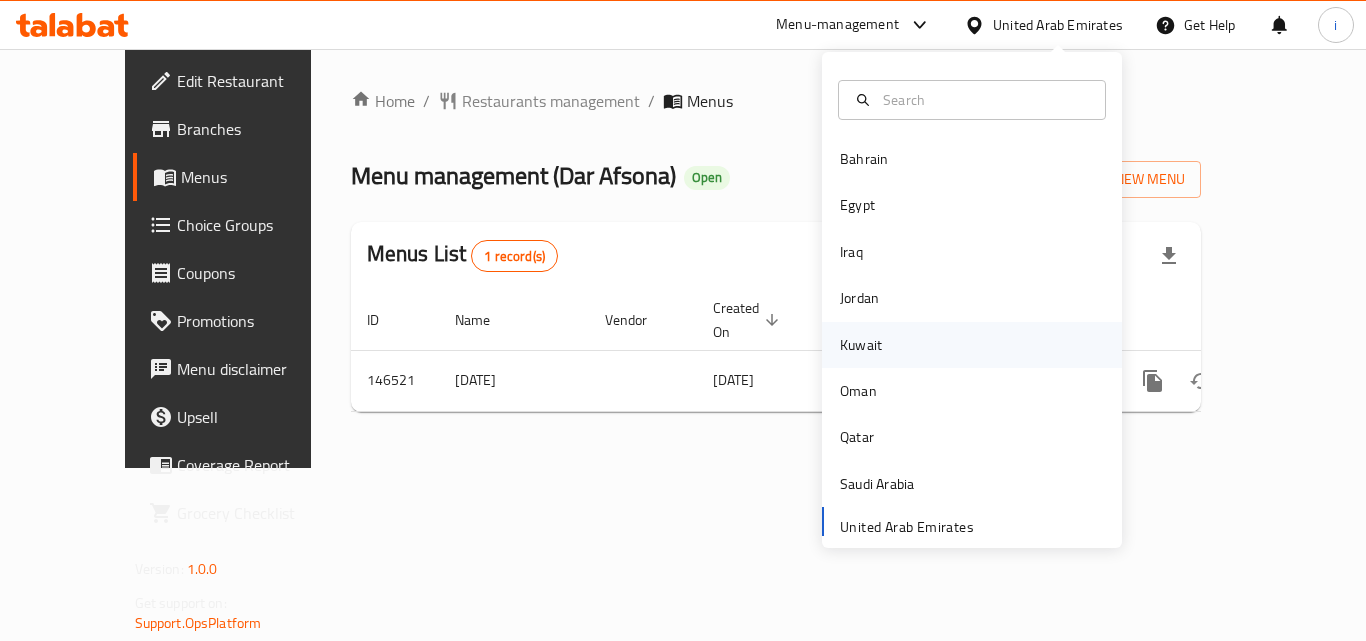 click on "Kuwait" at bounding box center (861, 345) 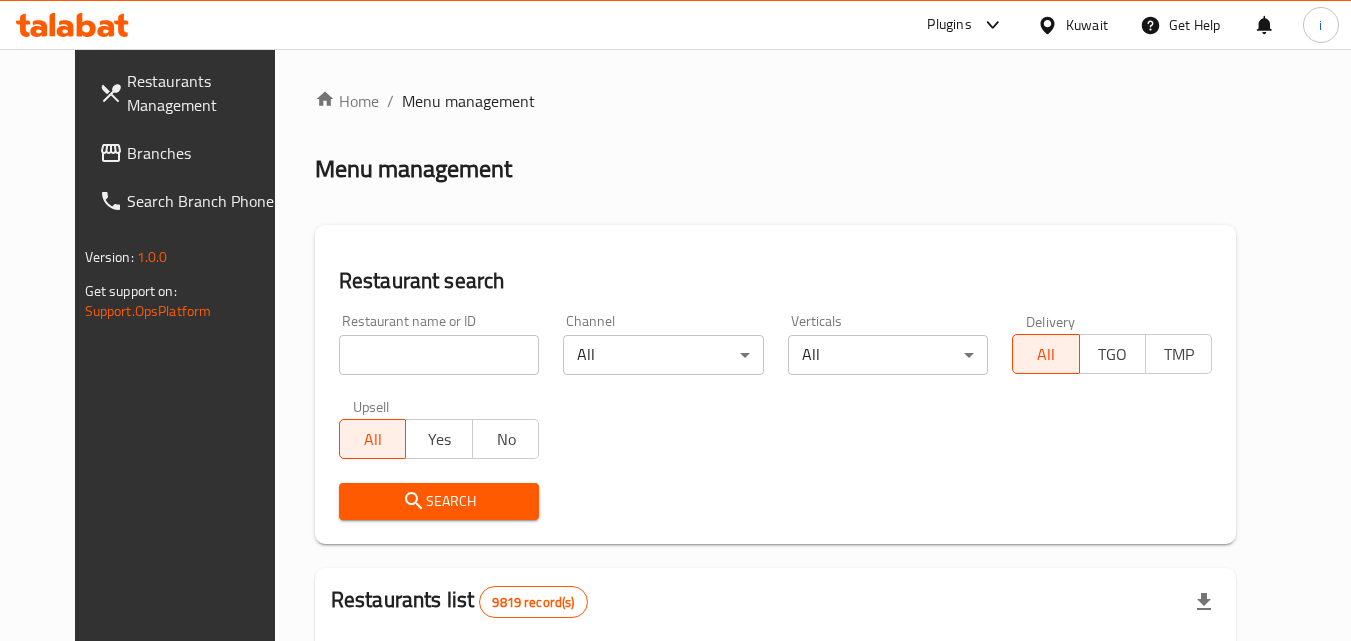 click 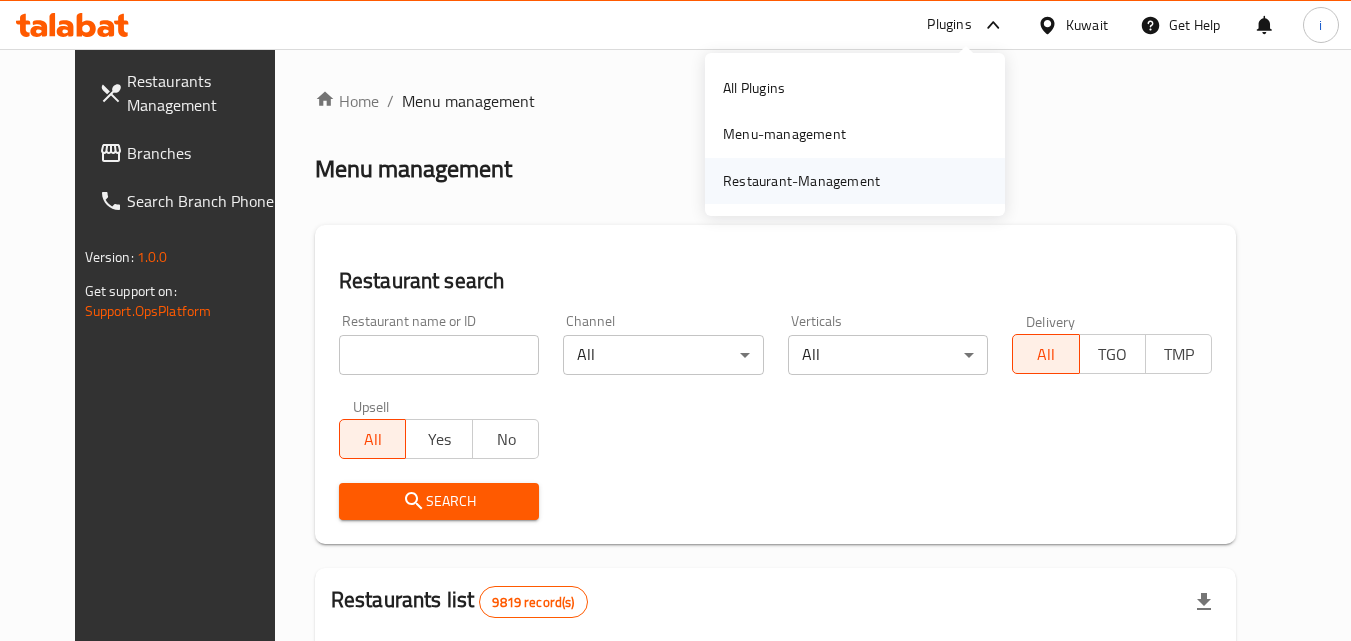 click on "Restaurant-Management" at bounding box center (801, 181) 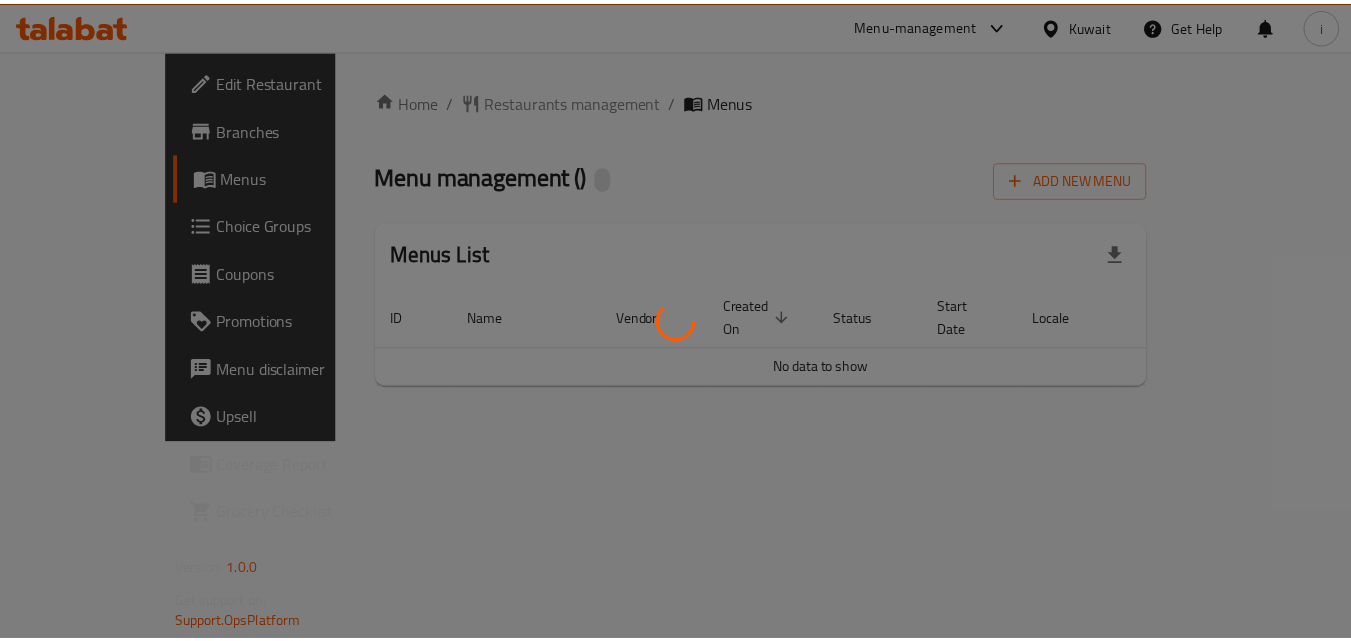 scroll, scrollTop: 0, scrollLeft: 0, axis: both 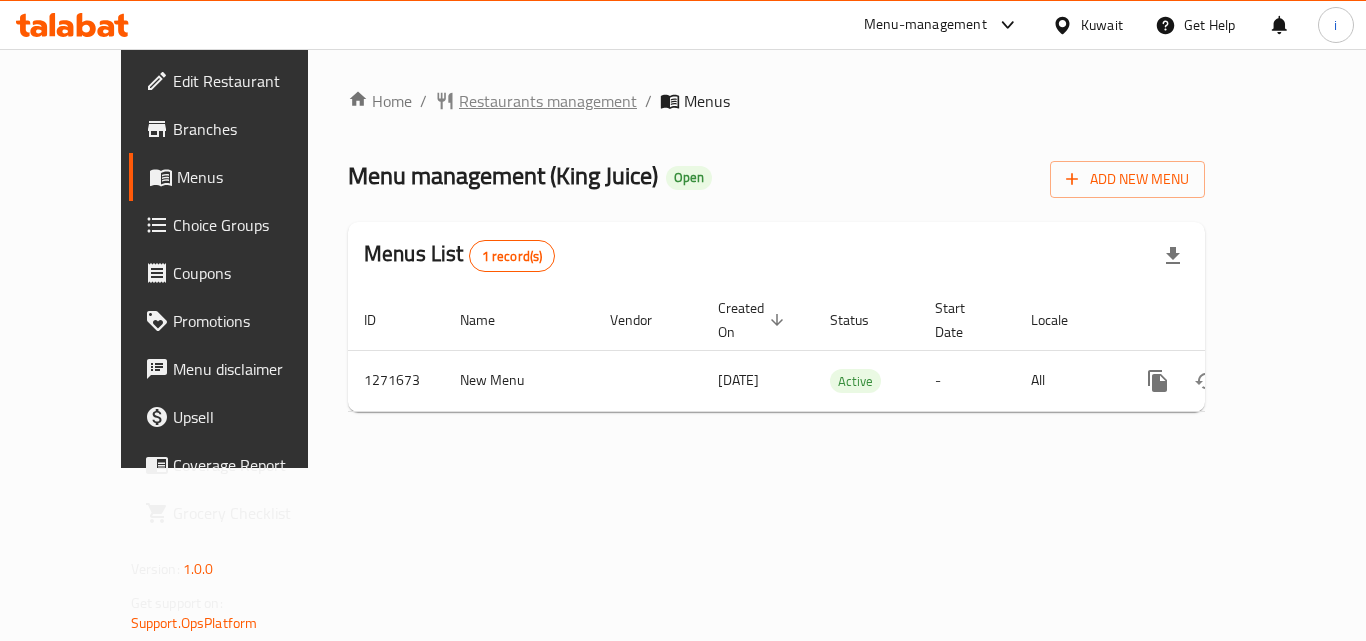 click on "Restaurants management" at bounding box center [548, 101] 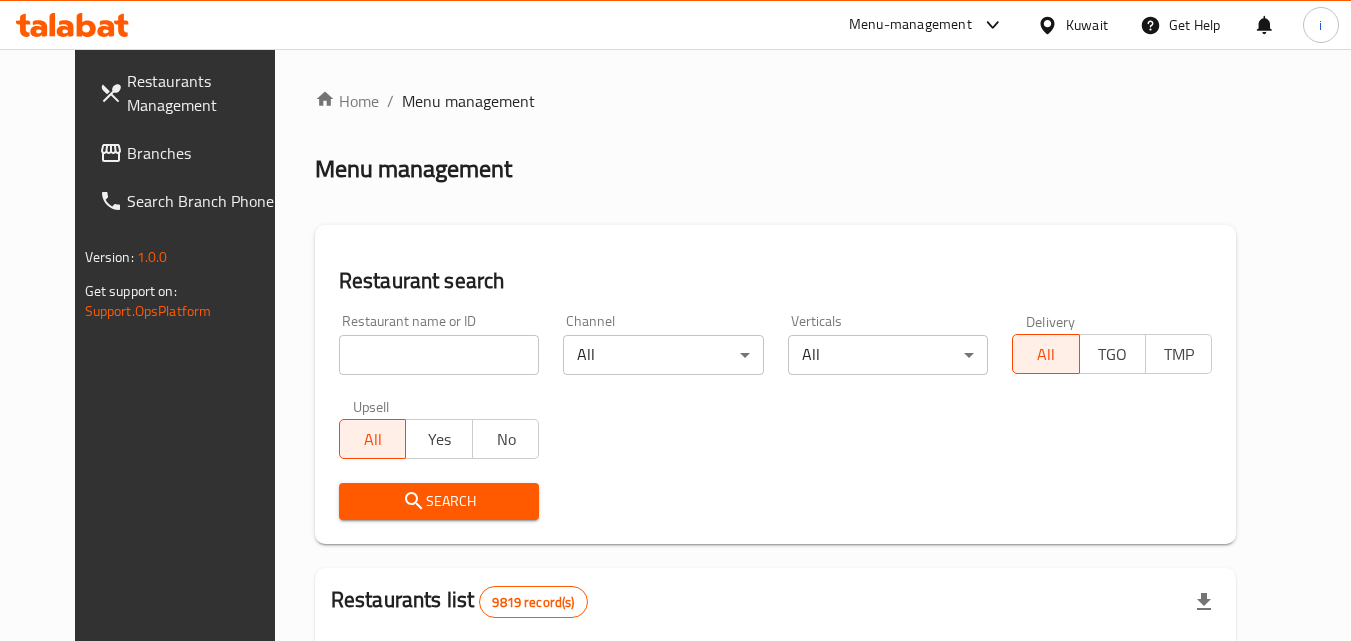 click at bounding box center (439, 355) 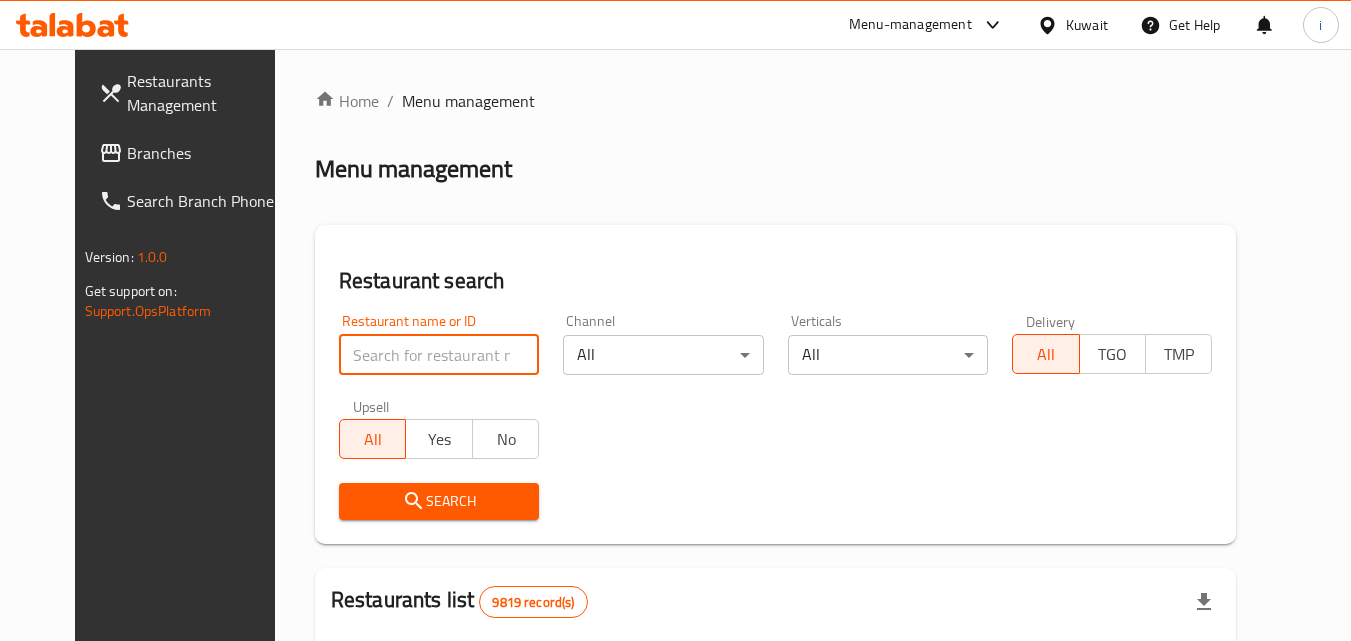 paste on "689861" 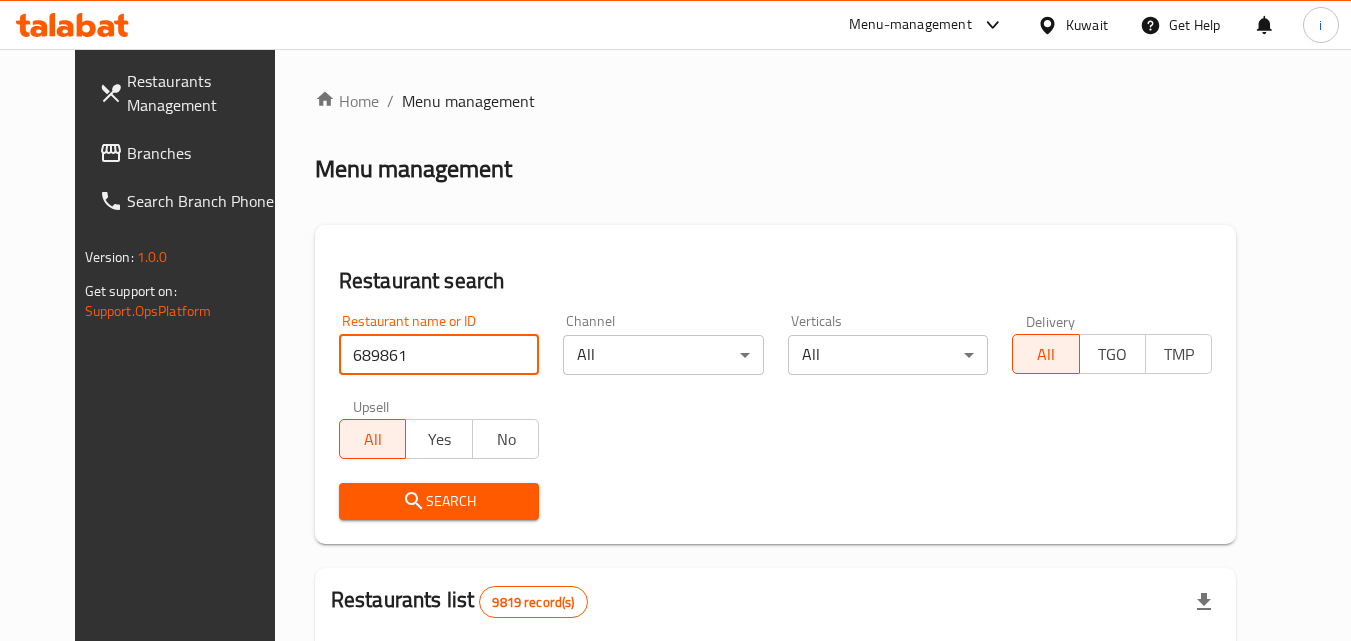 type on "689861" 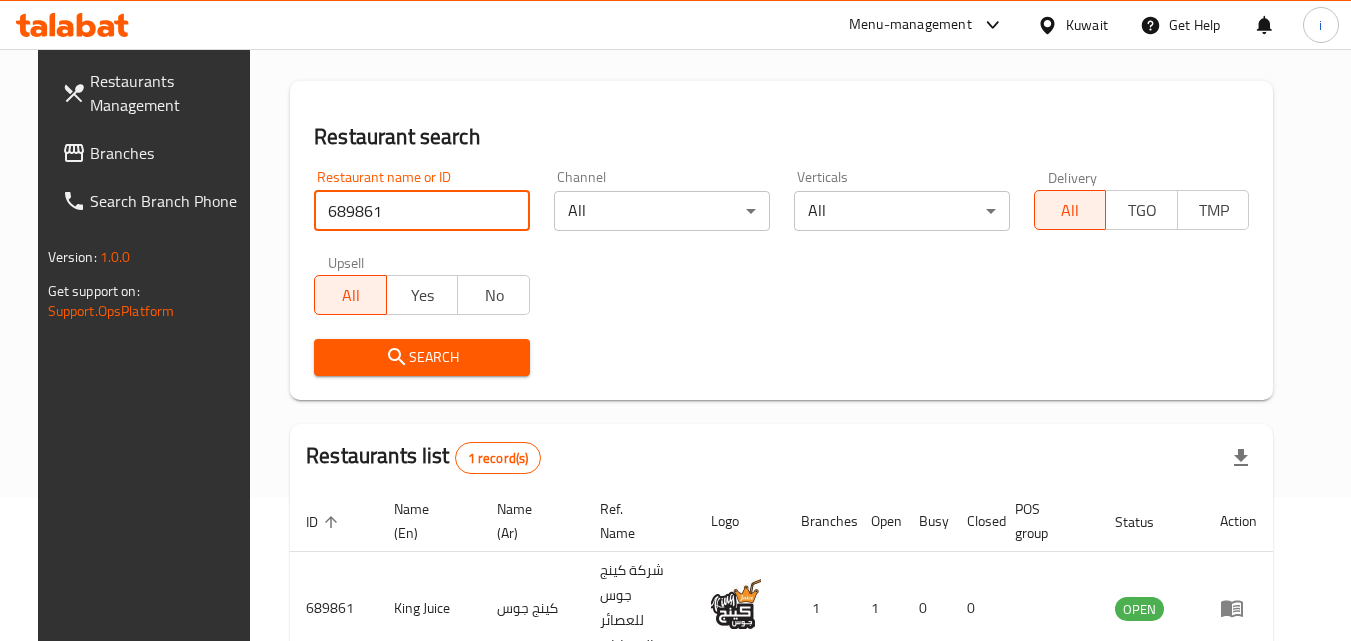 scroll, scrollTop: 234, scrollLeft: 0, axis: vertical 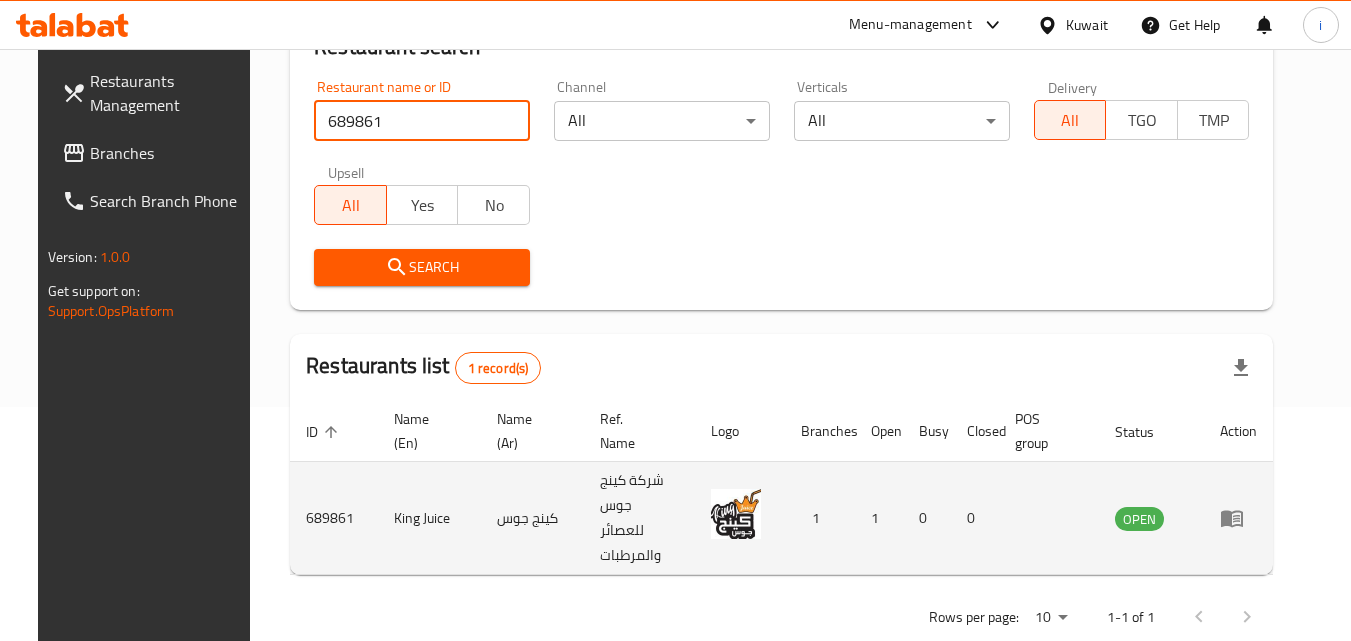 click 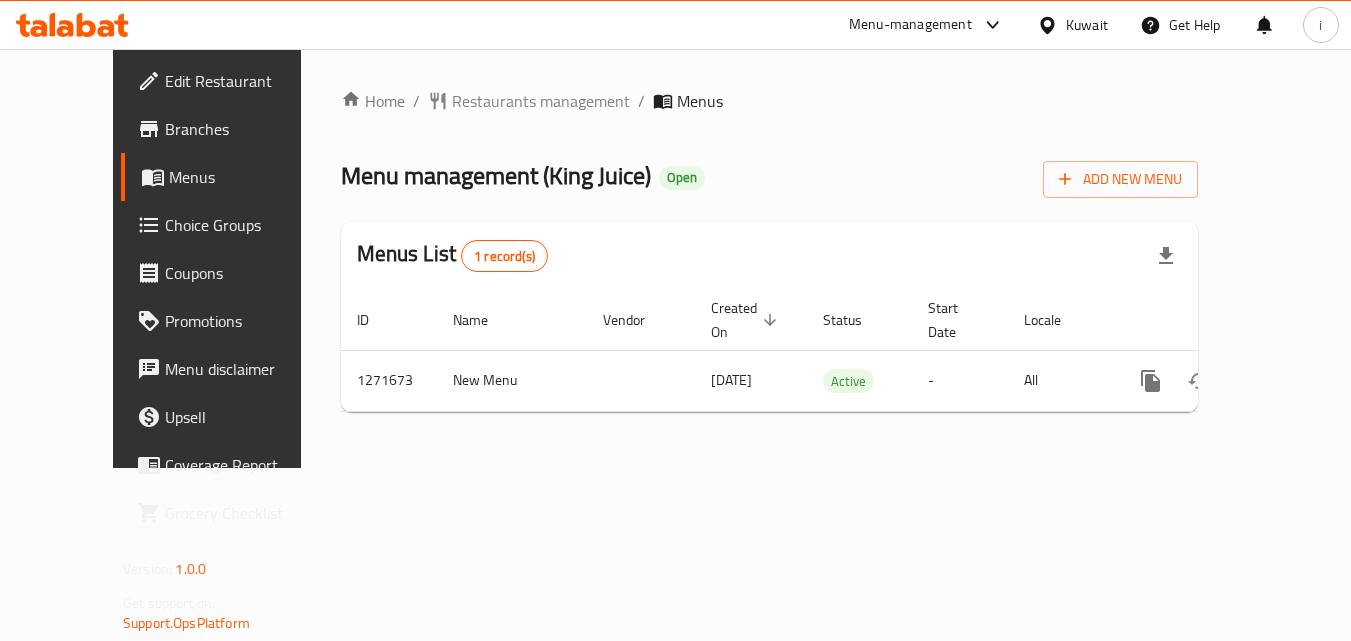 scroll, scrollTop: 0, scrollLeft: 0, axis: both 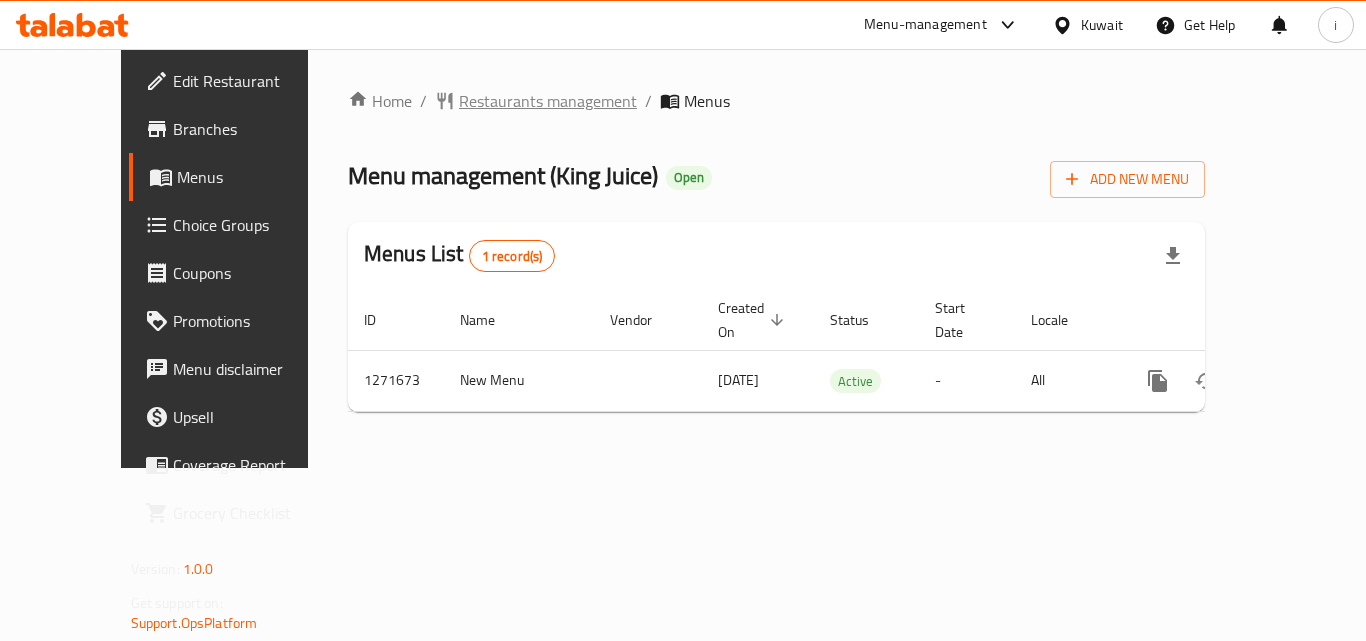 click on "Restaurants management" at bounding box center (548, 101) 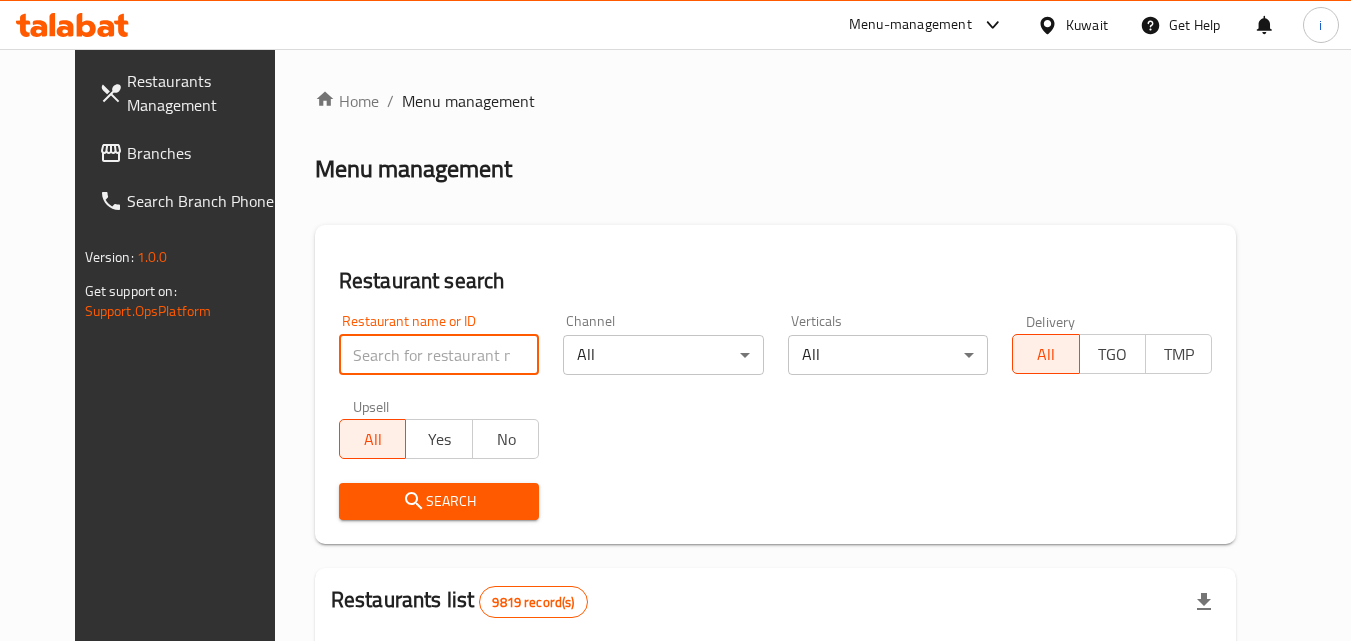 click at bounding box center [439, 355] 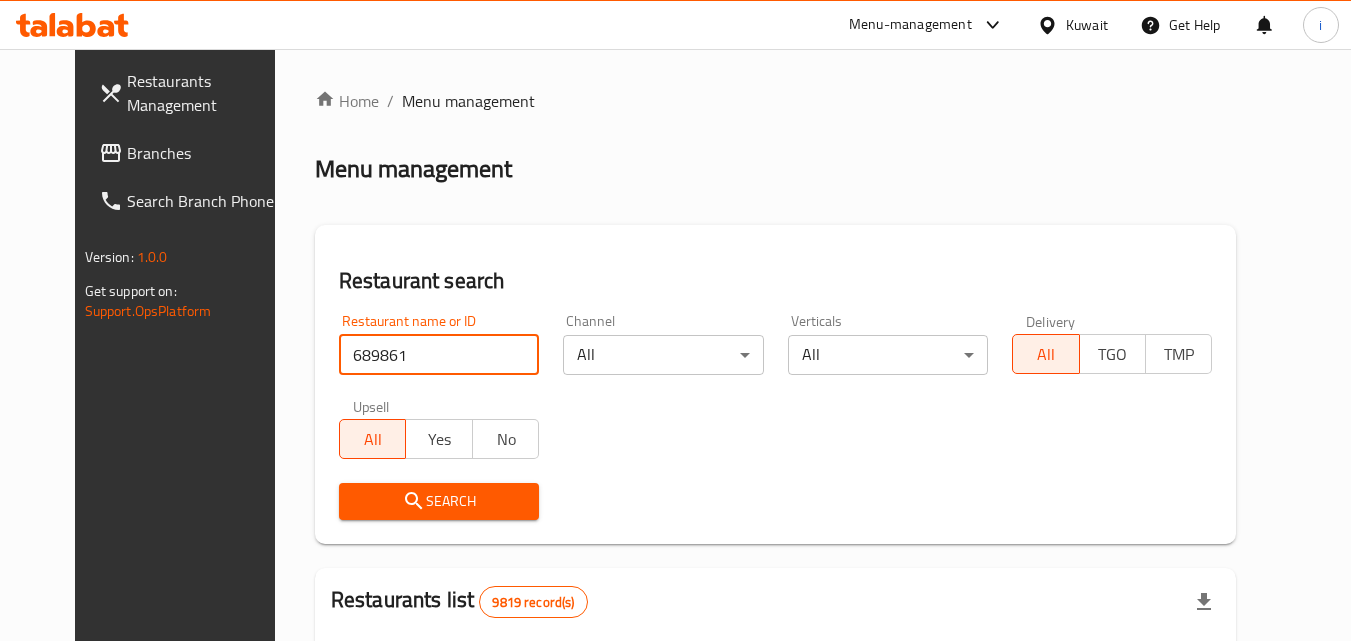 type on "689861" 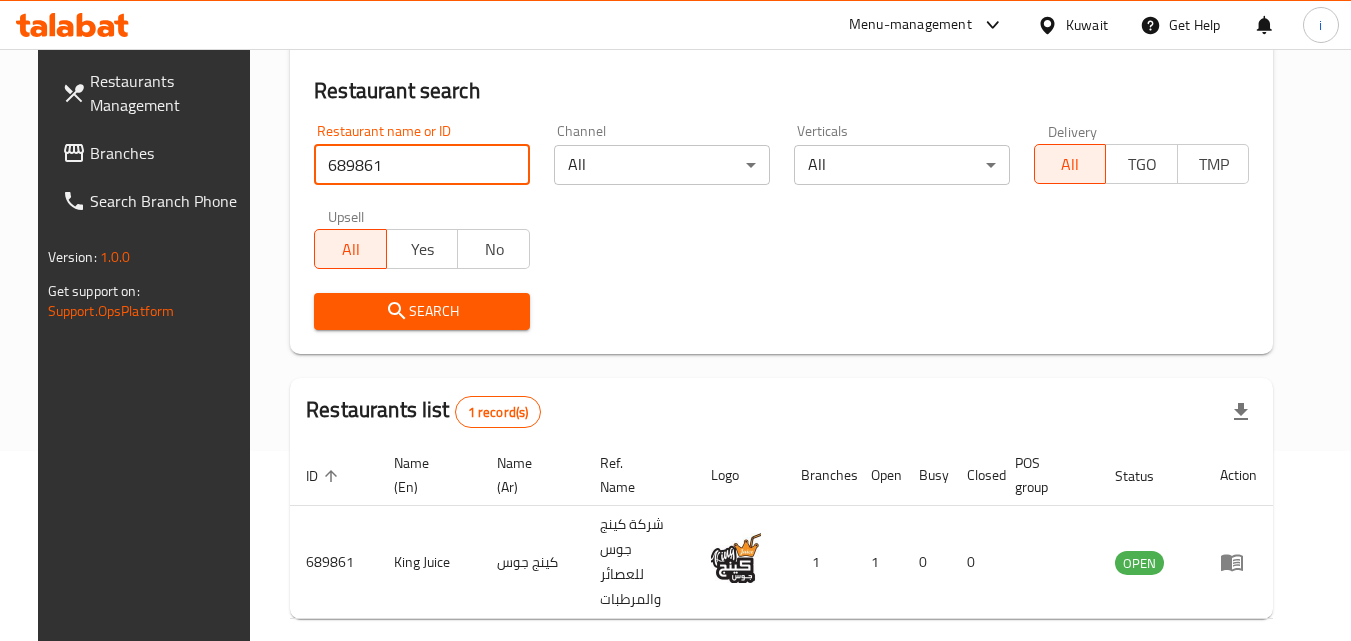 scroll, scrollTop: 234, scrollLeft: 0, axis: vertical 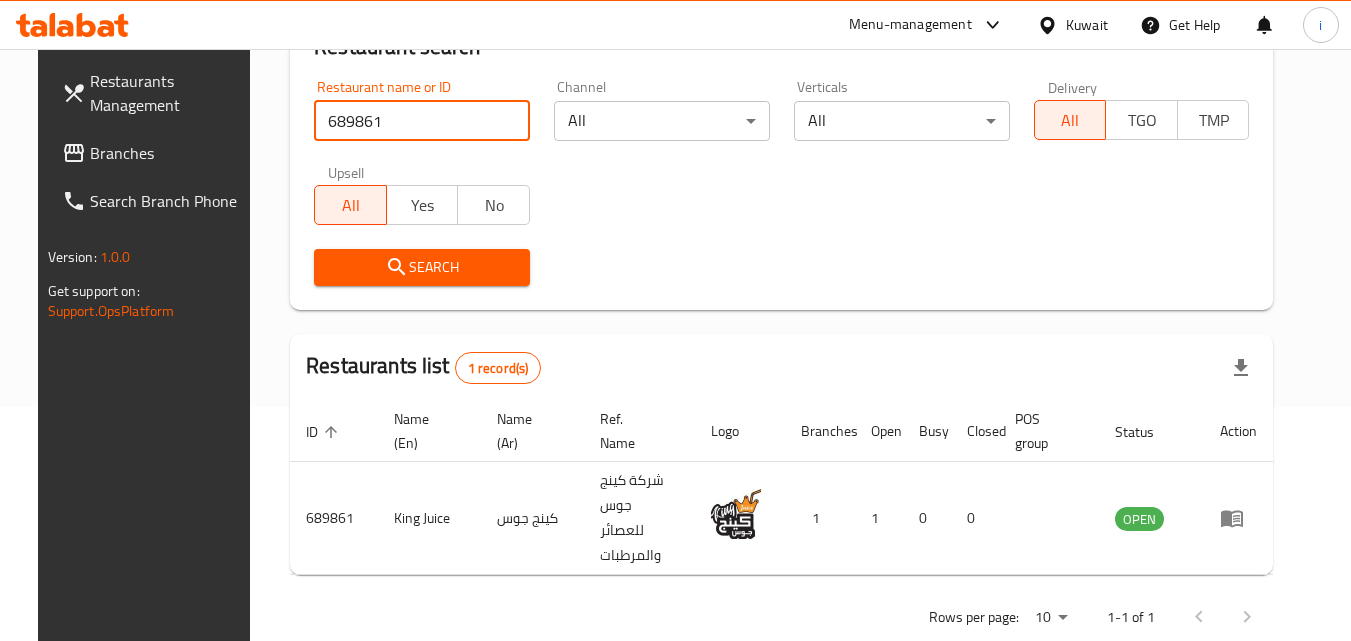 click on "Kuwait" at bounding box center (1072, 25) 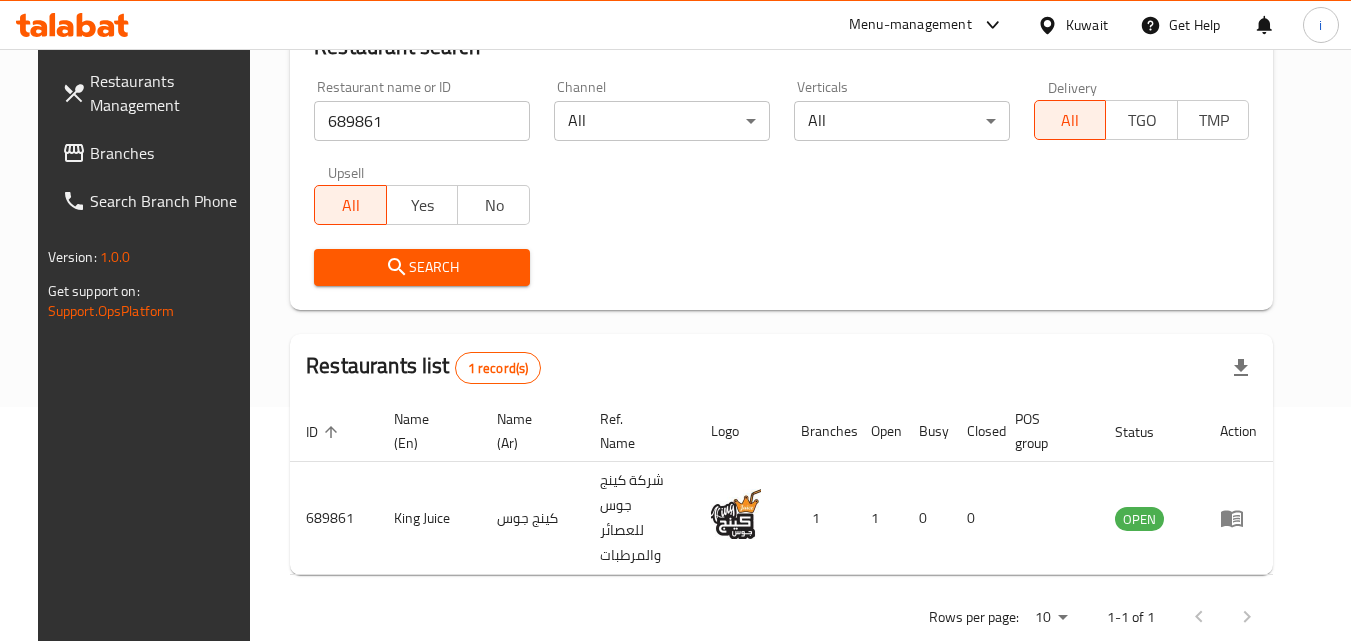 click on "Kuwait" at bounding box center [1087, 25] 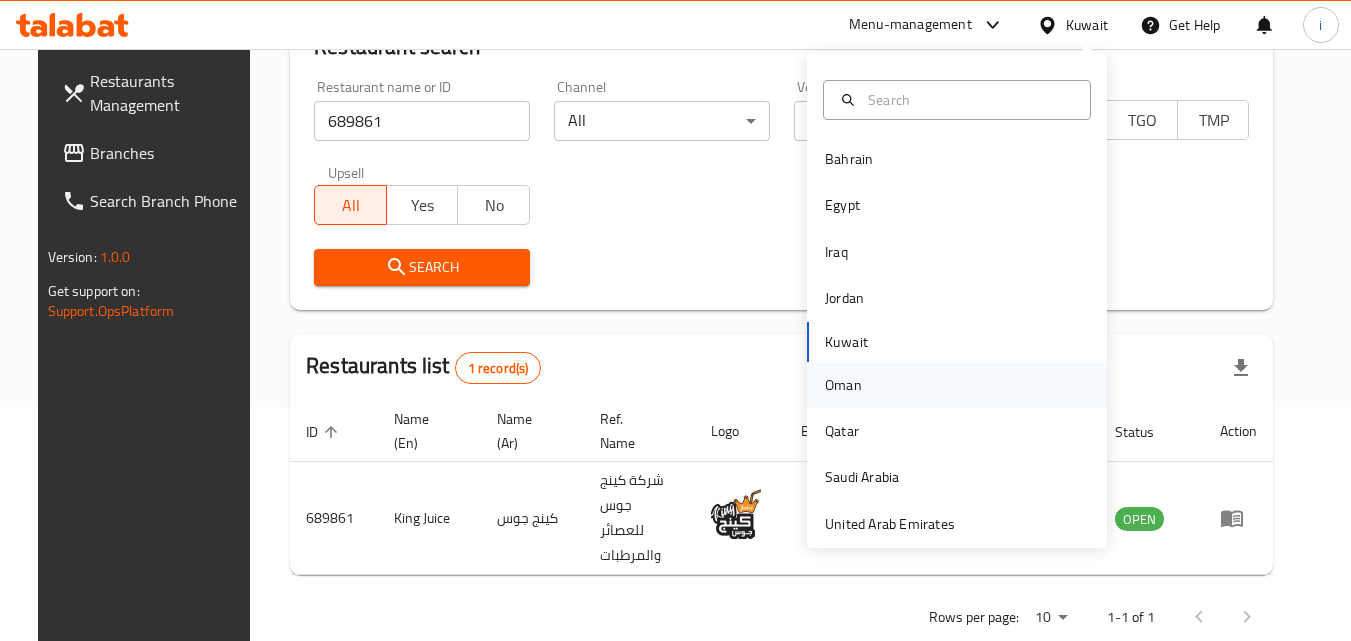 click on "Oman" at bounding box center (843, 385) 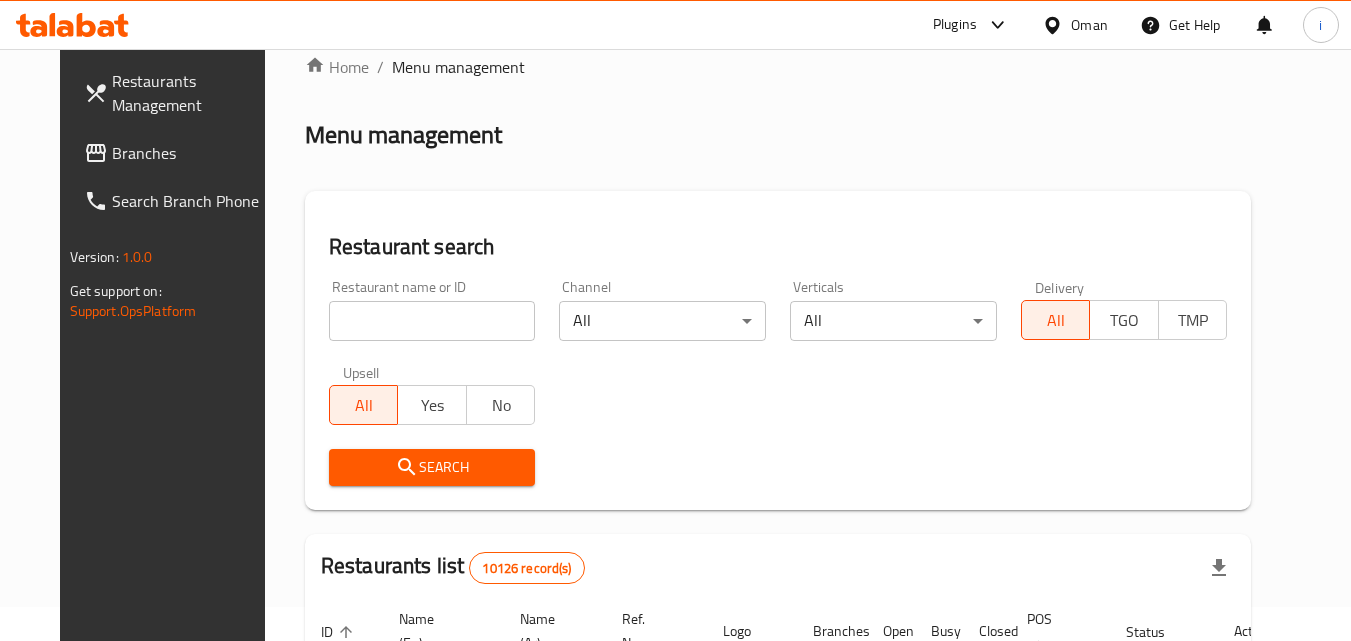 scroll, scrollTop: 0, scrollLeft: 0, axis: both 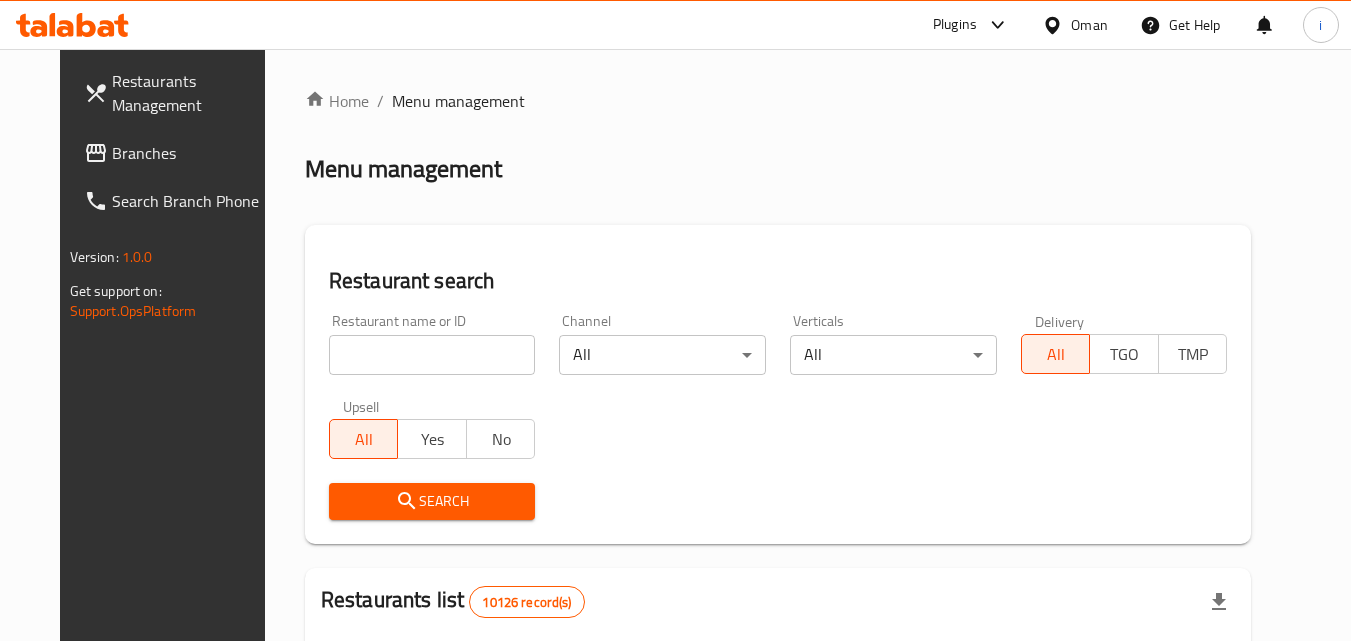 click at bounding box center [432, 355] 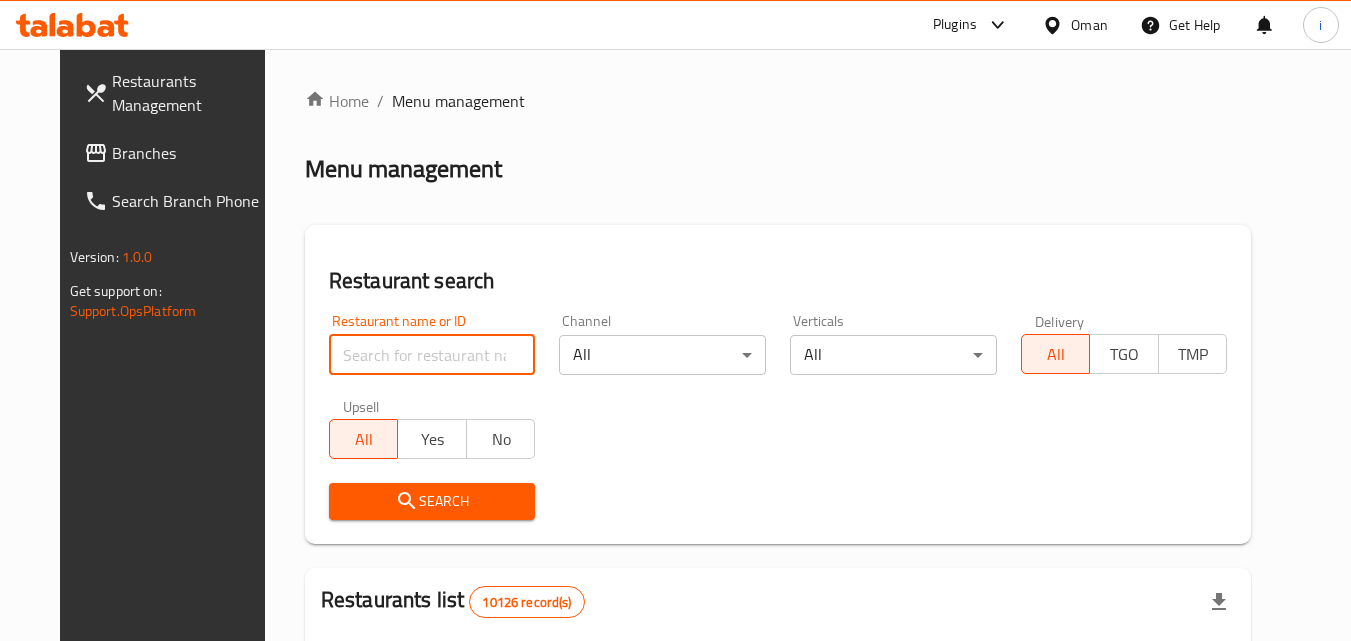 paste on "771281" 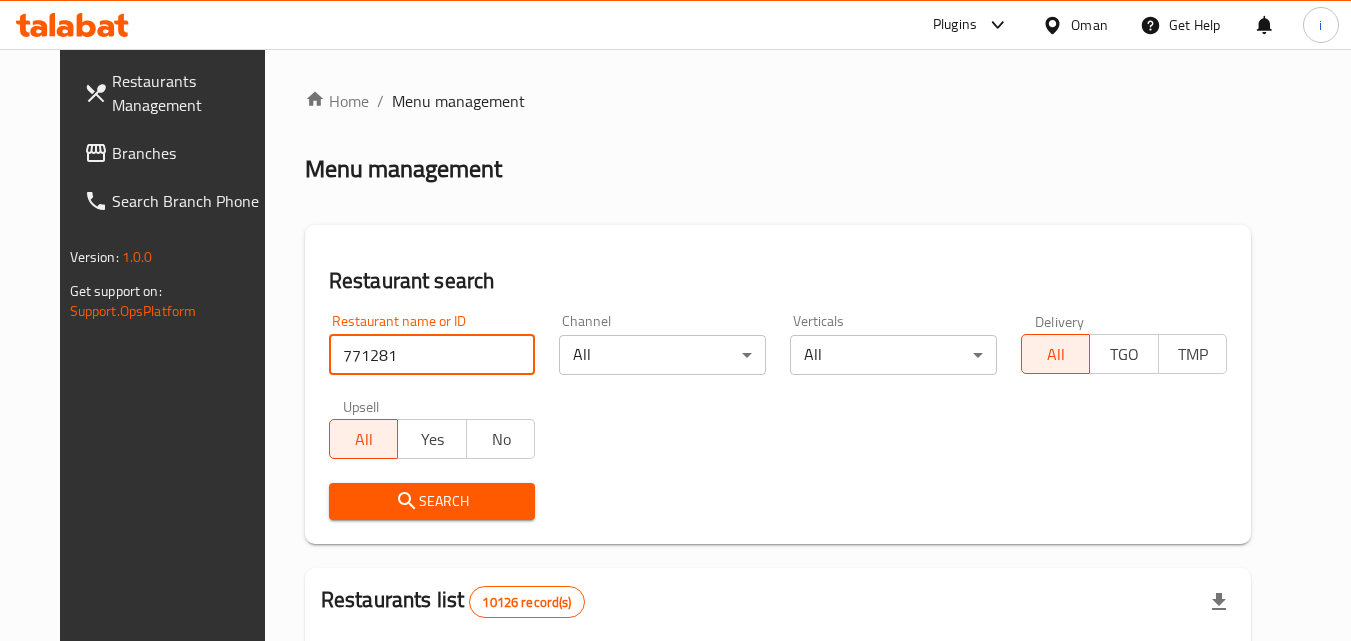 type on "771281" 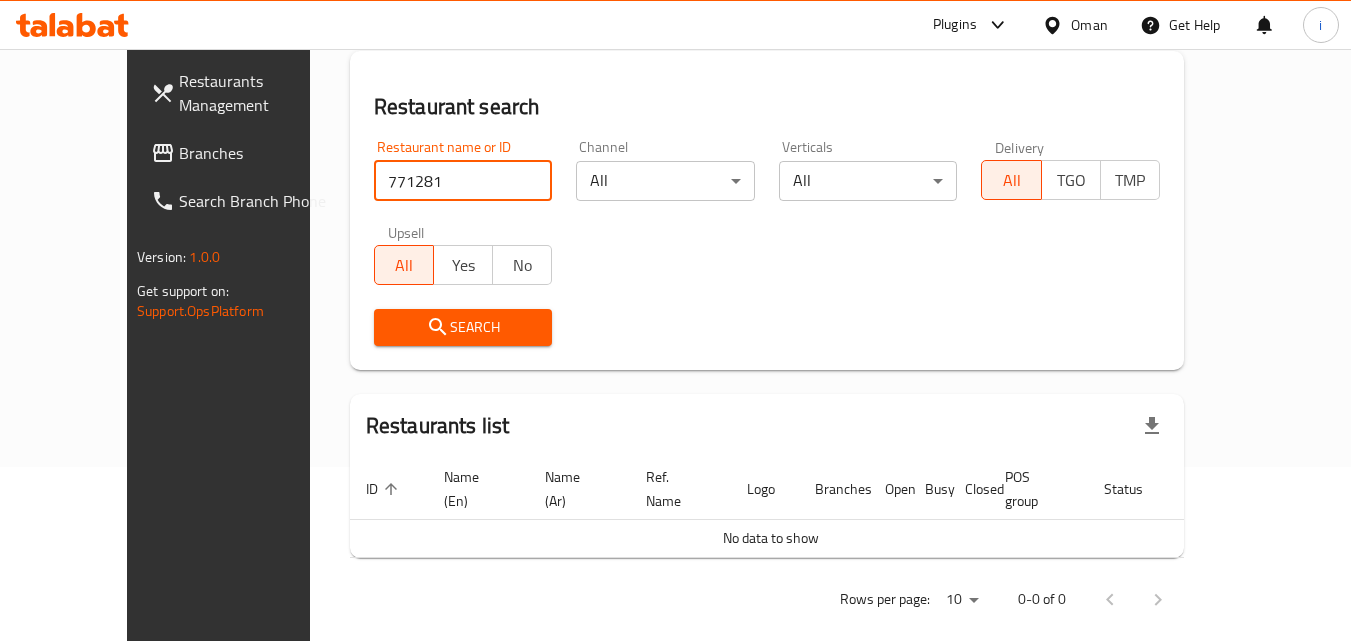 scroll, scrollTop: 176, scrollLeft: 0, axis: vertical 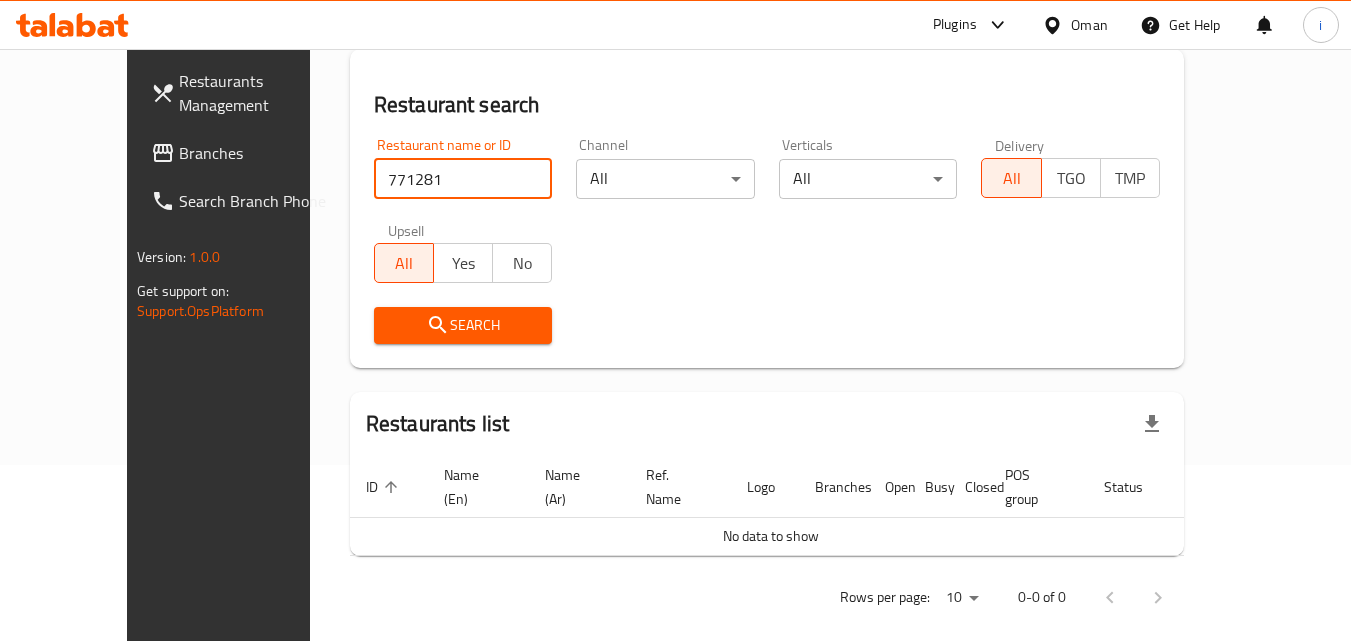 click on "Plugins" at bounding box center [955, 25] 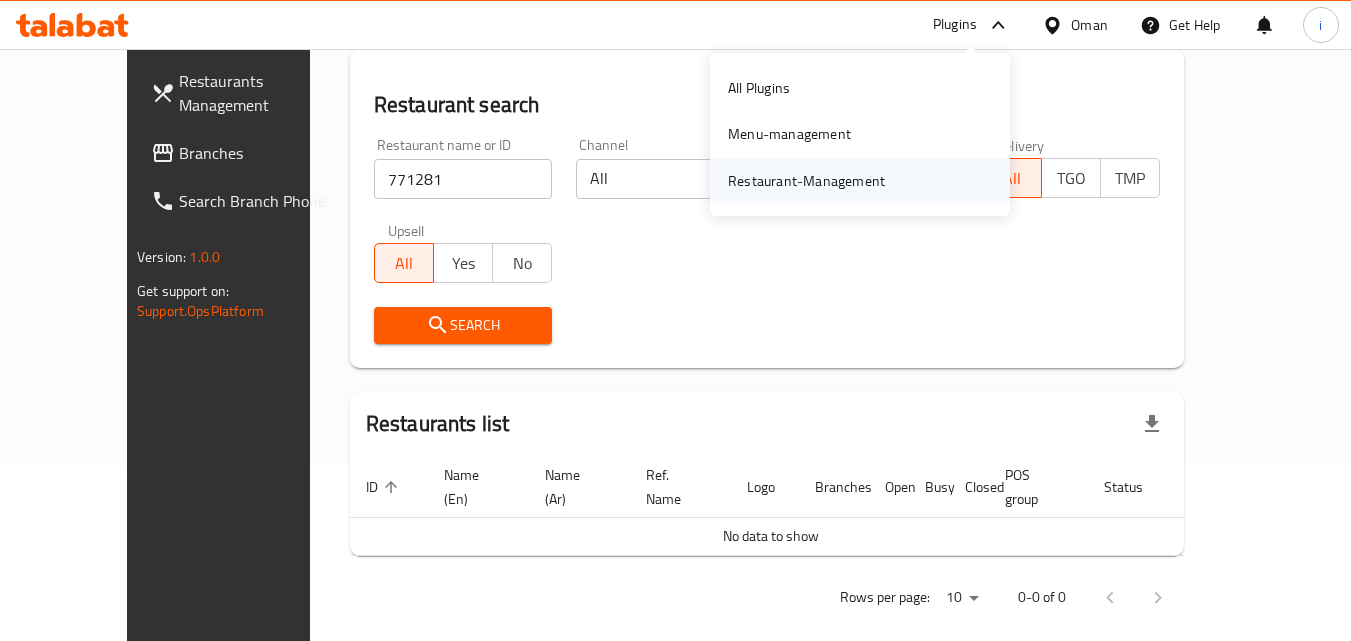 click on "Restaurant-Management" at bounding box center [806, 181] 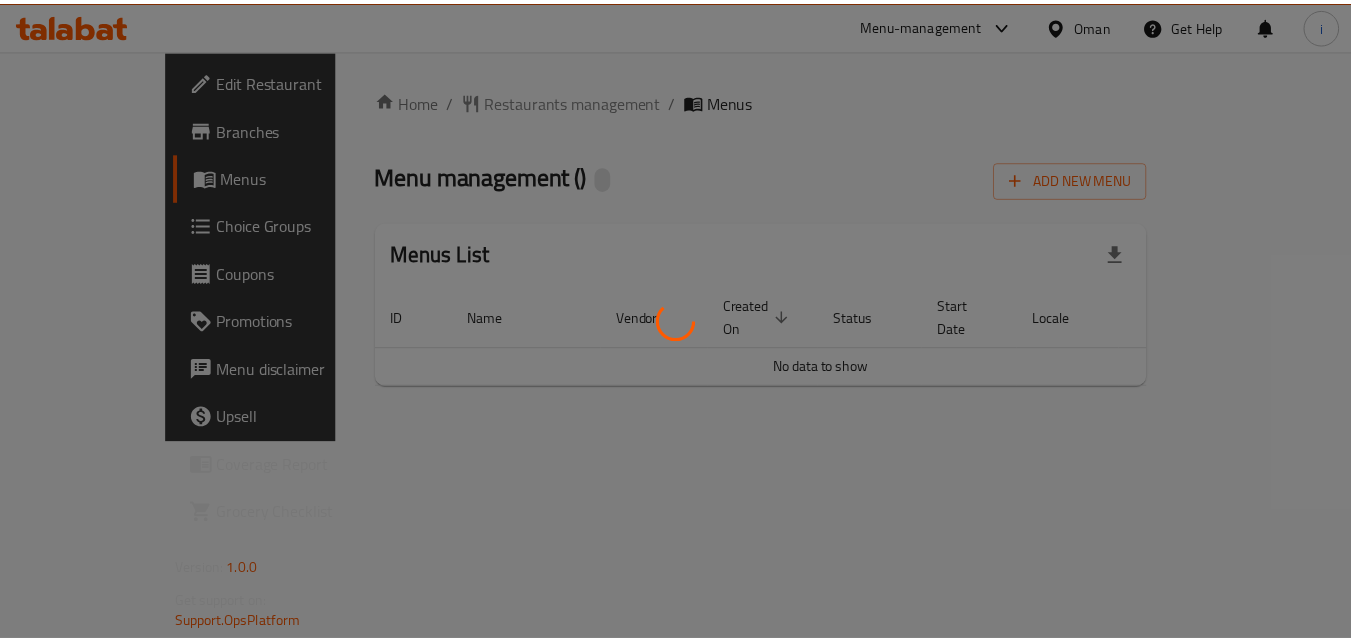 scroll, scrollTop: 0, scrollLeft: 0, axis: both 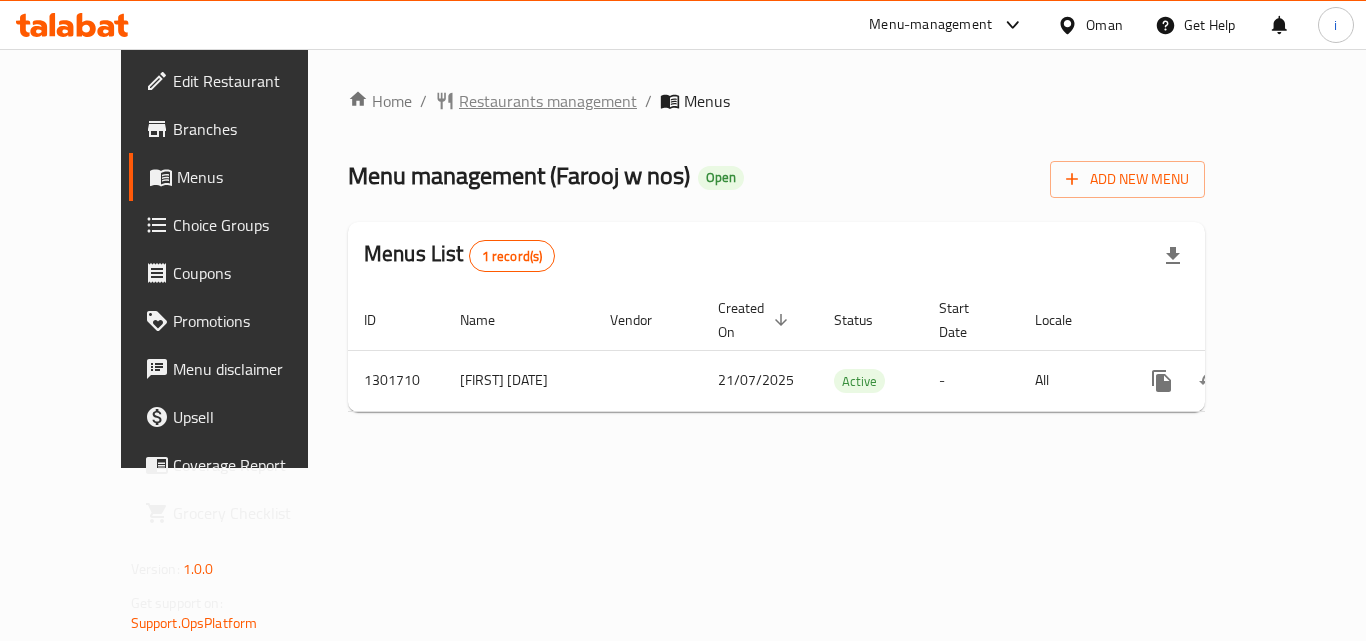 click on "Restaurants management" at bounding box center (548, 101) 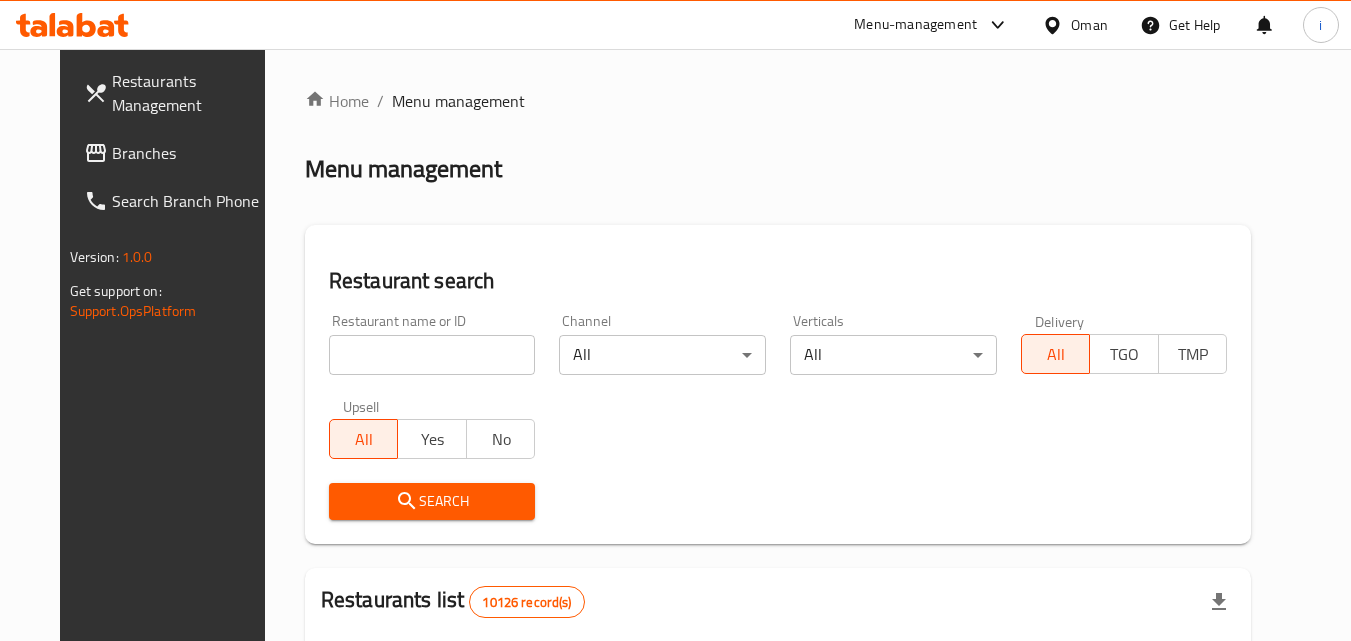click at bounding box center (432, 355) 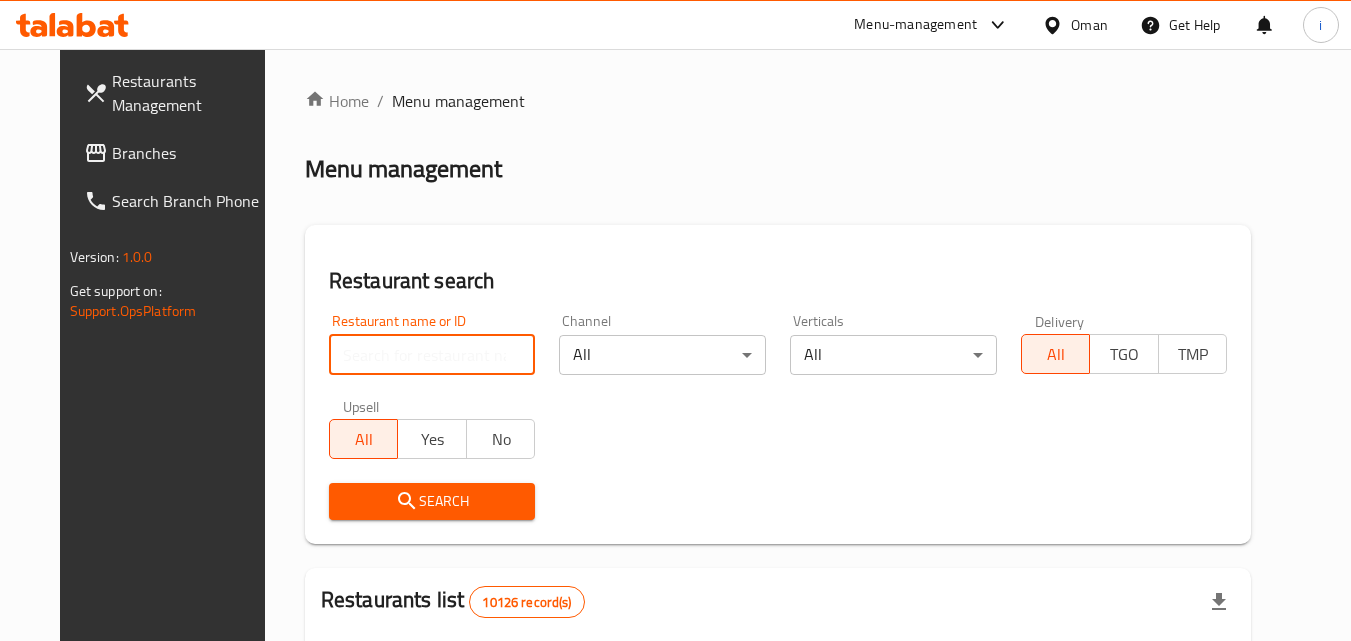 paste on "702164" 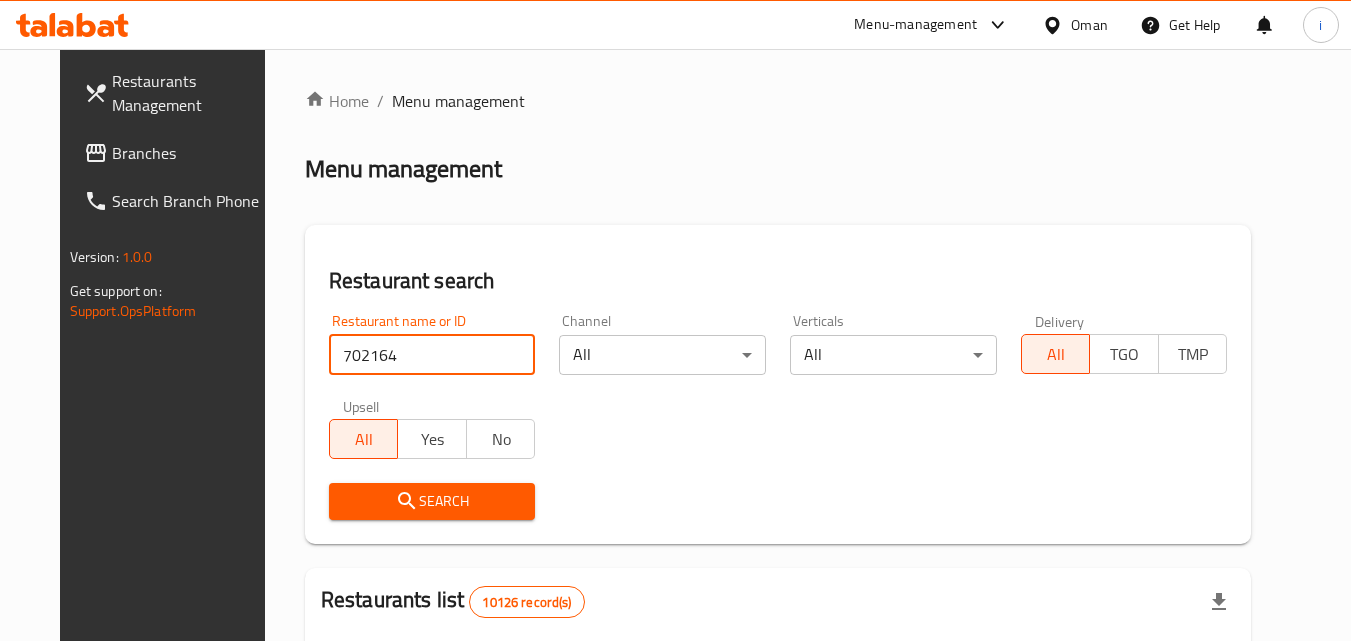 type on "702164" 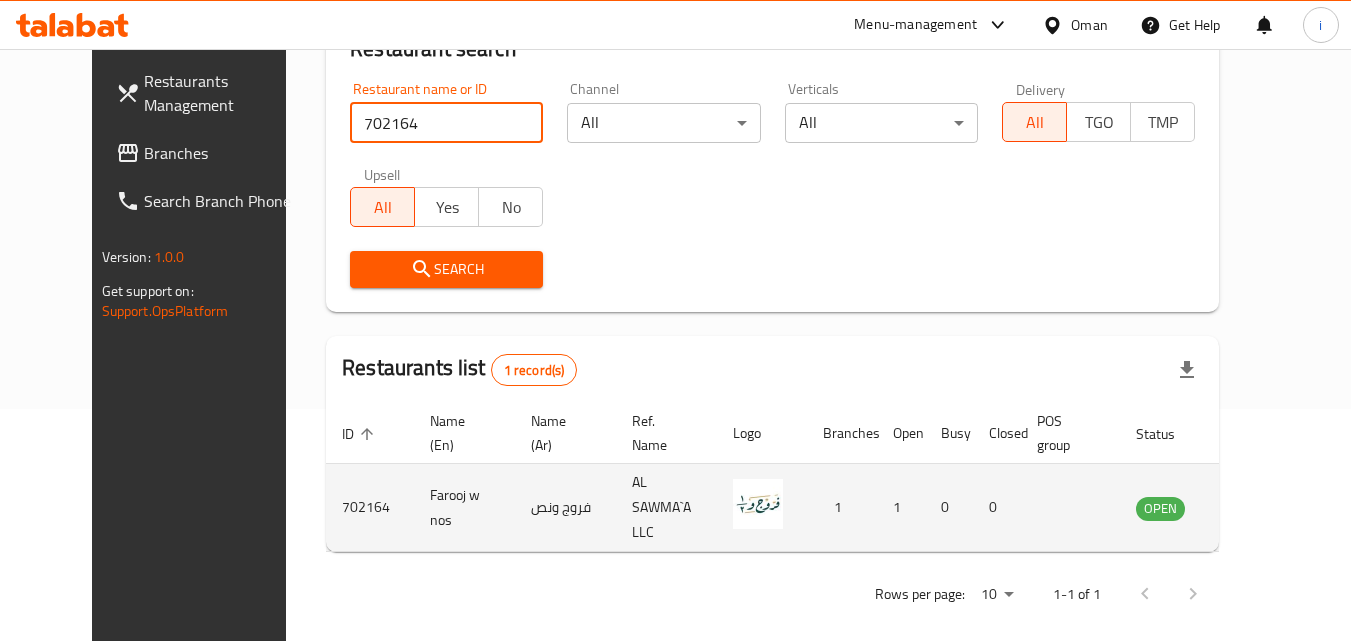scroll, scrollTop: 234, scrollLeft: 0, axis: vertical 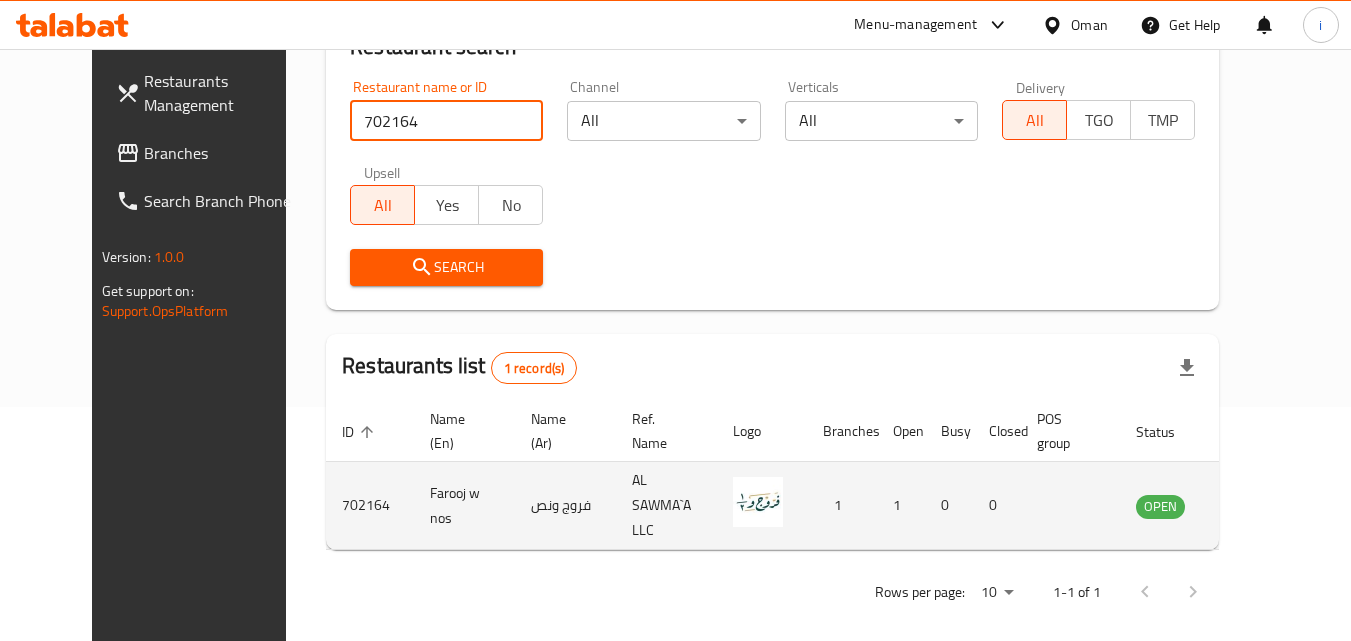 click 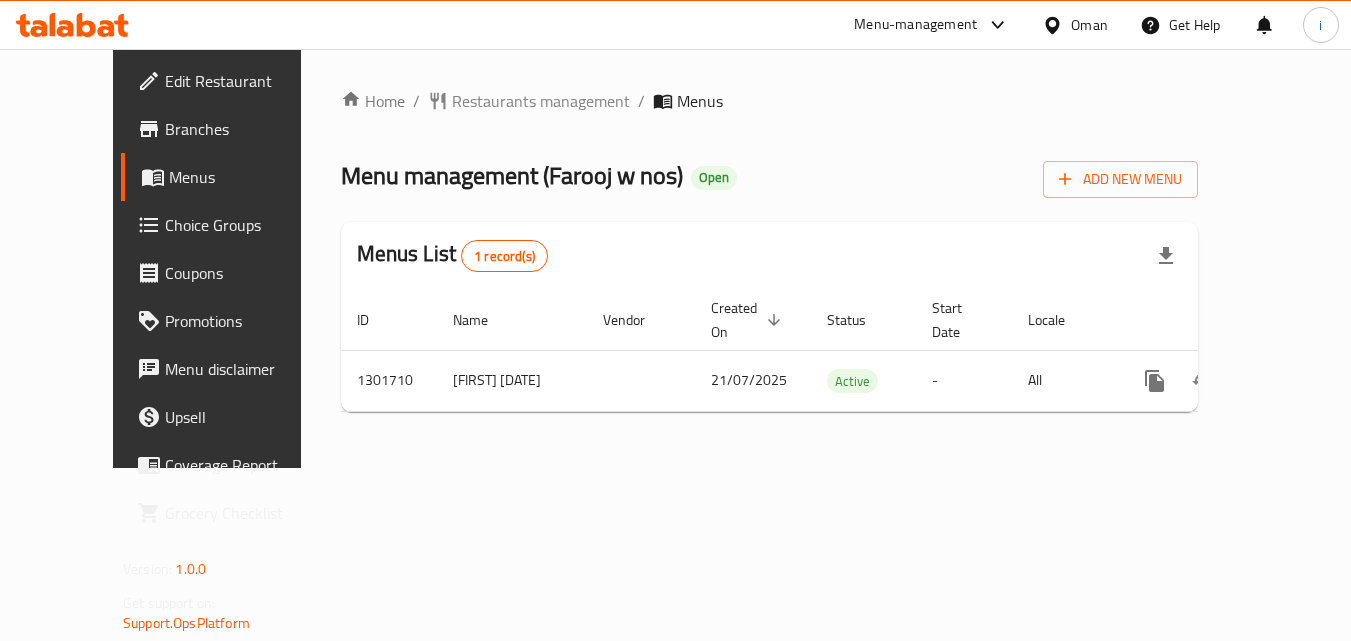 scroll, scrollTop: 0, scrollLeft: 0, axis: both 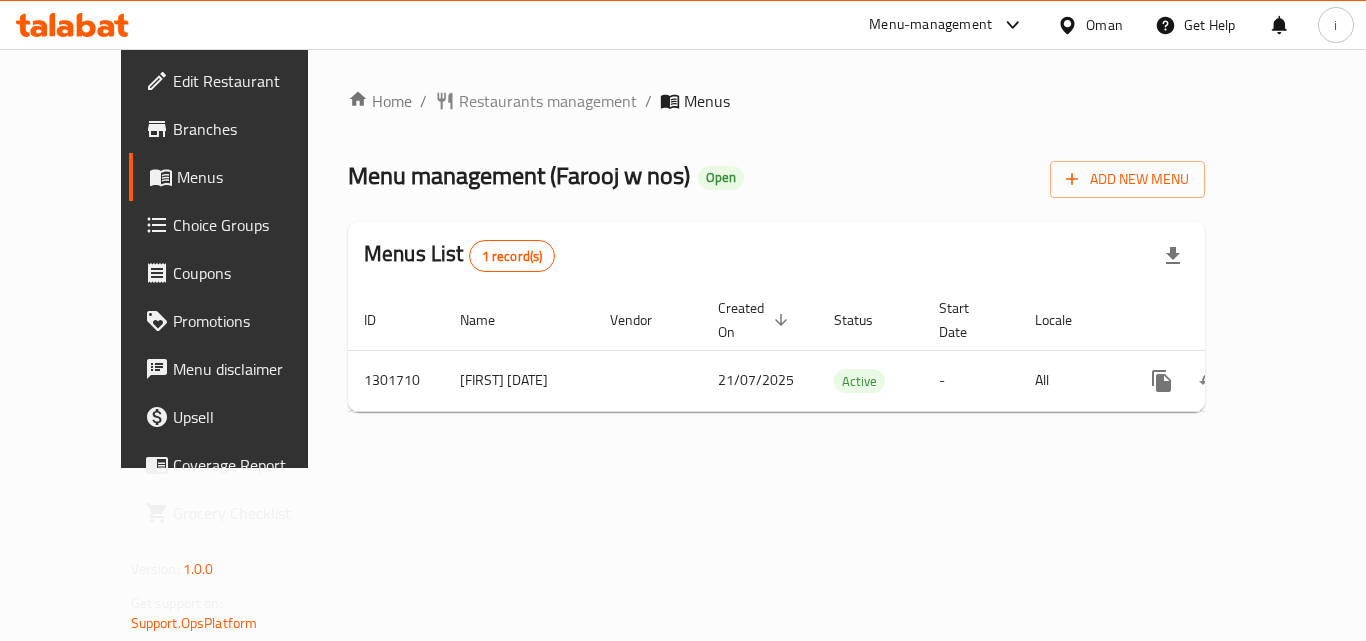 click 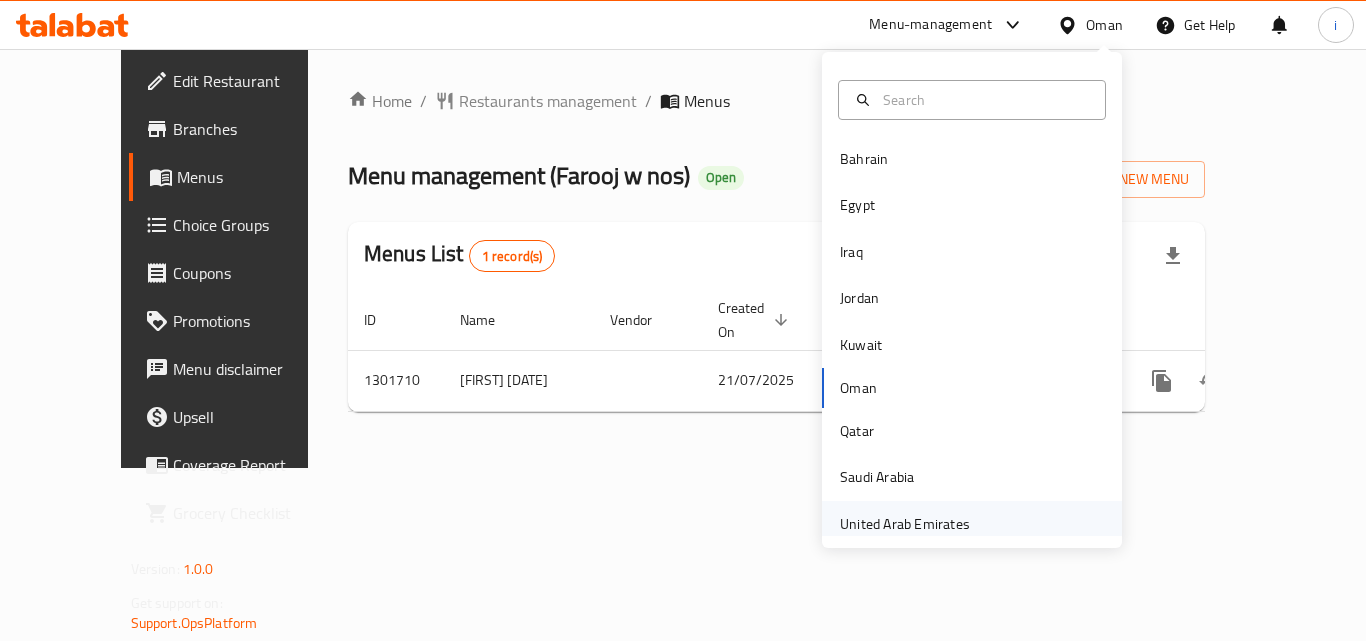 click on "United Arab Emirates" at bounding box center [905, 524] 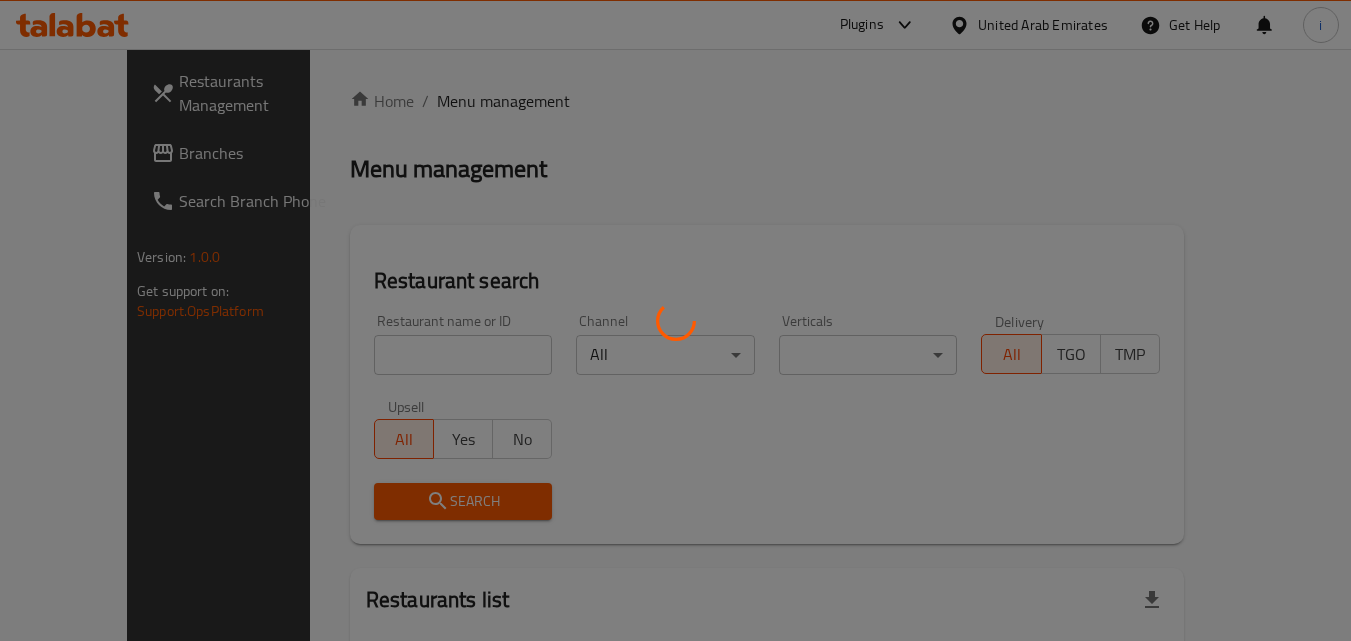 click at bounding box center [675, 320] 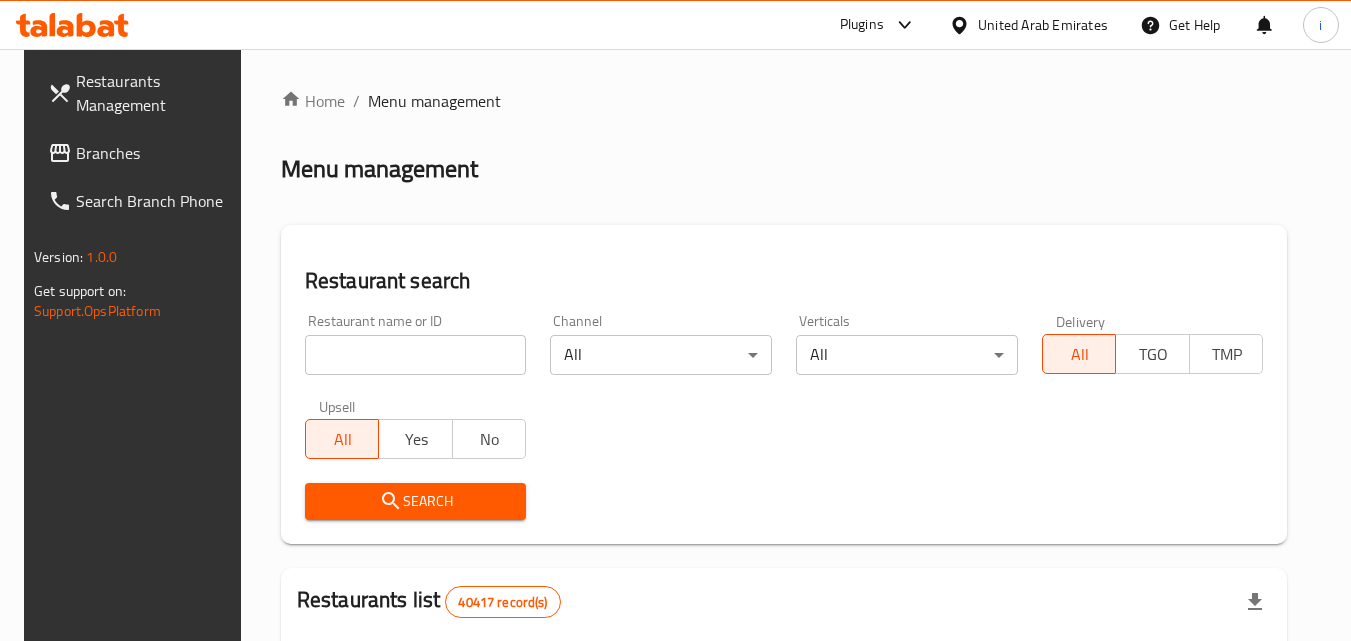 click on "Branches" at bounding box center [155, 153] 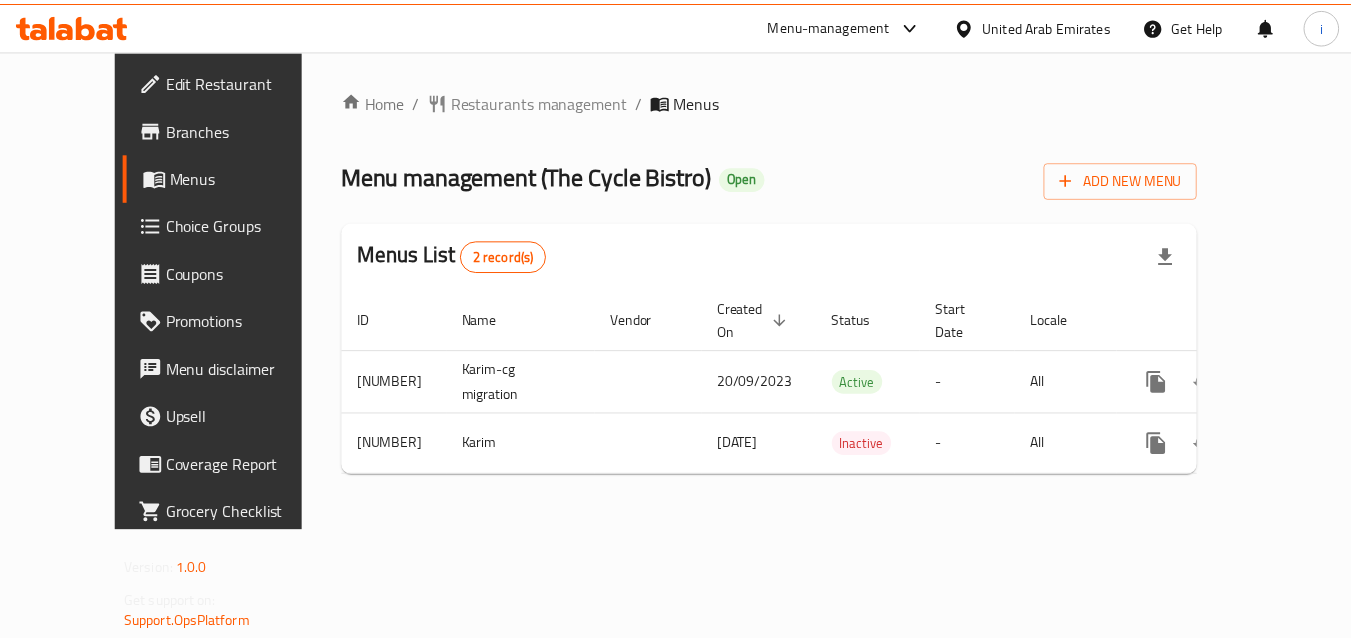 scroll, scrollTop: 0, scrollLeft: 0, axis: both 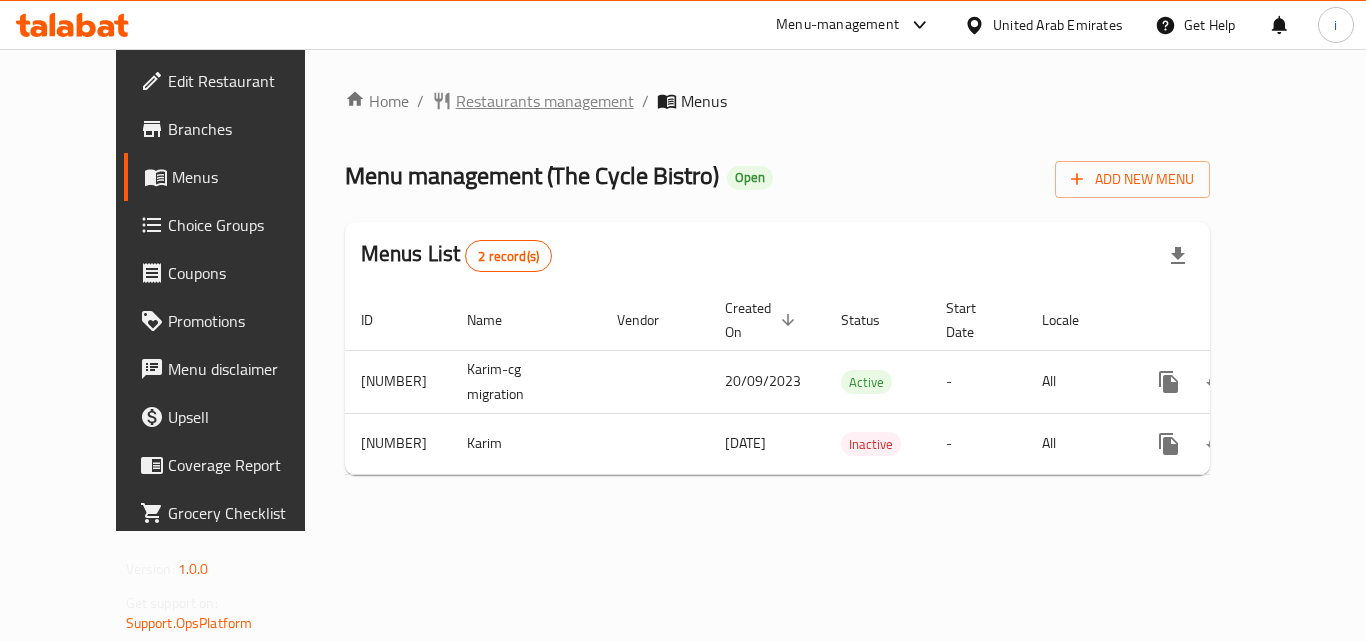 click on "Restaurants management" at bounding box center (545, 101) 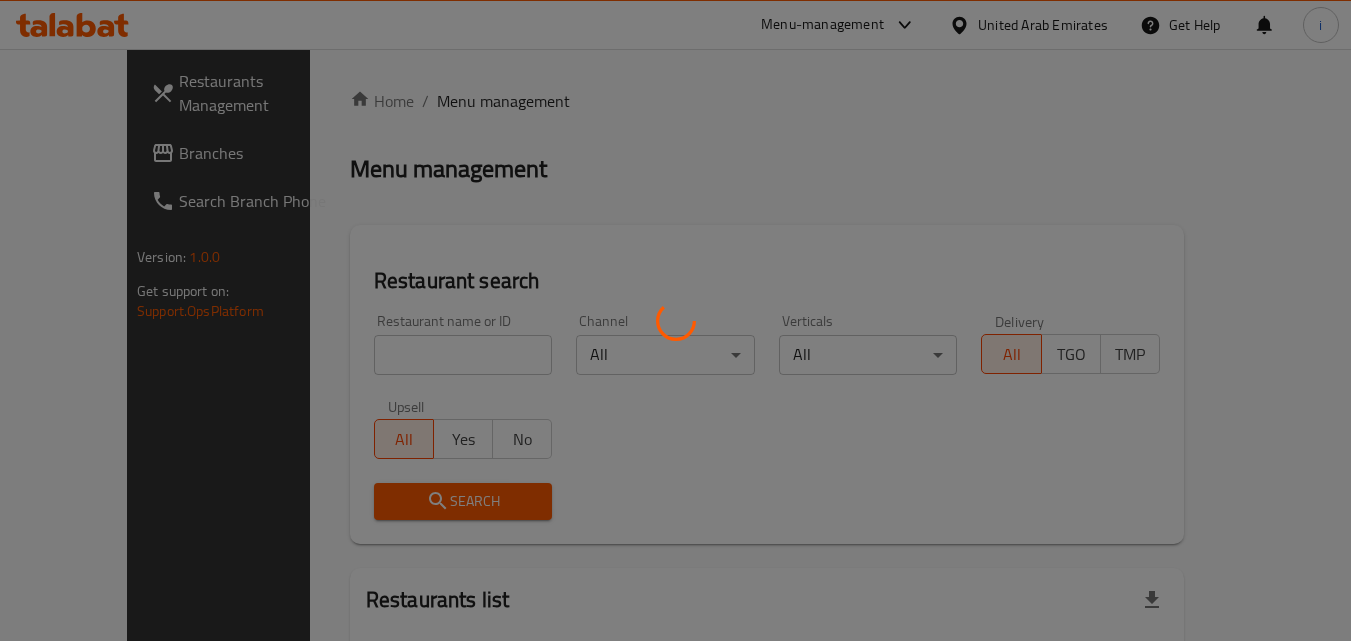 click at bounding box center (675, 320) 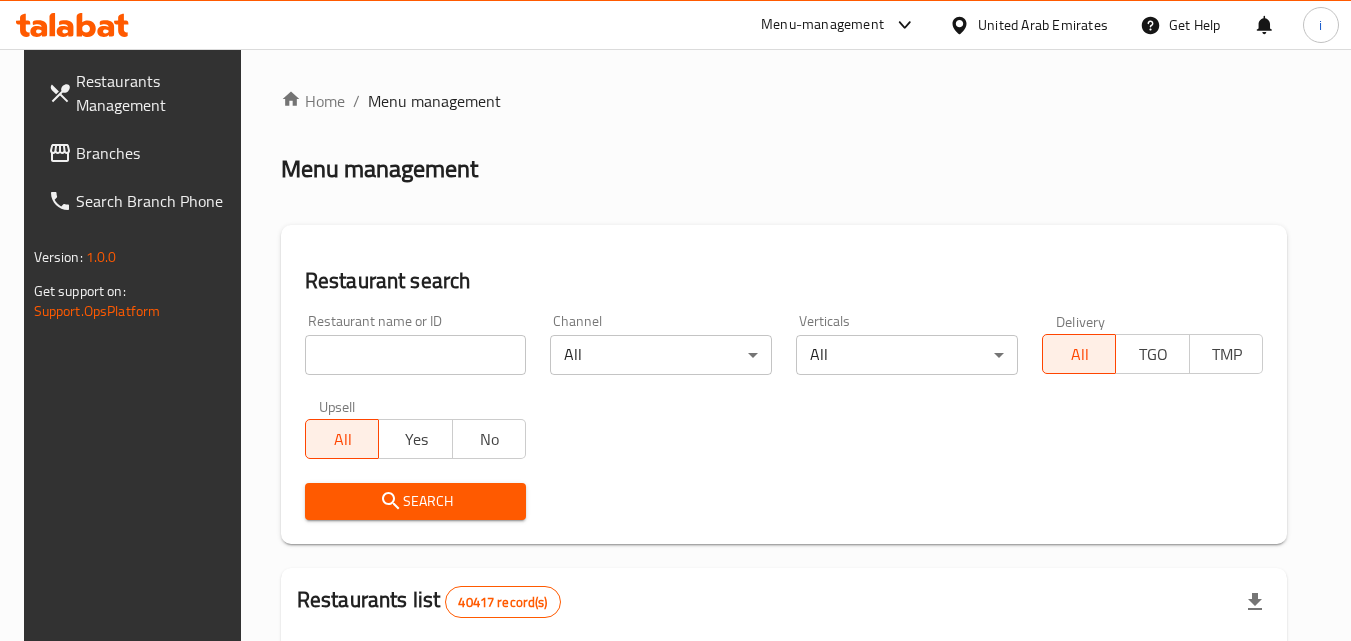 click at bounding box center (416, 355) 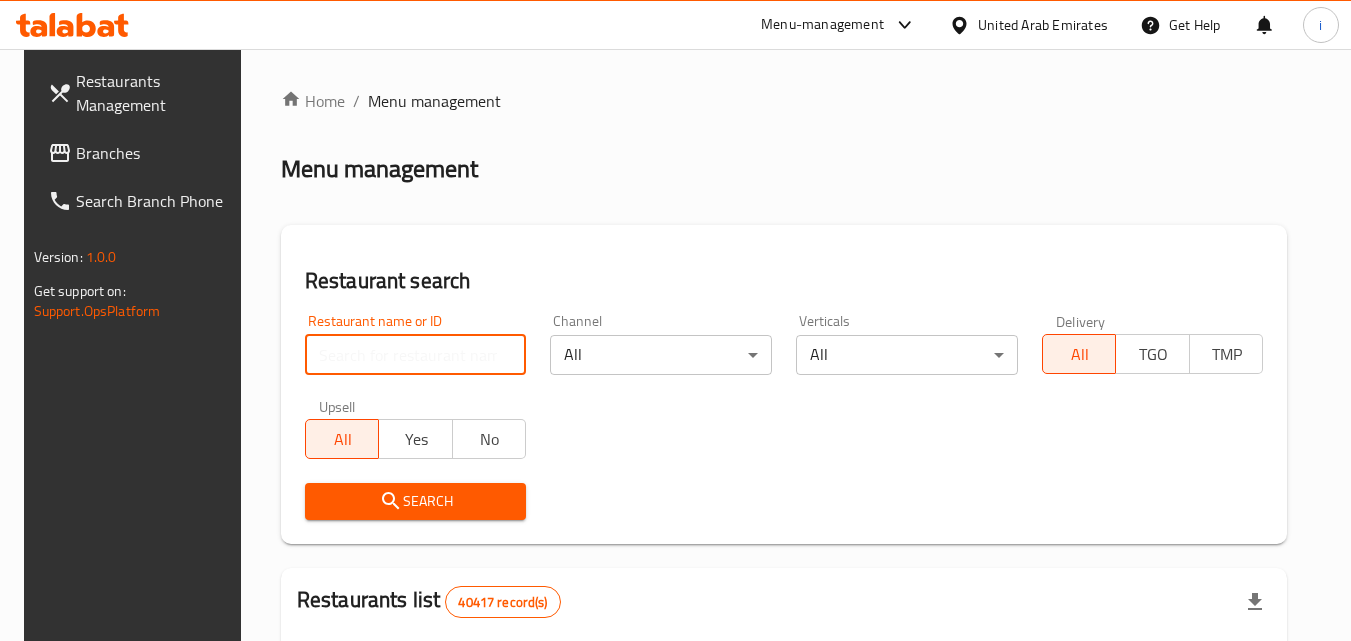 paste on "602015" 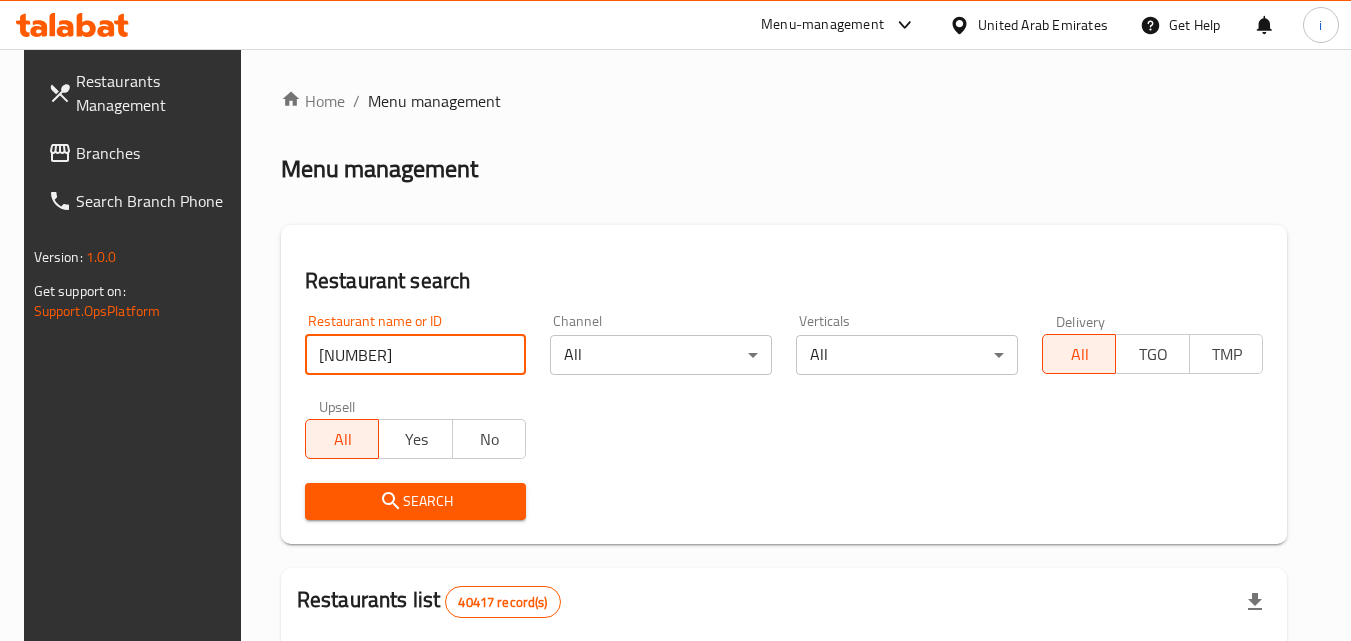 type on "602015" 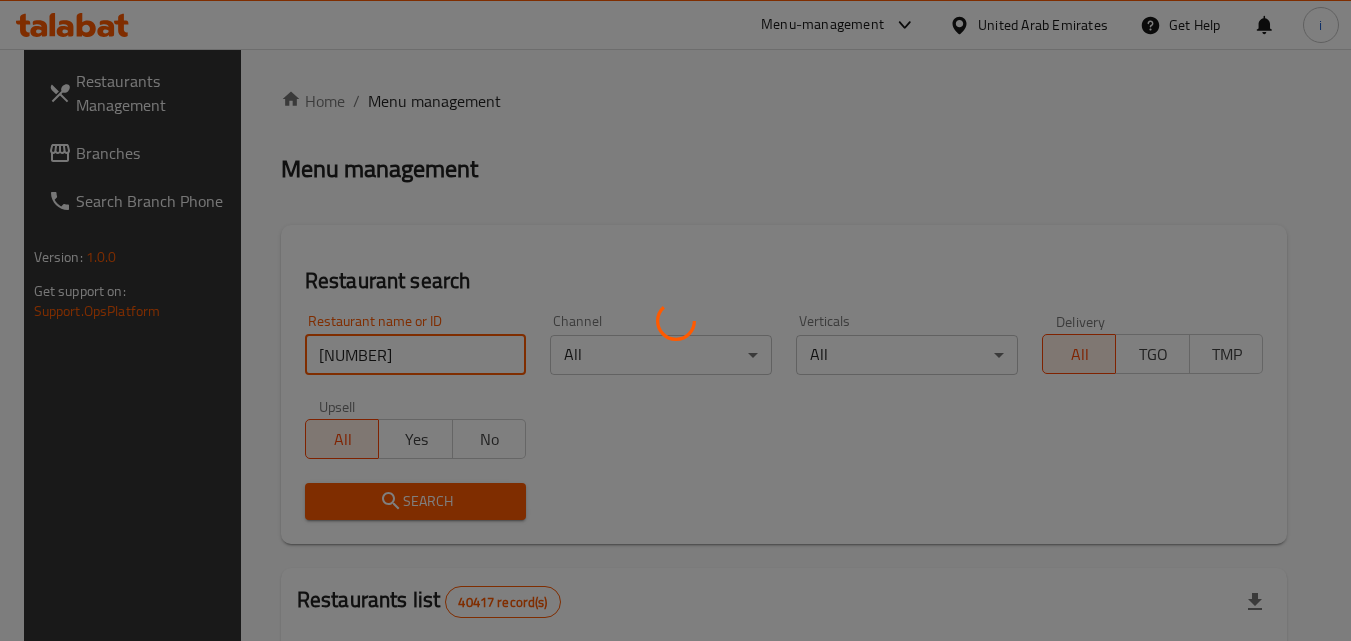 scroll, scrollTop: 234, scrollLeft: 0, axis: vertical 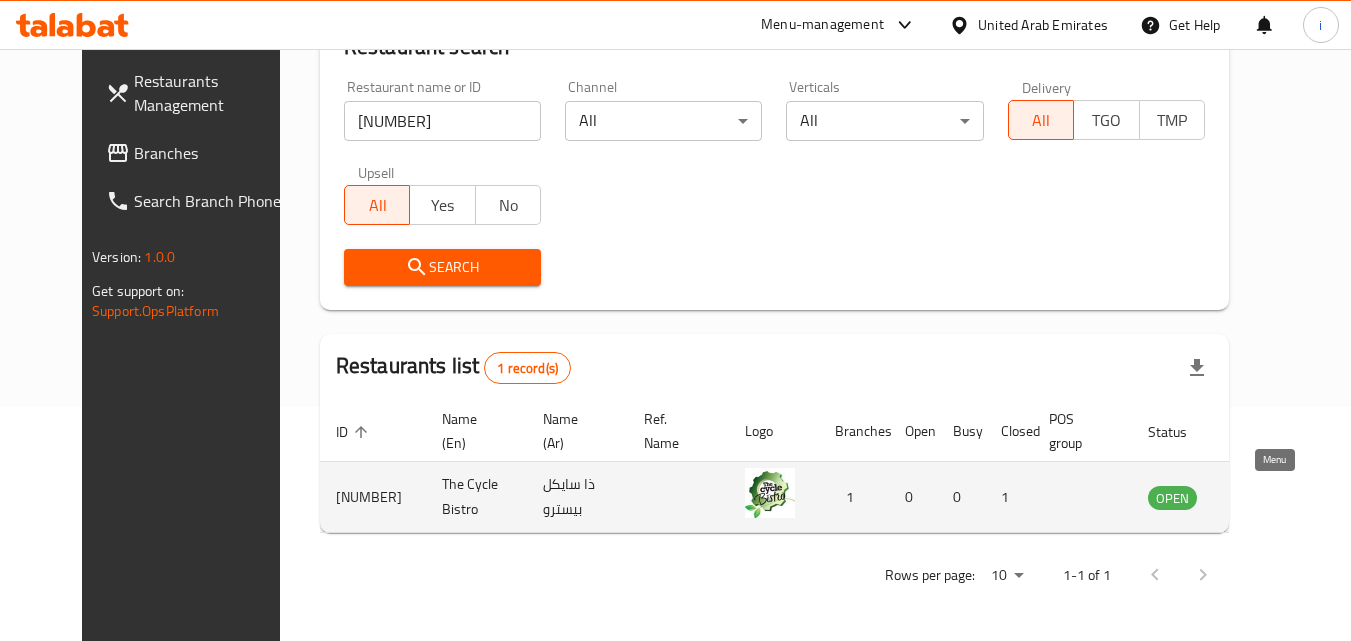click 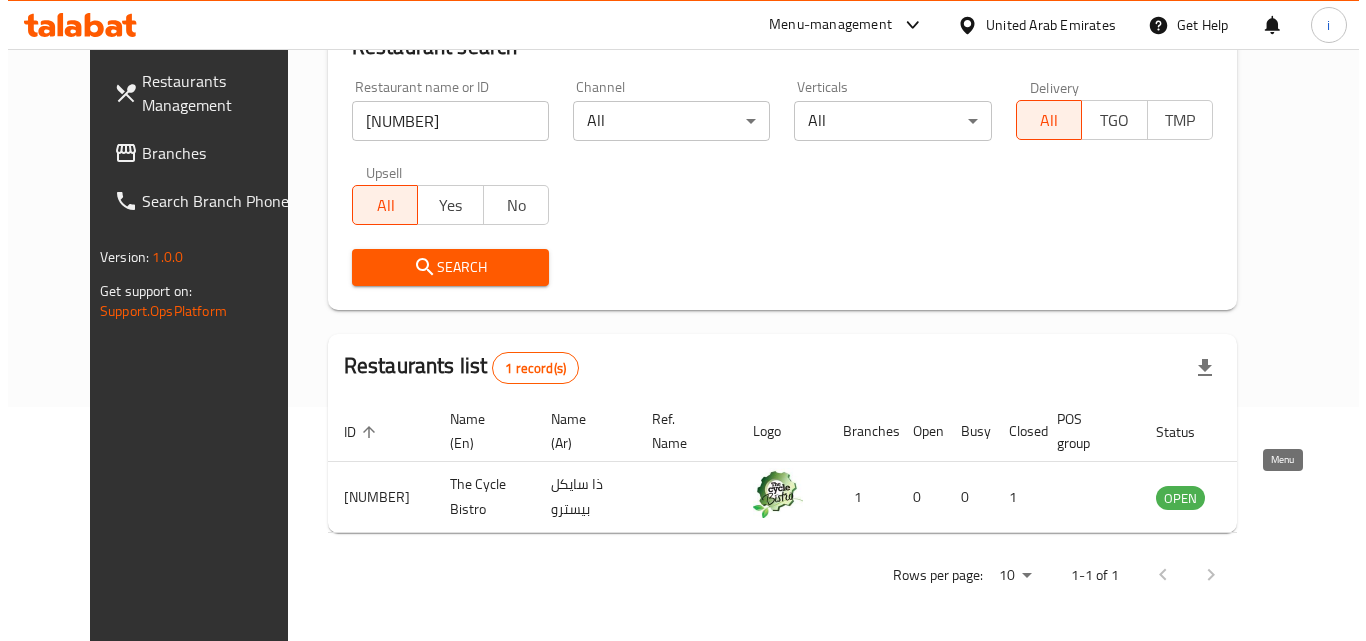 scroll, scrollTop: 0, scrollLeft: 0, axis: both 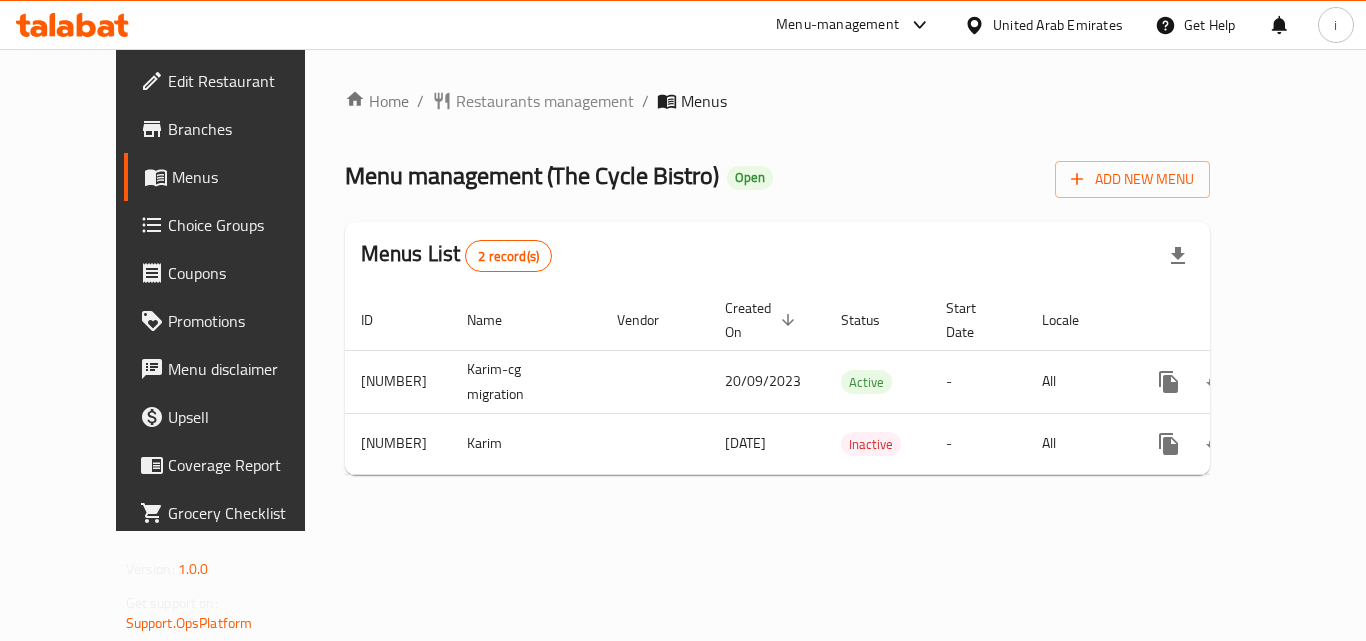 click on "Menu-management" at bounding box center [837, 25] 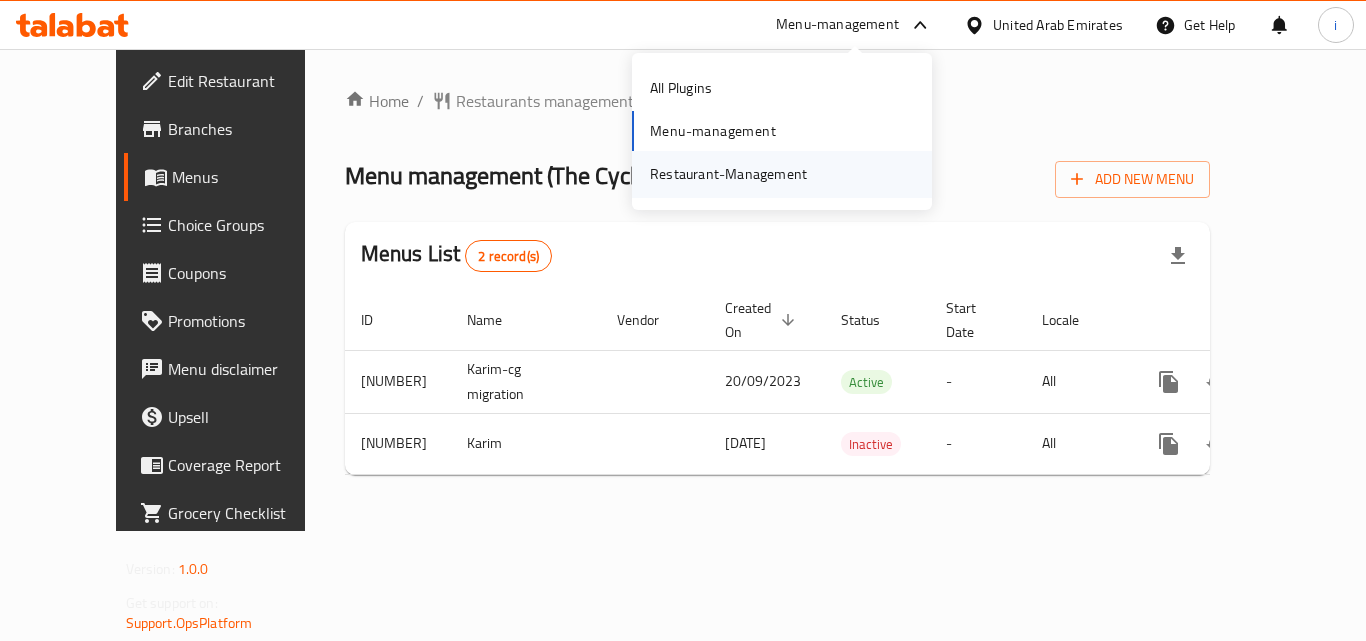 click on "Restaurant-Management" at bounding box center [728, 174] 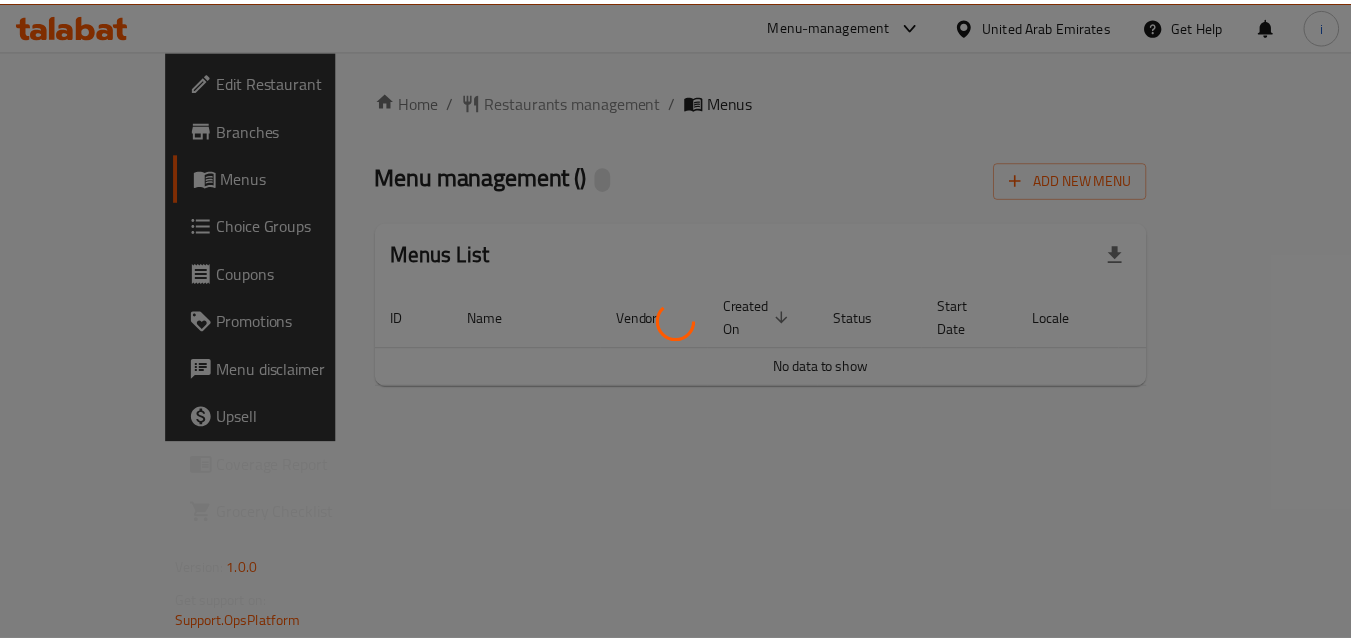 scroll, scrollTop: 0, scrollLeft: 0, axis: both 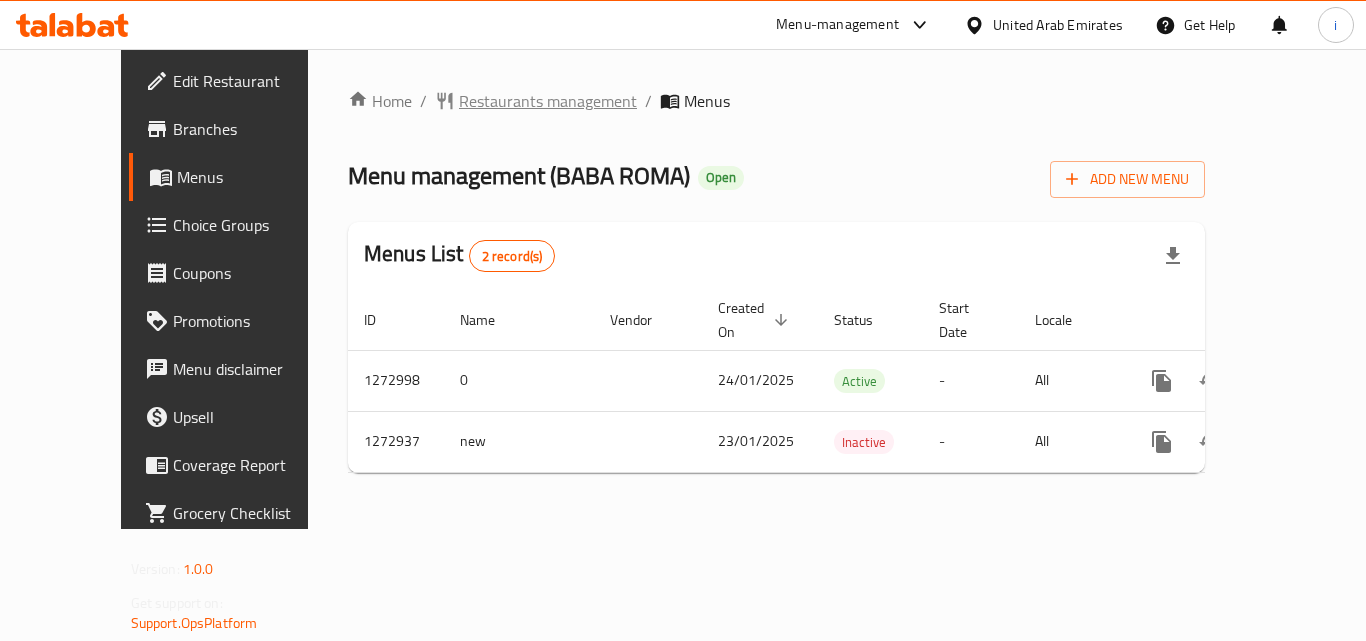 click on "Restaurants management" at bounding box center (548, 101) 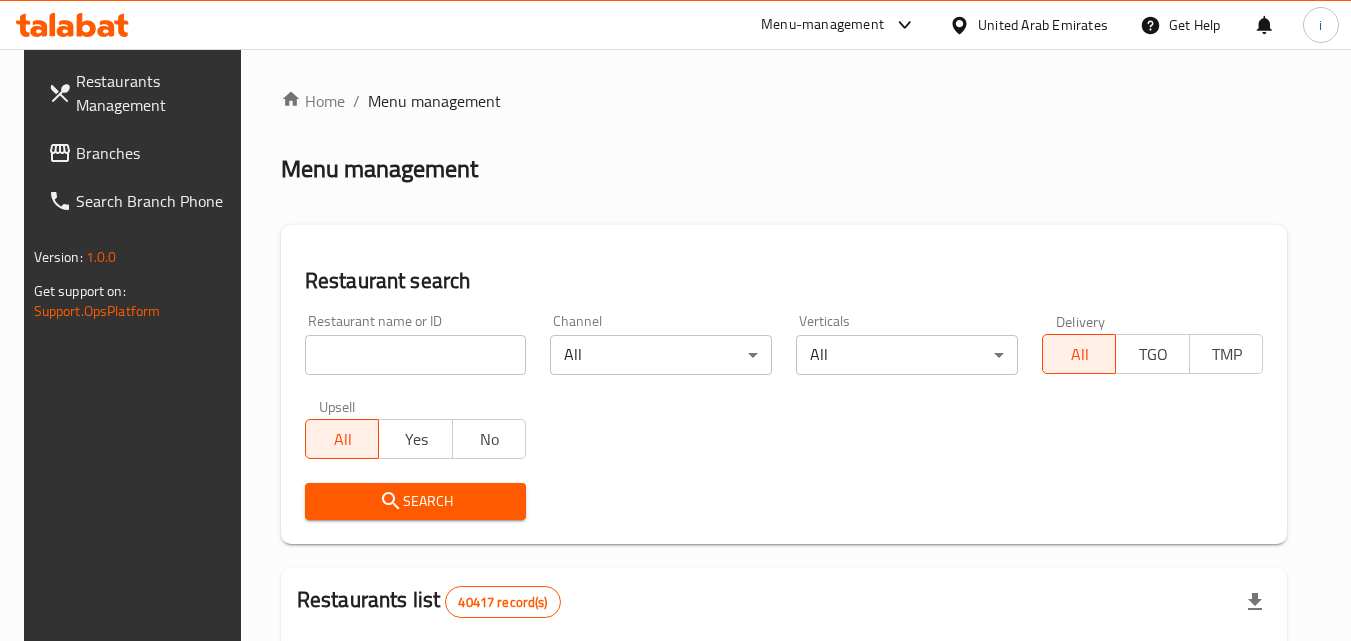 click on "Home / Menu management Menu management Restaurant search Restaurant name or ID Restaurant name or ID Channel All ​ Verticals All ​ Delivery All TGO TMP Upsell All Yes No   Search Restaurants list   40417 record(s) ID sorted ascending Name (En) Name (Ar) Ref. Name Logo Branches Open Busy Closed POS group Status Action 328 [BRAND] جوني روكيتس 37 0 1 0 OPEN 330 [BRAND] فرنش كونكشن 1 0 0 0 INACTIVE 339 [BRAND] أرز لبنان Al Karama,Al Barsha ​& Mirdif 9 1 0 2 OPEN 340 [BRAND] ميجا رابس 3 0 0 0 INACTIVE 342 [BRAND] سانديلاز فلات براد 7 0 0 0 INACTIVE 343 [BRAND] كوخ التنين 1 0 0 0 INACTIVE 348 [BRAND] المطبخ التايلندى 1 0 0 0 INACTIVE 349 [BRAND]  موغل 1 0 0 0 HIDDEN 350 [BRAND] (Old) هوت و كول 1 0 0 0 INACTIVE 355 [BRAND]  الحبشة 11 1 0 0 HIDDEN Rows per page: 10 1-10 of 40417" at bounding box center [784, 721] 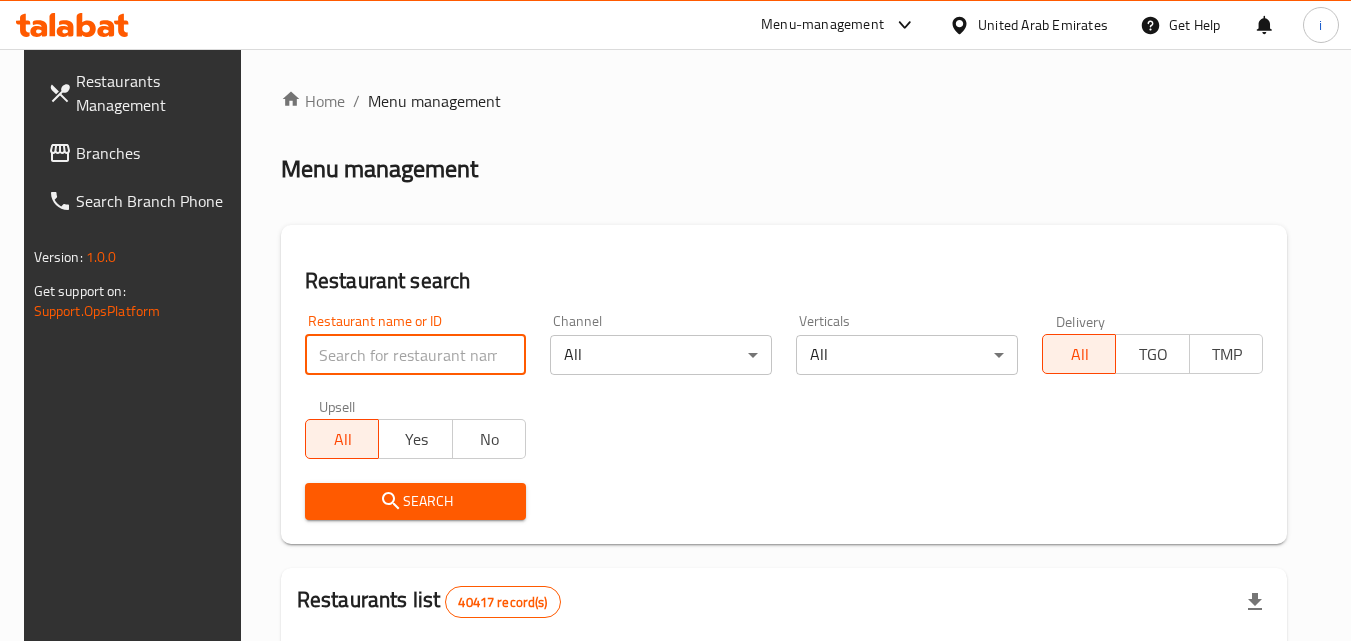 click at bounding box center (416, 355) 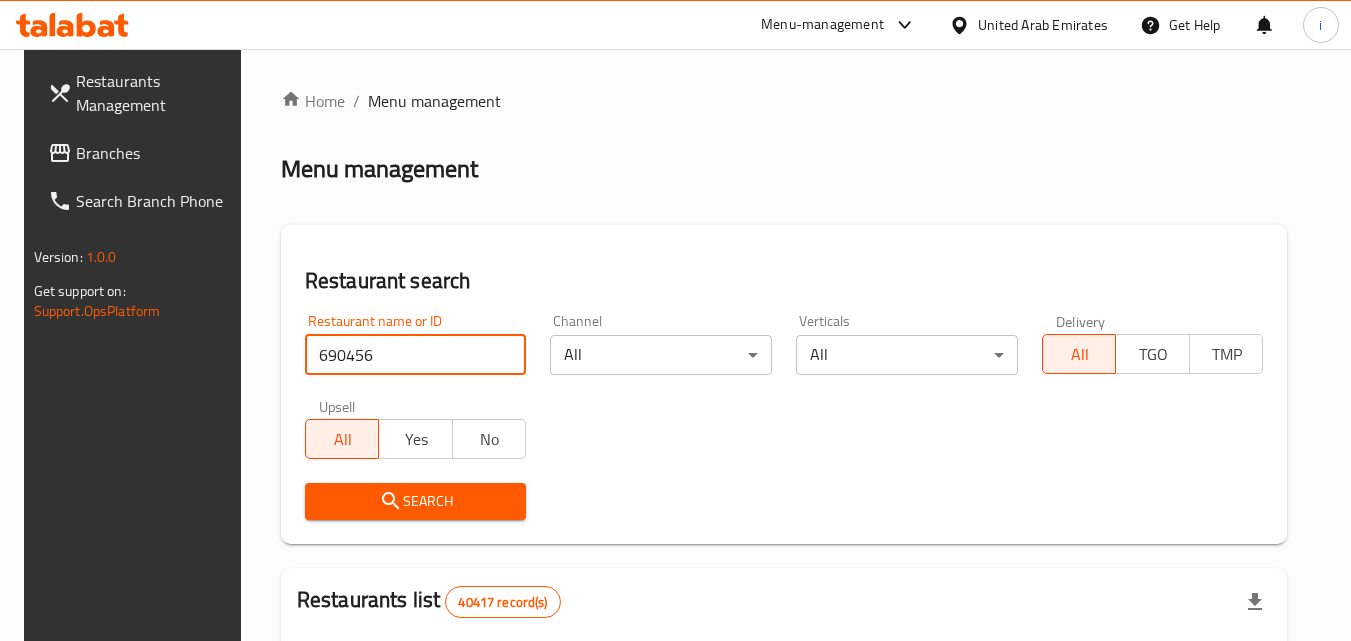 type on "690456" 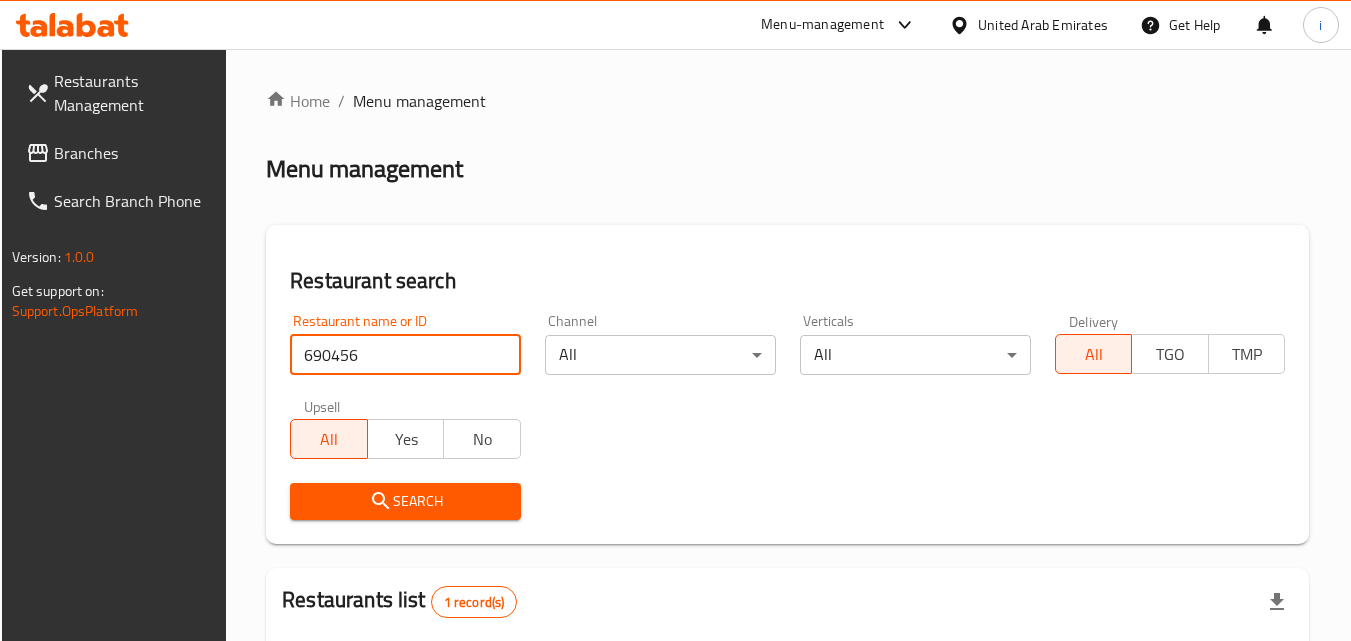 scroll, scrollTop: 251, scrollLeft: 0, axis: vertical 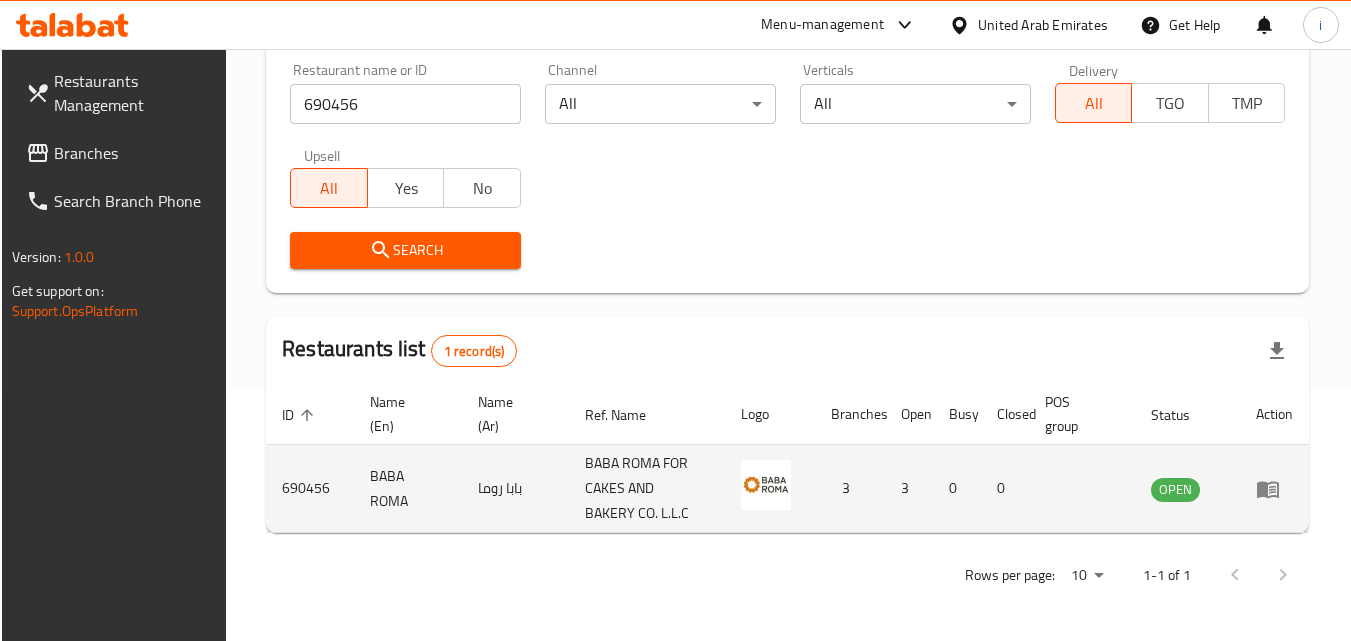 click 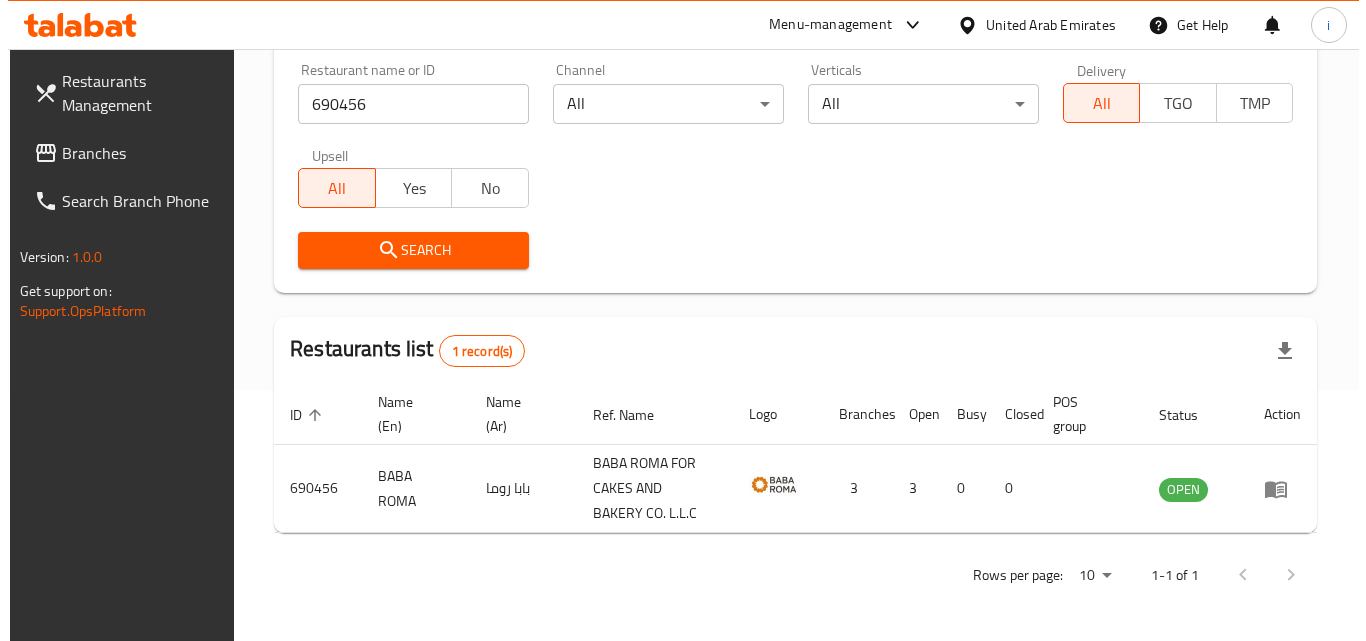 scroll, scrollTop: 0, scrollLeft: 0, axis: both 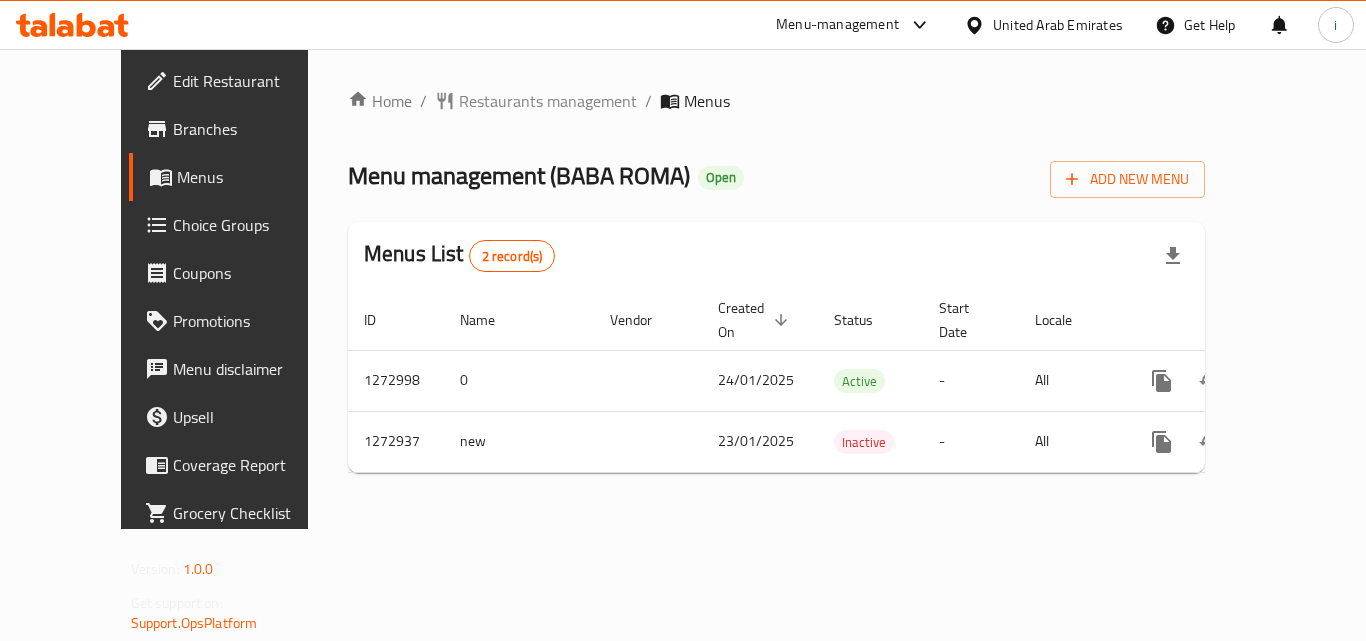 click on "Menu-management" at bounding box center [837, 25] 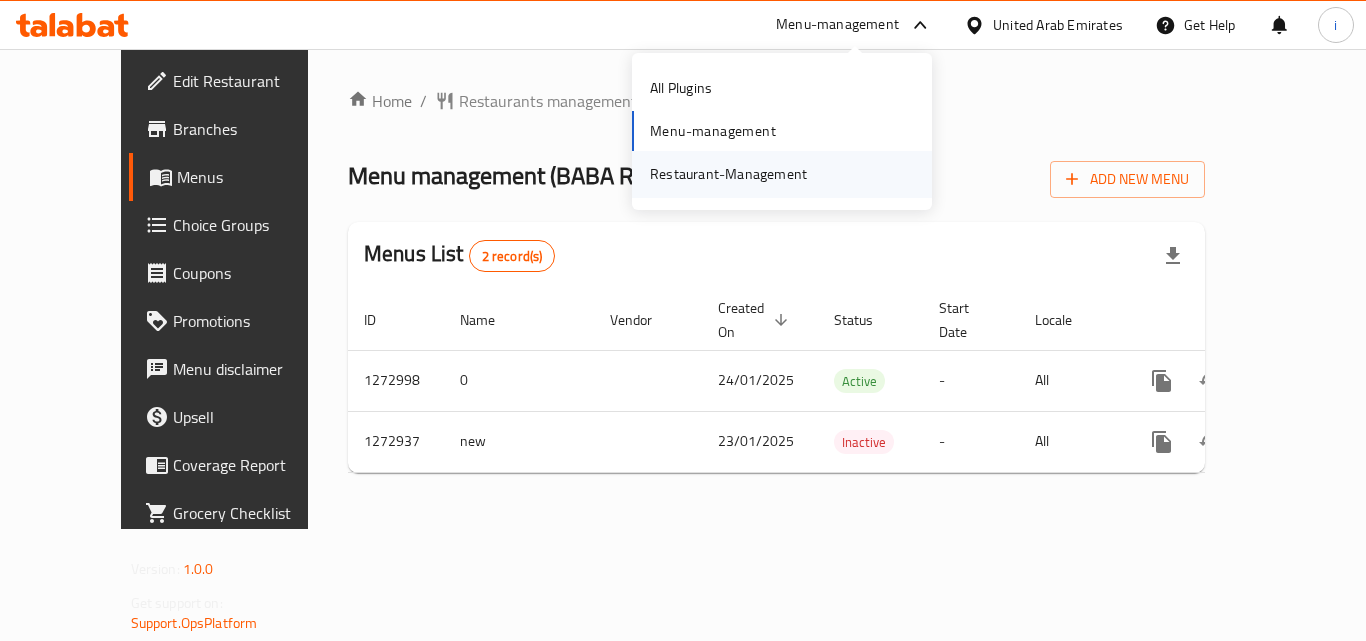 click on "Restaurant-Management" at bounding box center (728, 174) 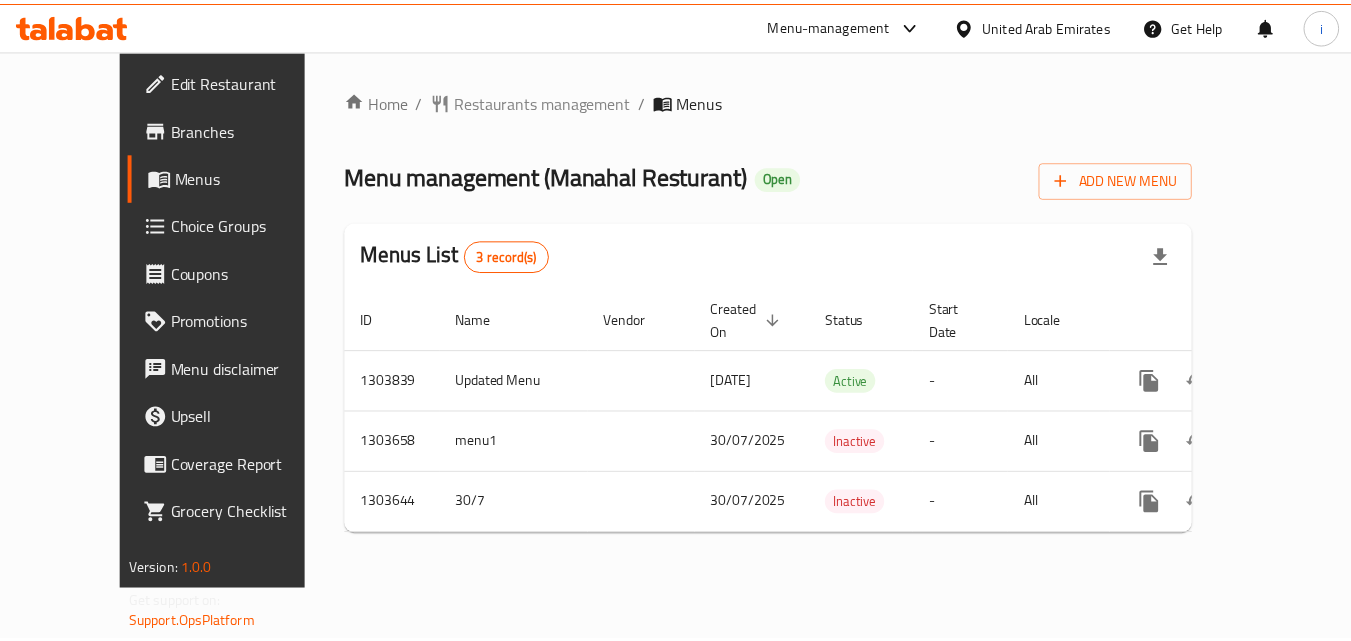 scroll, scrollTop: 0, scrollLeft: 0, axis: both 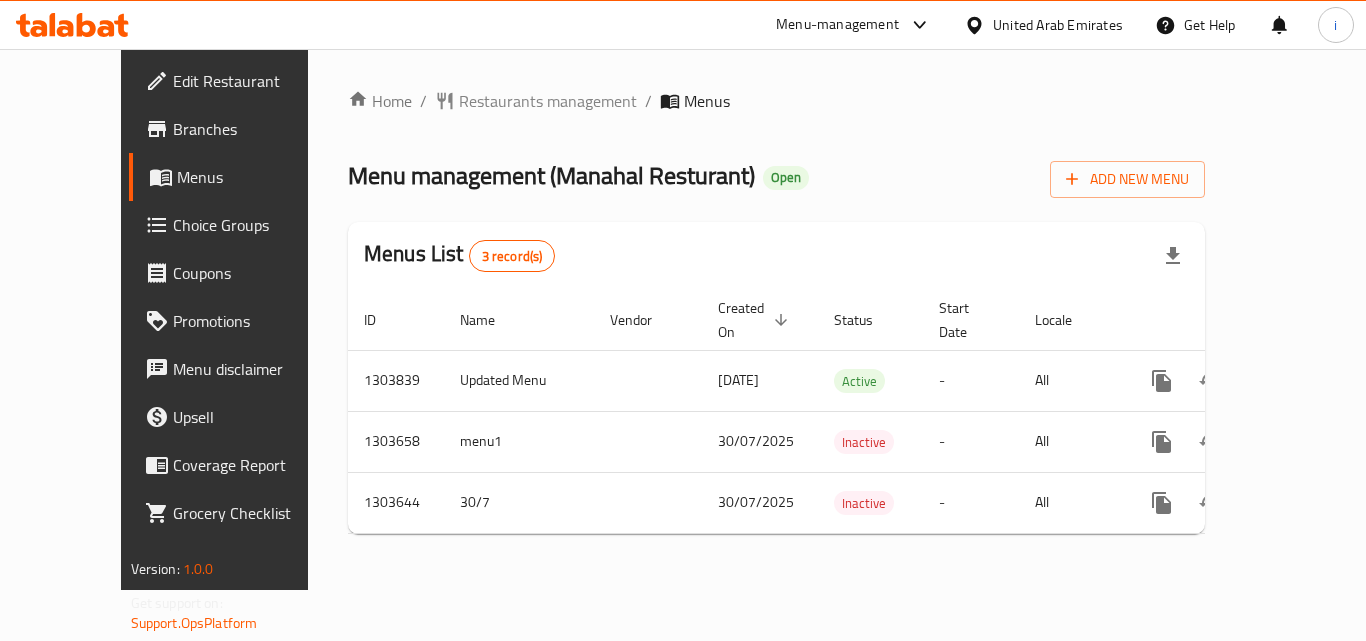 click on "Restaurants management" at bounding box center [548, 101] 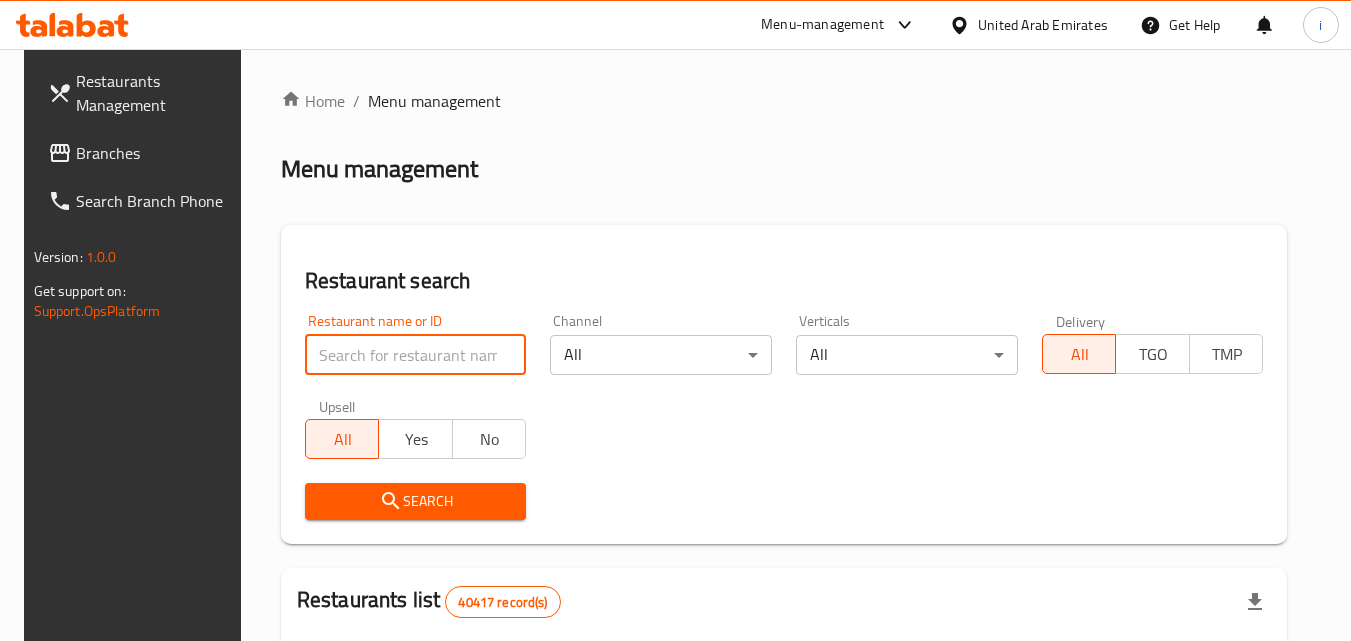 click at bounding box center (416, 355) 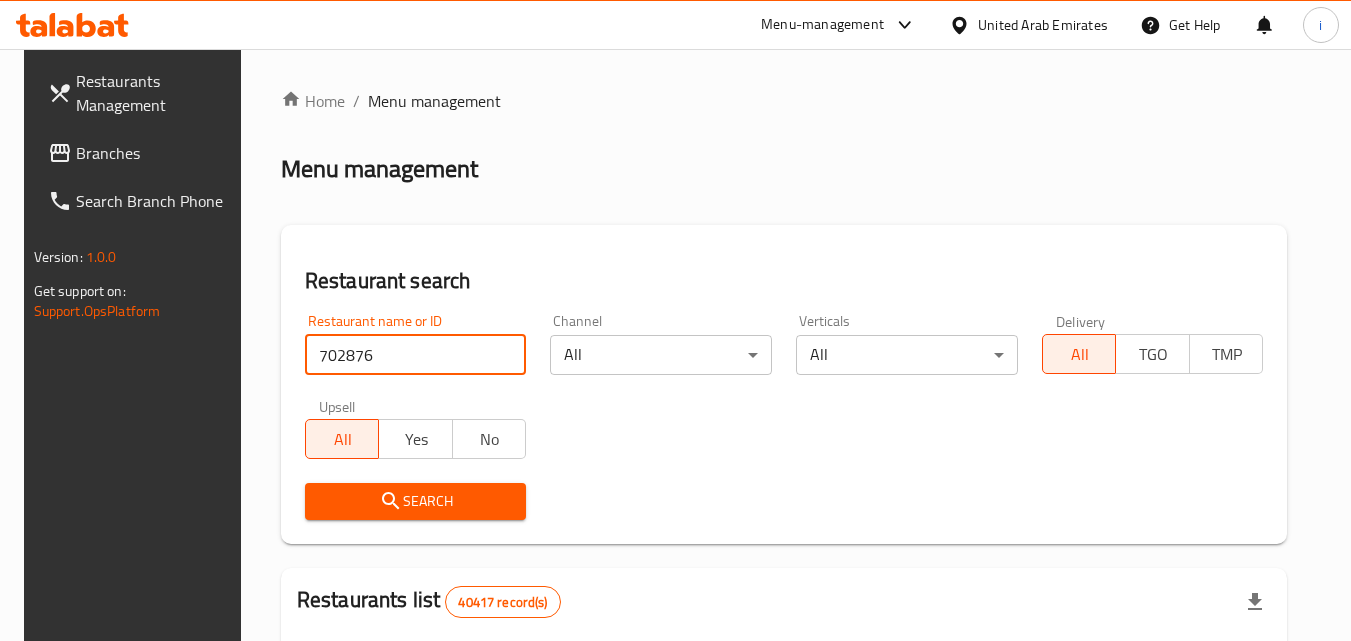 type on "702876" 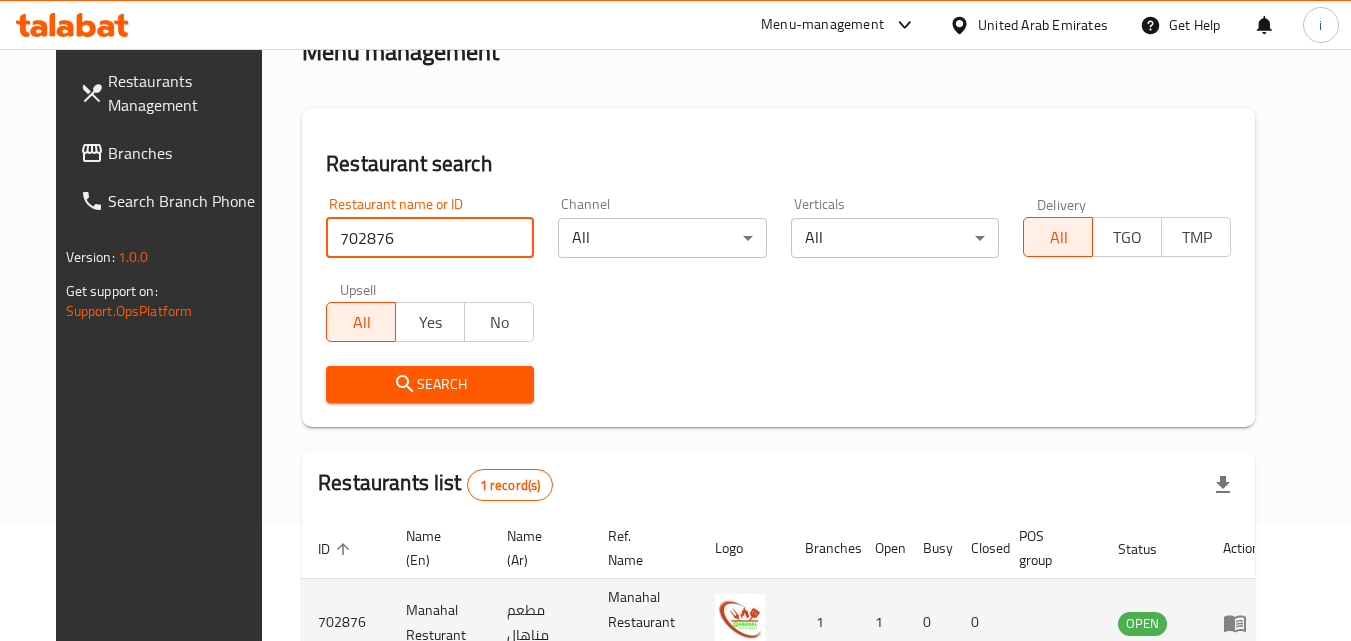 scroll, scrollTop: 234, scrollLeft: 0, axis: vertical 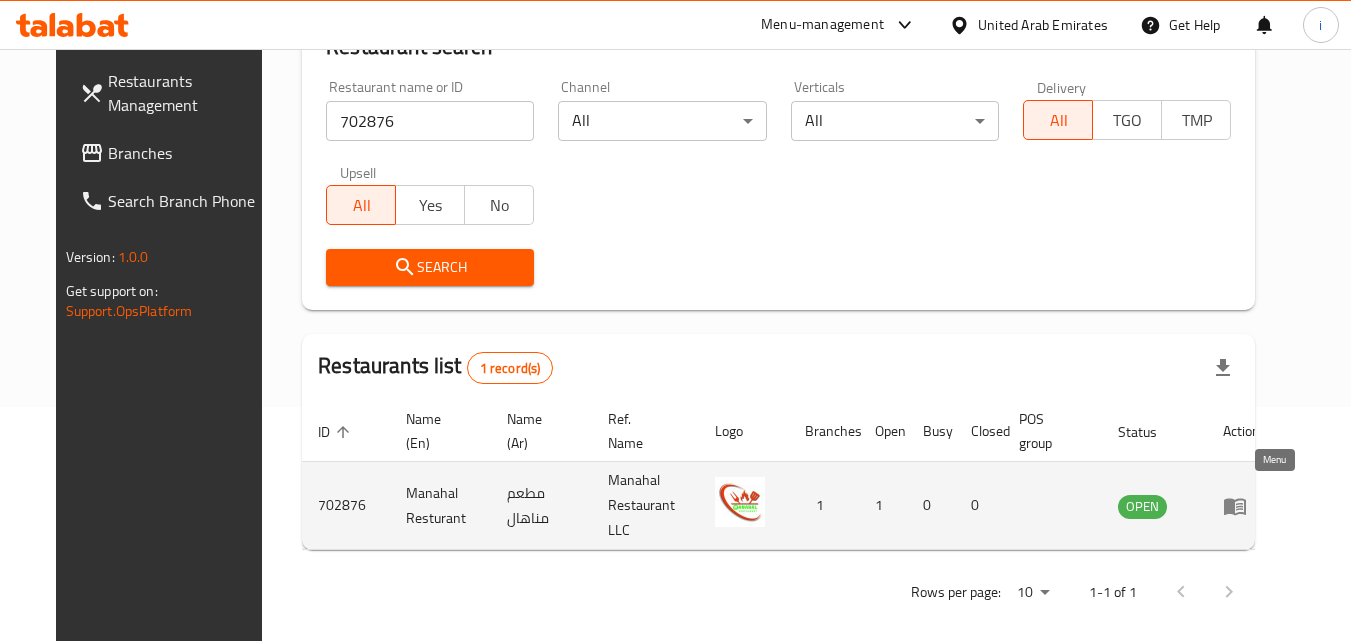 click 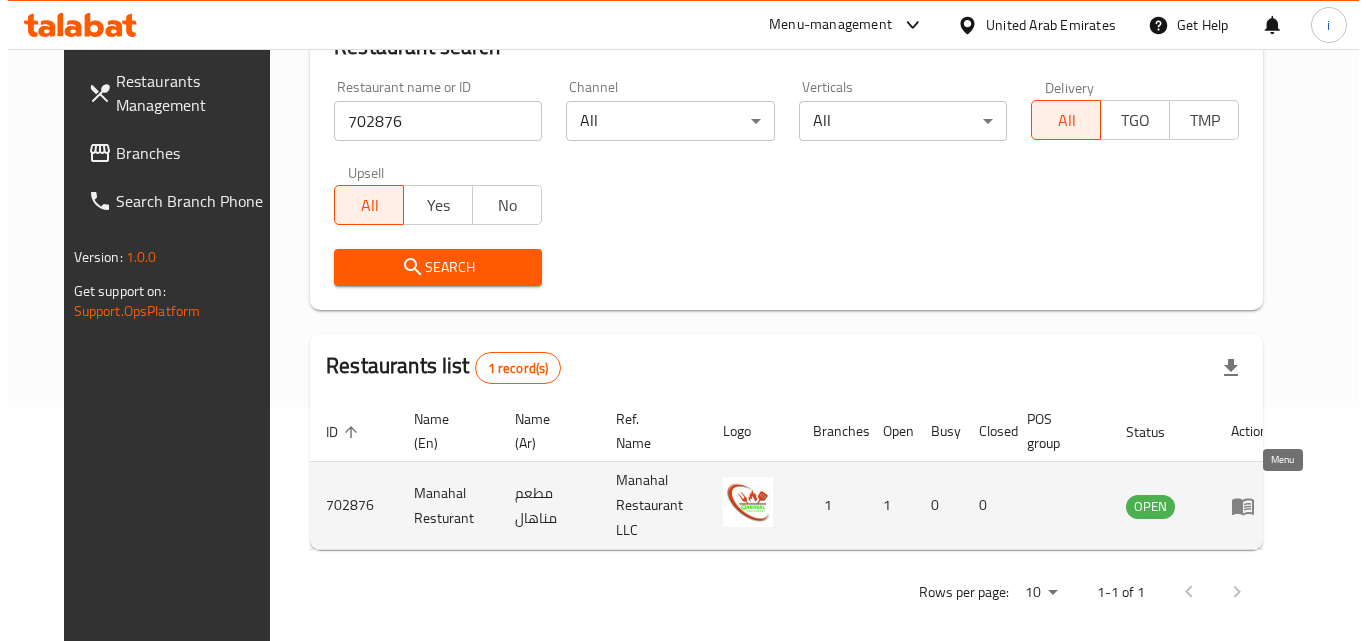 scroll, scrollTop: 0, scrollLeft: 0, axis: both 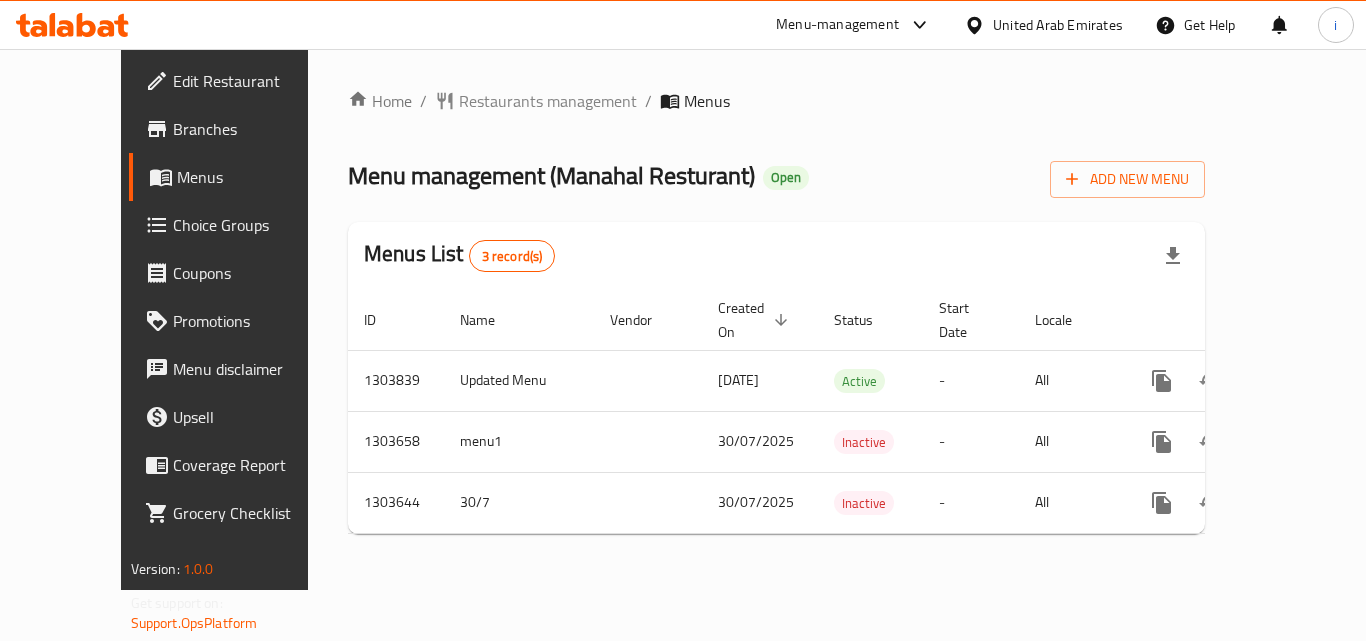click on "Menu-management" at bounding box center [837, 25] 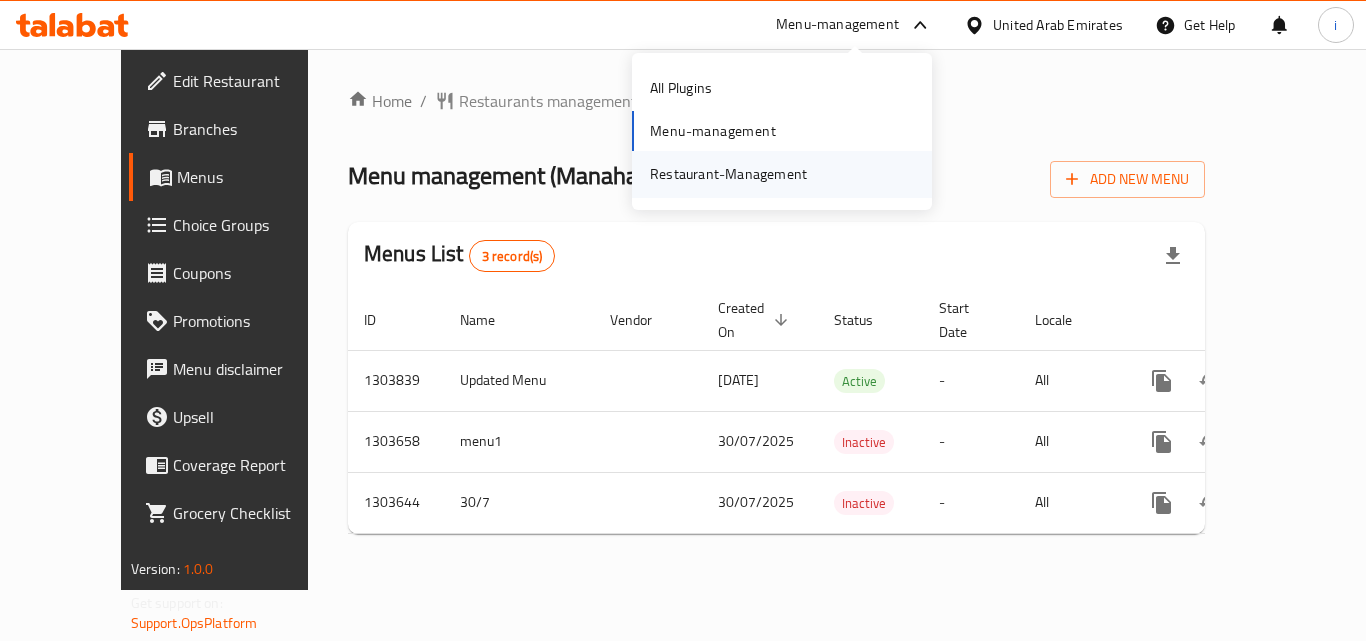 click on "Restaurant-Management" at bounding box center [728, 174] 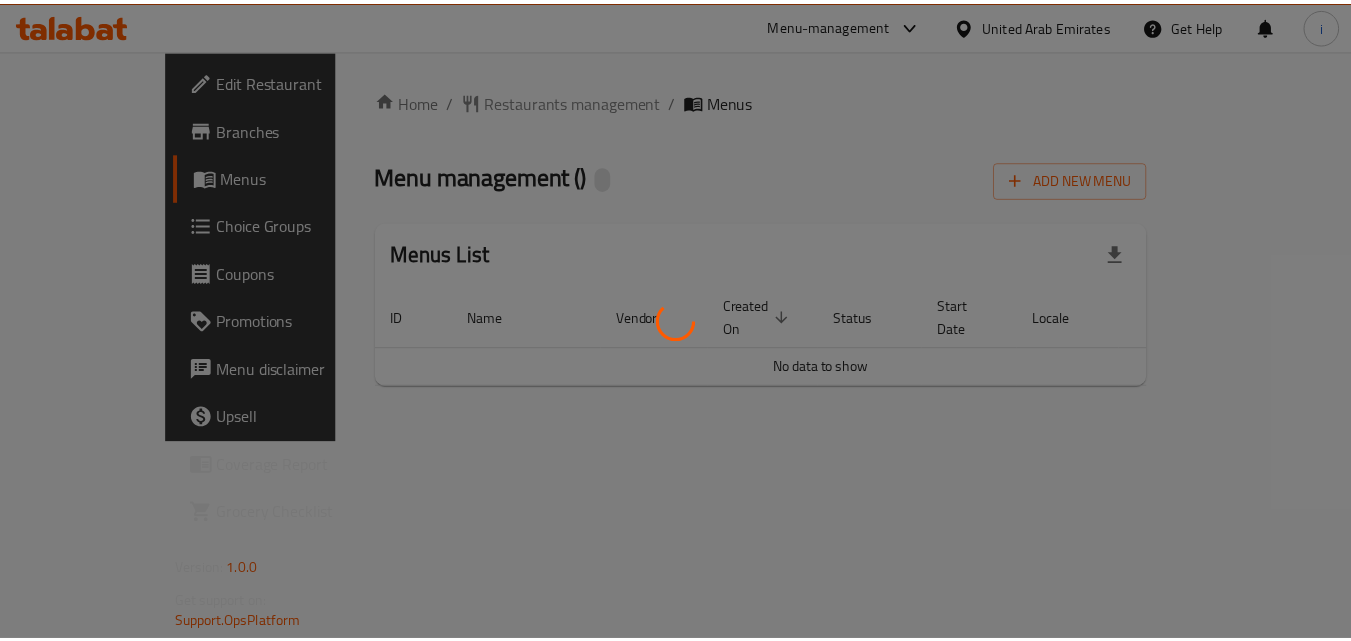 scroll, scrollTop: 0, scrollLeft: 0, axis: both 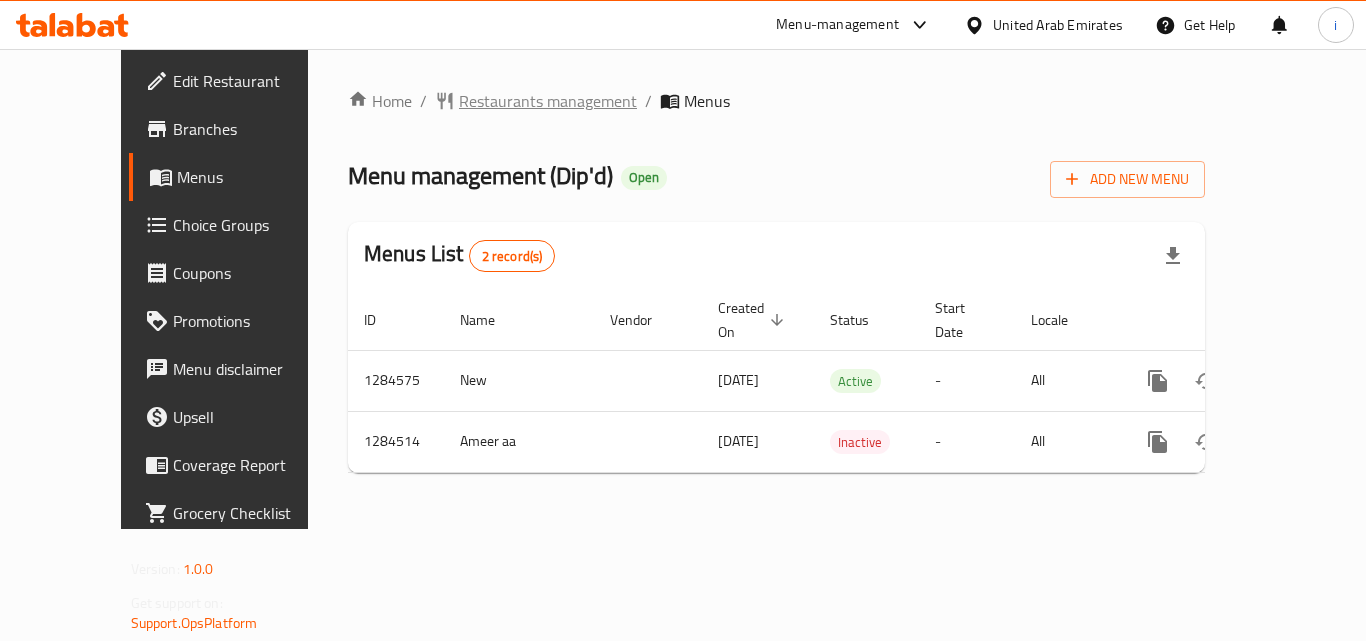 click on "Restaurants management" at bounding box center (548, 101) 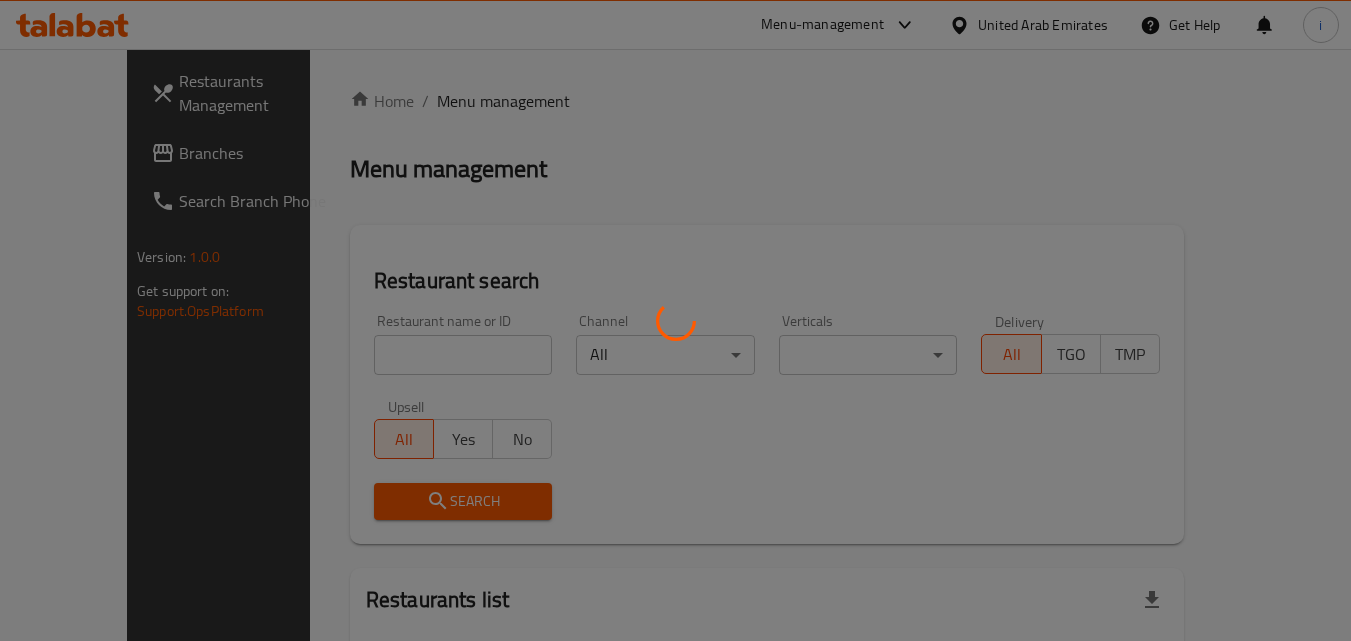 click at bounding box center [675, 320] 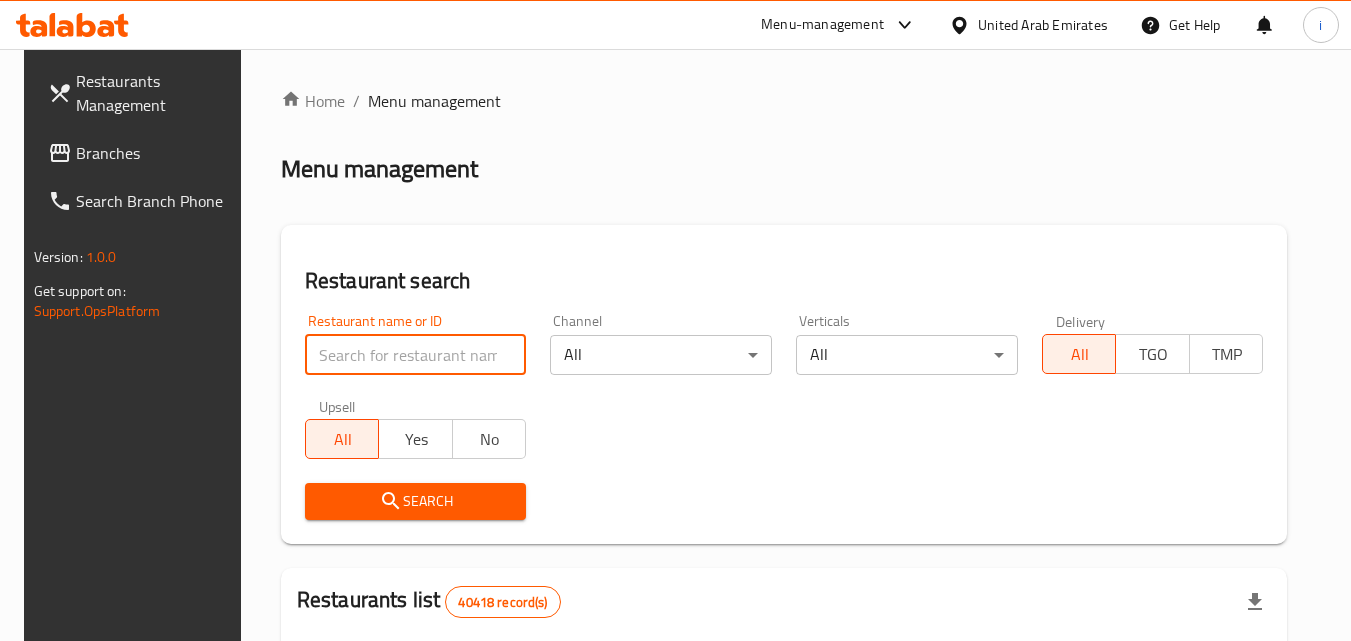 click at bounding box center (416, 355) 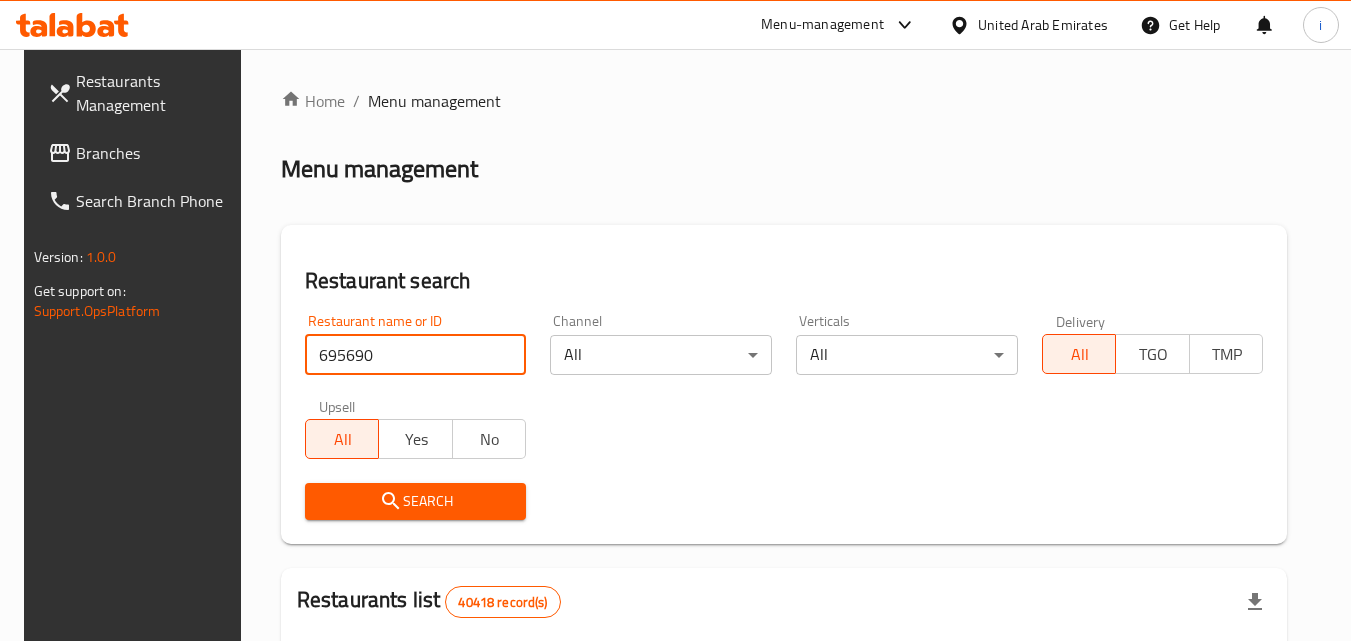 type on "695690" 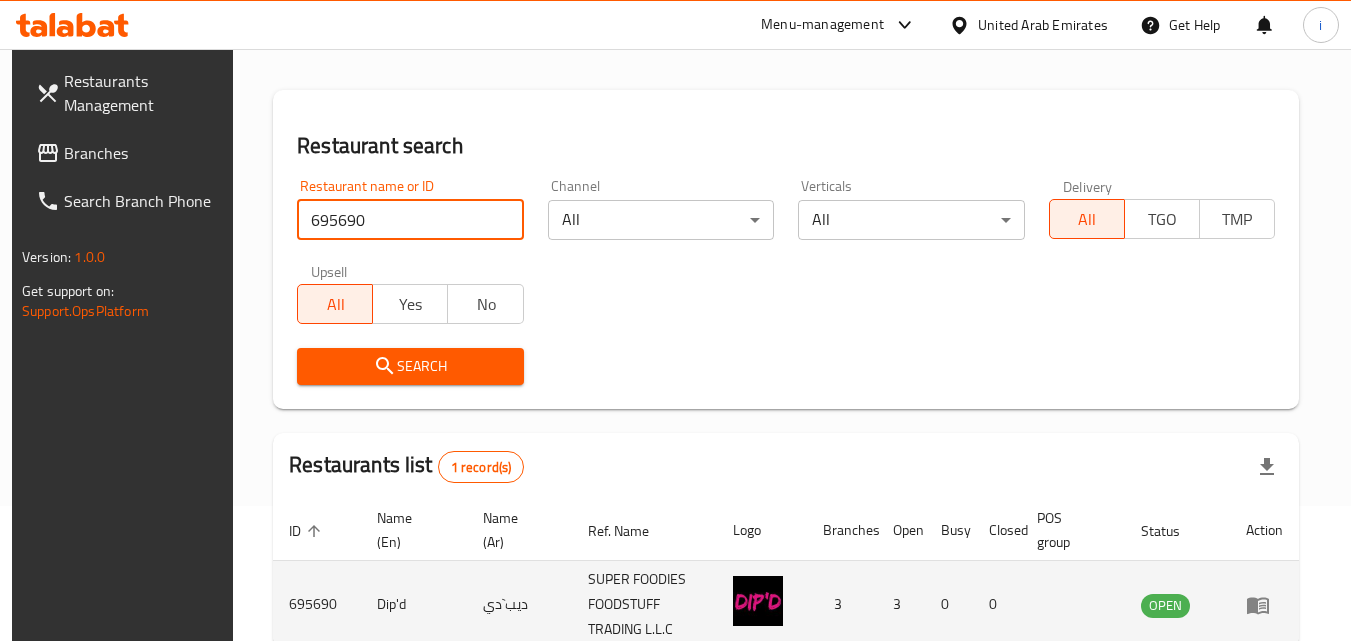 scroll, scrollTop: 251, scrollLeft: 0, axis: vertical 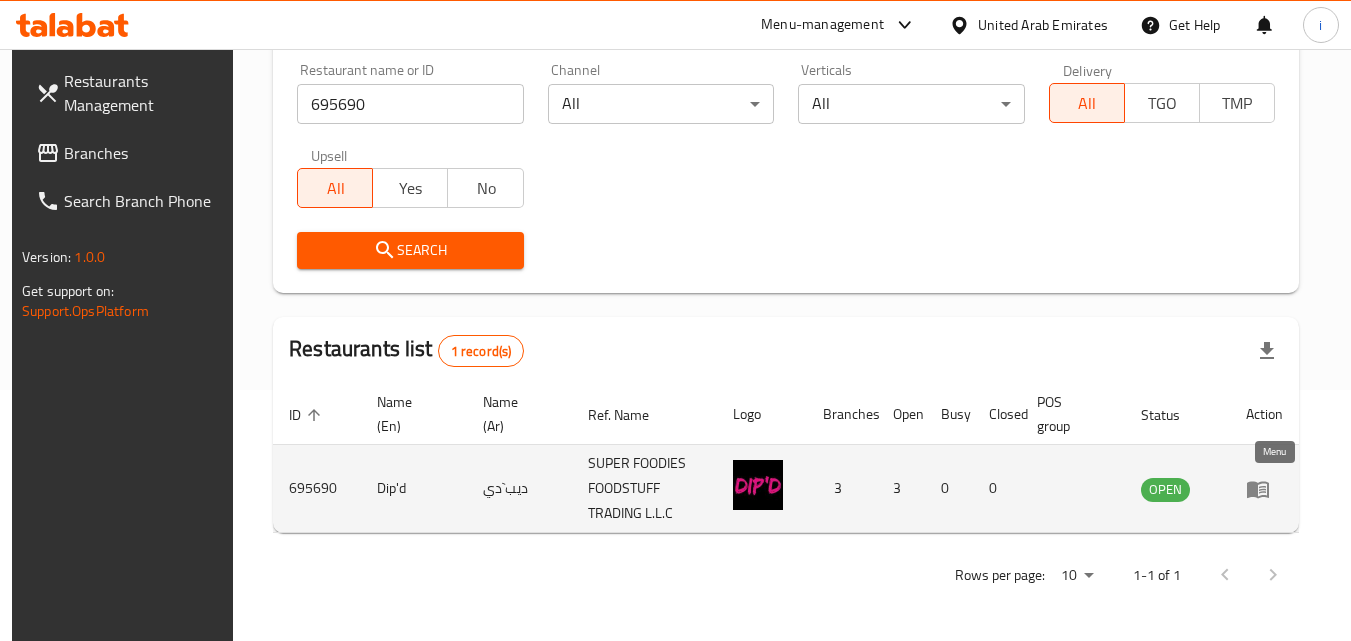 click 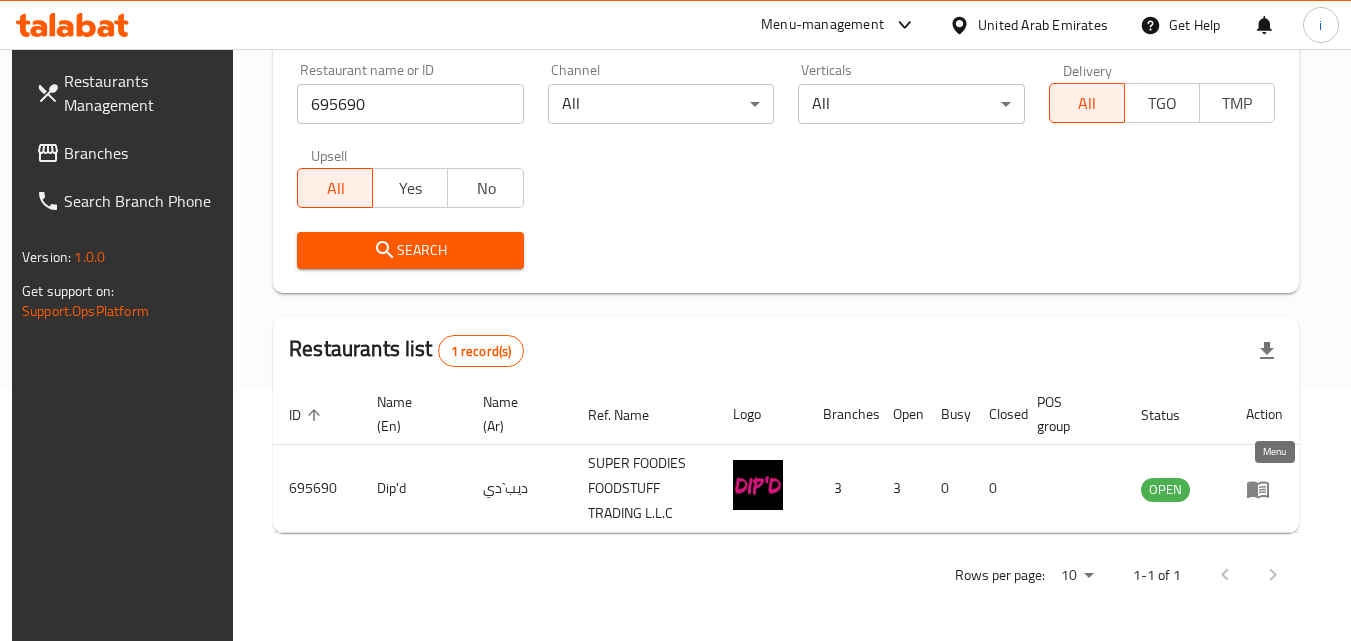scroll, scrollTop: 0, scrollLeft: 0, axis: both 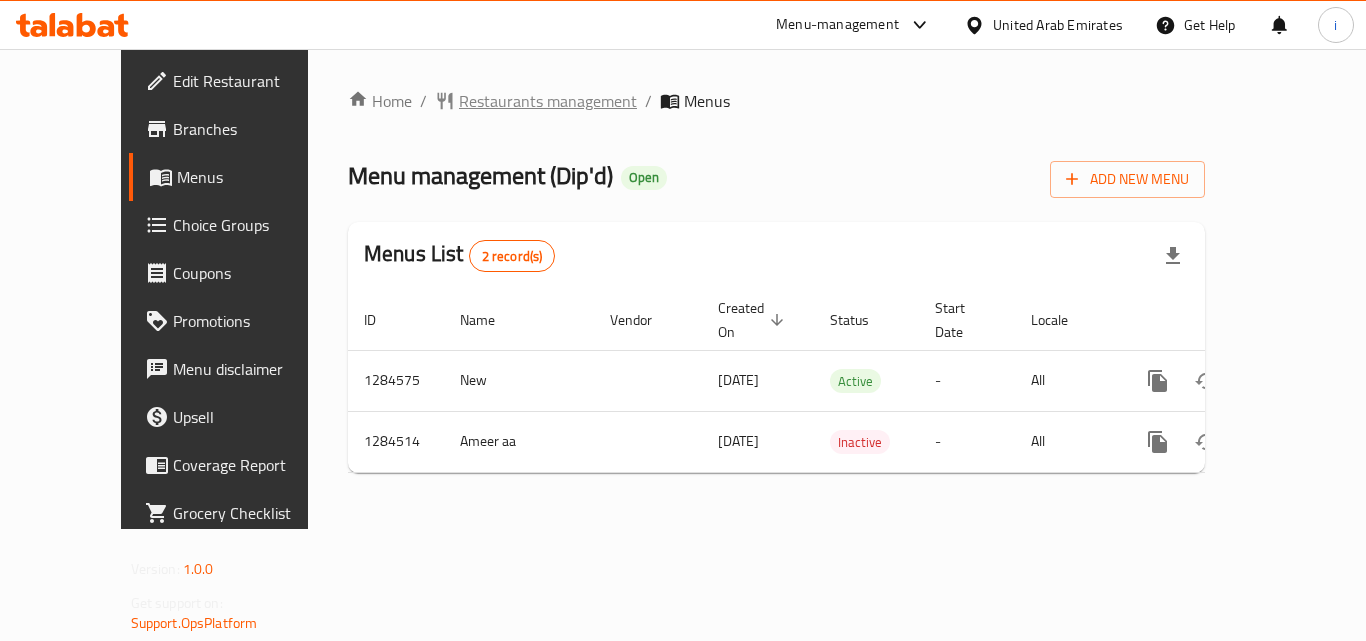 click on "Restaurants management" at bounding box center (548, 101) 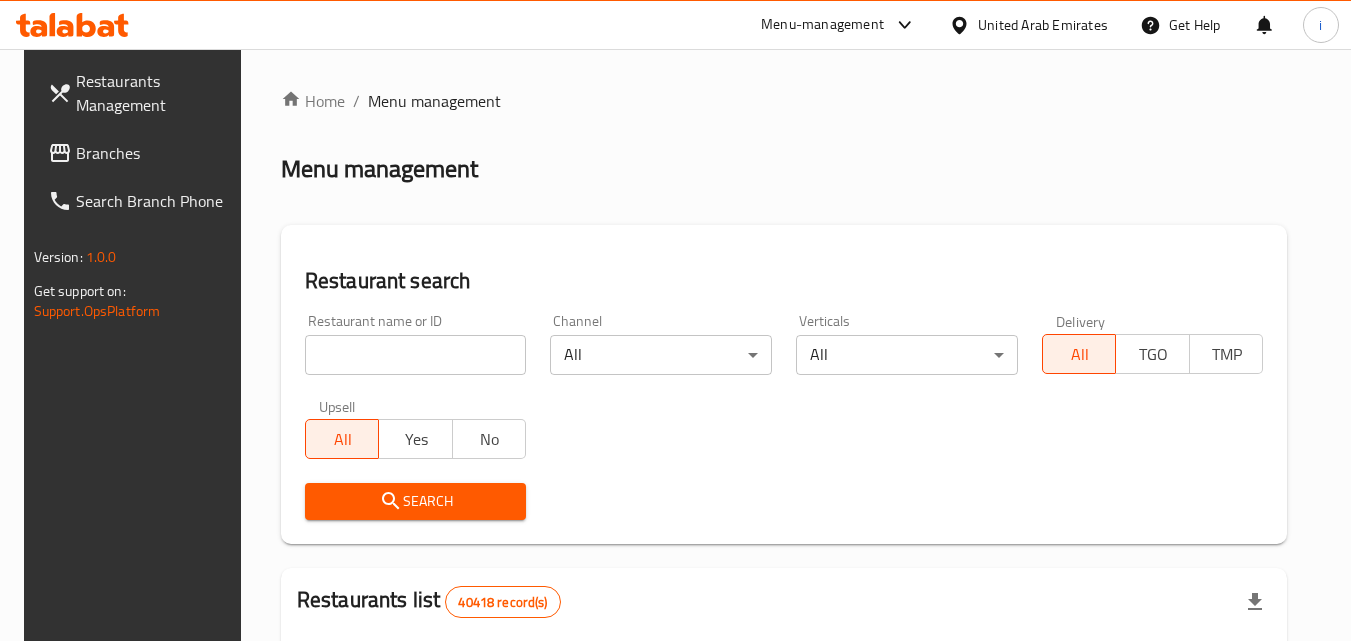 click at bounding box center (416, 355) 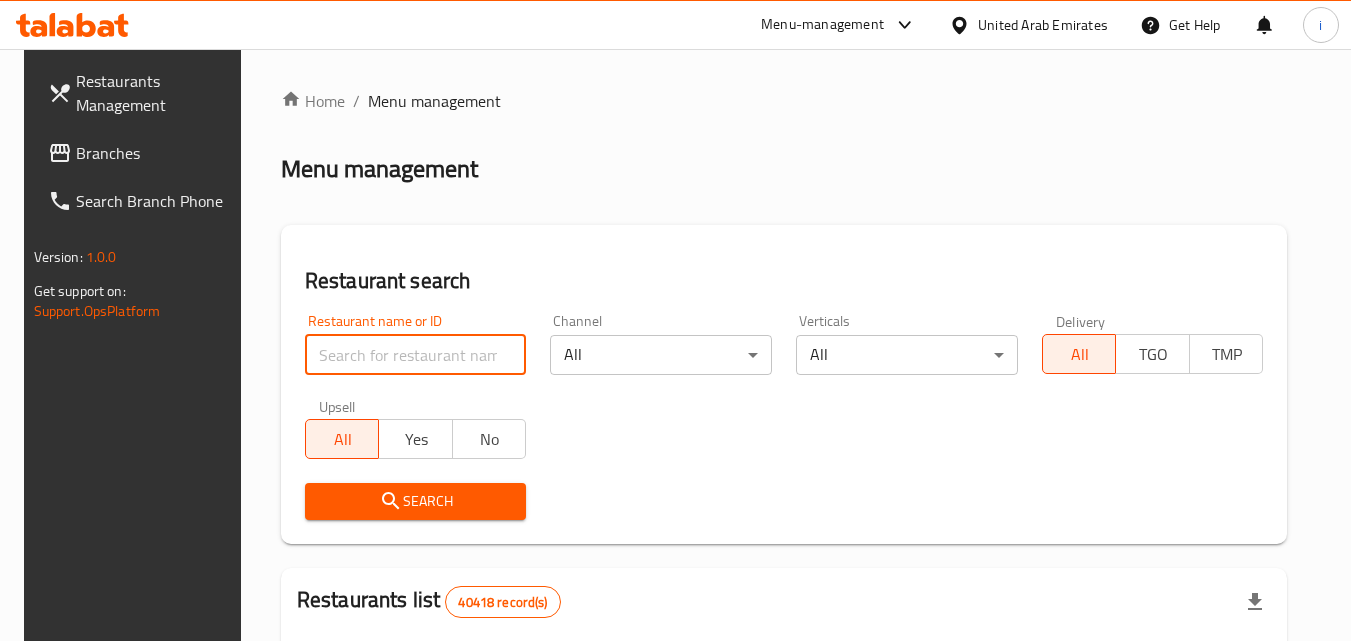 paste on "695690" 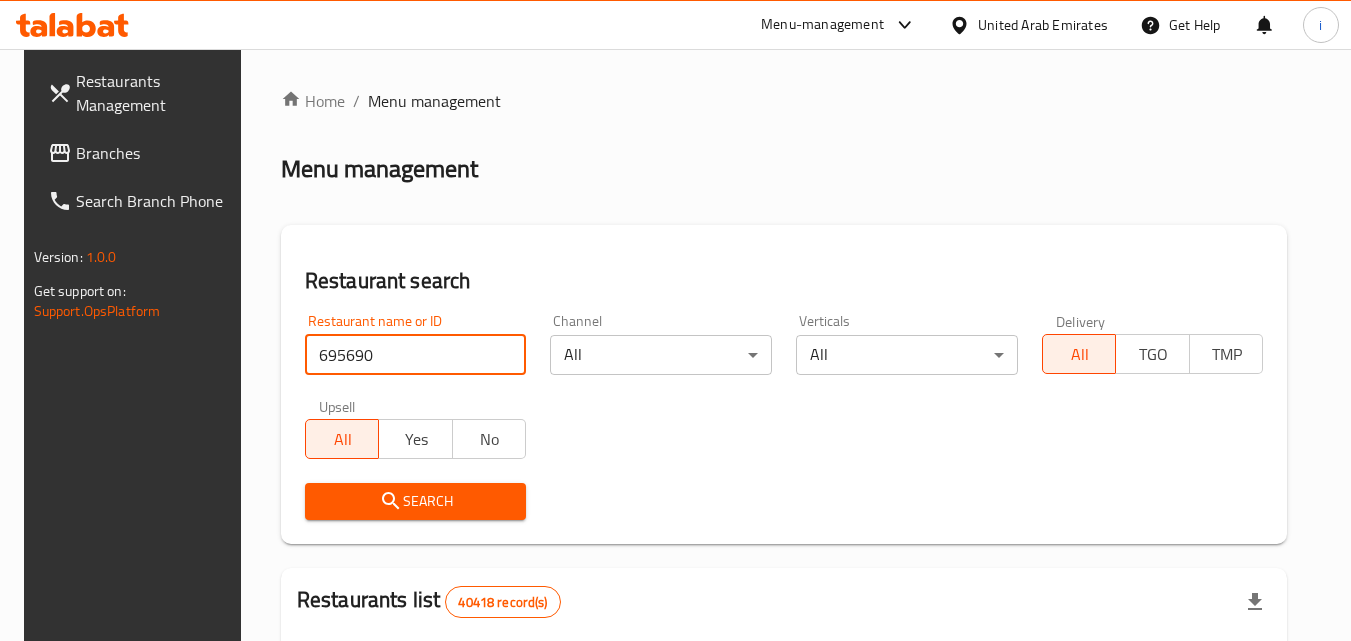 type on "695690" 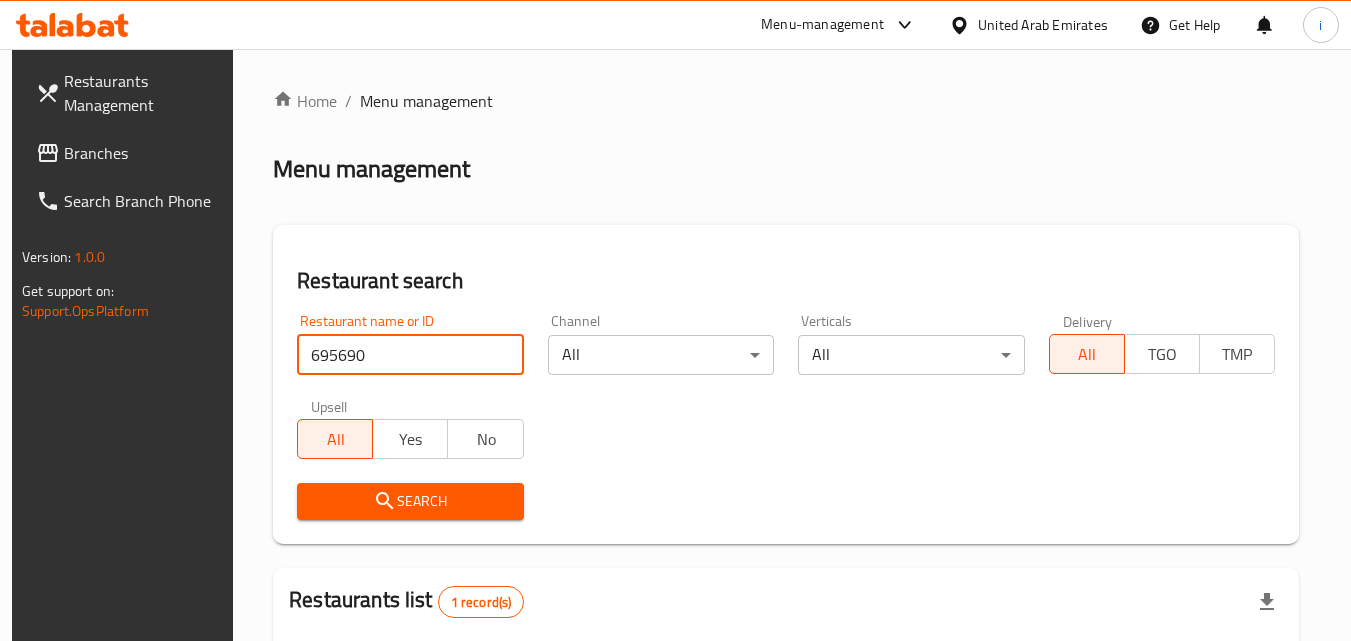 scroll, scrollTop: 251, scrollLeft: 0, axis: vertical 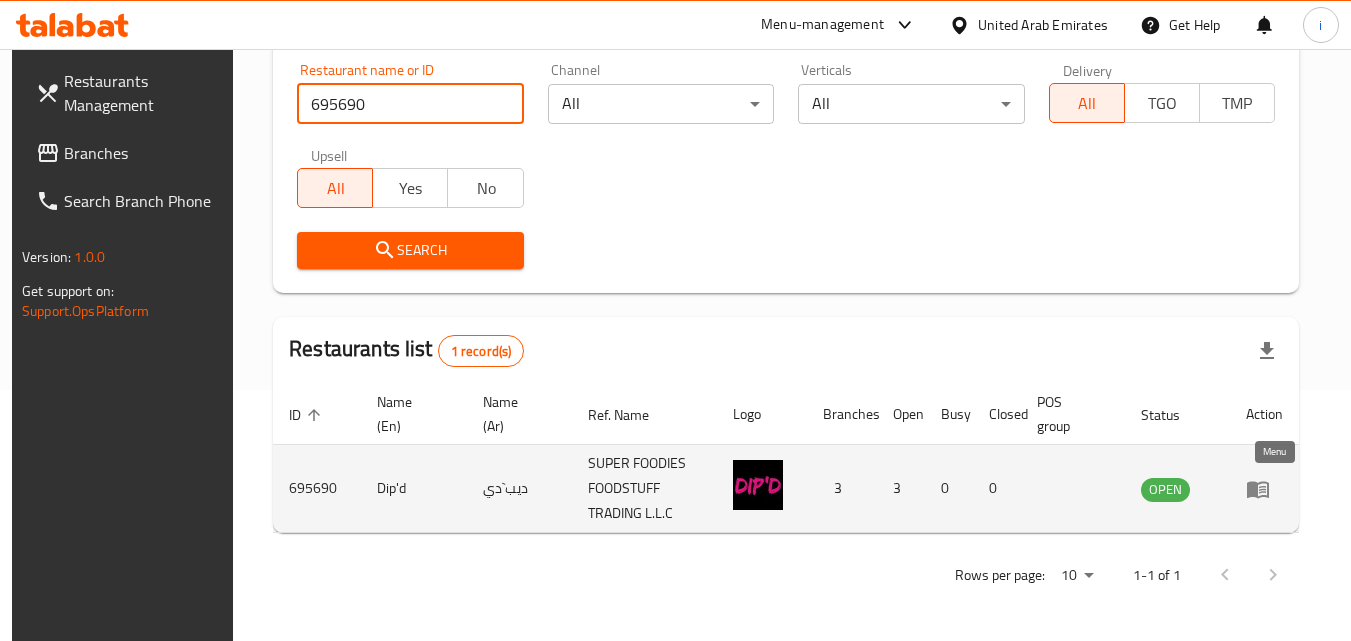 click 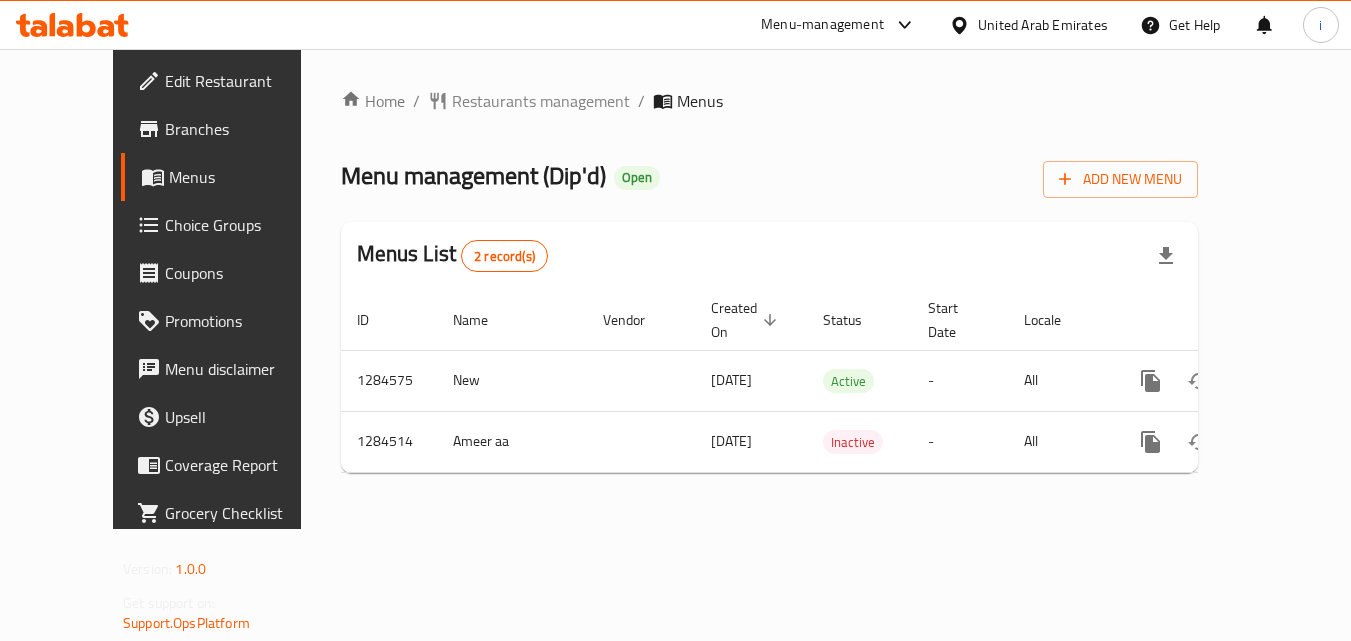 scroll, scrollTop: 0, scrollLeft: 0, axis: both 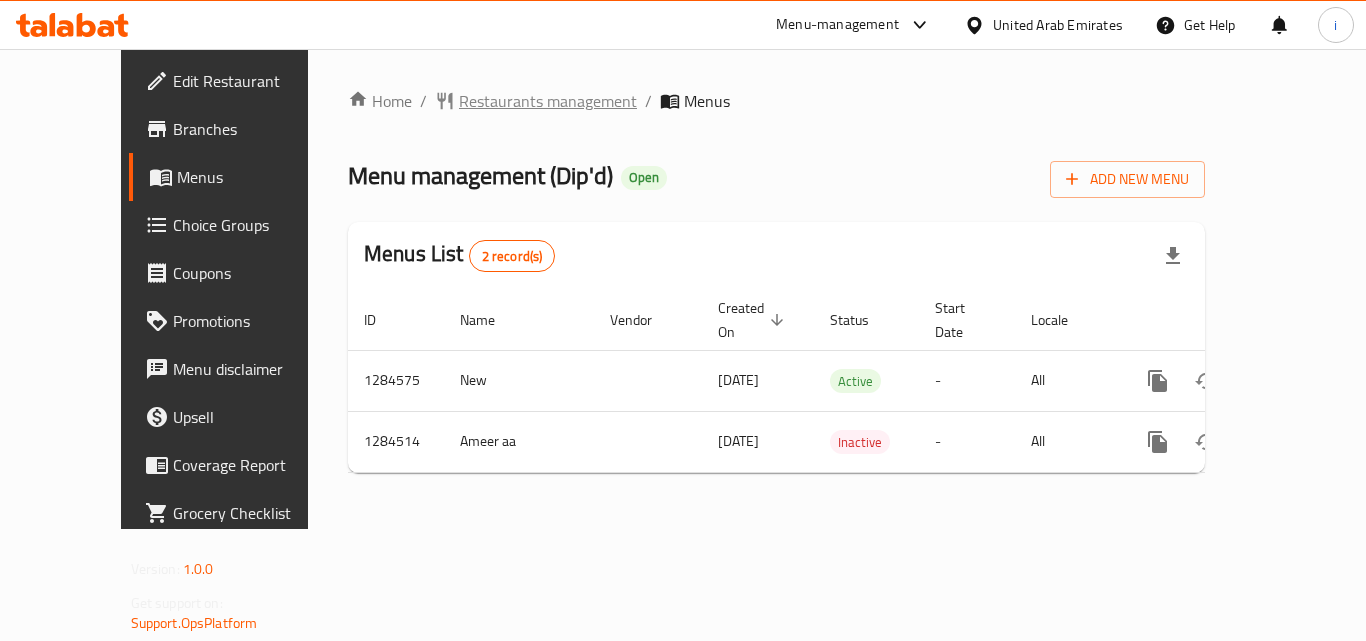 click on "Restaurants management" at bounding box center [548, 101] 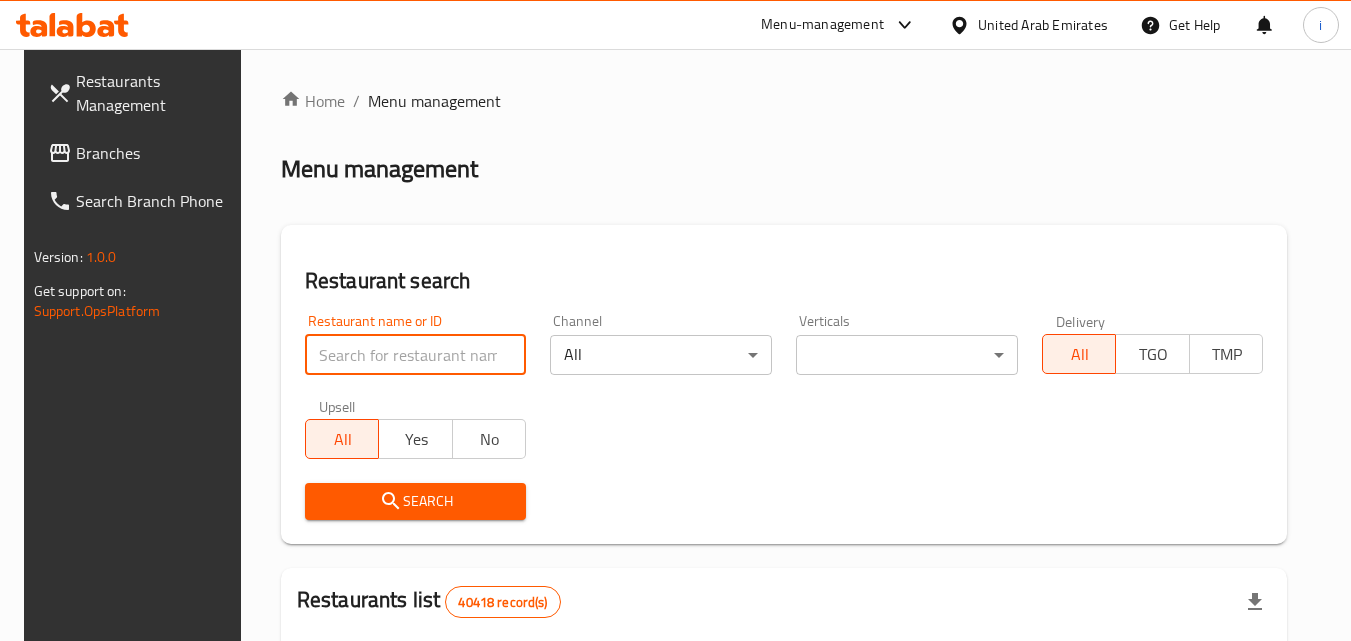 click at bounding box center (416, 355) 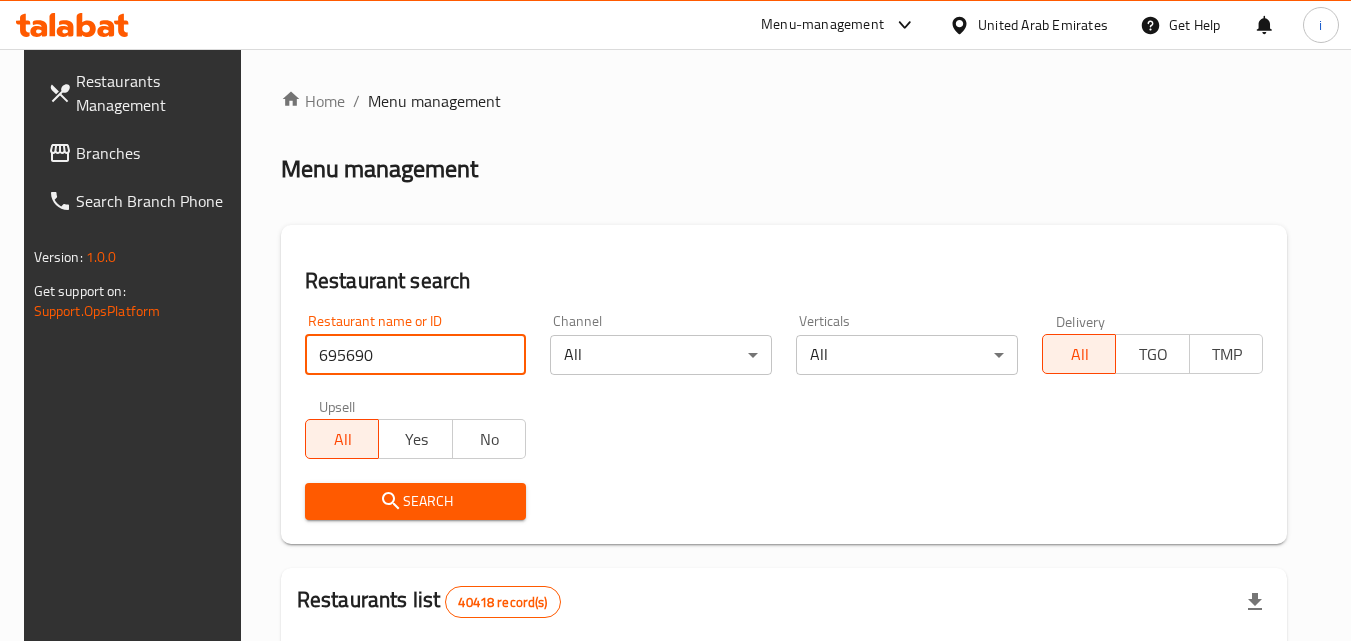 type on "695690" 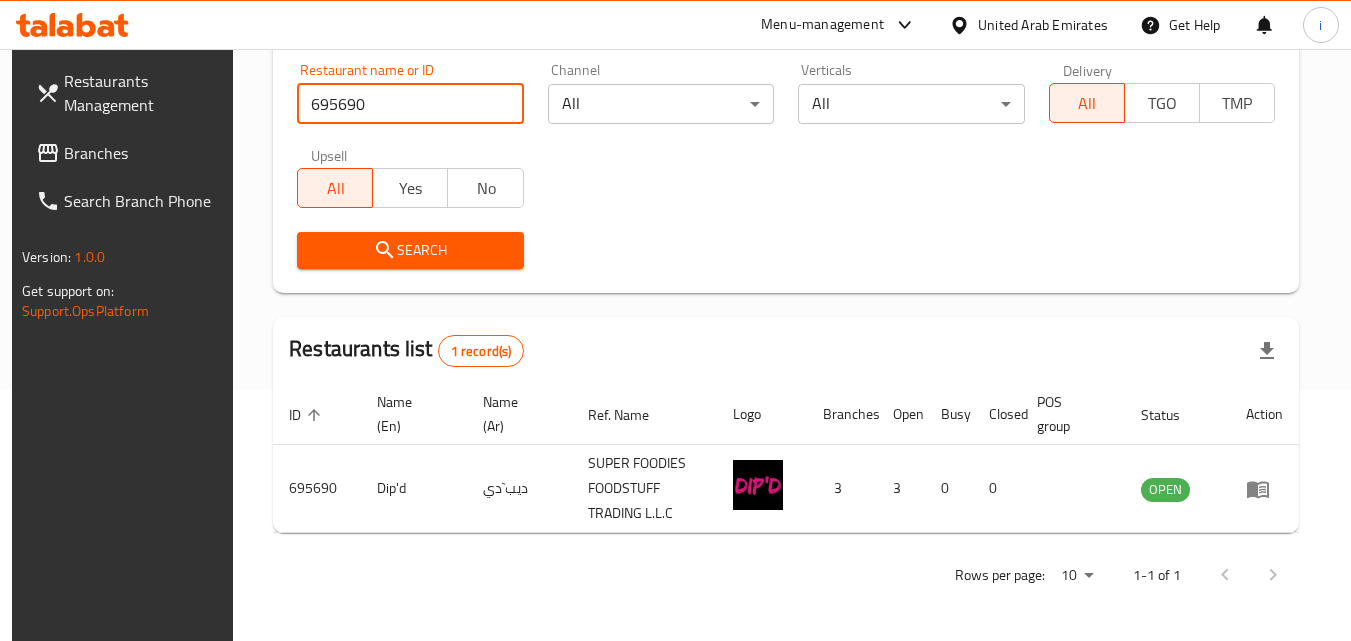 scroll, scrollTop: 0, scrollLeft: 0, axis: both 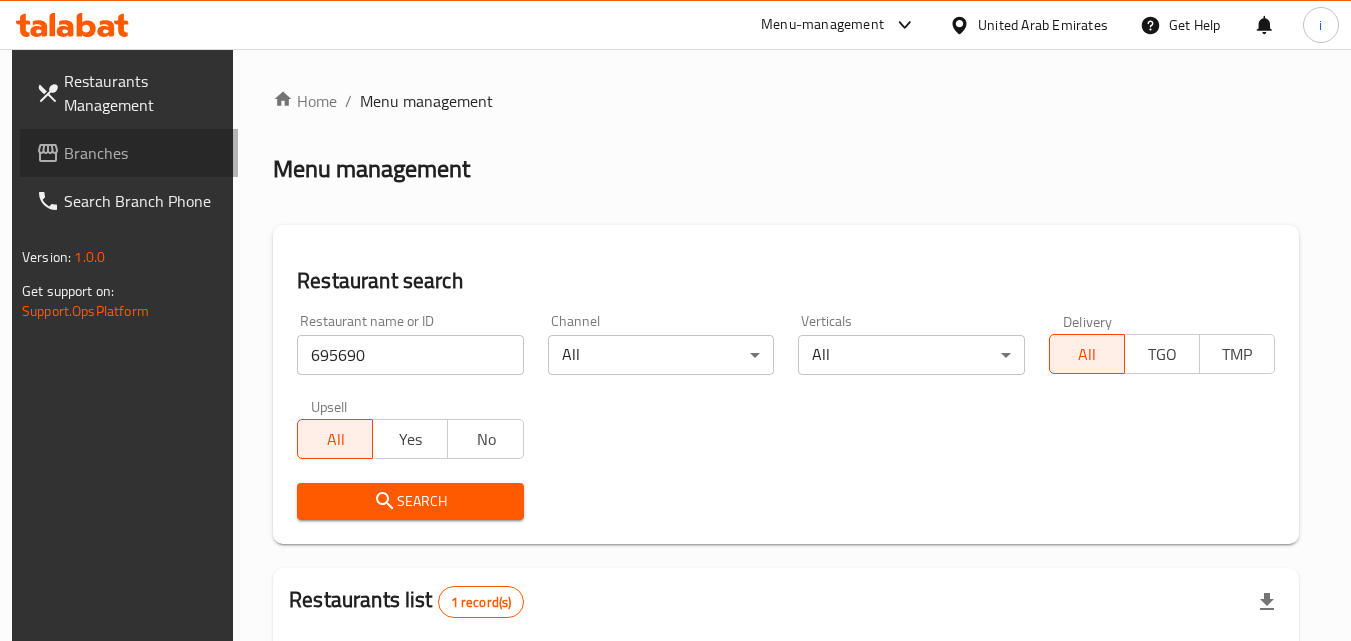 click on "Branches" at bounding box center [143, 153] 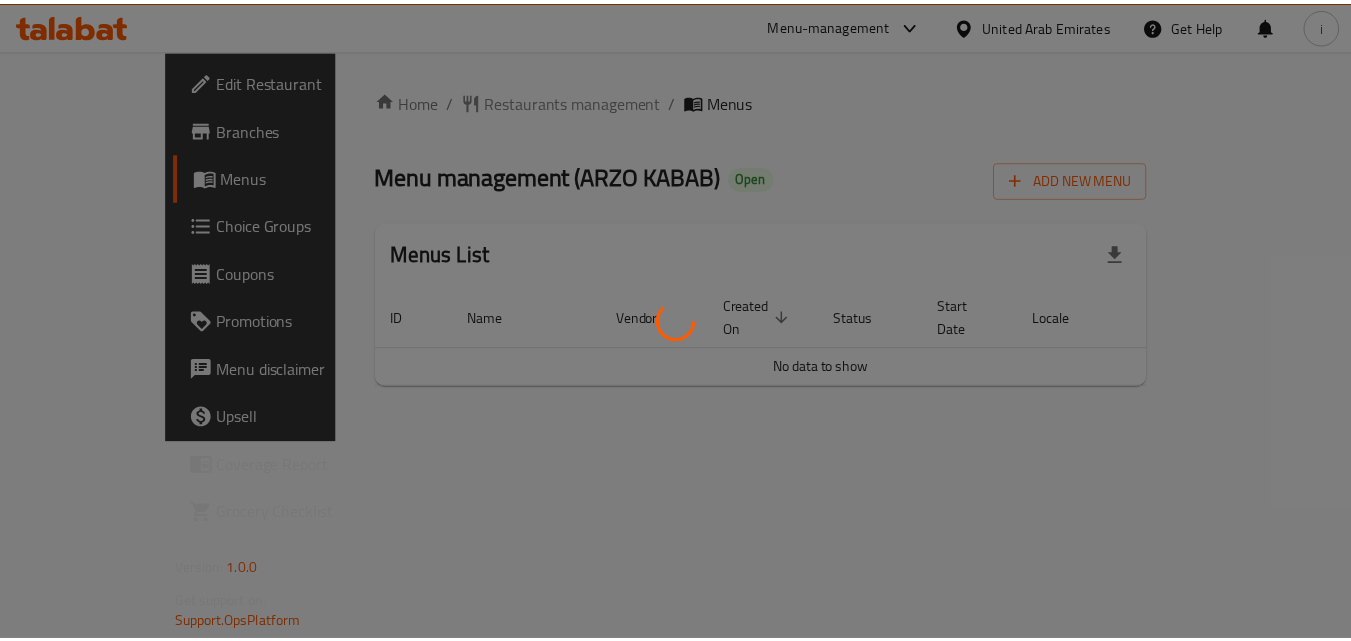 scroll, scrollTop: 0, scrollLeft: 0, axis: both 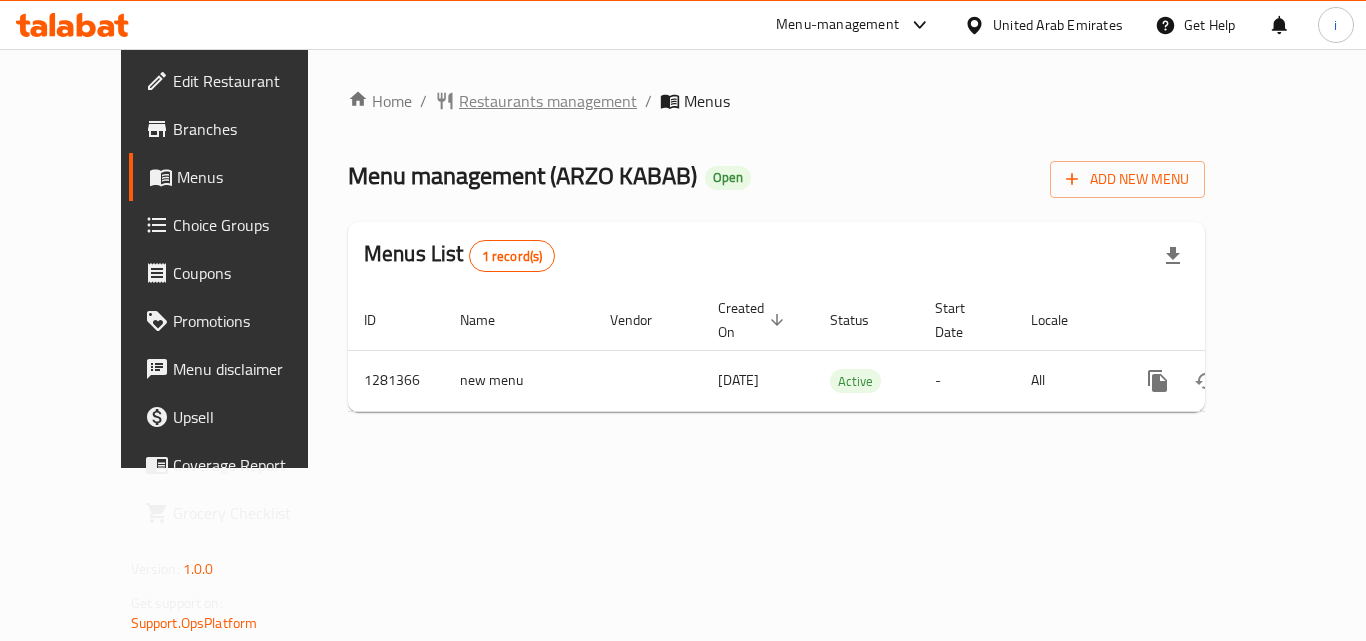 click on "Restaurants management" at bounding box center [548, 101] 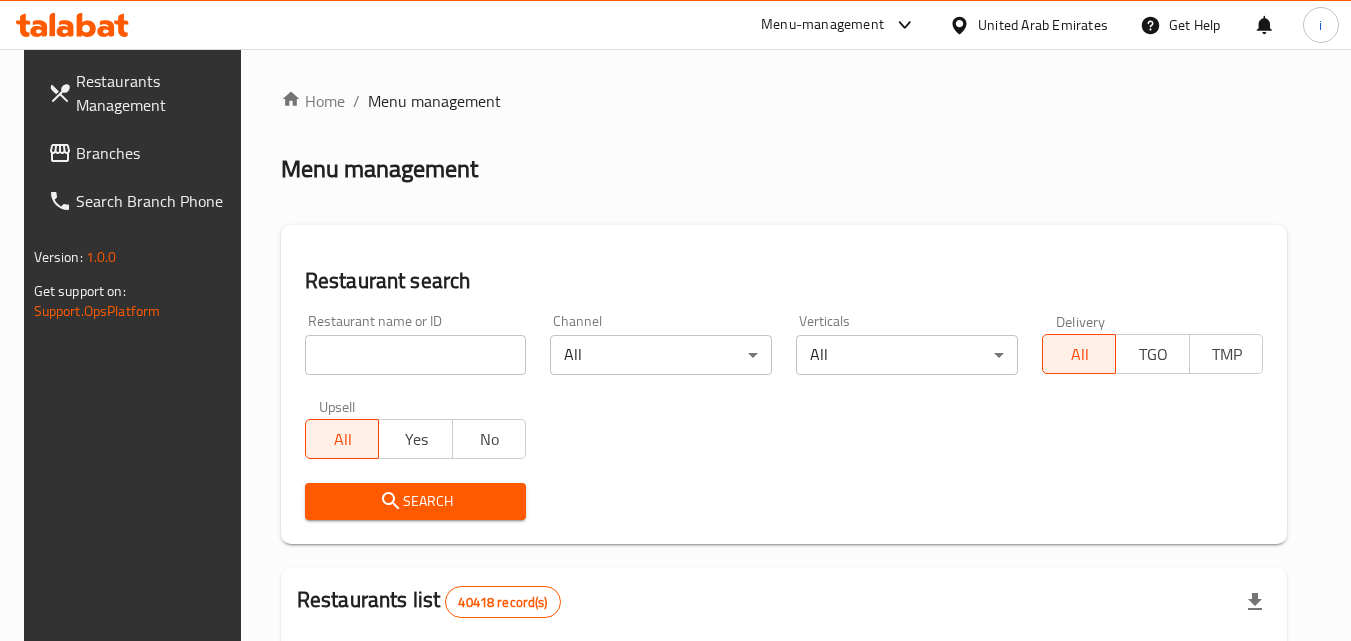 click at bounding box center [416, 355] 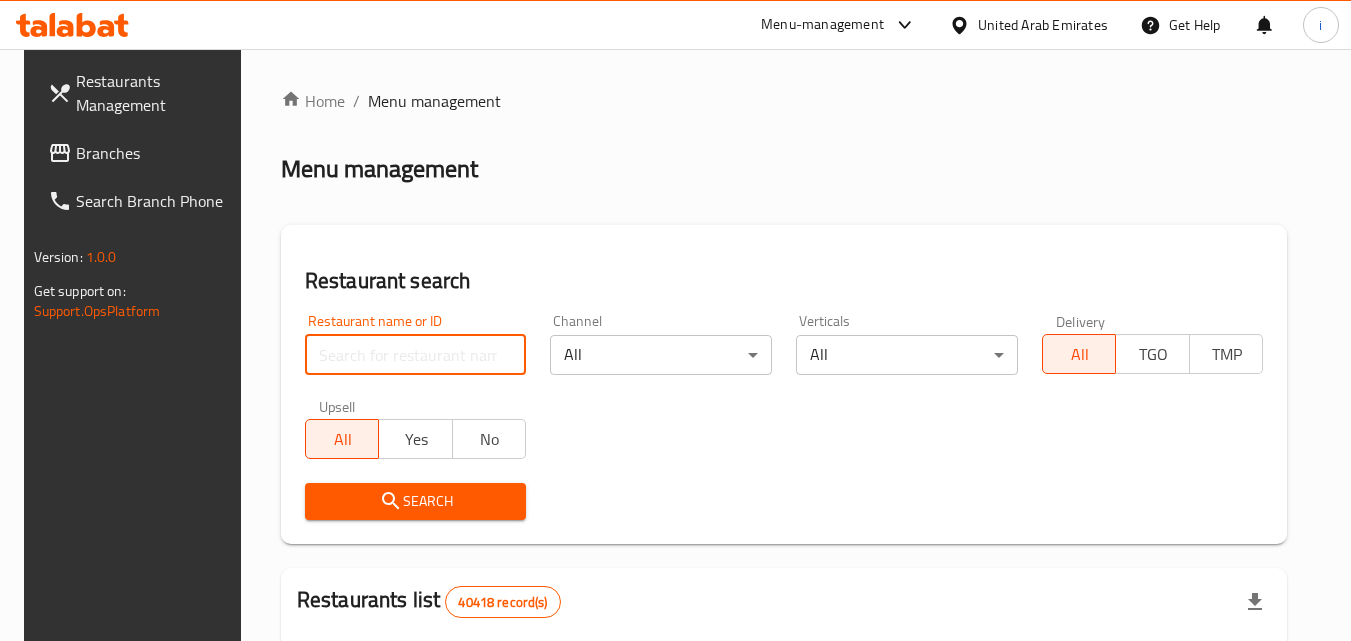 paste on "694336" 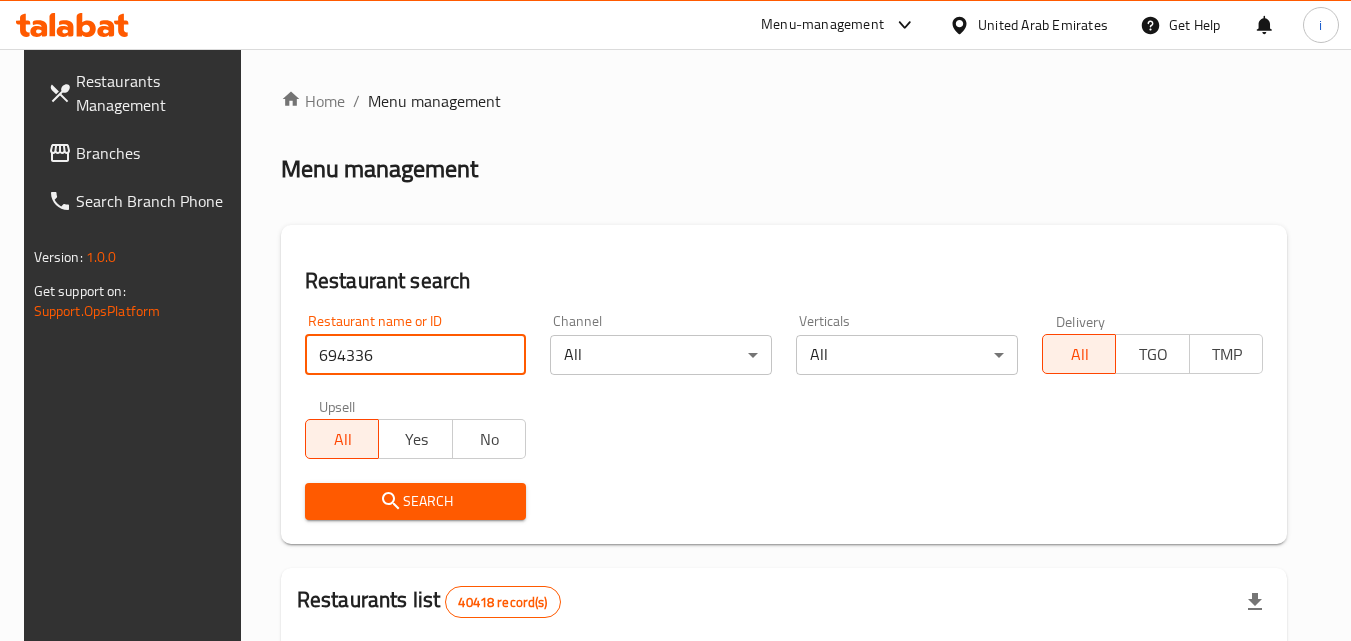 type on "694336" 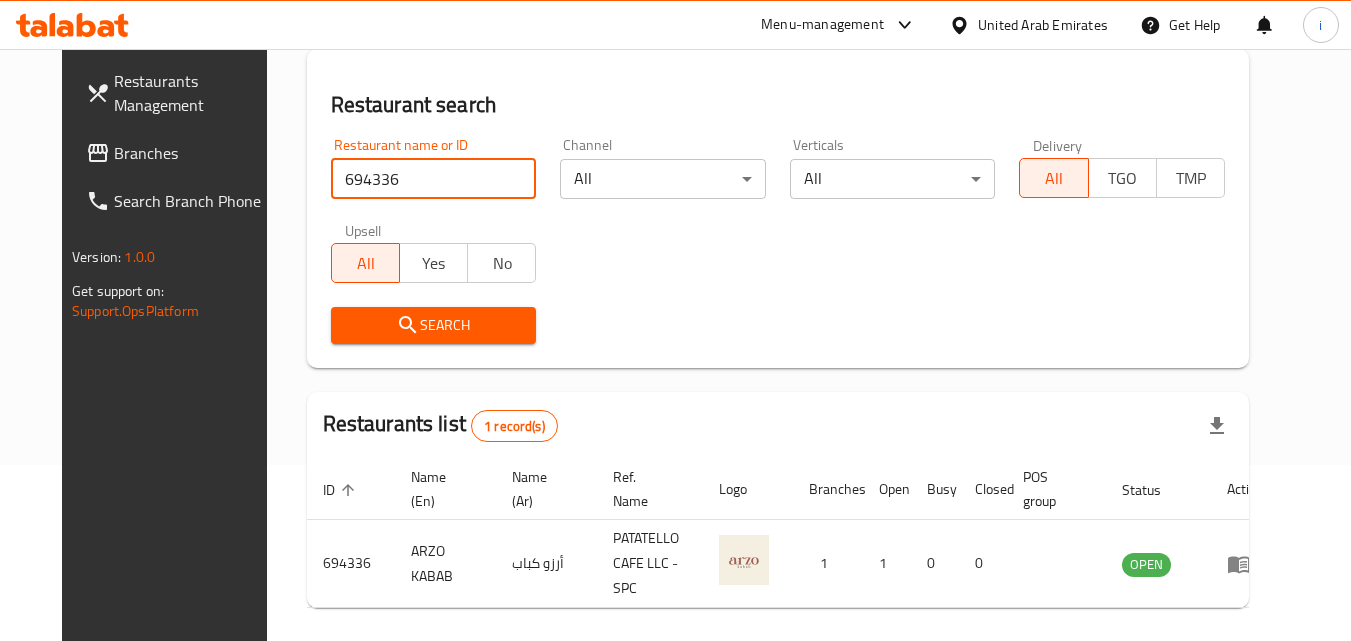 scroll, scrollTop: 234, scrollLeft: 0, axis: vertical 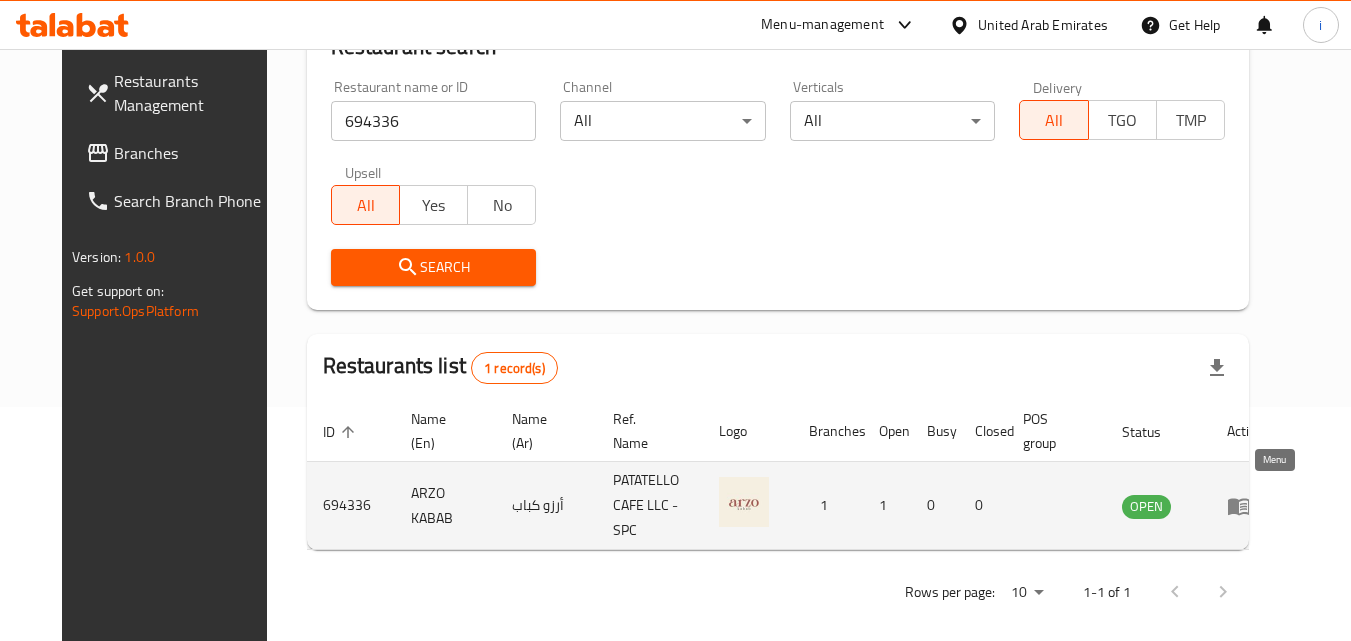 click 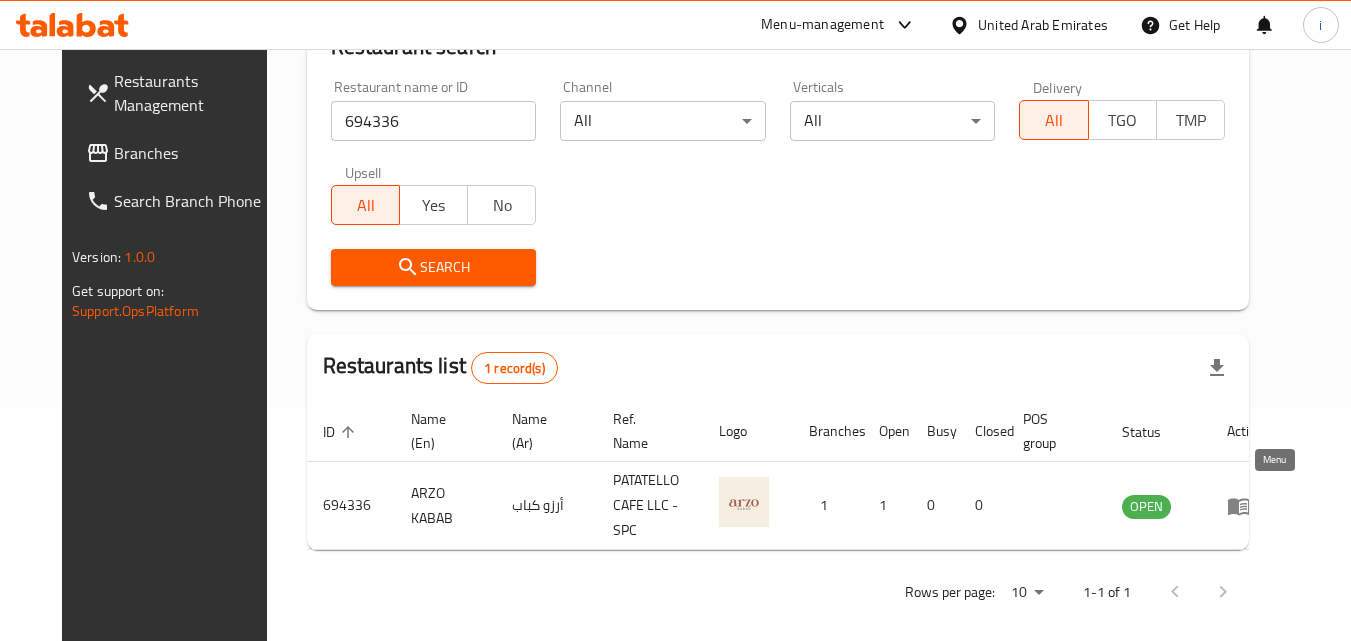 scroll, scrollTop: 0, scrollLeft: 0, axis: both 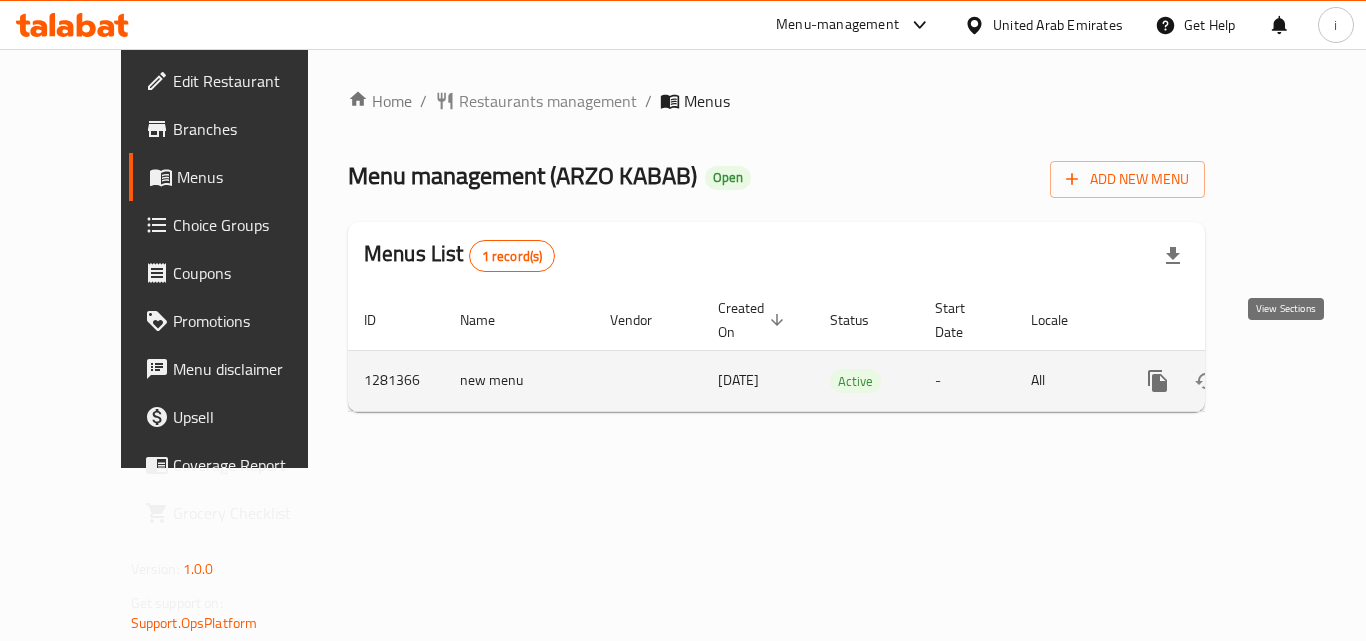 click 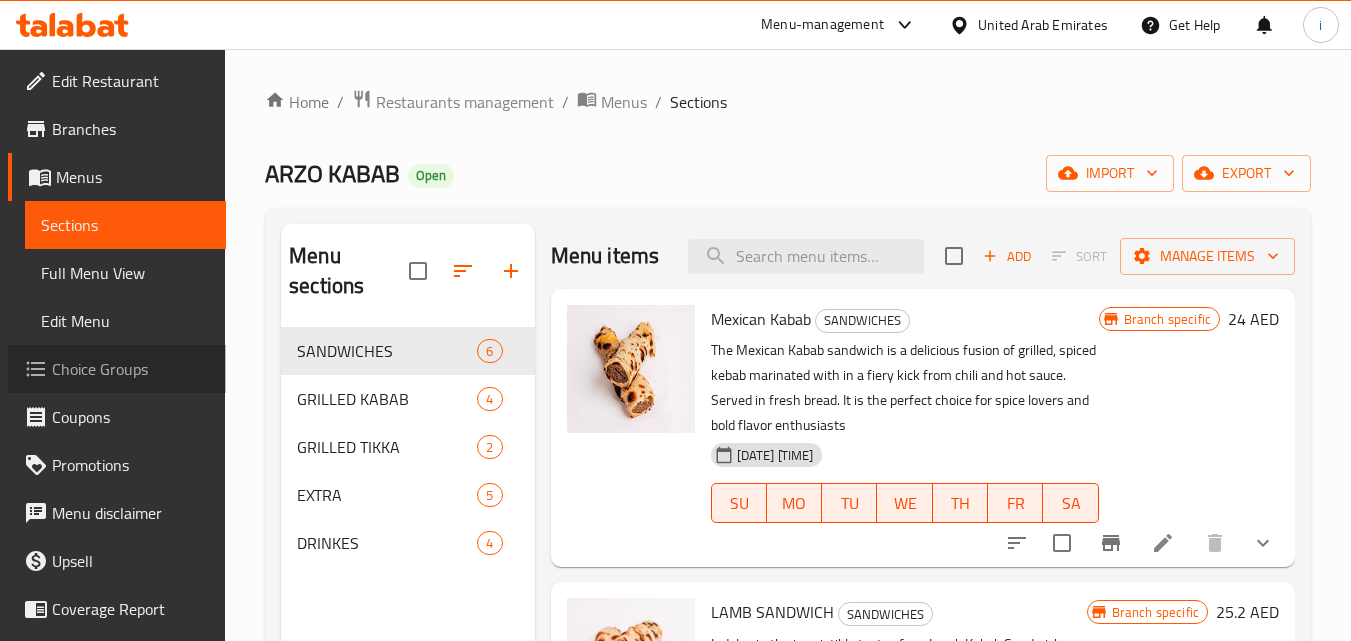 click on "Choice Groups" at bounding box center [131, 369] 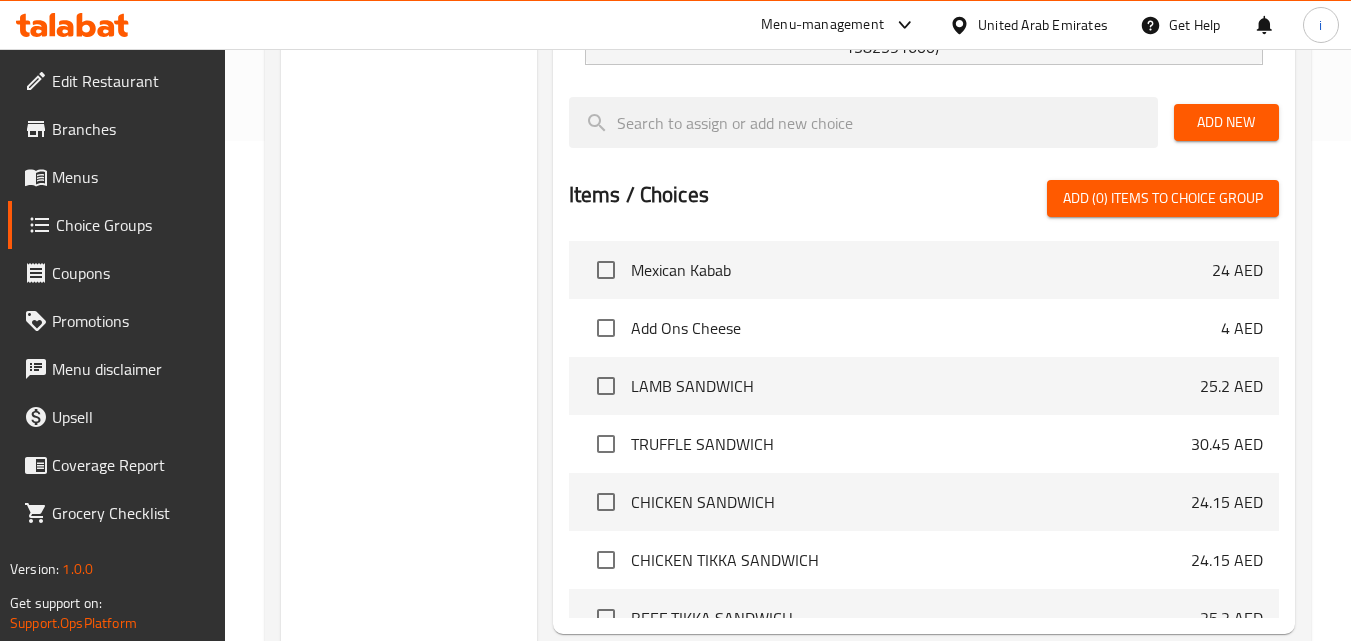 scroll, scrollTop: 200, scrollLeft: 0, axis: vertical 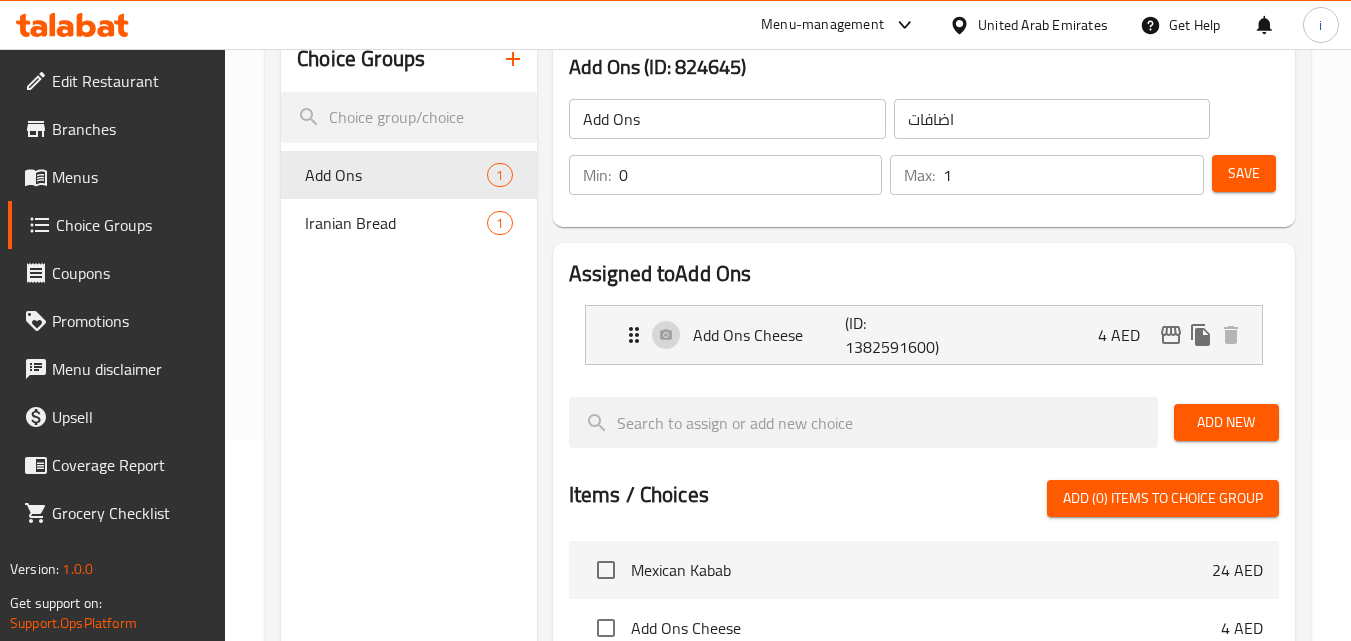 click on "United Arab Emirates" at bounding box center (1043, 25) 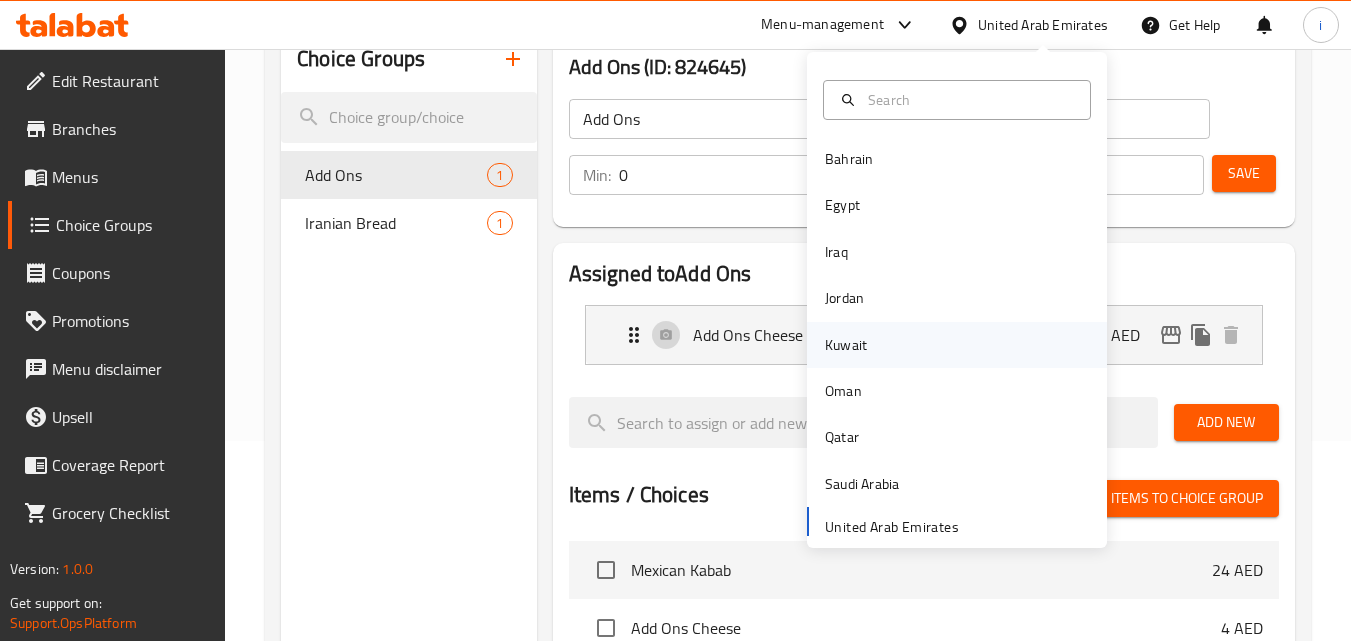 click on "Kuwait" at bounding box center (846, 345) 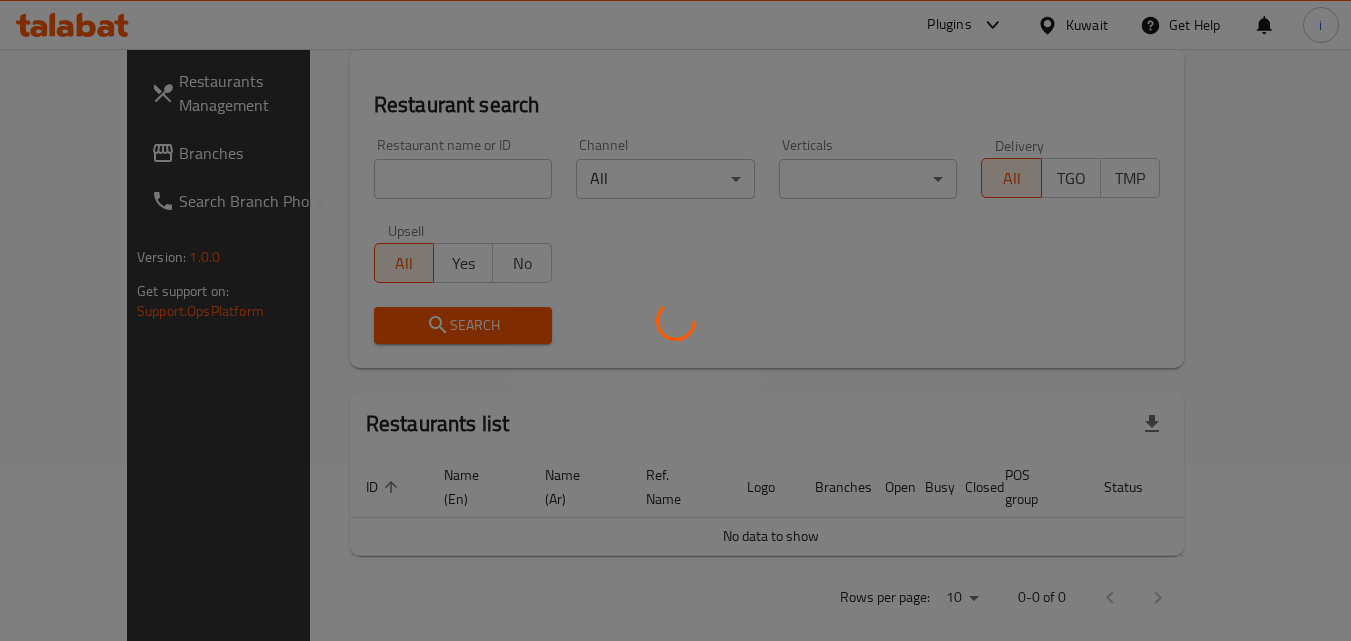 scroll, scrollTop: 200, scrollLeft: 0, axis: vertical 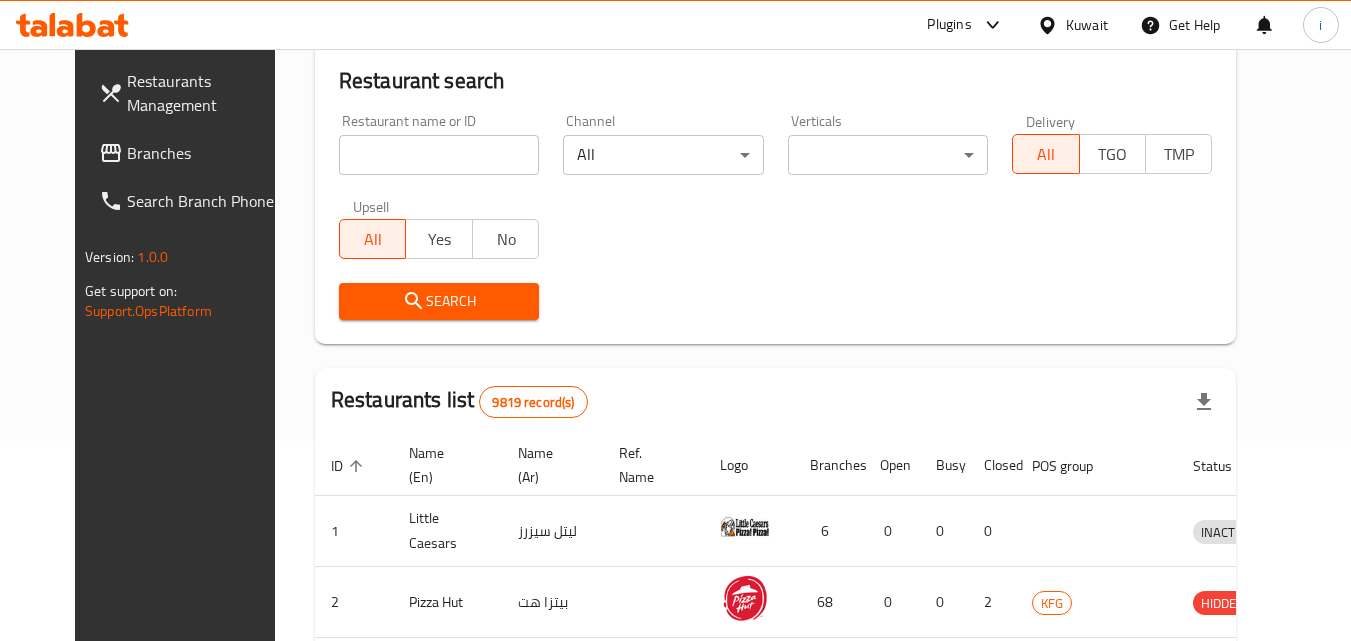 click 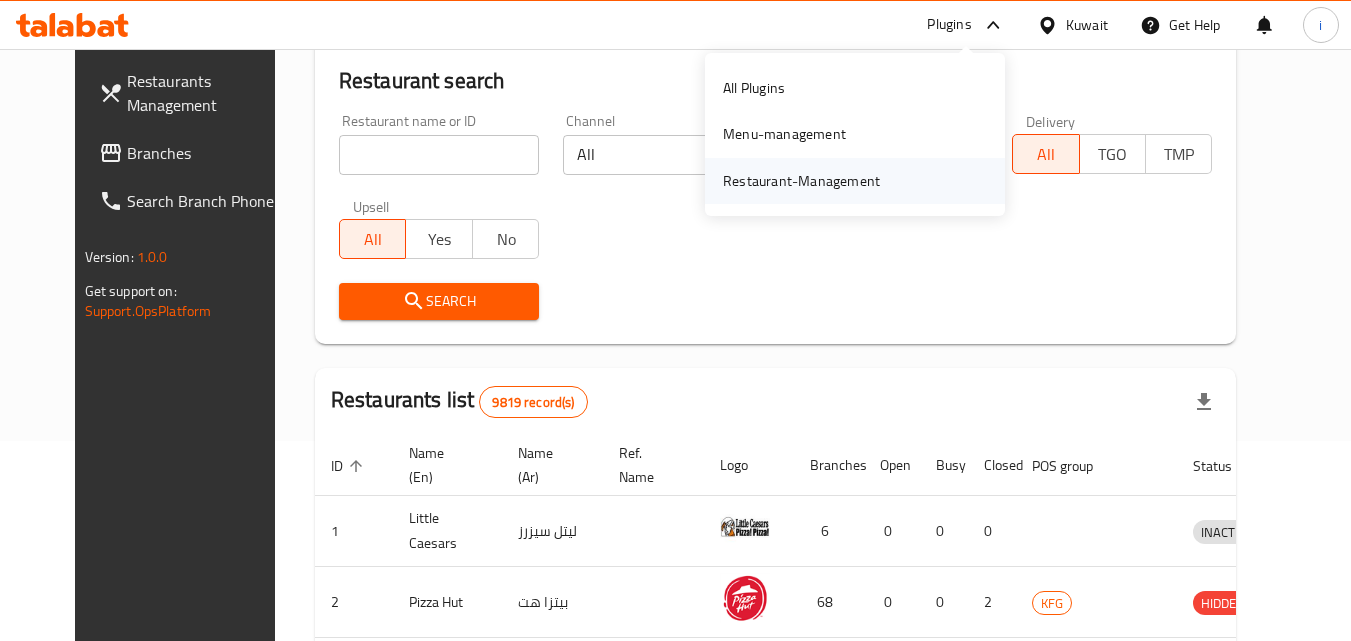 click on "Restaurant-Management" at bounding box center [855, 181] 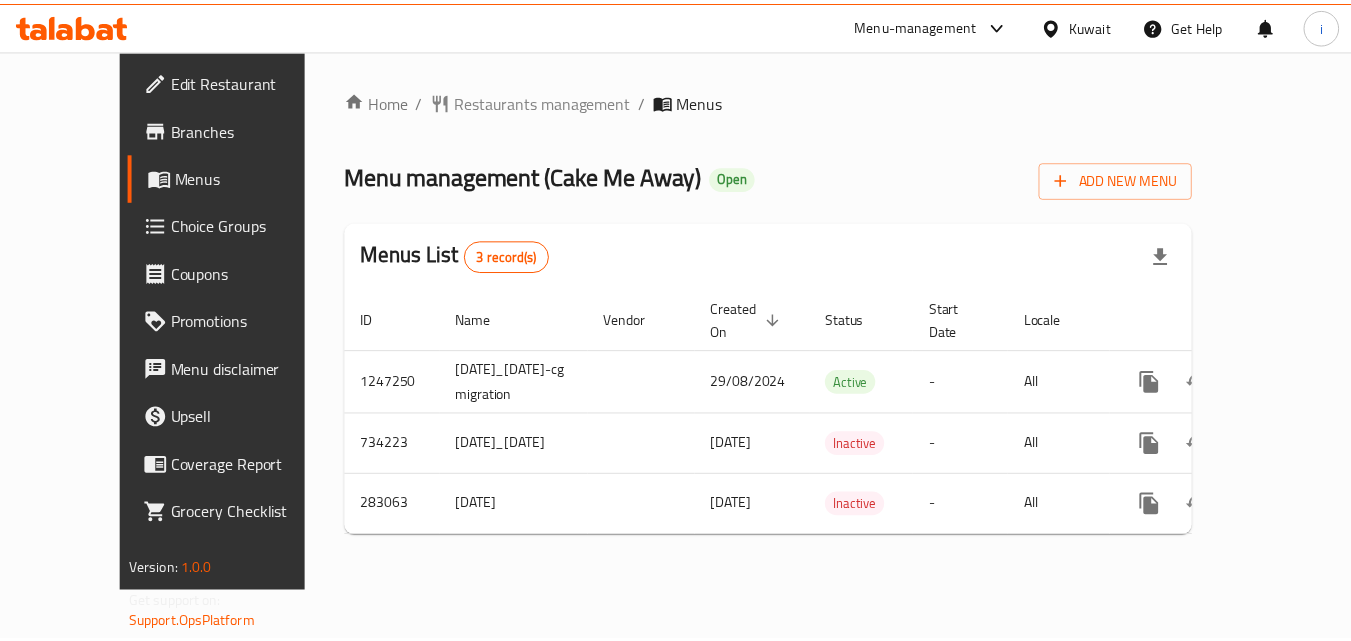 scroll, scrollTop: 0, scrollLeft: 0, axis: both 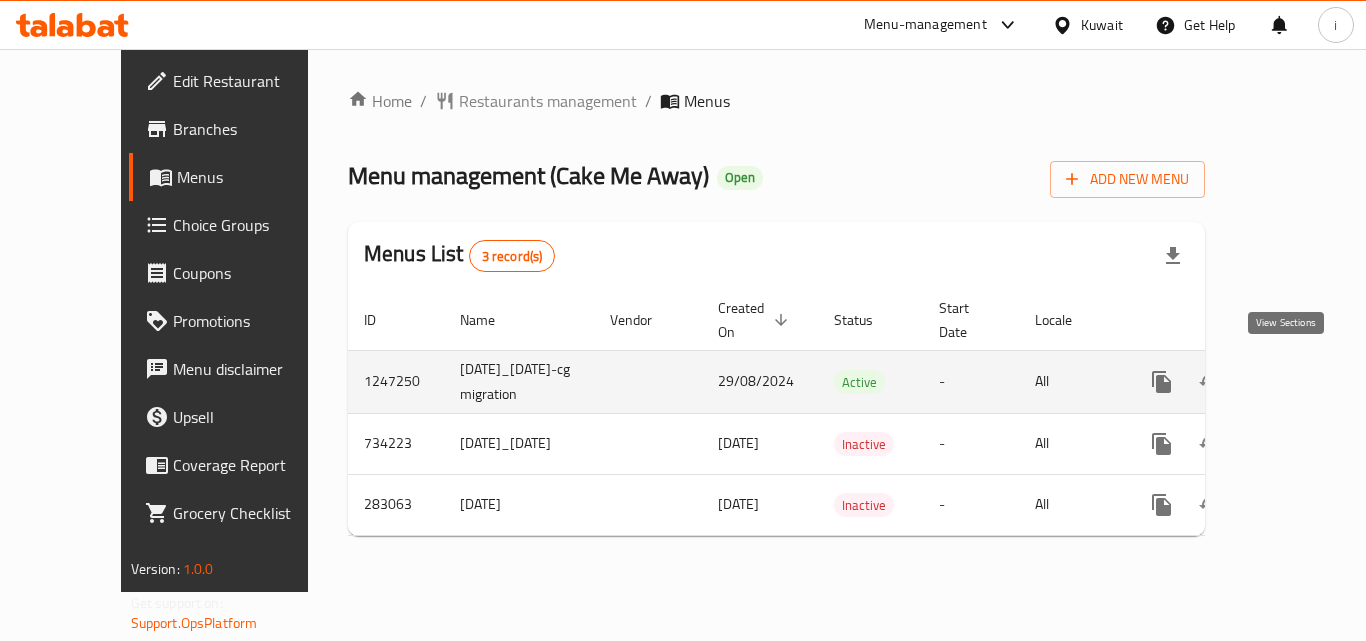click 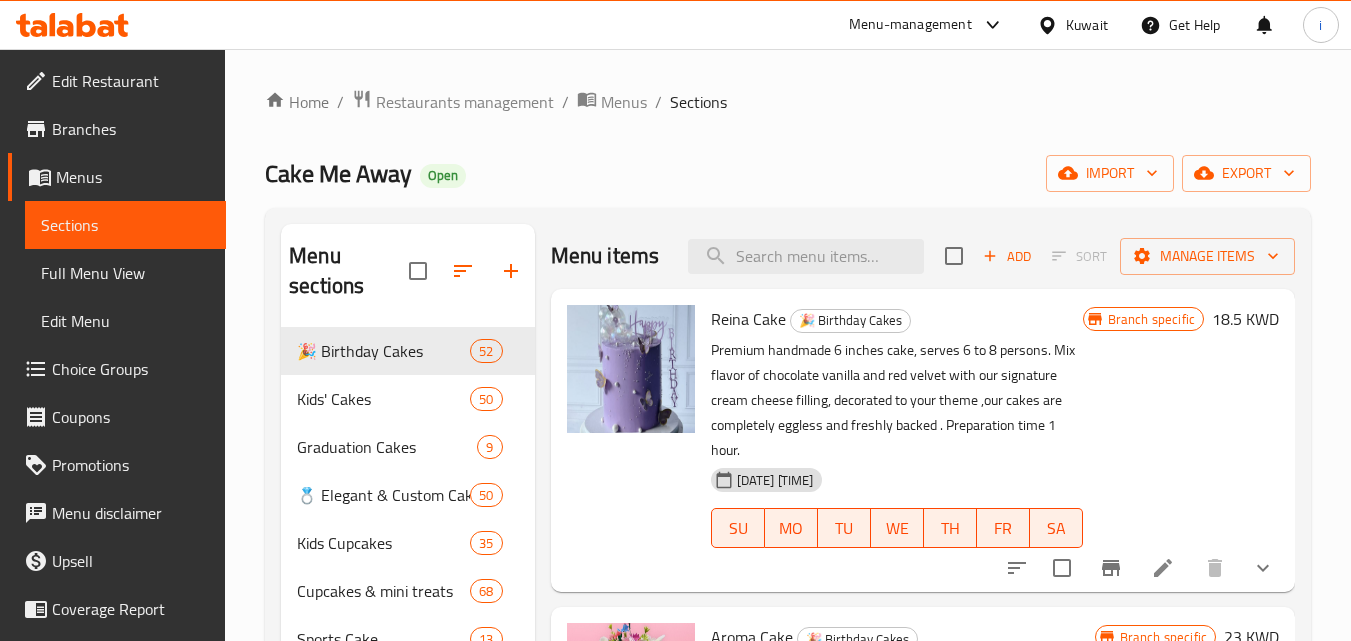 click on "Kuwait" at bounding box center [1072, 25] 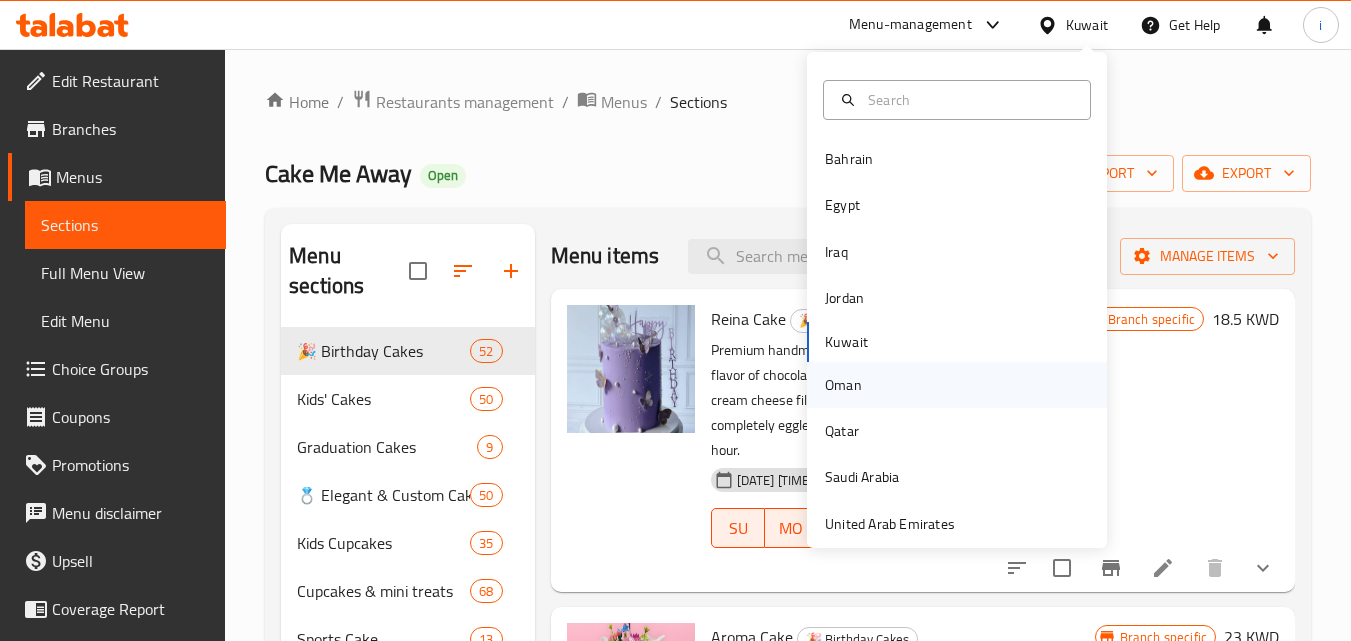 click on "Oman" at bounding box center (843, 385) 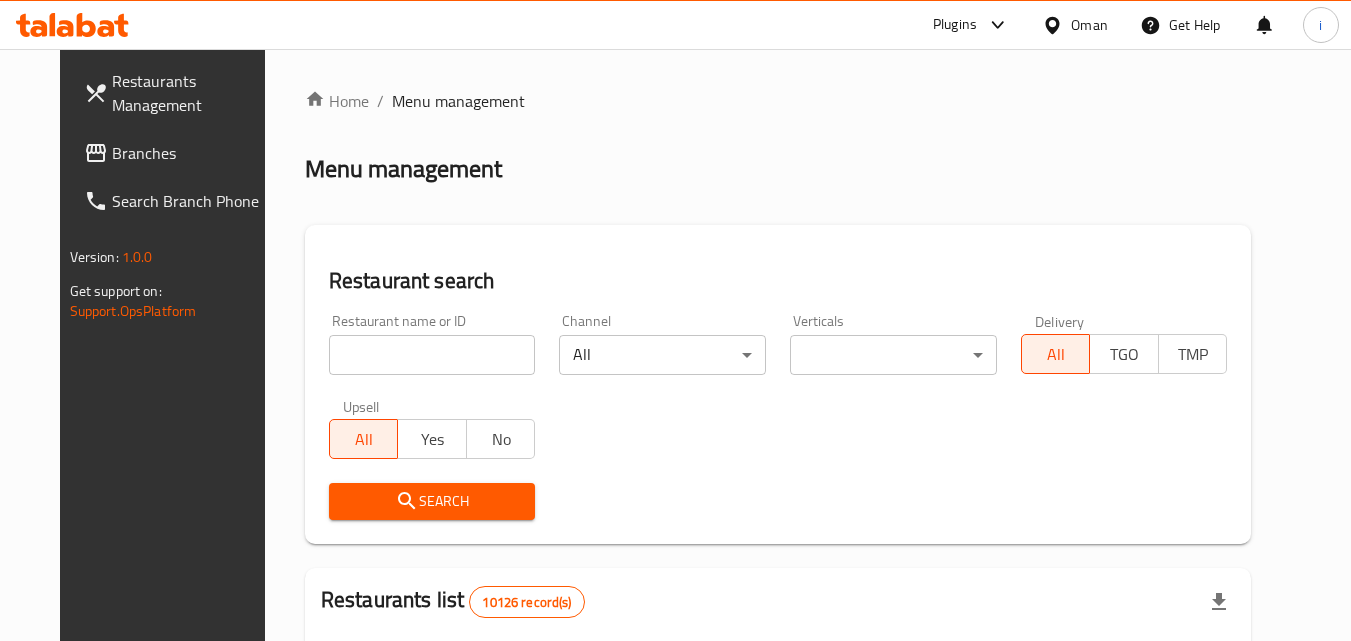 click on "Plugins" at bounding box center (955, 25) 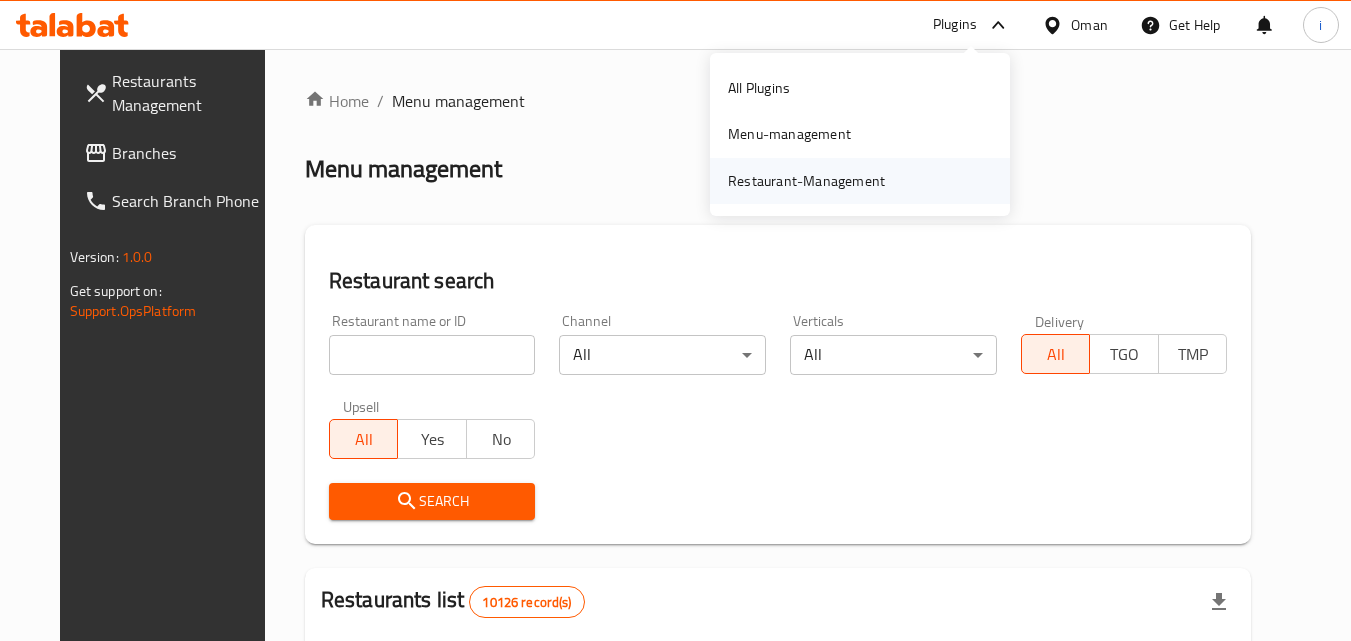 click on "Restaurant-Management" at bounding box center [806, 181] 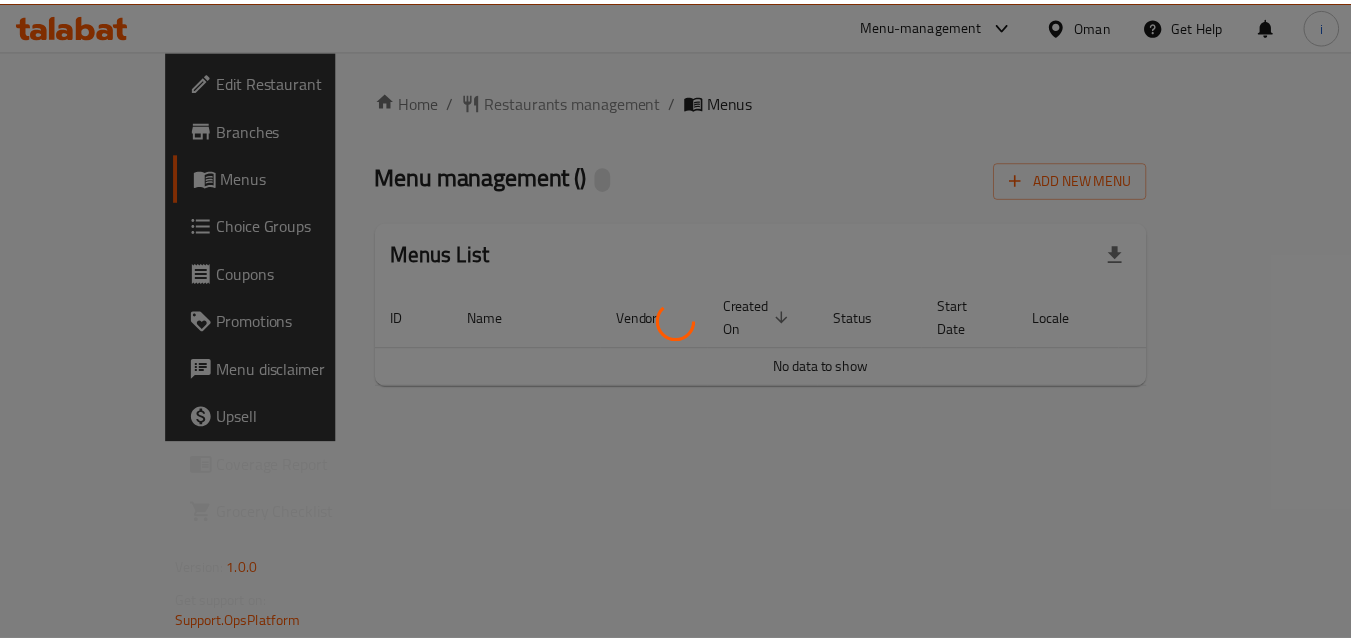 scroll, scrollTop: 0, scrollLeft: 0, axis: both 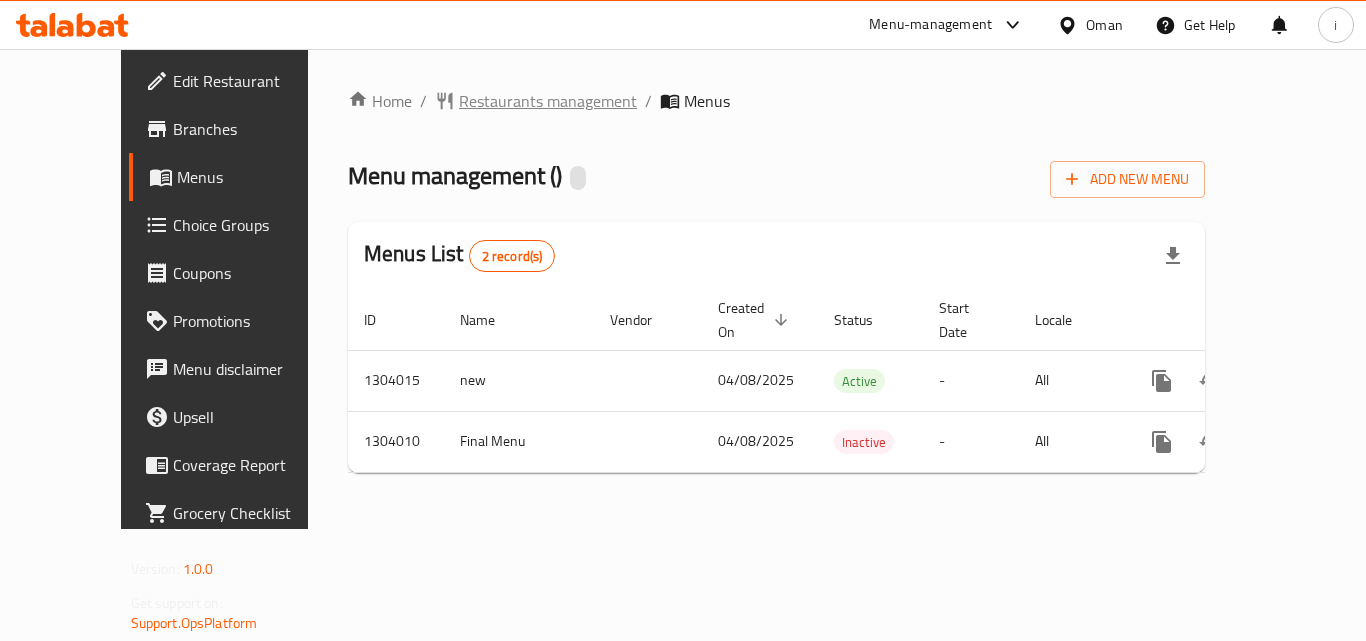 click on "Restaurants management" at bounding box center [548, 101] 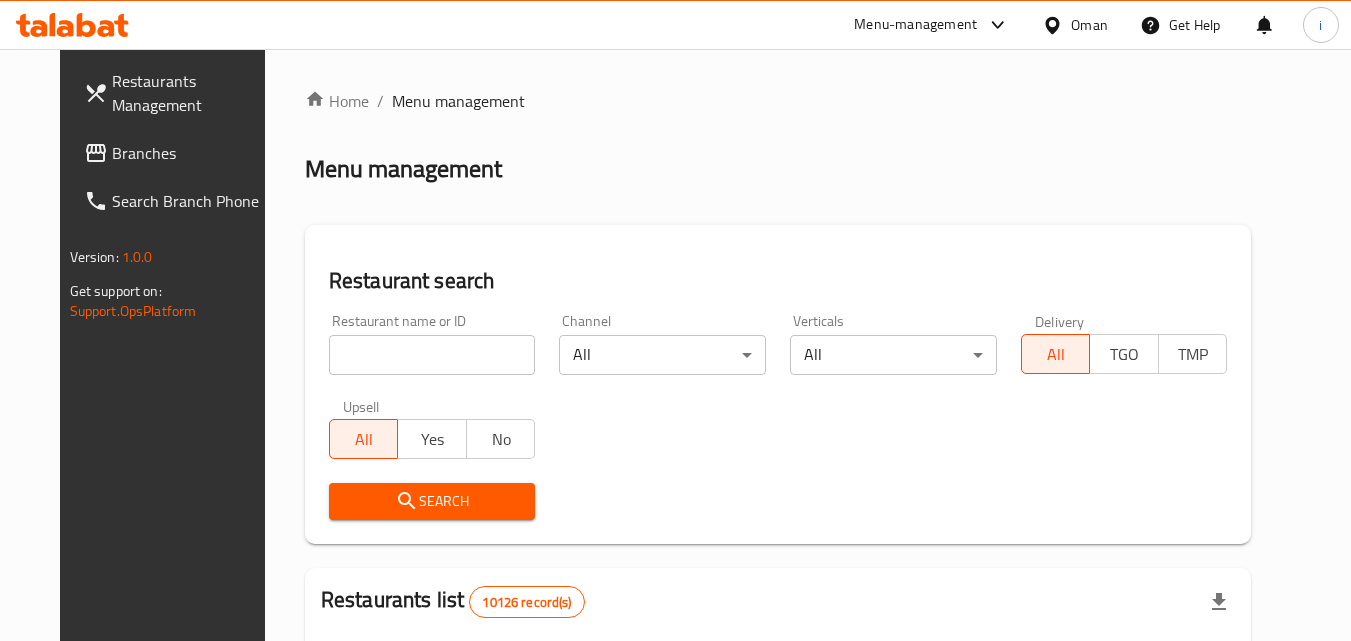 click at bounding box center (432, 355) 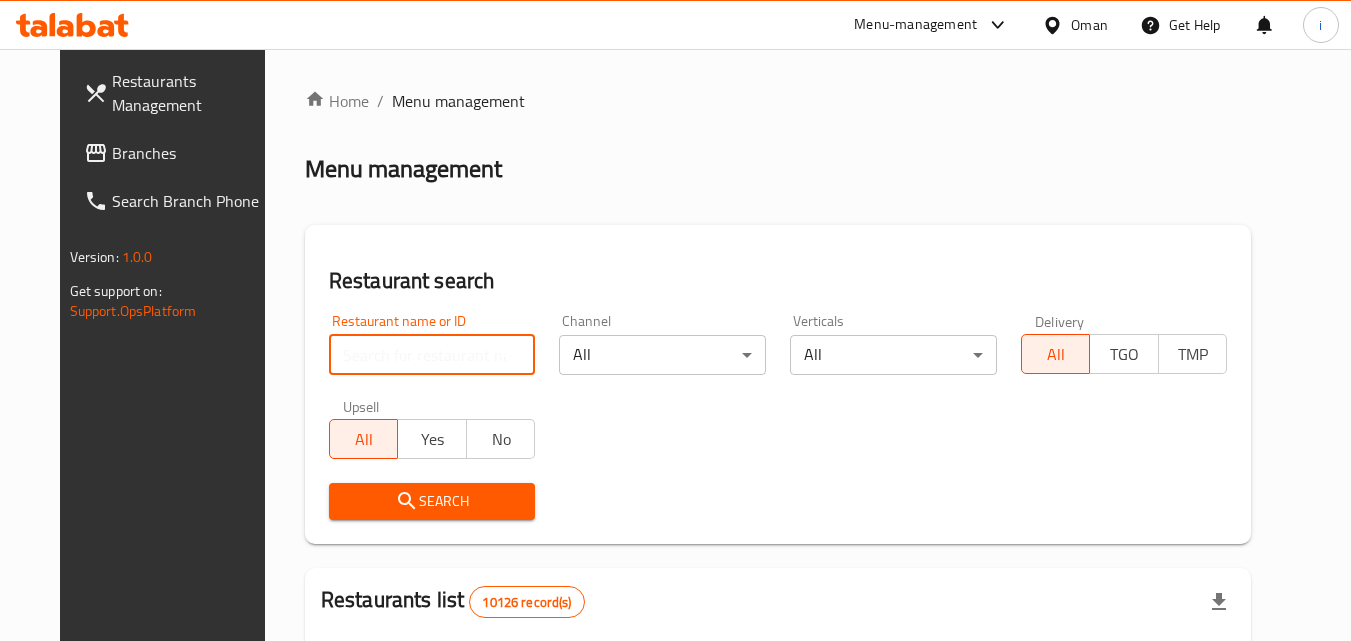 paste on "703058" 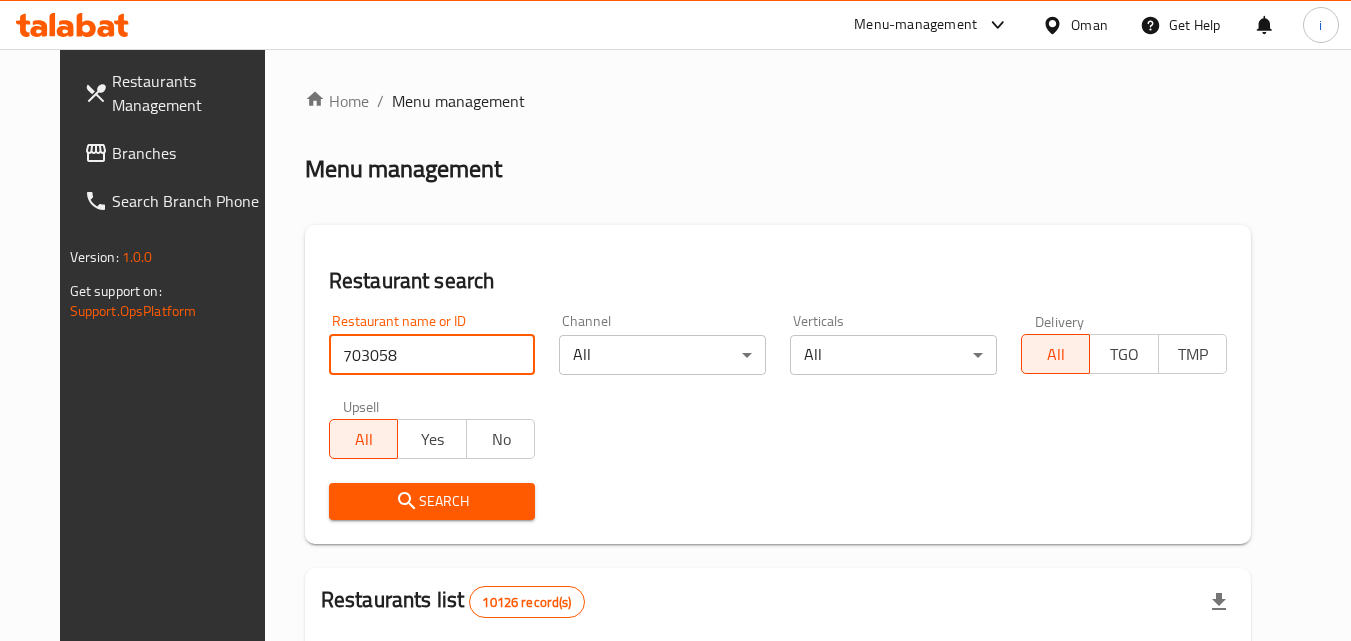 type on "703058" 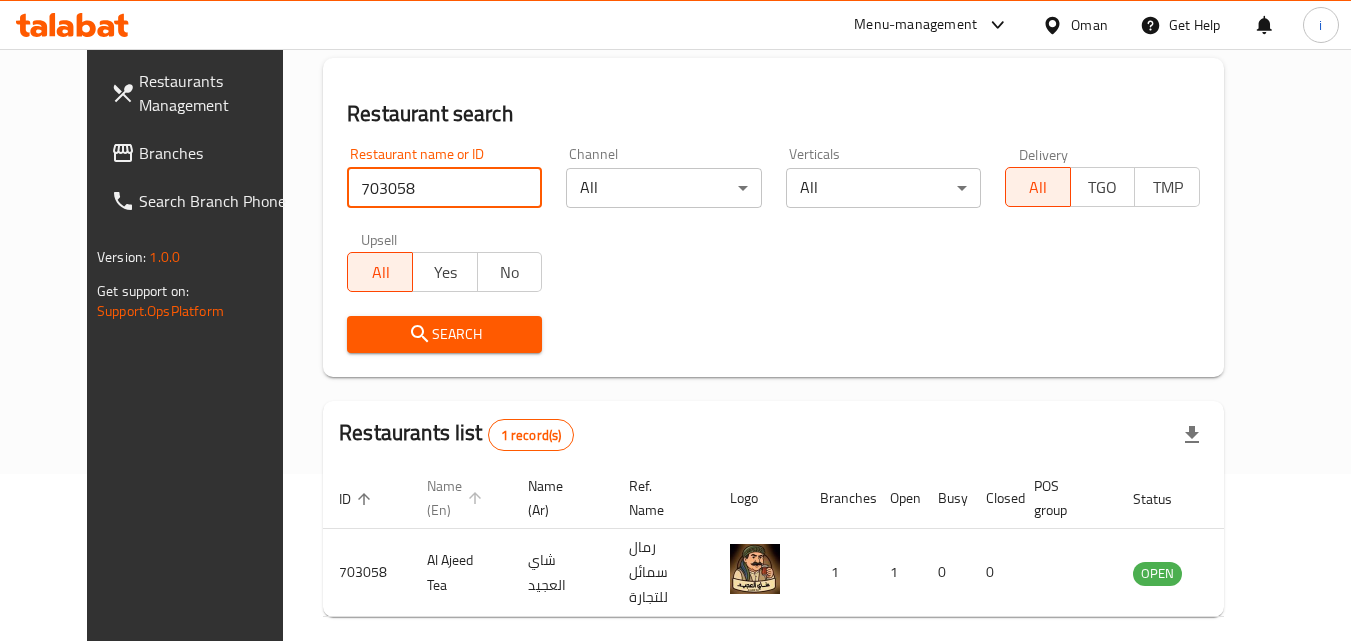 scroll, scrollTop: 234, scrollLeft: 0, axis: vertical 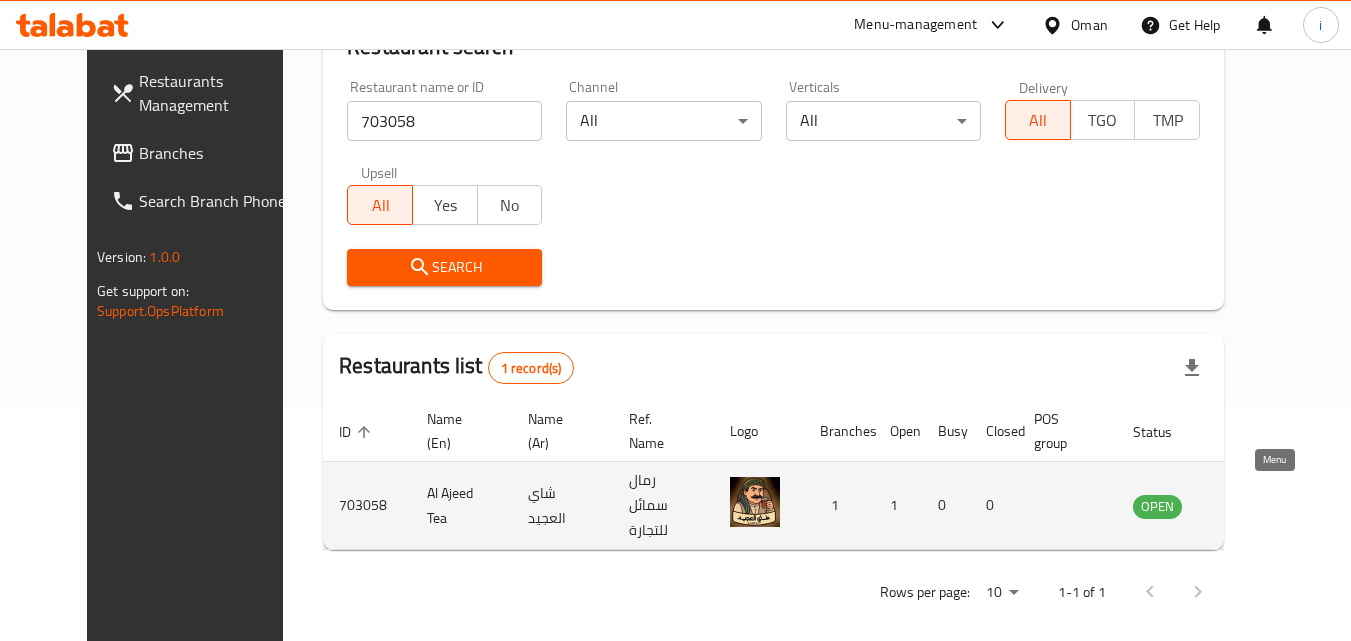 click 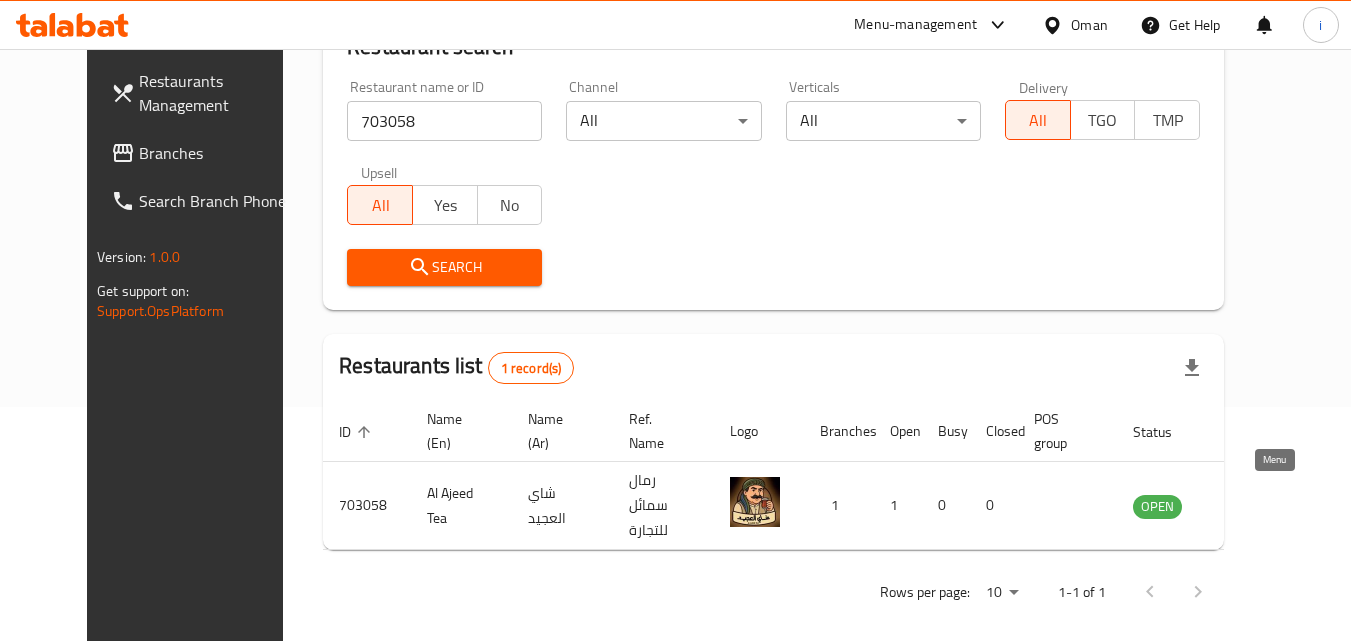 scroll, scrollTop: 0, scrollLeft: 0, axis: both 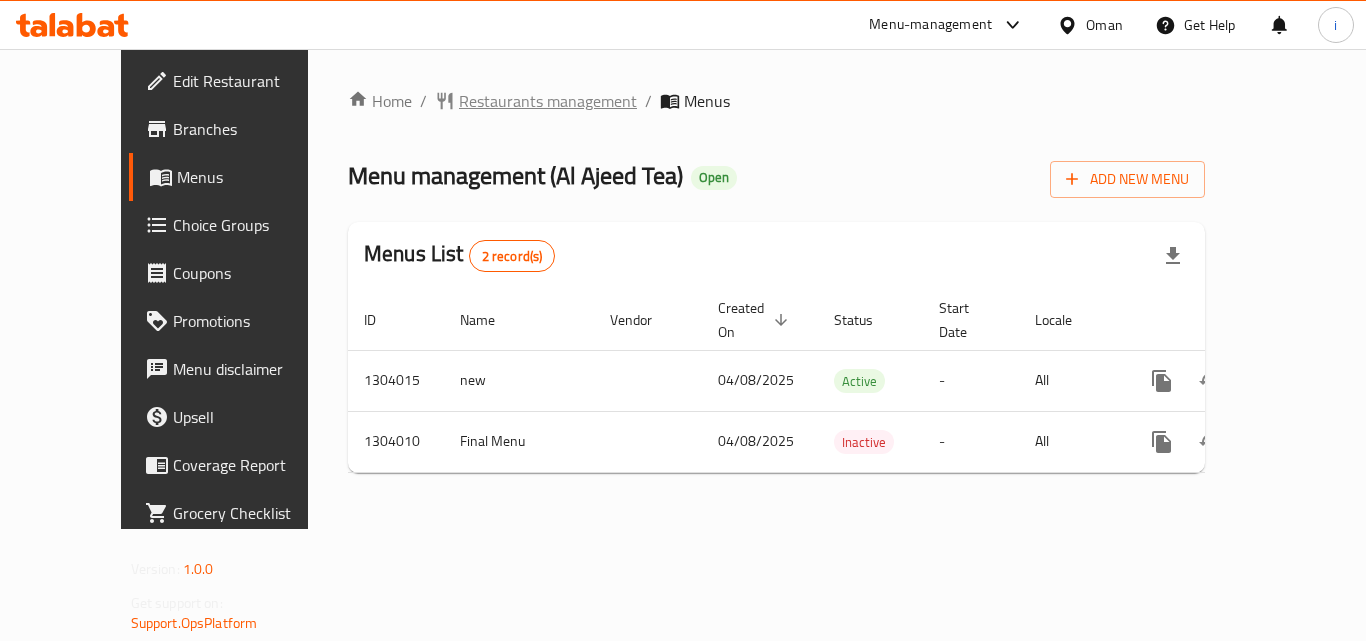 click on "Restaurants management" at bounding box center [548, 101] 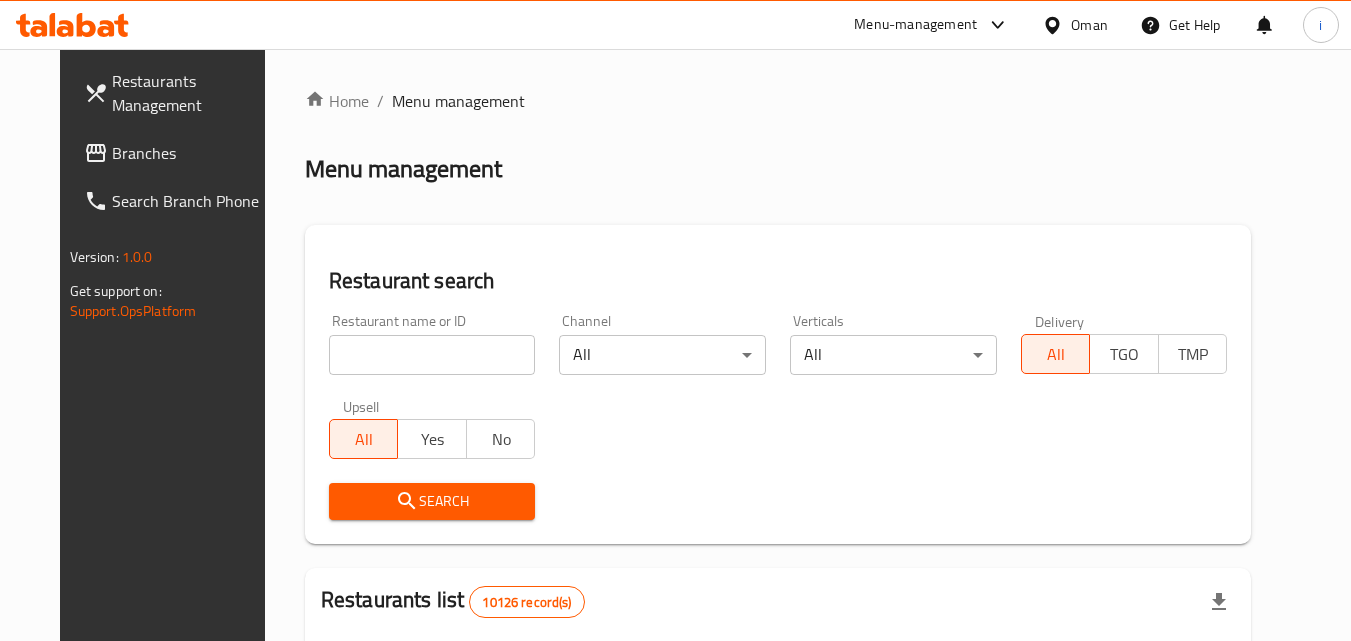 click at bounding box center (432, 355) 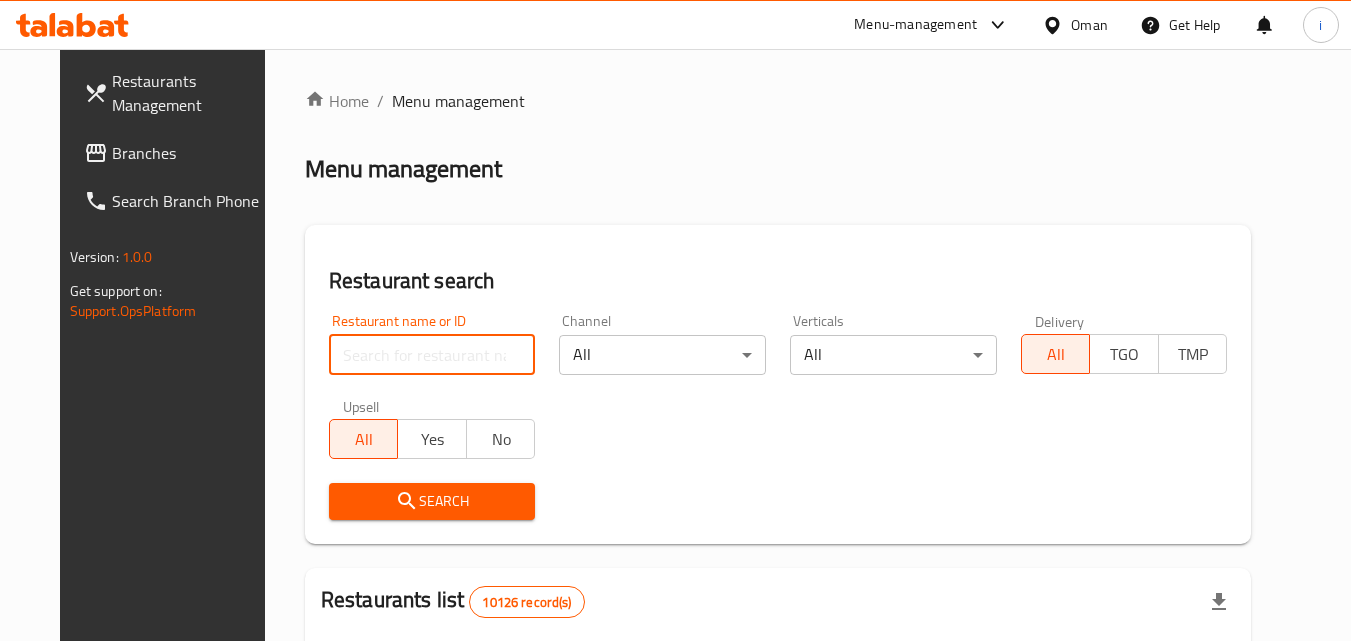 paste on "703058" 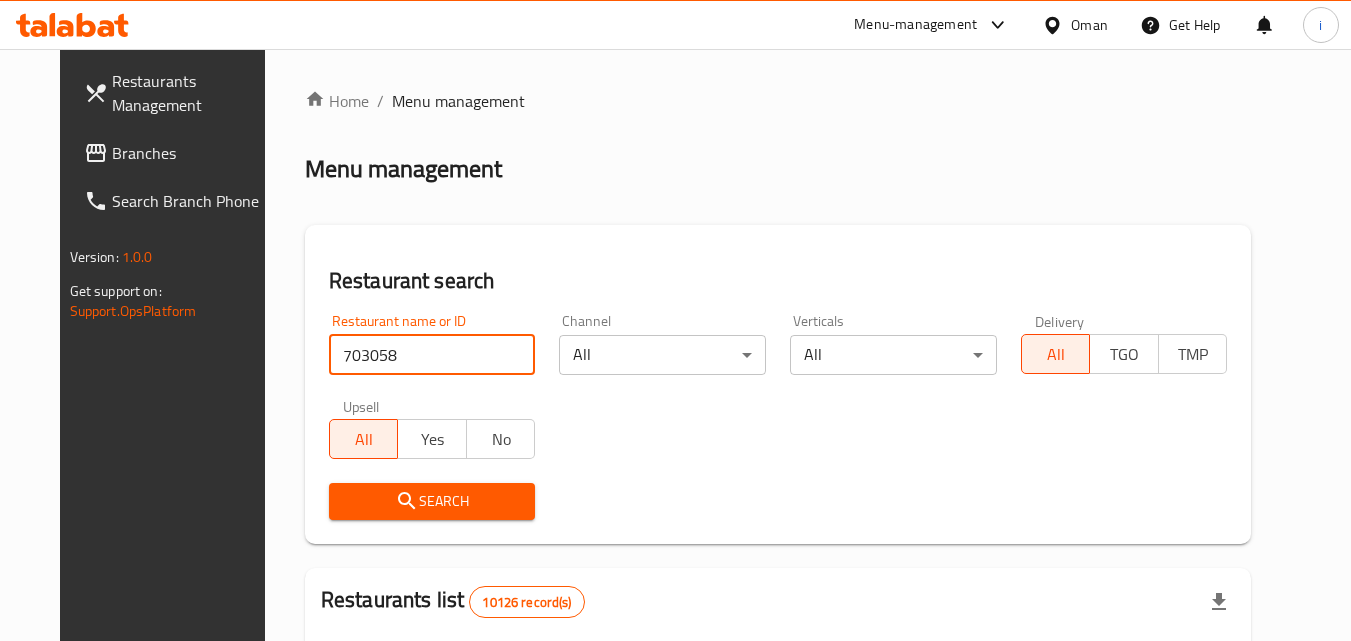 type on "703058" 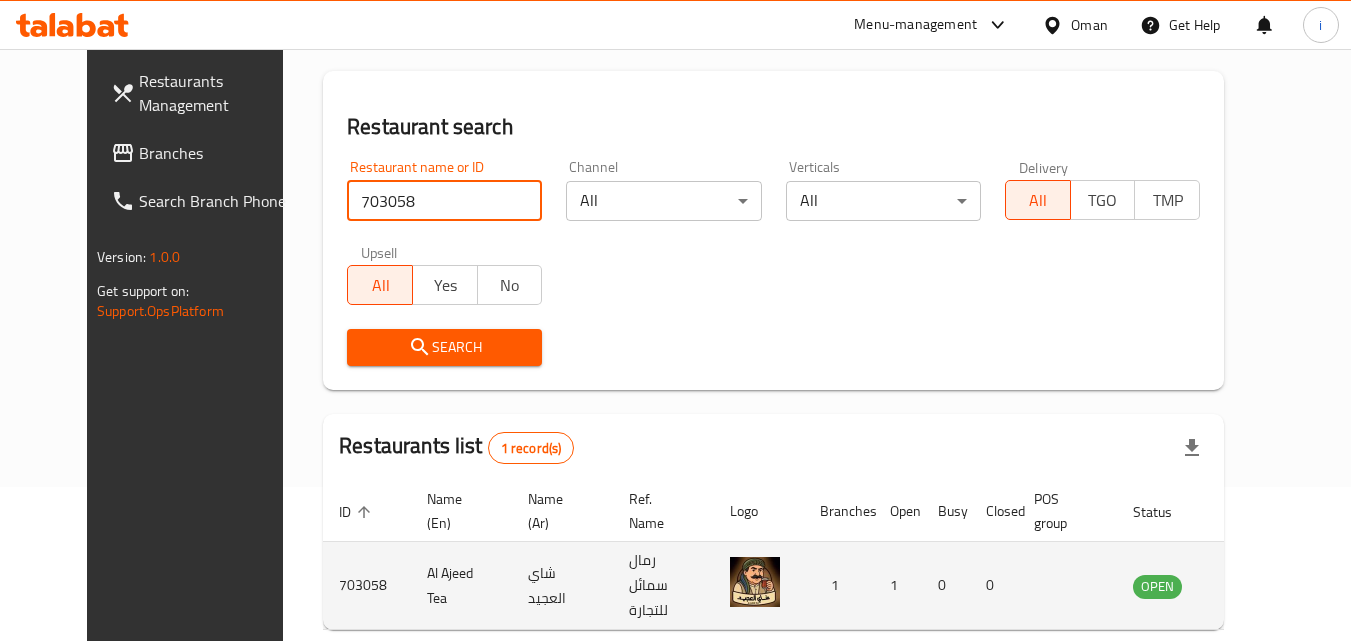 scroll, scrollTop: 234, scrollLeft: 0, axis: vertical 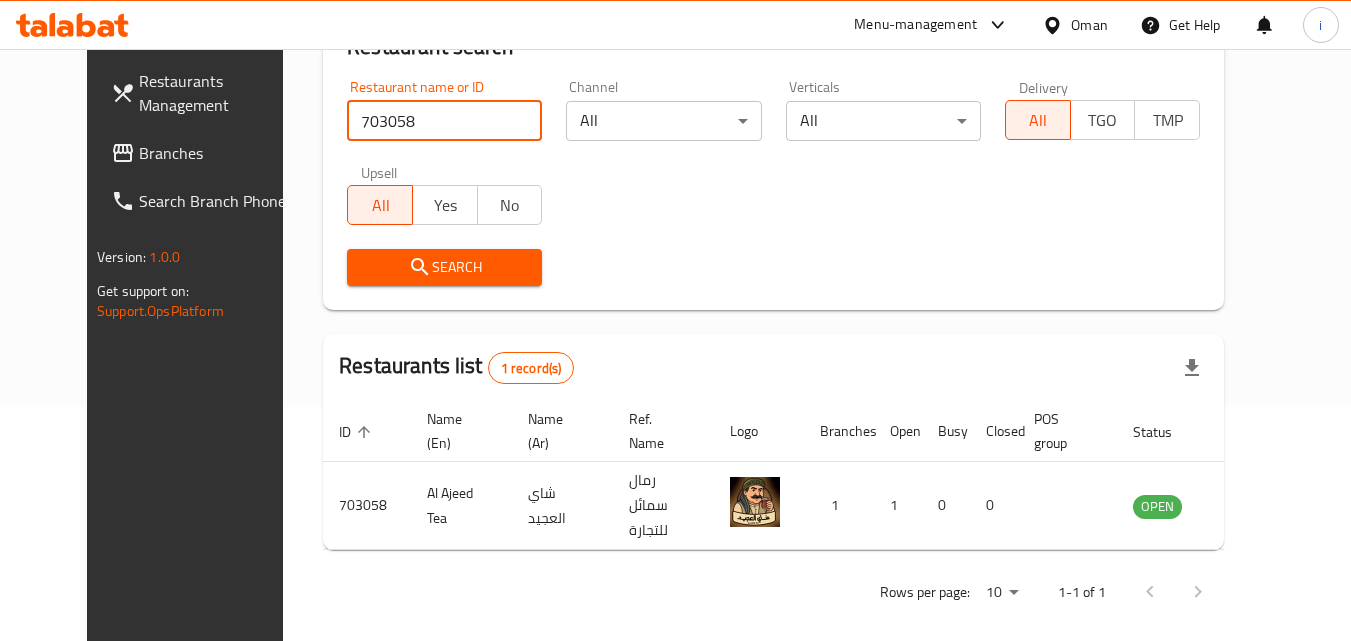 click at bounding box center (1056, 25) 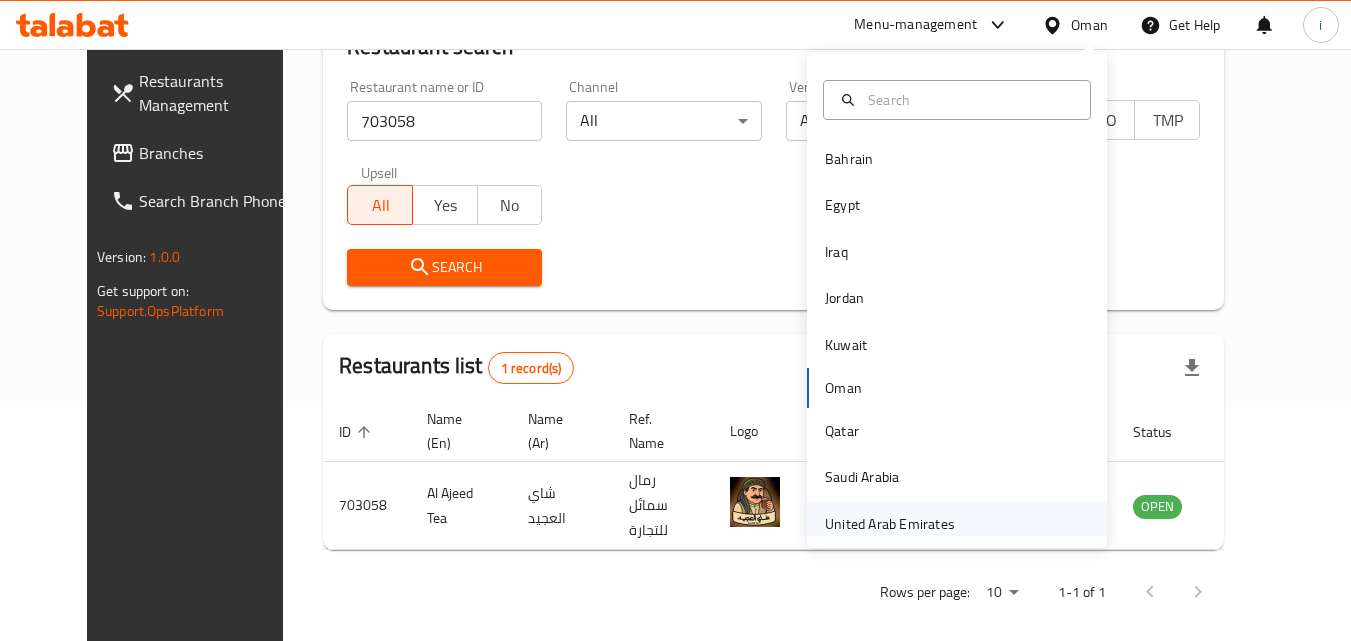 click on "United Arab Emirates" at bounding box center [890, 524] 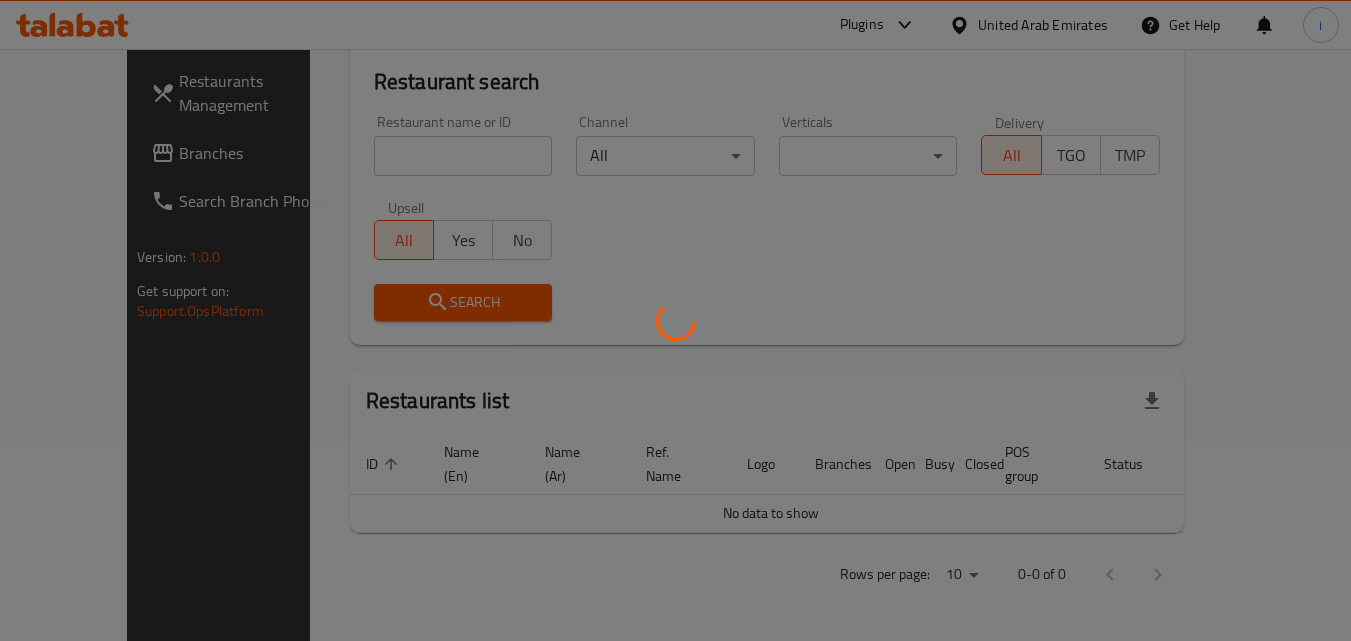 scroll, scrollTop: 176, scrollLeft: 0, axis: vertical 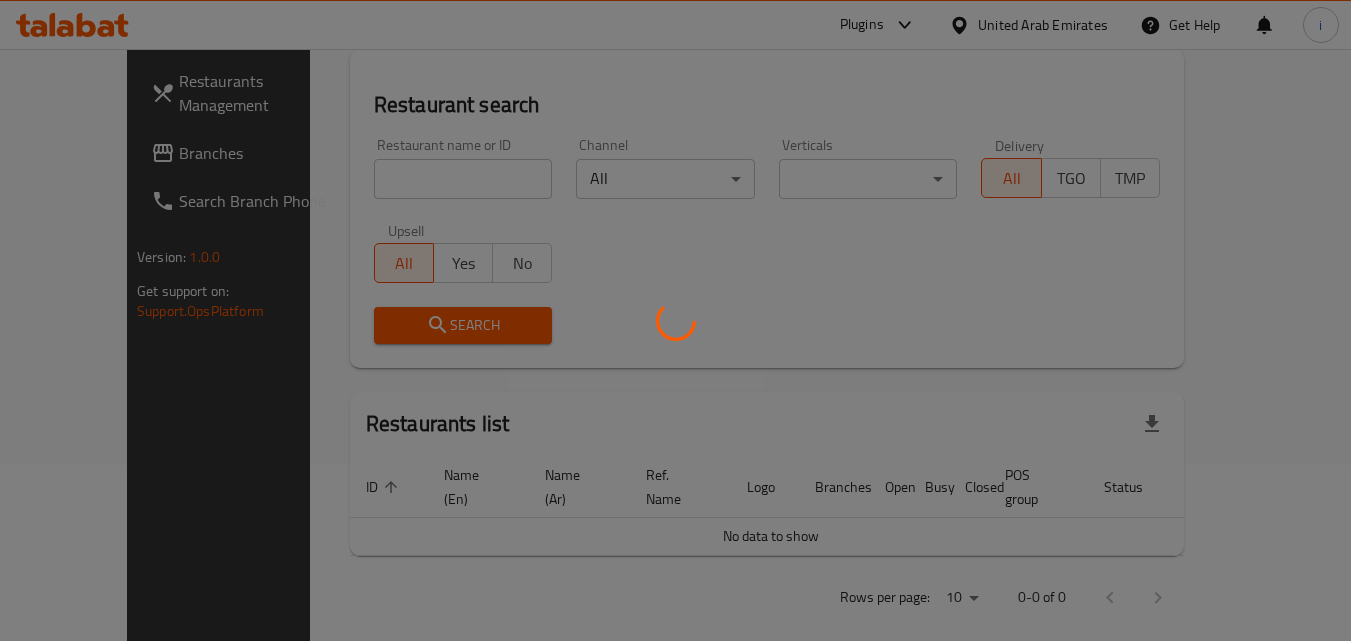 click at bounding box center [675, 320] 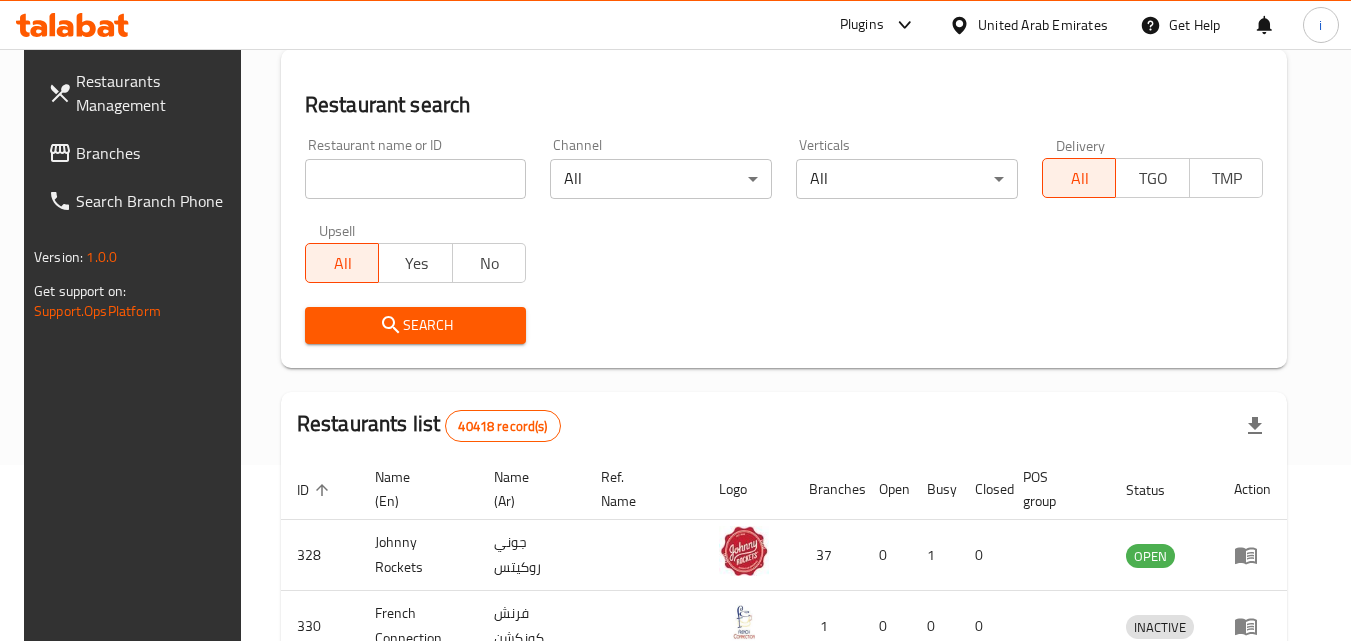 scroll, scrollTop: 234, scrollLeft: 0, axis: vertical 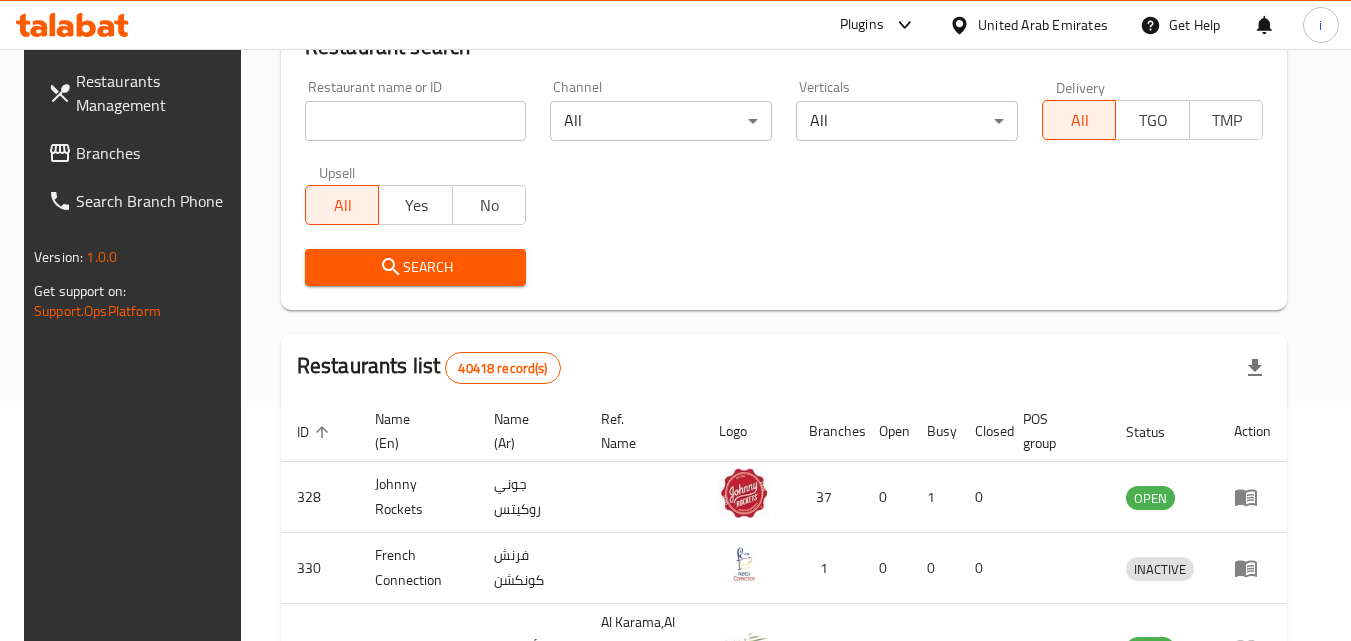 click on "Branches" at bounding box center [155, 153] 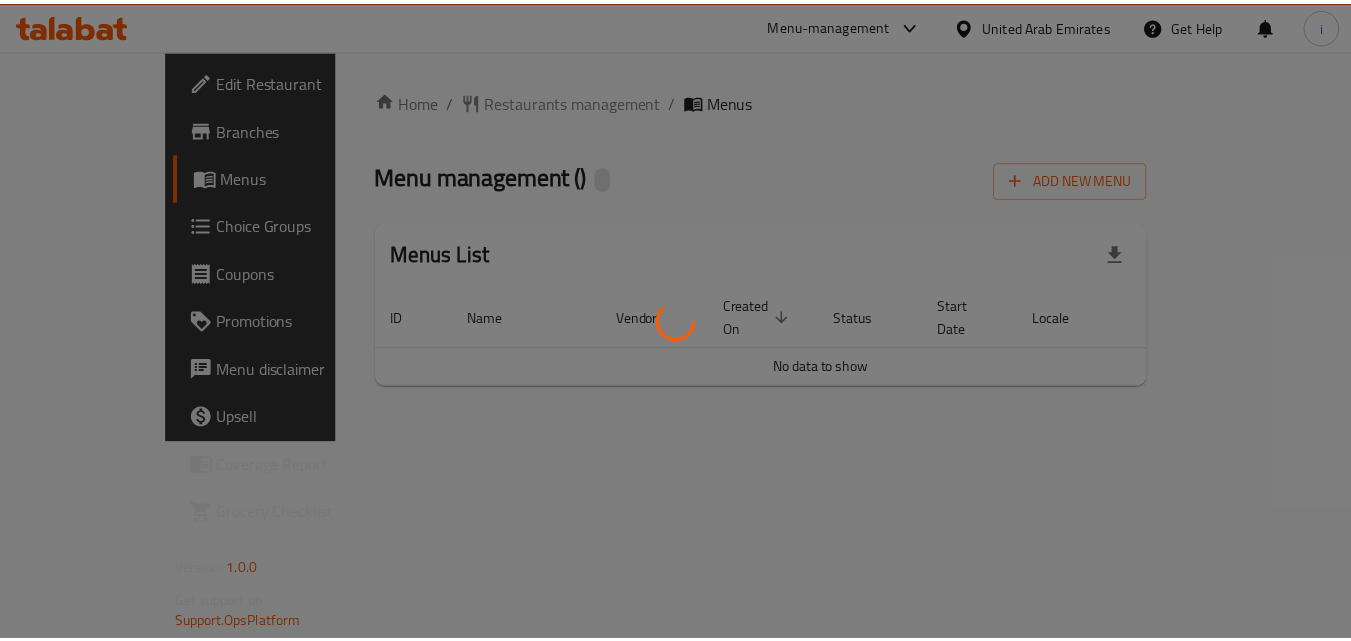 scroll, scrollTop: 0, scrollLeft: 0, axis: both 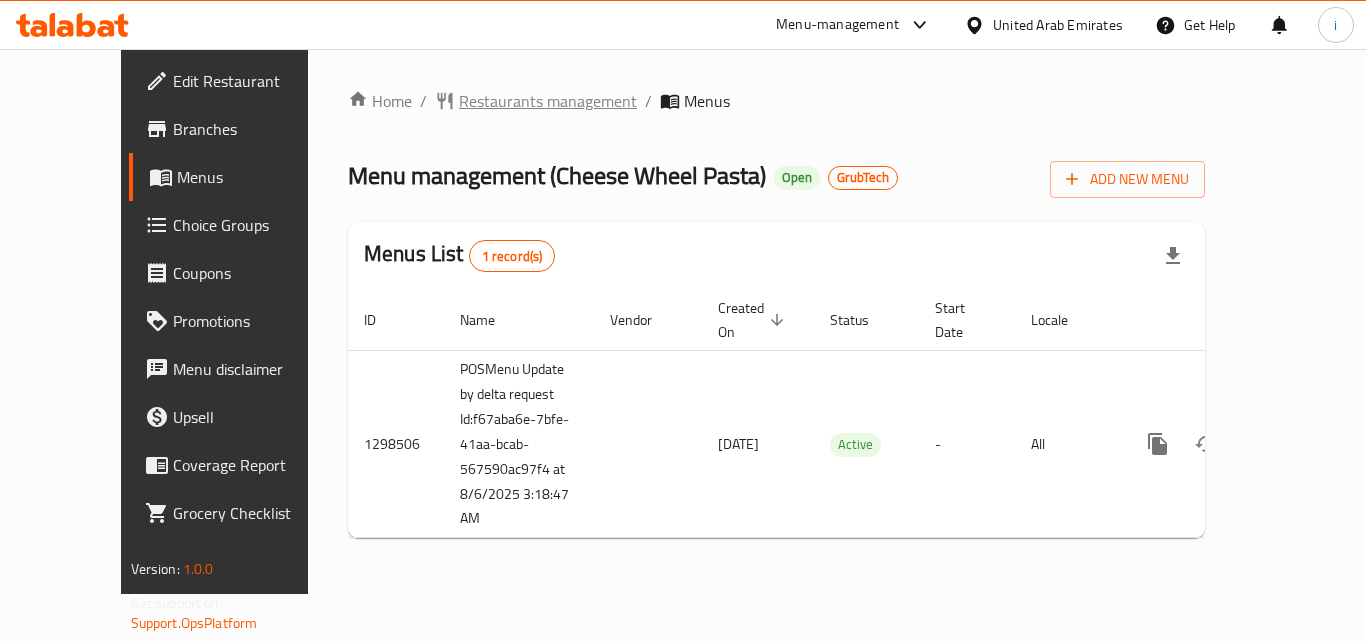 click on "Restaurants management" at bounding box center [548, 101] 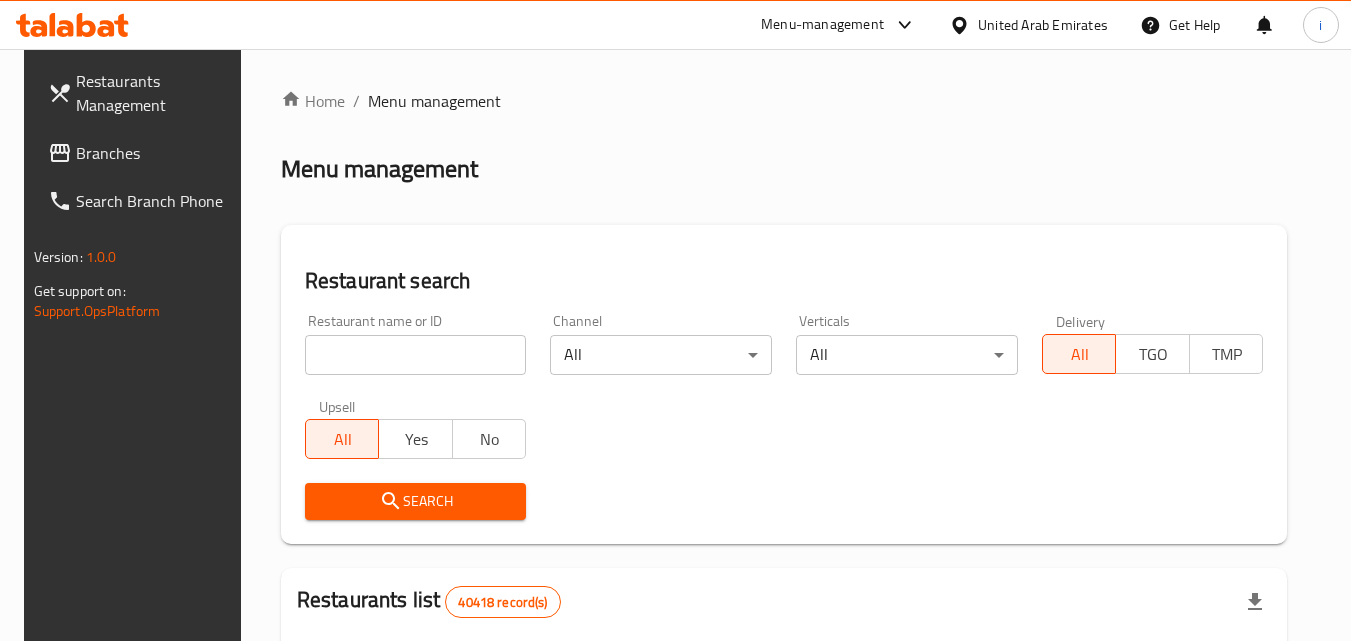 click at bounding box center [416, 355] 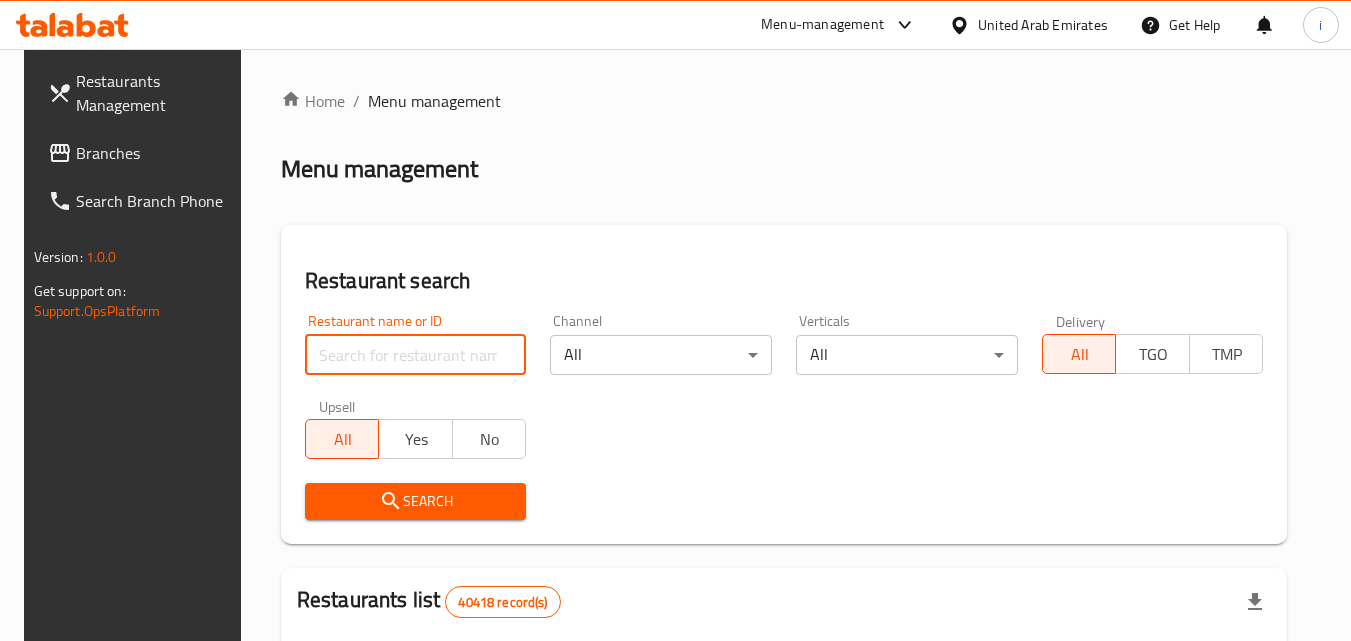 paste on "700938" 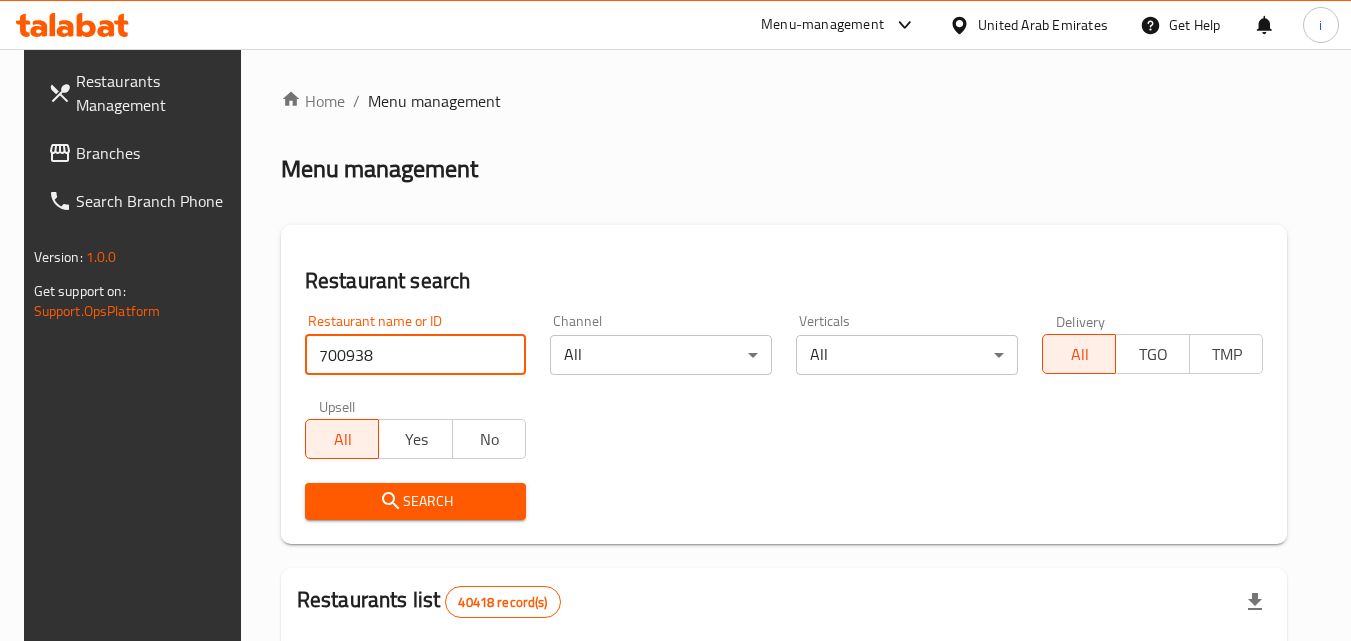 type on "700938" 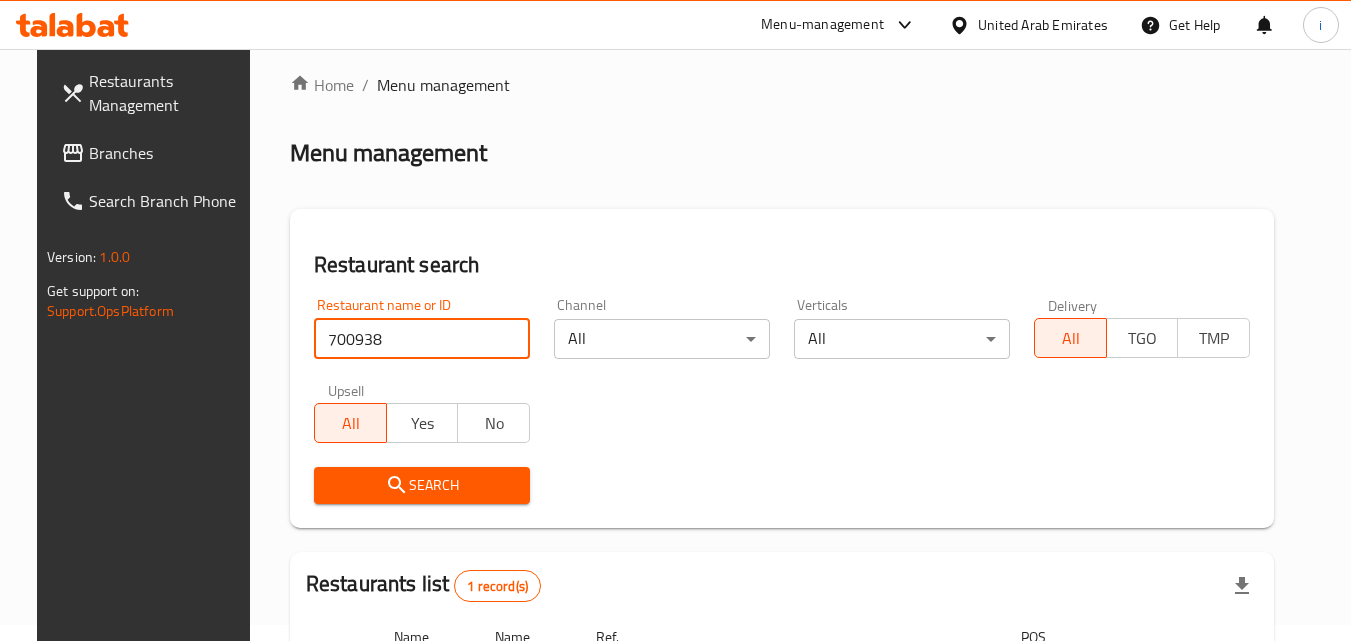 scroll, scrollTop: 251, scrollLeft: 0, axis: vertical 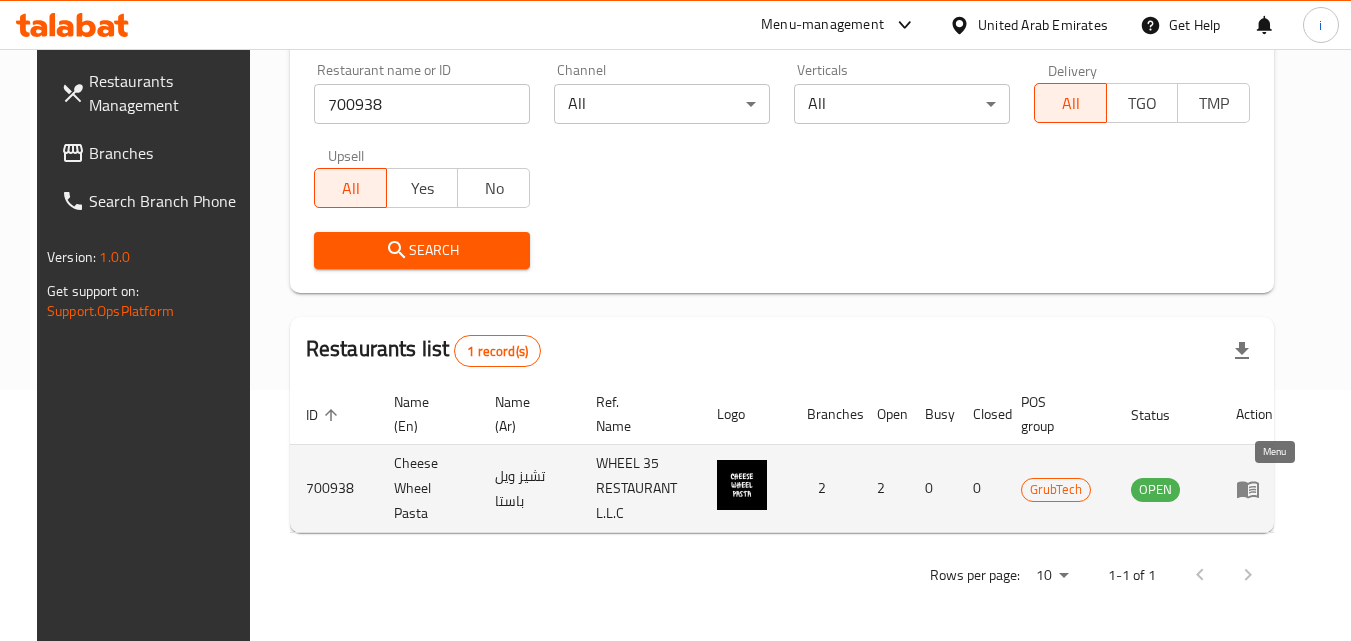 click 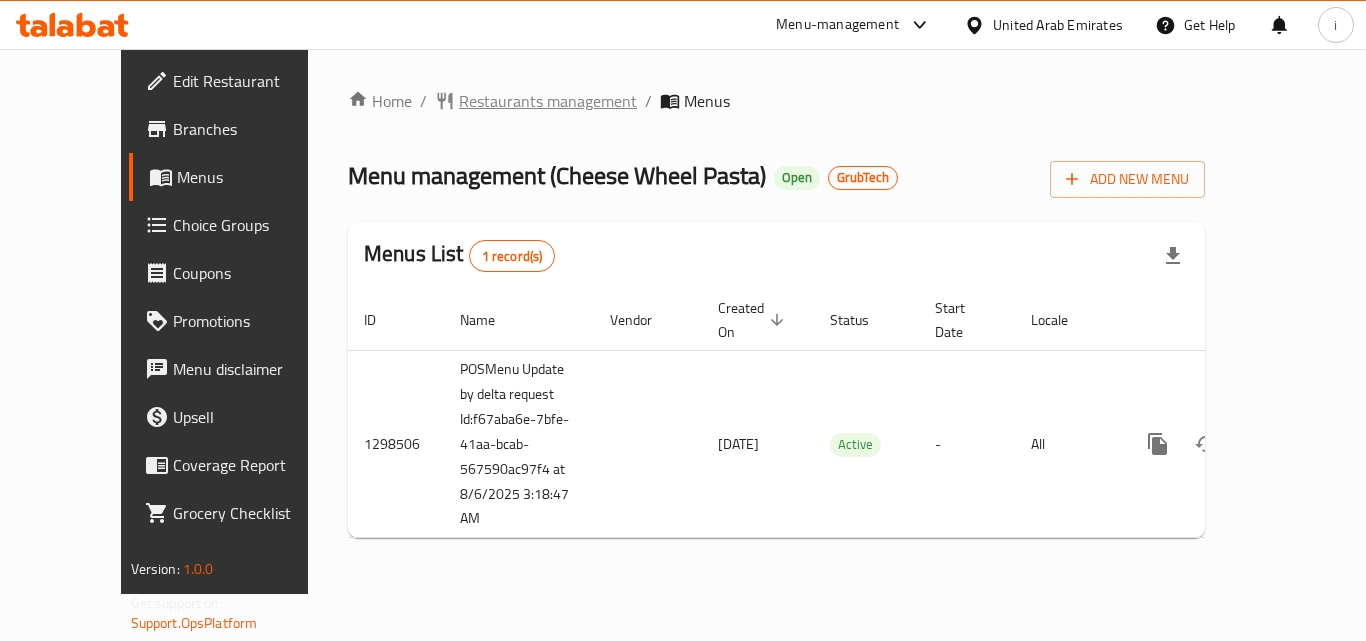click on "Restaurants management" at bounding box center [548, 101] 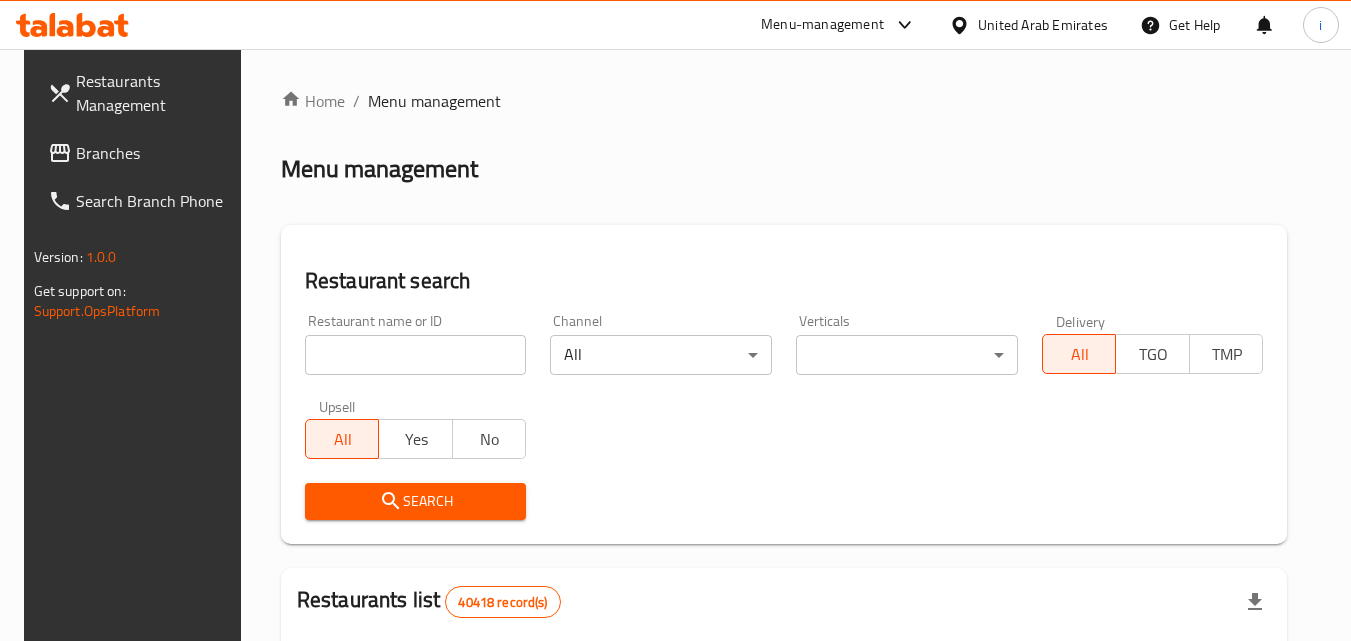 click at bounding box center (416, 355) 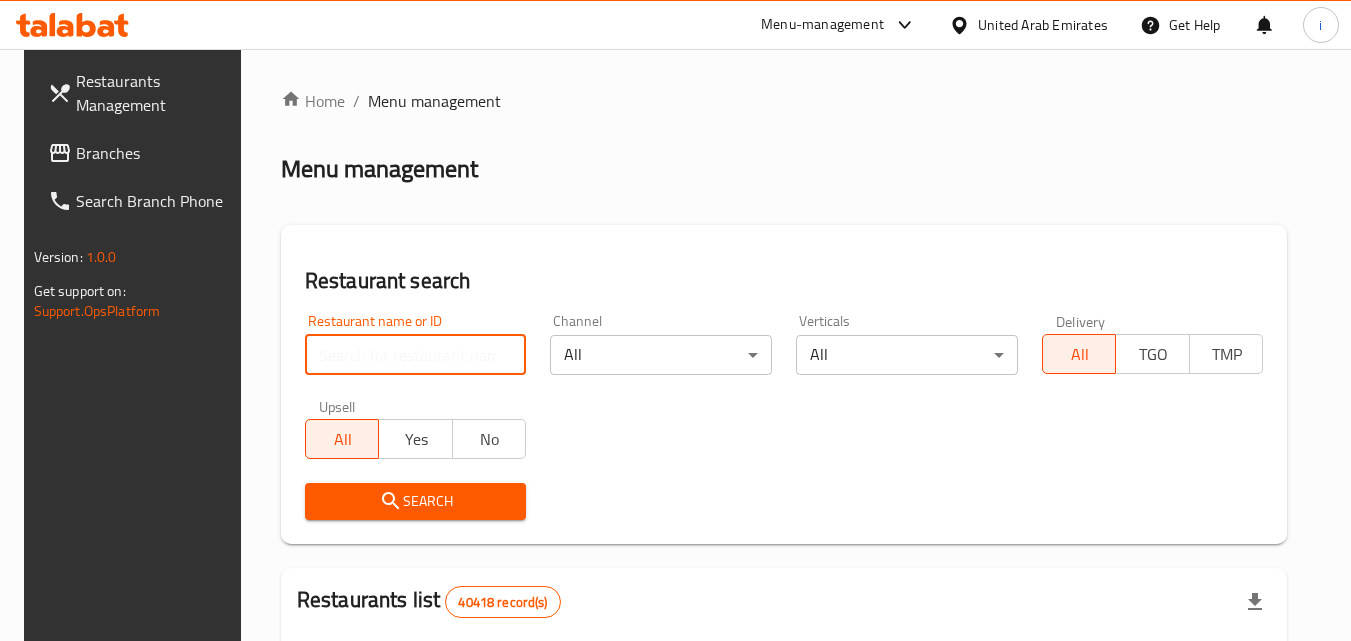 paste on "700938" 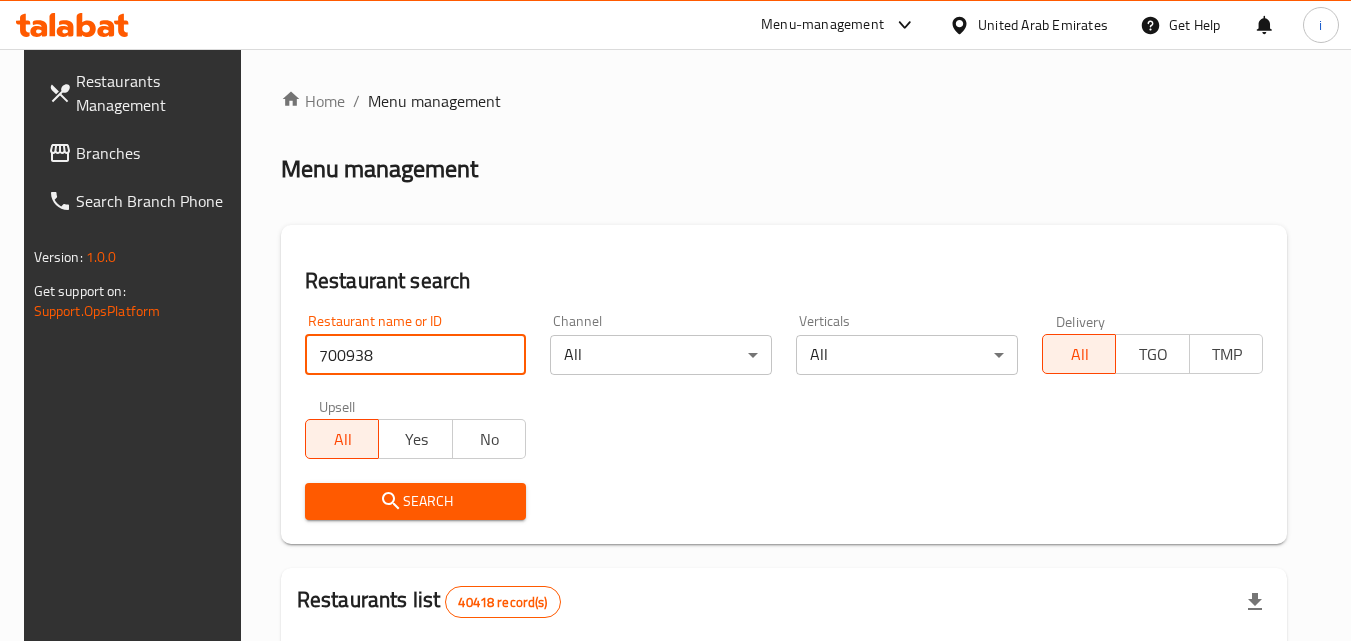 type on "700938" 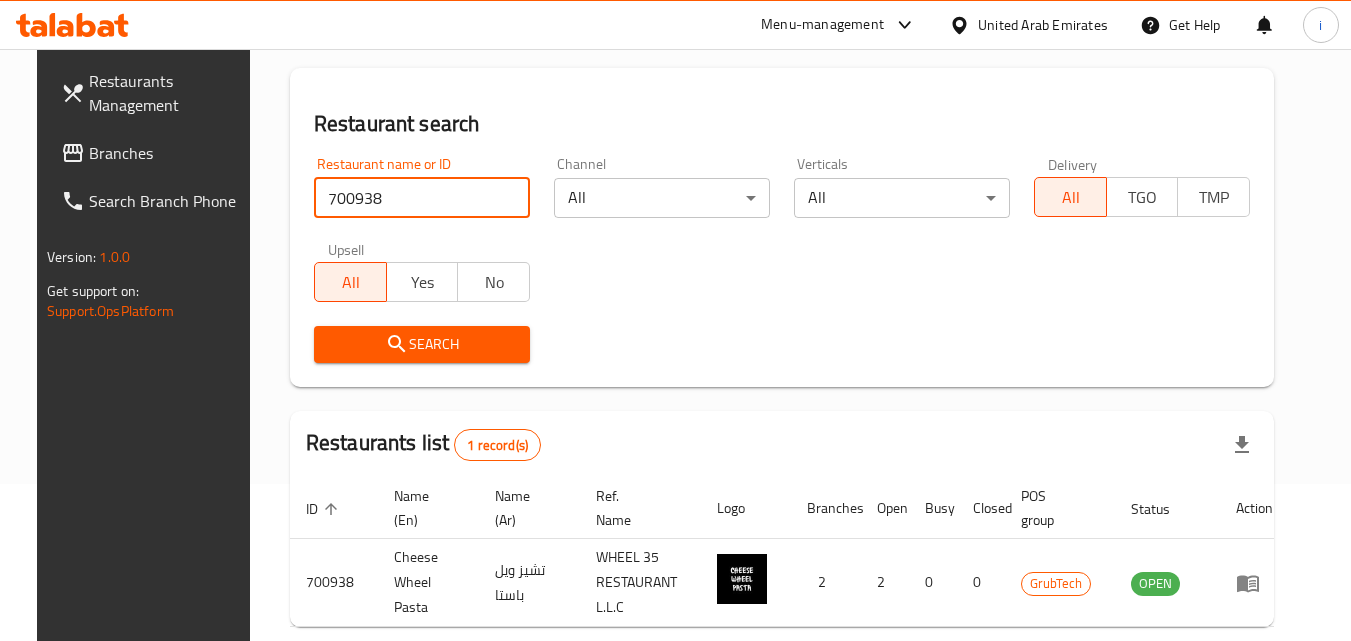 scroll, scrollTop: 251, scrollLeft: 0, axis: vertical 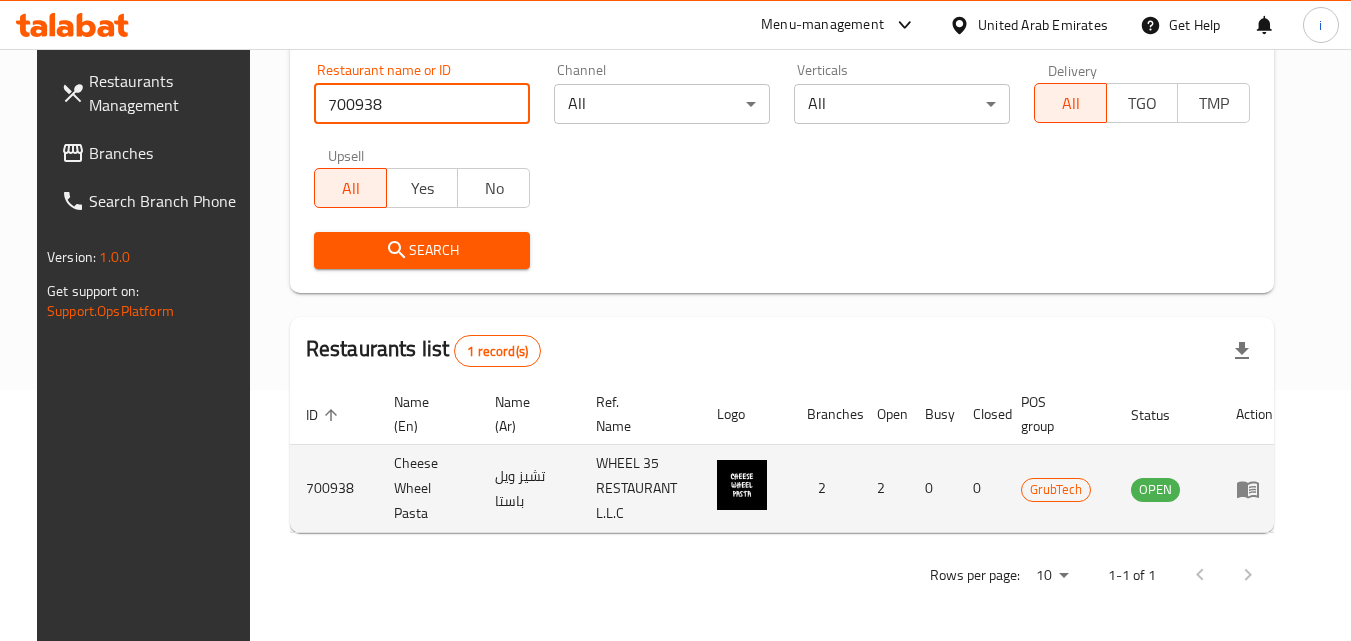 click 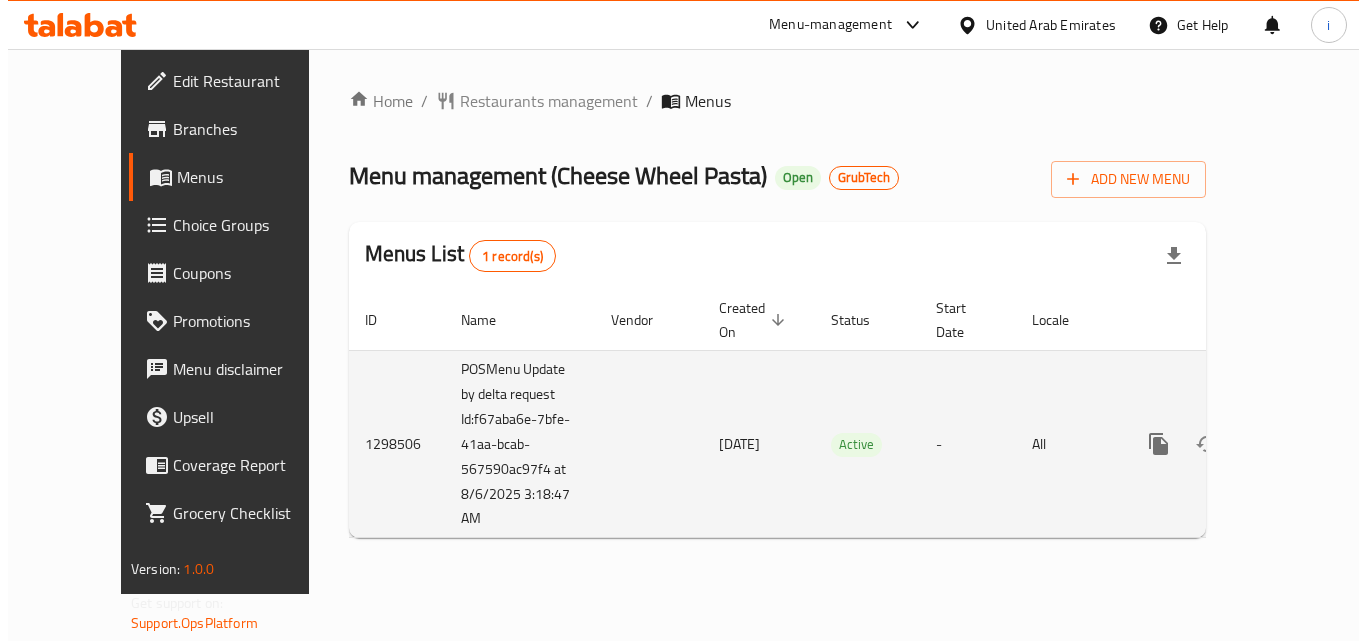 scroll, scrollTop: 0, scrollLeft: 0, axis: both 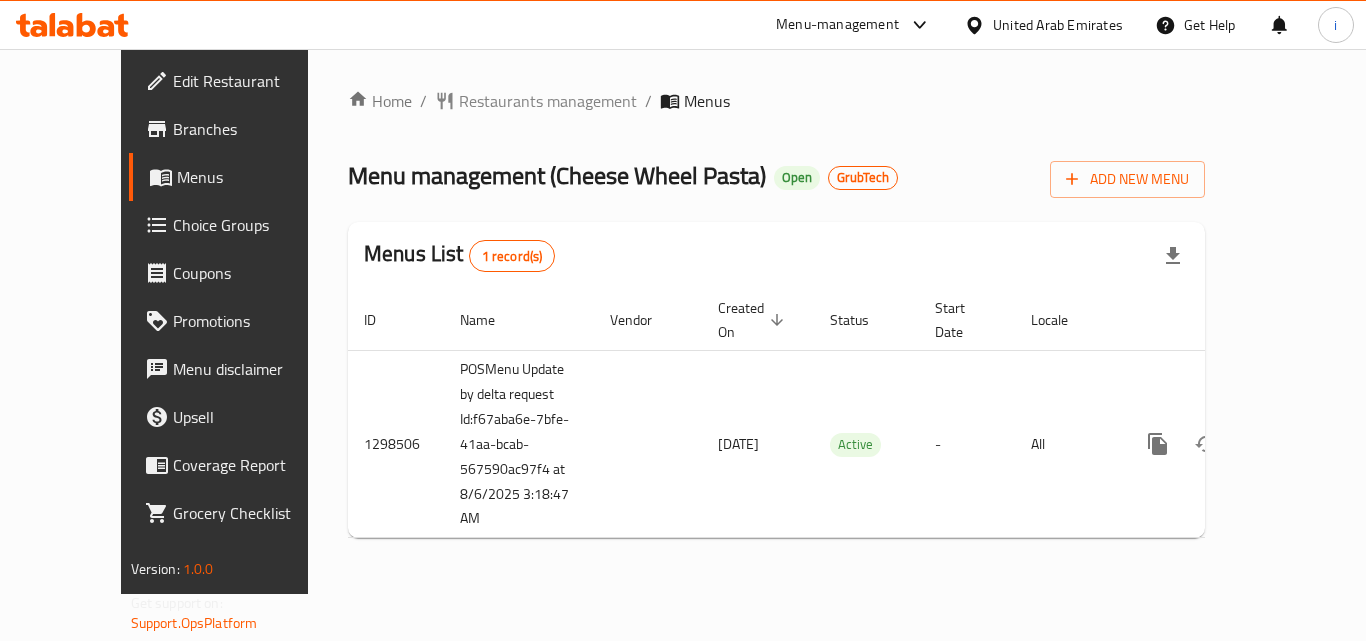 click on "United Arab Emirates" at bounding box center [1058, 25] 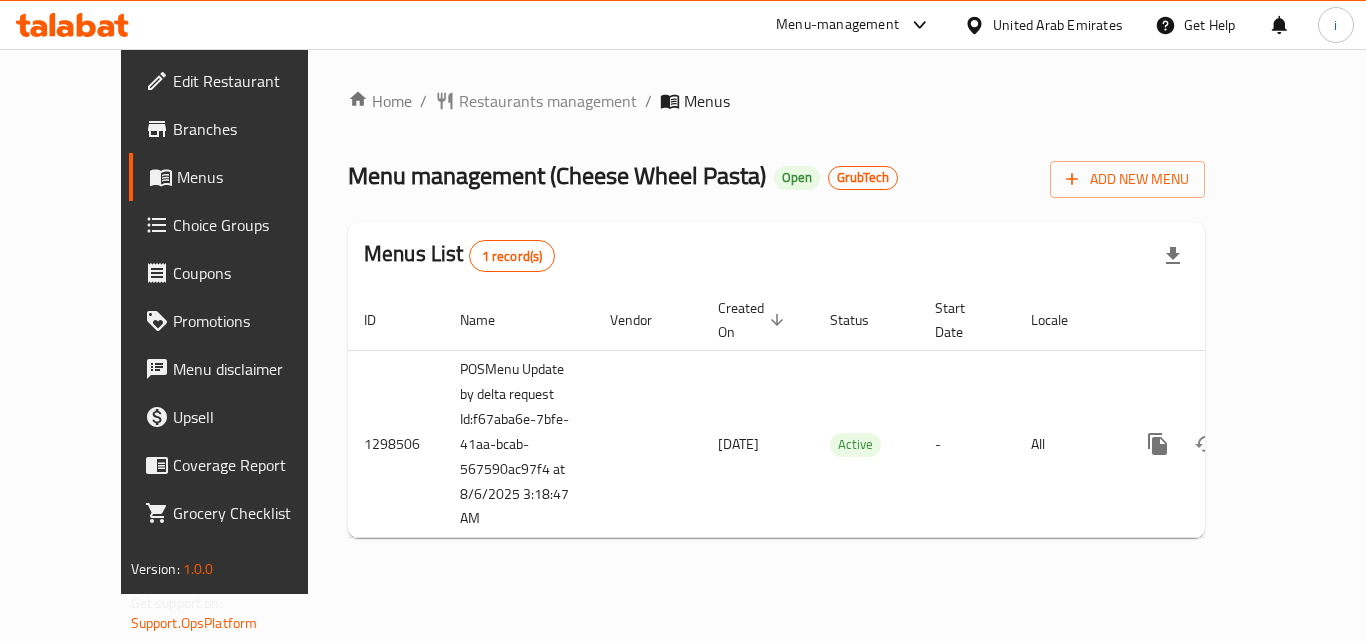 click on "Menu-management" at bounding box center [837, 25] 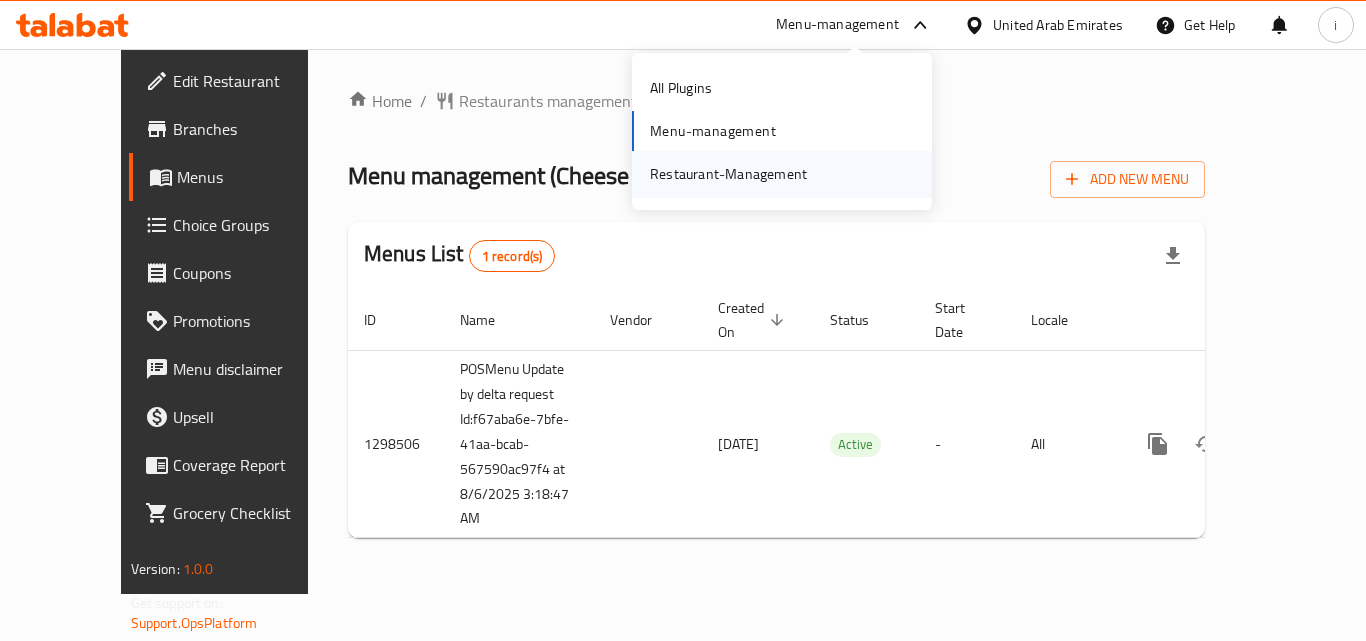 click on "Restaurant-Management" at bounding box center (728, 174) 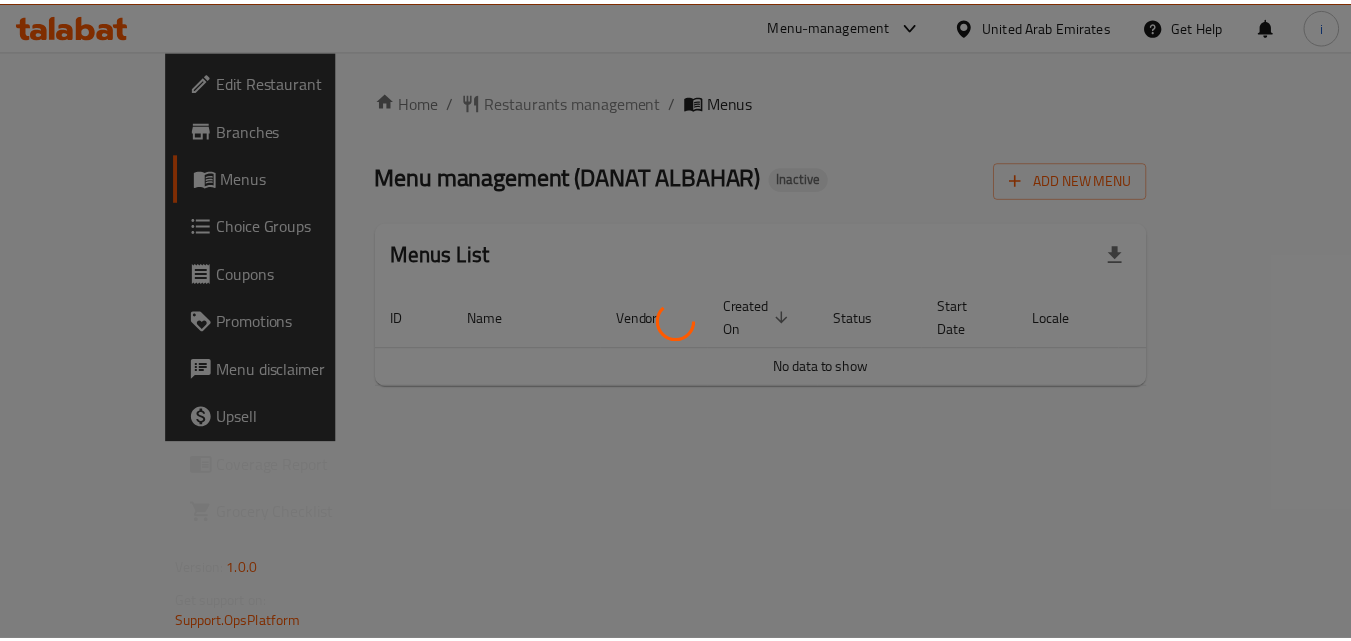 scroll, scrollTop: 0, scrollLeft: 0, axis: both 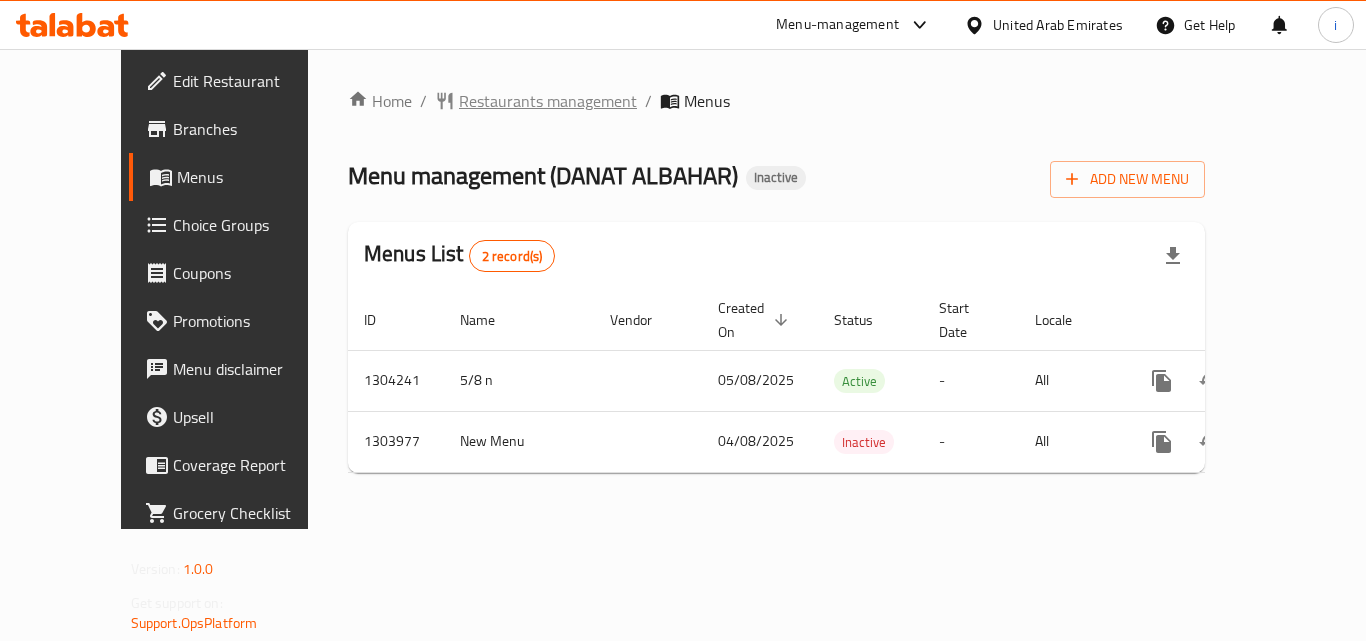 click on "Restaurants management" at bounding box center (548, 101) 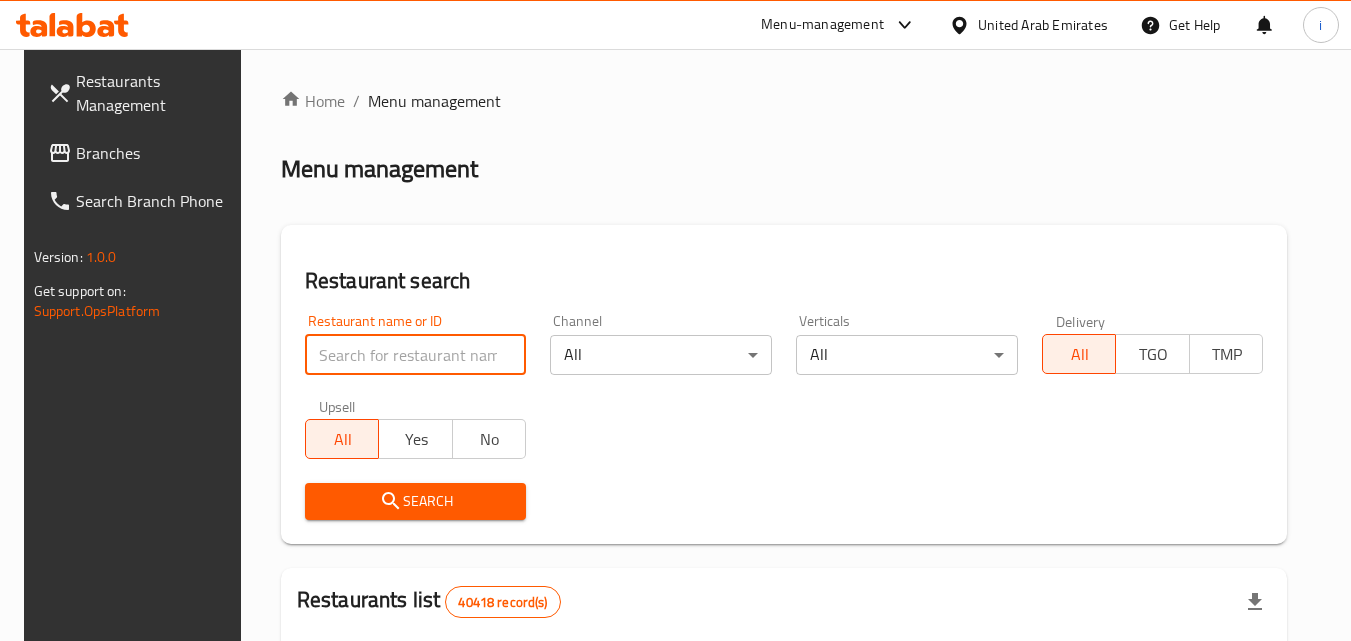click at bounding box center [416, 355] 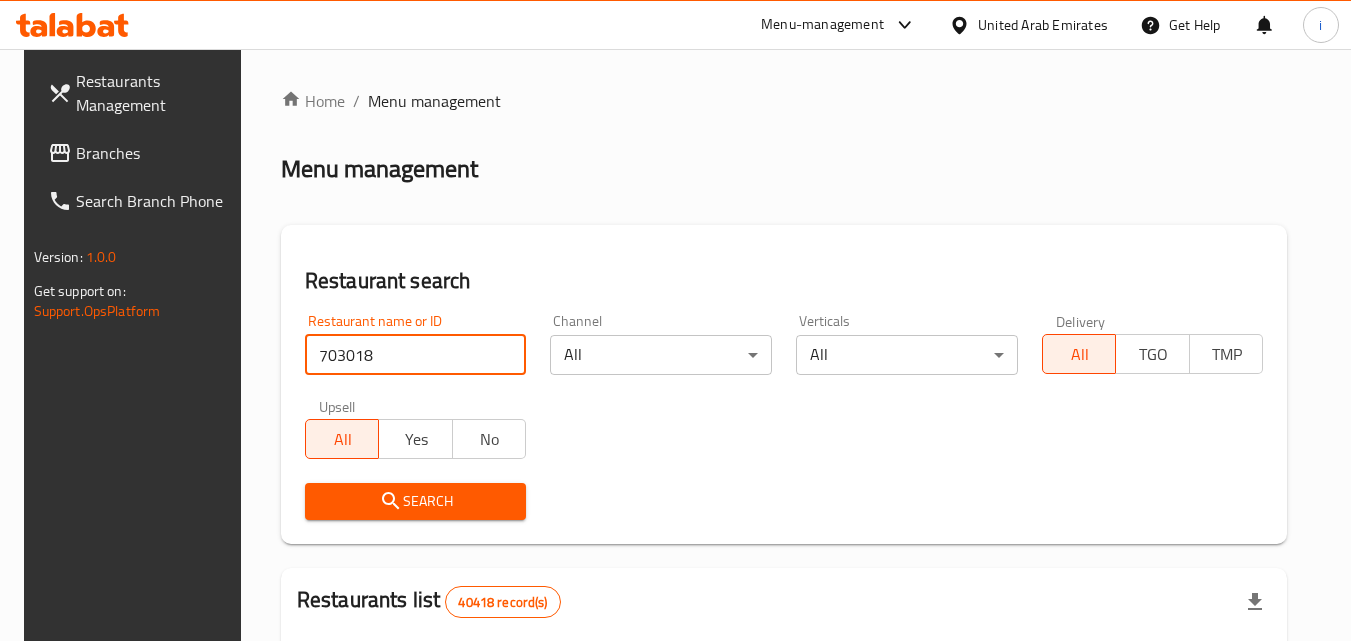 type on "703018" 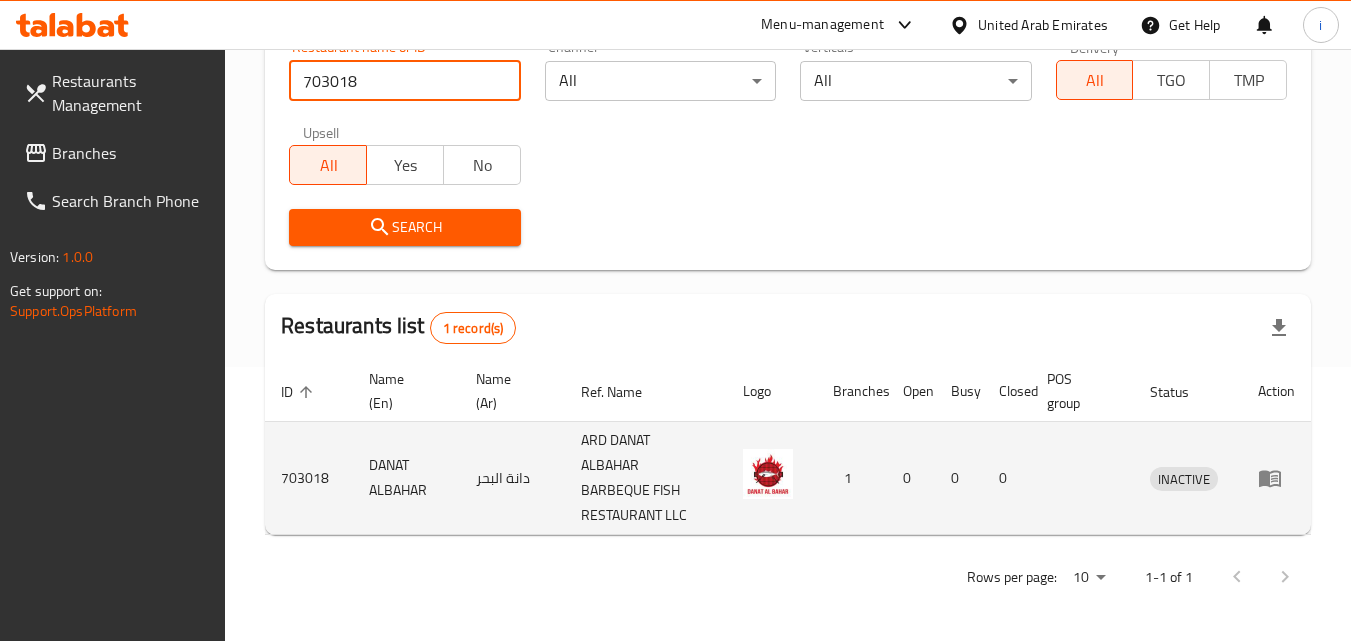 scroll, scrollTop: 276, scrollLeft: 0, axis: vertical 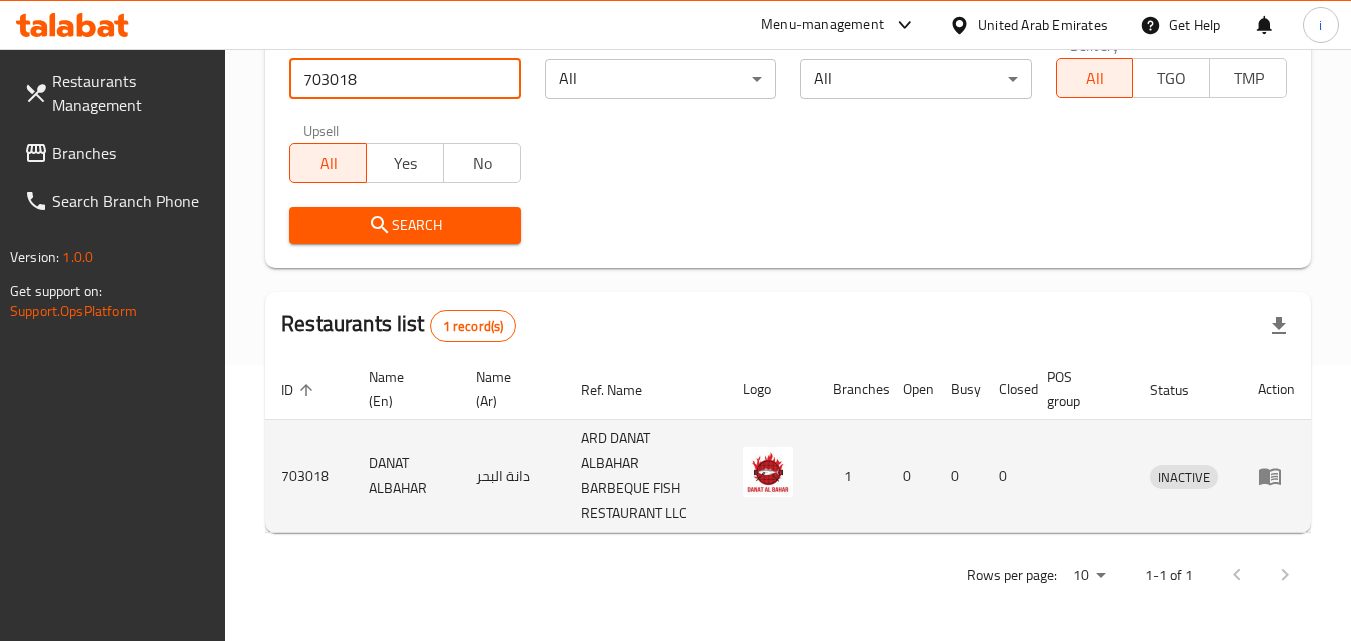 click 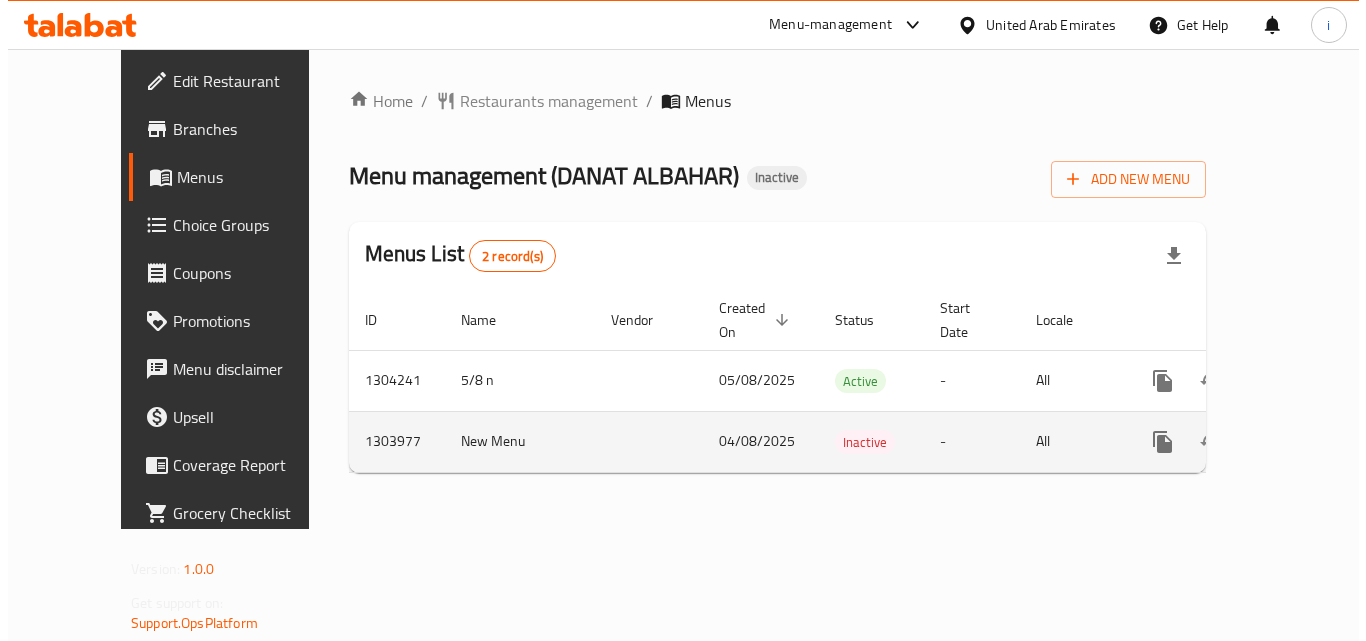 scroll, scrollTop: 0, scrollLeft: 0, axis: both 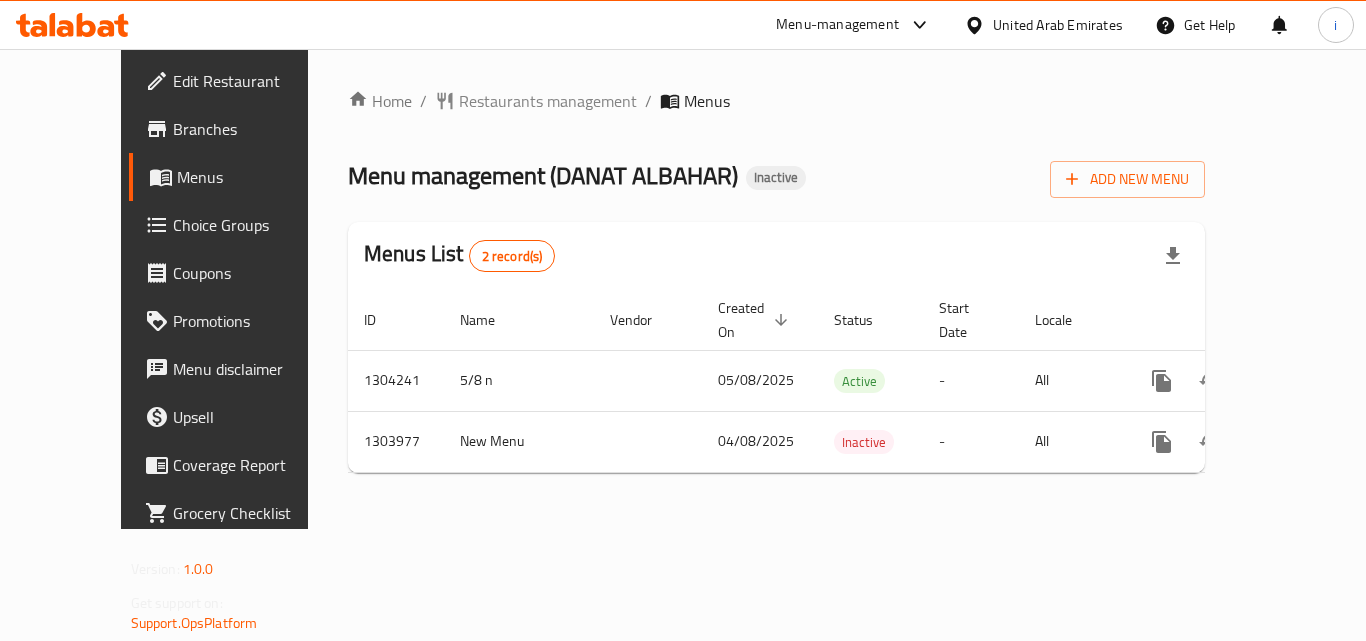 click on "Menu-management" at bounding box center [837, 25] 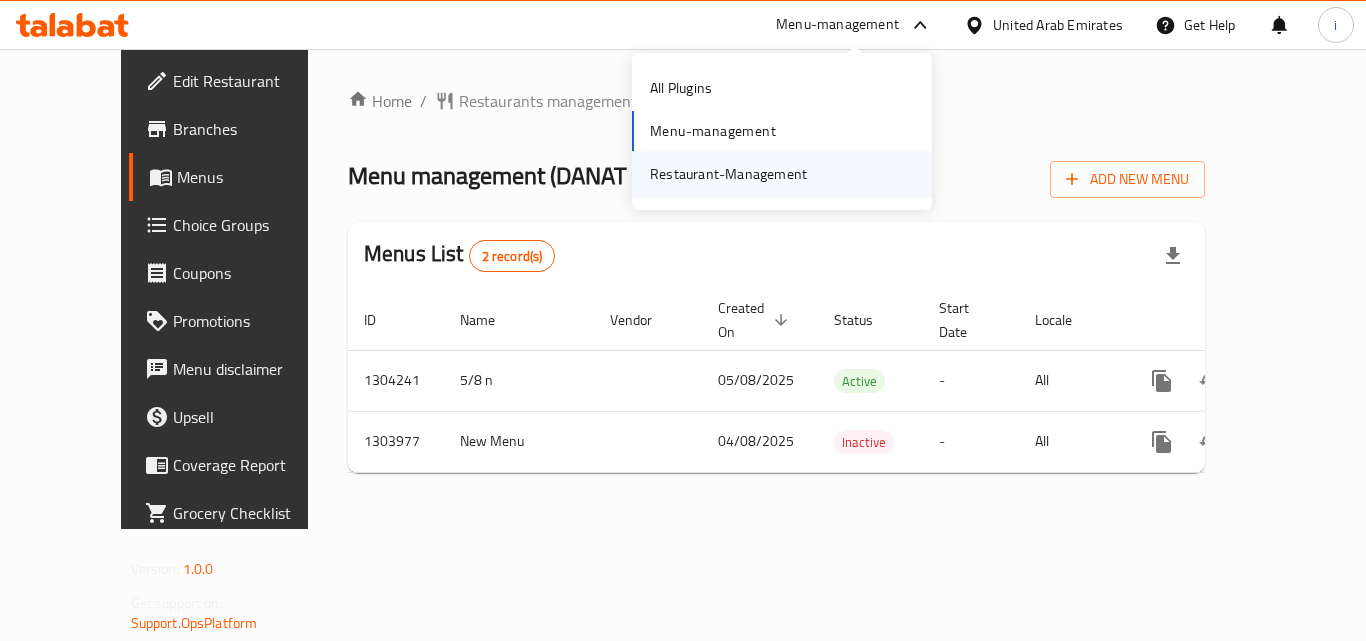click on "Restaurant-Management" at bounding box center (728, 174) 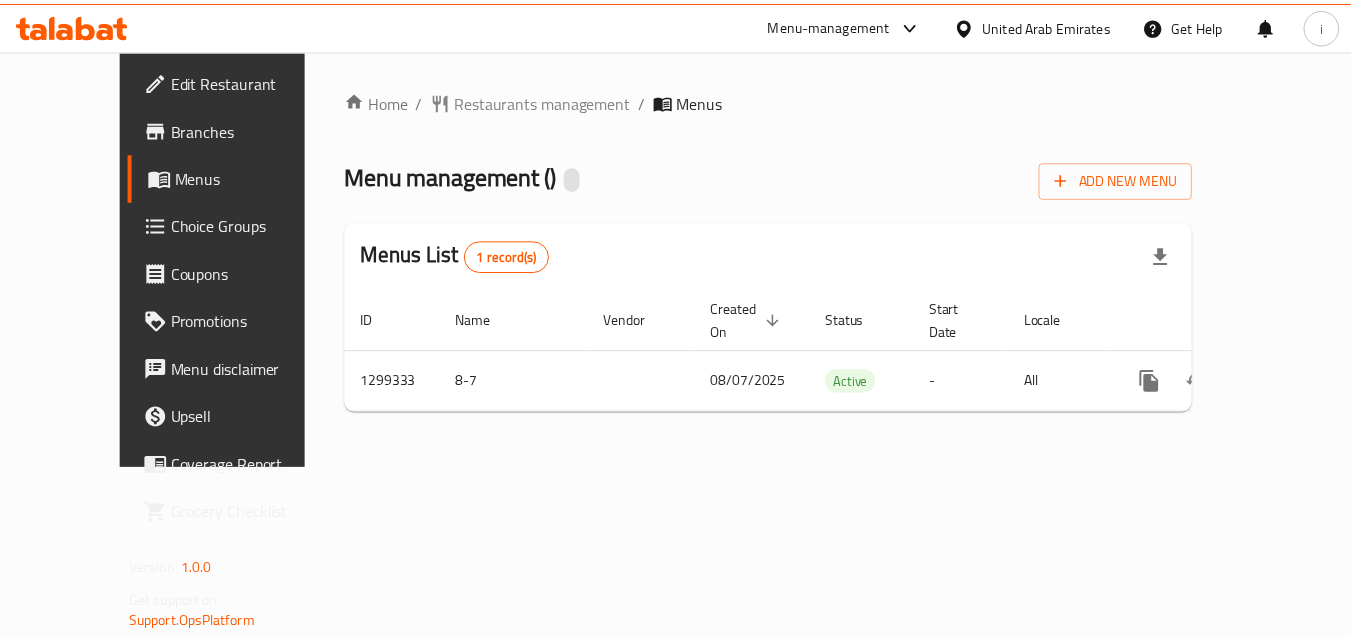 scroll, scrollTop: 0, scrollLeft: 0, axis: both 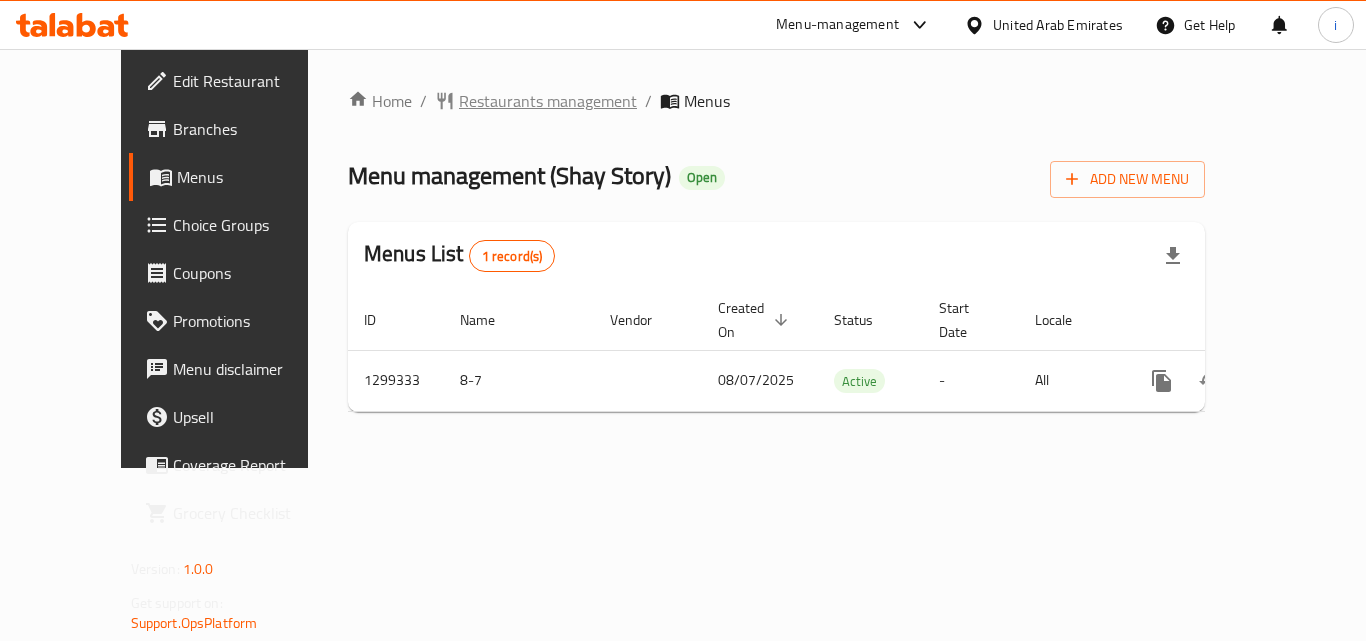 click on "Restaurants management" at bounding box center (548, 101) 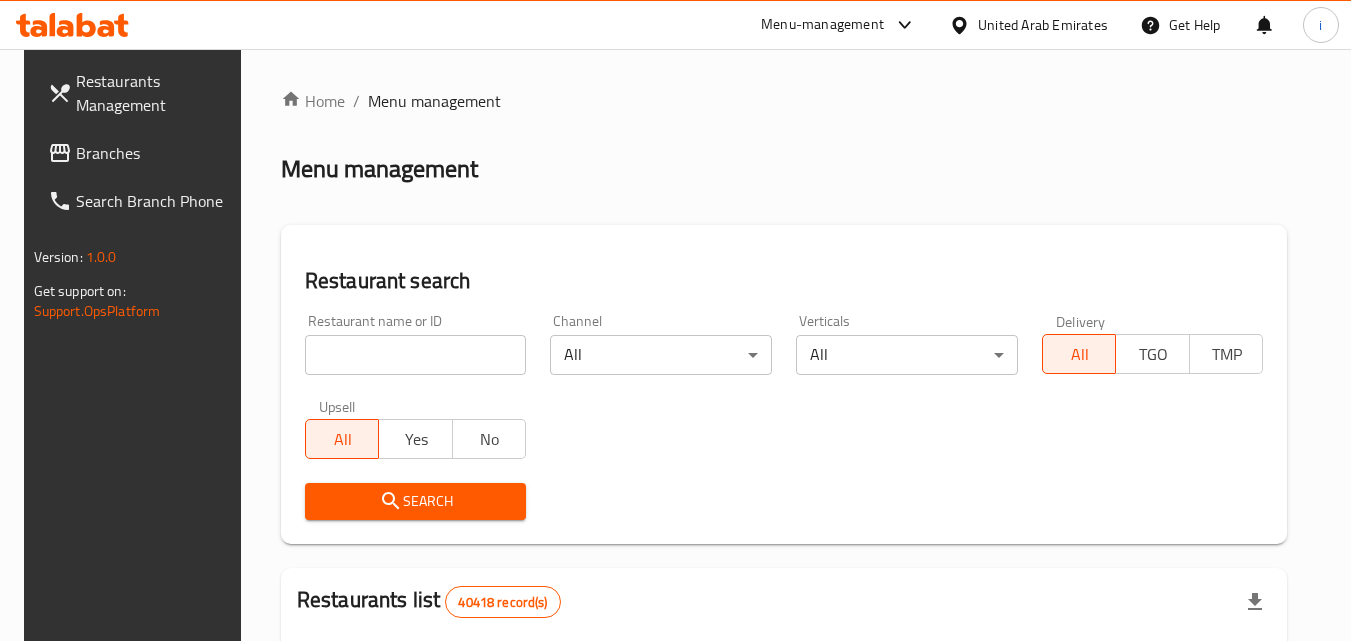 click at bounding box center (416, 355) 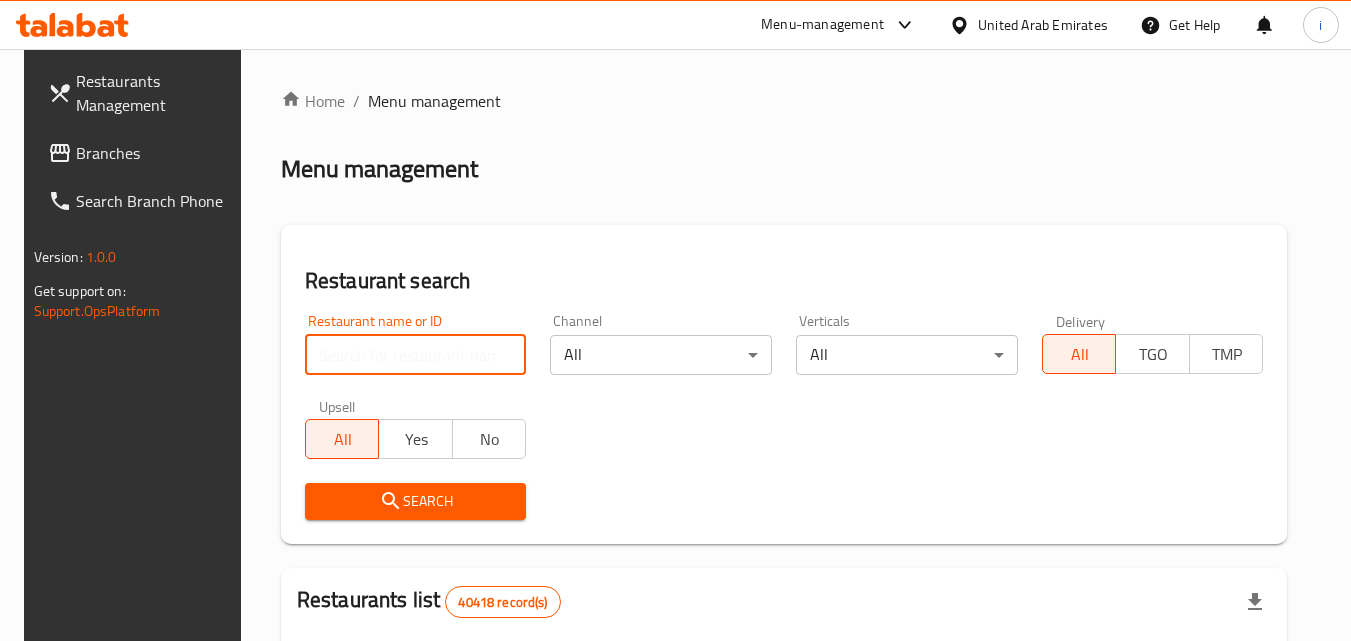 paste on "701308" 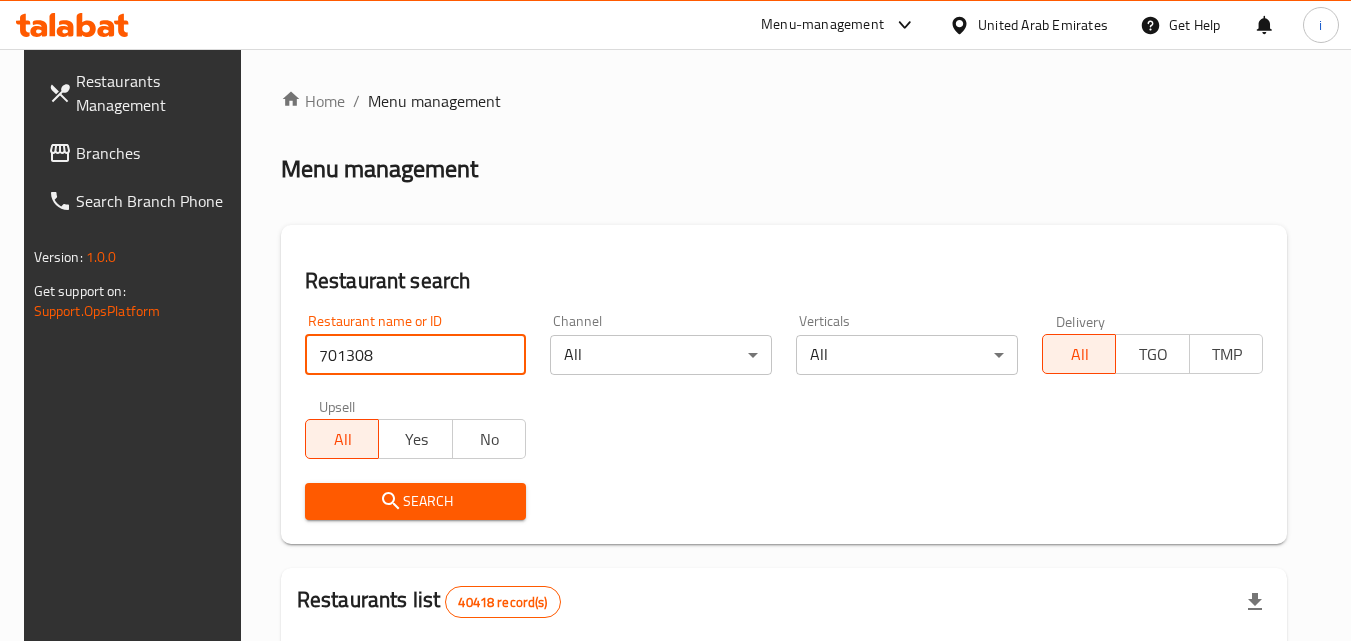 type on "701308" 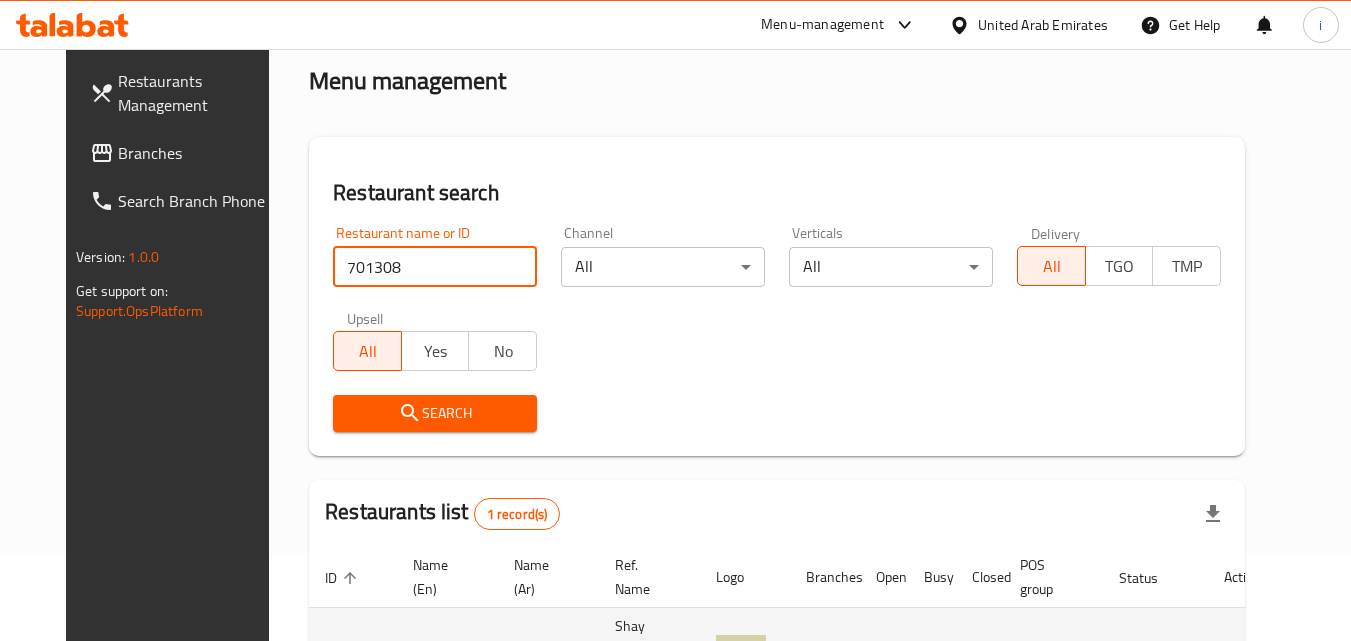 scroll, scrollTop: 234, scrollLeft: 0, axis: vertical 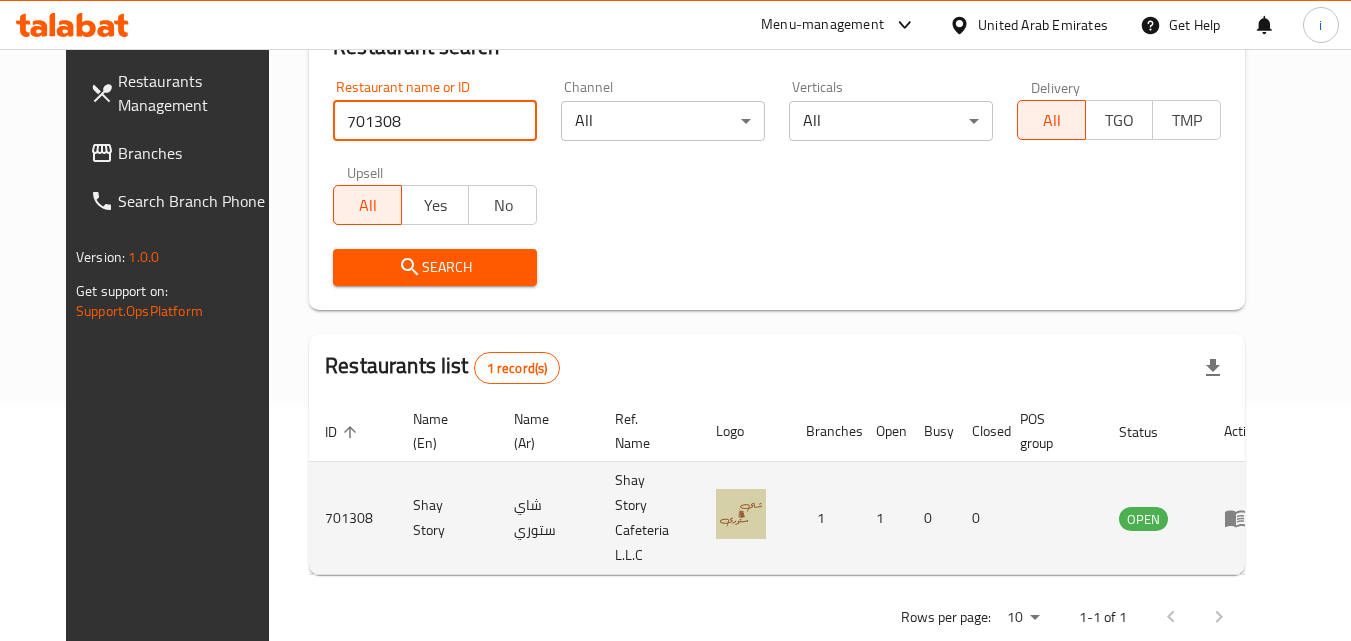 click 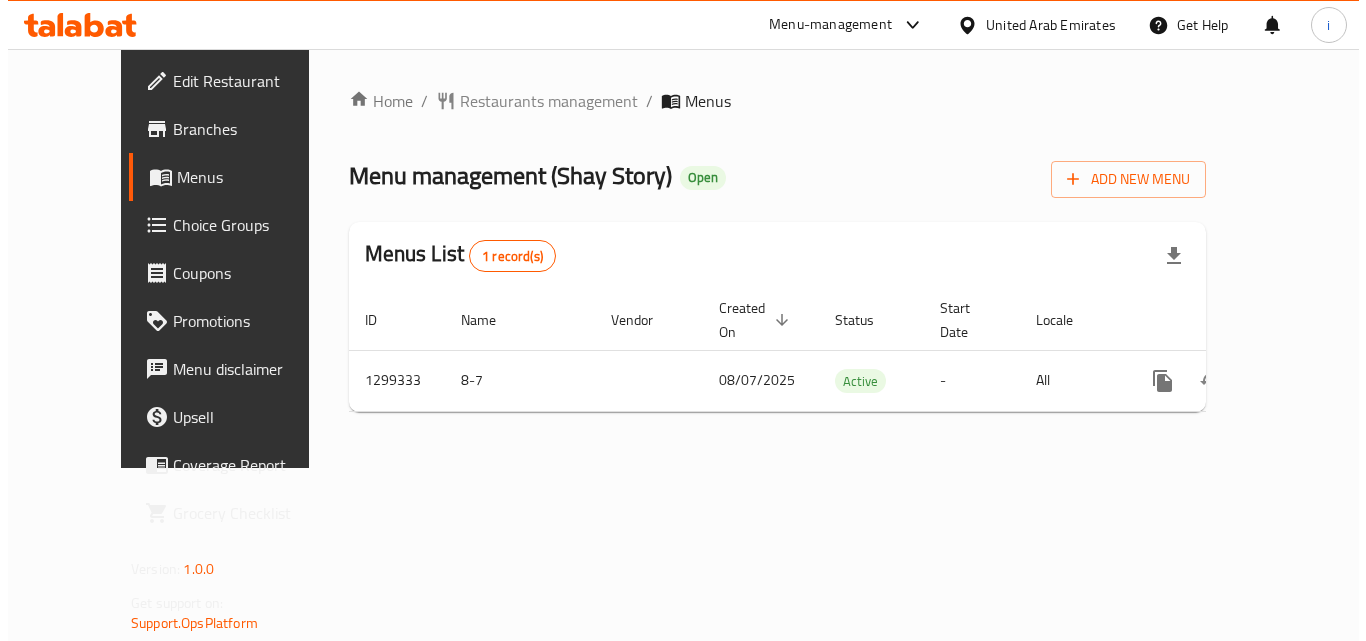 scroll, scrollTop: 0, scrollLeft: 0, axis: both 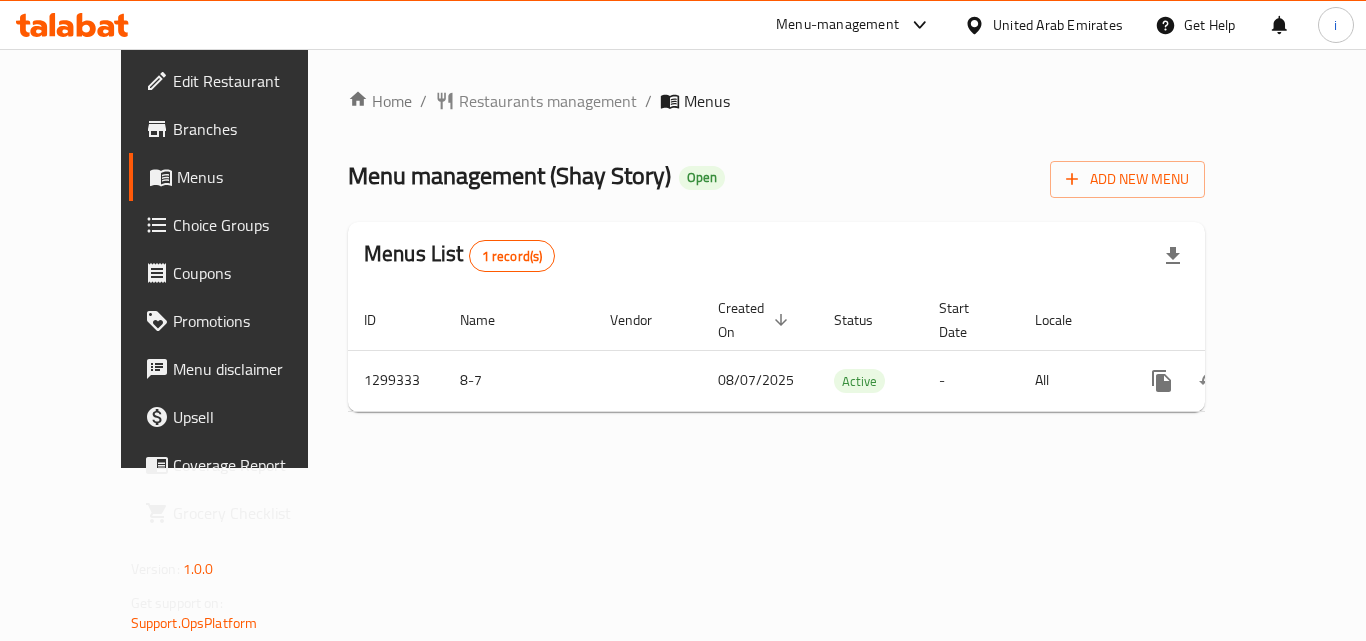 click at bounding box center [919, 25] 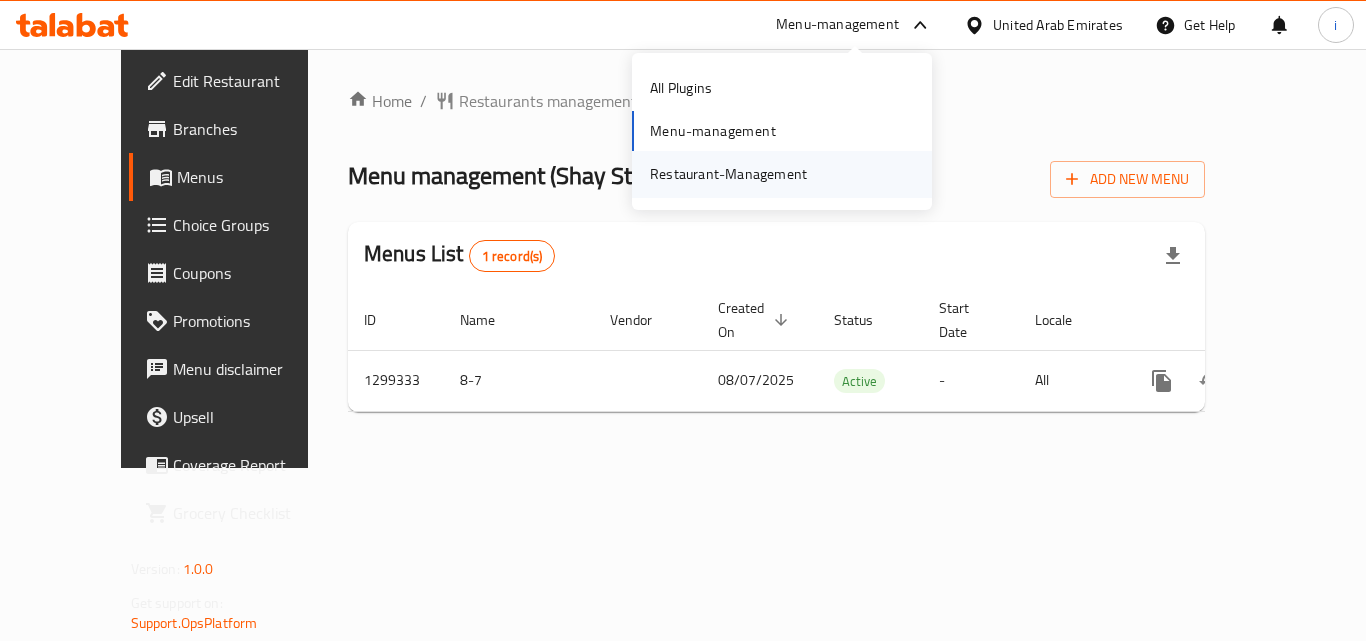 click on "Restaurant-Management" at bounding box center (728, 174) 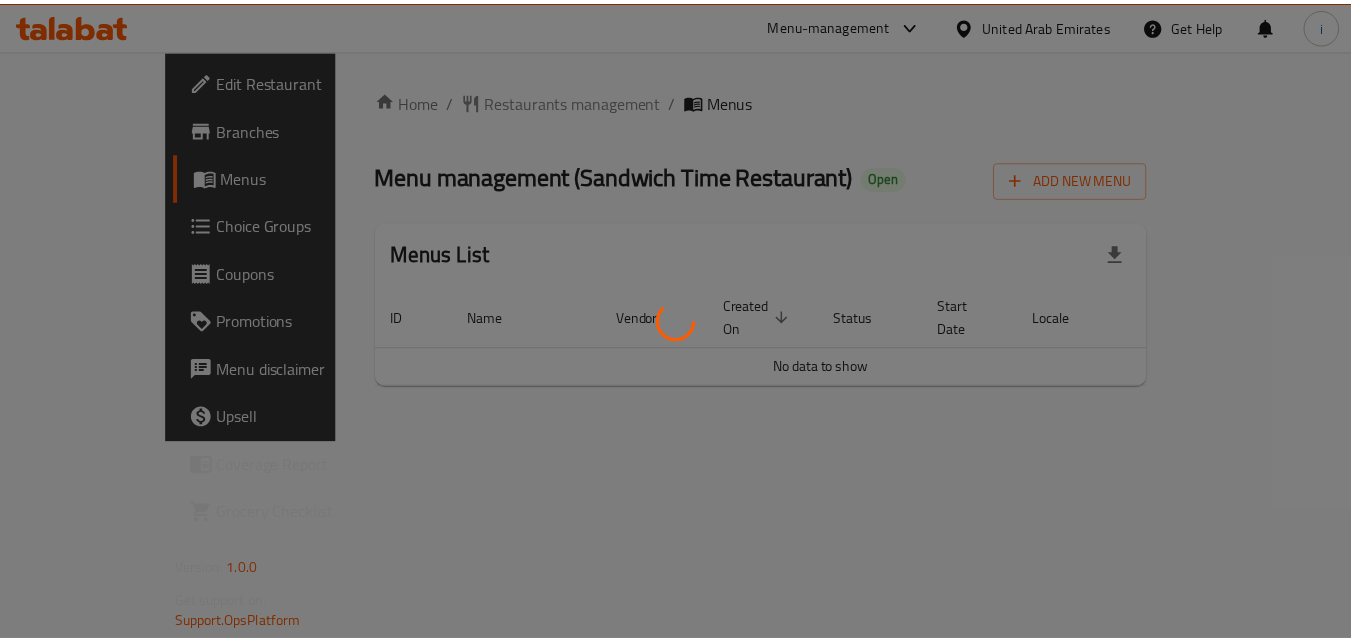 scroll, scrollTop: 0, scrollLeft: 0, axis: both 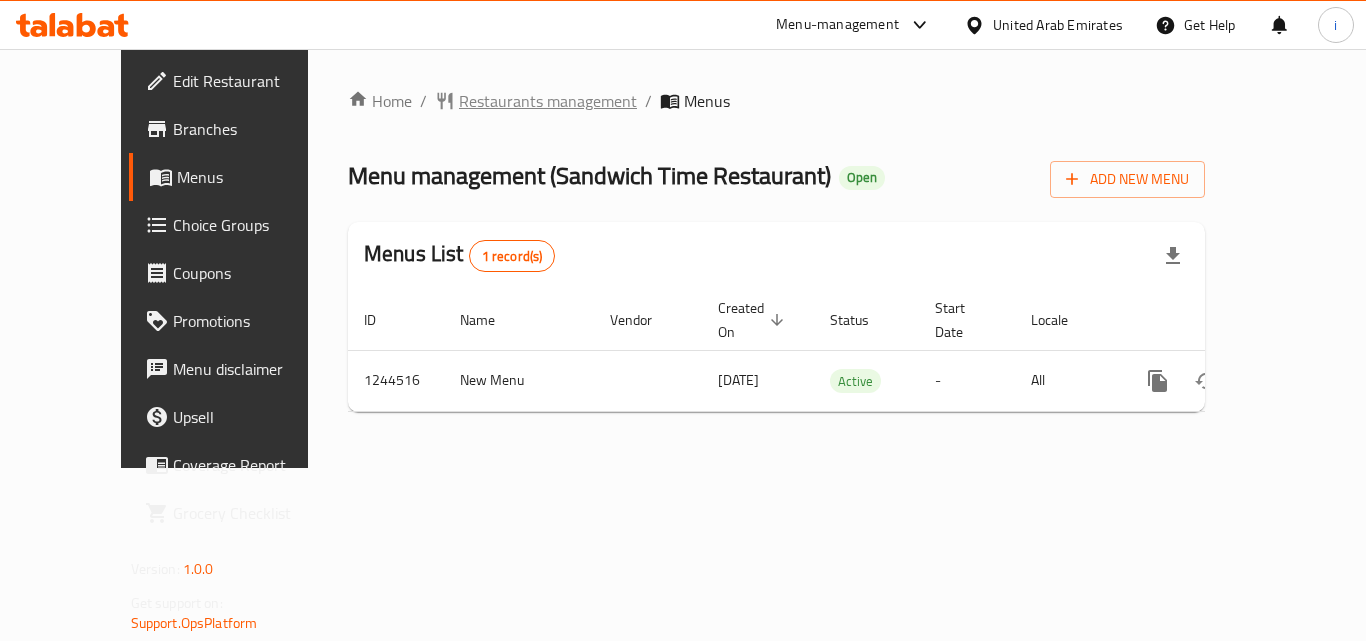 click on "Restaurants management" at bounding box center (548, 101) 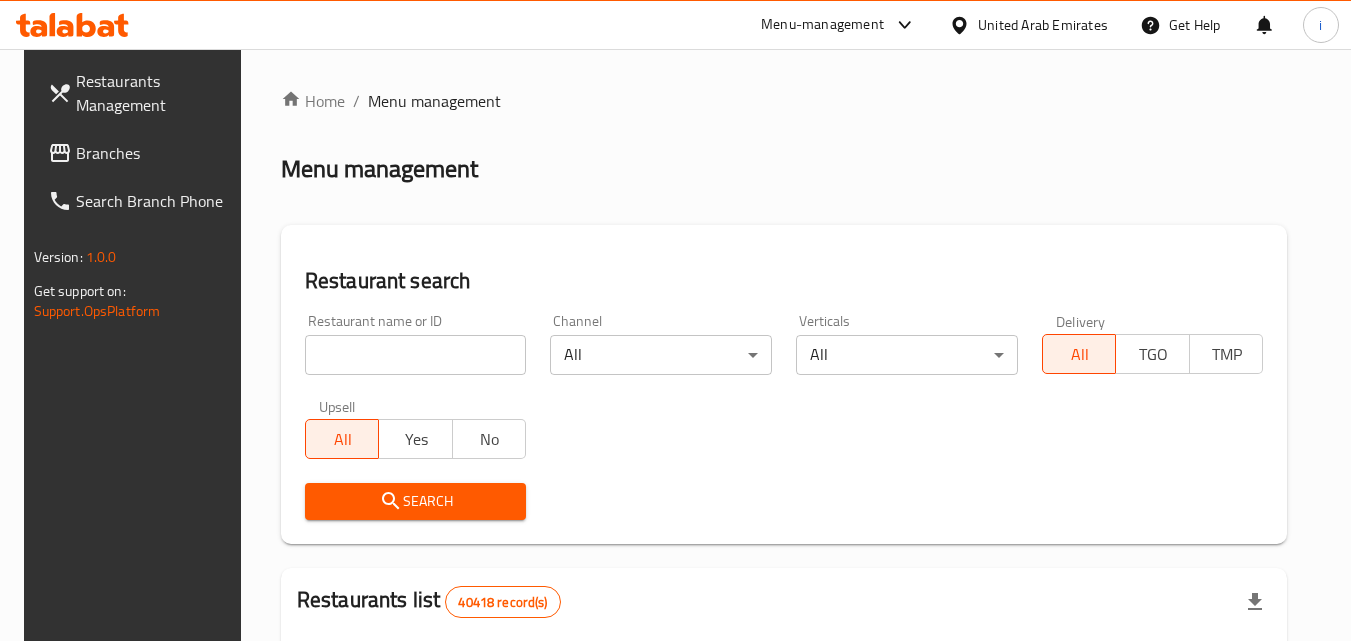 click at bounding box center (416, 355) 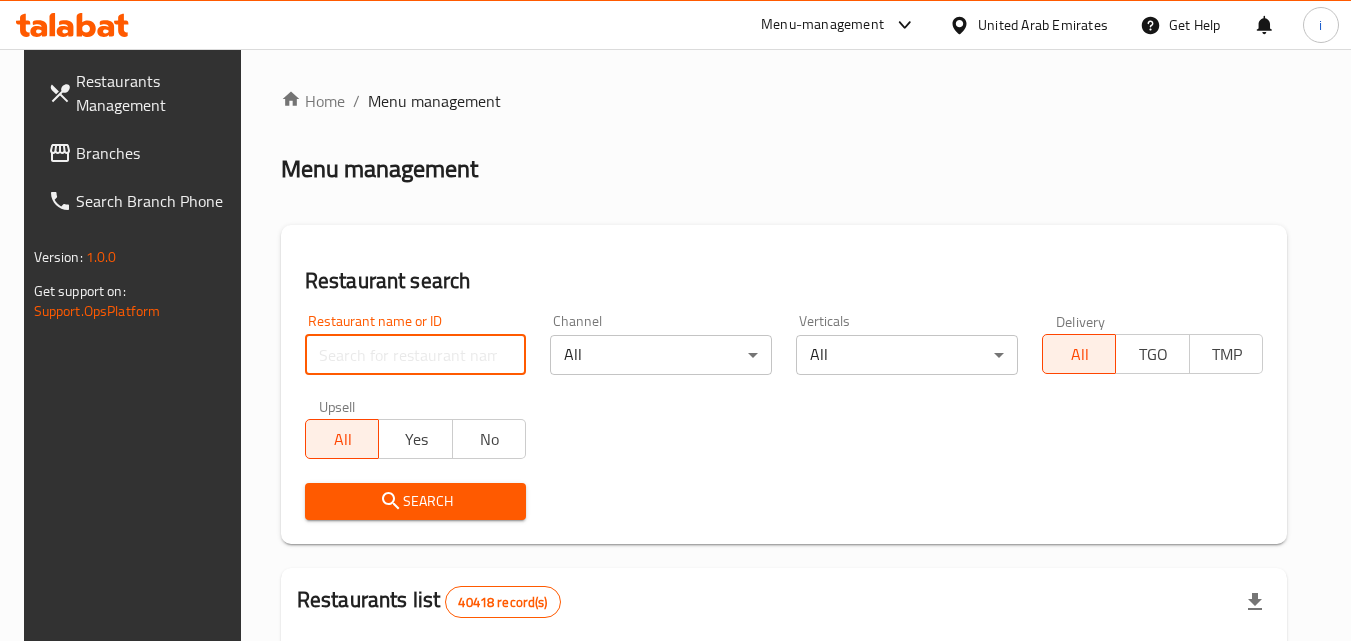 paste on "682053" 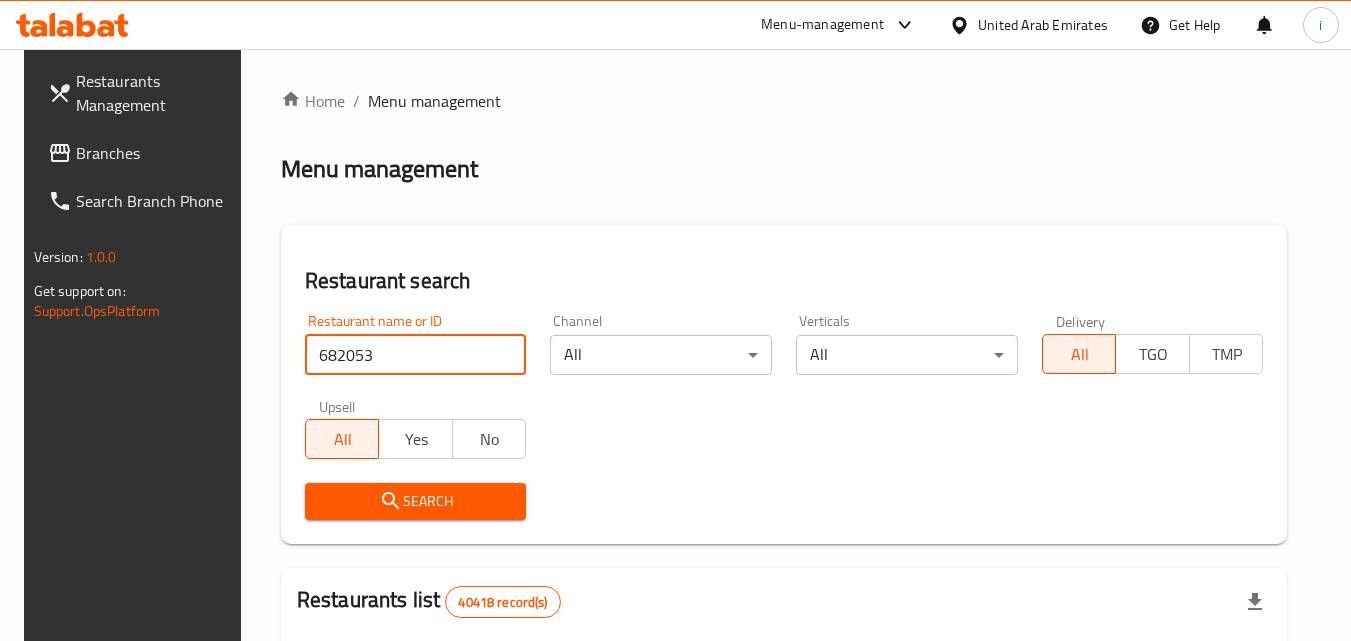 type on "682053" 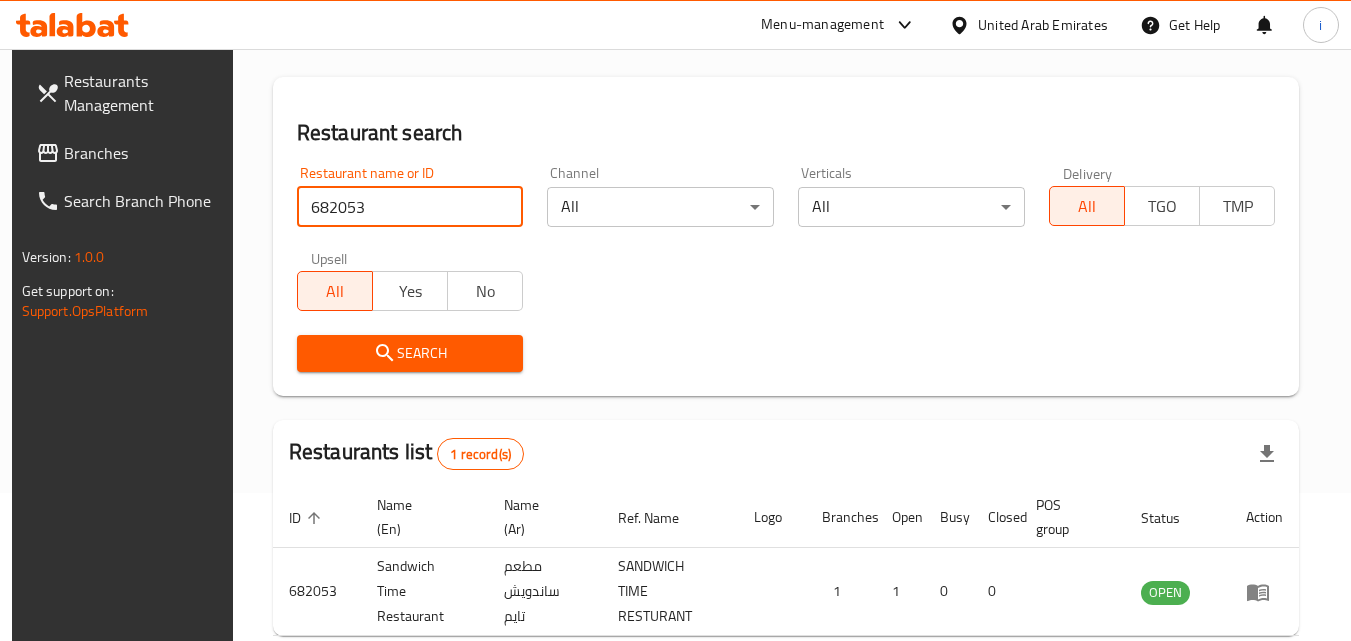 scroll, scrollTop: 251, scrollLeft: 0, axis: vertical 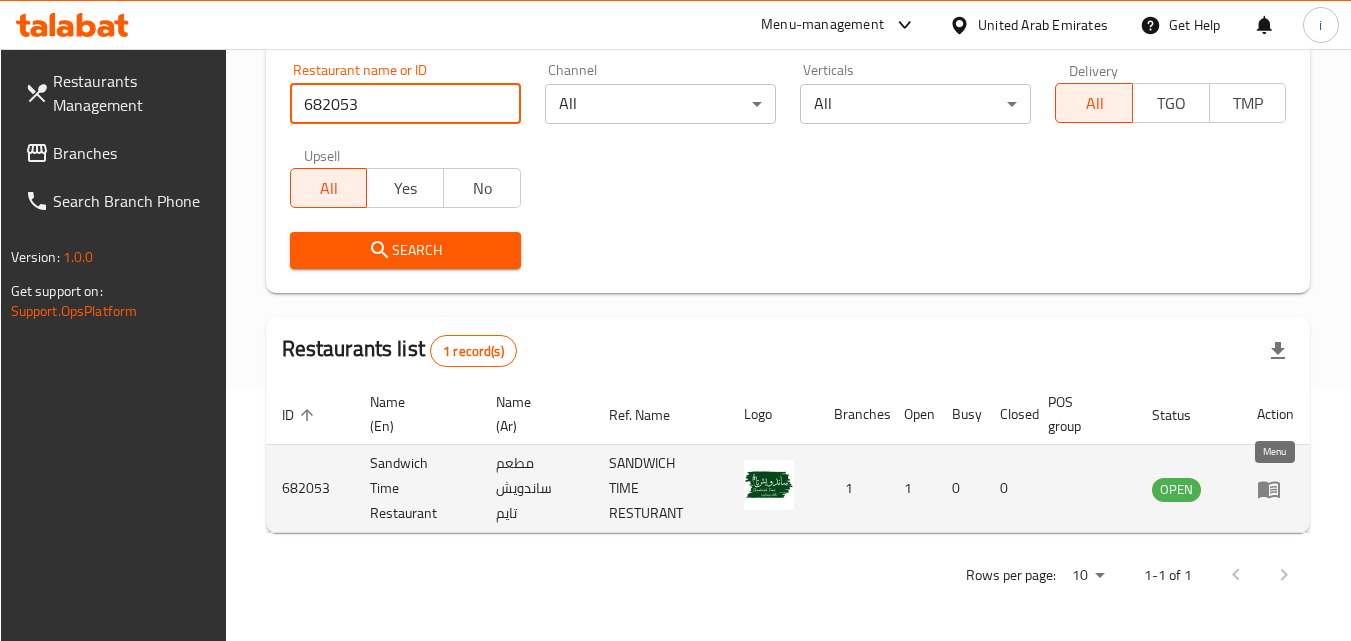 click 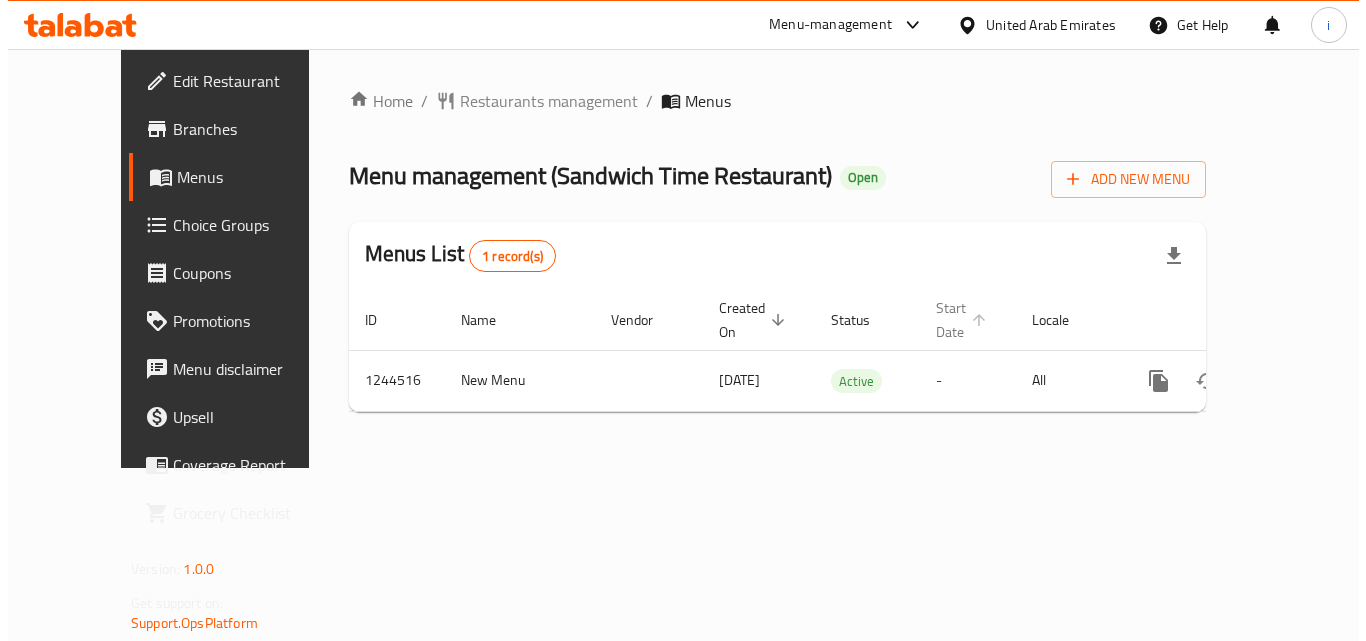 scroll, scrollTop: 0, scrollLeft: 0, axis: both 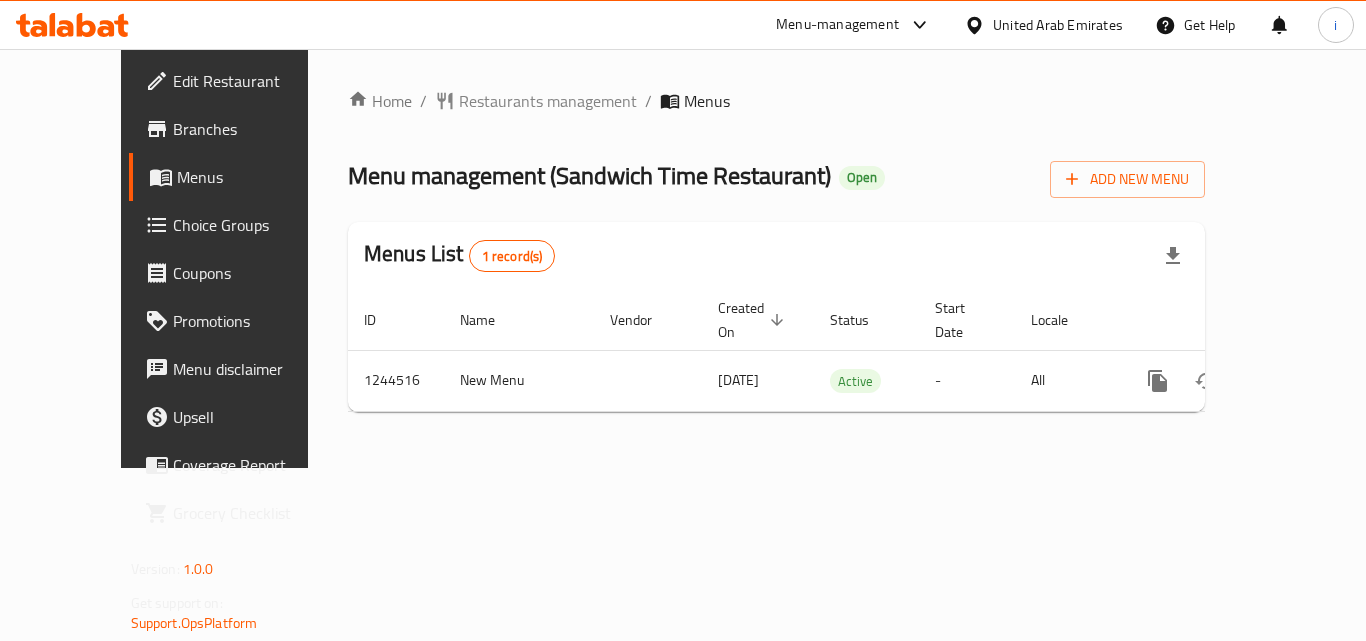 click on "Menu-management" at bounding box center [837, 25] 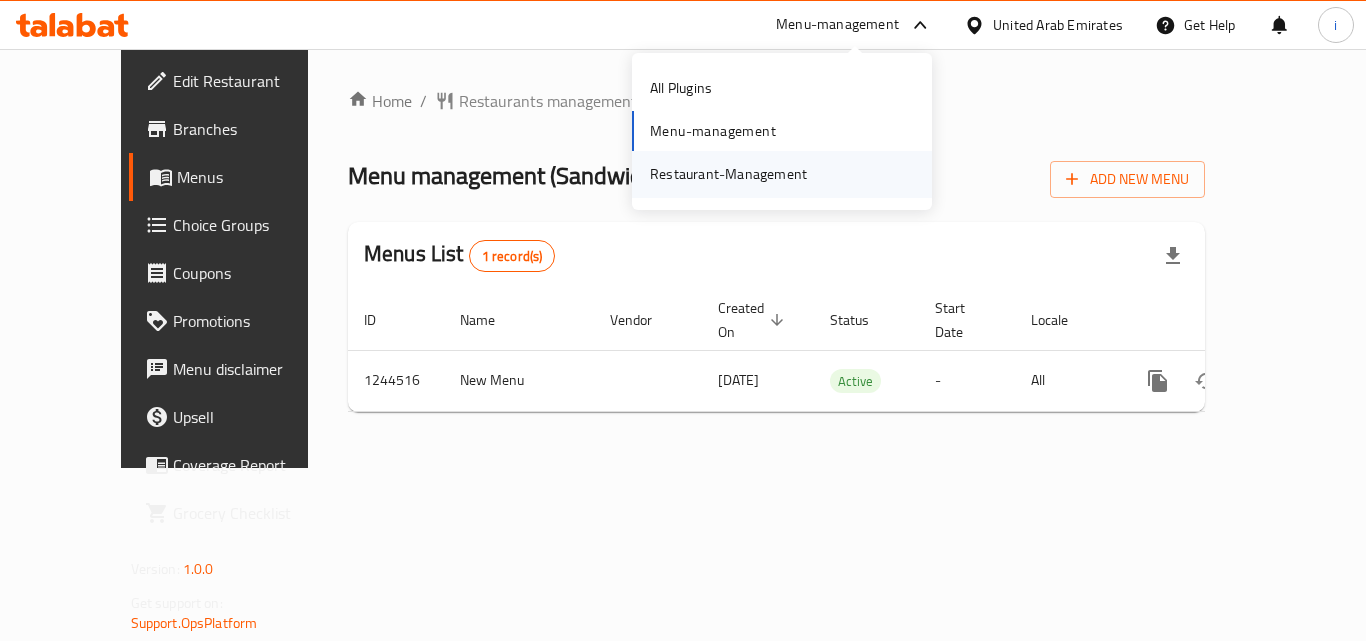 click on "Restaurant-Management" at bounding box center [728, 174] 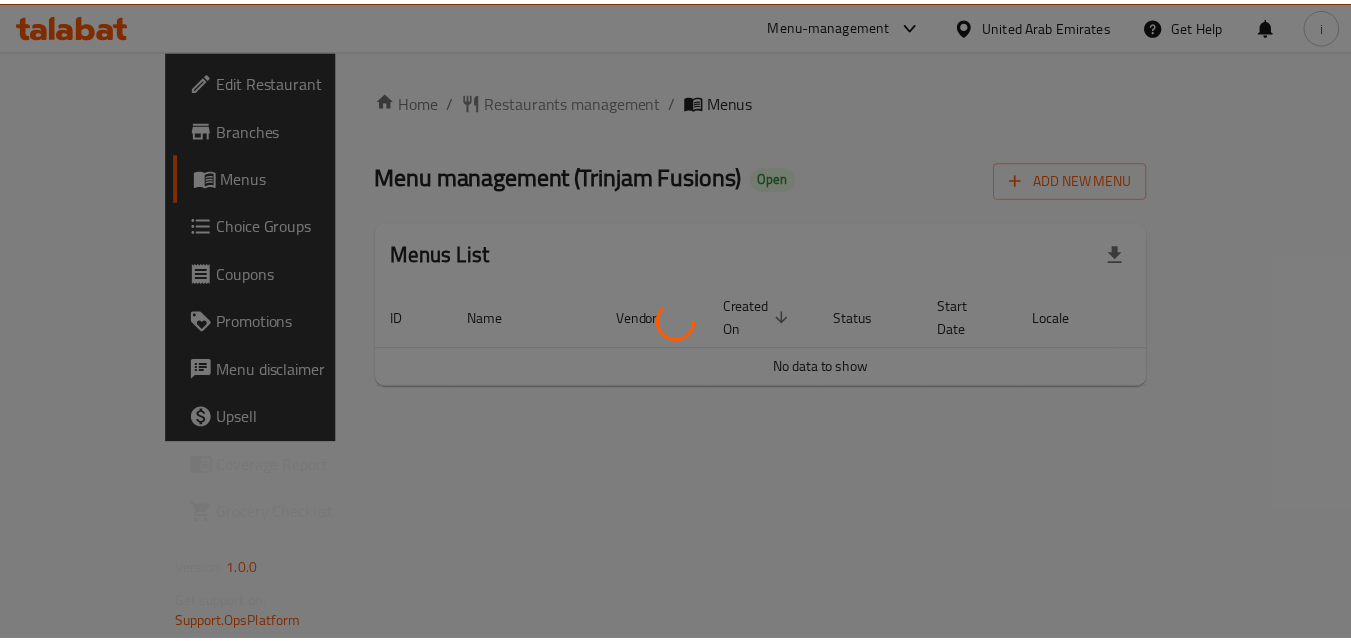 scroll, scrollTop: 0, scrollLeft: 0, axis: both 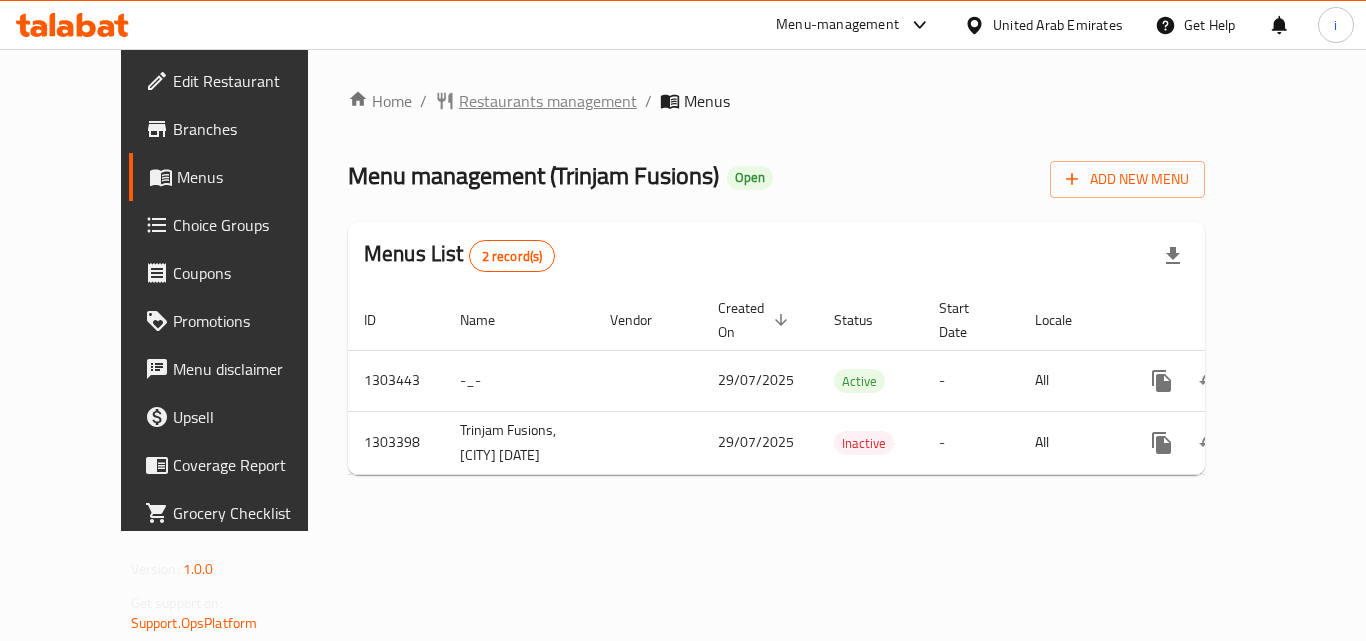 click on "Restaurants management" at bounding box center [548, 101] 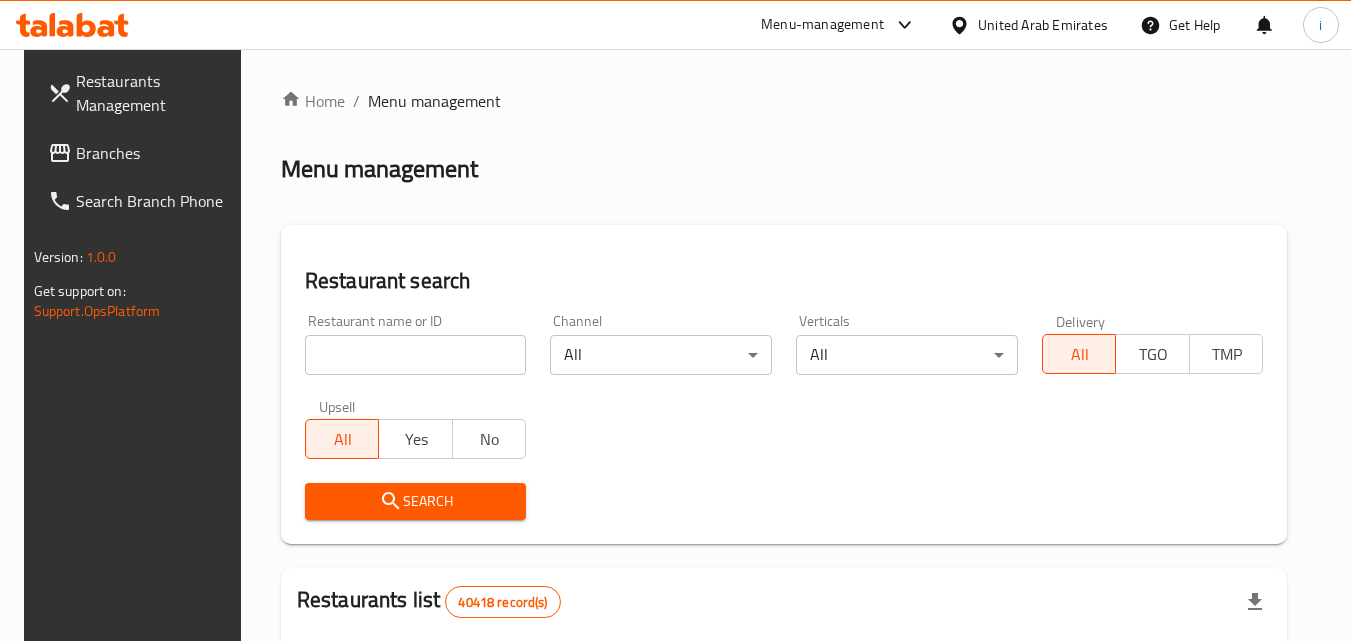click at bounding box center (416, 355) 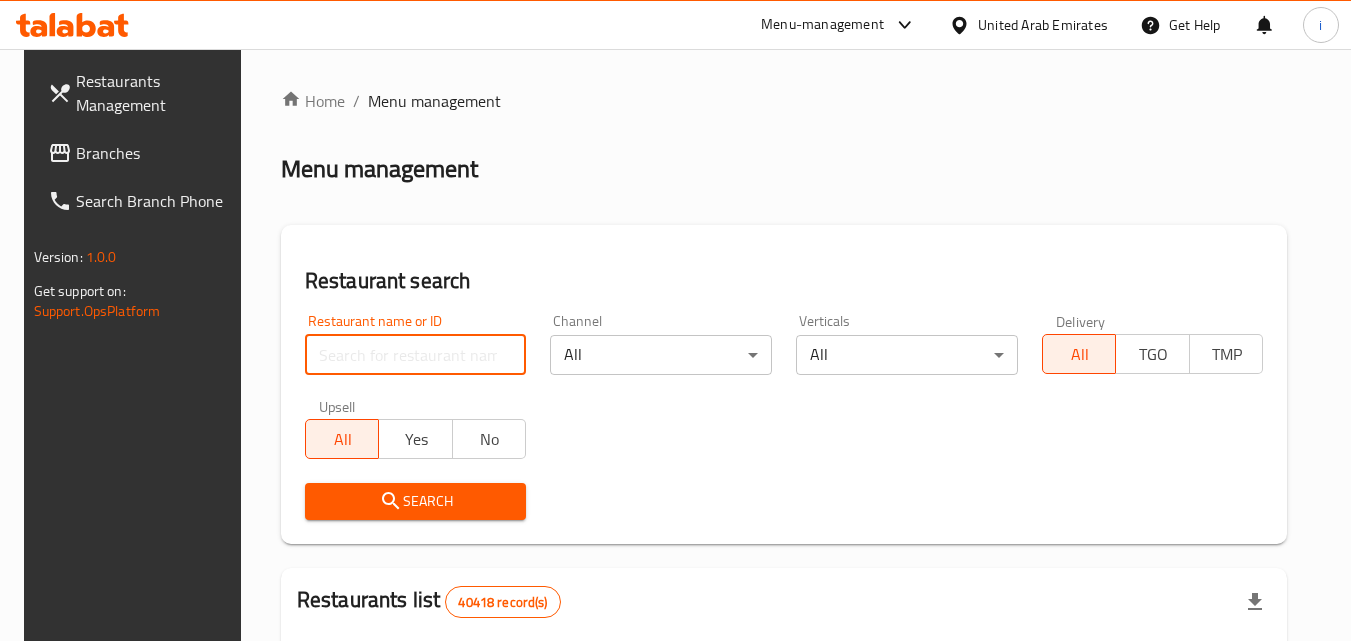 paste on "702819" 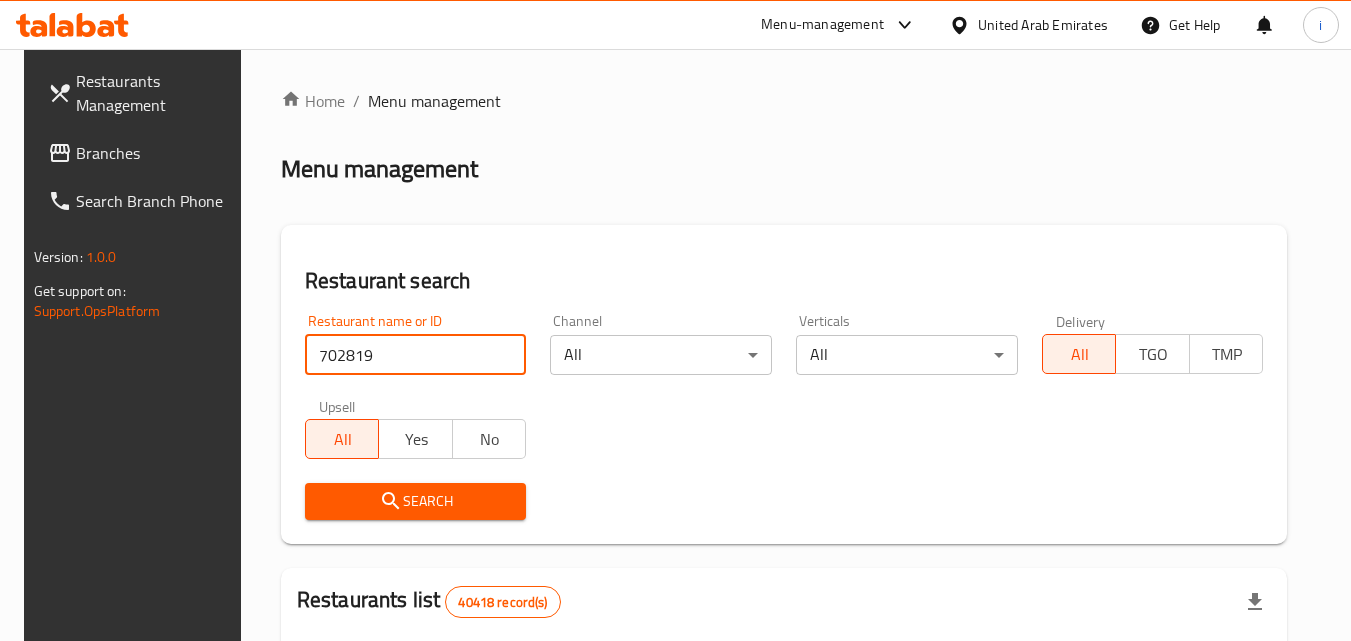 type on "702819" 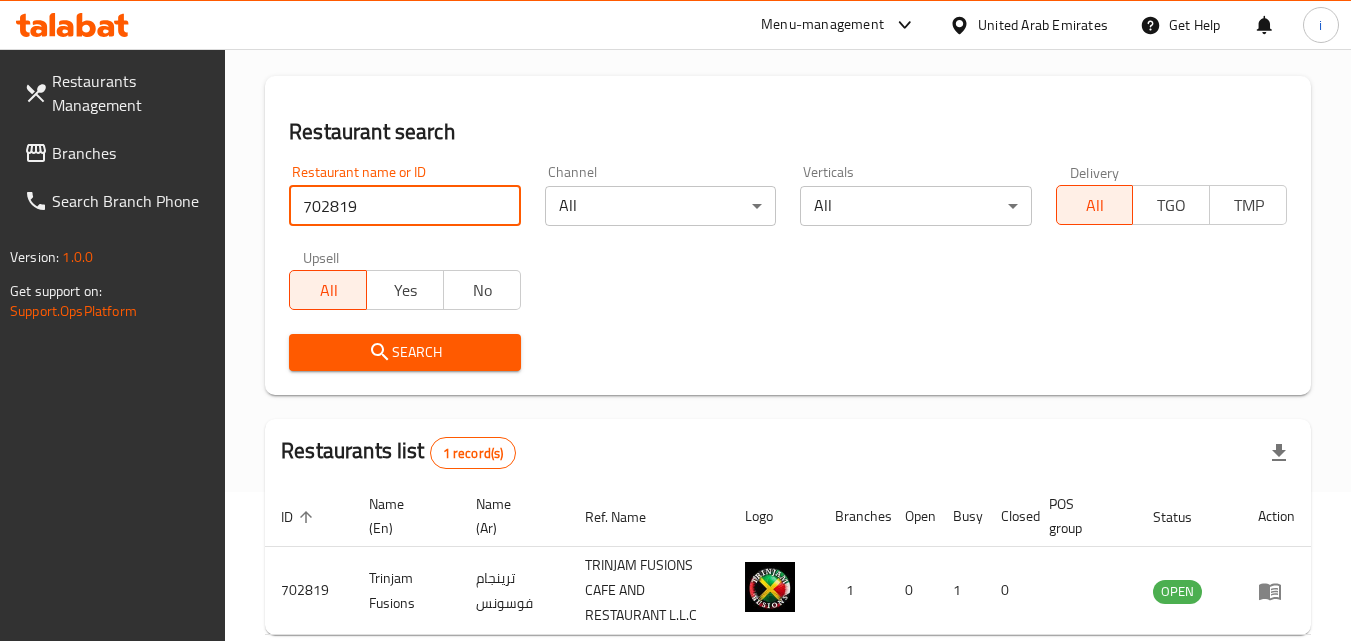 scroll, scrollTop: 251, scrollLeft: 0, axis: vertical 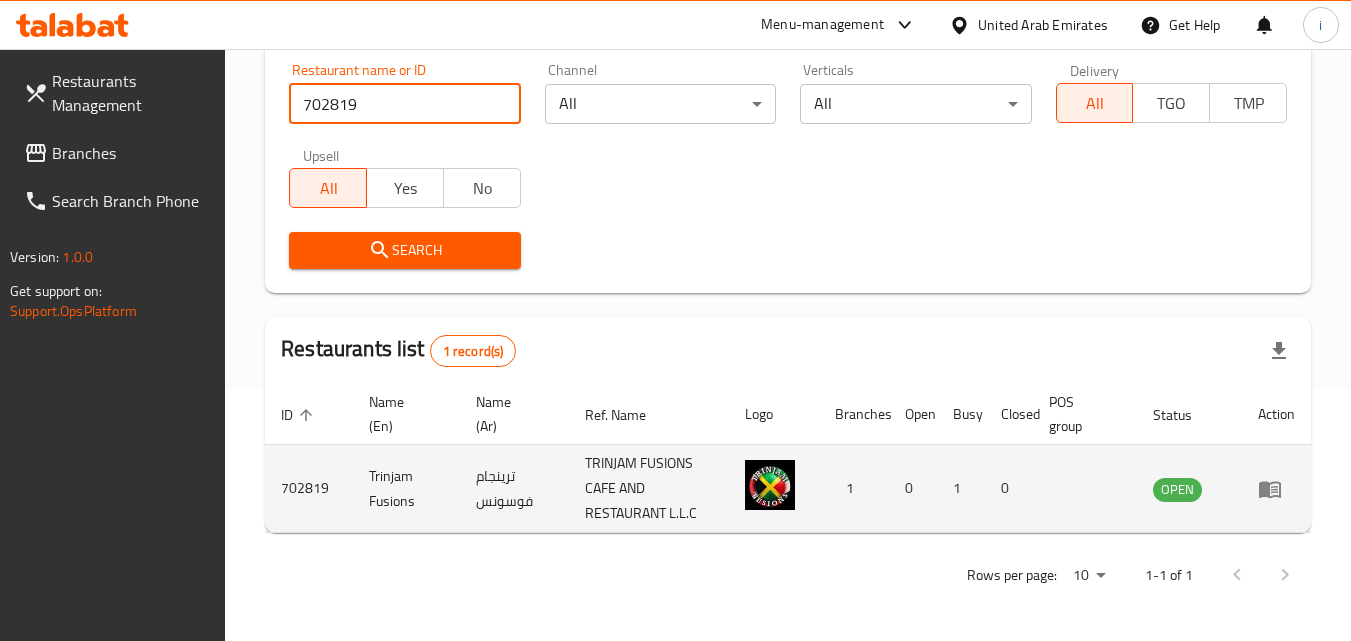 click 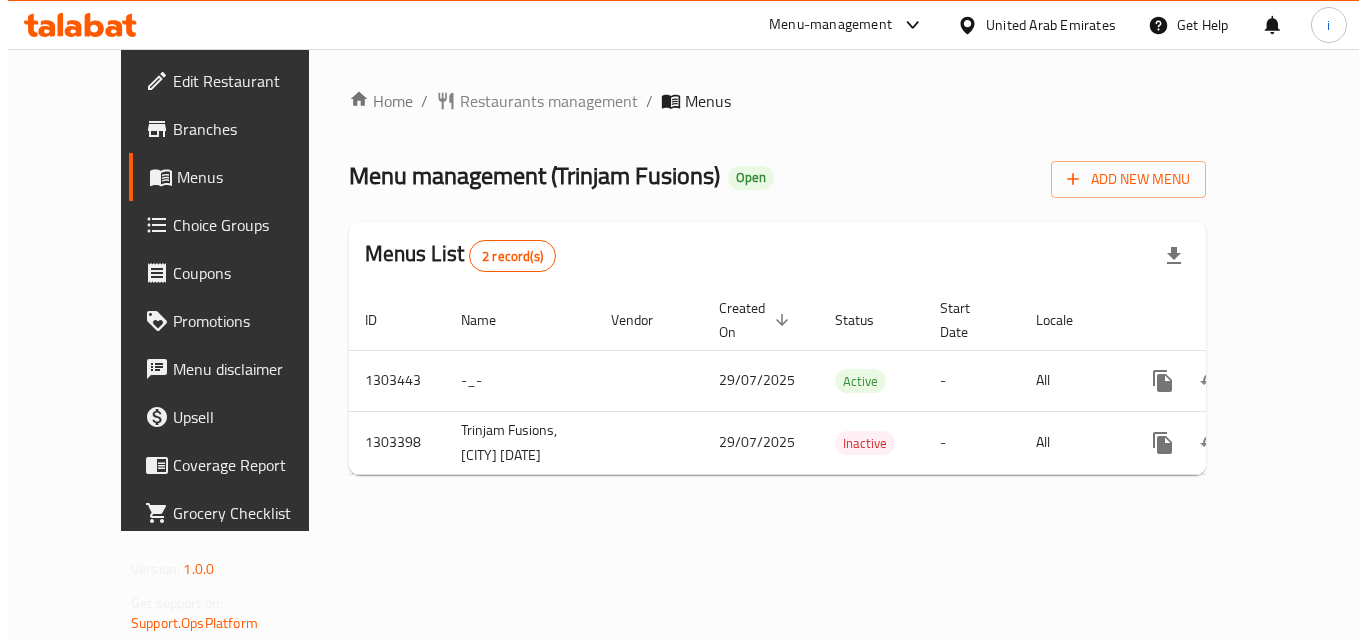 scroll, scrollTop: 0, scrollLeft: 0, axis: both 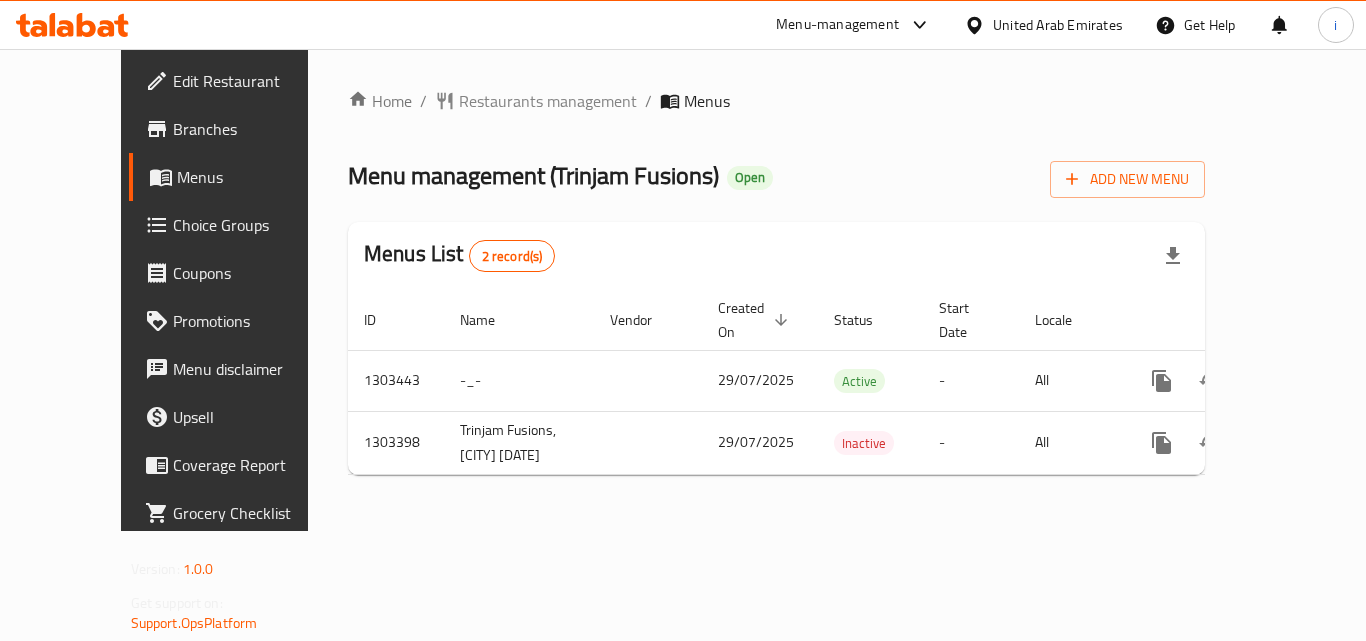 click on "Menu-management" at bounding box center (837, 25) 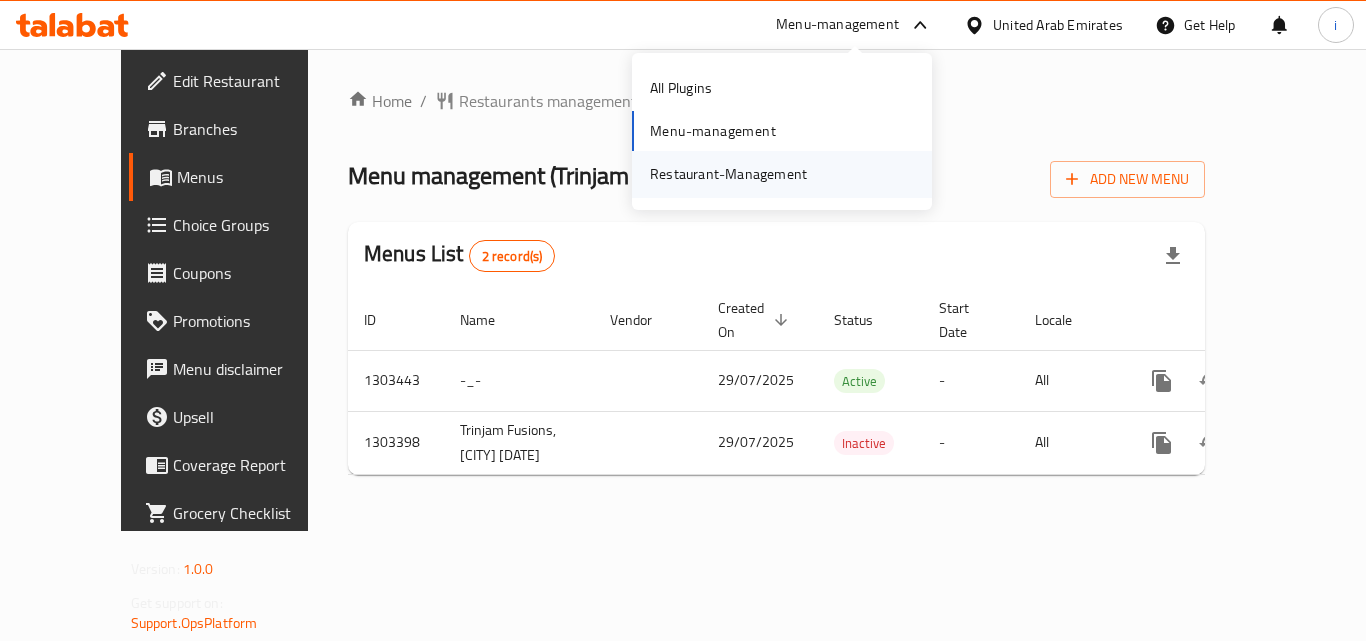 click on "Restaurant-Management" at bounding box center [728, 174] 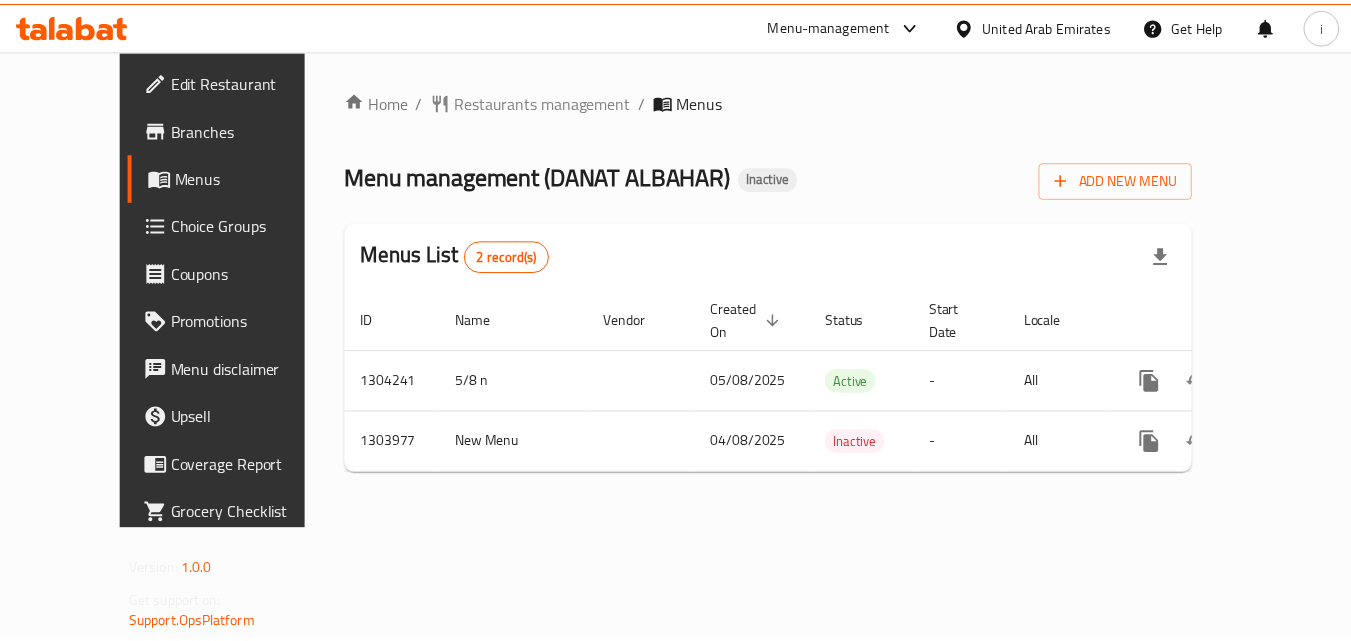 scroll, scrollTop: 0, scrollLeft: 0, axis: both 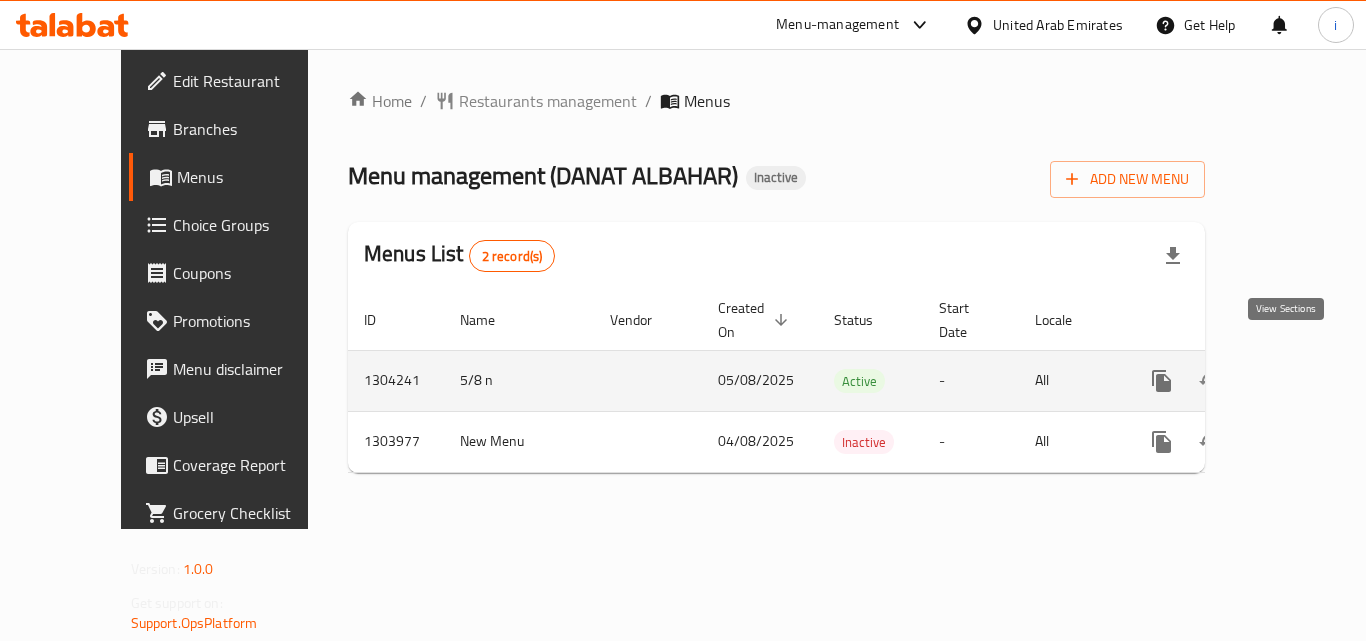 click 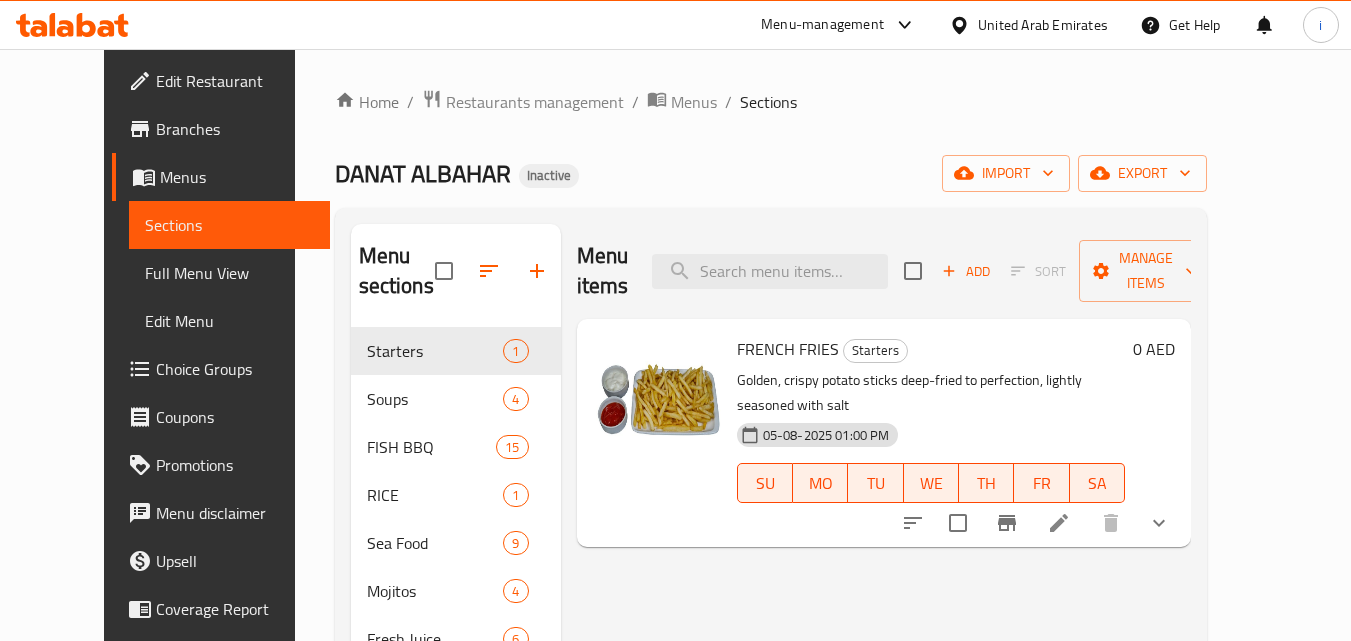 click on "Choice Groups" at bounding box center [235, 369] 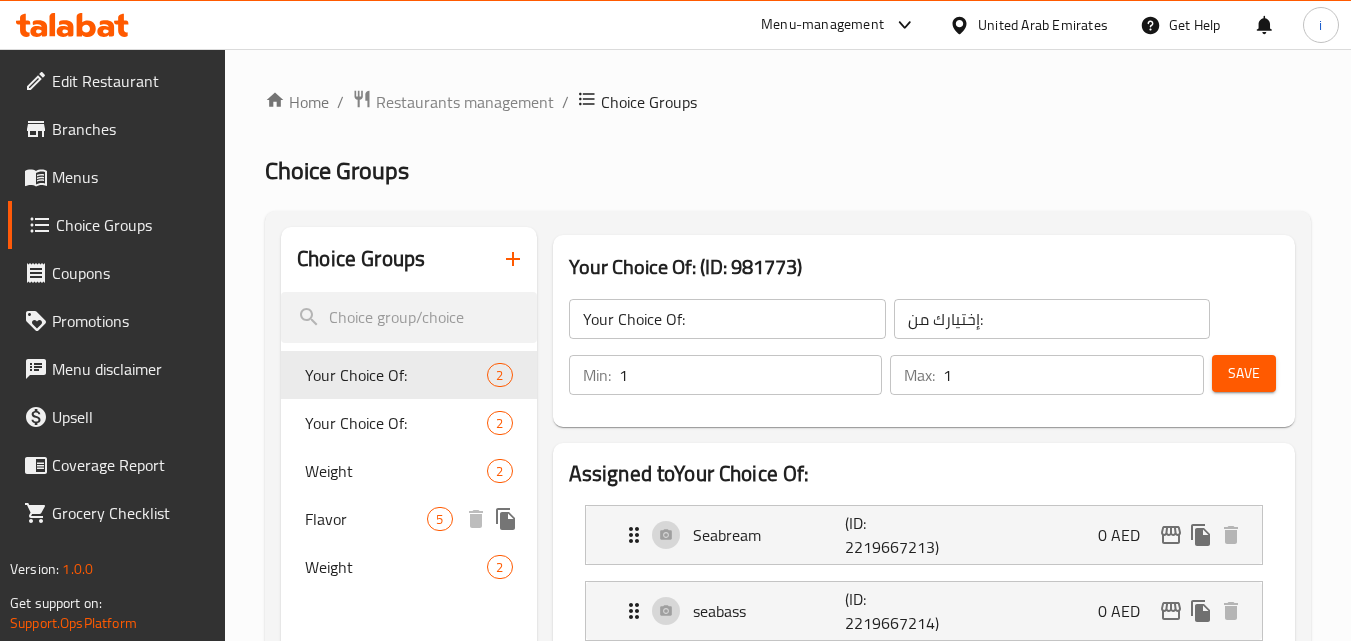 click on "Flavor" at bounding box center (366, 519) 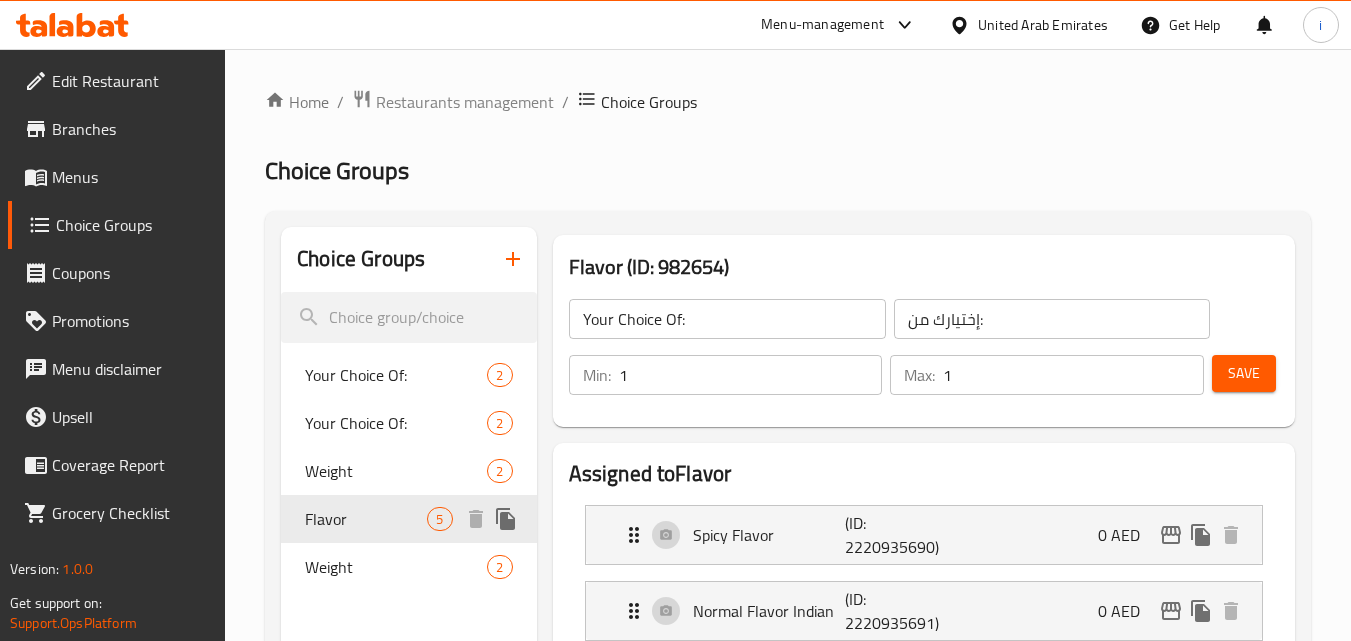 type on "Flavor" 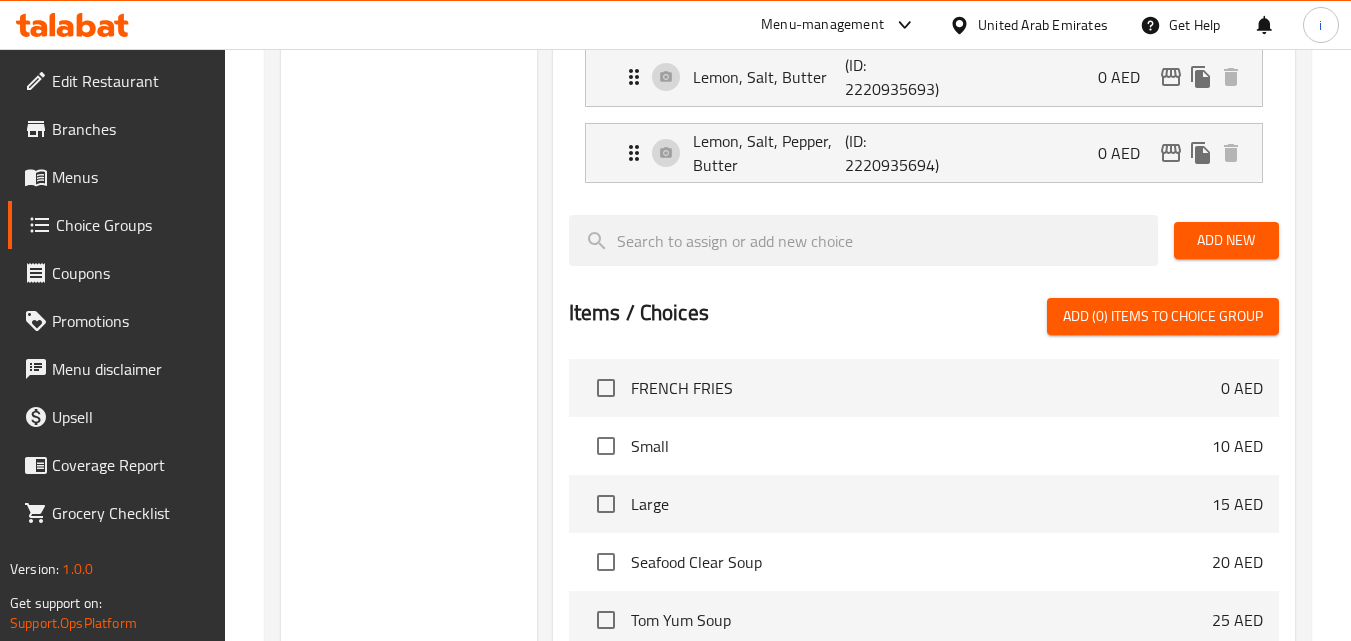 scroll, scrollTop: 700, scrollLeft: 0, axis: vertical 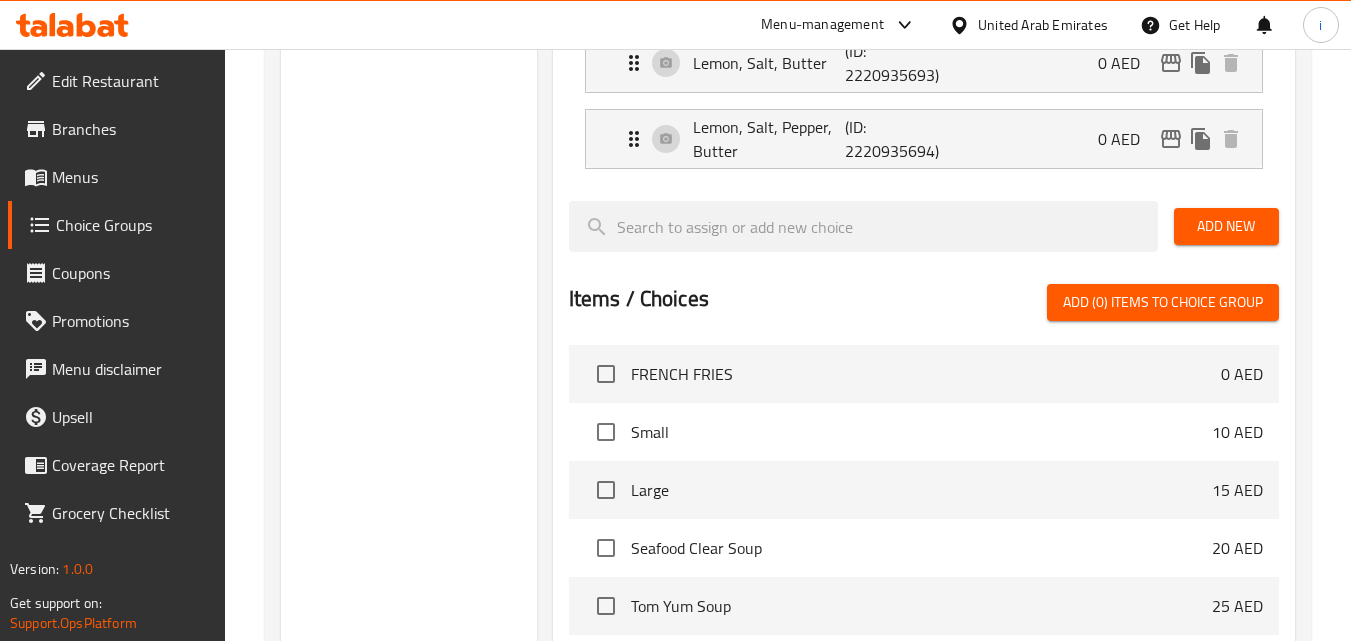 click on "United Arab Emirates" at bounding box center (1043, 25) 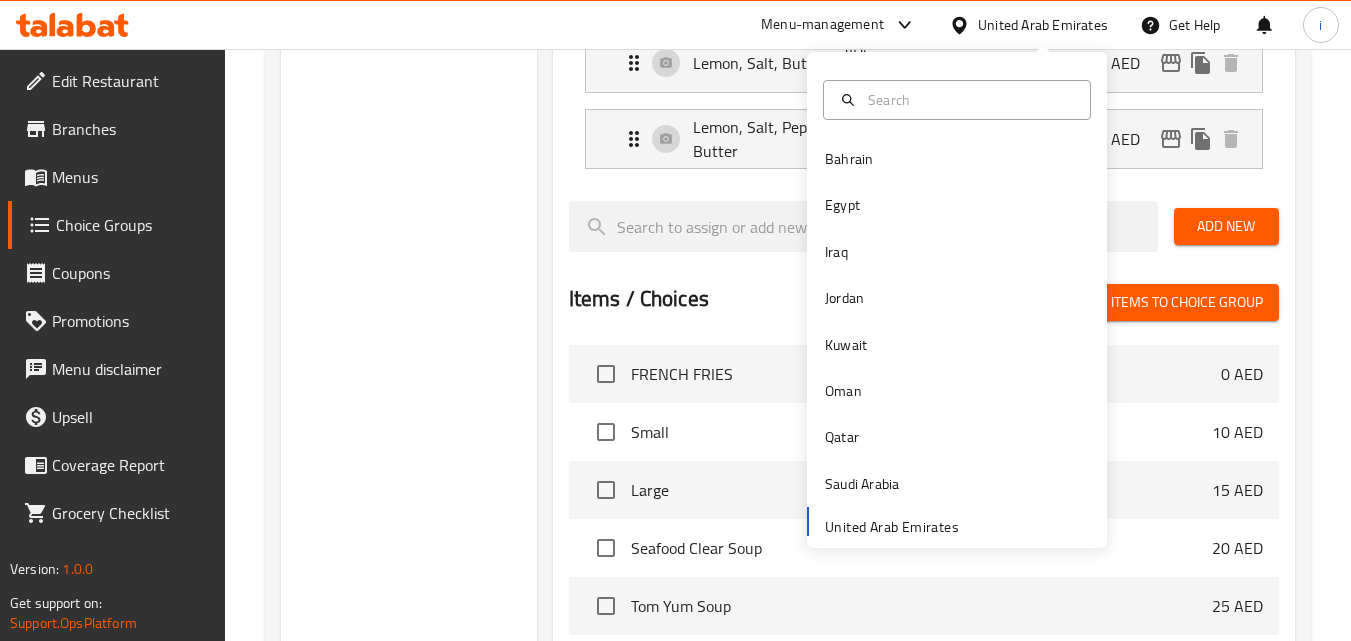 click on "Menu-management" at bounding box center [822, 25] 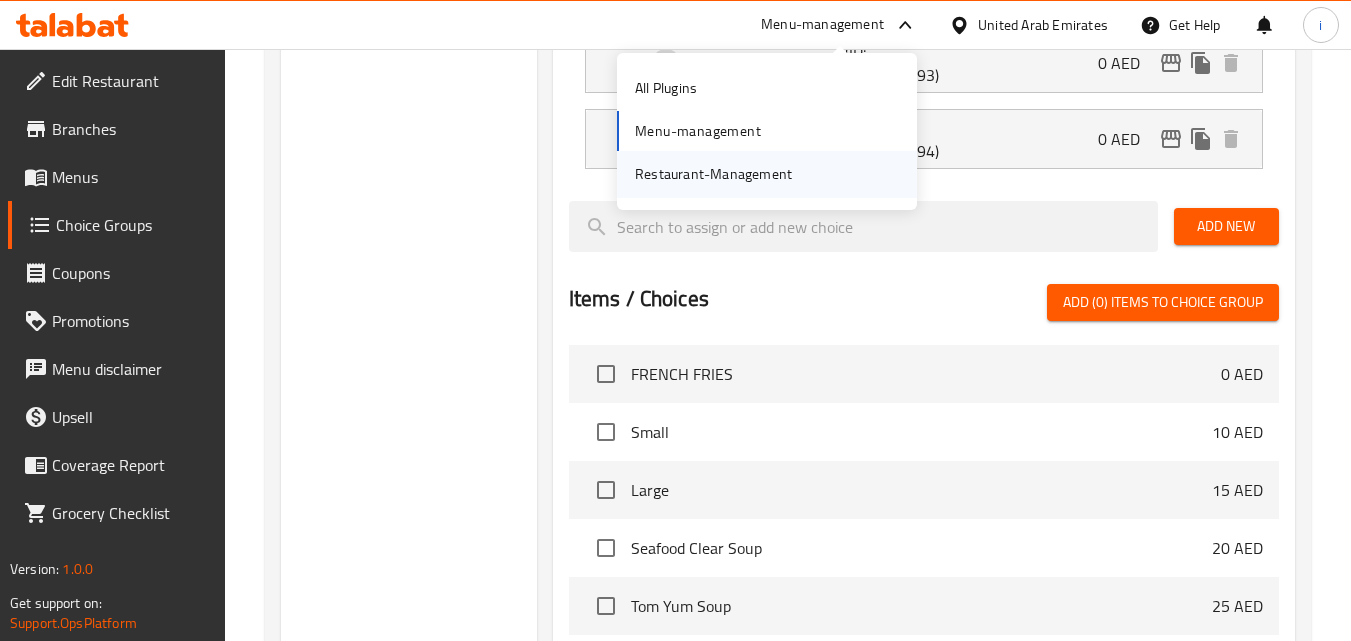 click on "Restaurant-Management" at bounding box center [713, 174] 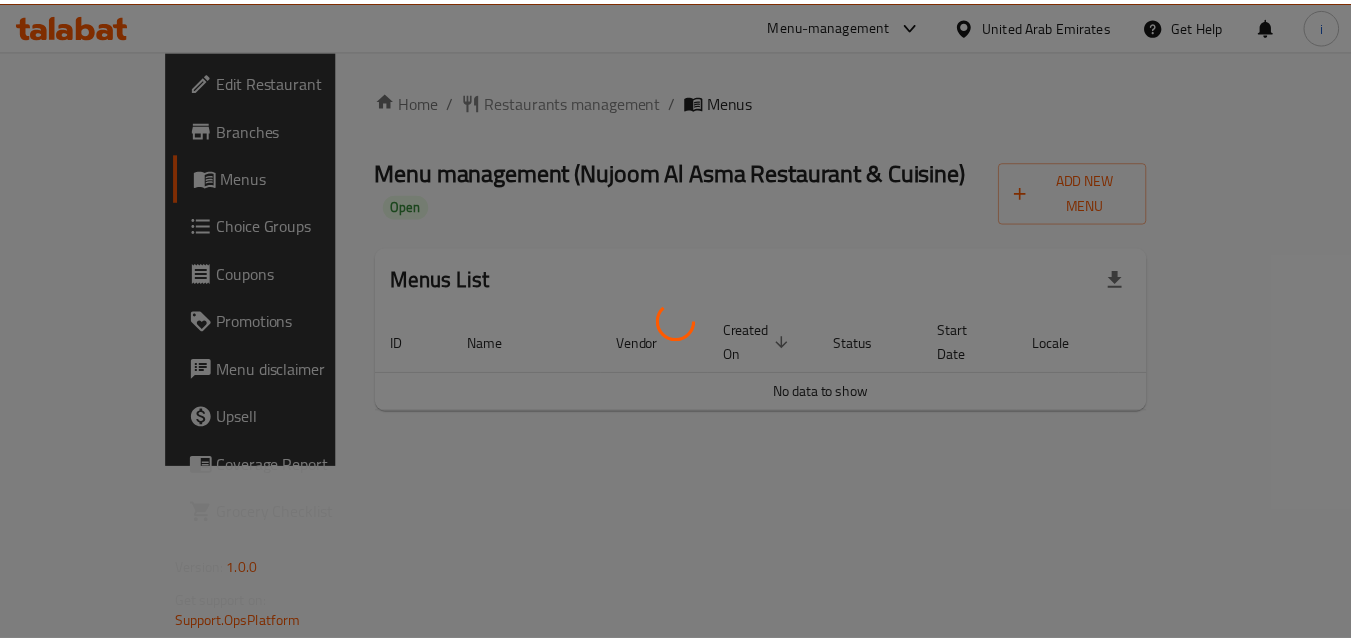 scroll, scrollTop: 0, scrollLeft: 0, axis: both 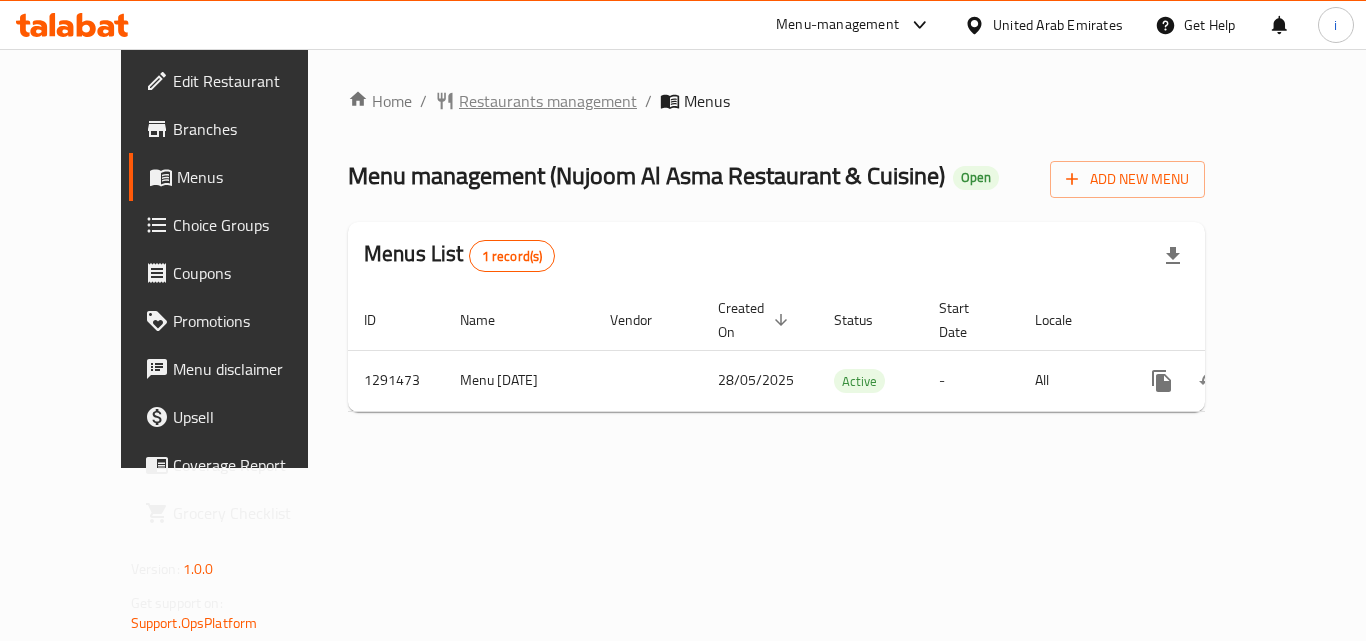 click on "Restaurants management" at bounding box center (548, 101) 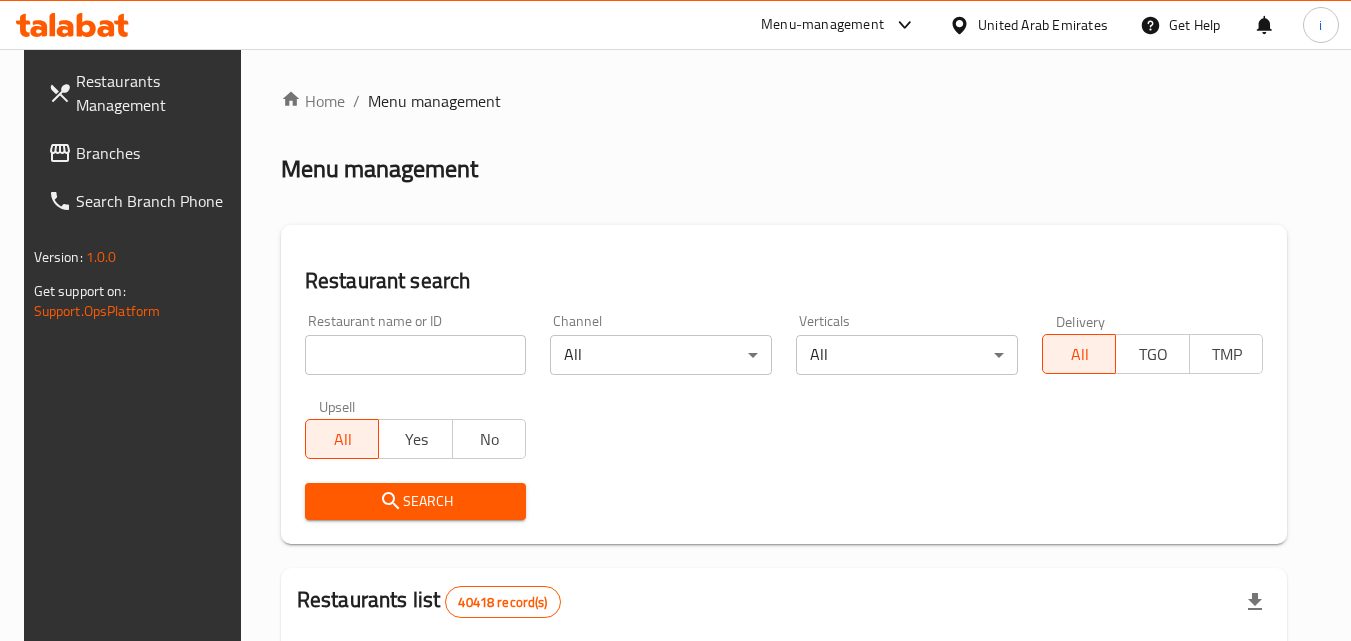 click at bounding box center [416, 355] 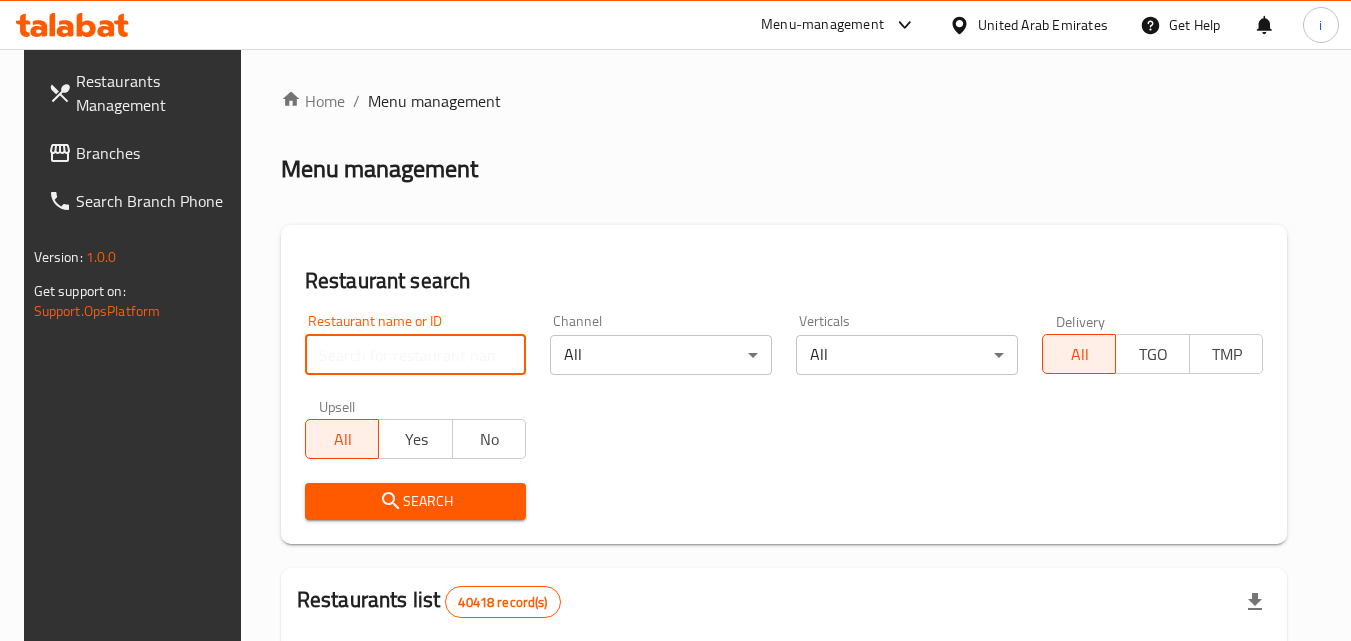 paste on "698679" 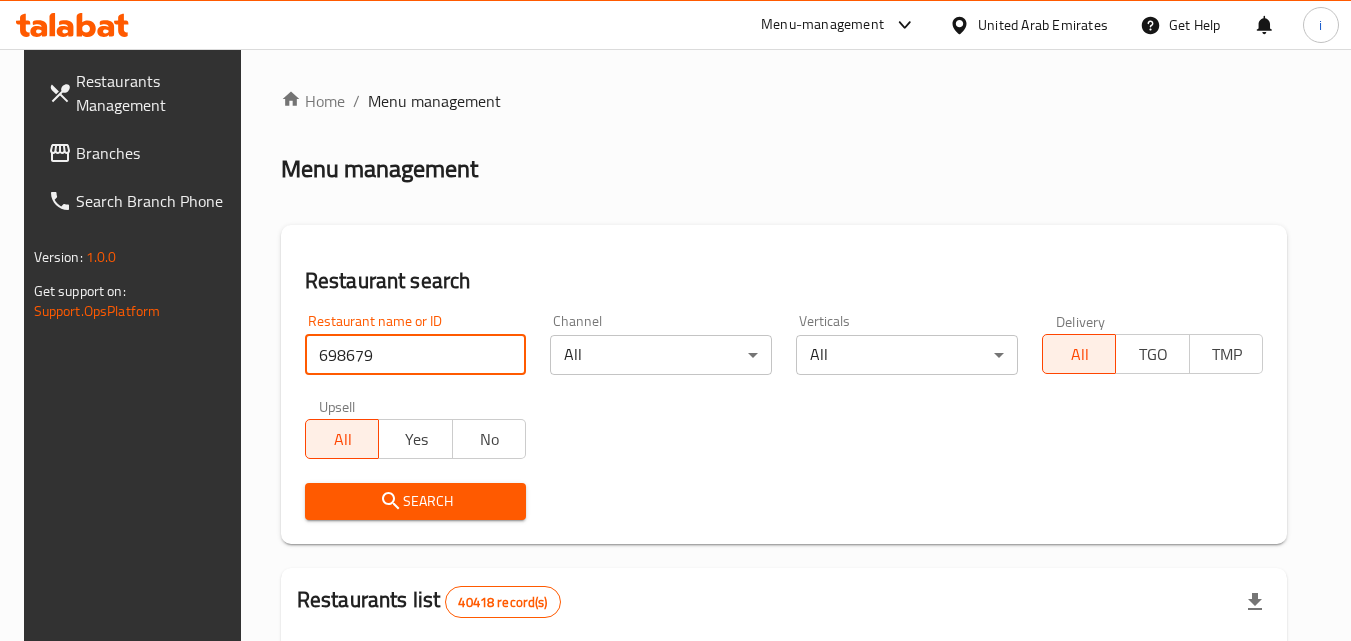 type on "698679" 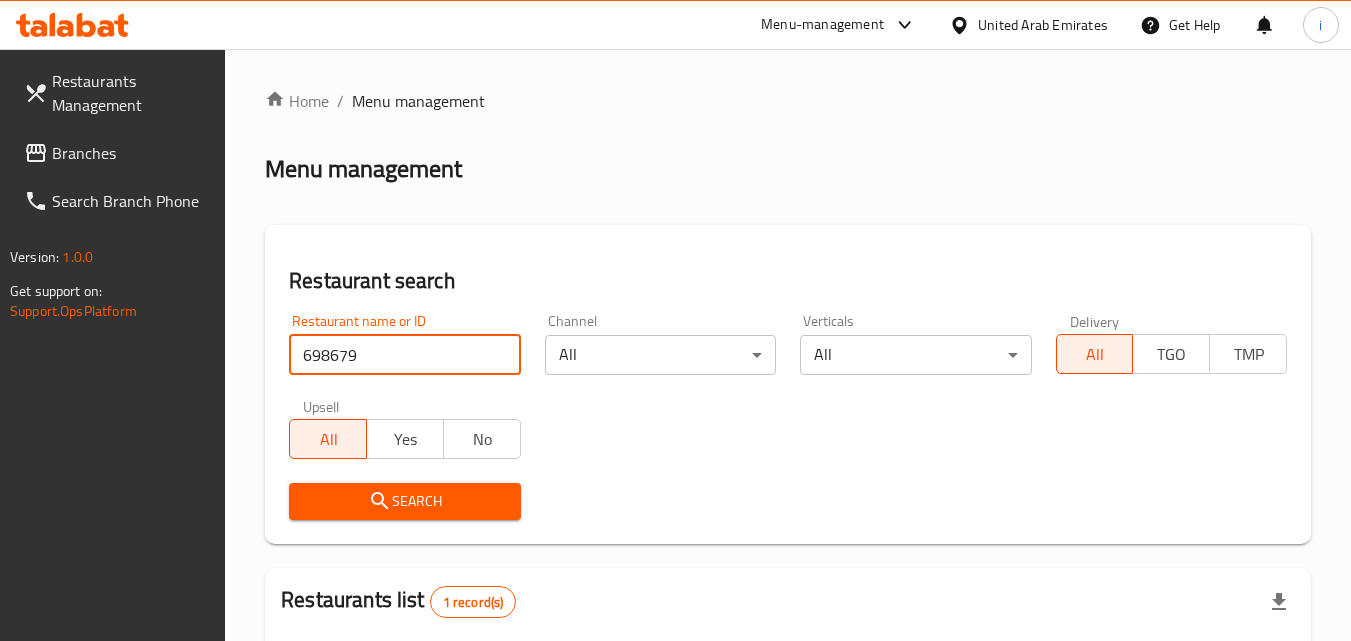 scroll, scrollTop: 276, scrollLeft: 0, axis: vertical 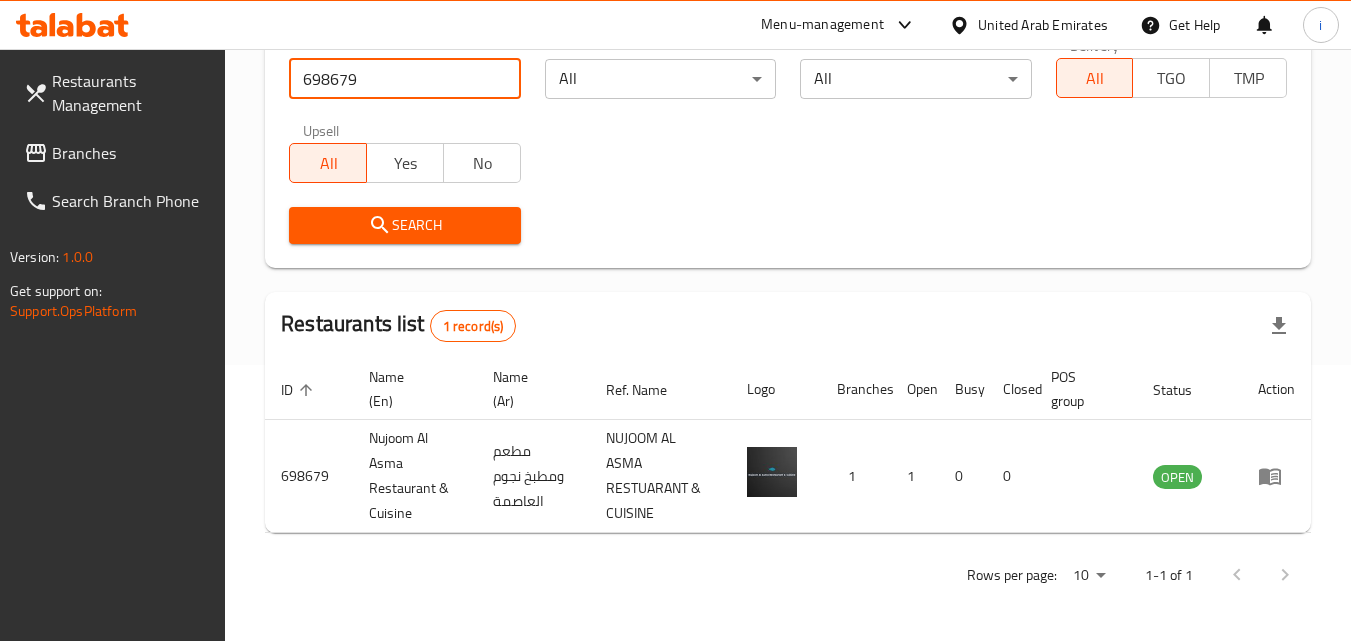 click 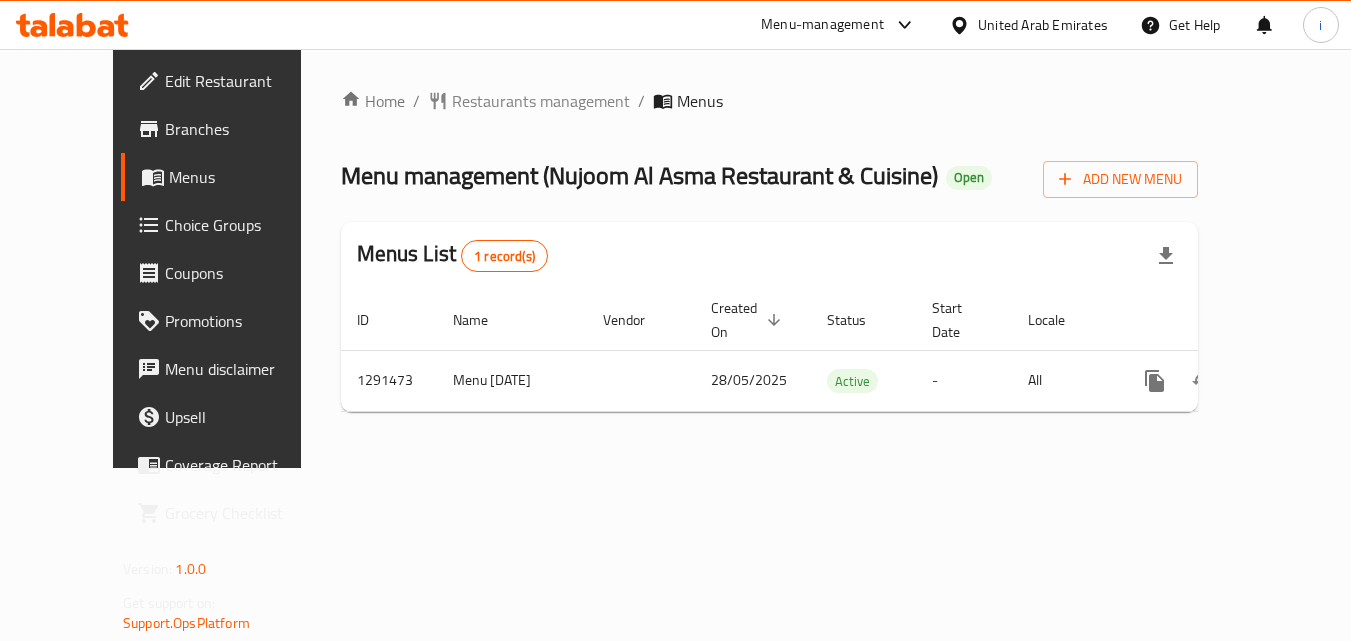 scroll, scrollTop: 0, scrollLeft: 0, axis: both 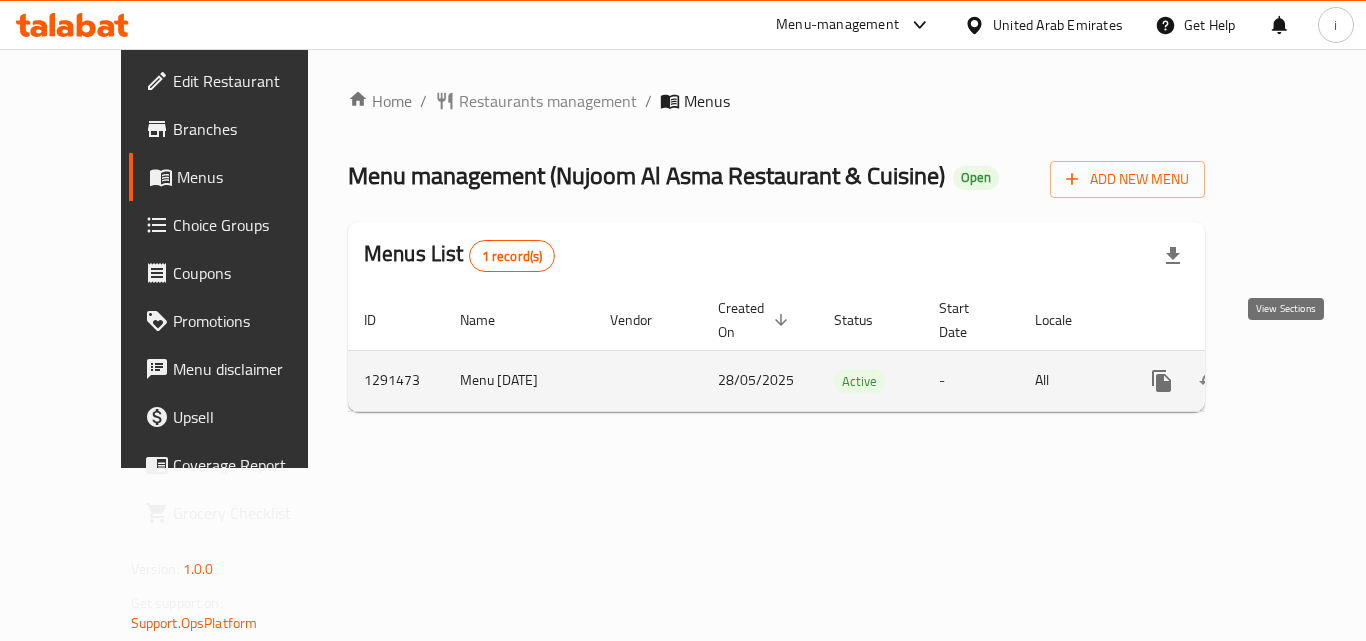 click 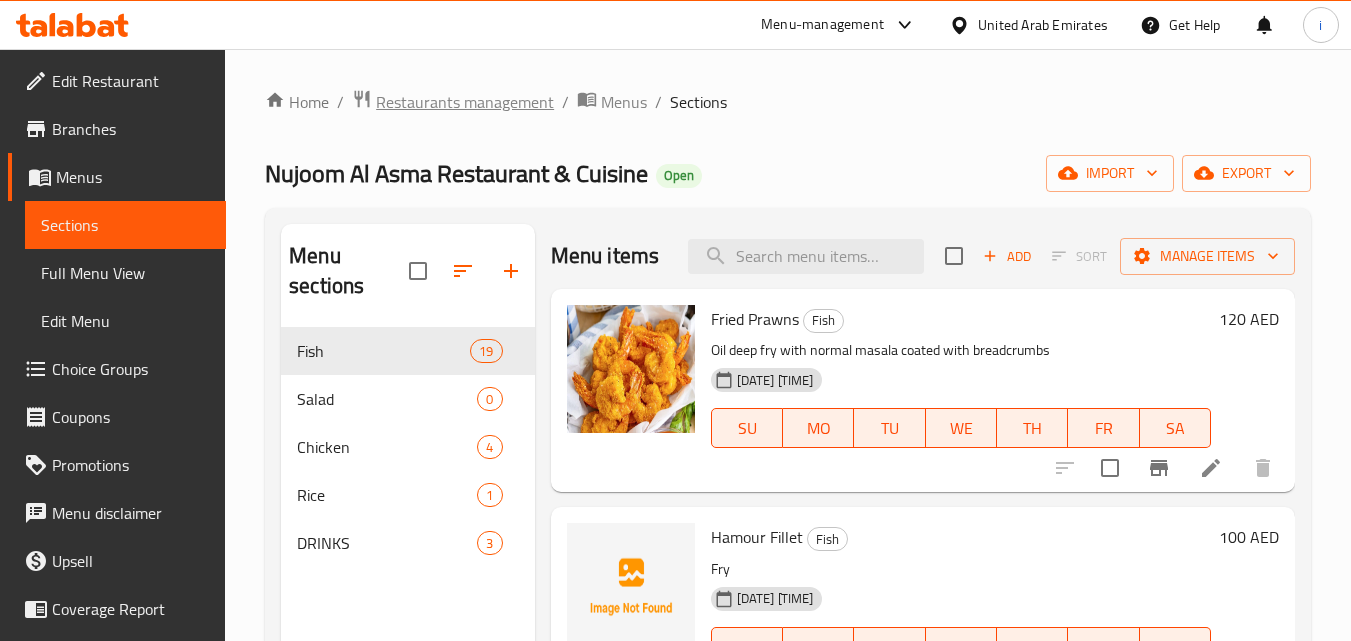 click on "Restaurants management" at bounding box center [465, 102] 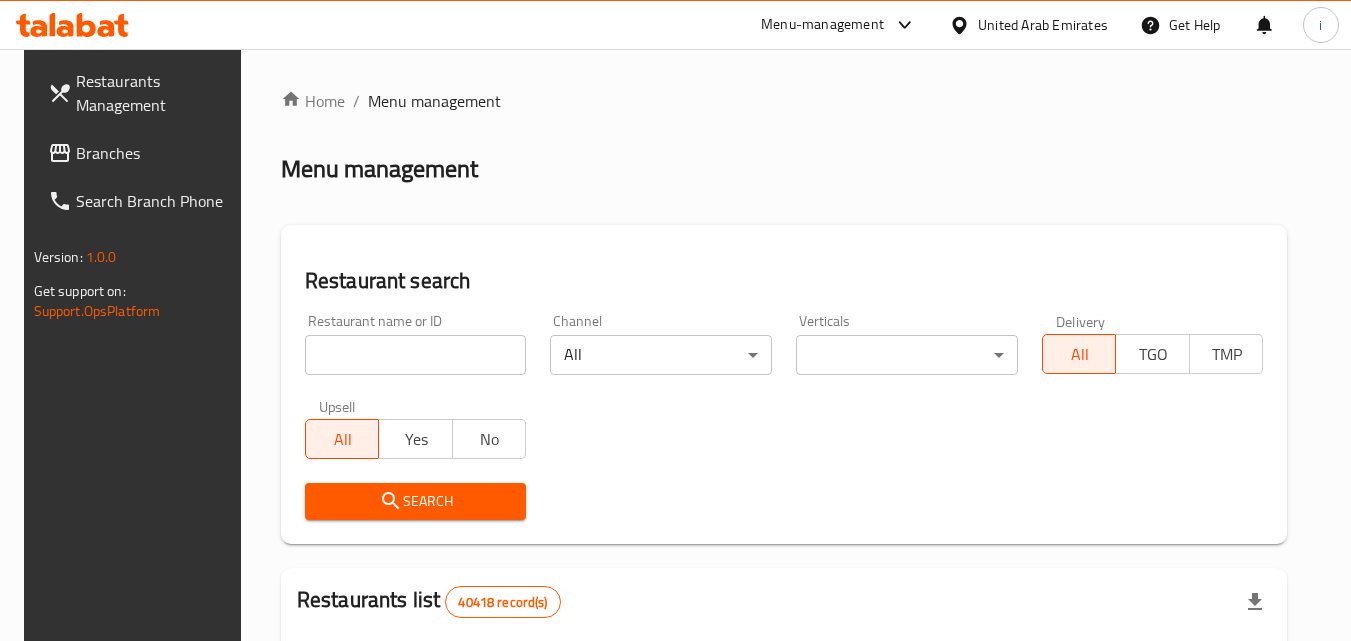 click at bounding box center (416, 355) 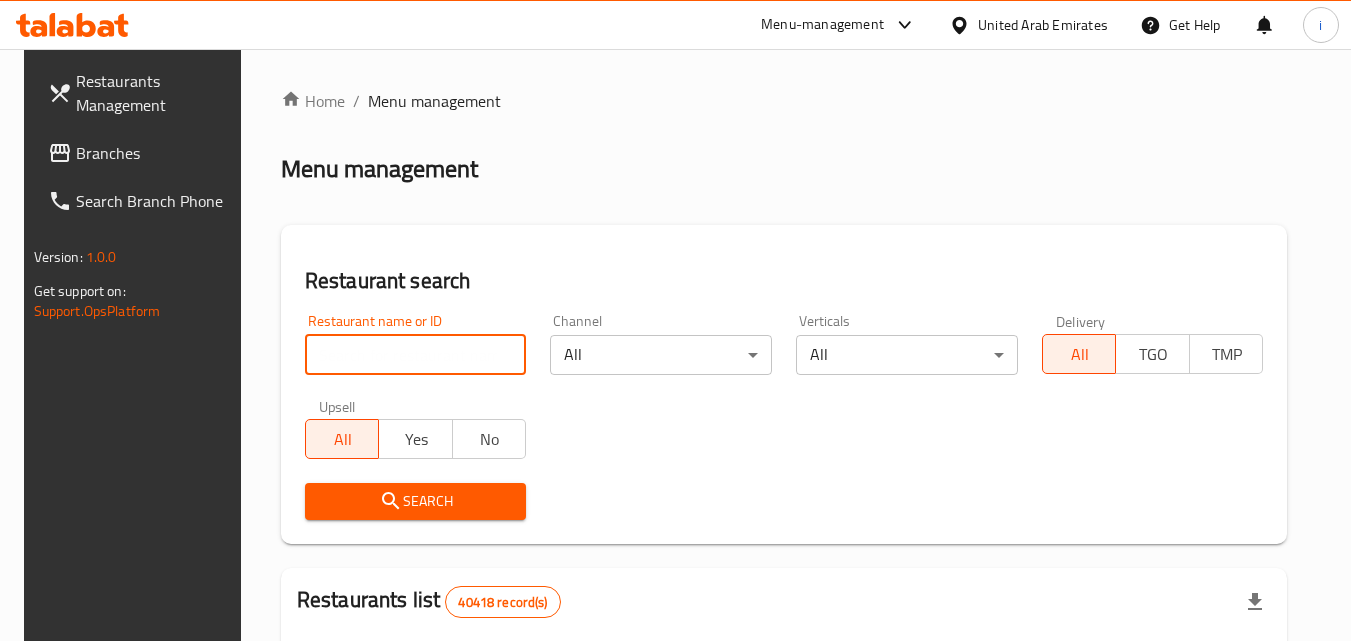 paste on "698679" 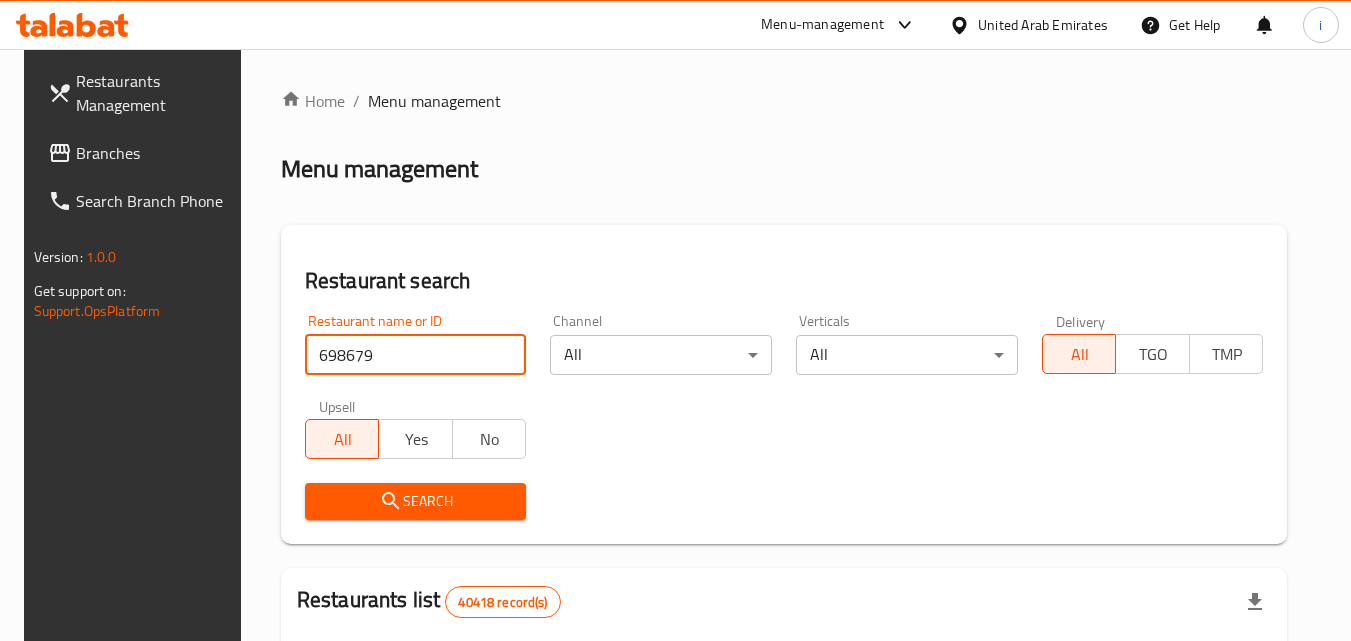 type on "698679" 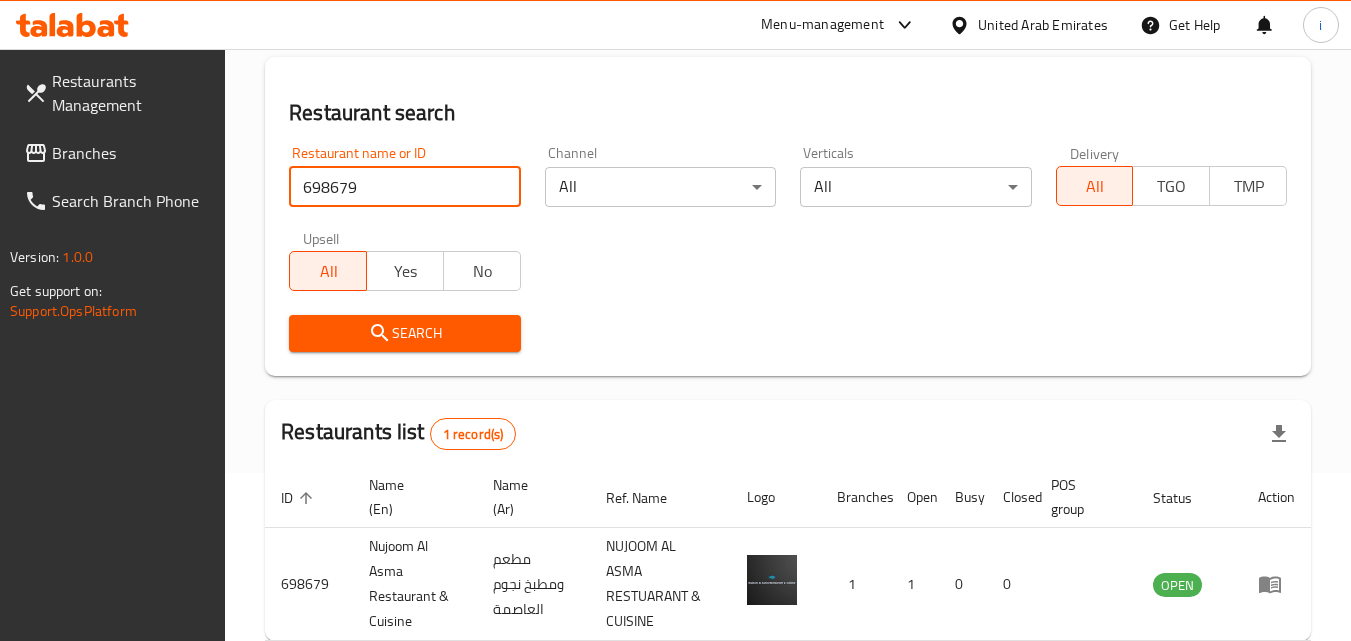 scroll, scrollTop: 276, scrollLeft: 0, axis: vertical 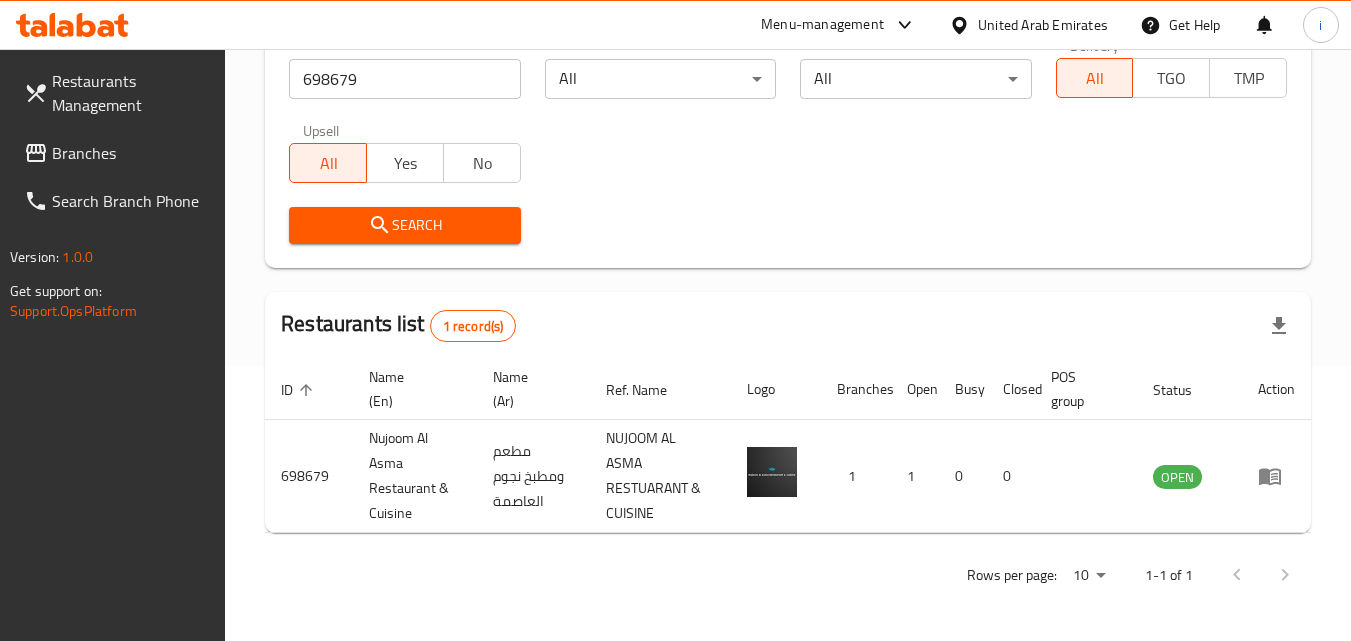 click on "Menu-management" at bounding box center (822, 25) 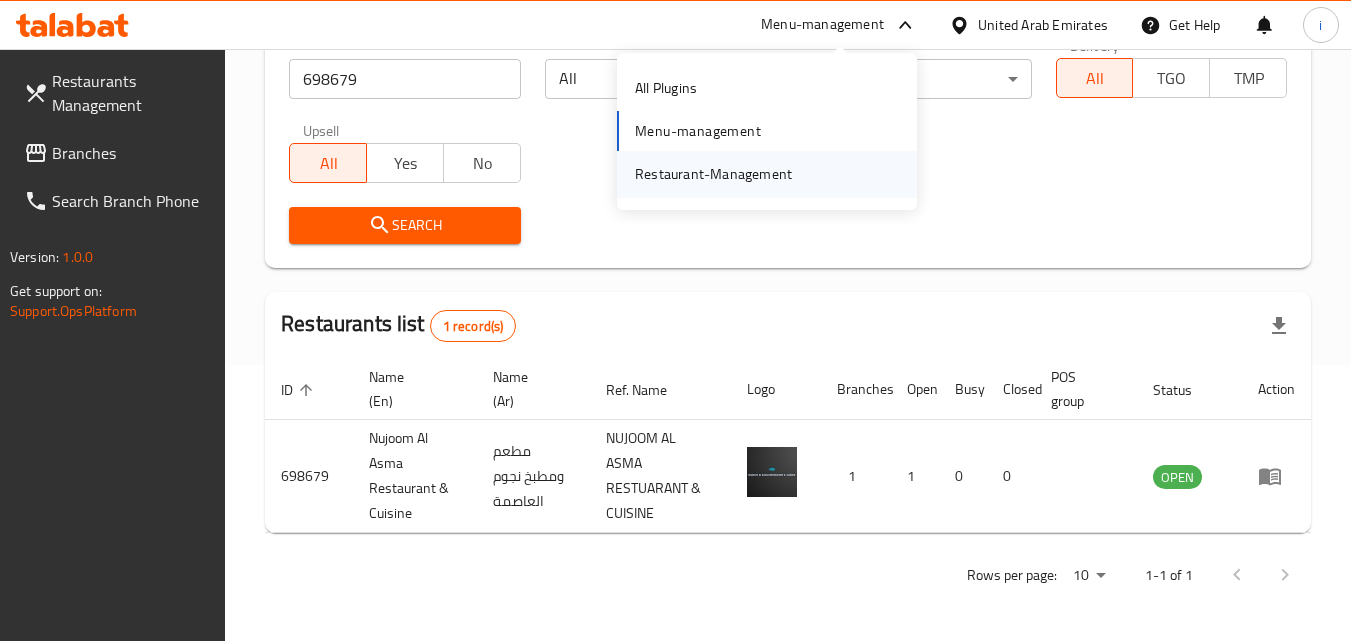 click on "Restaurant-Management" at bounding box center [713, 174] 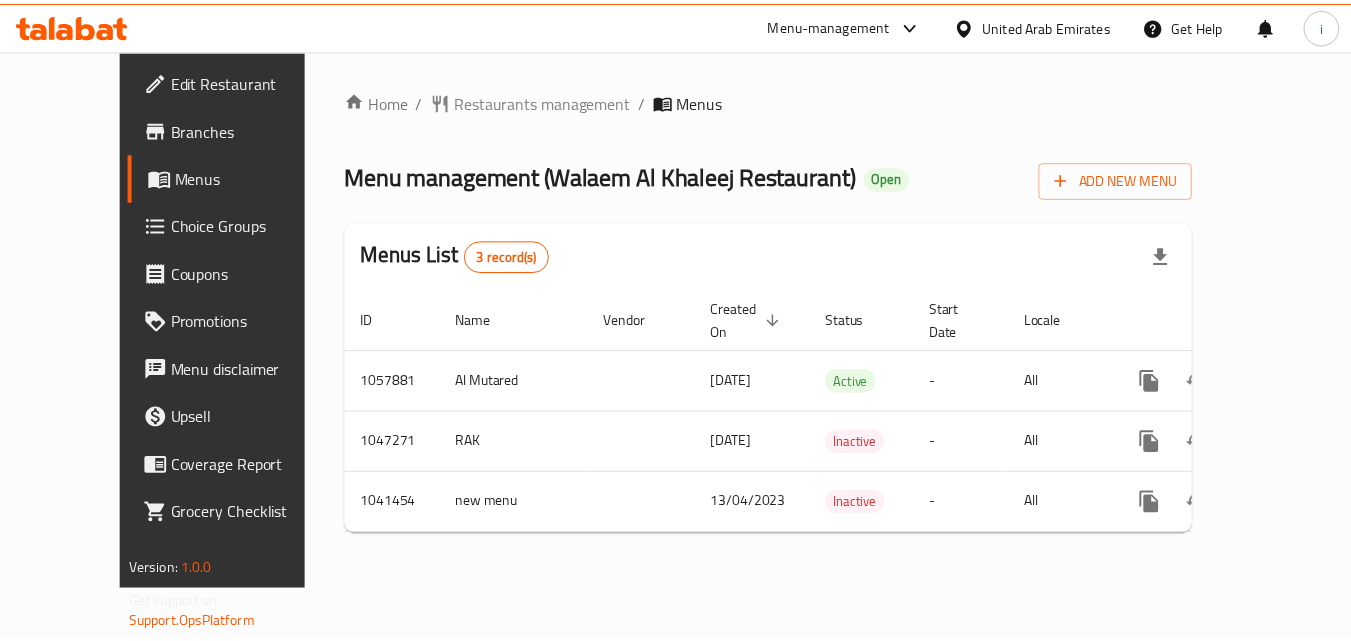 scroll, scrollTop: 0, scrollLeft: 0, axis: both 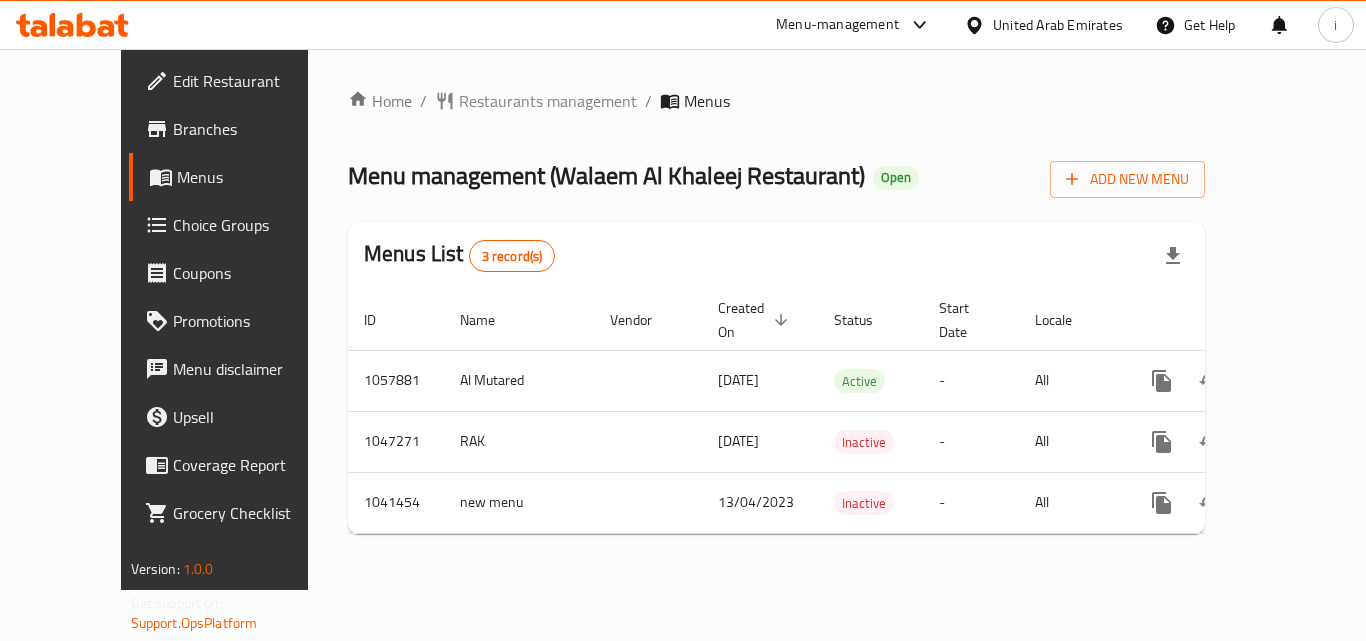 click on "Restaurants management" at bounding box center (548, 101) 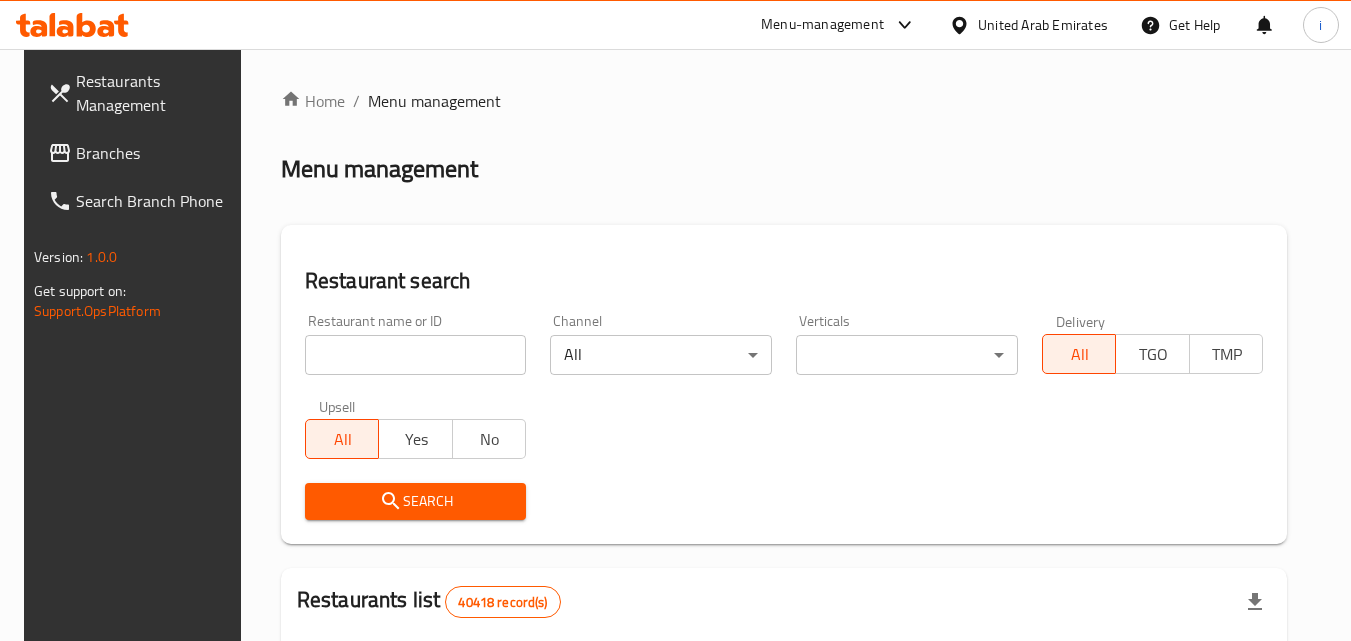 click at bounding box center [675, 320] 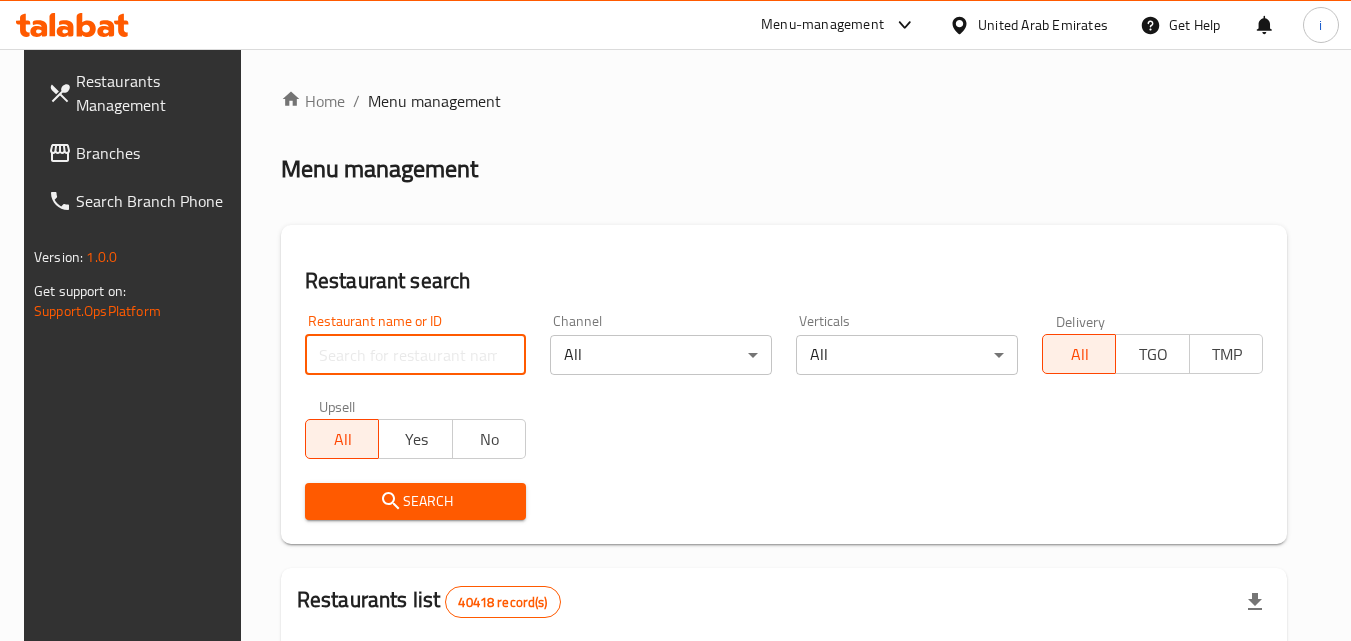 paste on "643563" 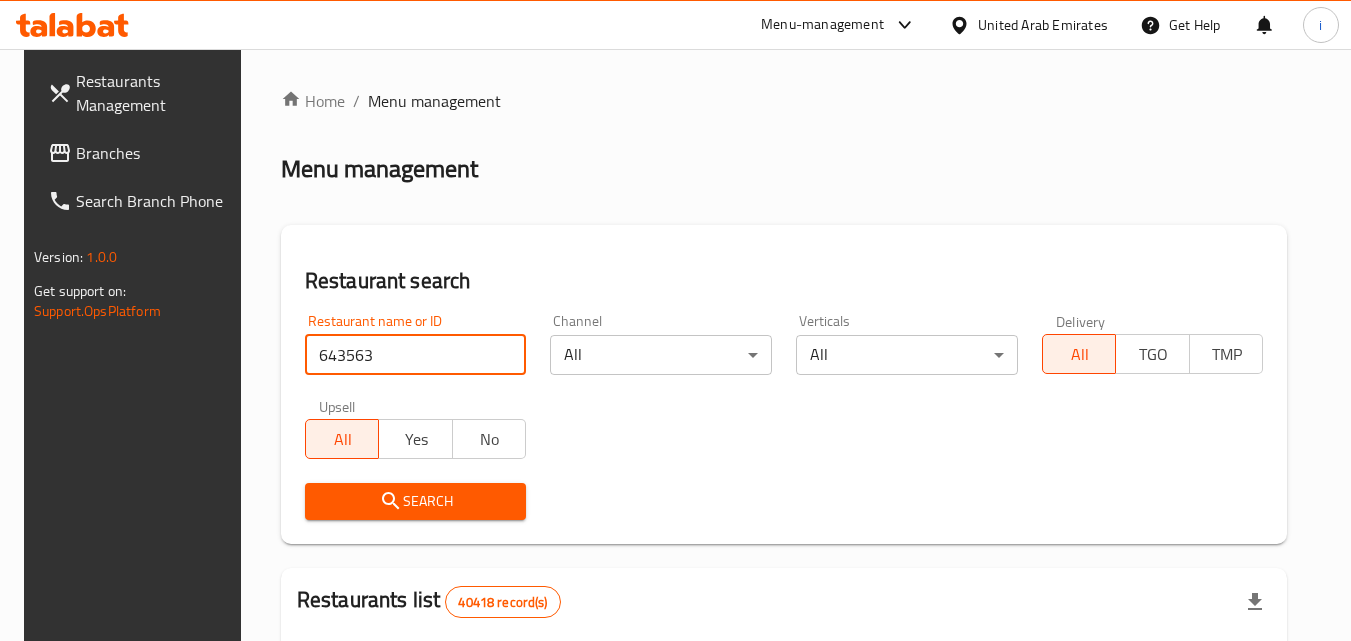 type on "643563" 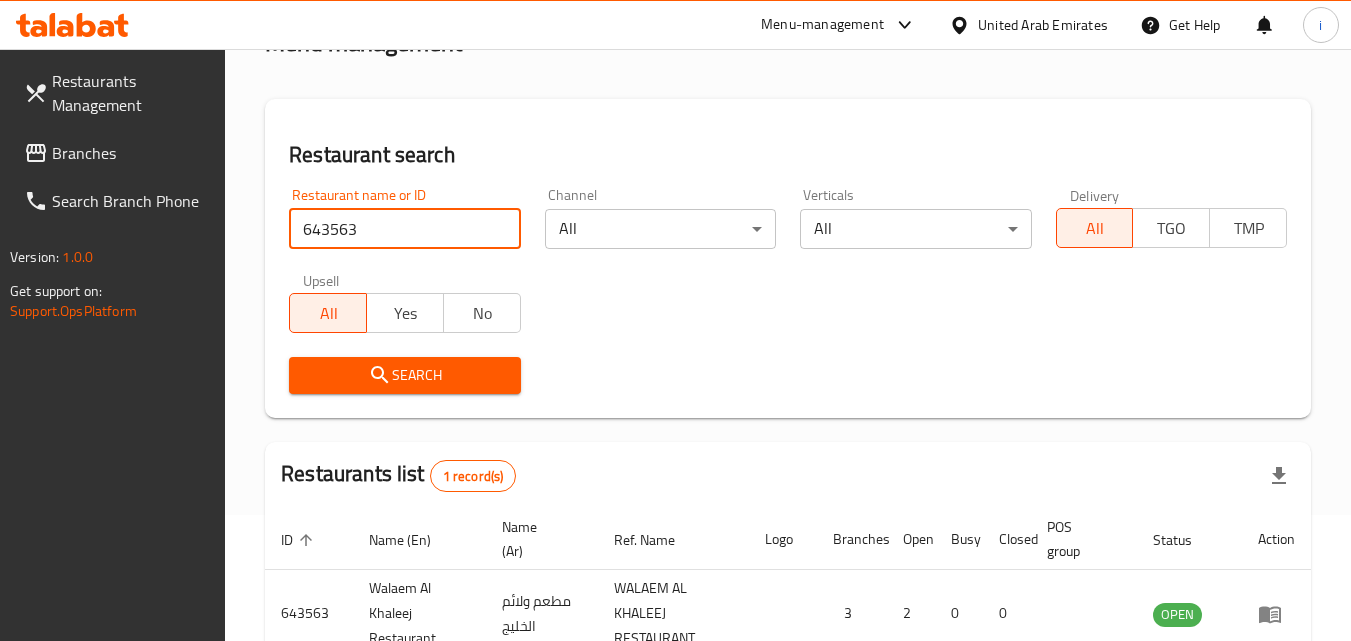 scroll, scrollTop: 251, scrollLeft: 0, axis: vertical 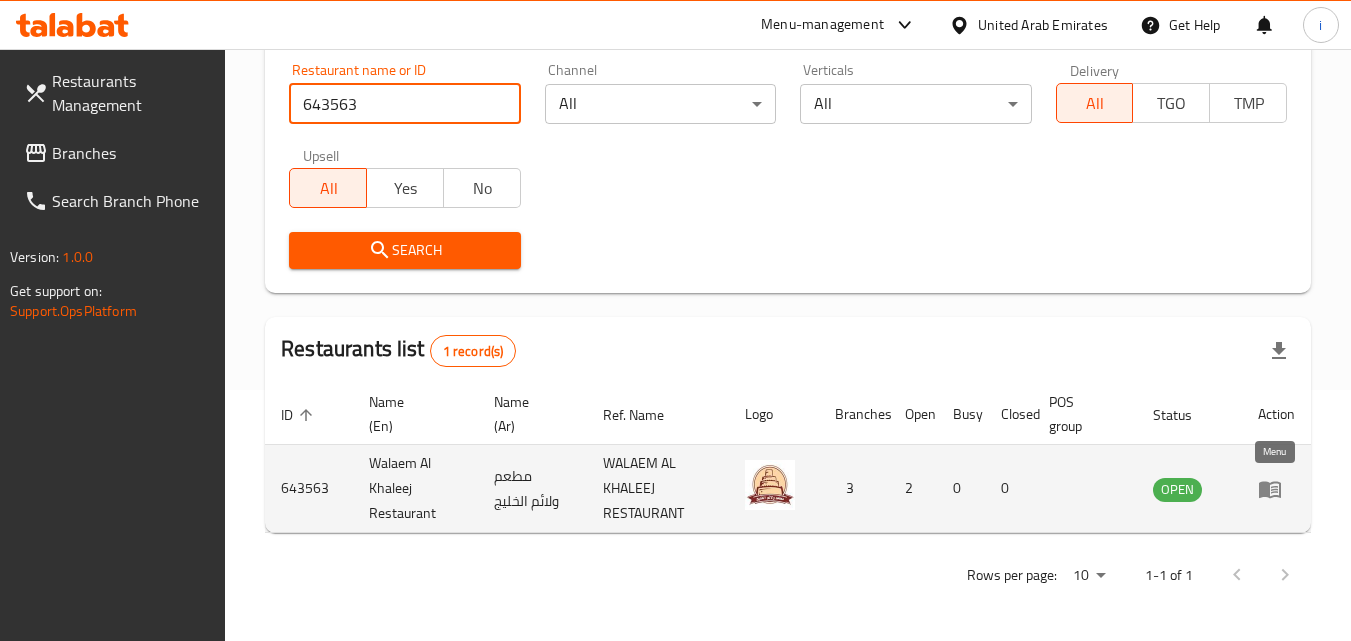 click 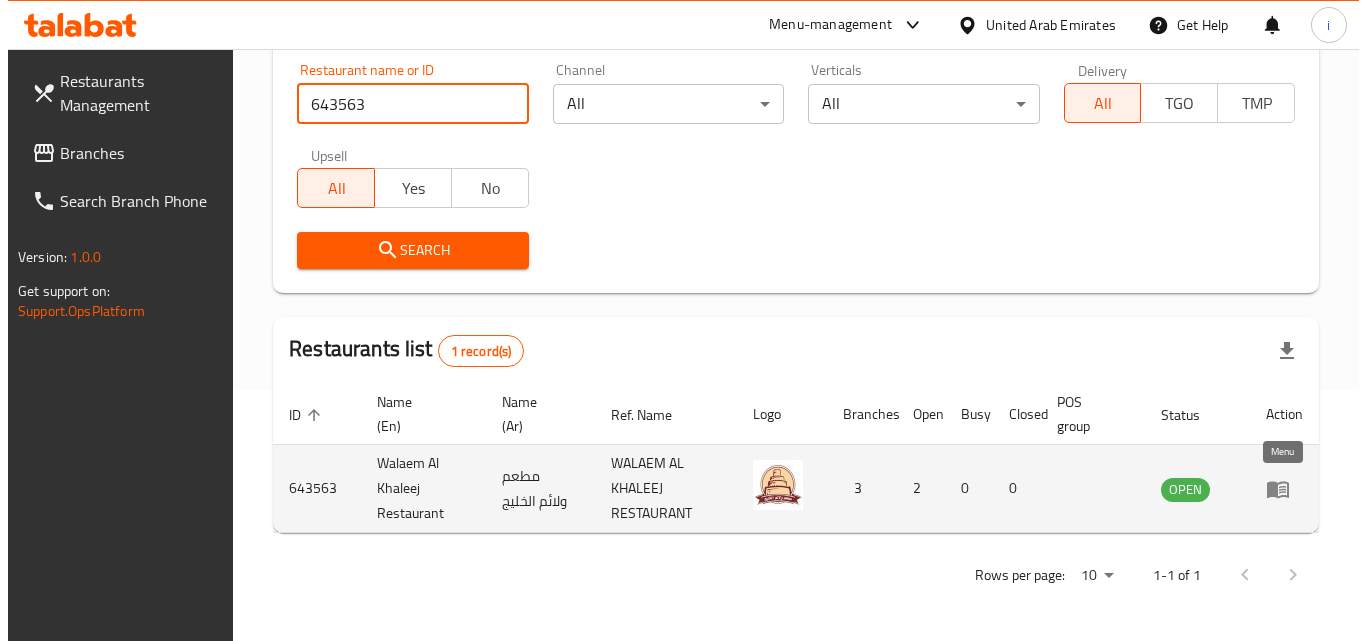 scroll, scrollTop: 0, scrollLeft: 0, axis: both 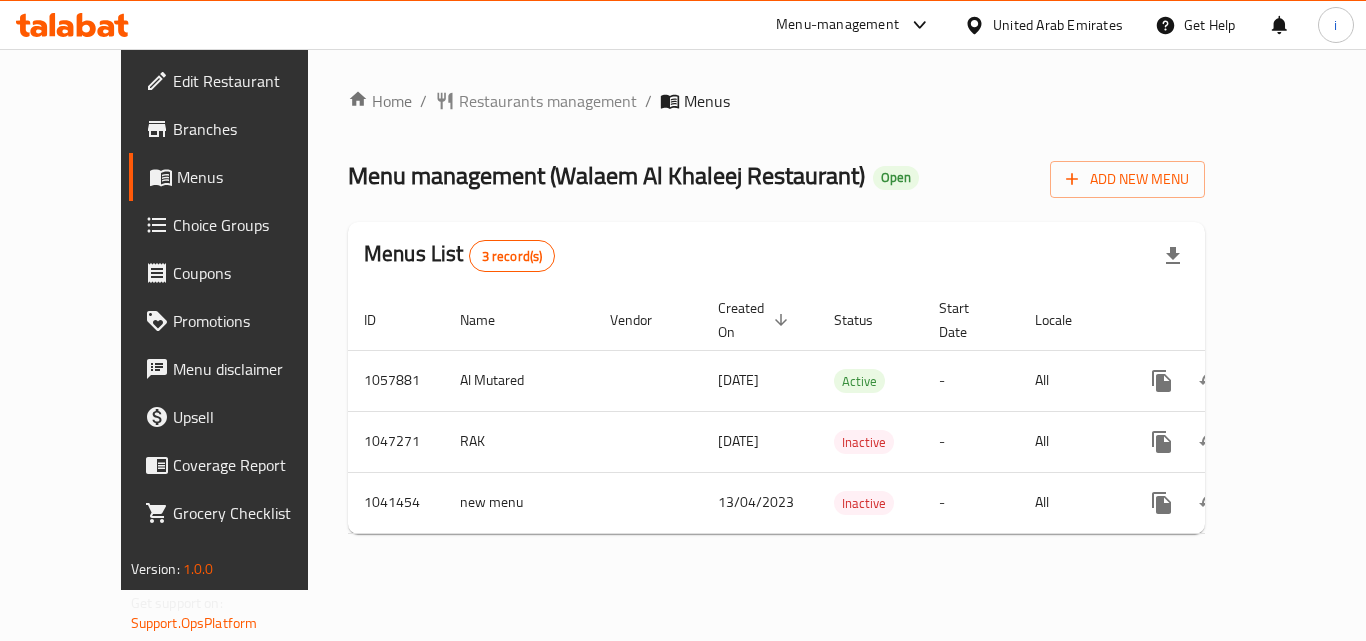 click on "Menu-management" at bounding box center (837, 25) 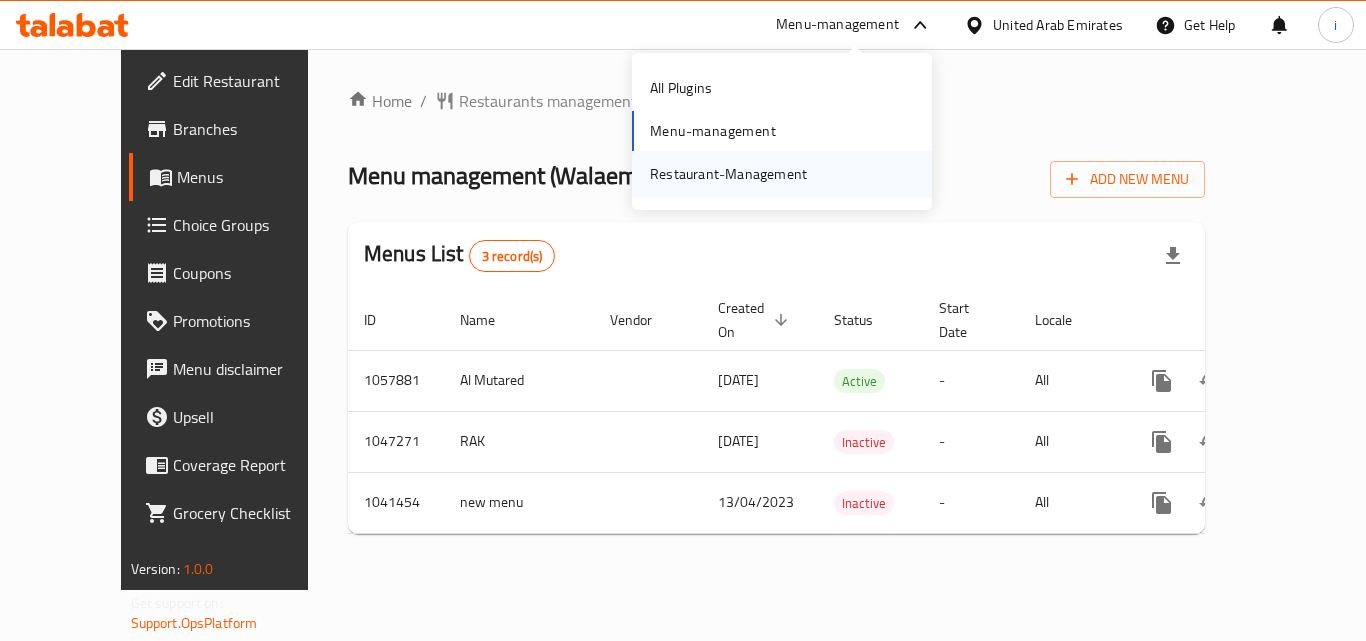 click on "Restaurant-Management" at bounding box center [728, 174] 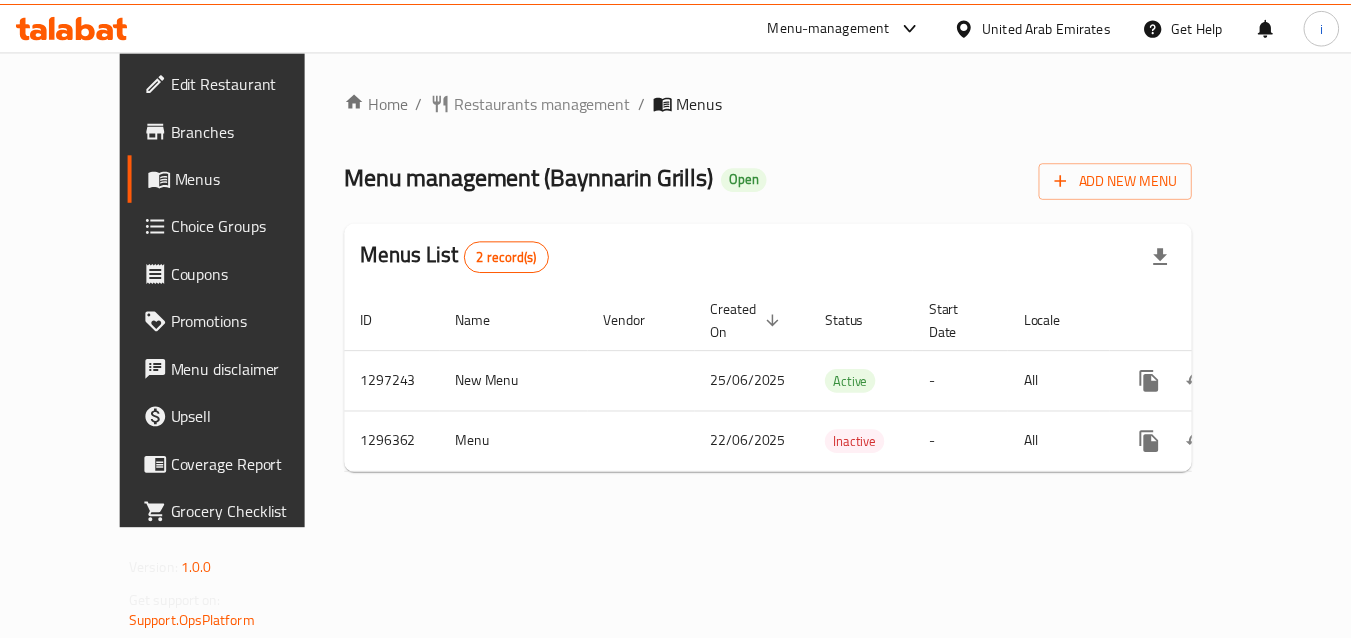 scroll, scrollTop: 0, scrollLeft: 0, axis: both 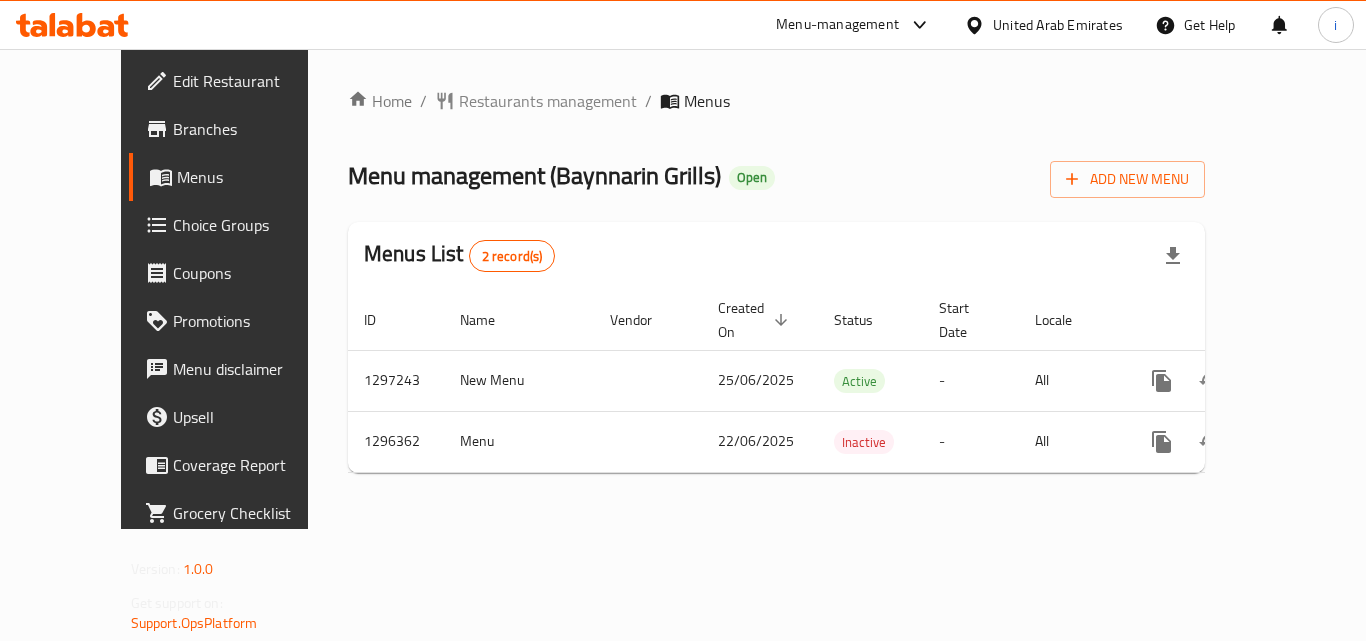 click on "Home / Restaurants management / Menus Menu management ( Baynnarin Grills )  Open Add New Menu Menus List   2 record(s) ID Name Vendor Created On sorted descending Status Start Date Locale Actions 1297243 New Menu [DATE] Active - All 1296362 Menu [DATE] Inactive - All" at bounding box center (776, 289) 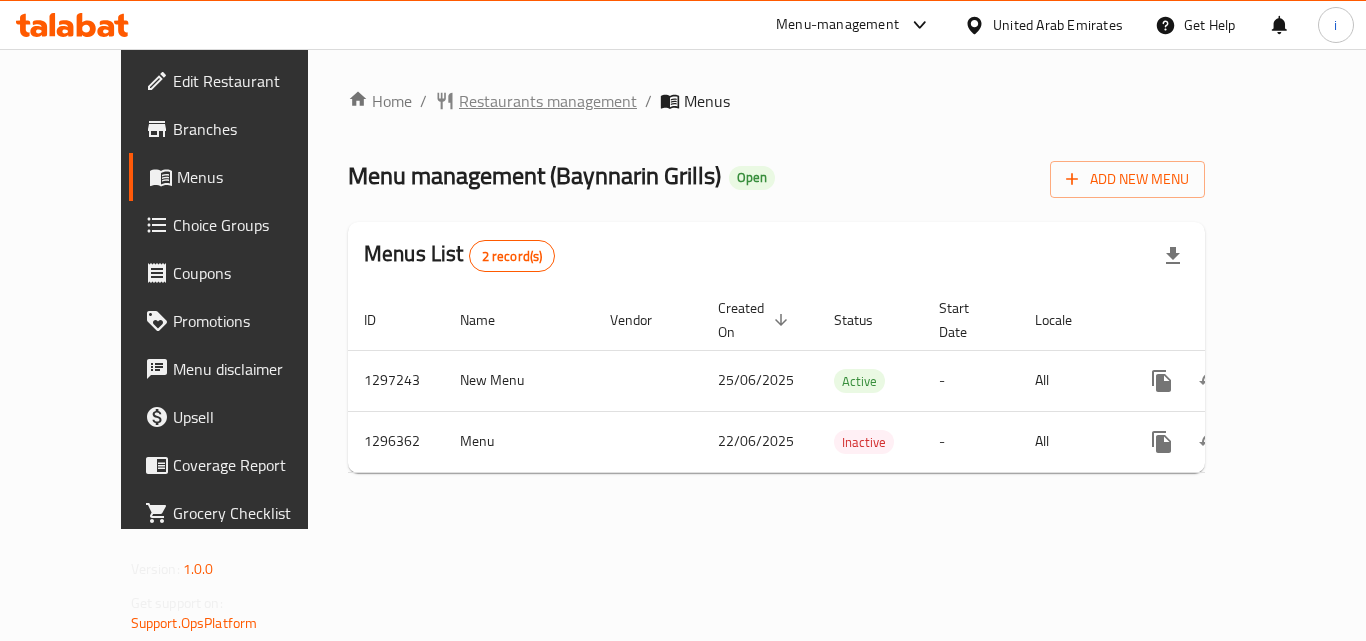 click on "Restaurants management" at bounding box center (548, 101) 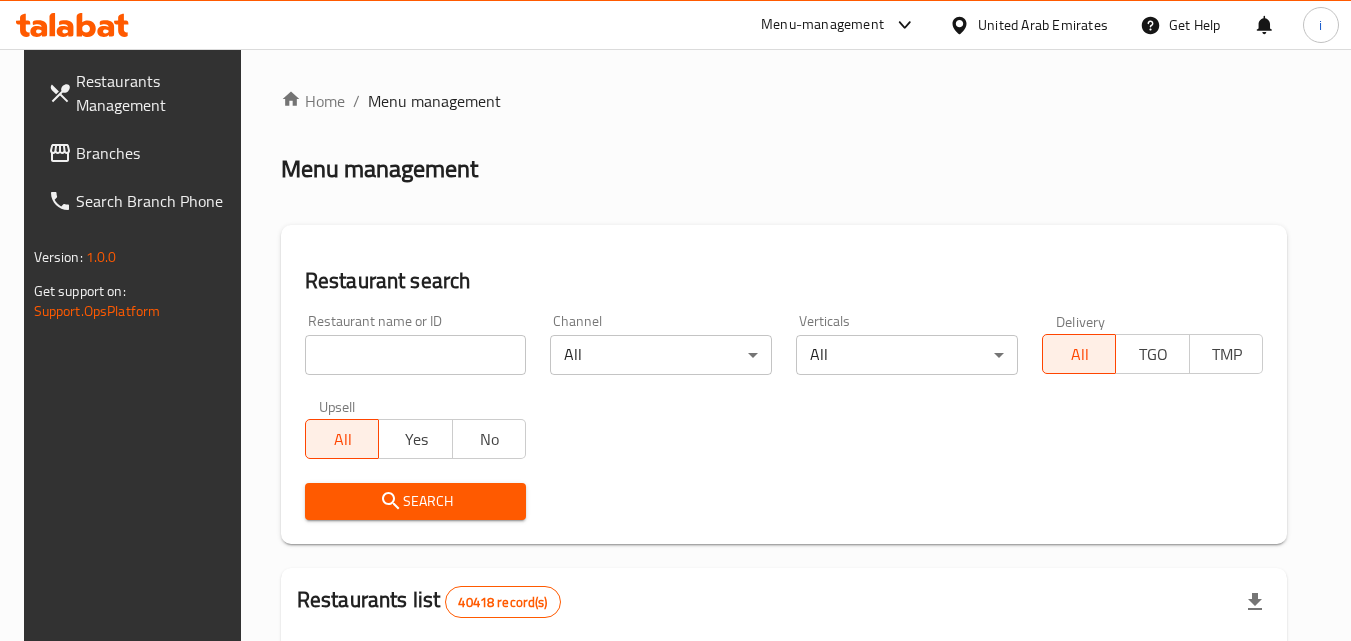 click at bounding box center (416, 355) 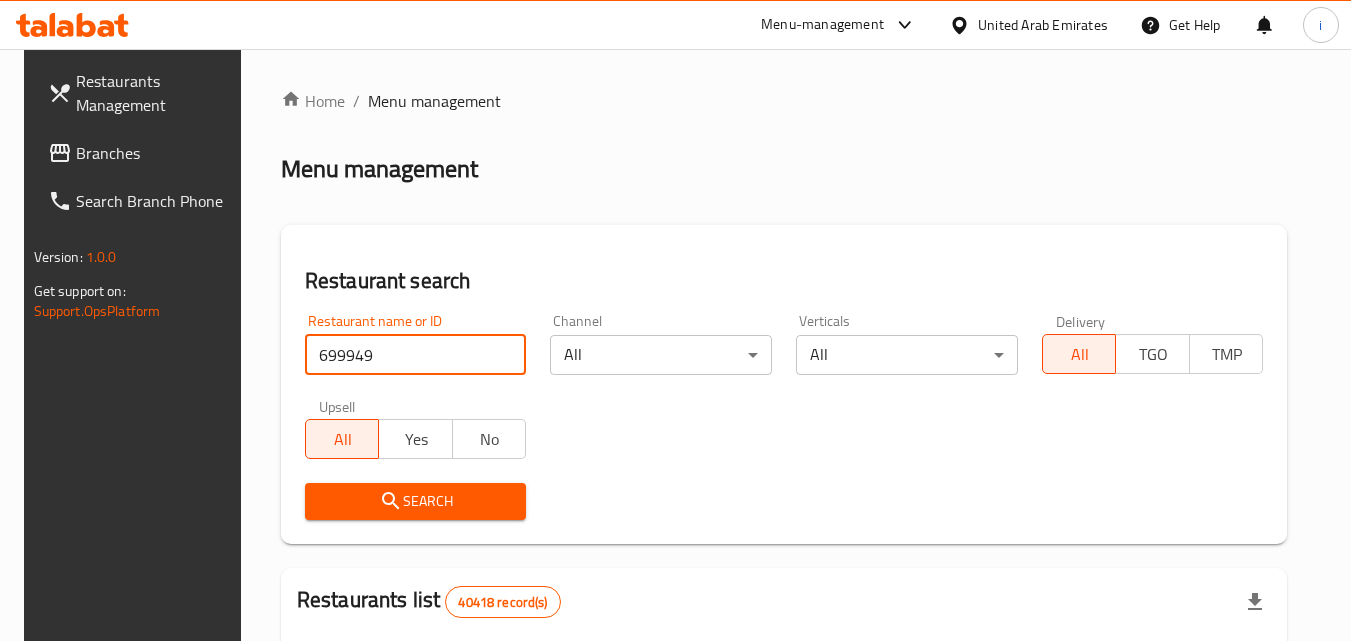 type on "699949" 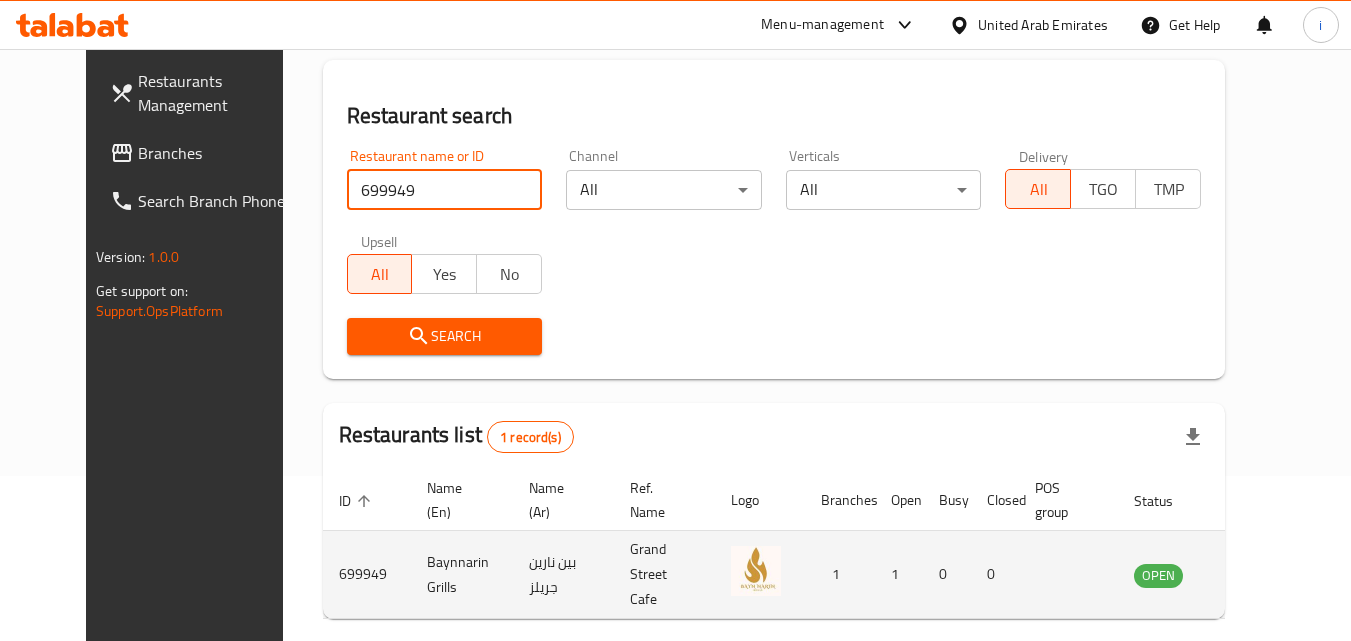 scroll, scrollTop: 234, scrollLeft: 0, axis: vertical 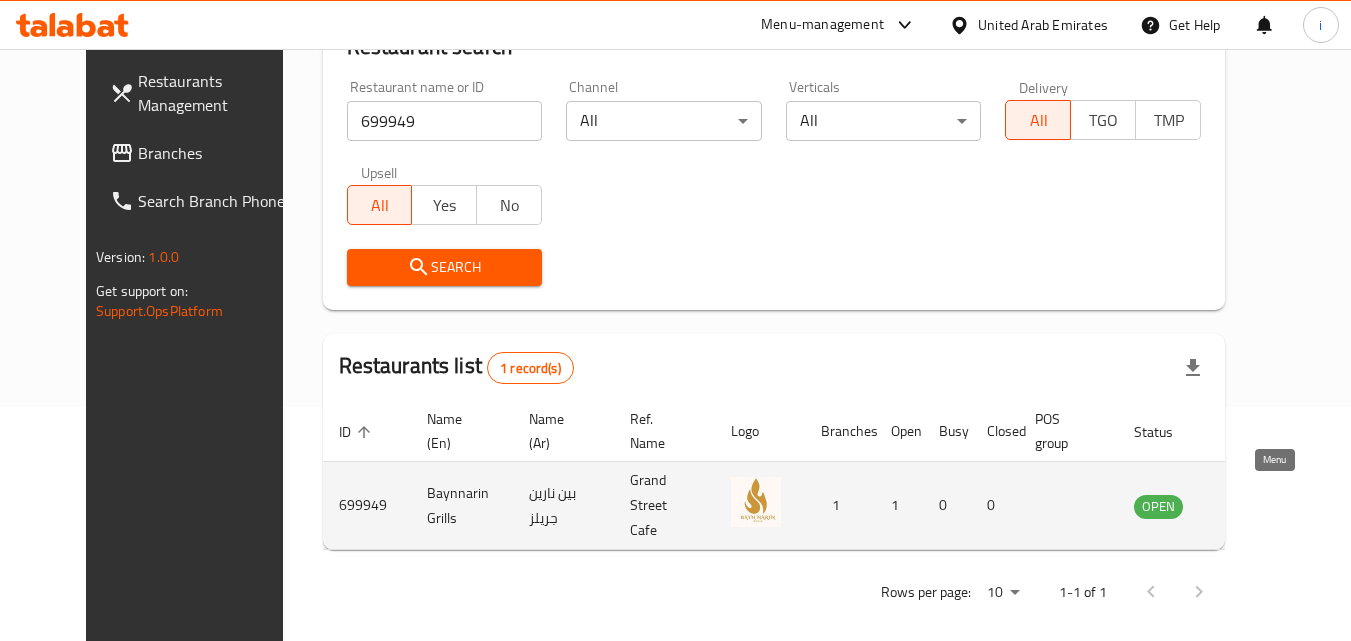 click at bounding box center [1257, 506] 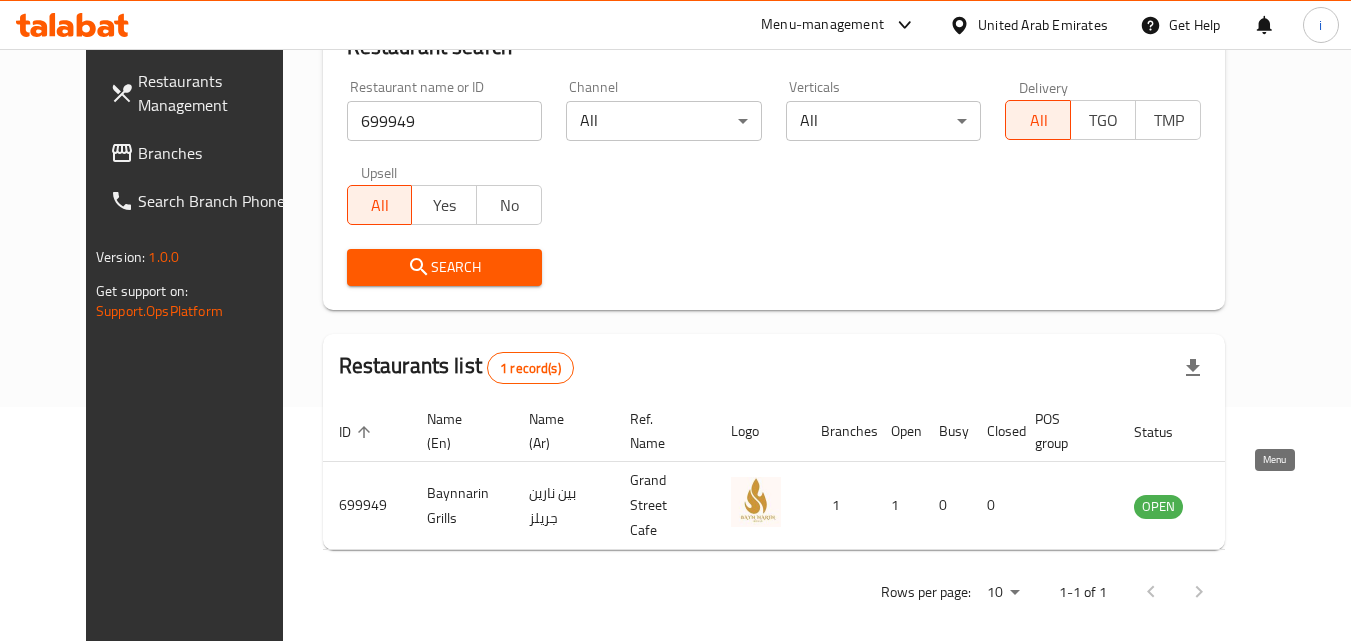 scroll, scrollTop: 0, scrollLeft: 0, axis: both 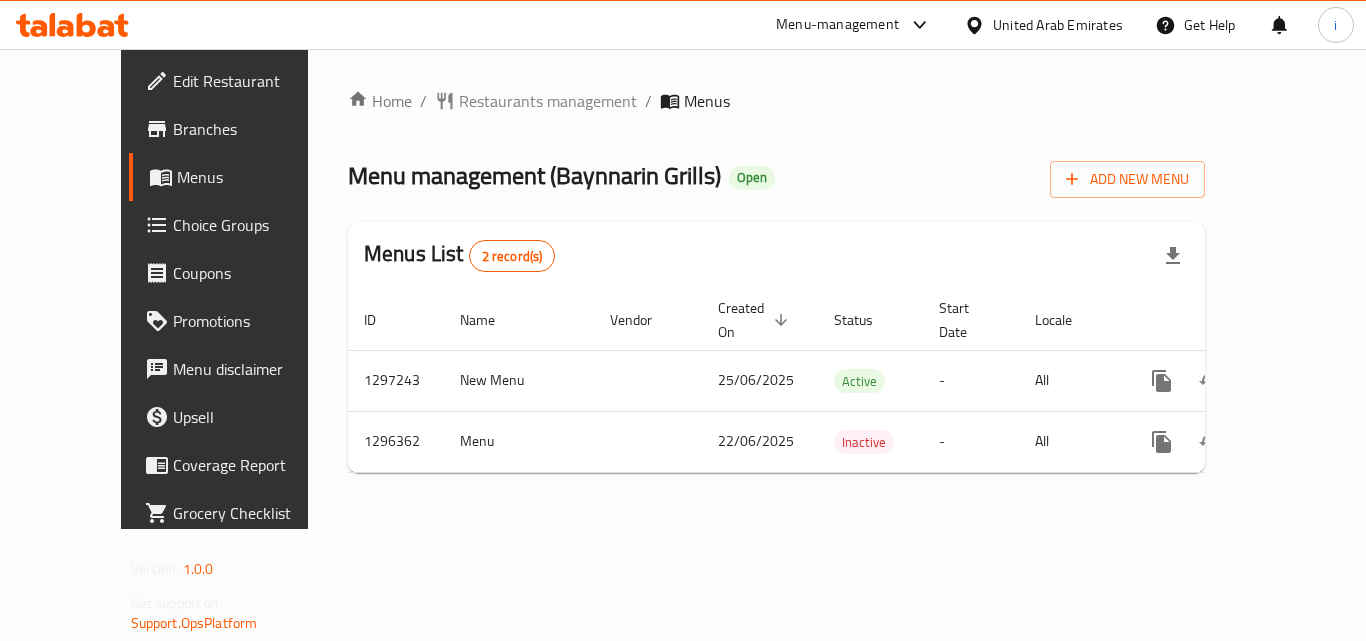 click on "United Arab Emirates" at bounding box center (1058, 25) 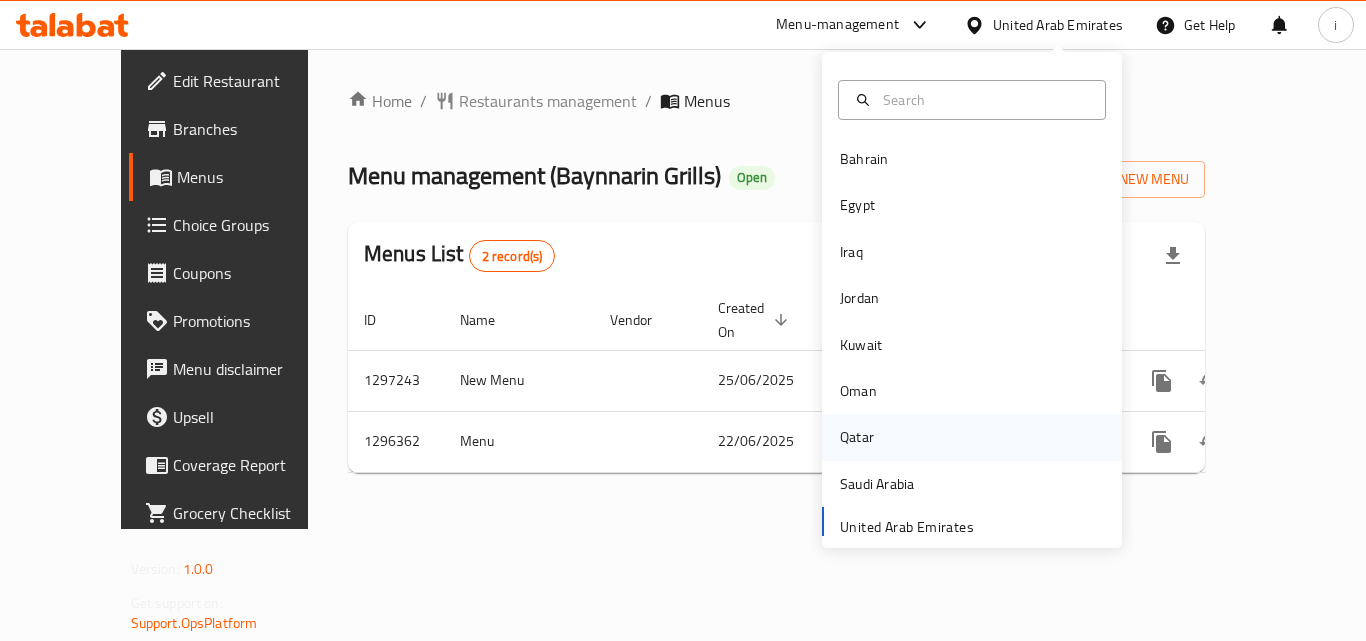 click on "Qatar" at bounding box center (857, 437) 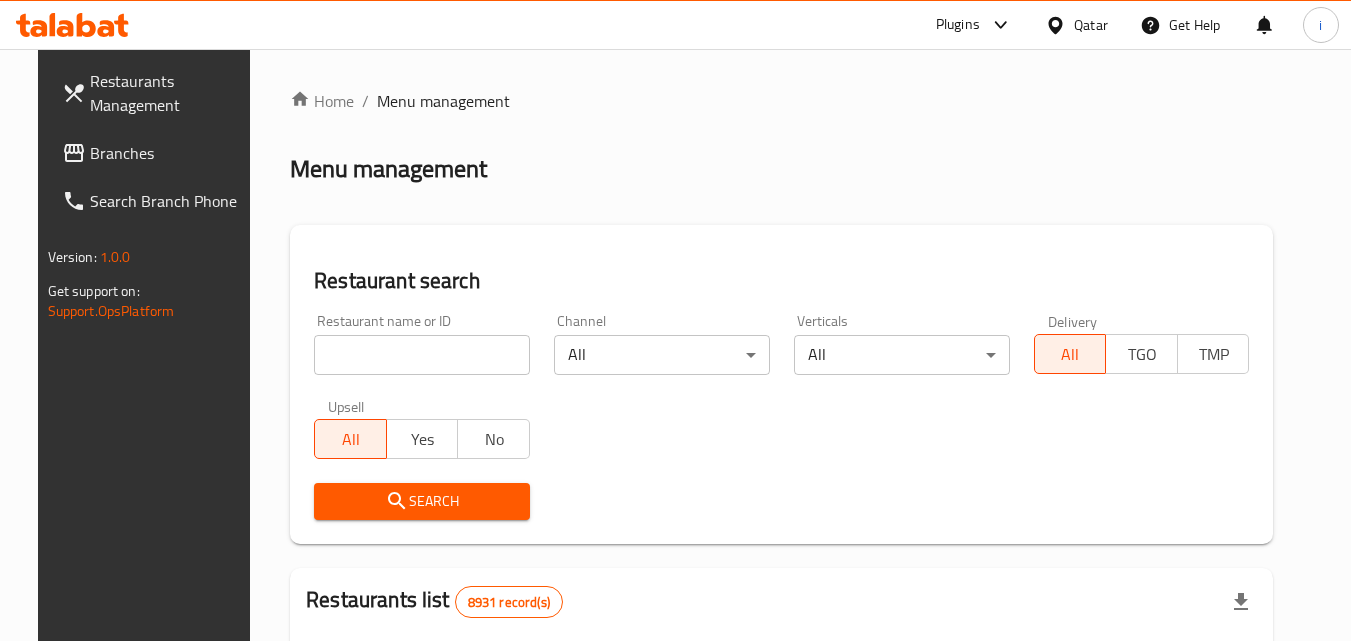 click 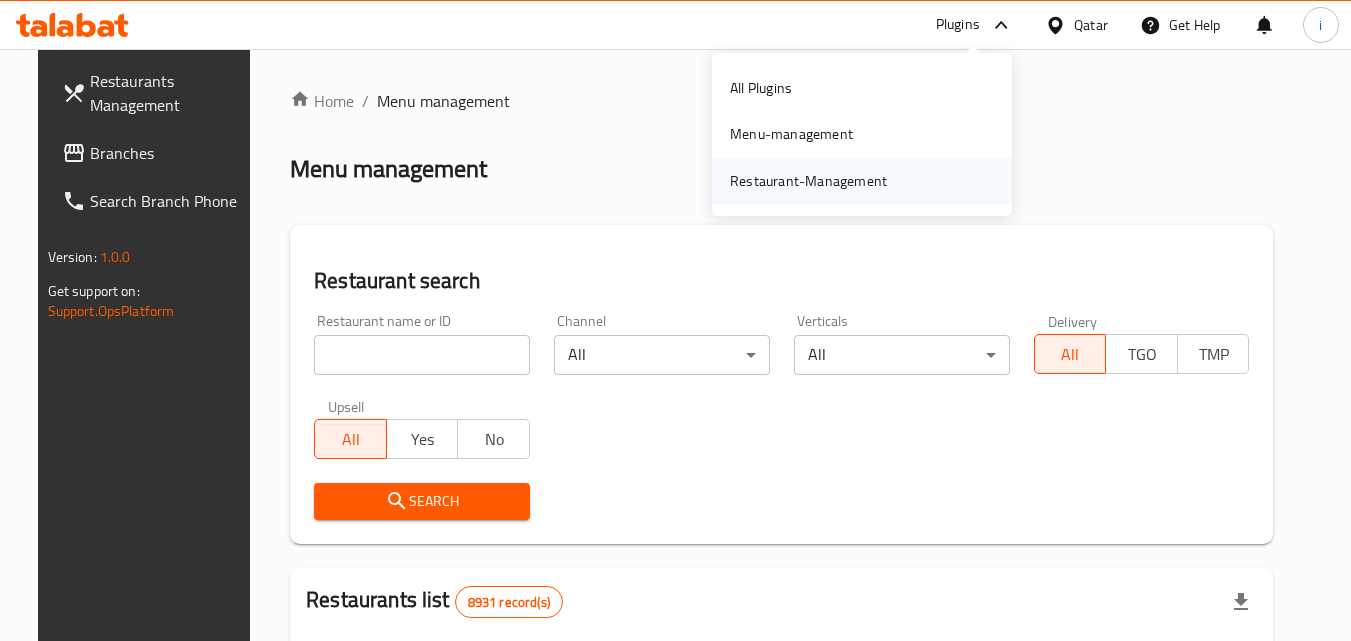 click on "Restaurant-Management" at bounding box center (808, 181) 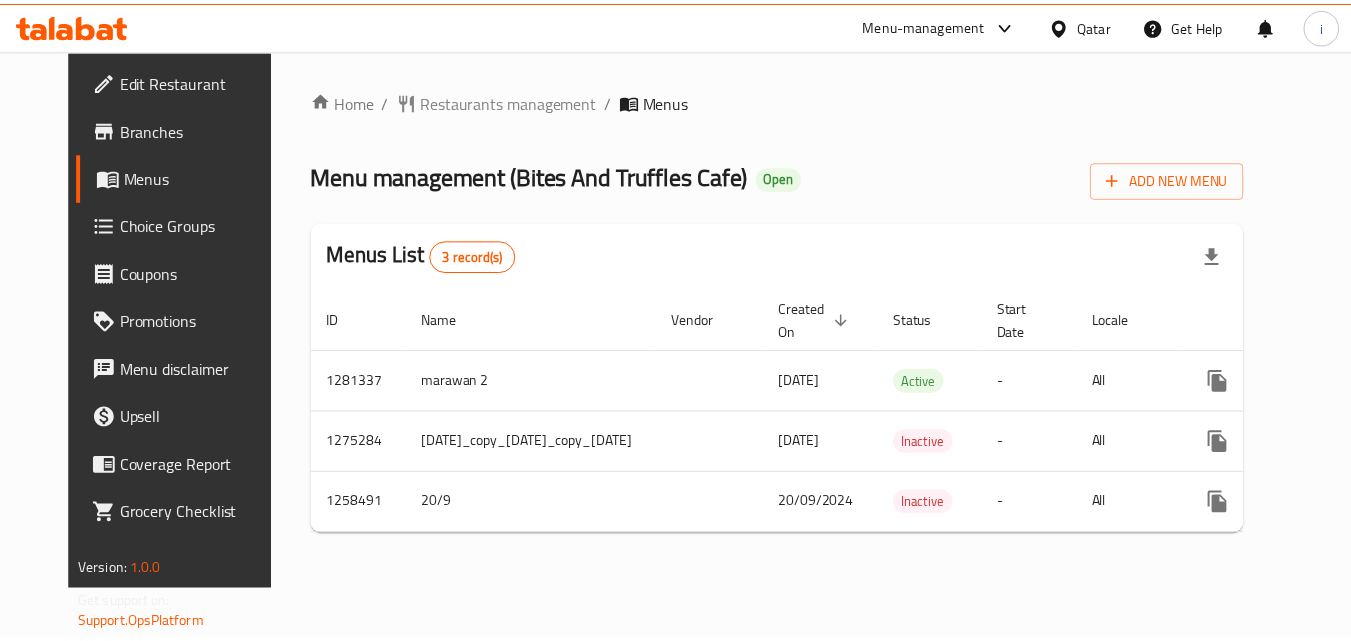 scroll, scrollTop: 0, scrollLeft: 0, axis: both 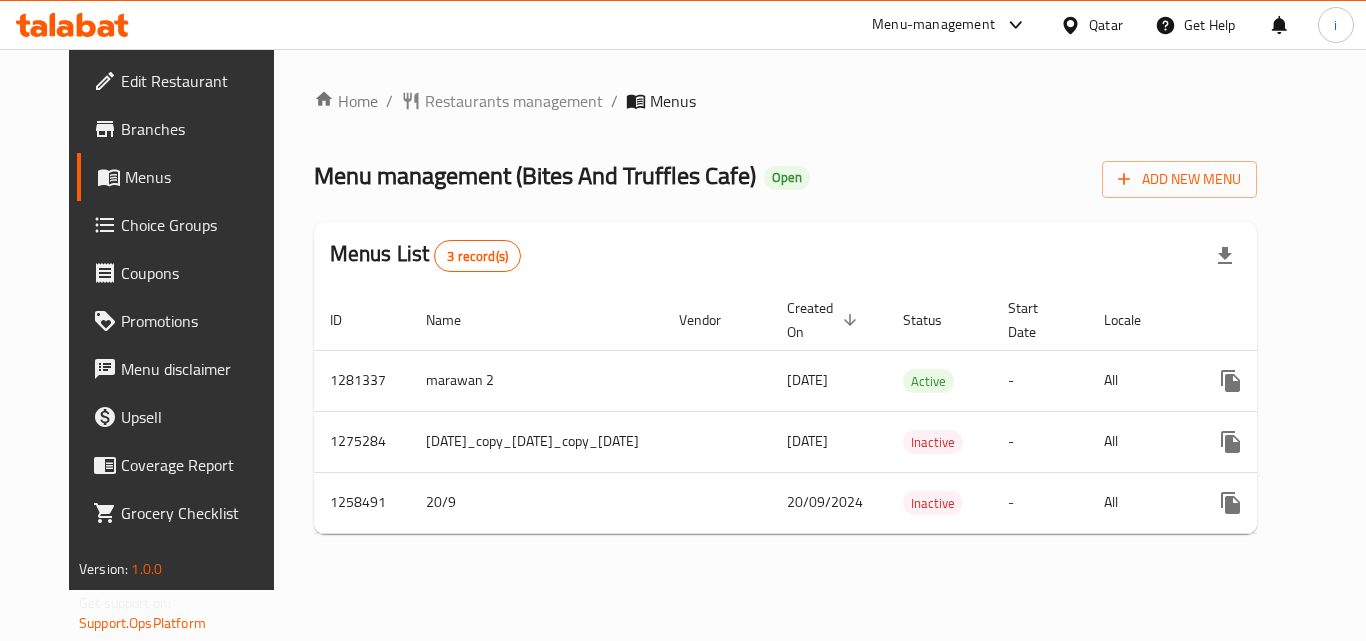click on "Restaurants management" at bounding box center (514, 101) 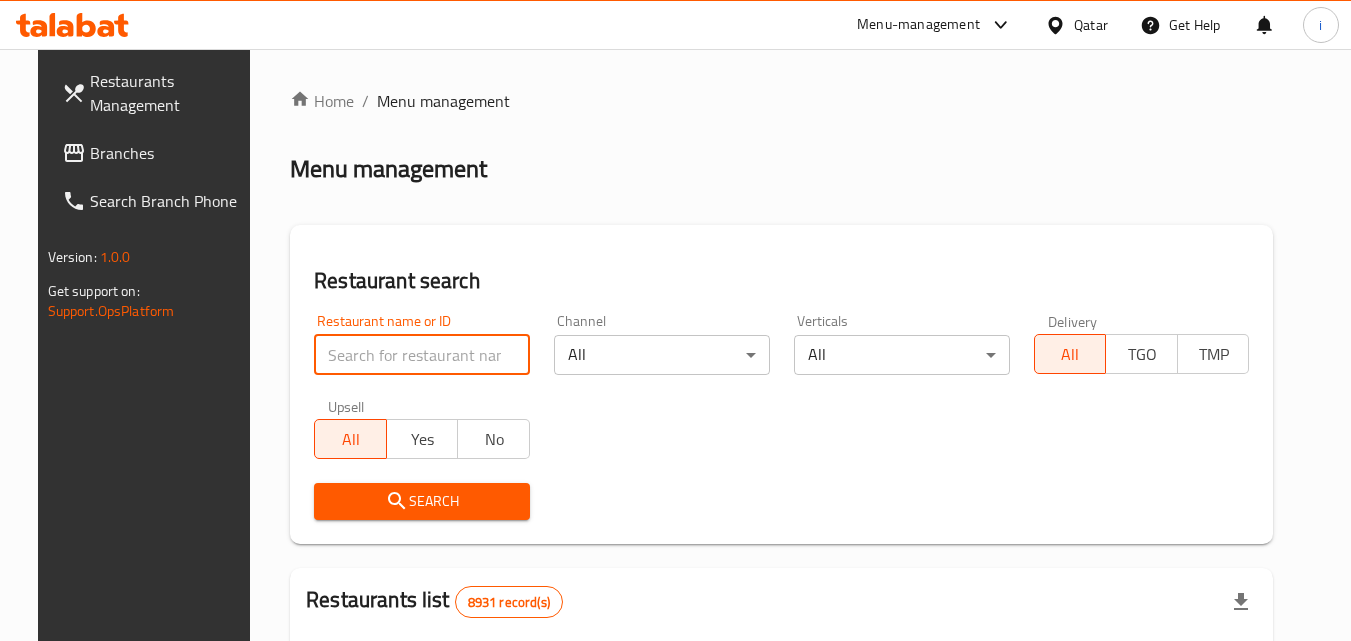 click at bounding box center [422, 355] 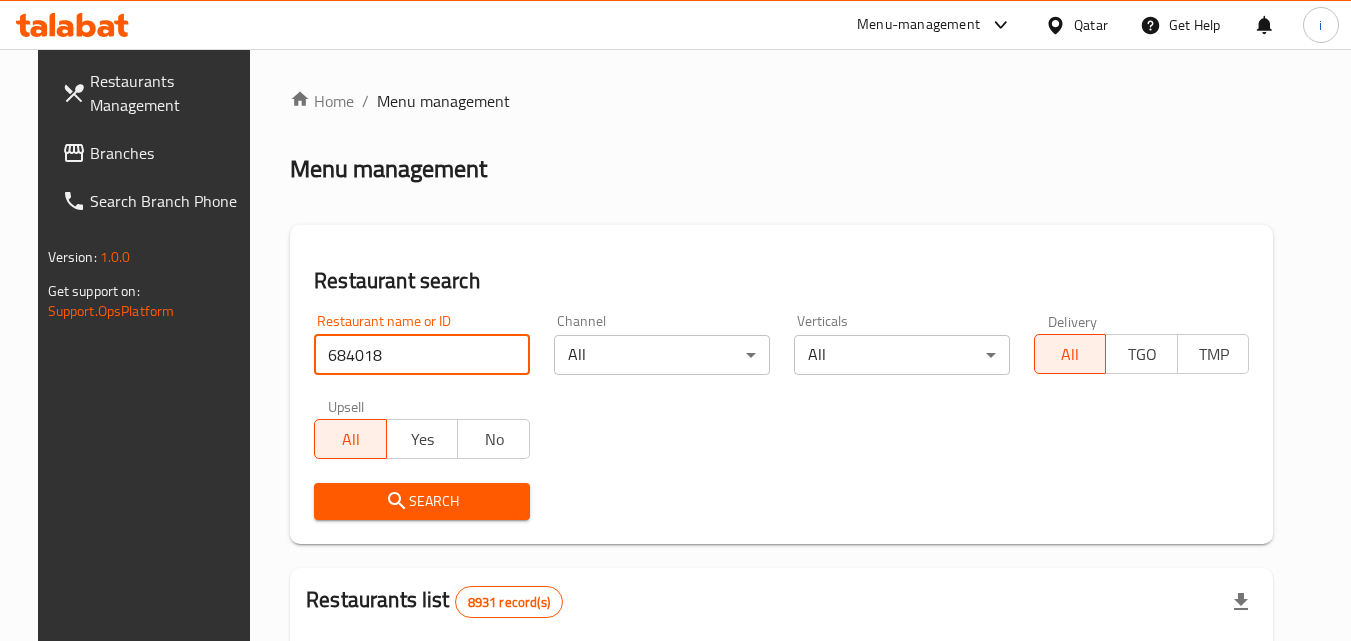 type on "684018" 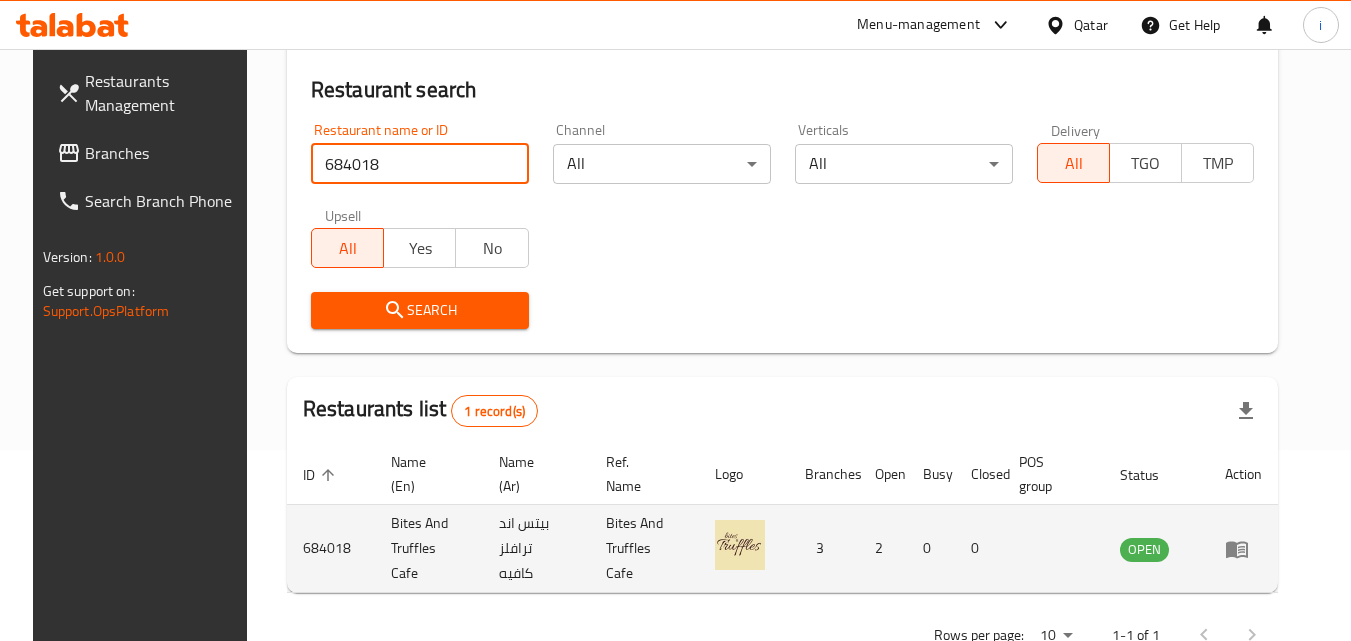 scroll, scrollTop: 234, scrollLeft: 0, axis: vertical 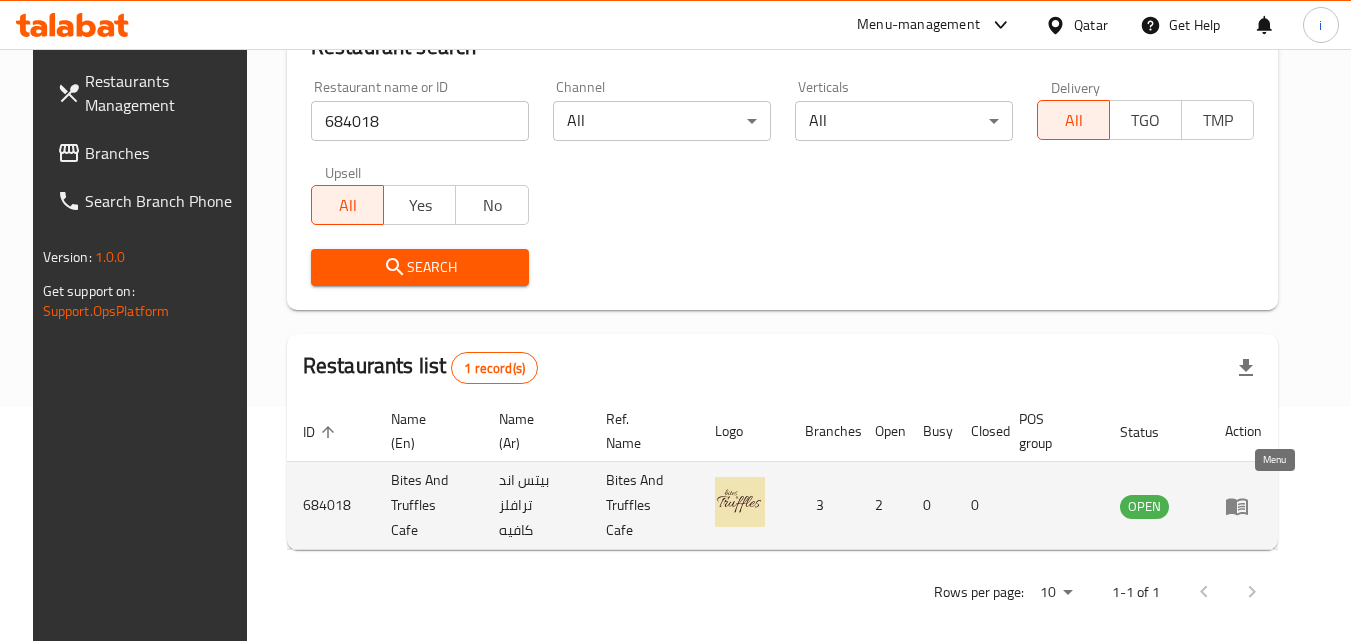 click 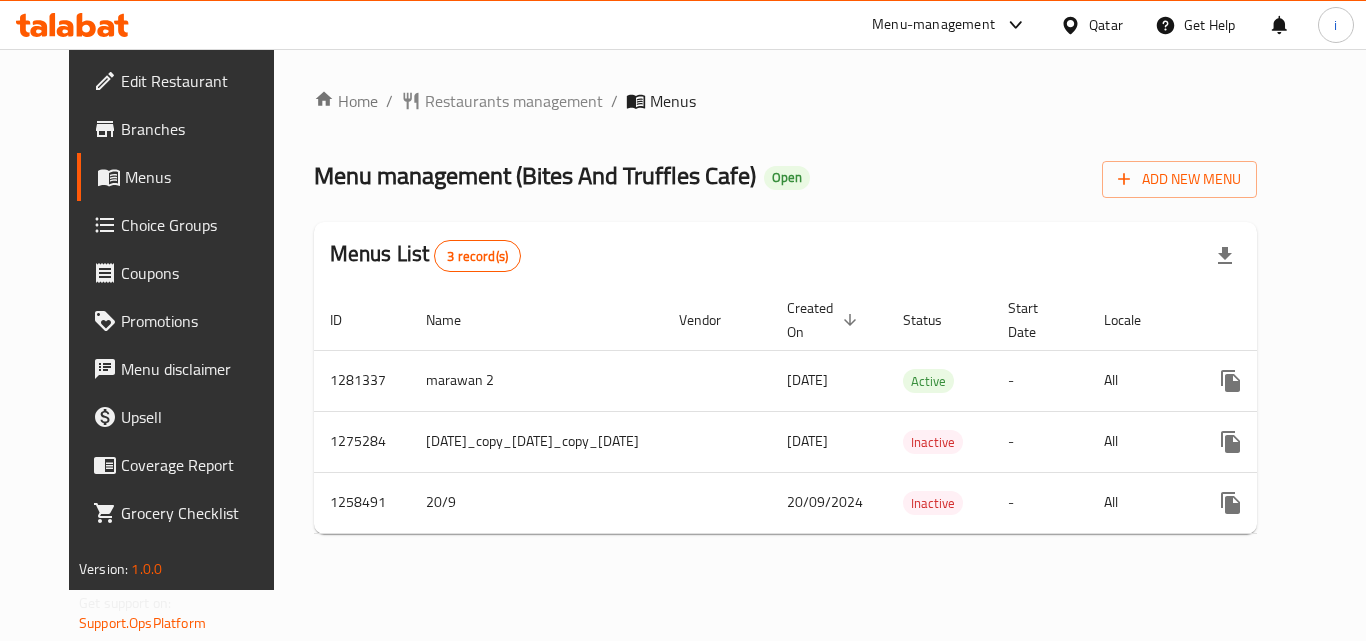 click on "Qatar" at bounding box center [1106, 25] 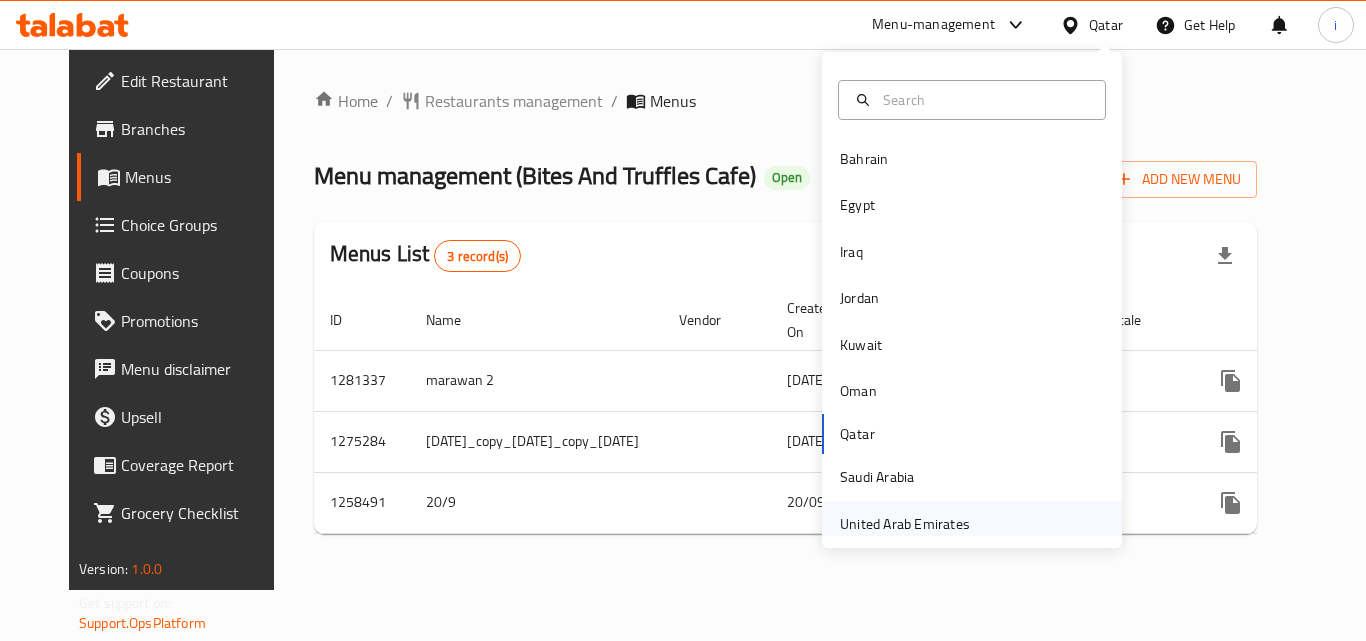 click on "United Arab Emirates" at bounding box center [905, 524] 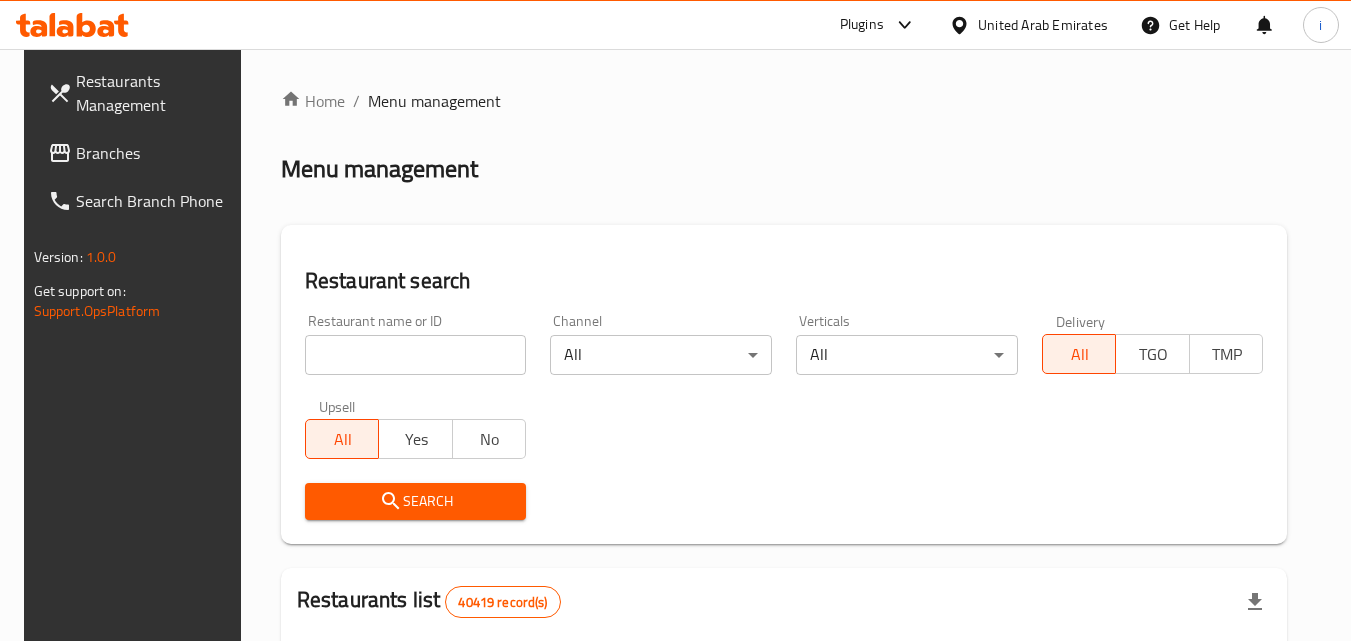 click on "Branches" at bounding box center [155, 153] 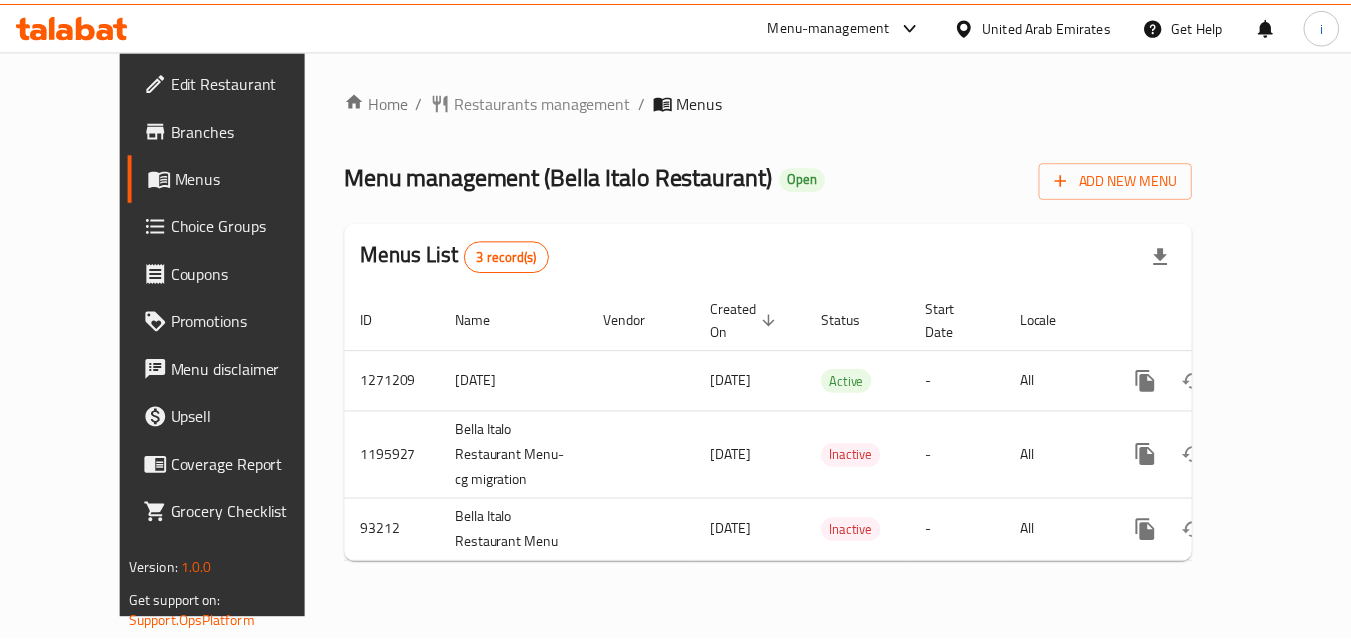 scroll, scrollTop: 0, scrollLeft: 0, axis: both 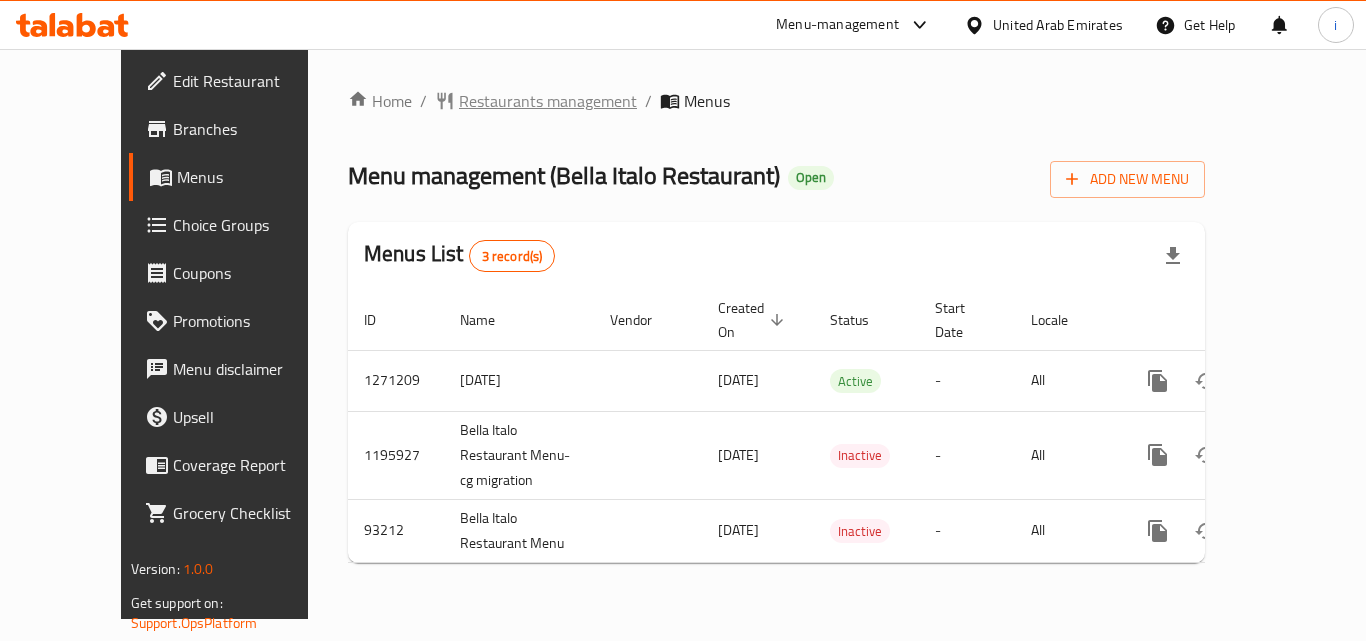 click on "Restaurants management" at bounding box center [548, 101] 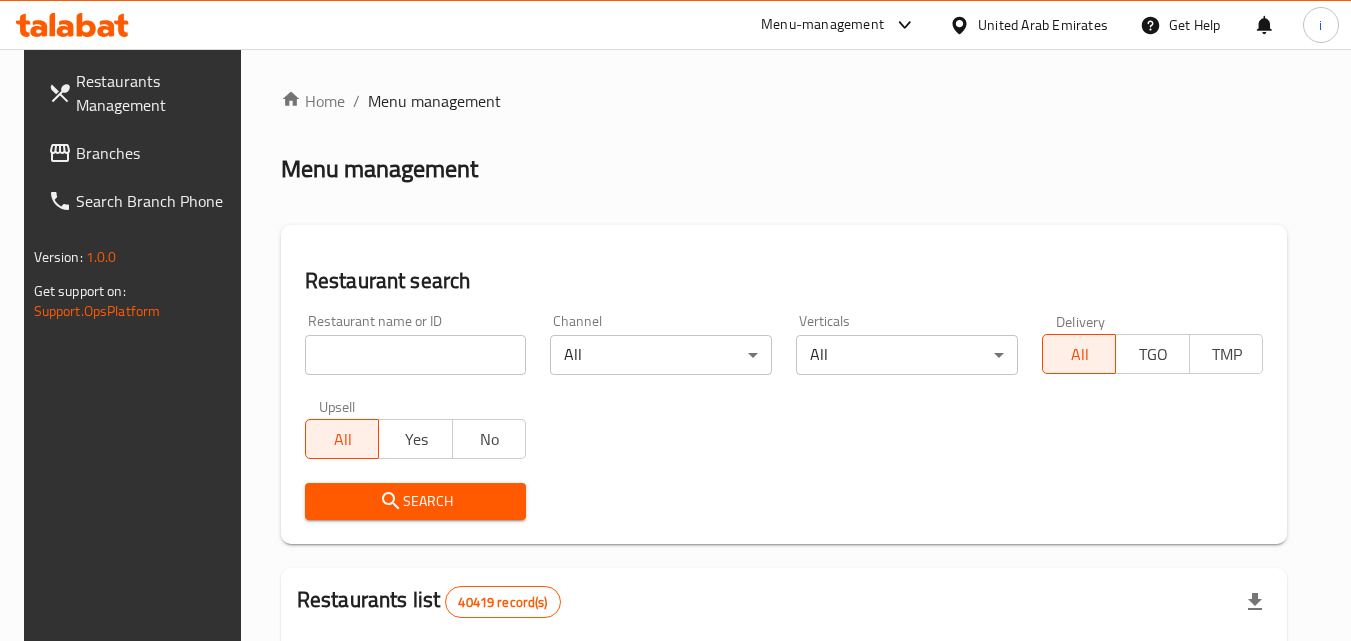 click at bounding box center [416, 355] 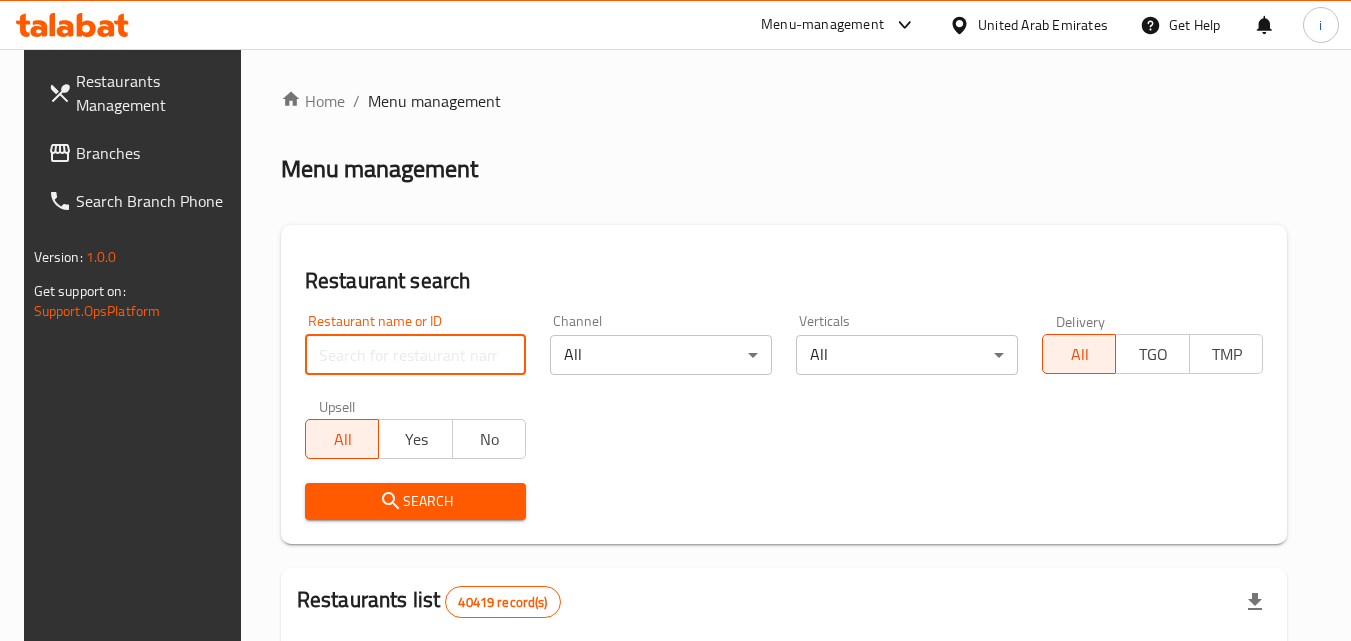 paste on "601782" 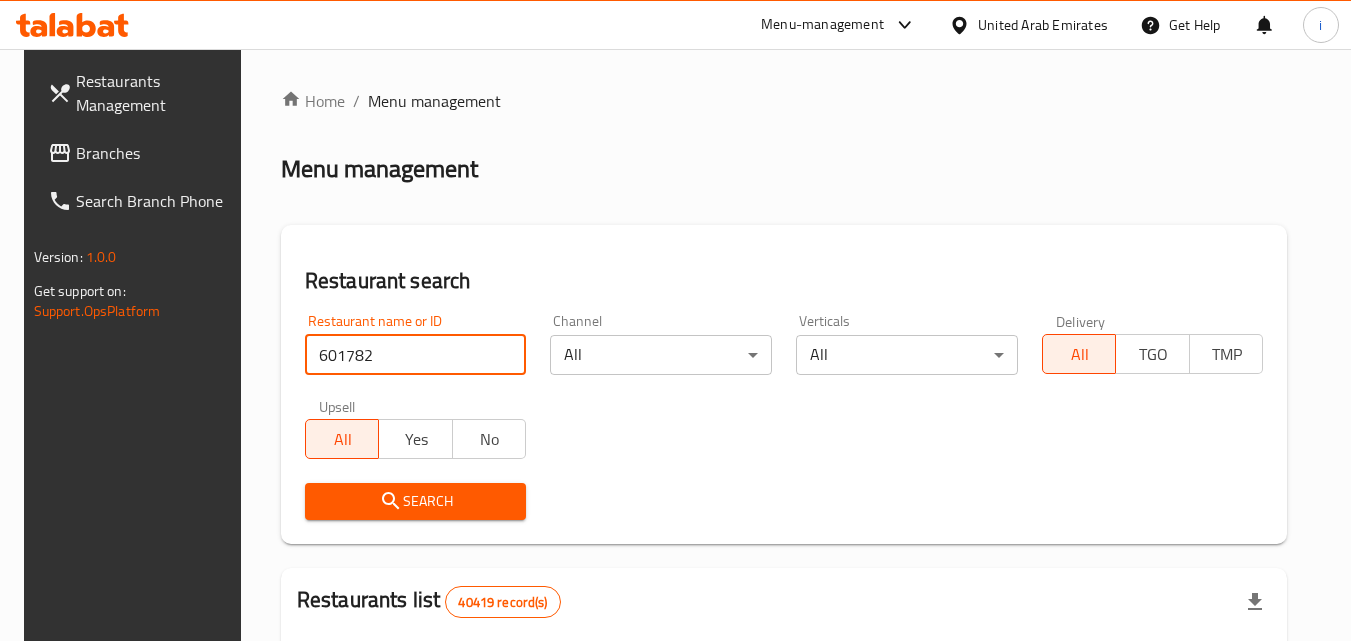type on "601782" 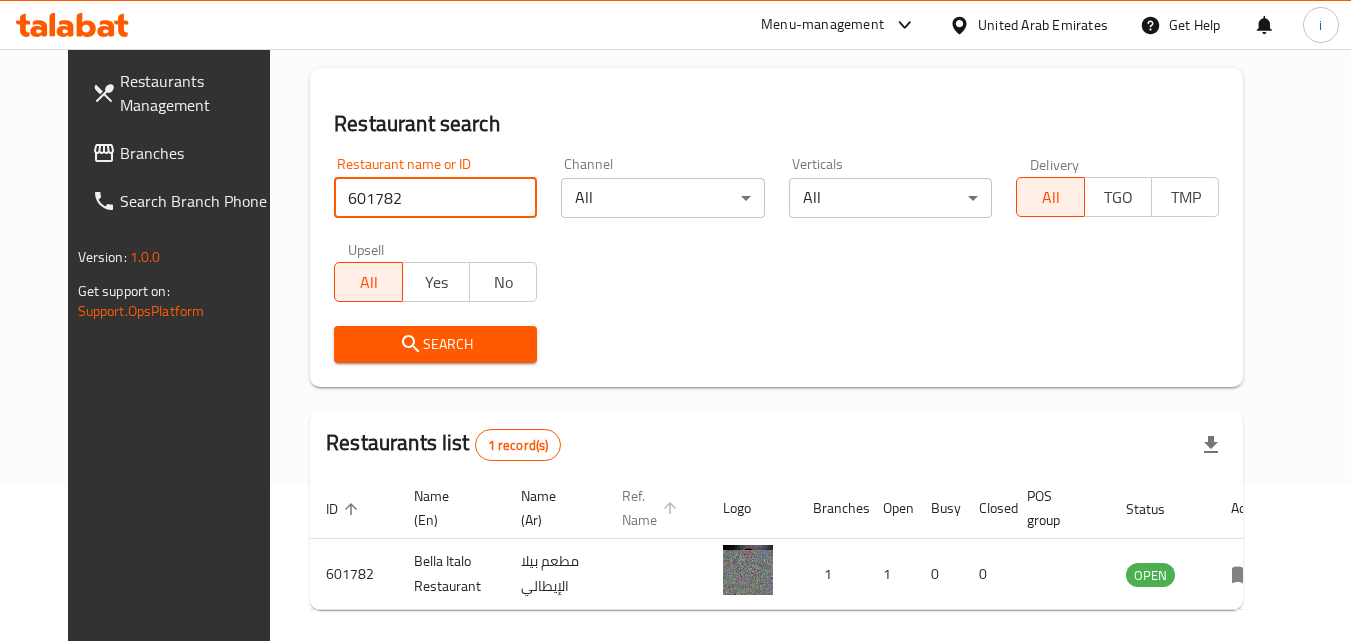 scroll, scrollTop: 234, scrollLeft: 0, axis: vertical 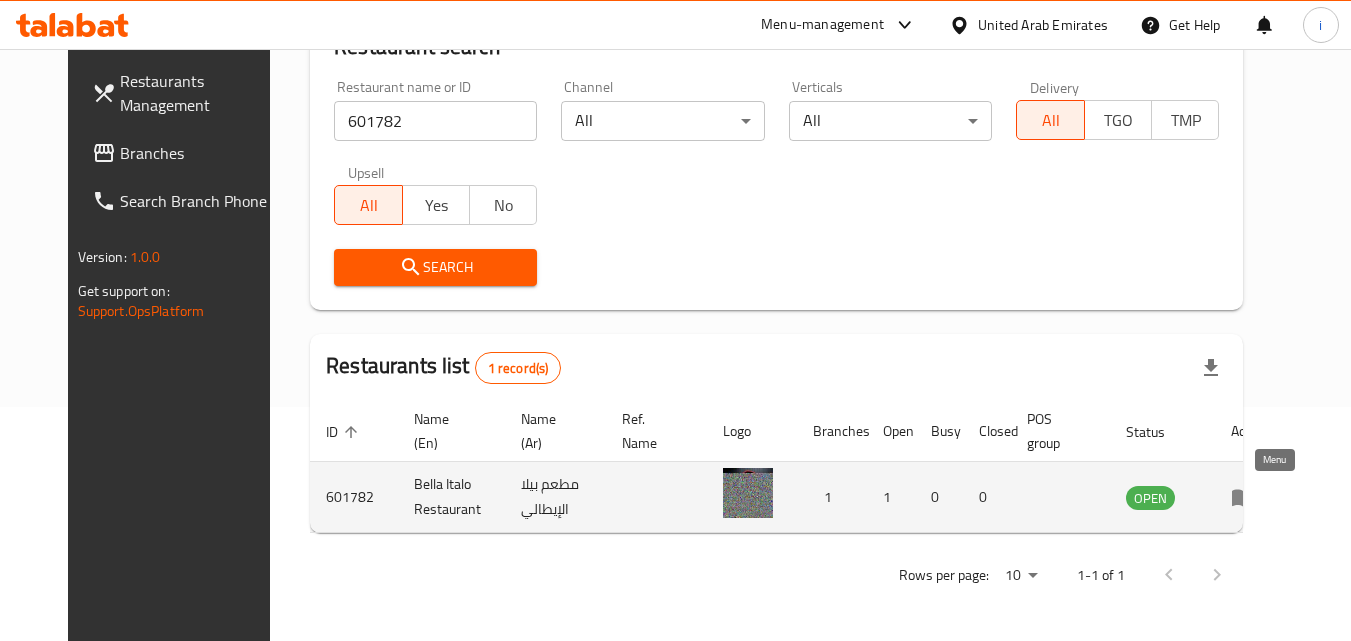 click at bounding box center [1249, 497] 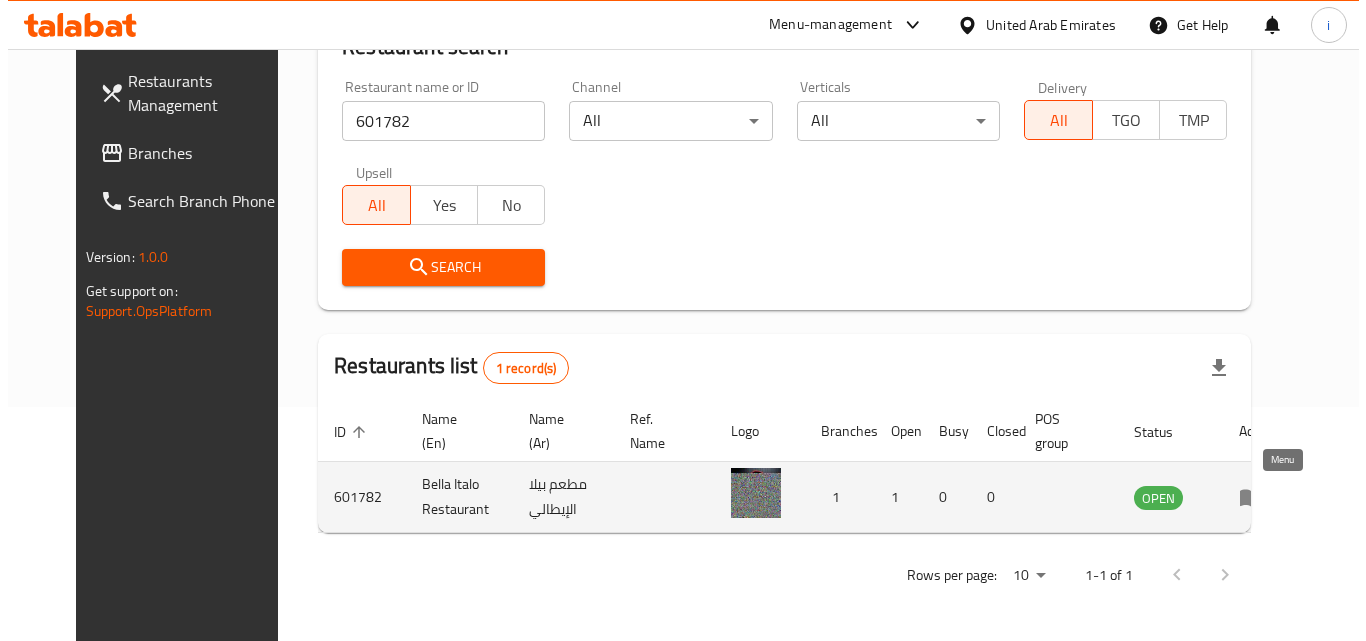 scroll, scrollTop: 0, scrollLeft: 0, axis: both 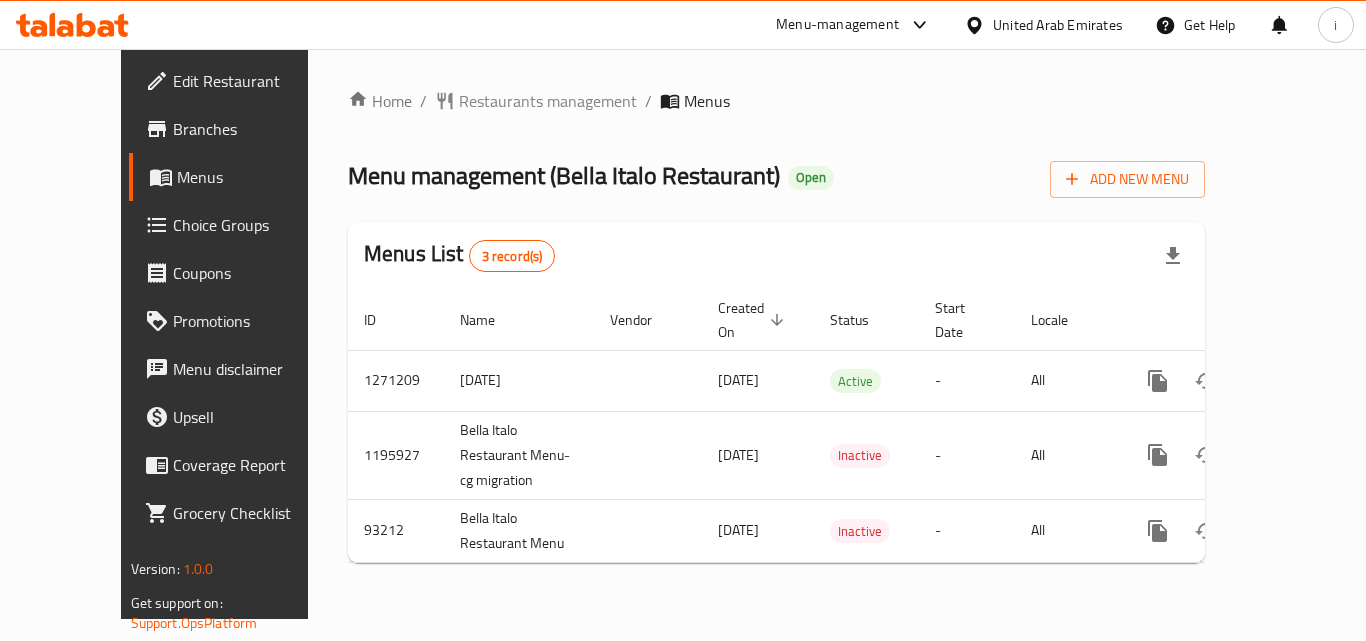 click on "Menu-management" at bounding box center (837, 25) 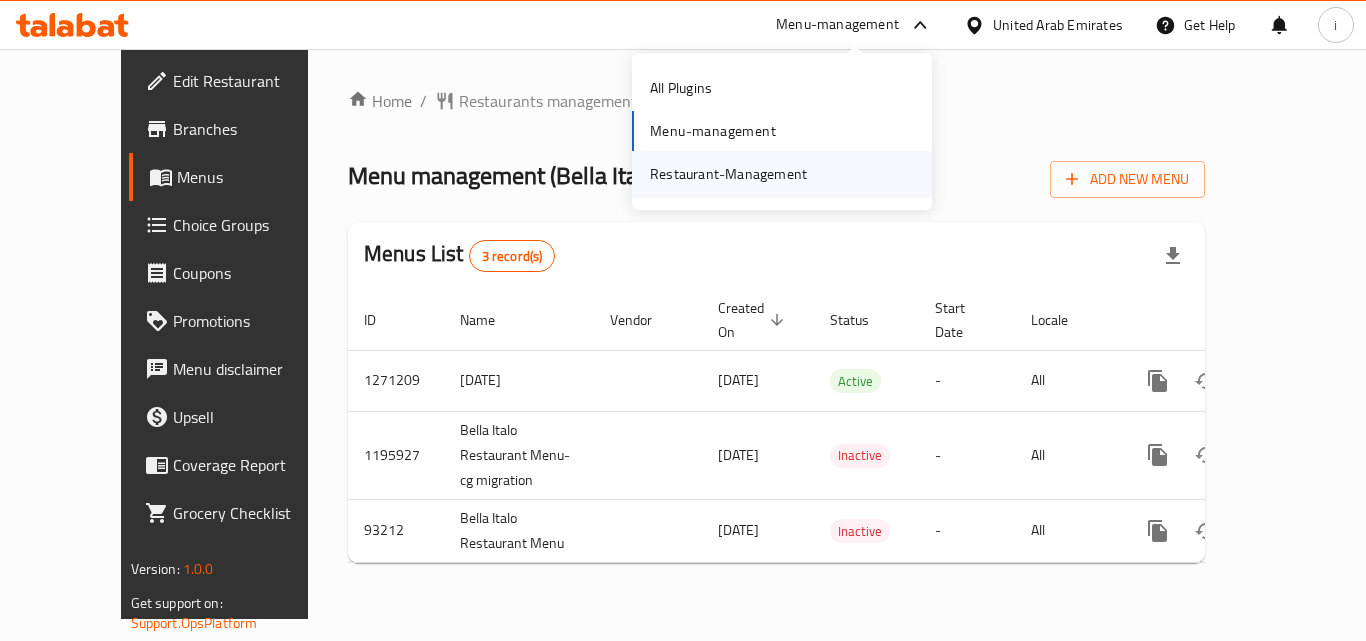 click on "Restaurant-Management" at bounding box center (728, 174) 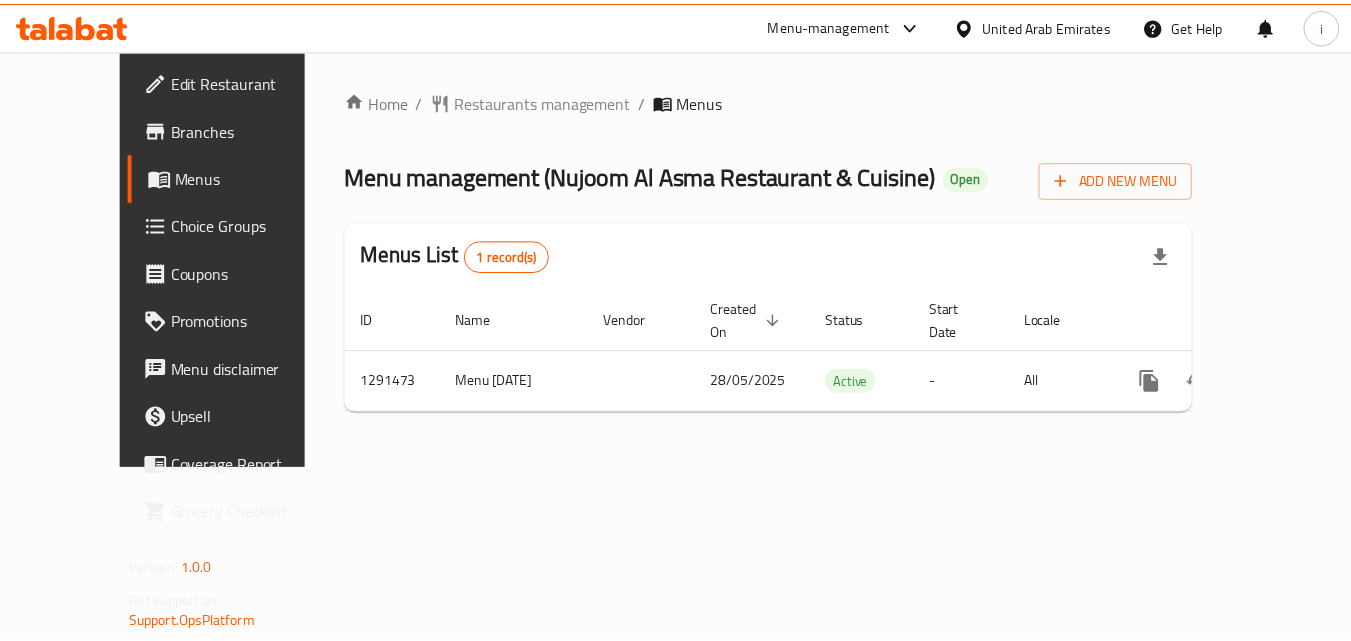 scroll, scrollTop: 0, scrollLeft: 0, axis: both 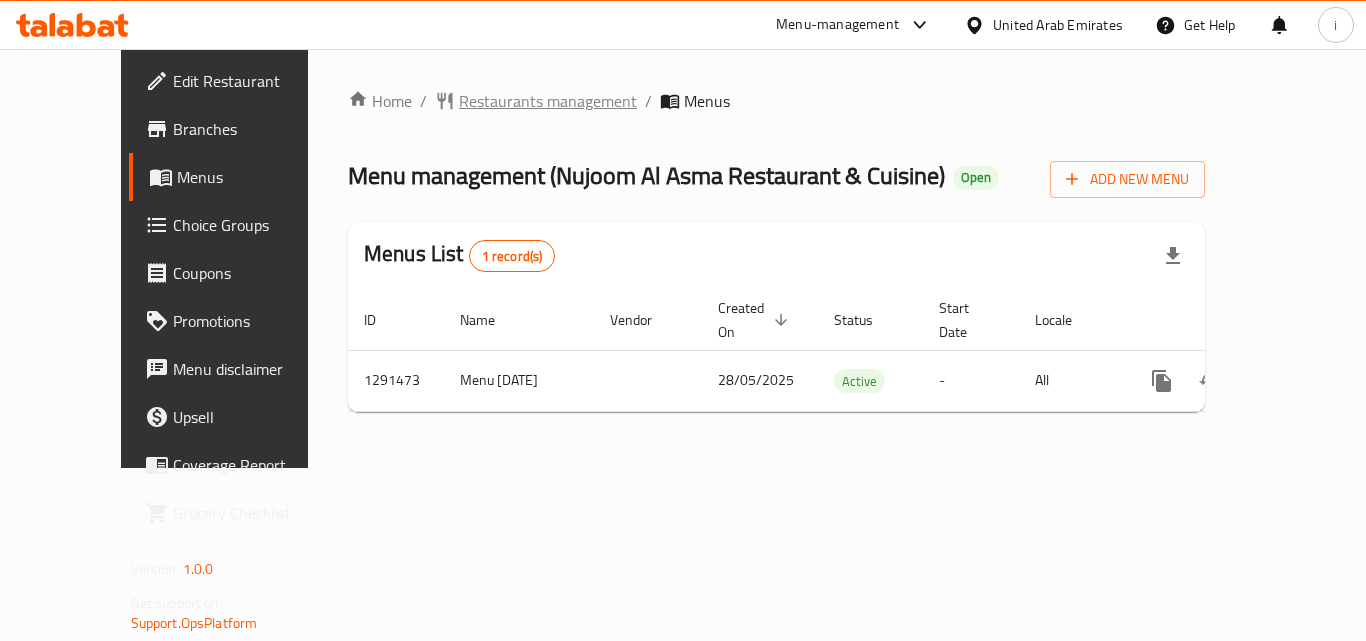 click on "Restaurants management" at bounding box center (548, 101) 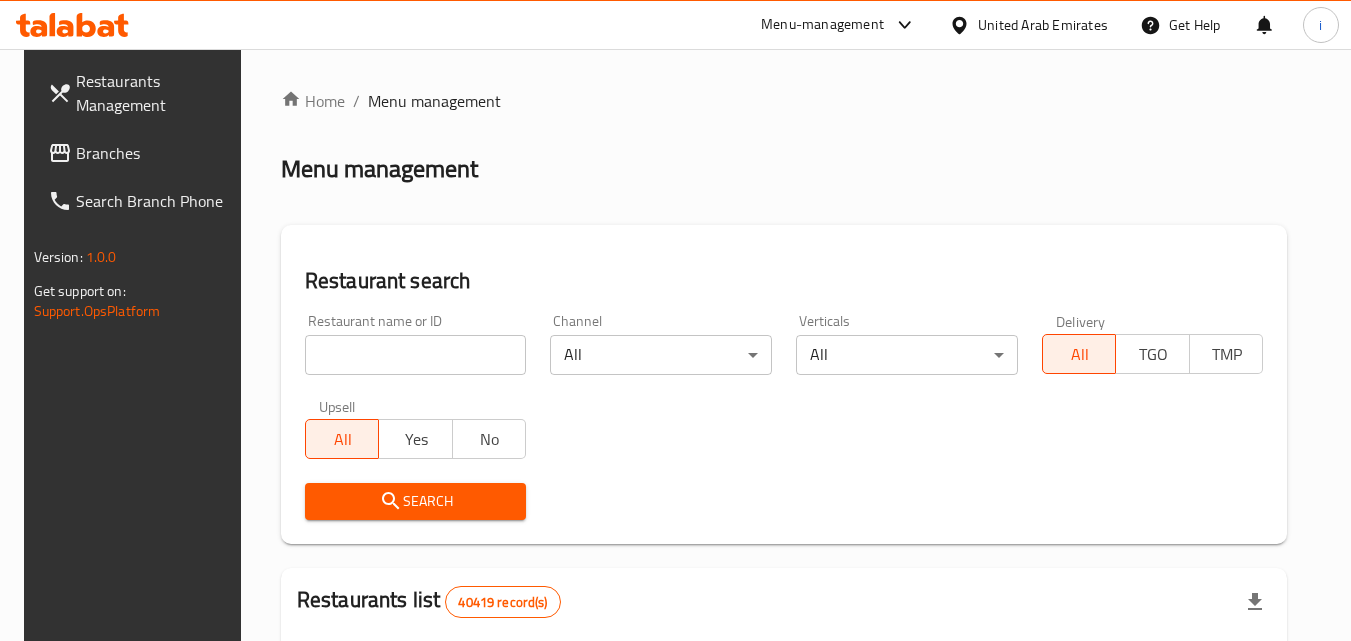 click at bounding box center [416, 355] 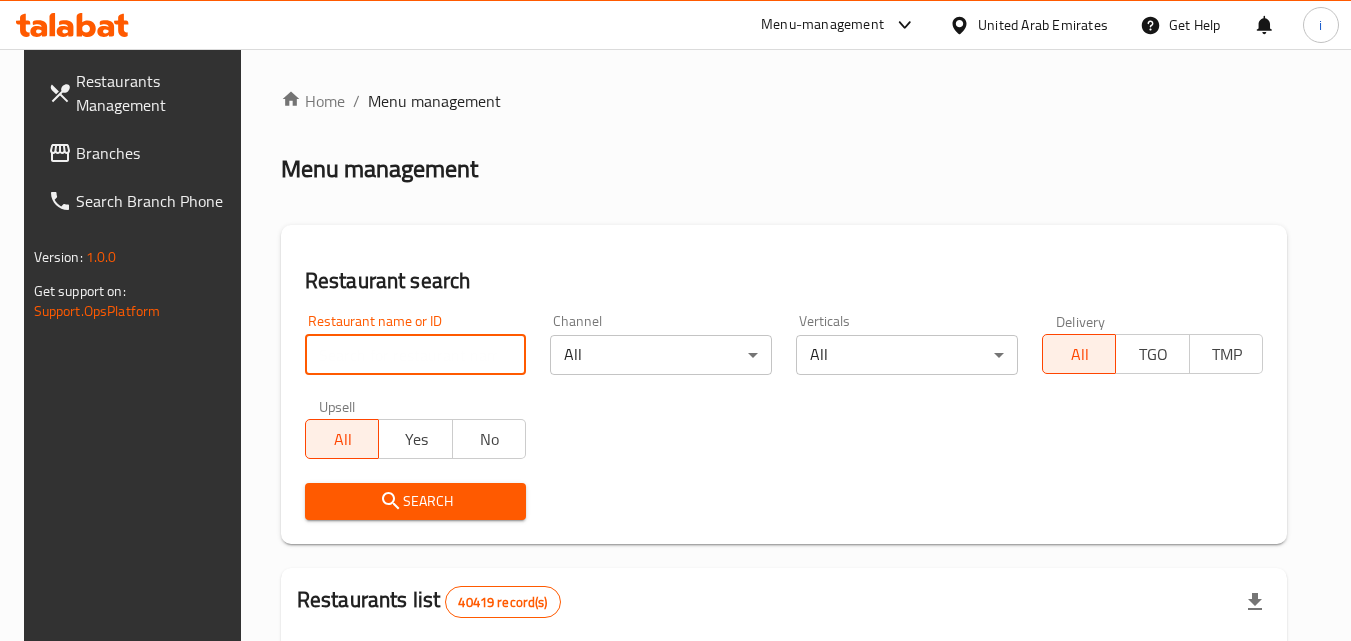 paste on "698679" 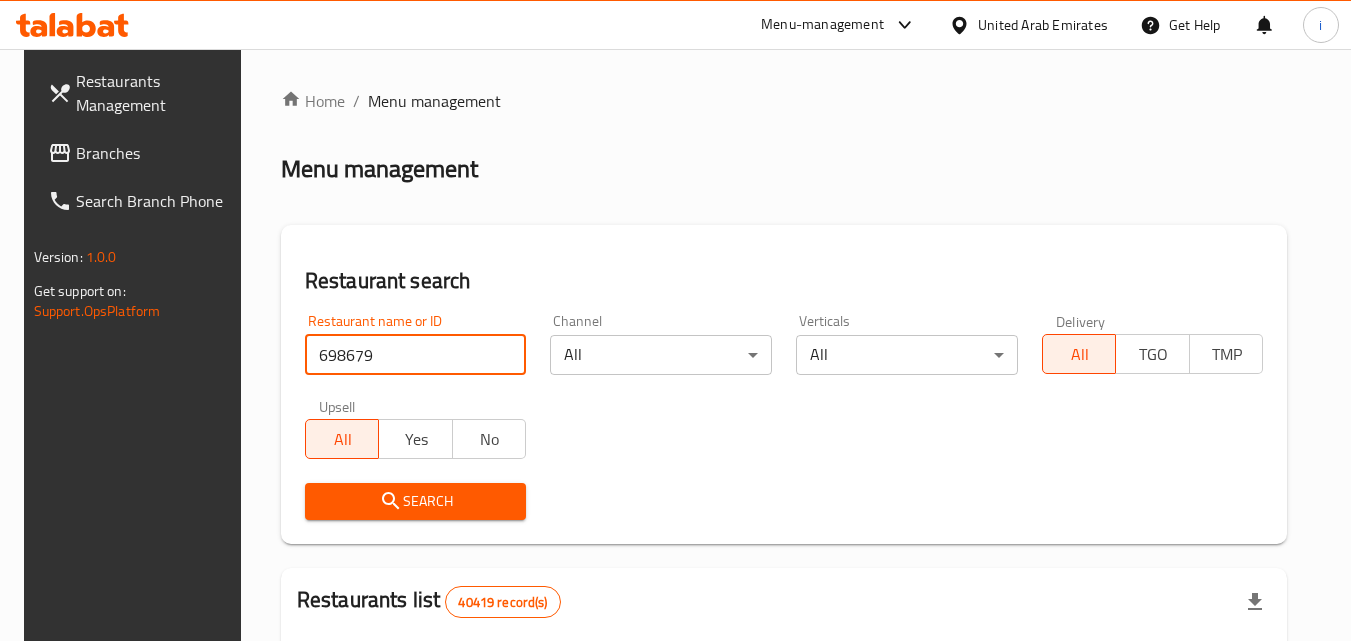 type on "698679" 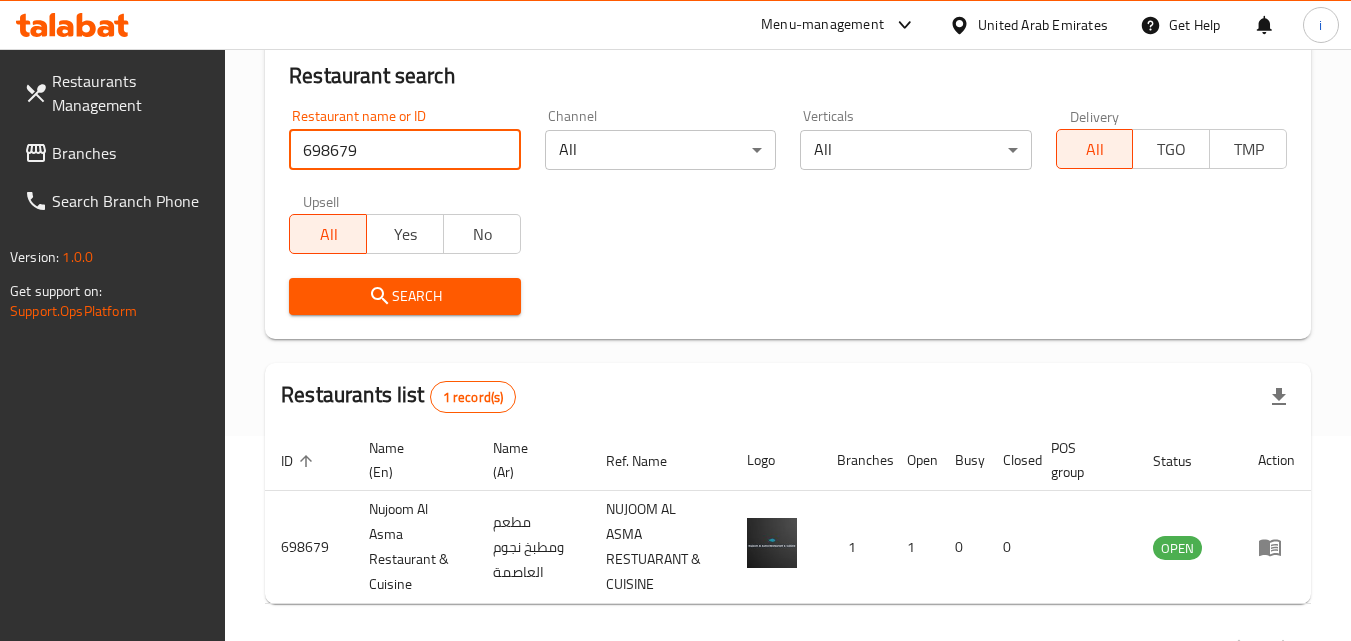 scroll, scrollTop: 276, scrollLeft: 0, axis: vertical 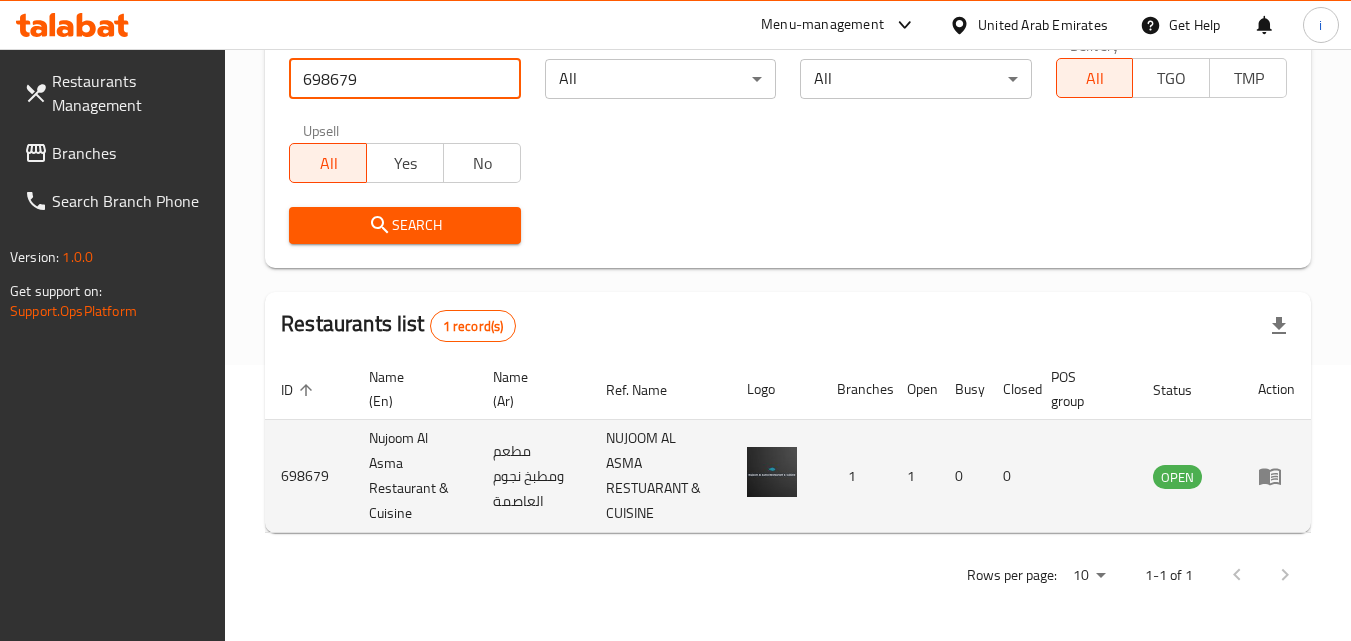 click 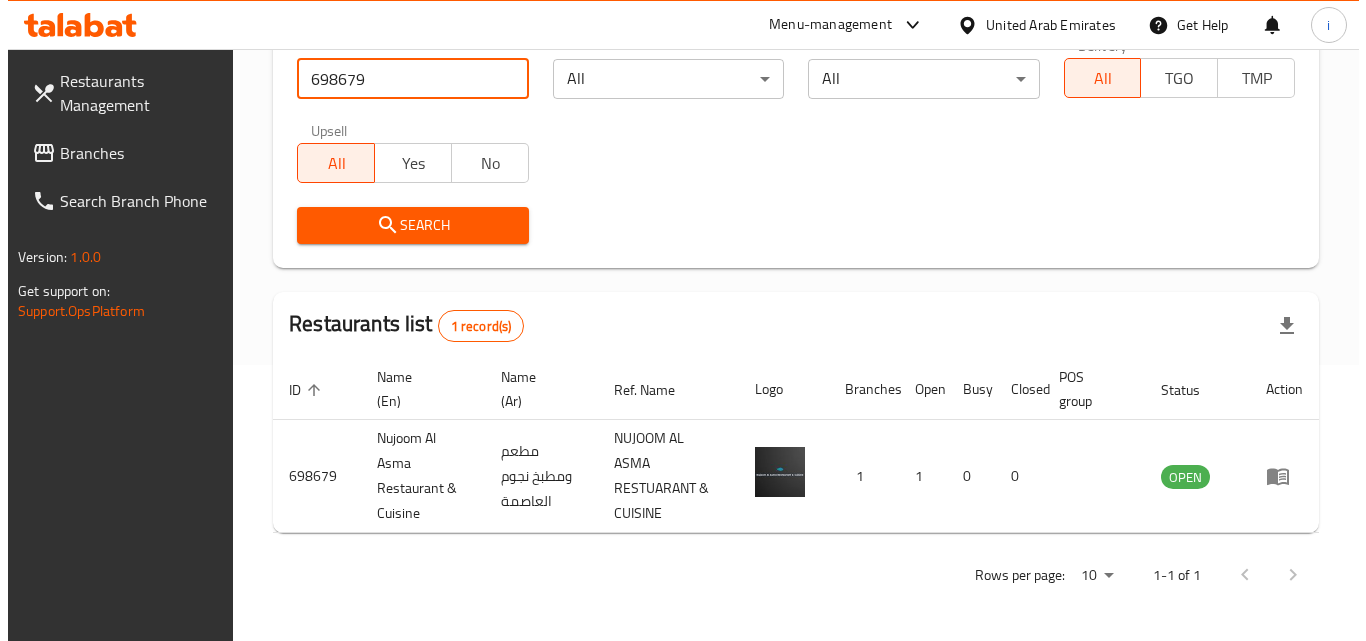scroll, scrollTop: 0, scrollLeft: 0, axis: both 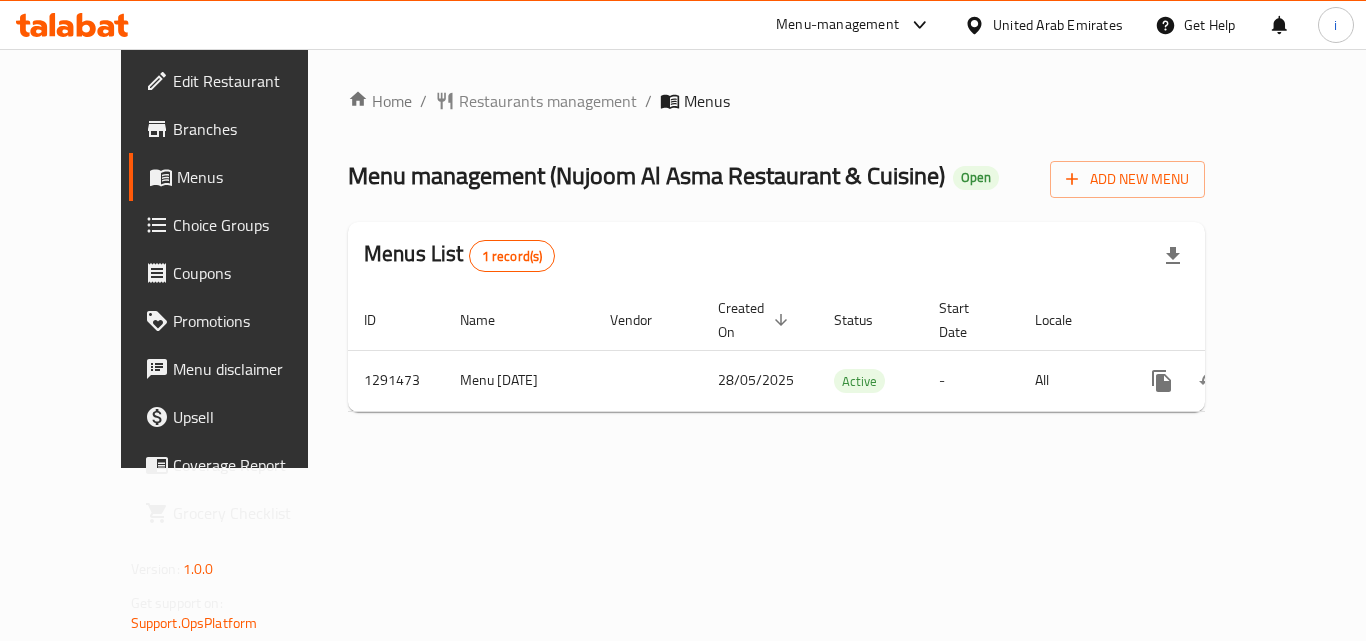 click on "Menu-management" at bounding box center [854, 25] 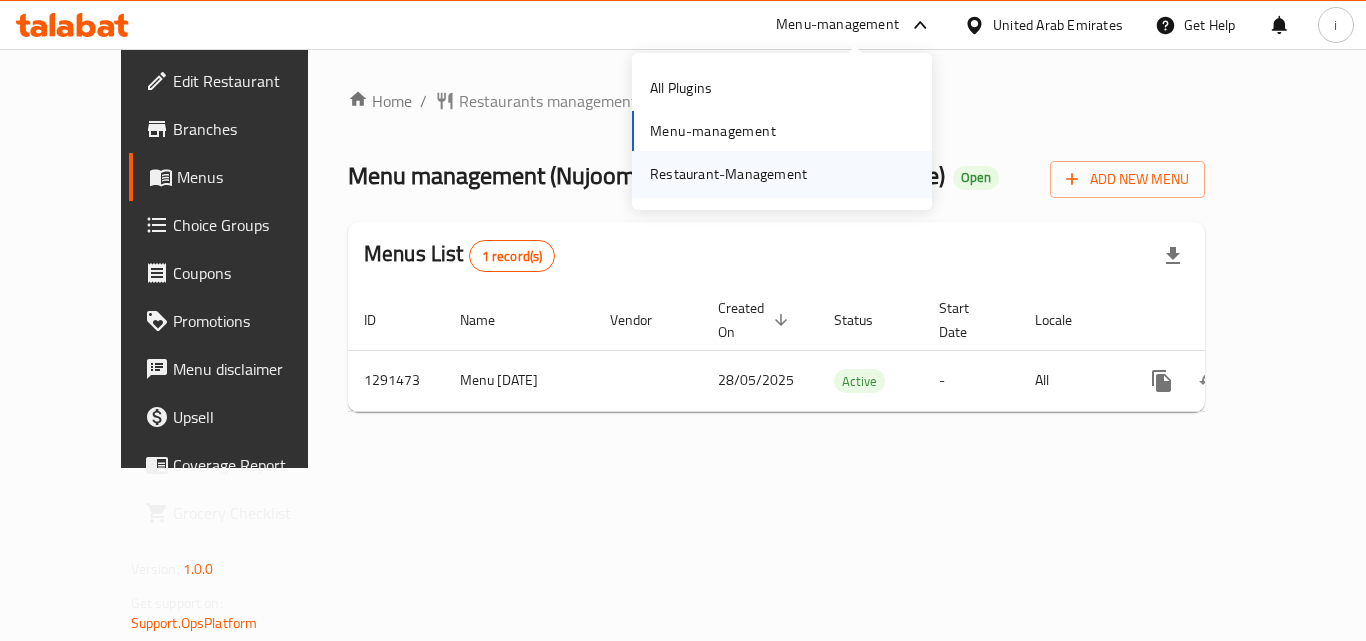 click on "Restaurant-Management" at bounding box center [728, 174] 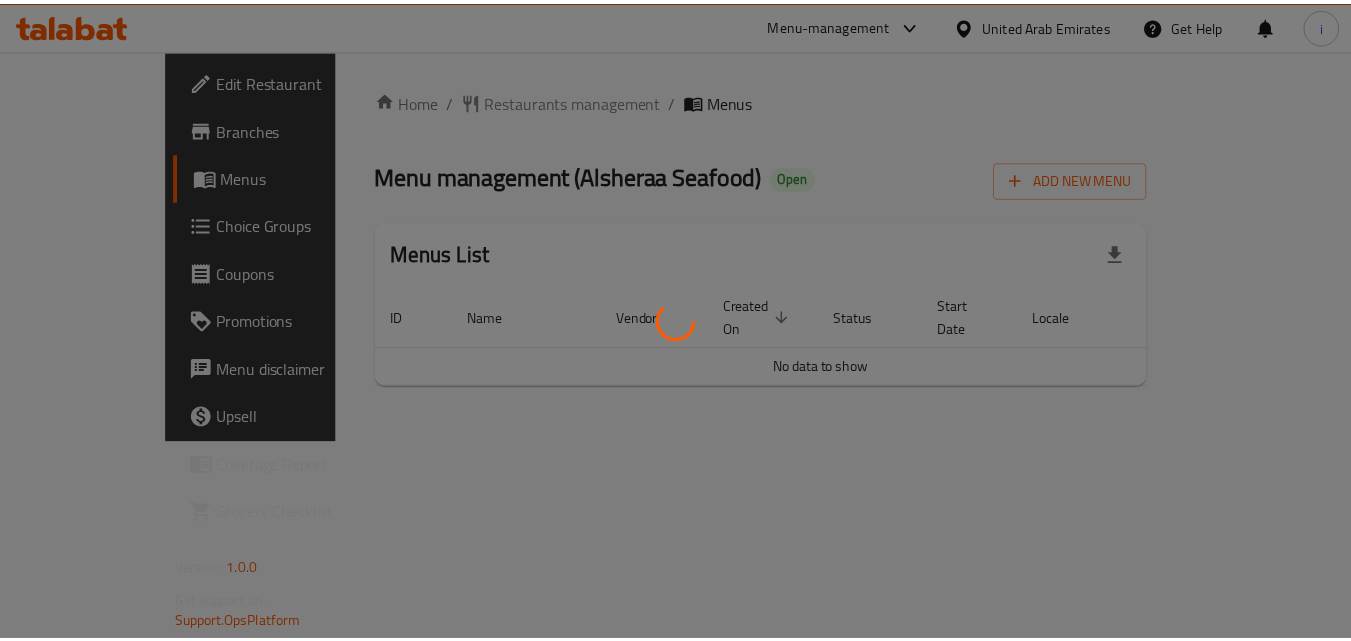 scroll, scrollTop: 0, scrollLeft: 0, axis: both 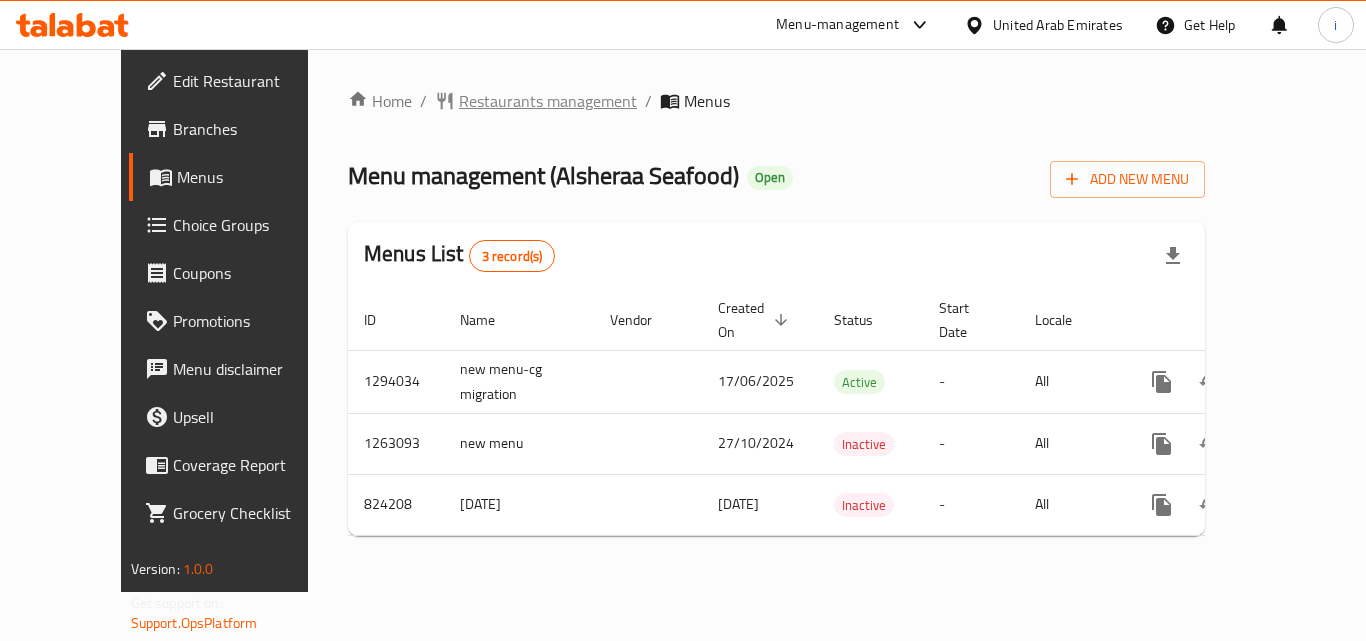 click on "Restaurants management" at bounding box center [548, 101] 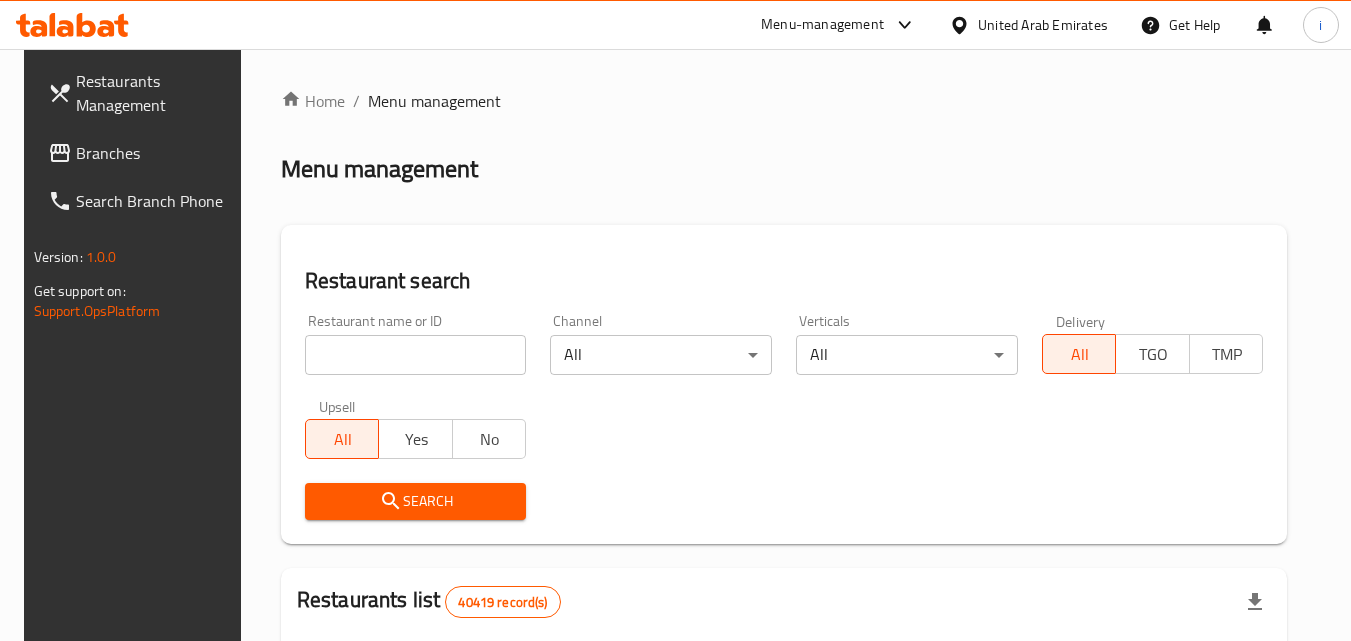 click at bounding box center (416, 355) 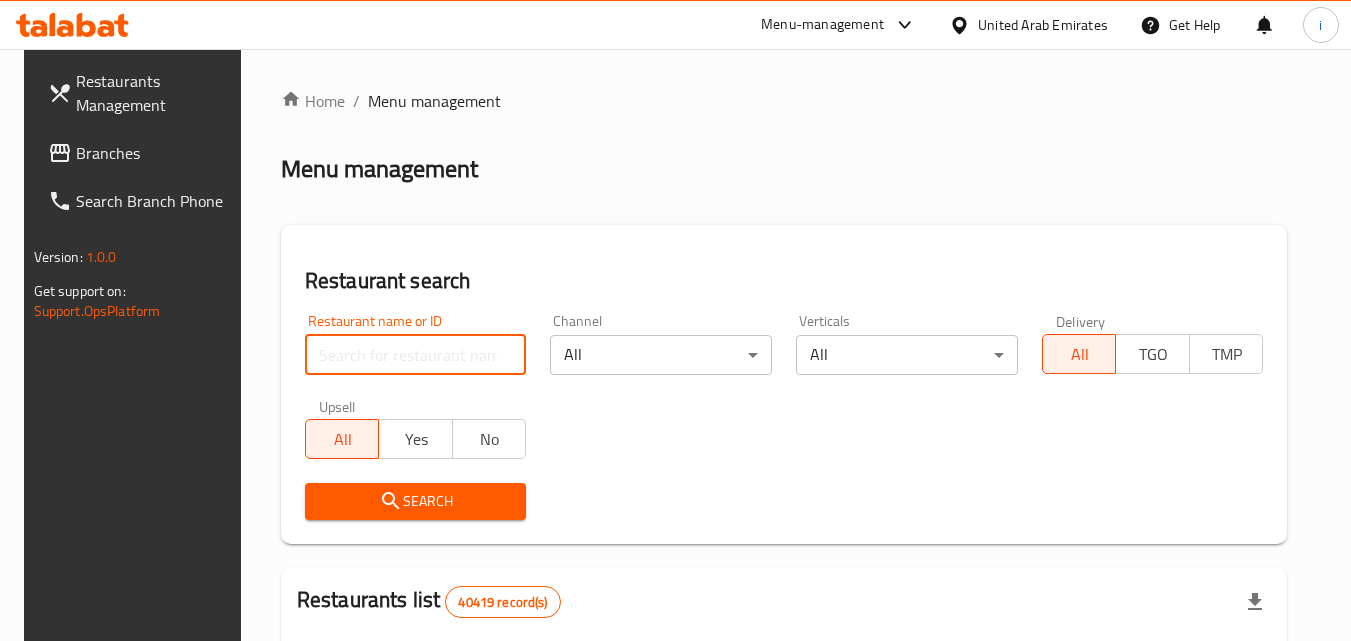 paste on "655326" 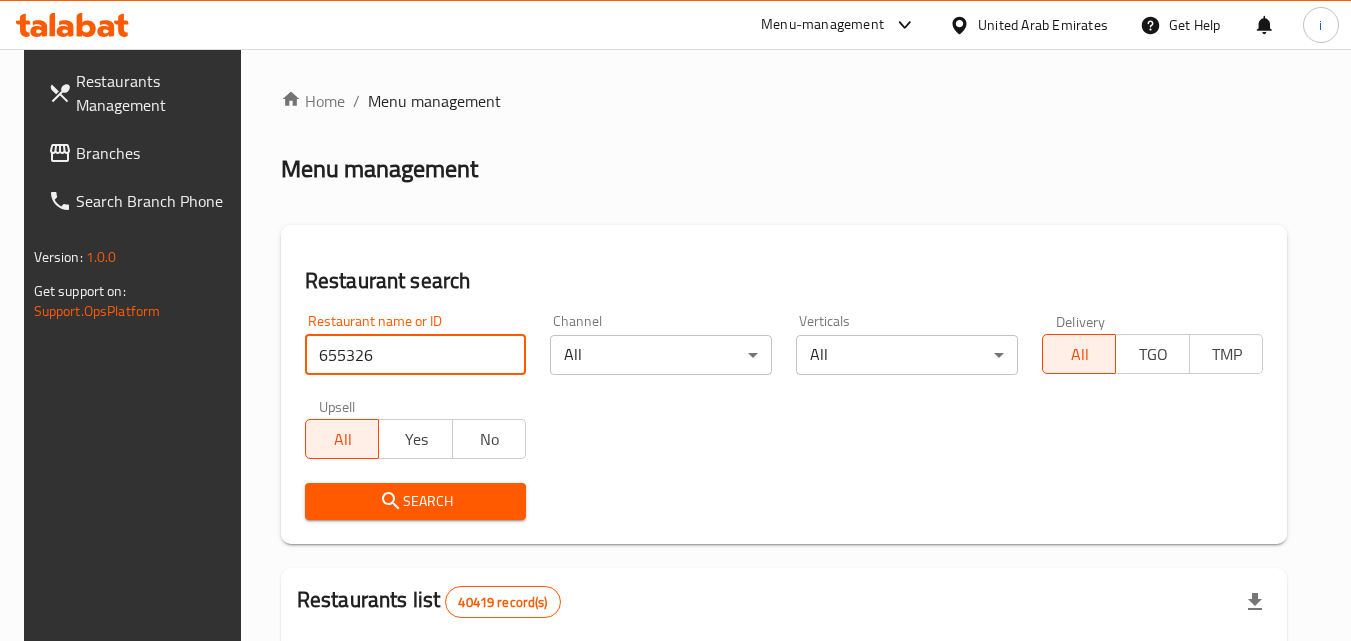 click on "Search" at bounding box center (416, 501) 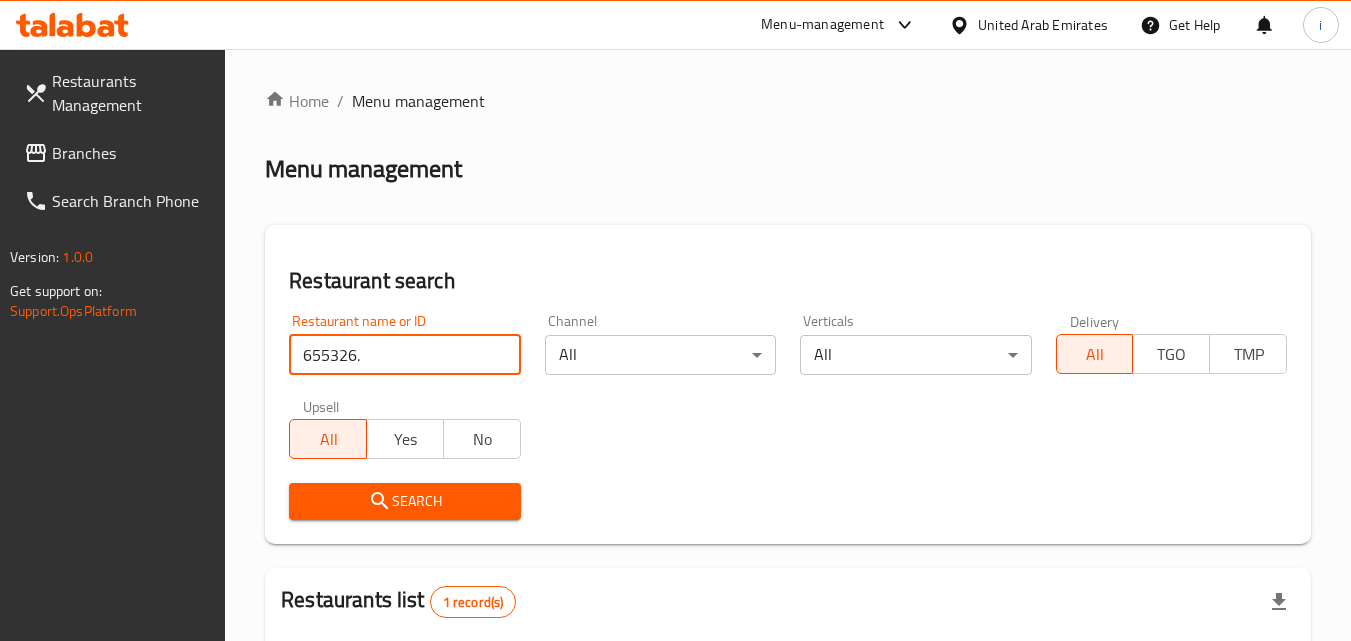 type on "655326" 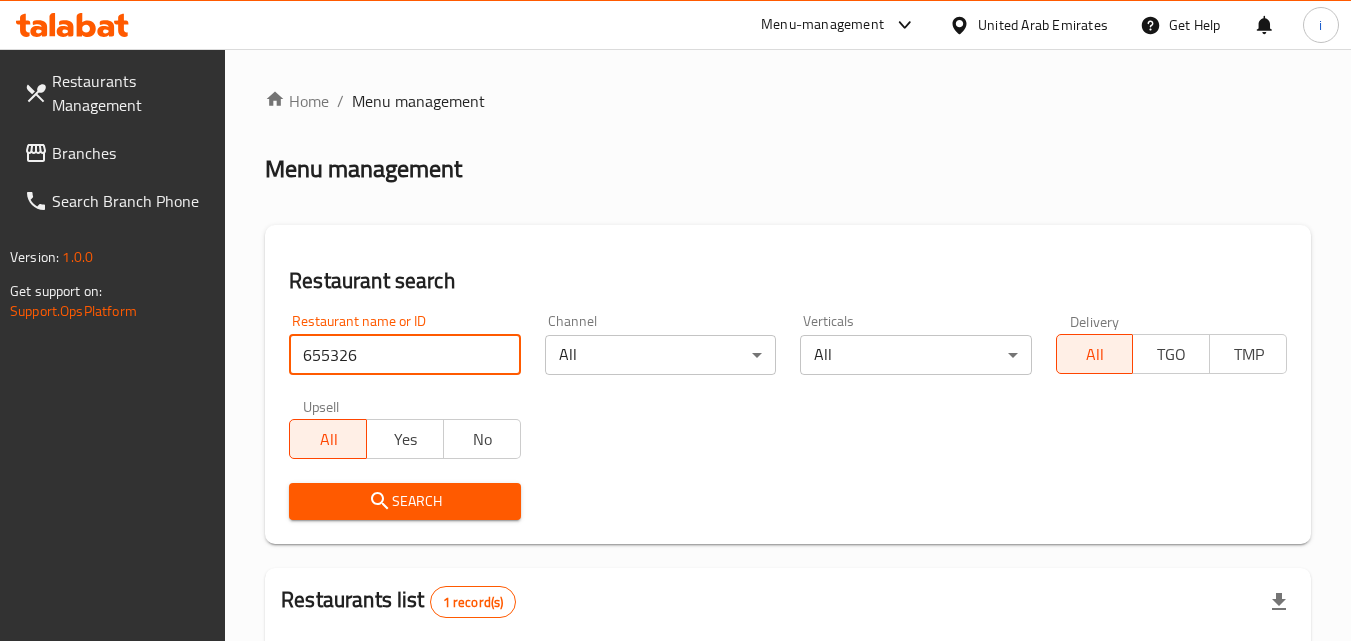 click on "Search" at bounding box center [404, 501] 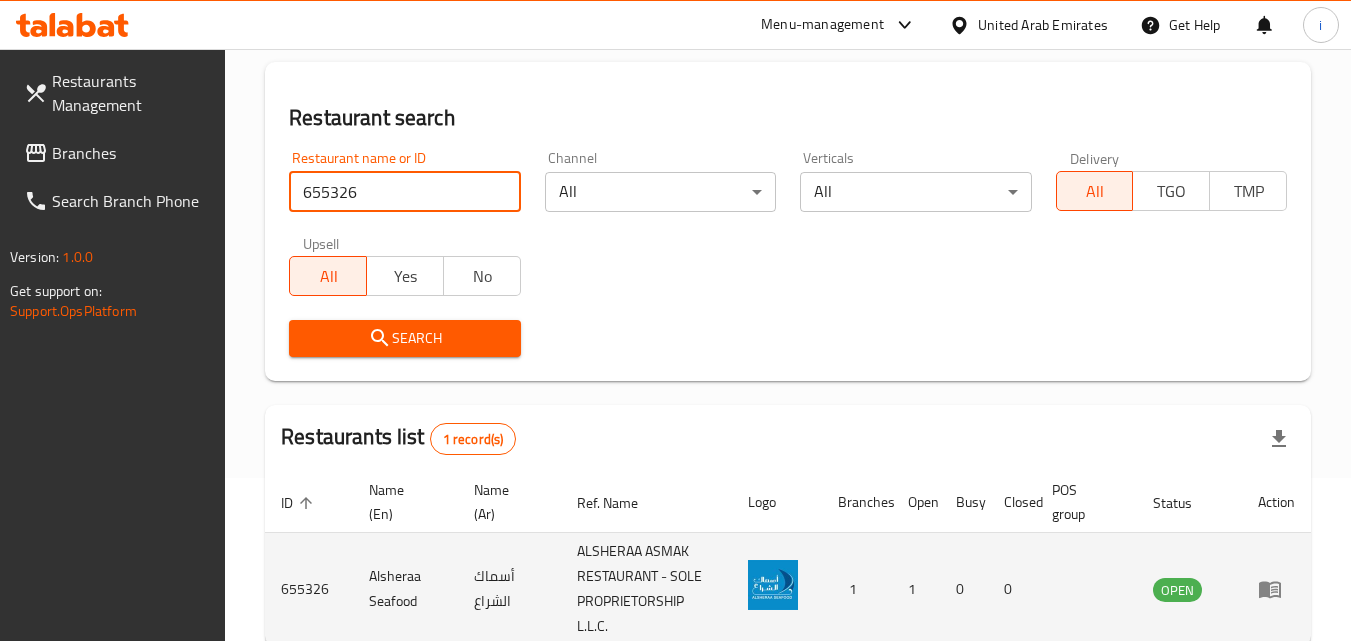 scroll, scrollTop: 276, scrollLeft: 0, axis: vertical 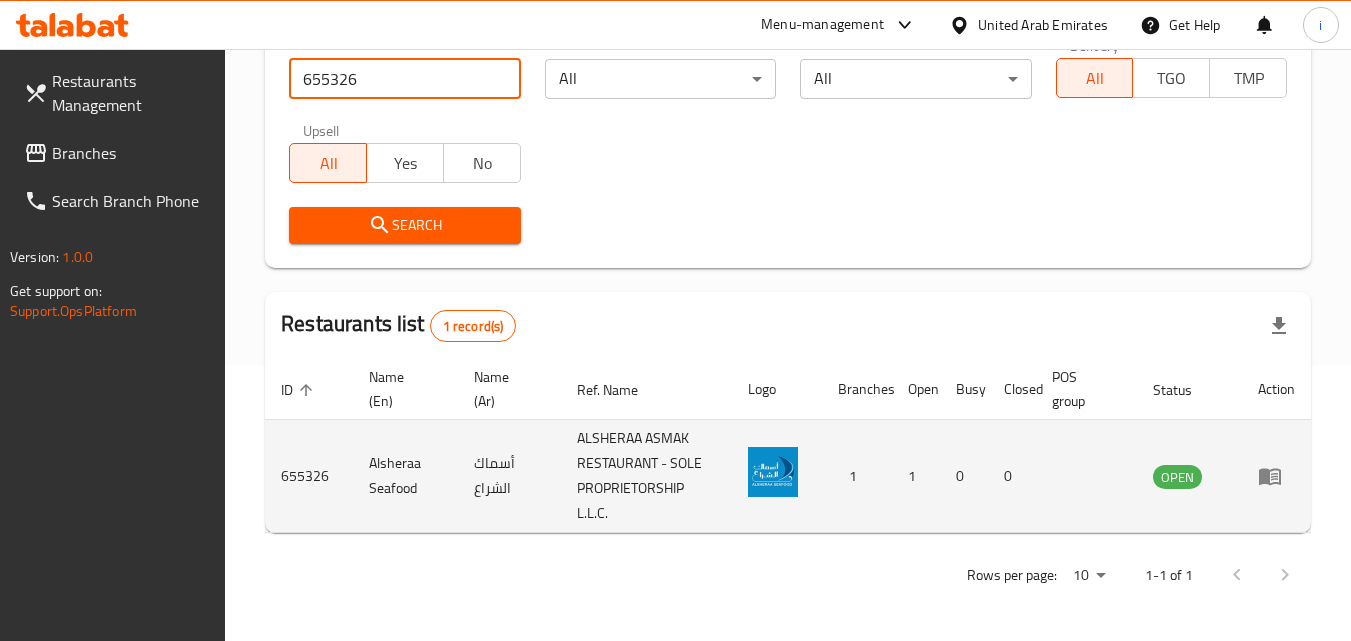 click 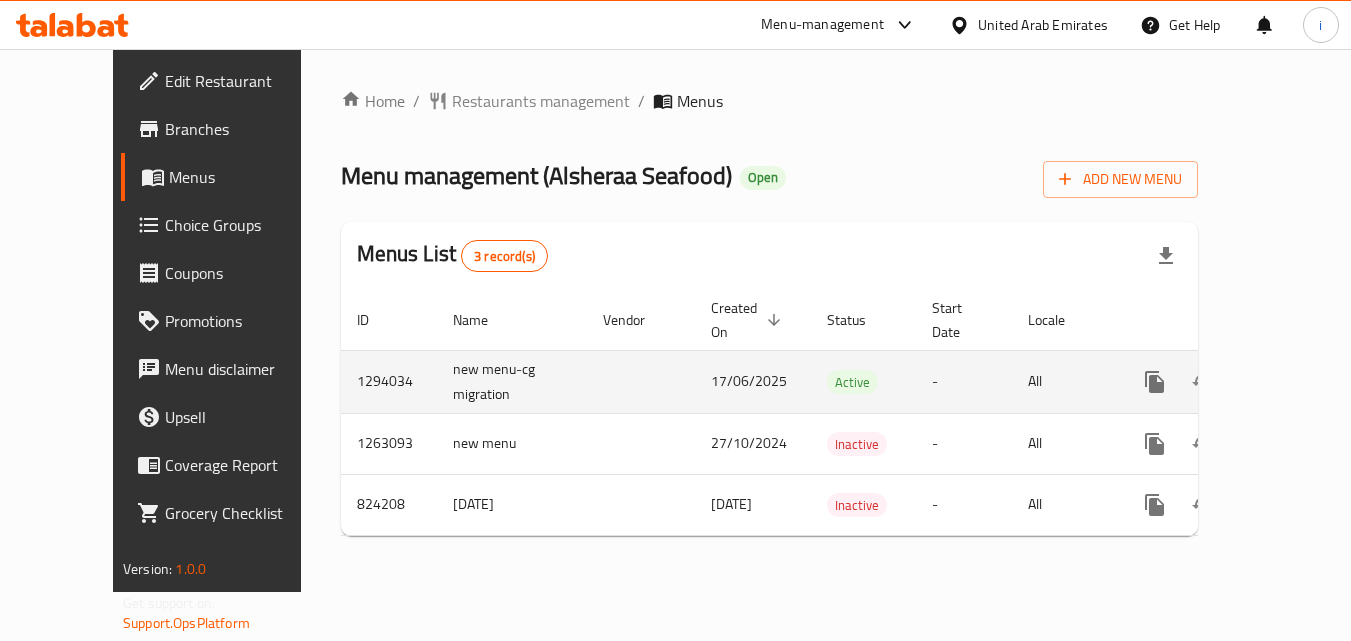 scroll, scrollTop: 0, scrollLeft: 0, axis: both 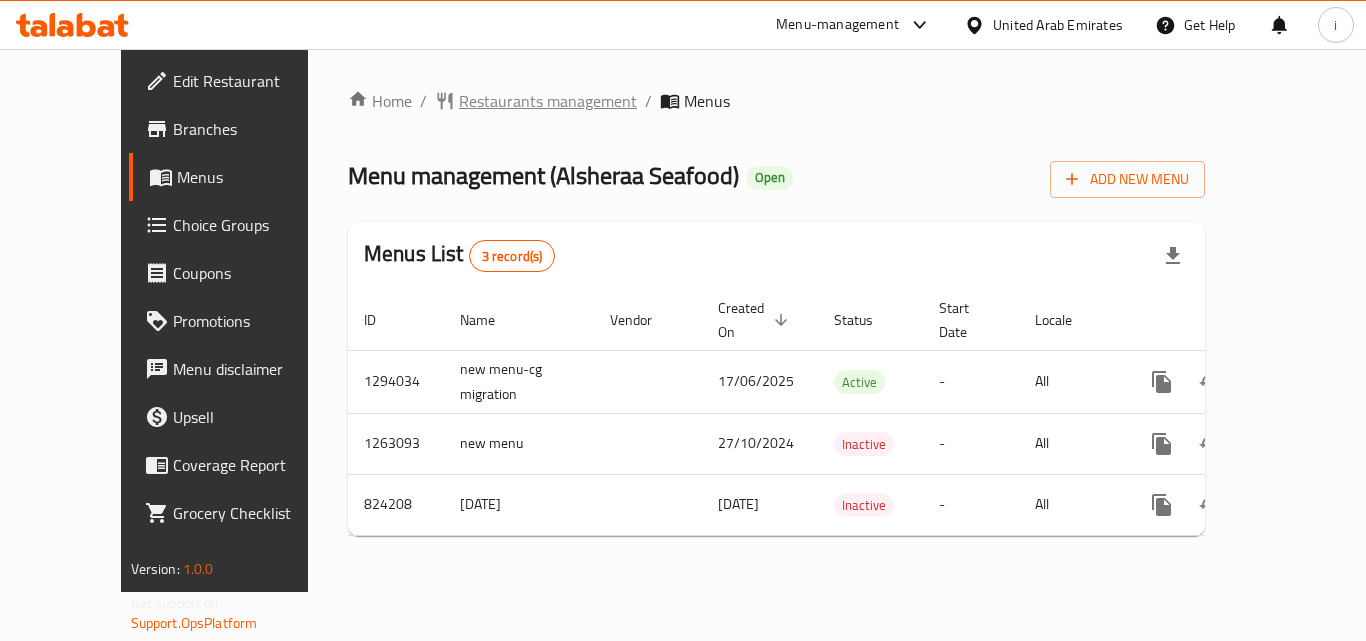 click on "Restaurants management" at bounding box center [548, 101] 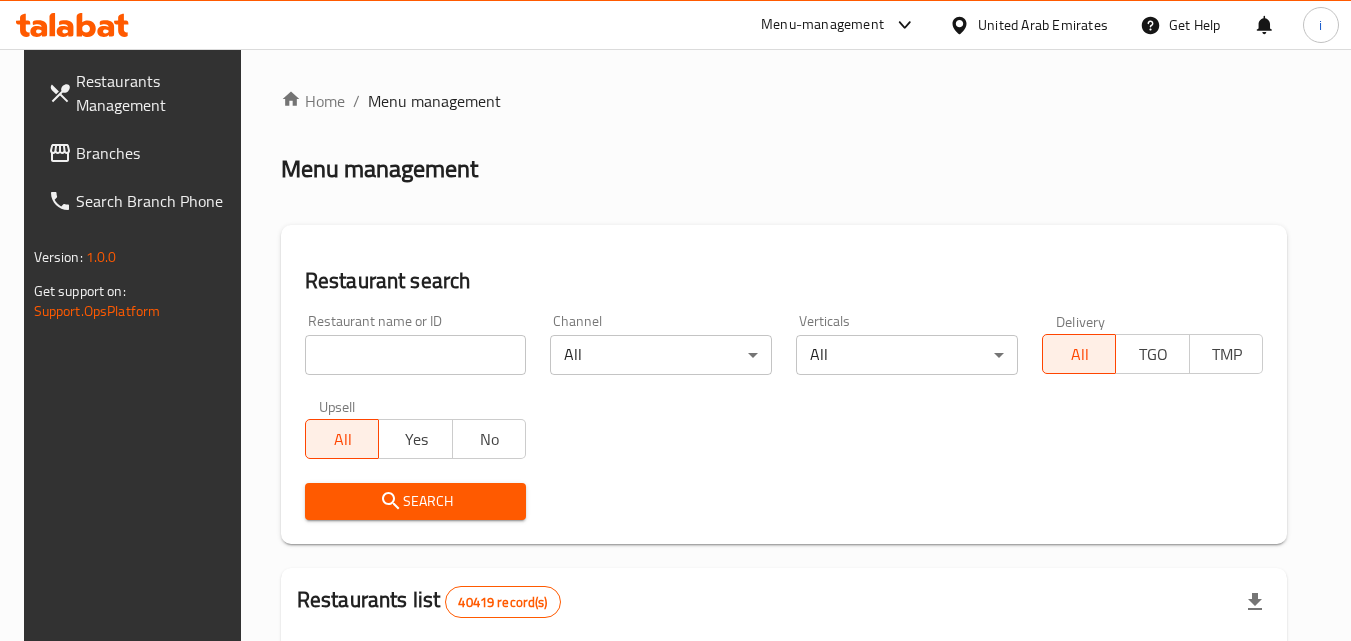 click at bounding box center (416, 355) 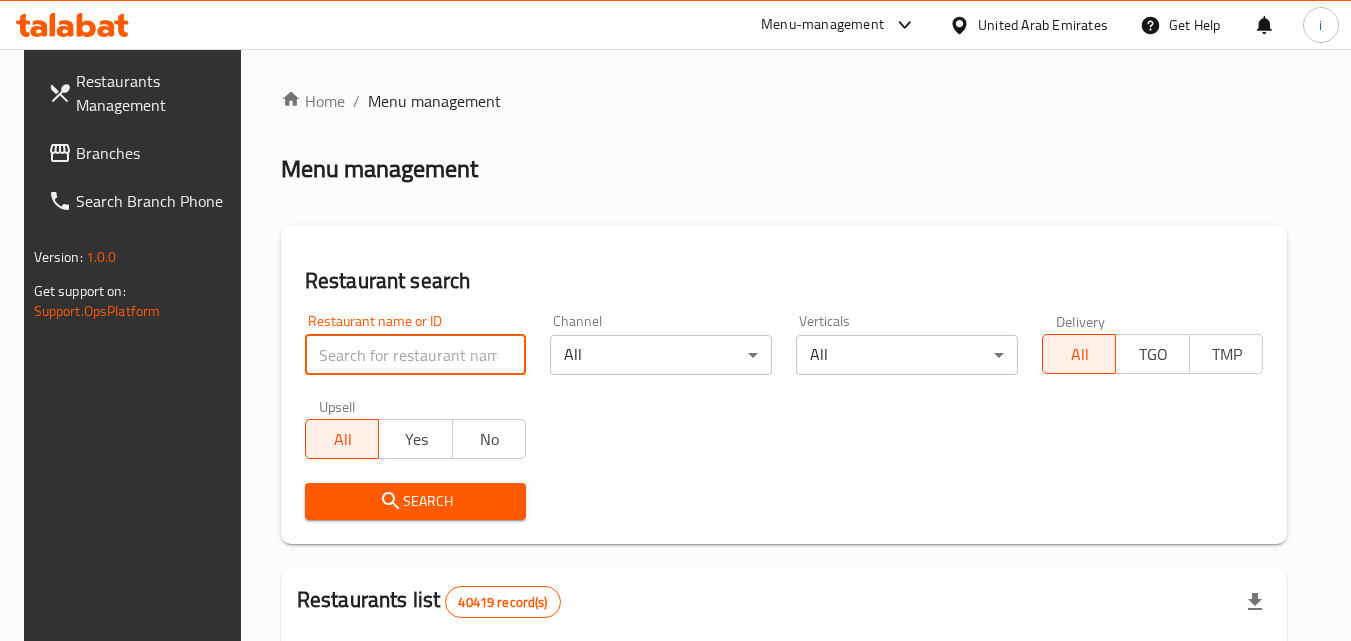 paste on "655326" 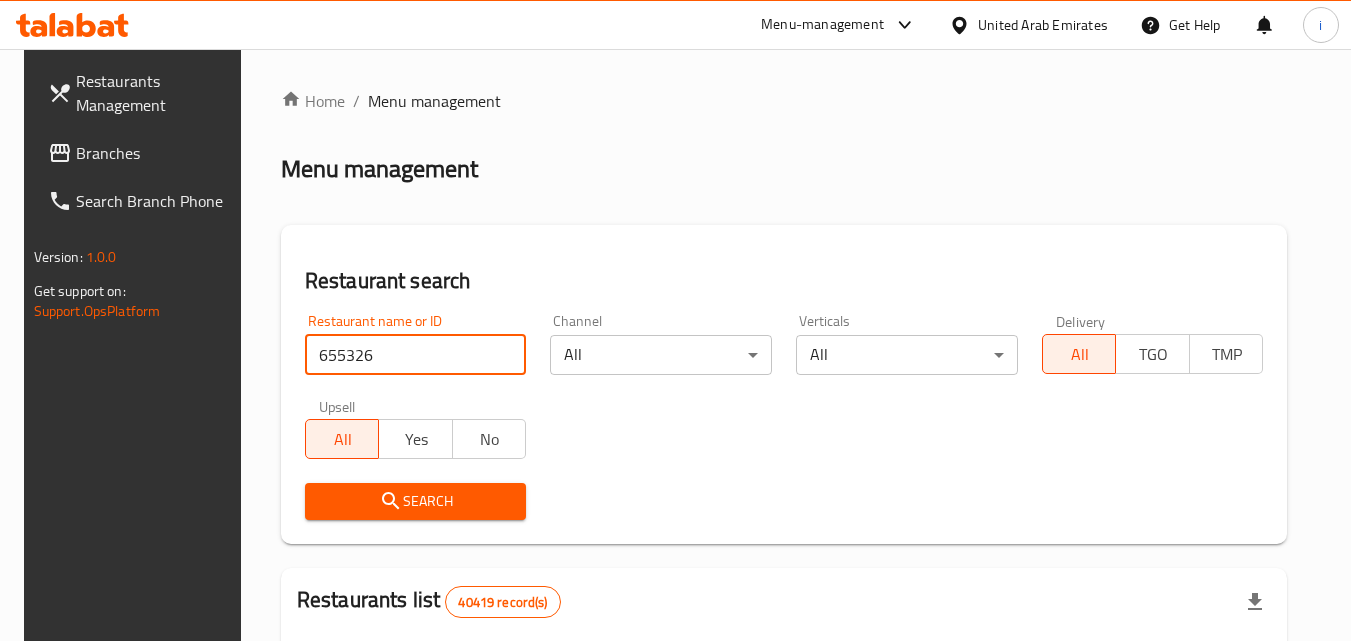 type on "655326" 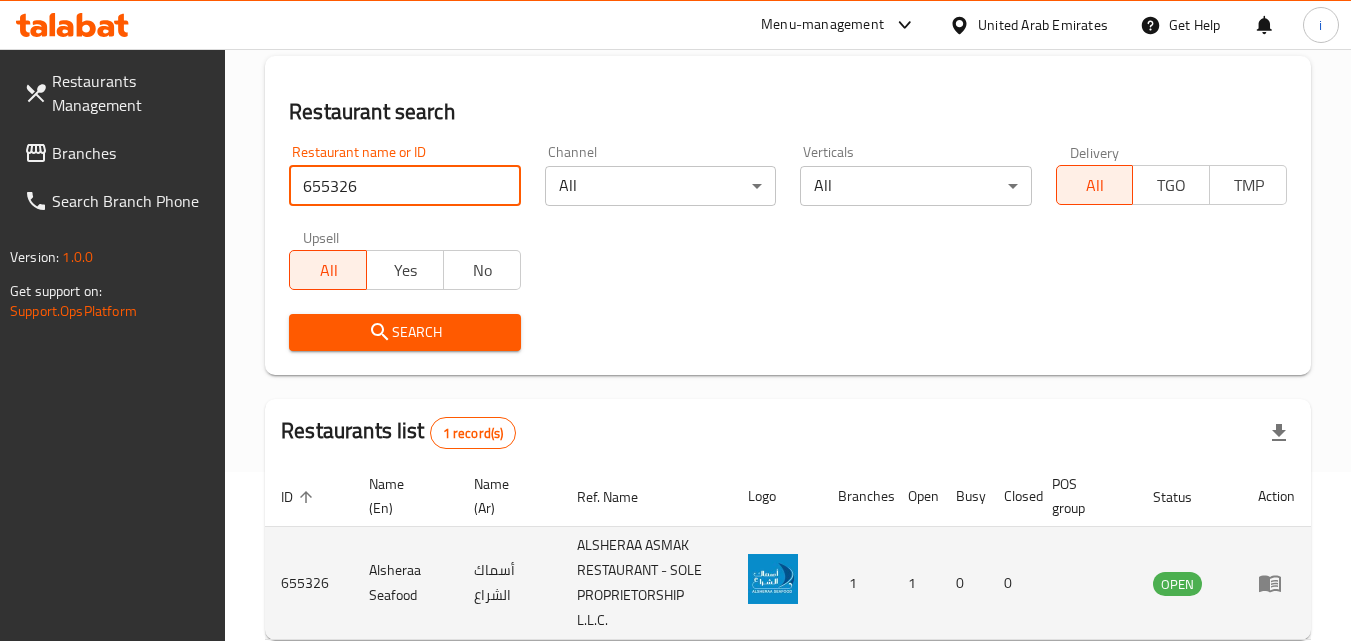 scroll, scrollTop: 276, scrollLeft: 0, axis: vertical 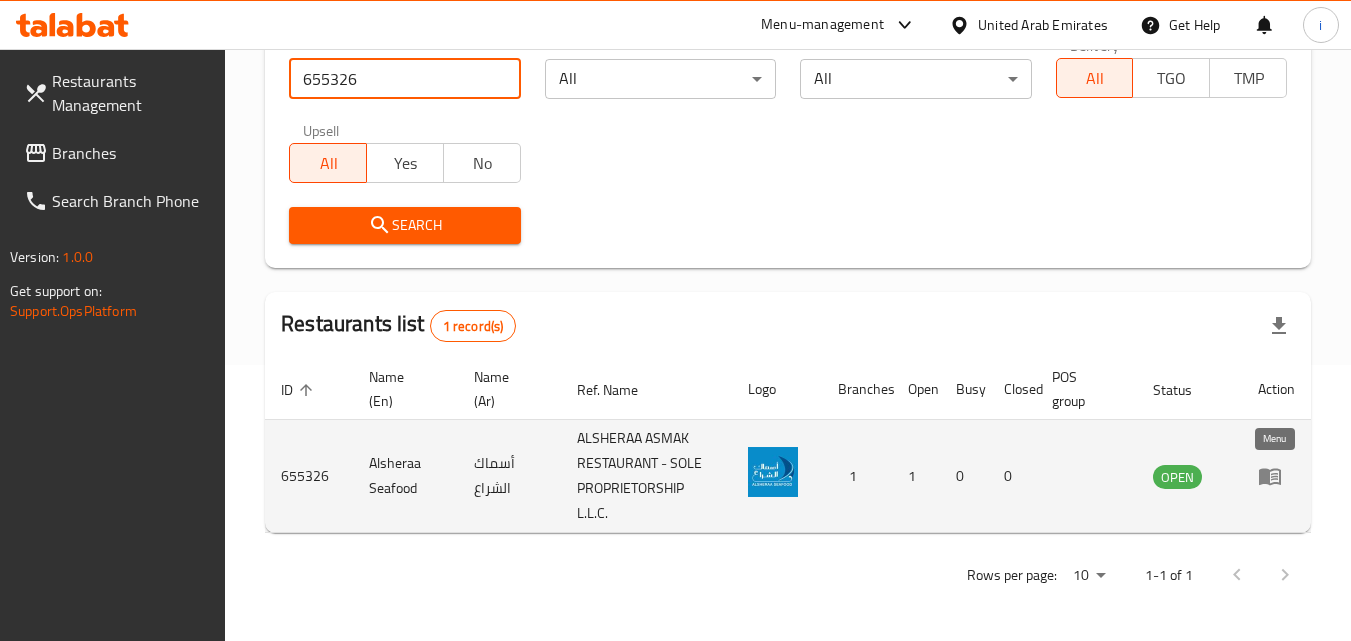 click 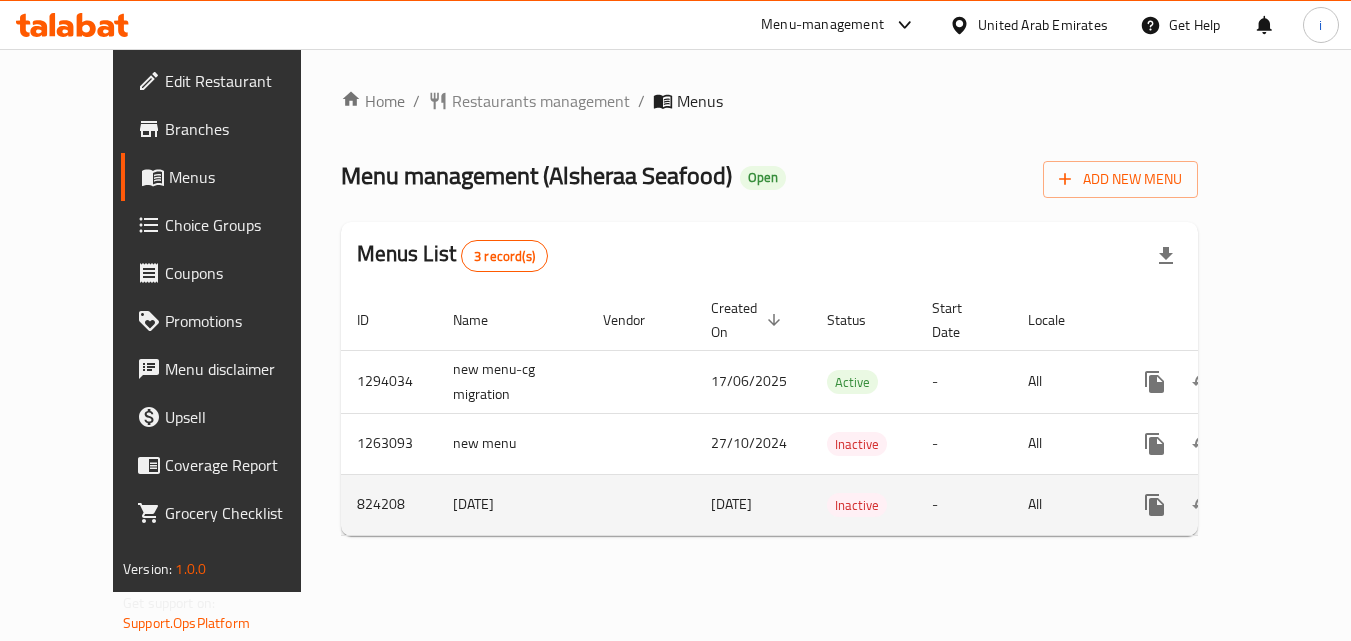scroll, scrollTop: 0, scrollLeft: 0, axis: both 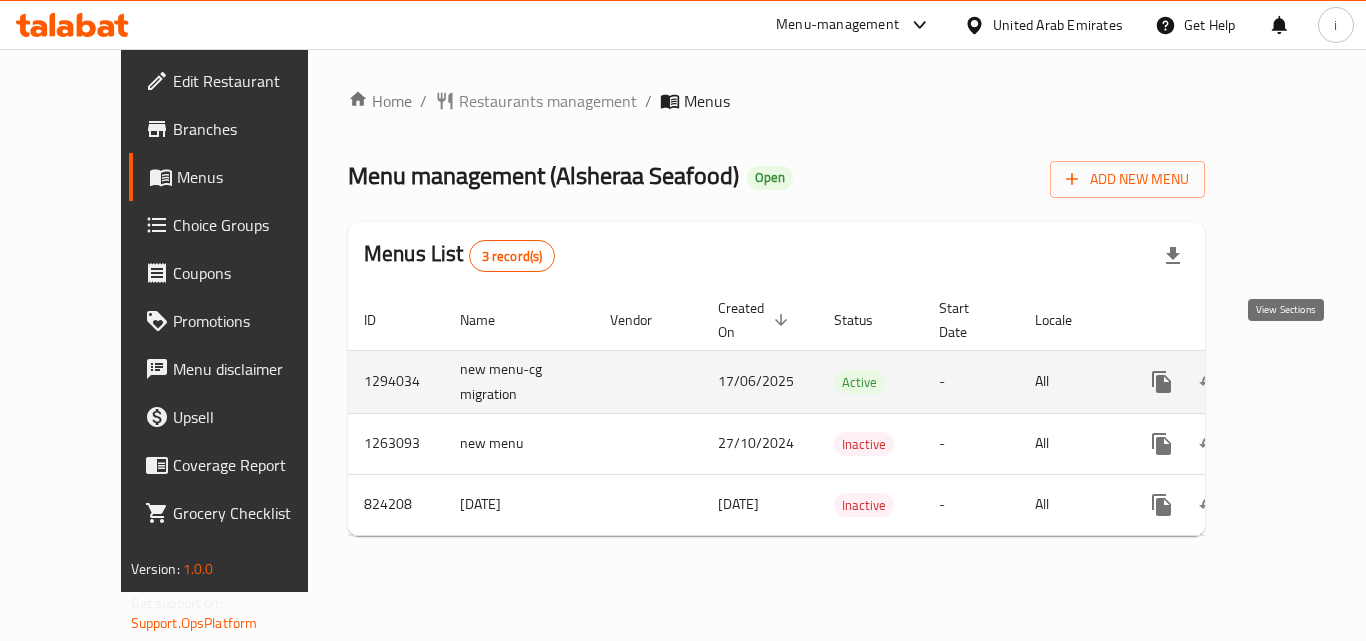 click 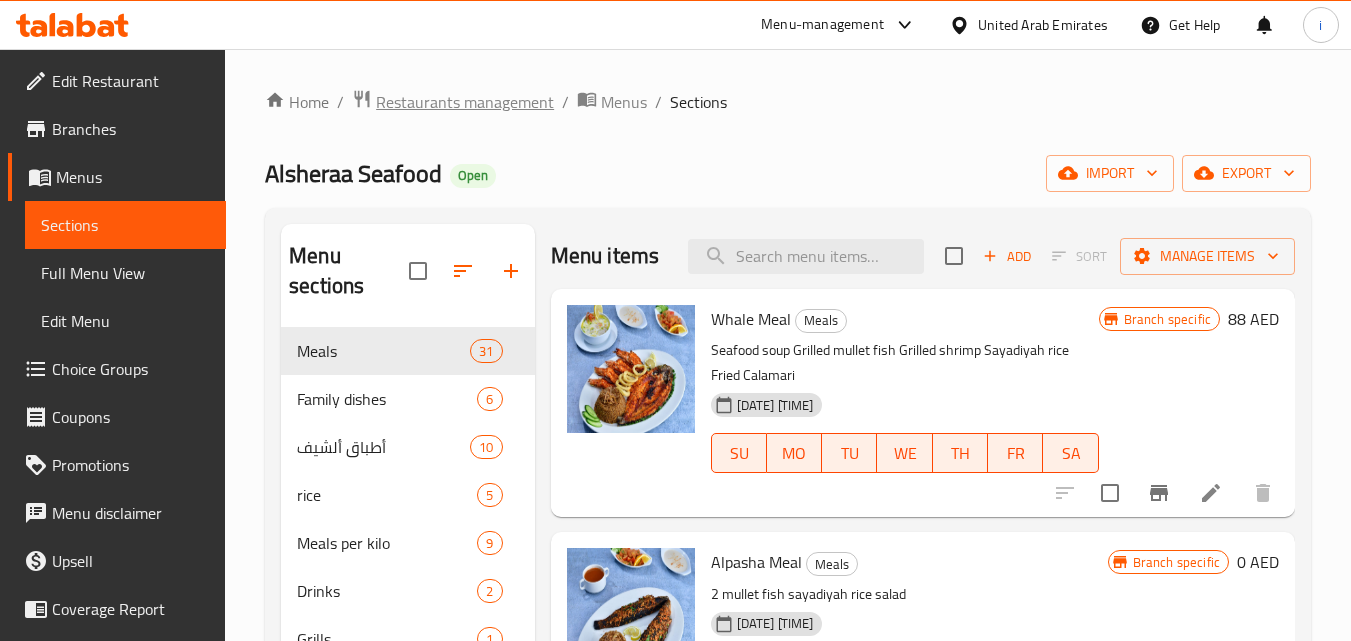 click on "Restaurants management" at bounding box center [465, 102] 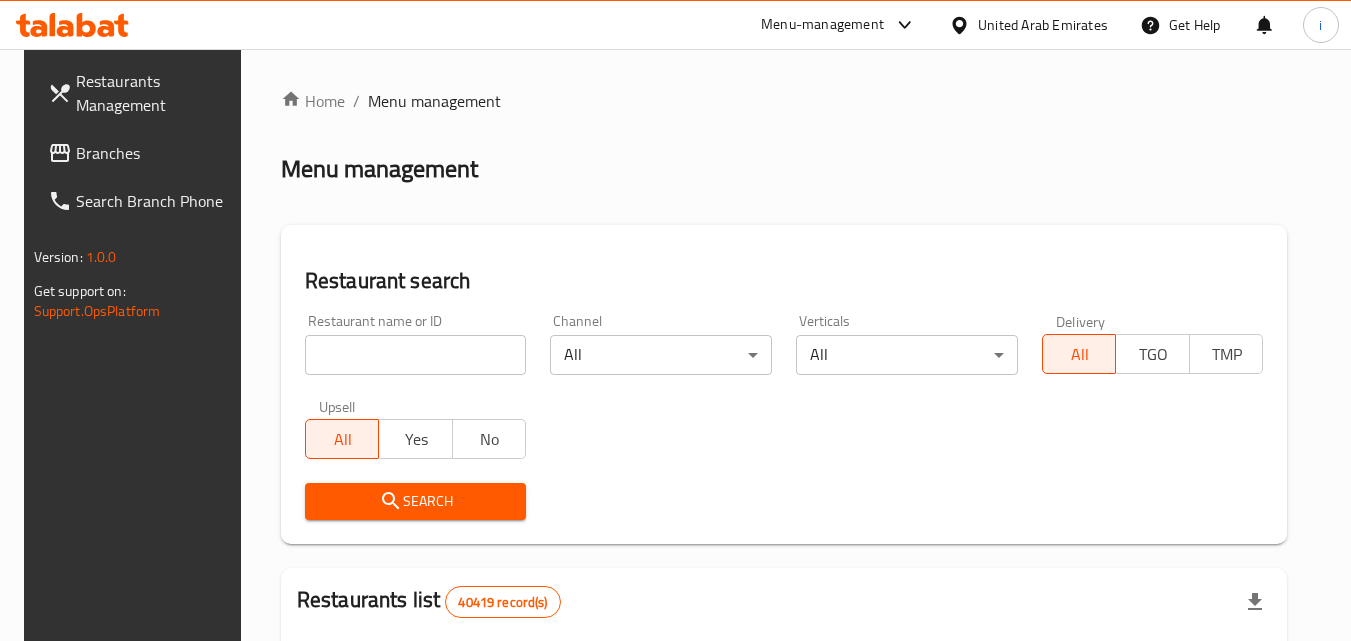 click at bounding box center [416, 355] 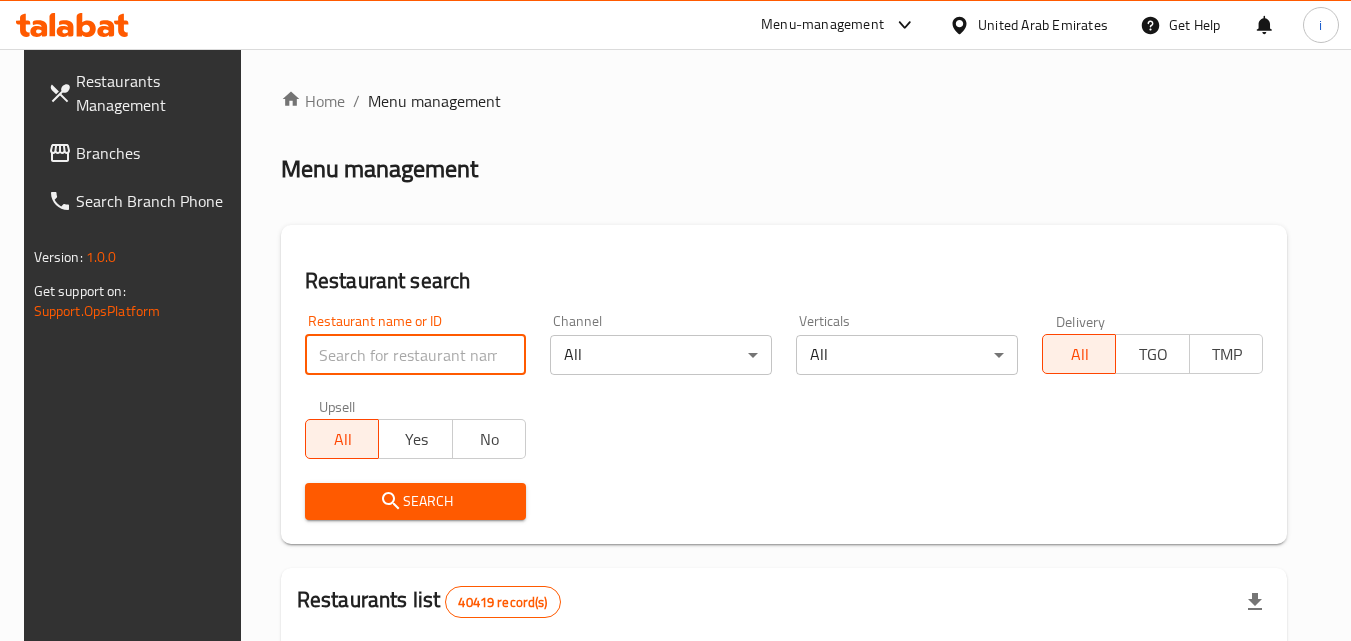 paste on "655326" 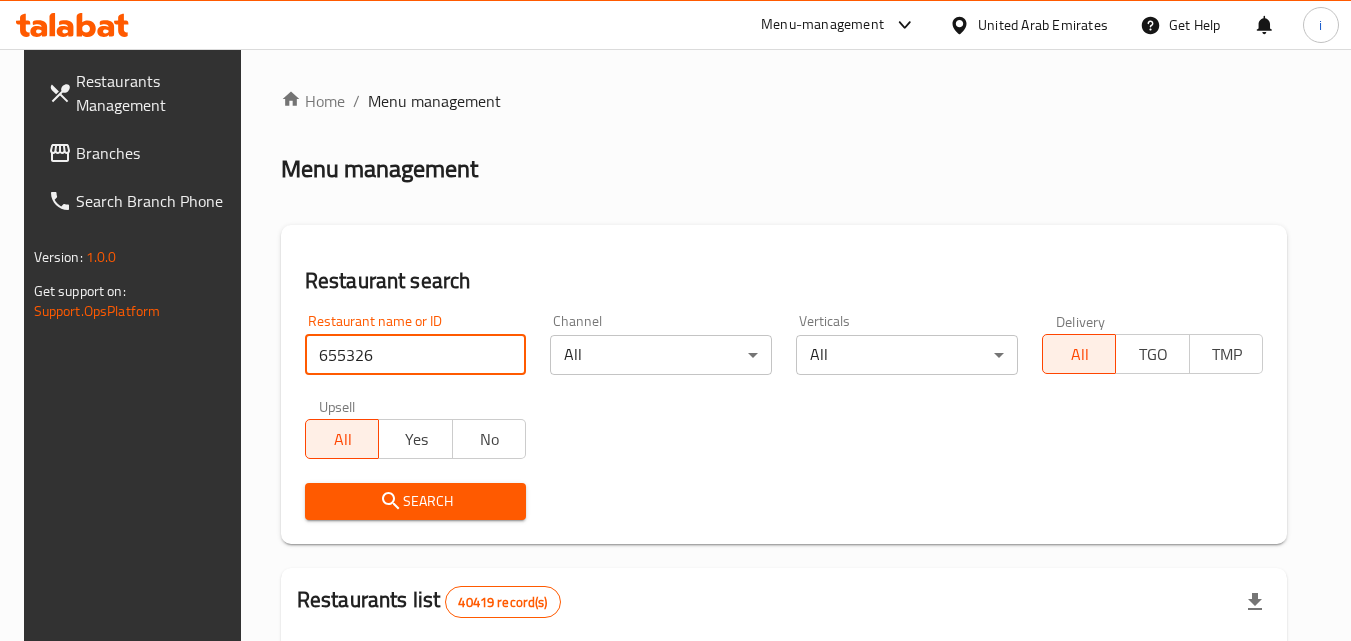 type on "655326" 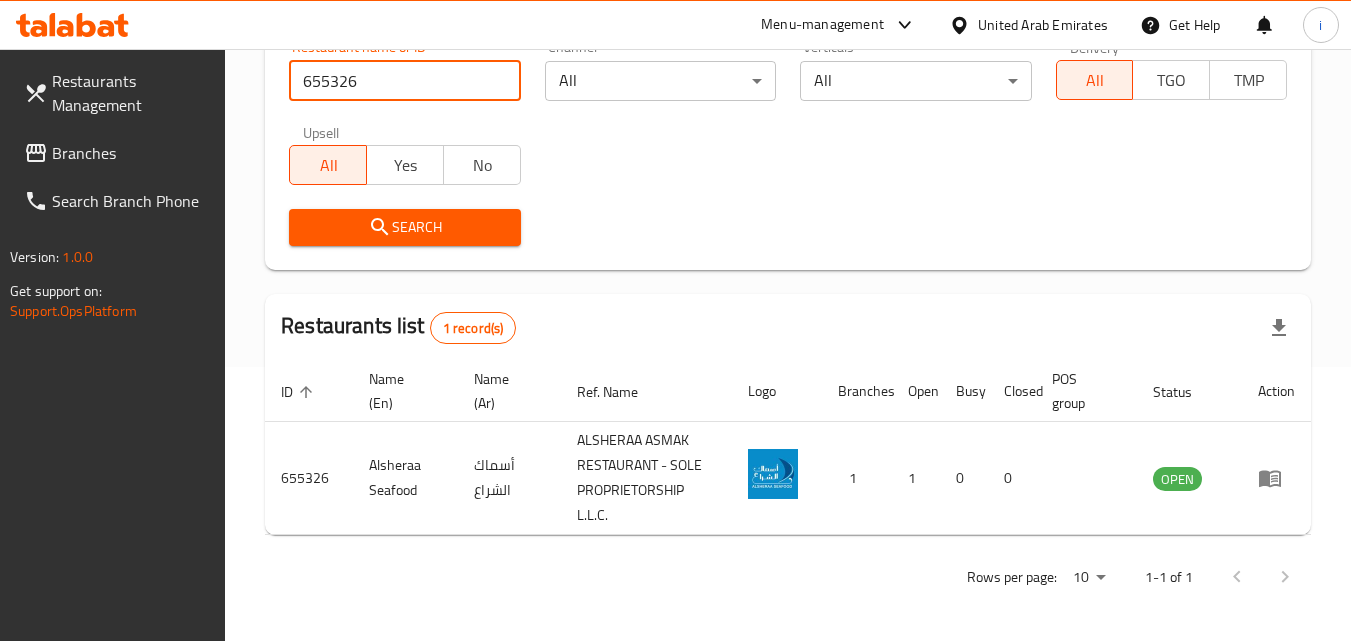scroll, scrollTop: 276, scrollLeft: 0, axis: vertical 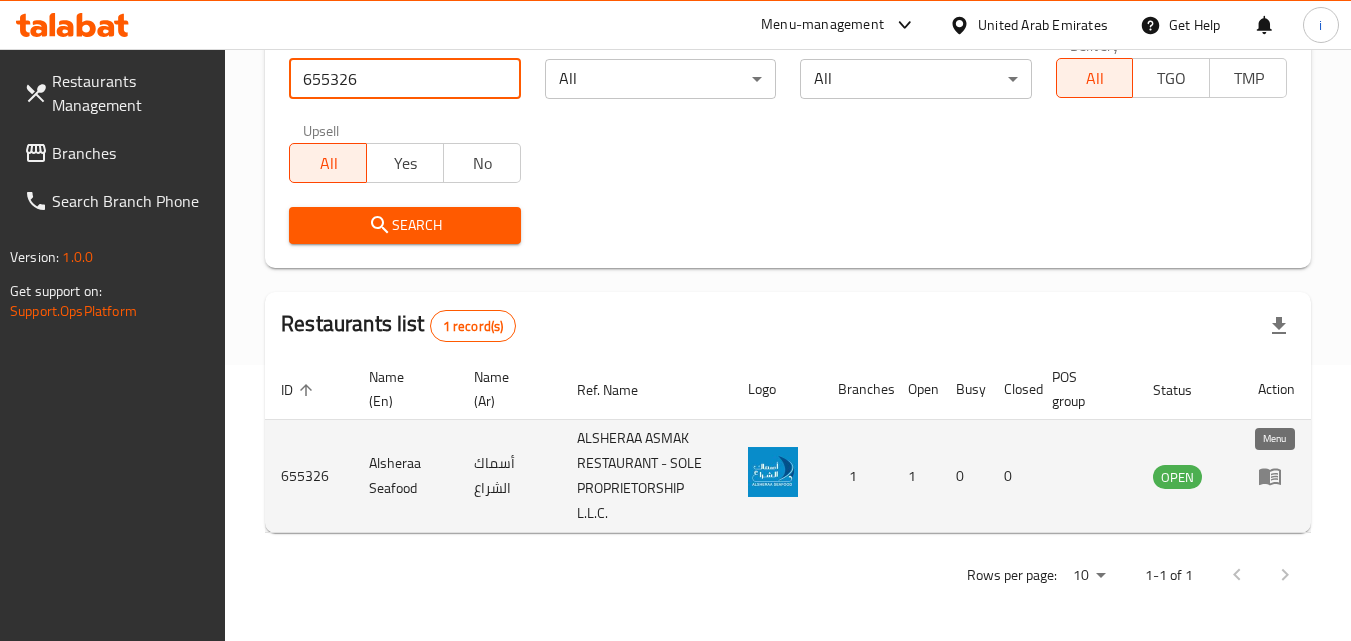 click 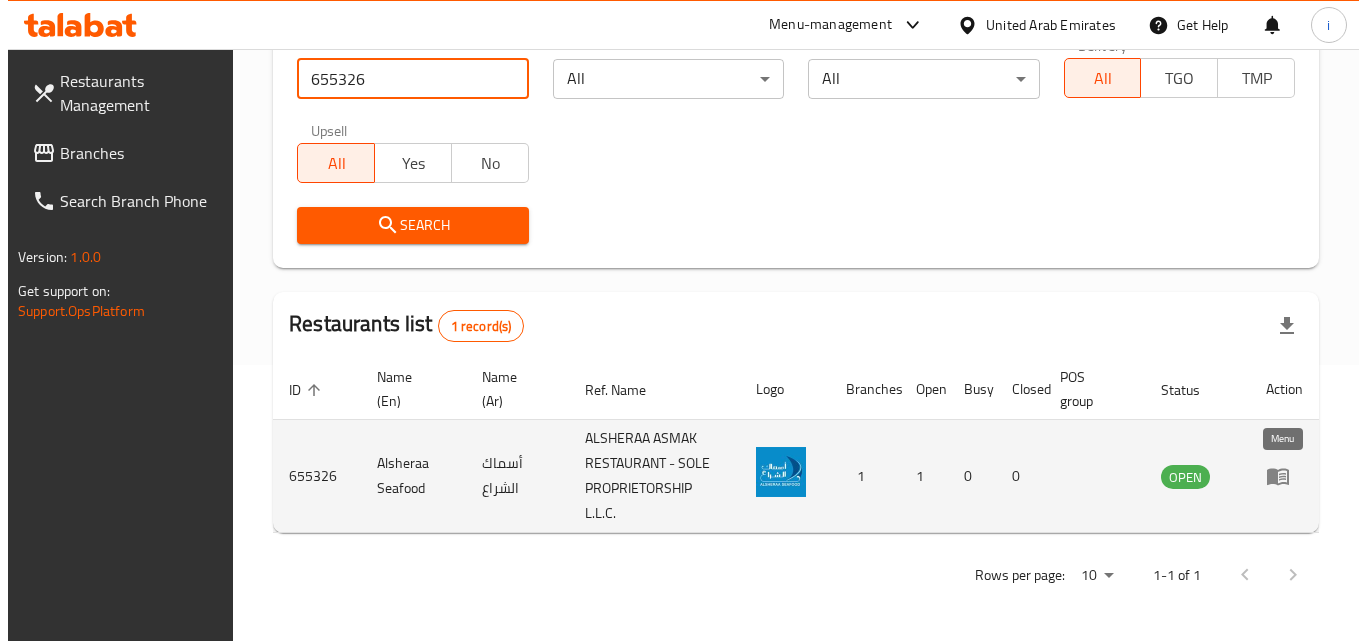 scroll, scrollTop: 0, scrollLeft: 0, axis: both 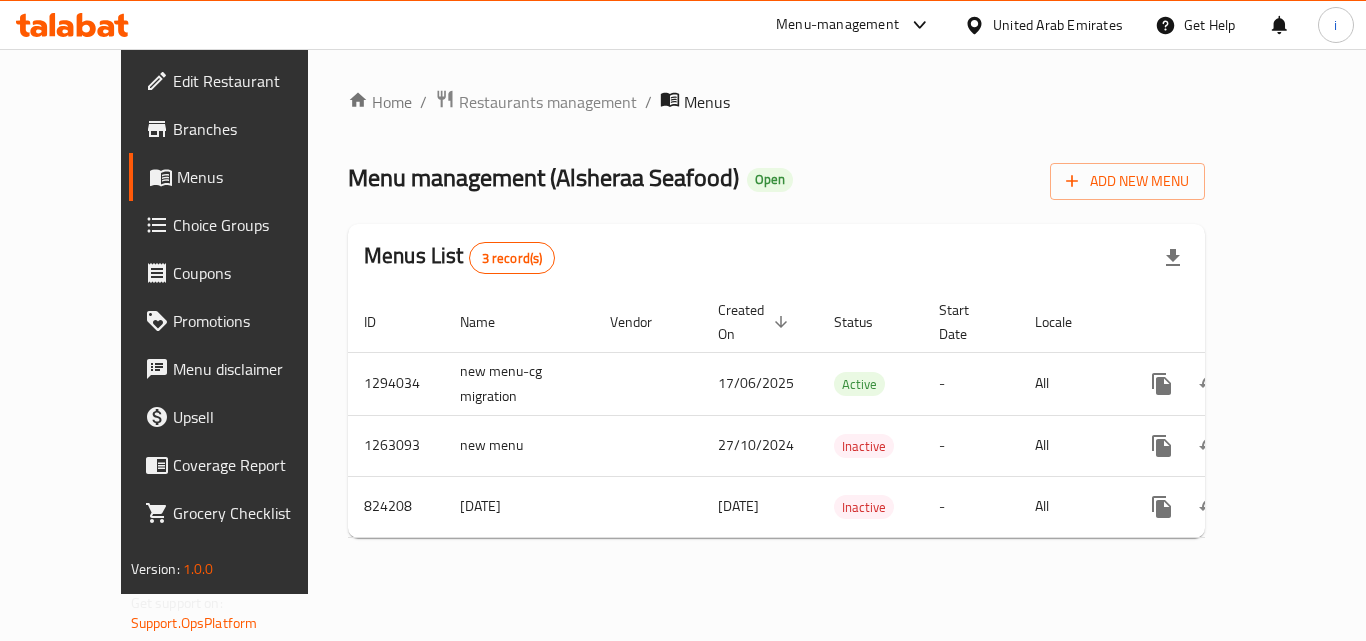 click at bounding box center (915, 25) 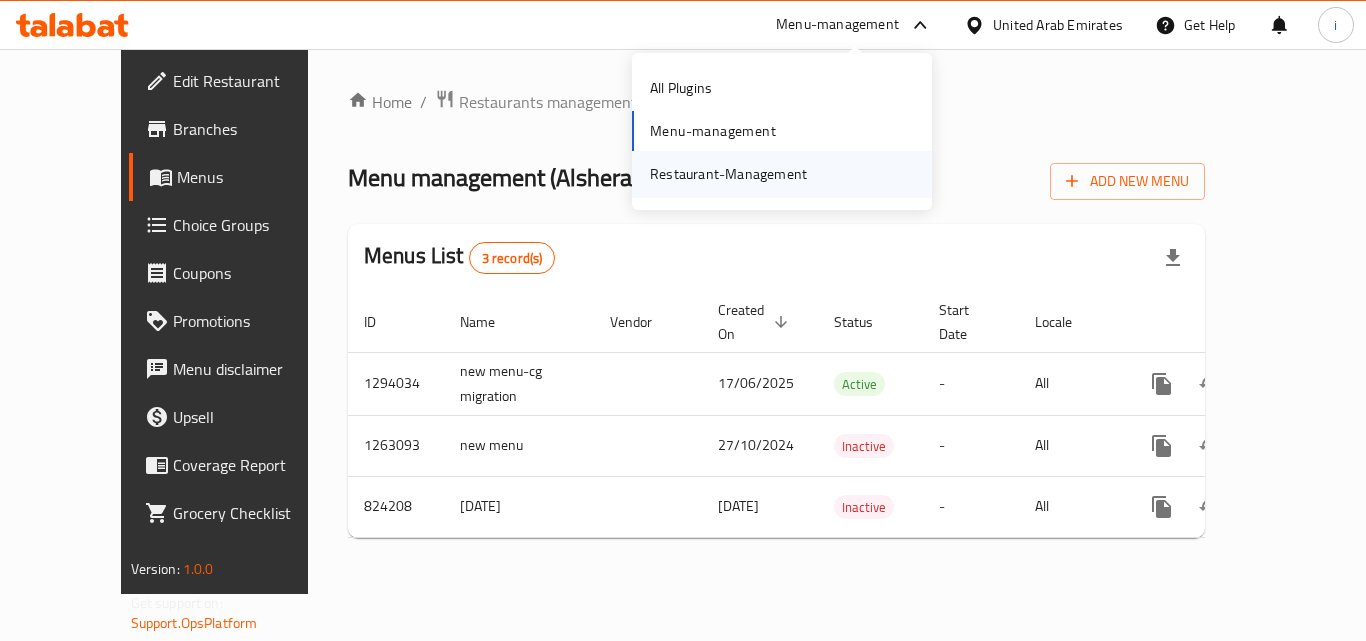 click on "Restaurant-Management" at bounding box center (728, 174) 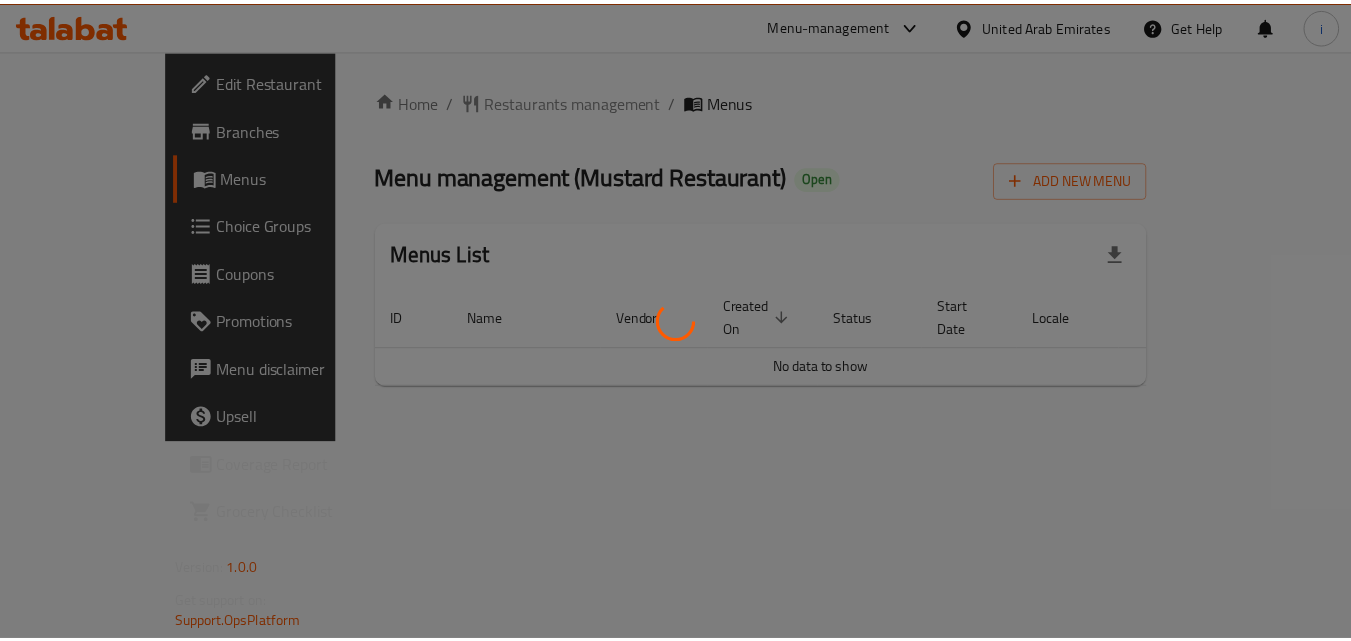 scroll, scrollTop: 0, scrollLeft: 0, axis: both 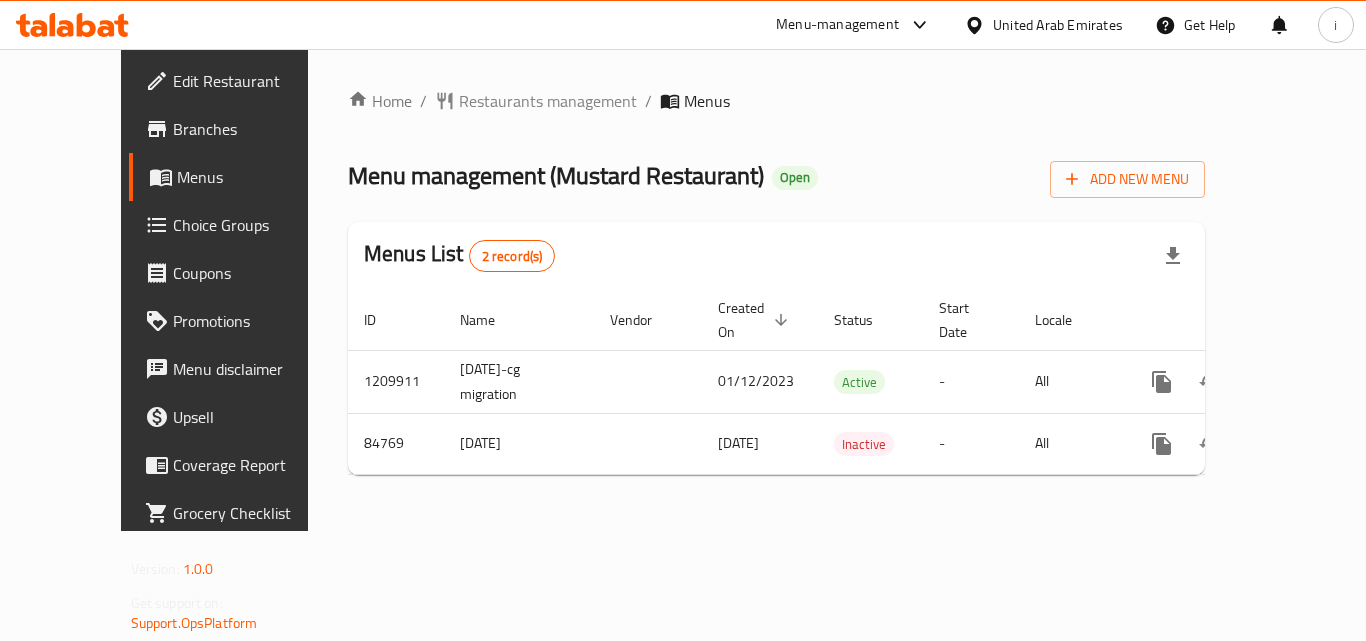 click on "Restaurants management" at bounding box center [548, 101] 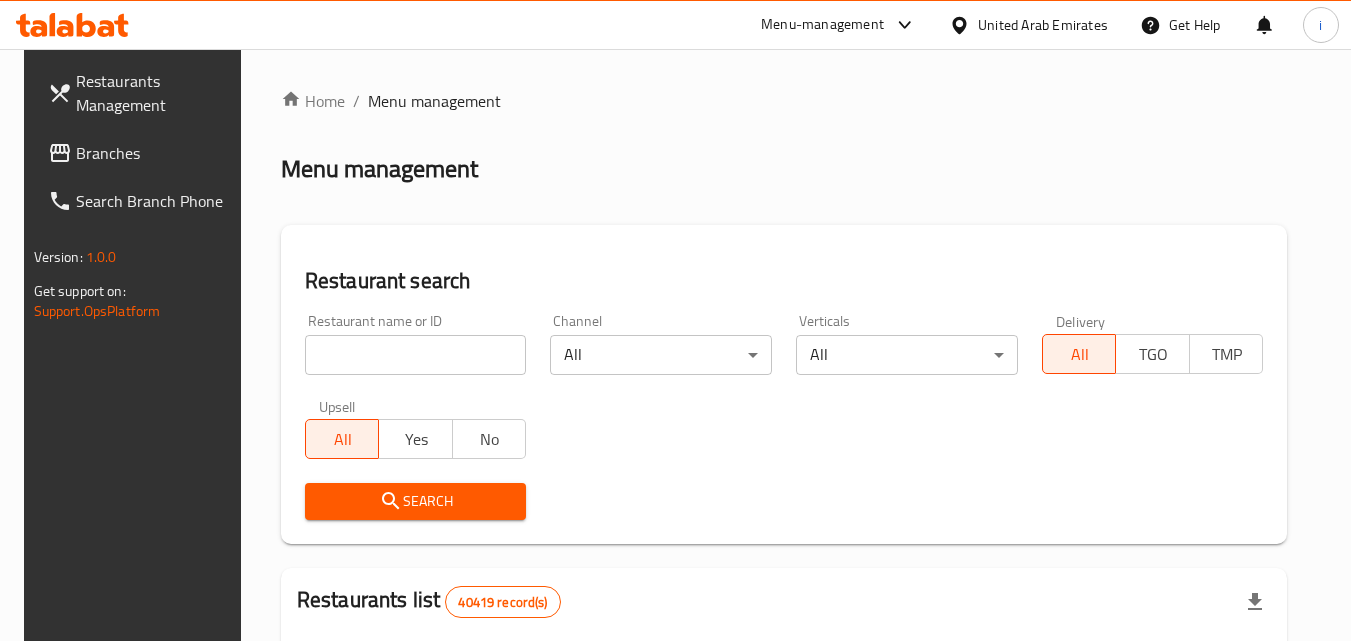 click at bounding box center (416, 355) 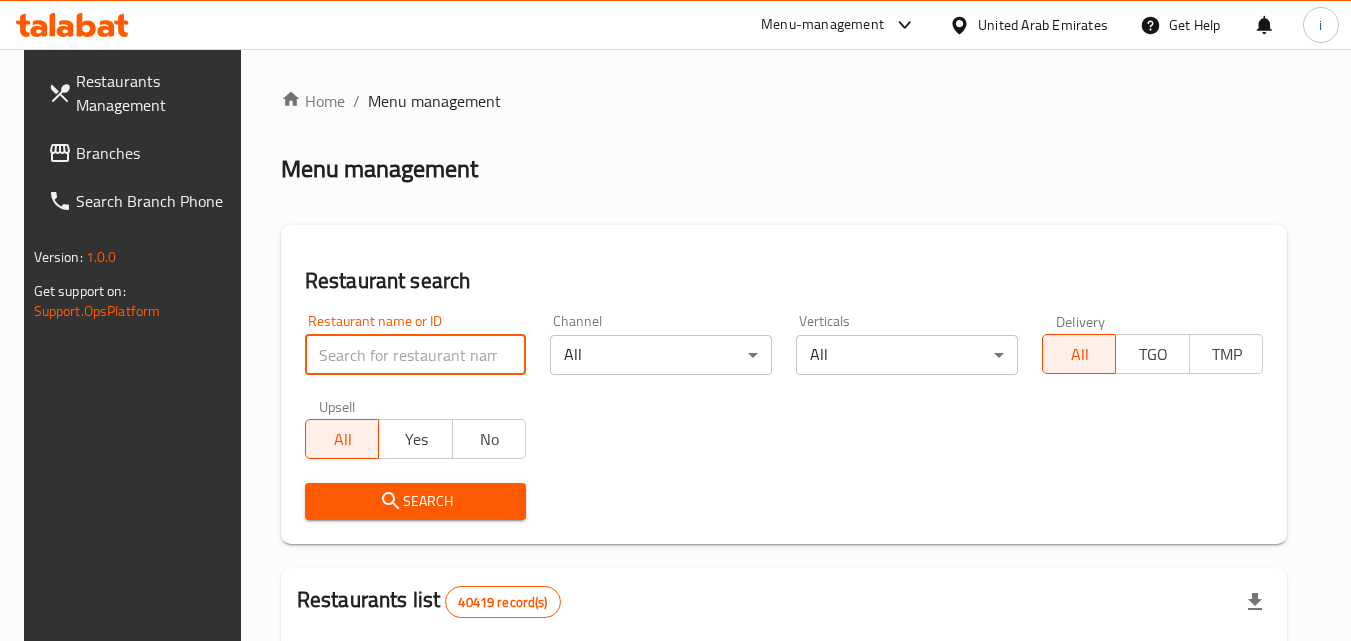 paste on "600787" 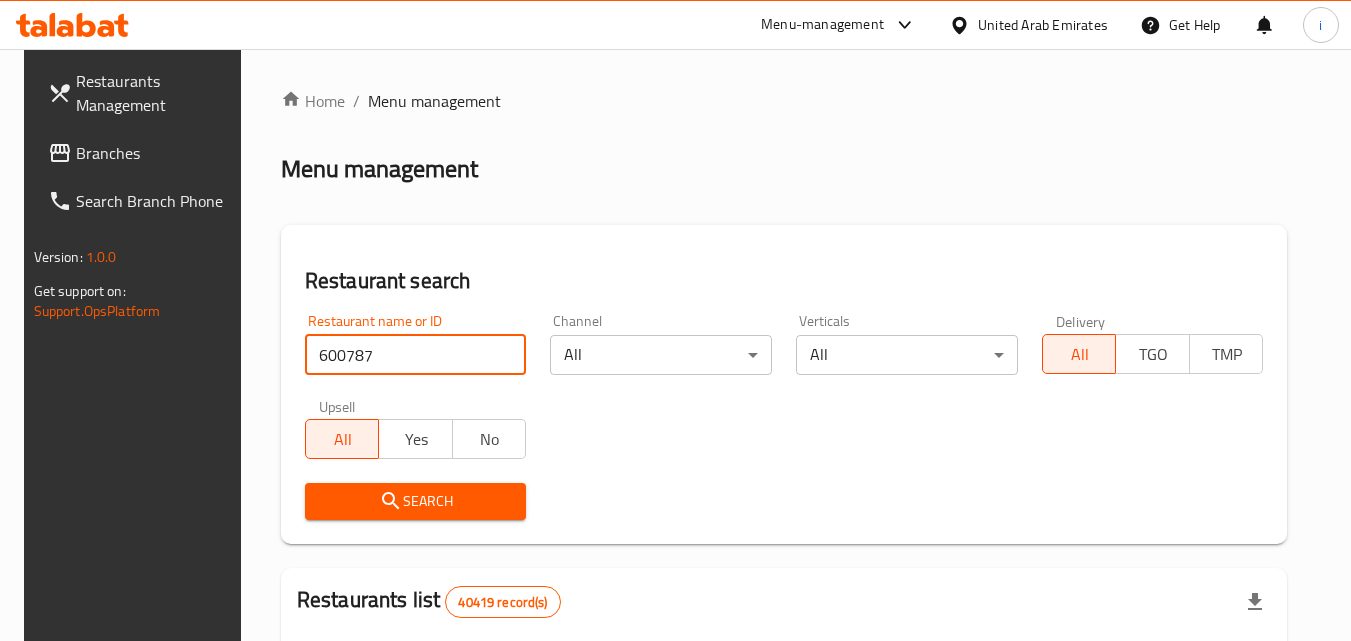 type on "600787" 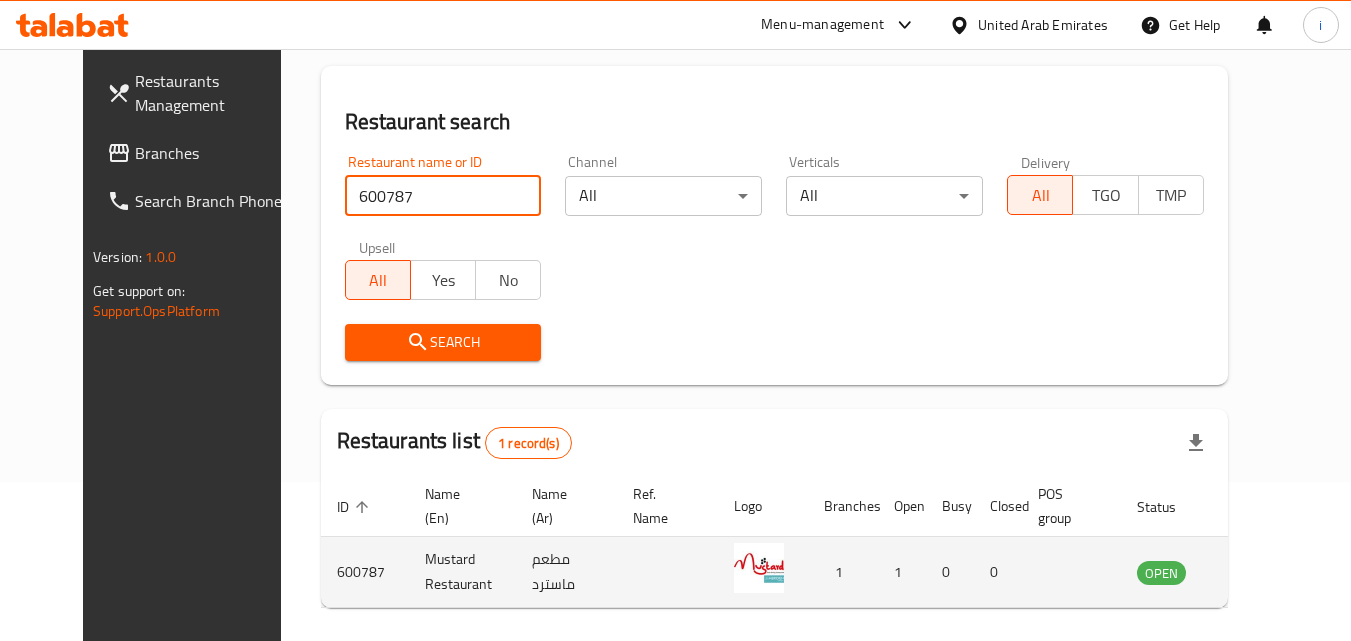 scroll, scrollTop: 234, scrollLeft: 0, axis: vertical 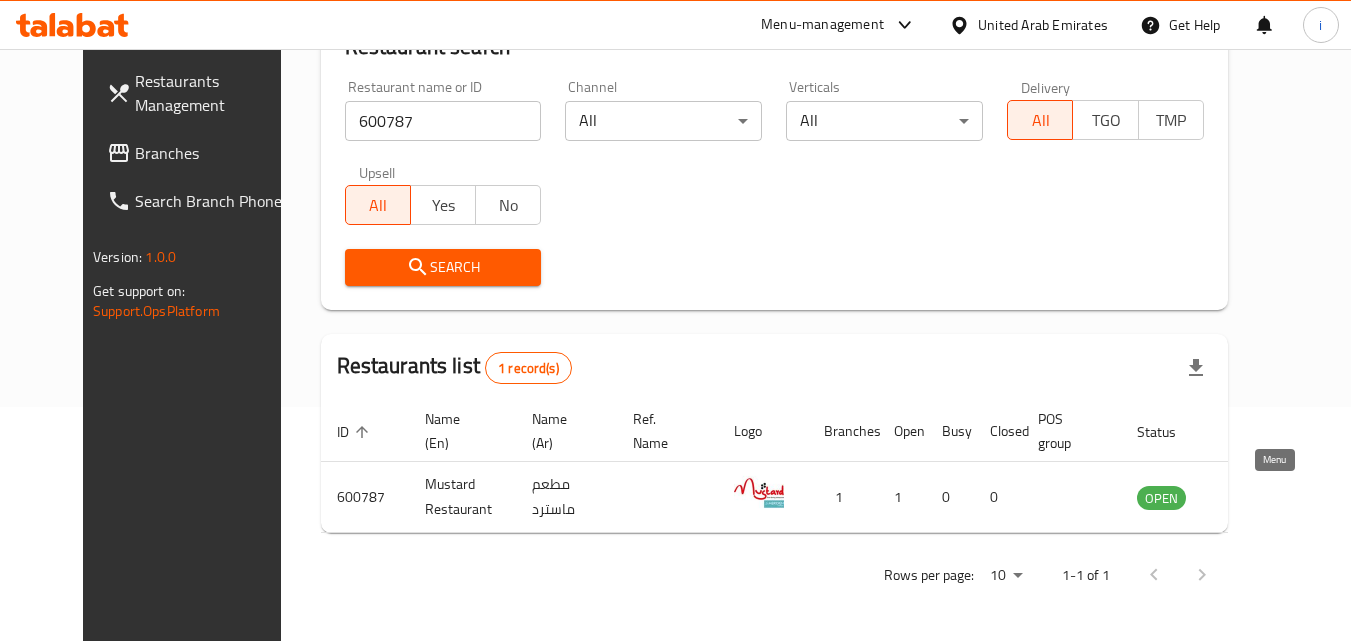 click 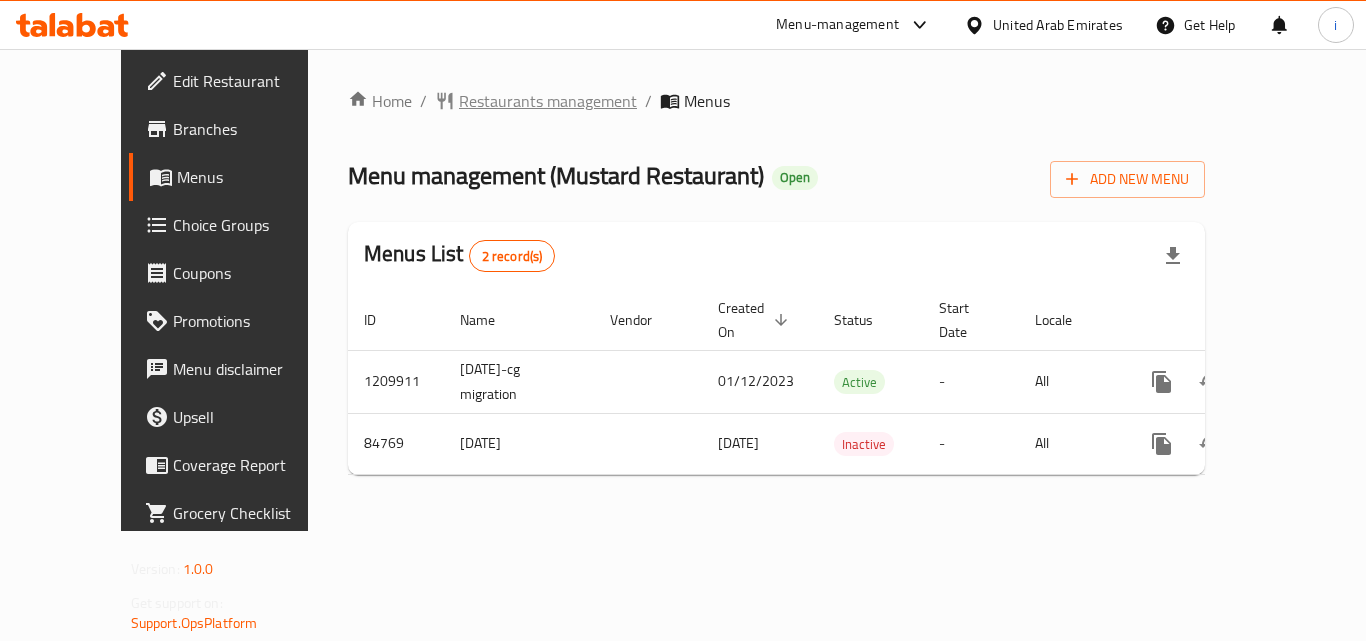 click on "Restaurants management" at bounding box center (548, 101) 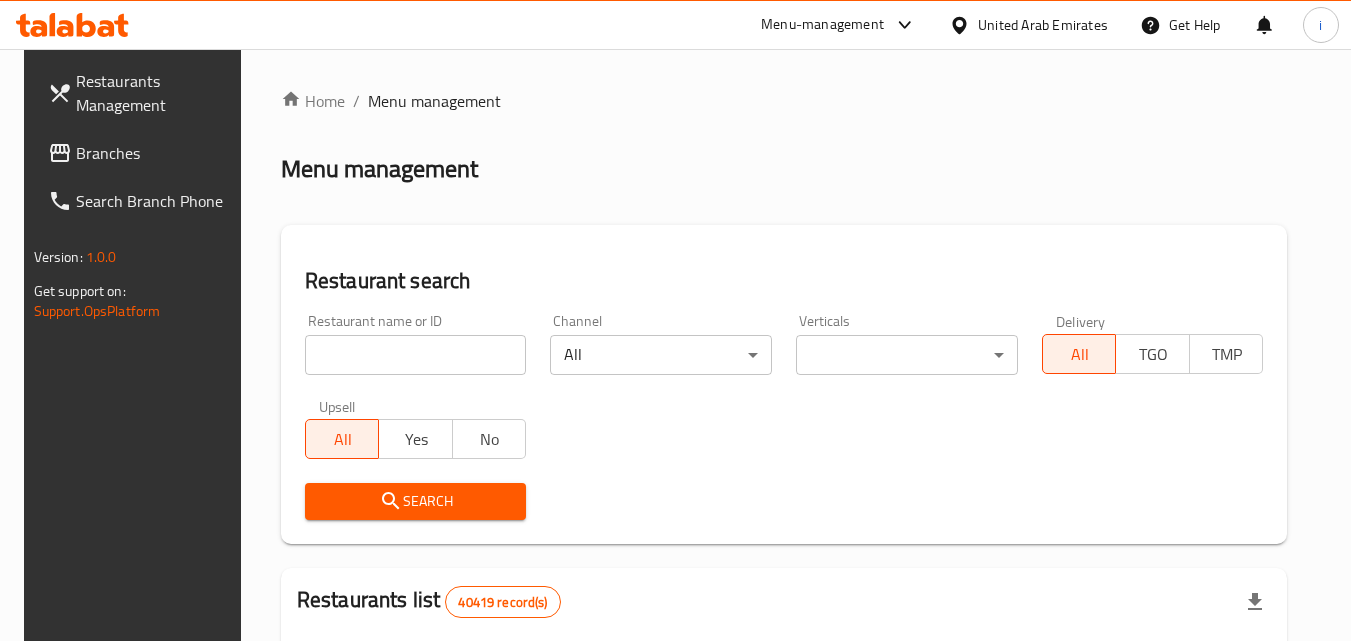 click at bounding box center (416, 355) 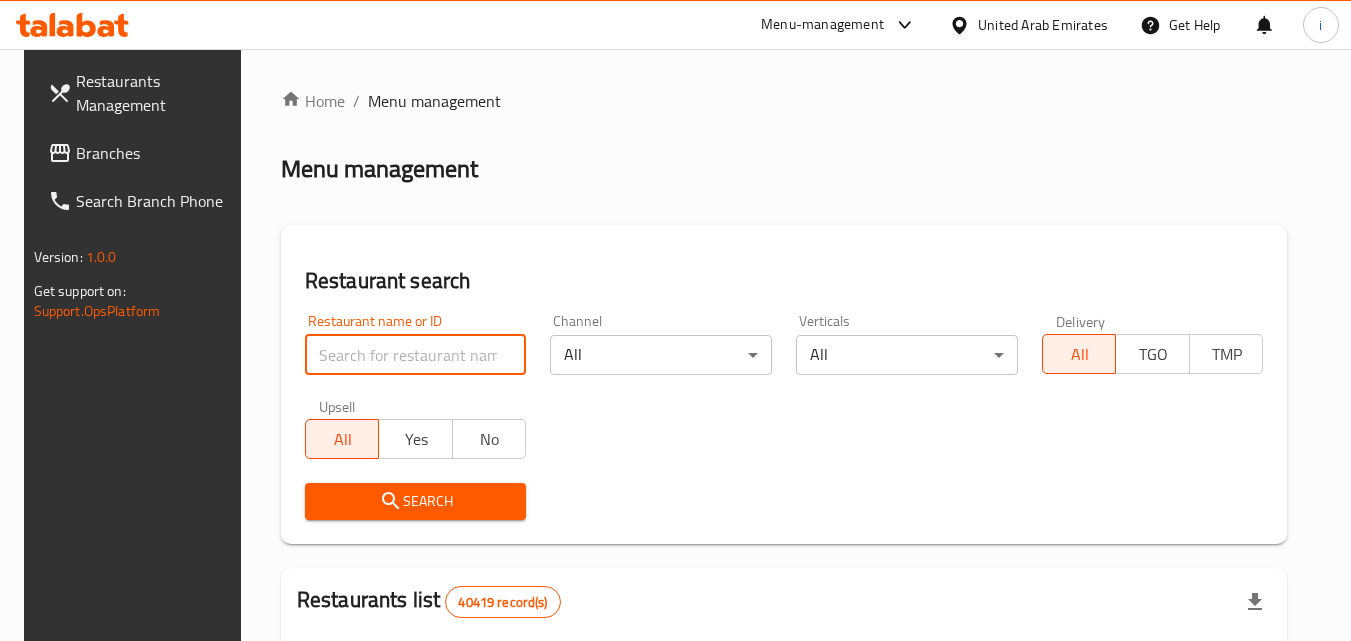 paste on "600787" 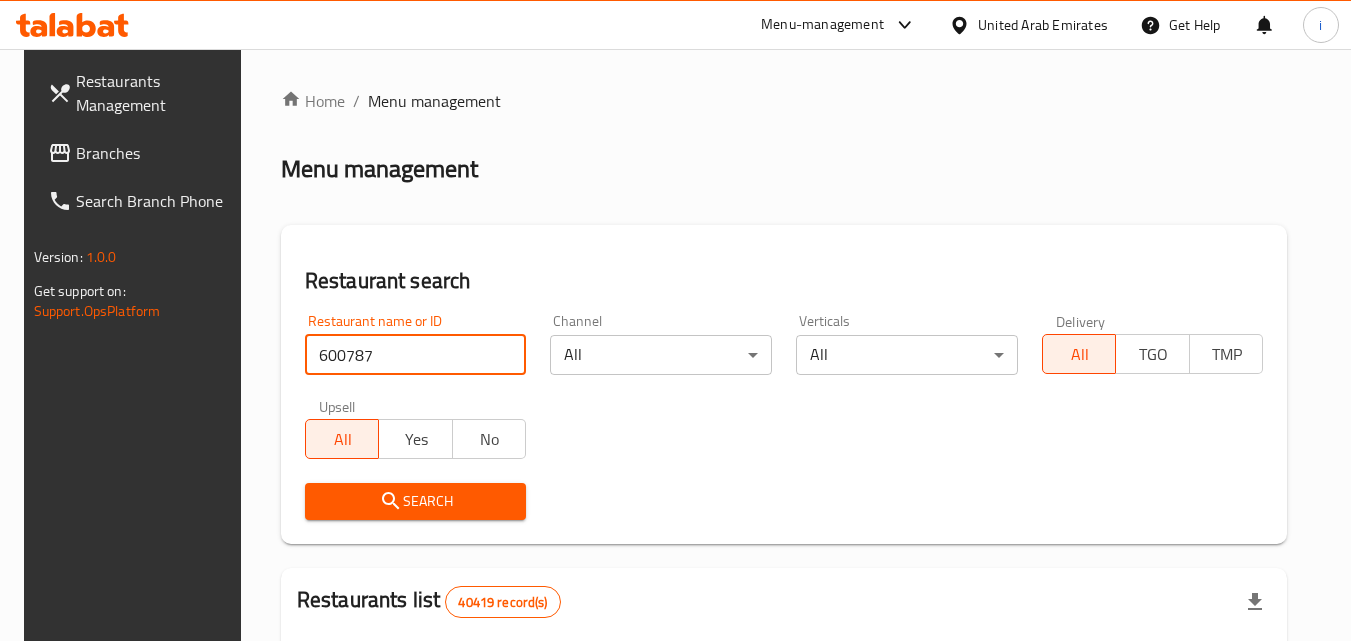 type on "600787" 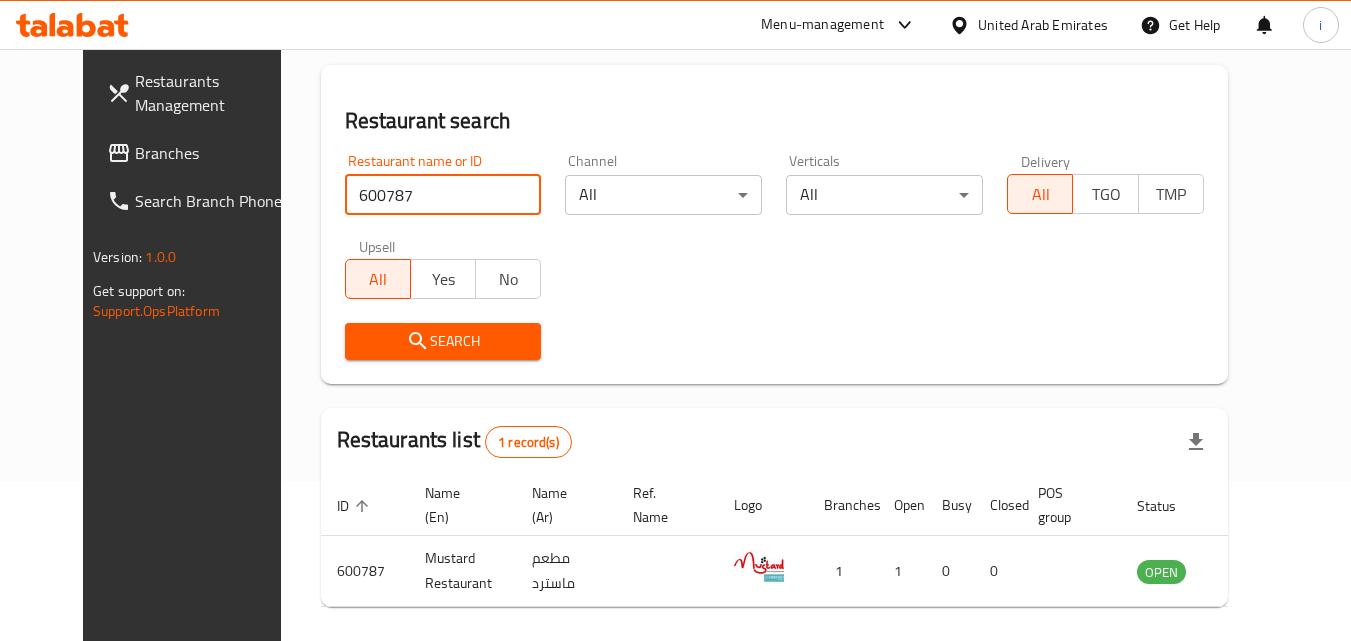 scroll, scrollTop: 234, scrollLeft: 0, axis: vertical 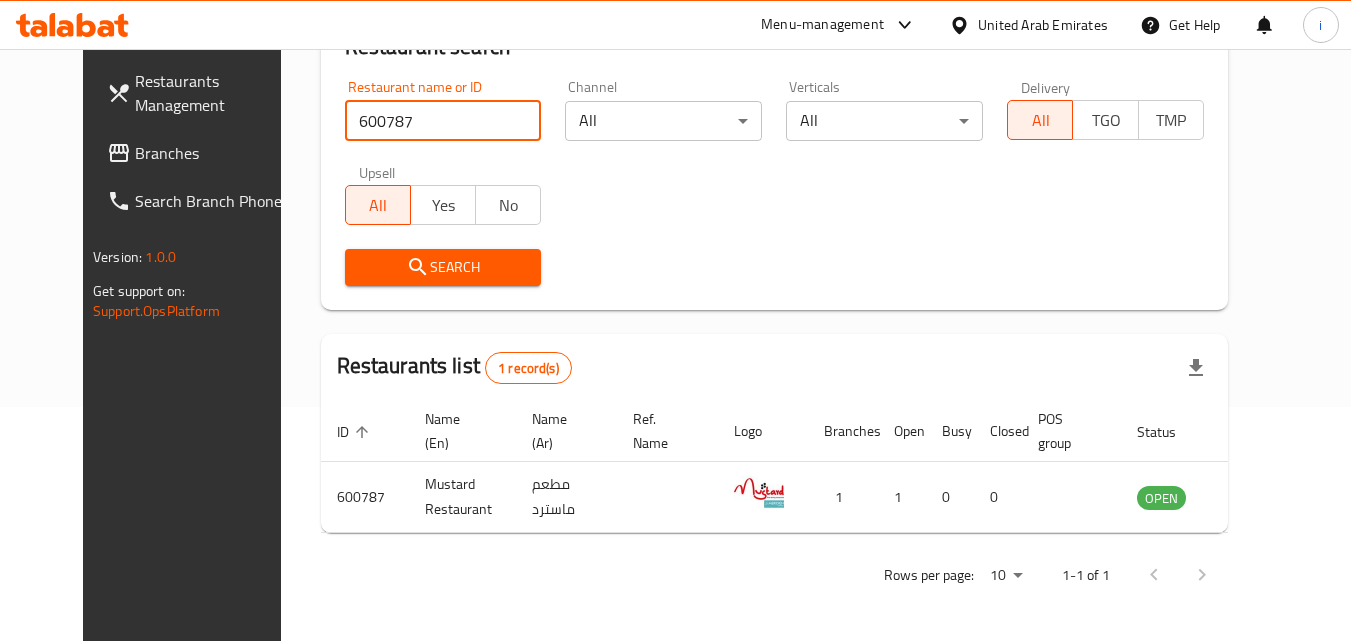 click on "Menu-management" at bounding box center (822, 25) 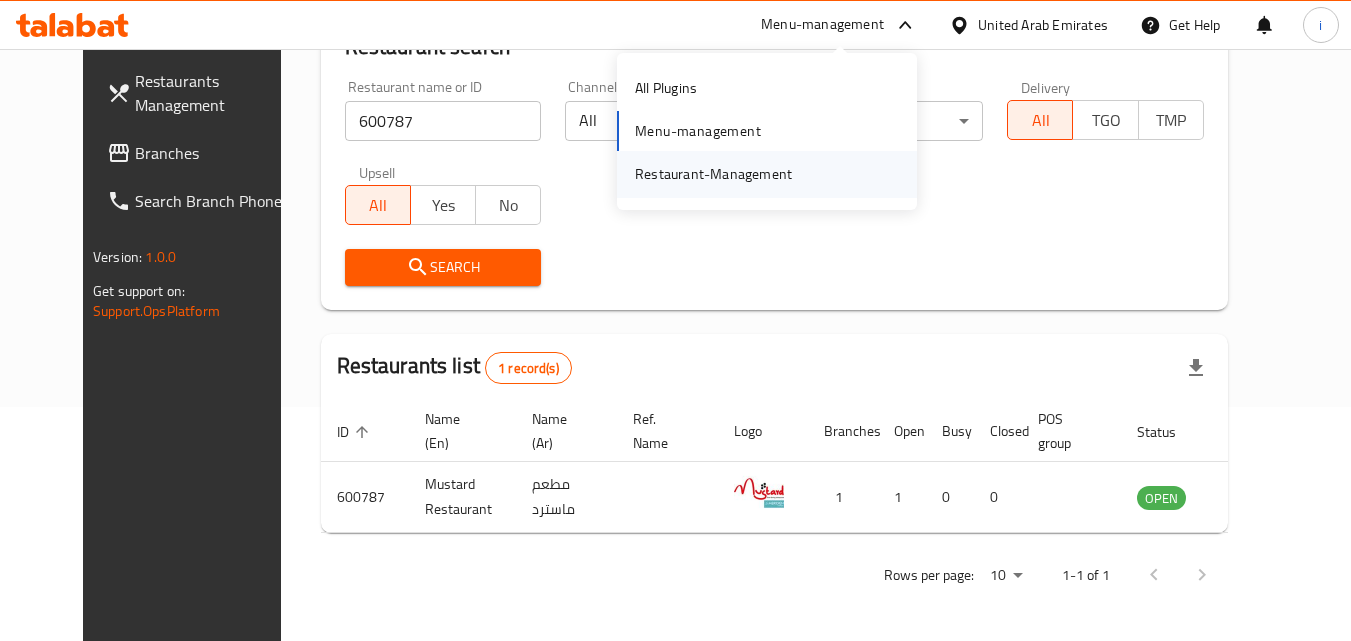 click on "Restaurant-Management" at bounding box center [713, 174] 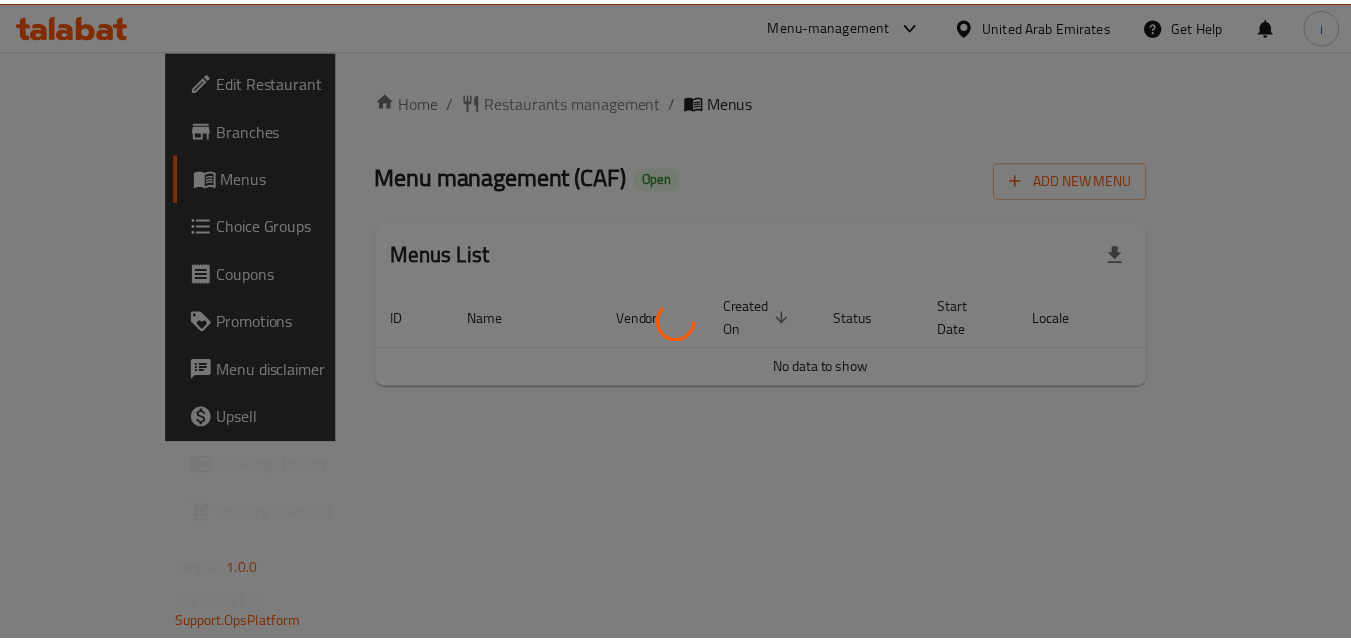 scroll, scrollTop: 0, scrollLeft: 0, axis: both 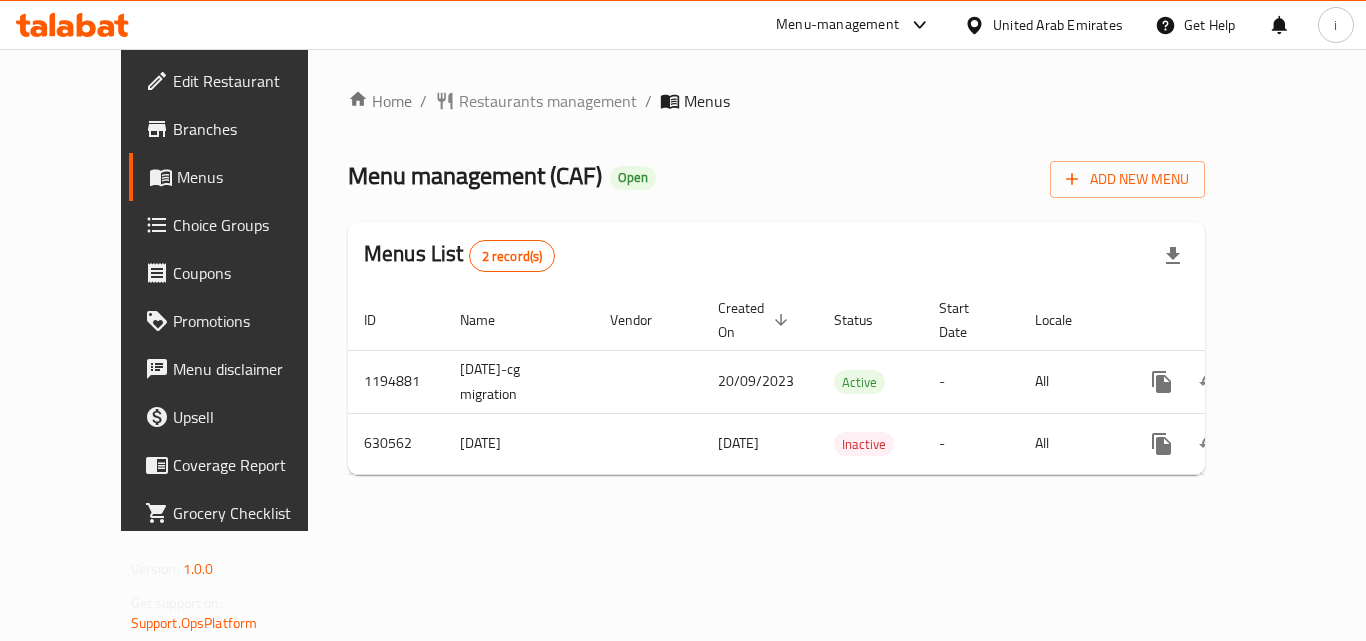 click on "Restaurants management" at bounding box center [548, 101] 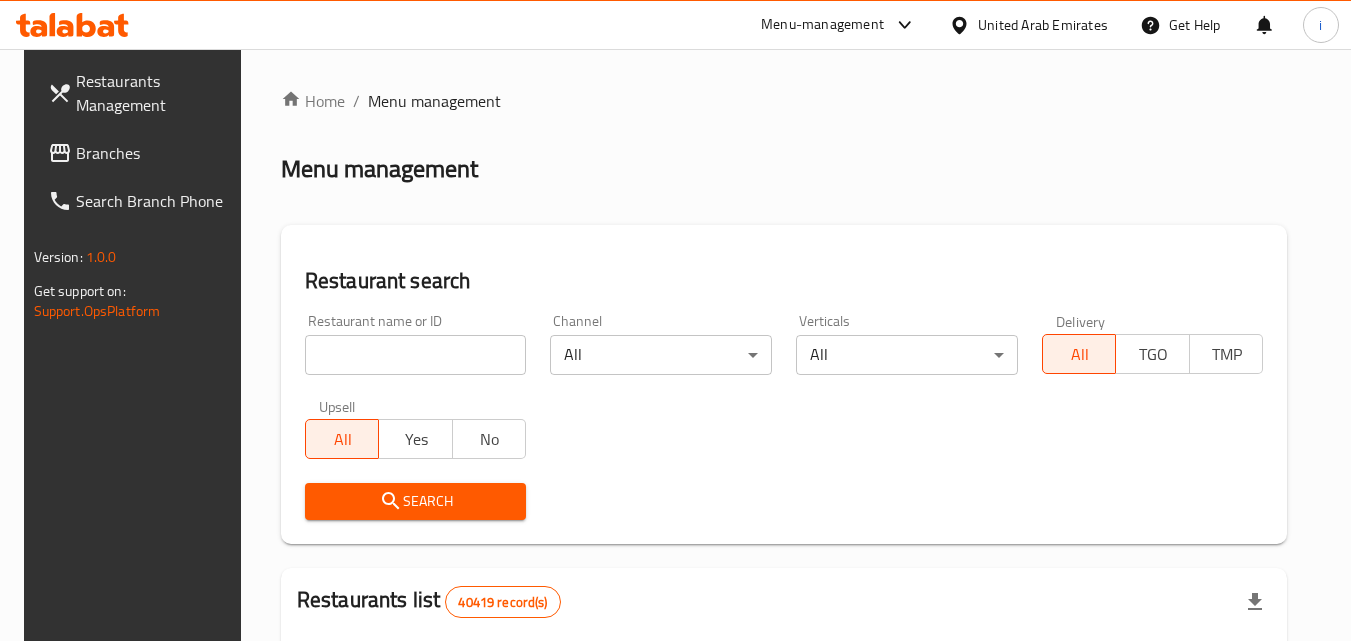 click at bounding box center (416, 355) 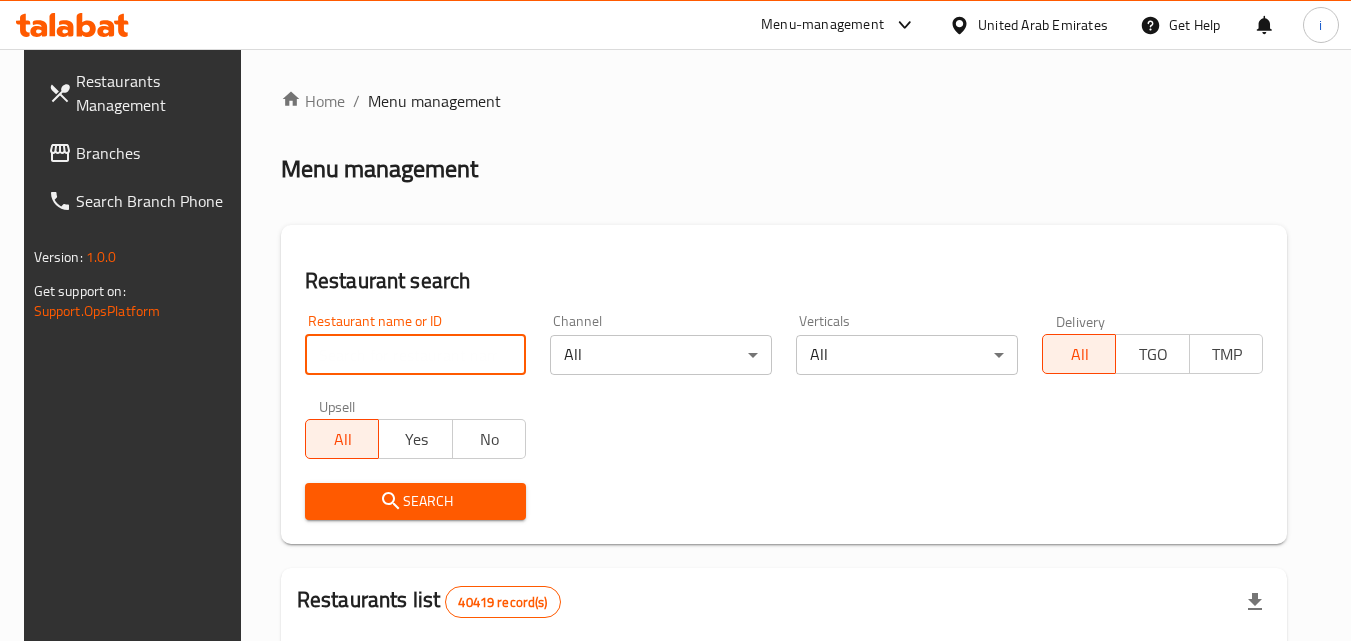 paste on "639589" 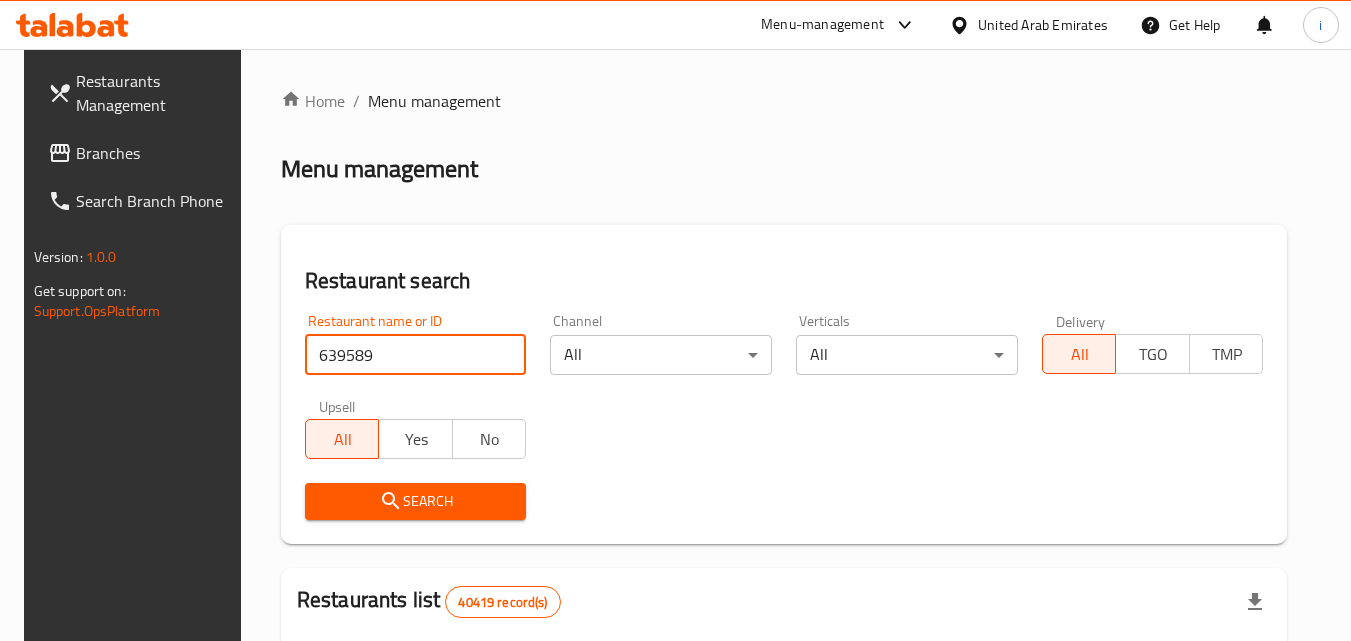 type on "639589" 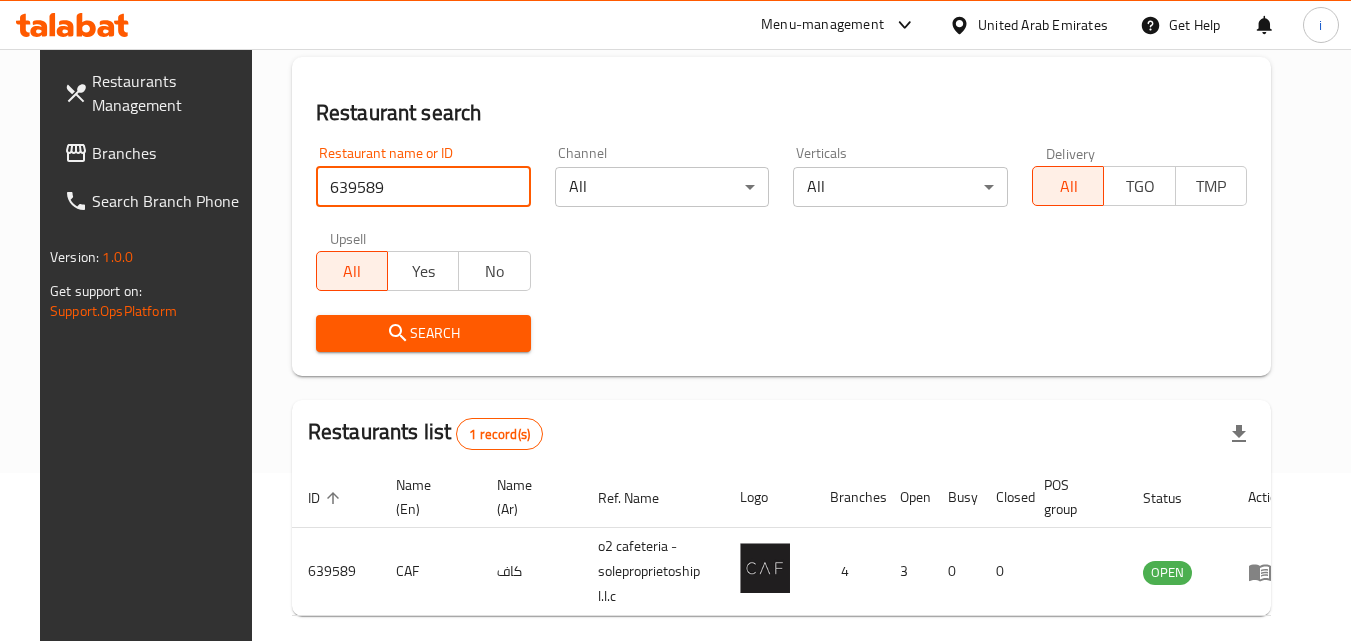 scroll, scrollTop: 251, scrollLeft: 0, axis: vertical 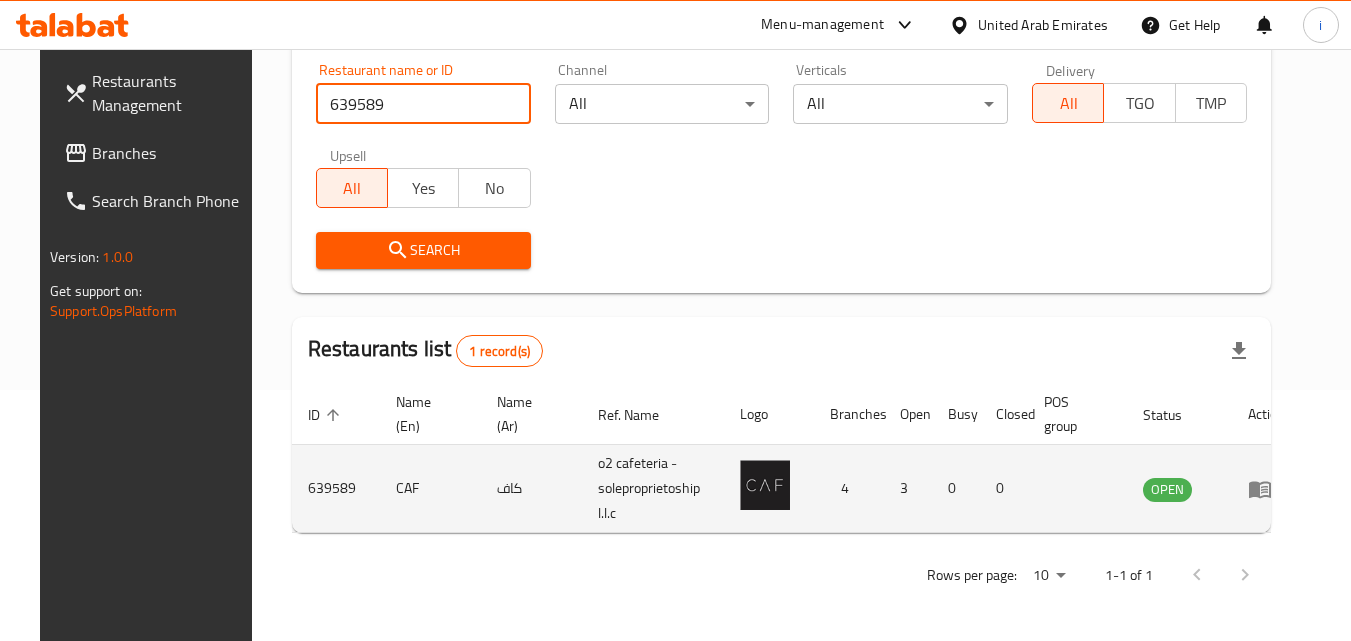 click 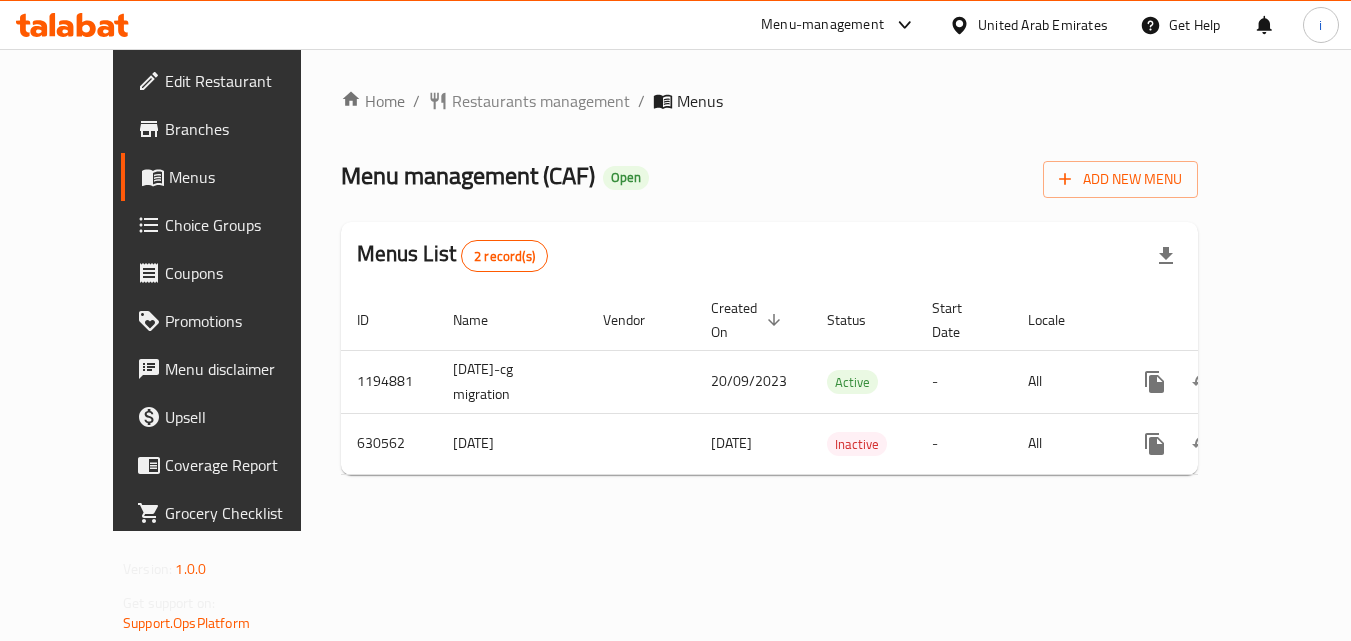 scroll, scrollTop: 0, scrollLeft: 0, axis: both 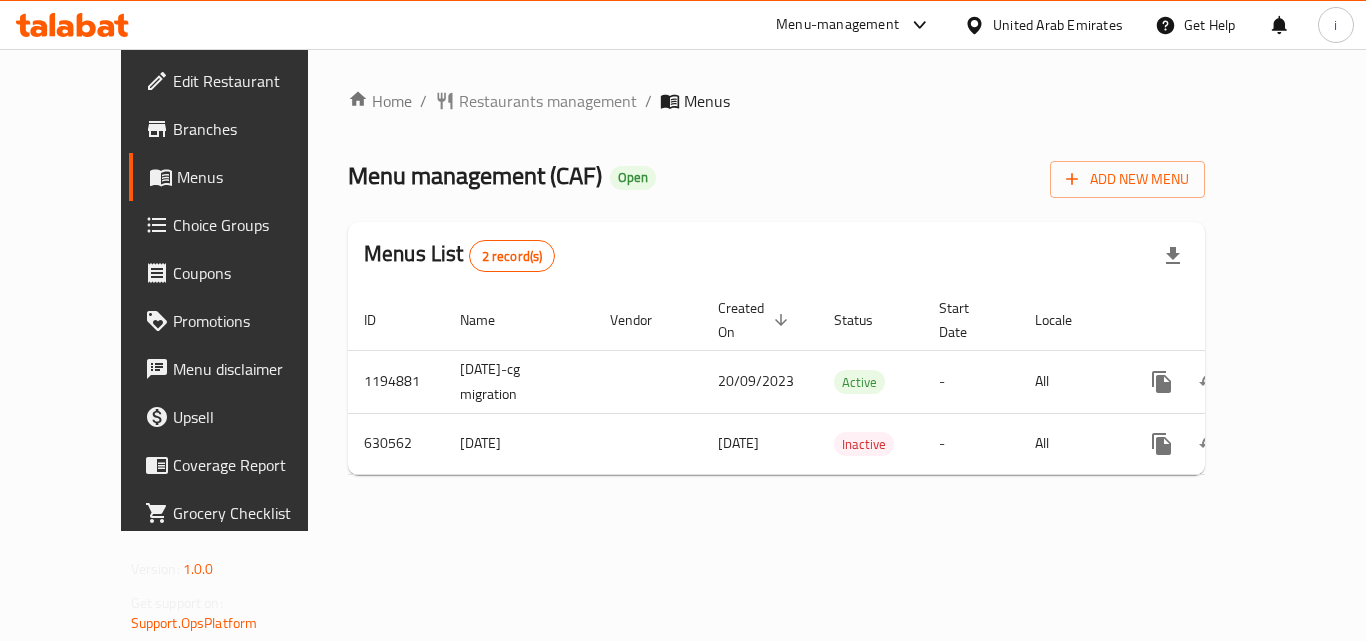 click on "United Arab Emirates" at bounding box center [1058, 25] 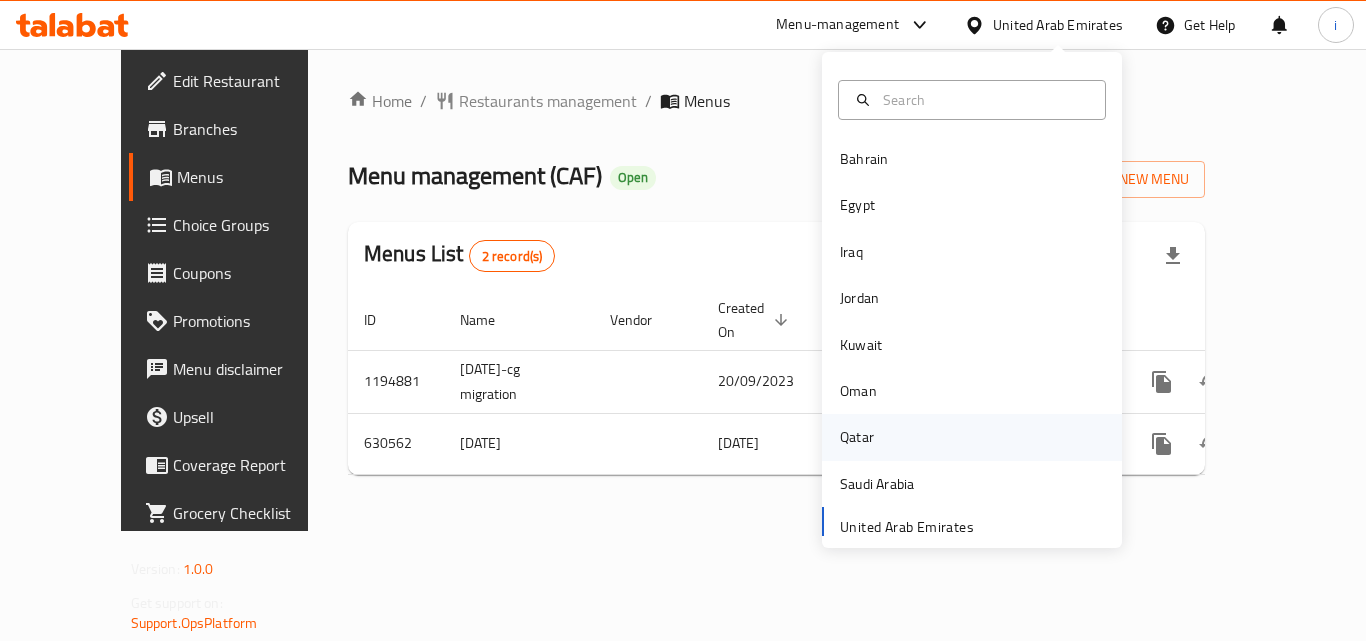 click on "Qatar" at bounding box center (857, 437) 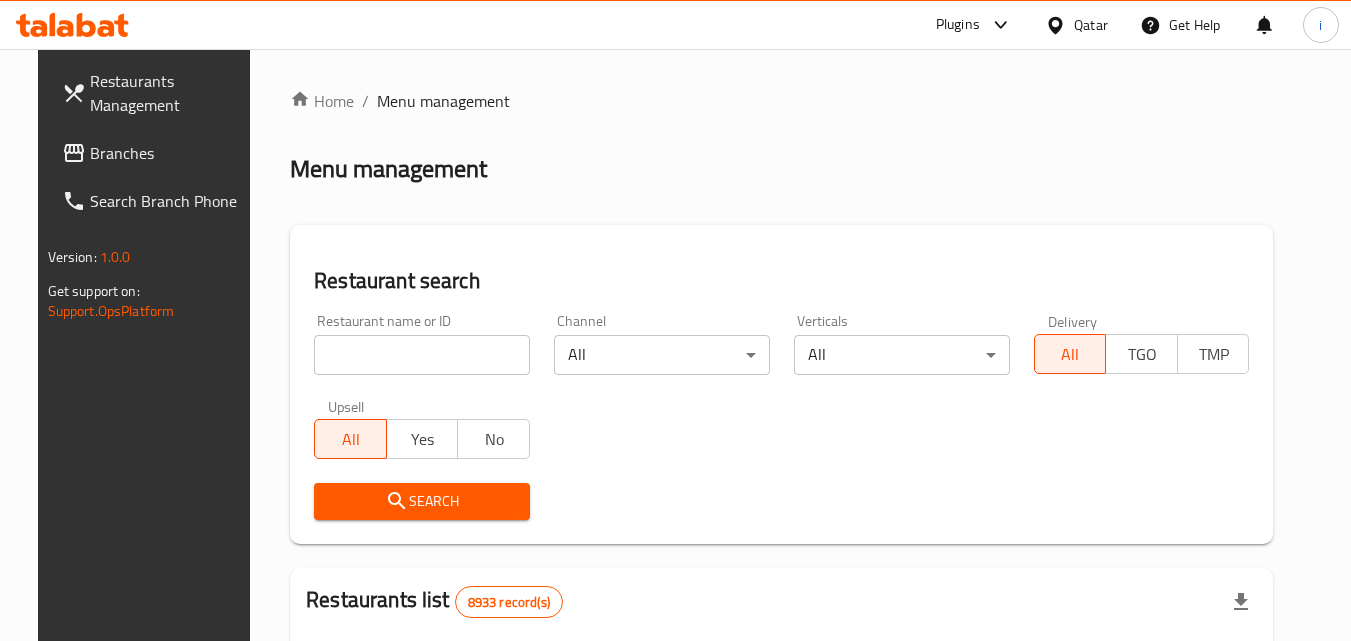 click at bounding box center [422, 355] 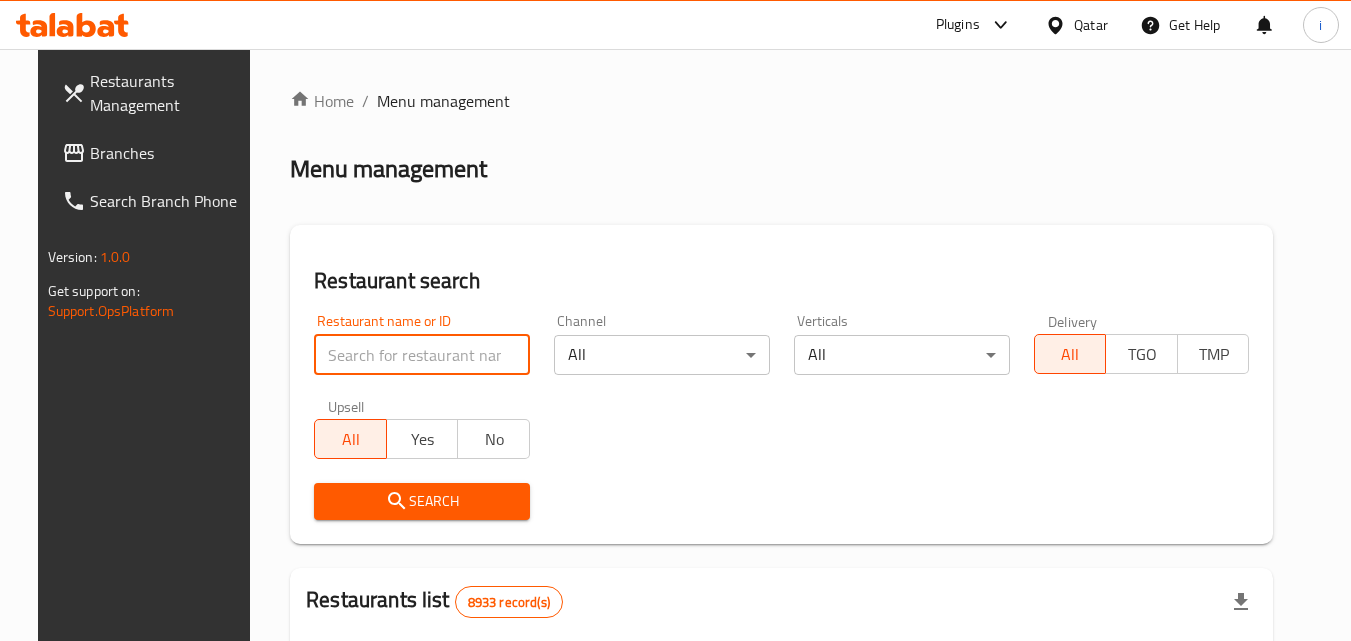 click on "Branches" at bounding box center (169, 153) 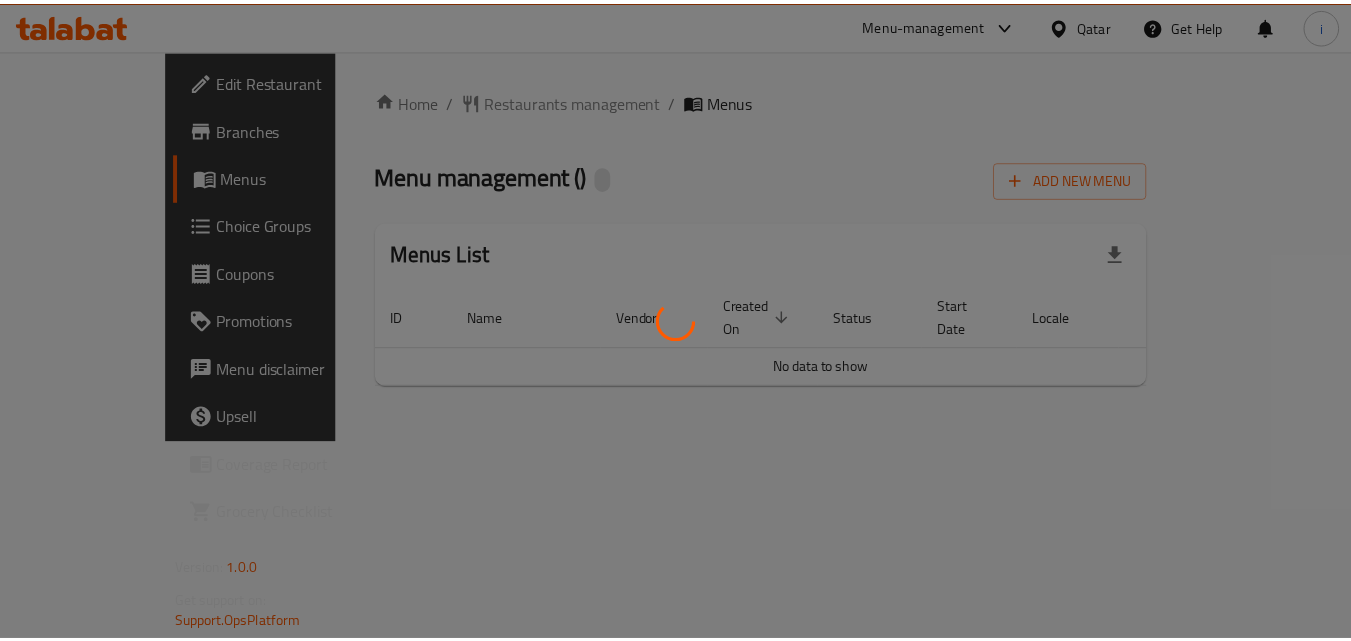 scroll, scrollTop: 0, scrollLeft: 0, axis: both 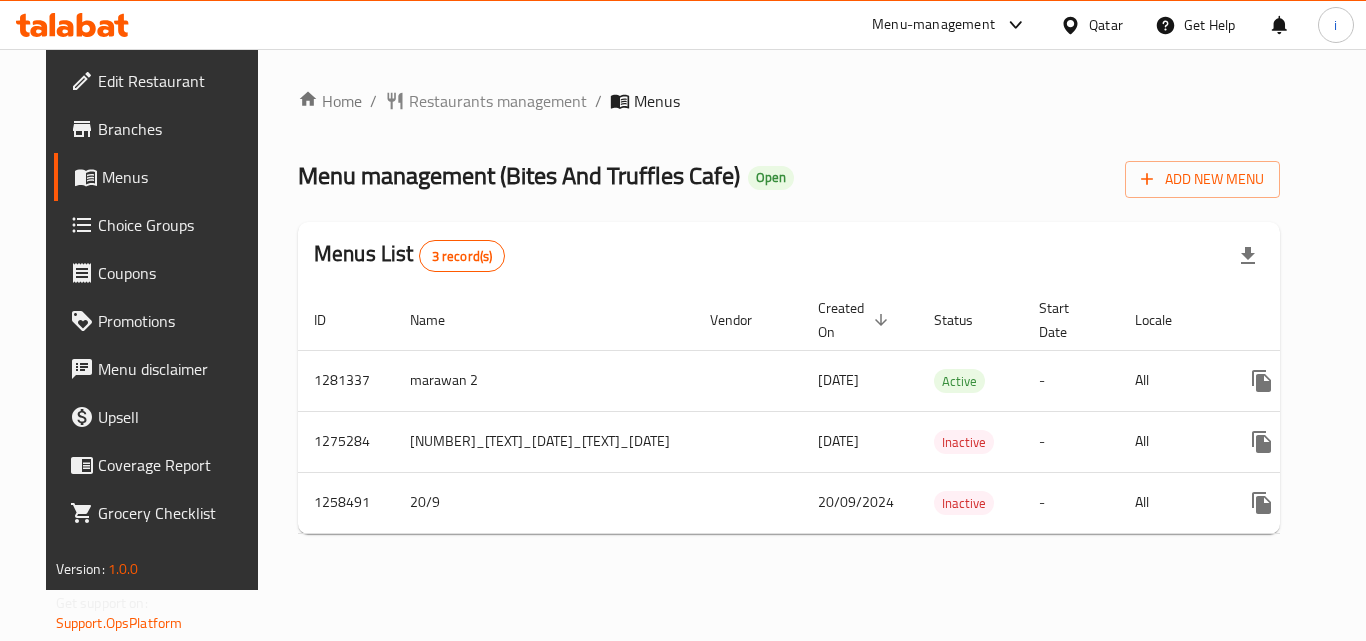 click on "Restaurants management" at bounding box center (498, 101) 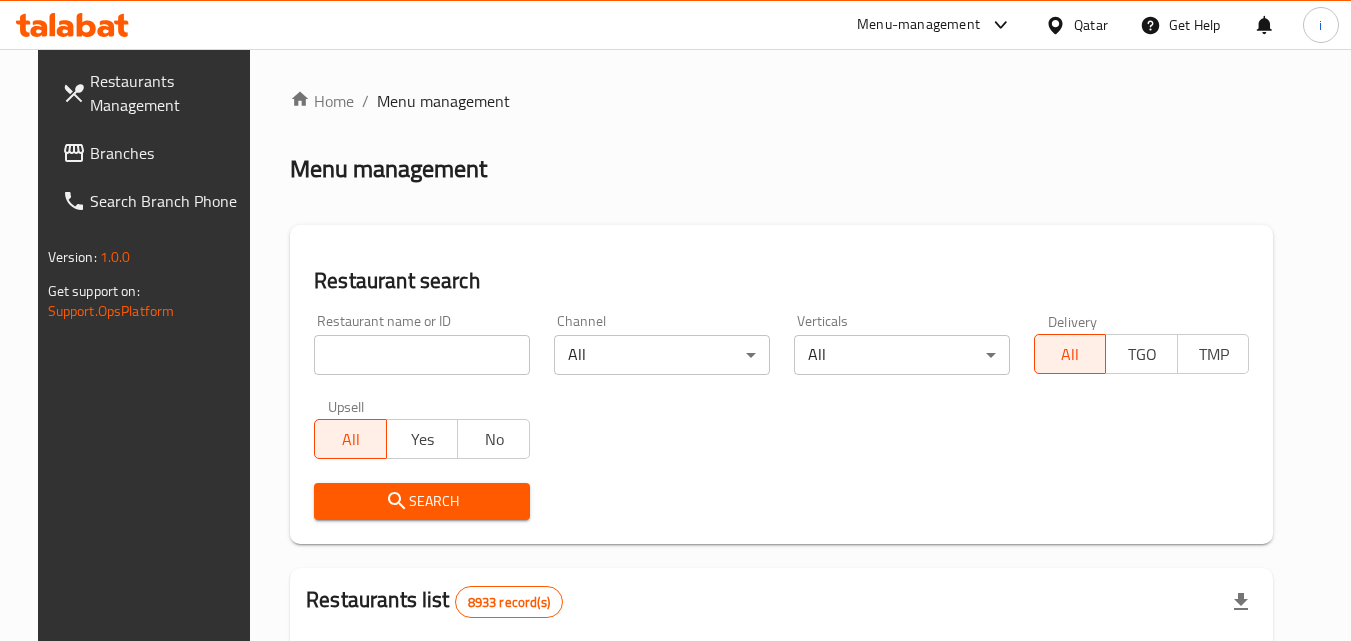click at bounding box center (422, 355) 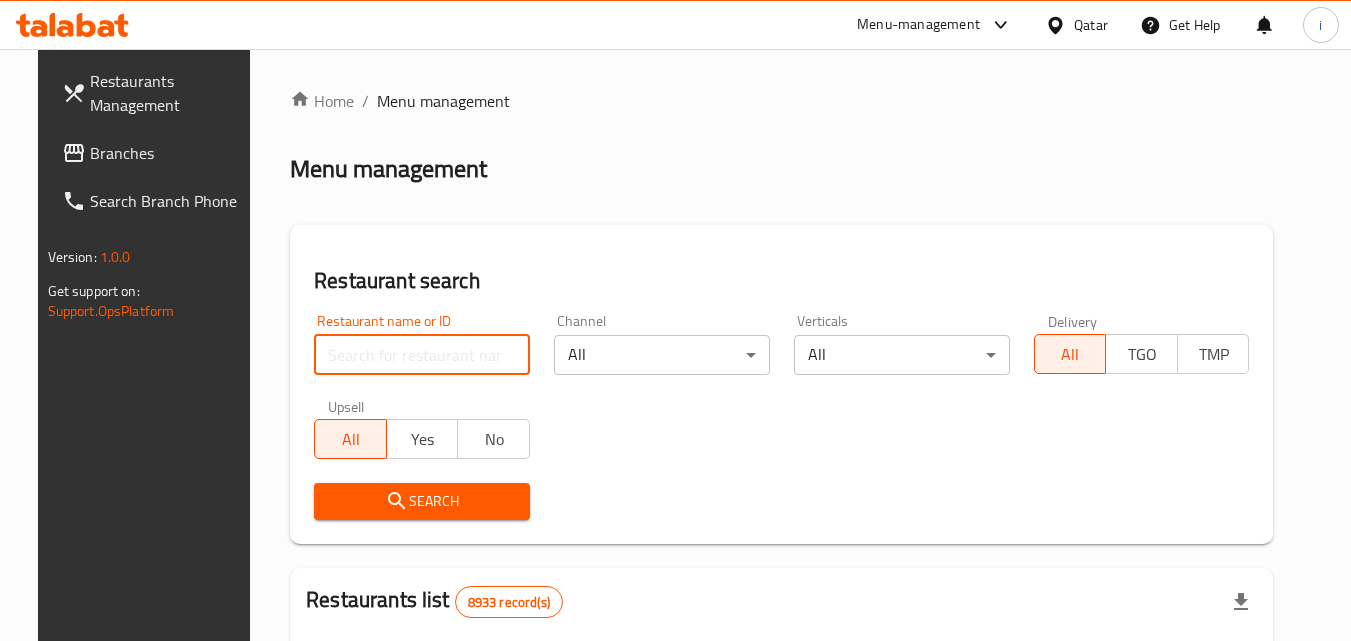 paste on "684018" 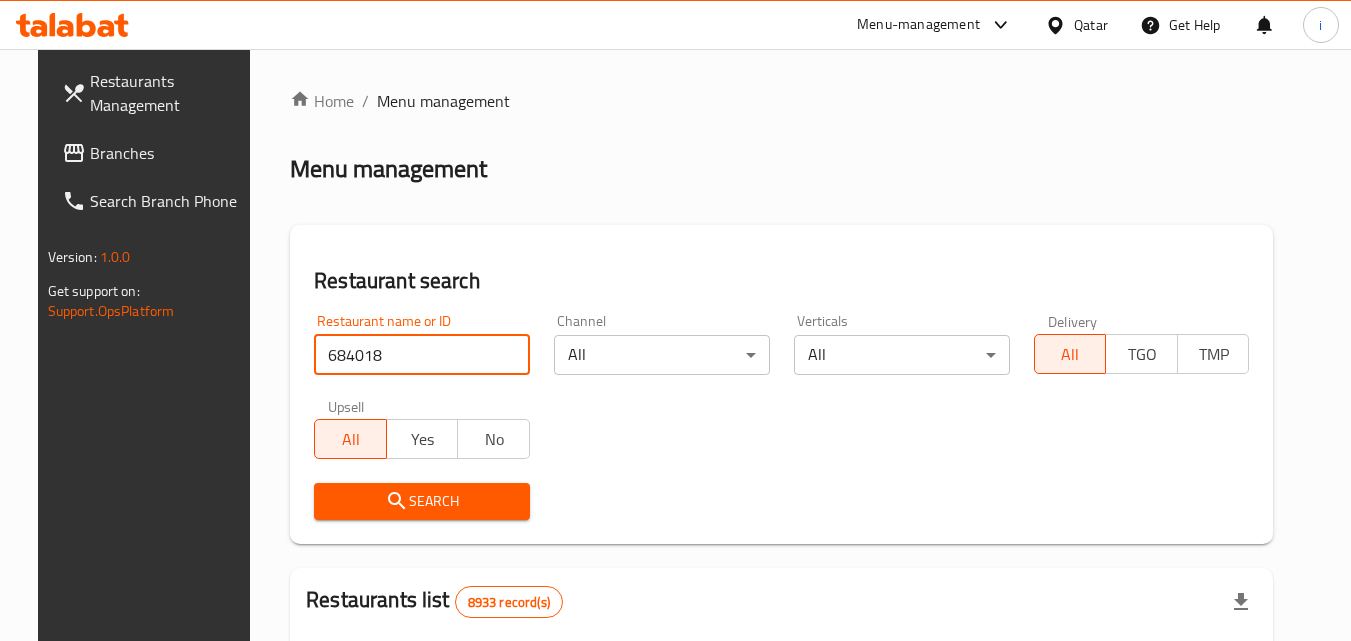 type on "684018" 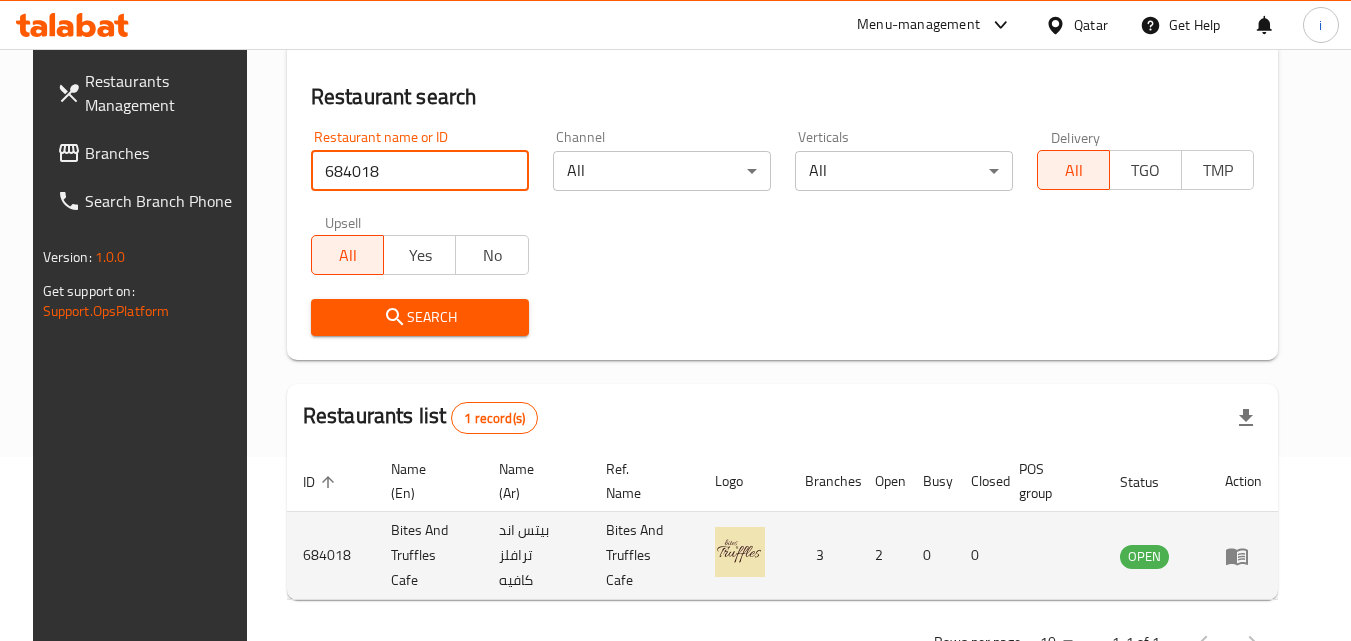scroll, scrollTop: 234, scrollLeft: 0, axis: vertical 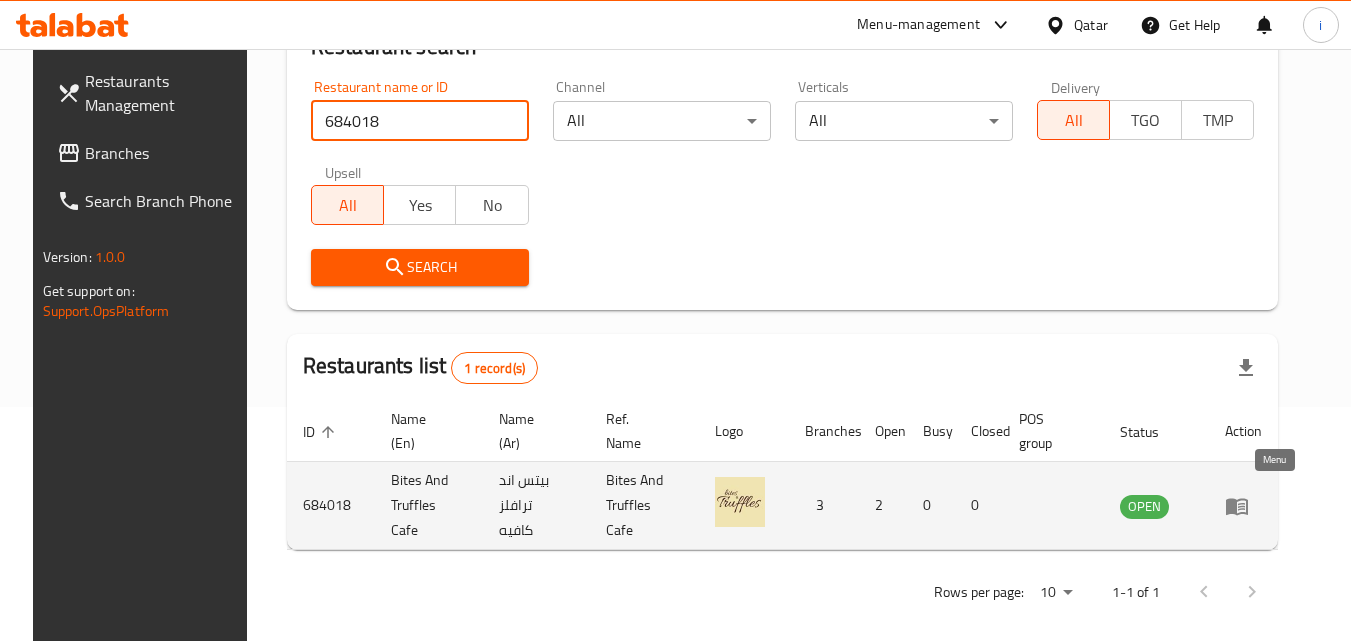 click 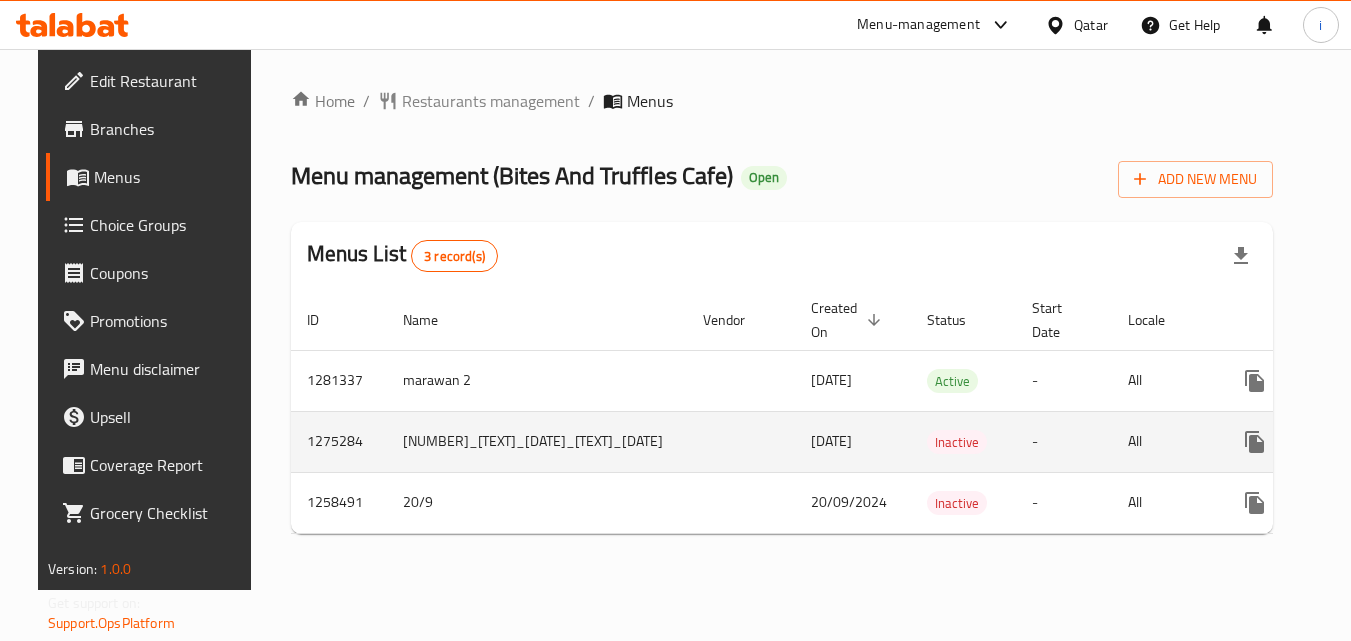 scroll, scrollTop: 0, scrollLeft: 0, axis: both 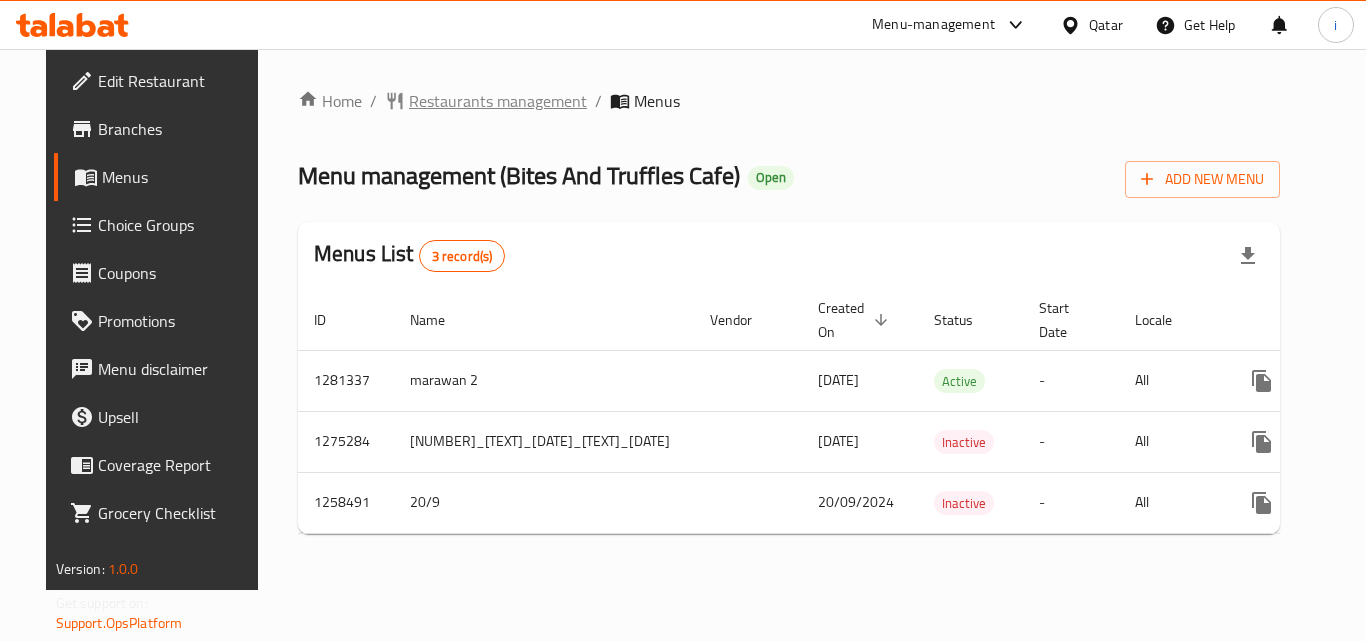 click on "Restaurants management" at bounding box center [498, 101] 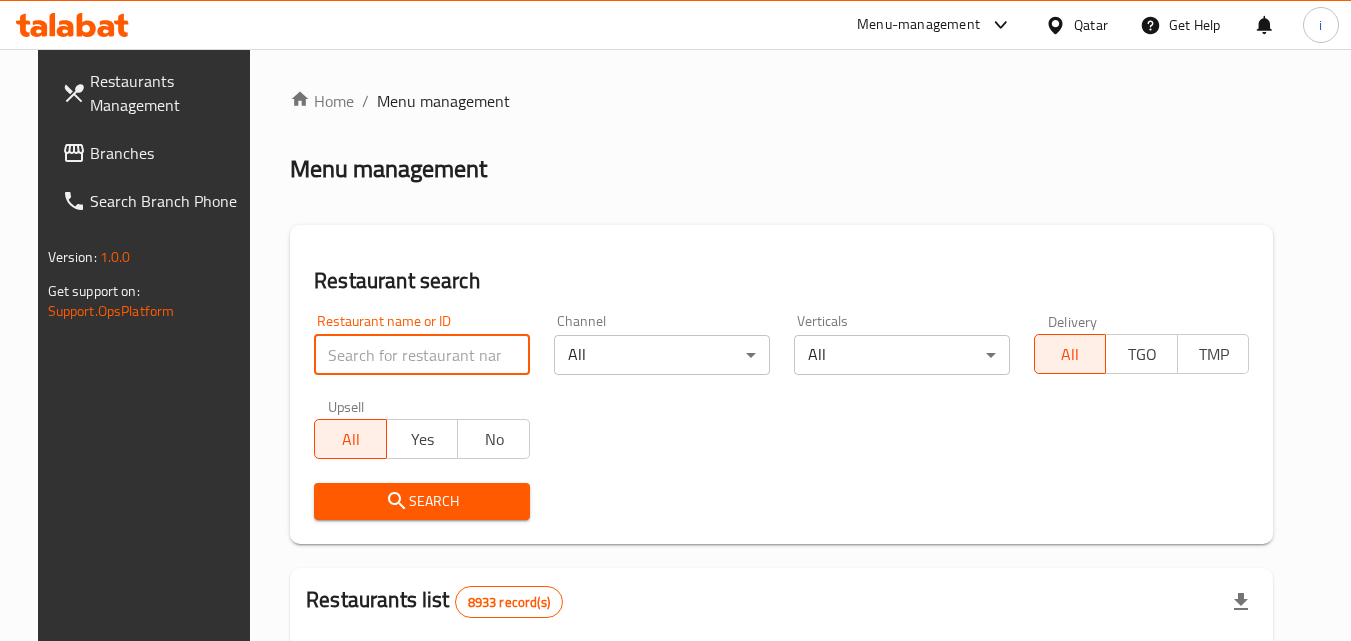 click at bounding box center [422, 355] 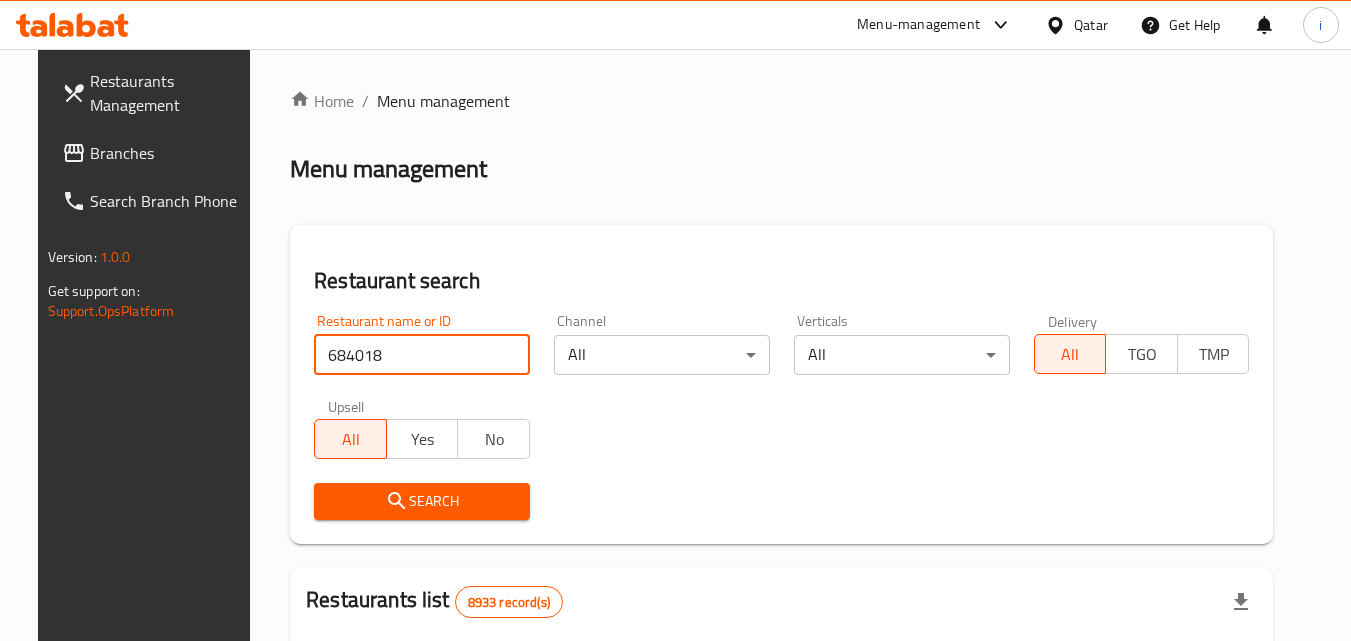 type on "684018" 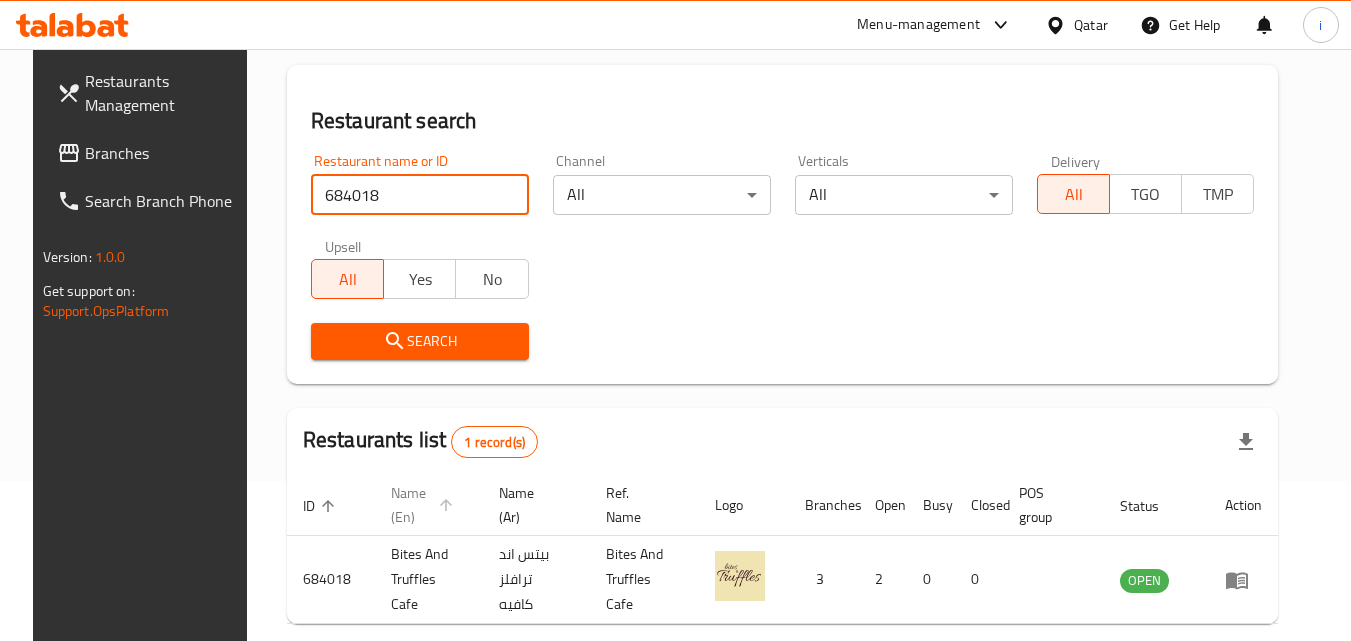 scroll, scrollTop: 234, scrollLeft: 0, axis: vertical 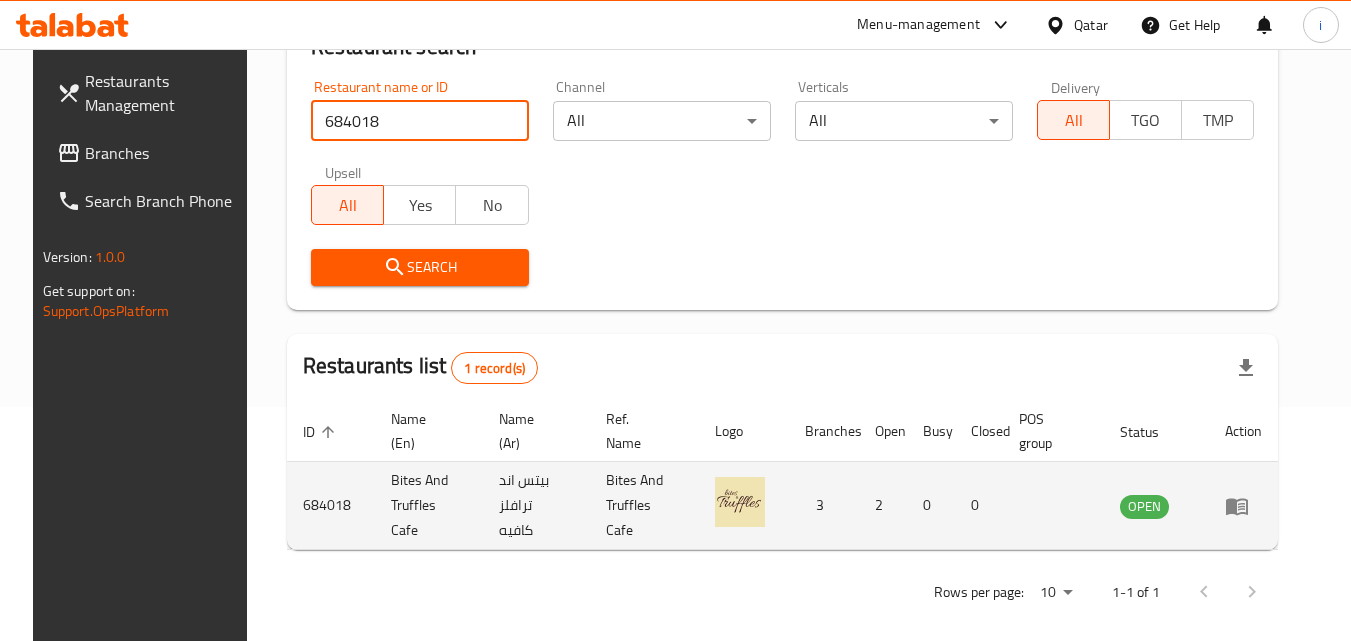 click 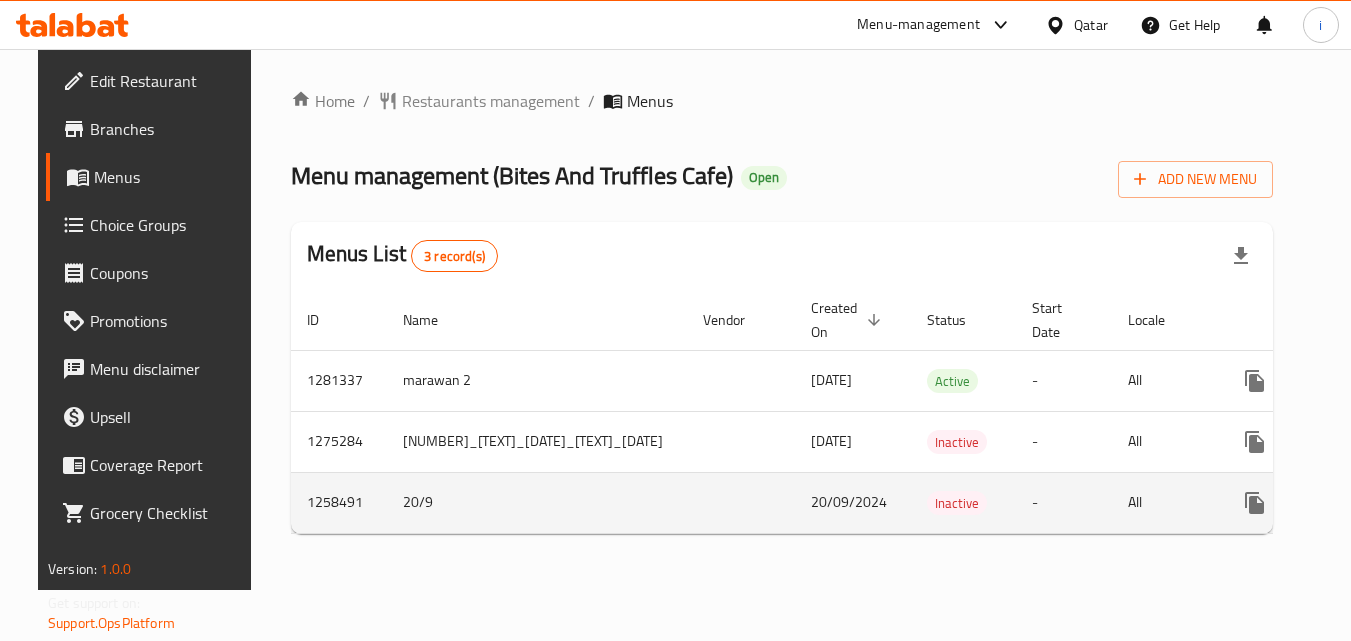 scroll, scrollTop: 0, scrollLeft: 0, axis: both 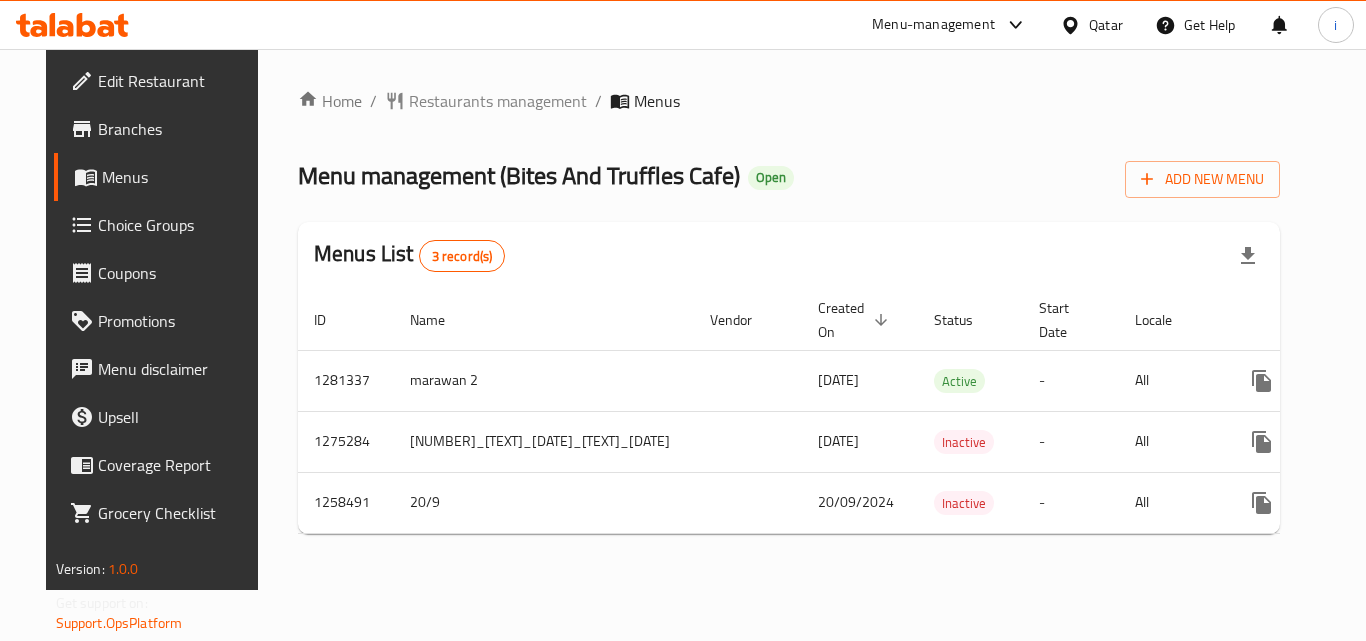click at bounding box center (1074, 25) 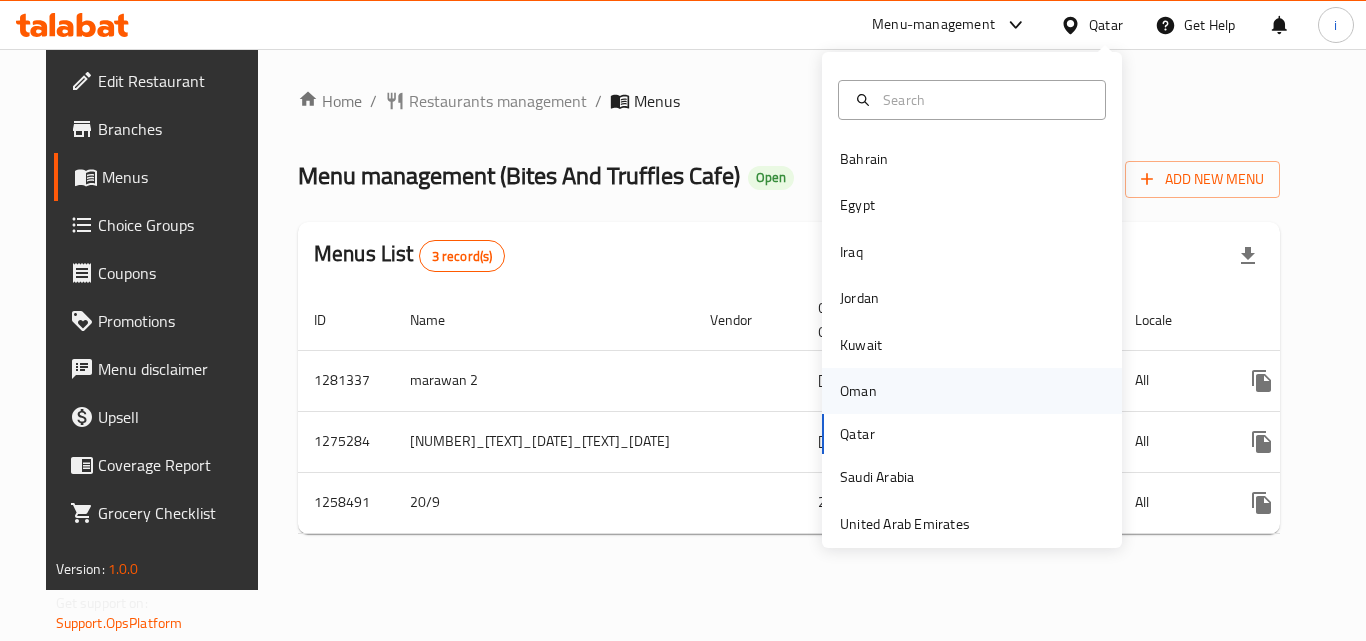 click on "Oman" at bounding box center [858, 391] 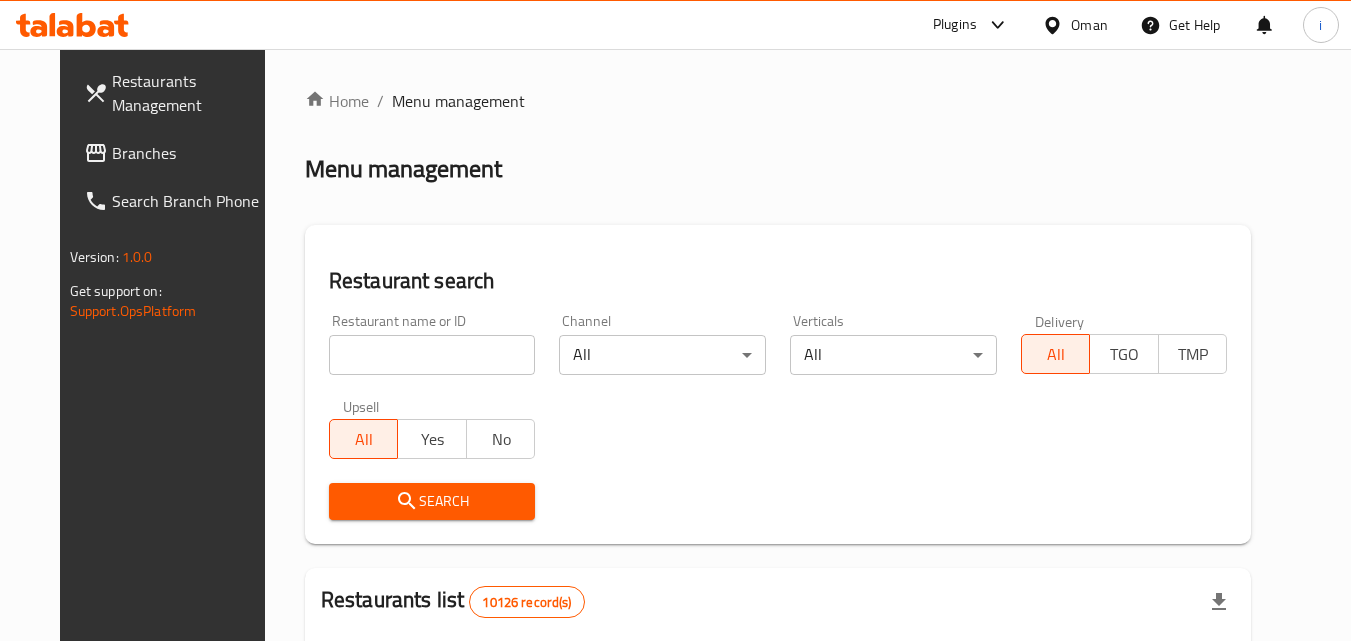 click 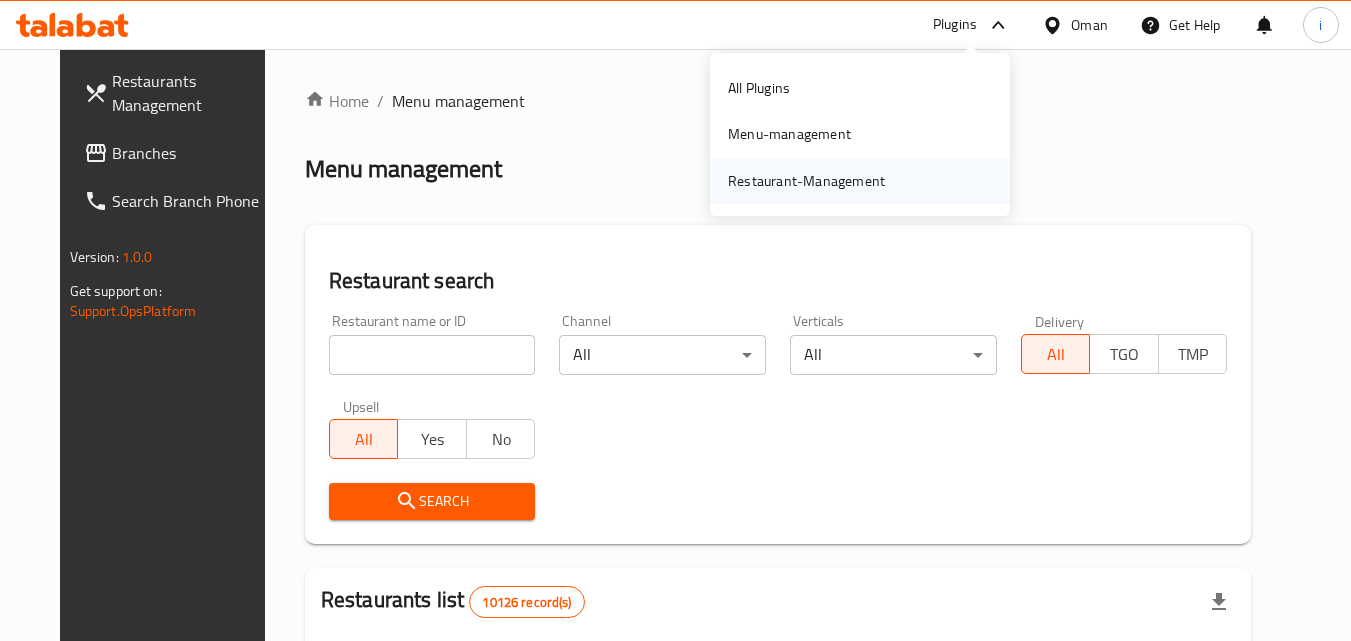 click on "Restaurant-Management" at bounding box center [806, 181] 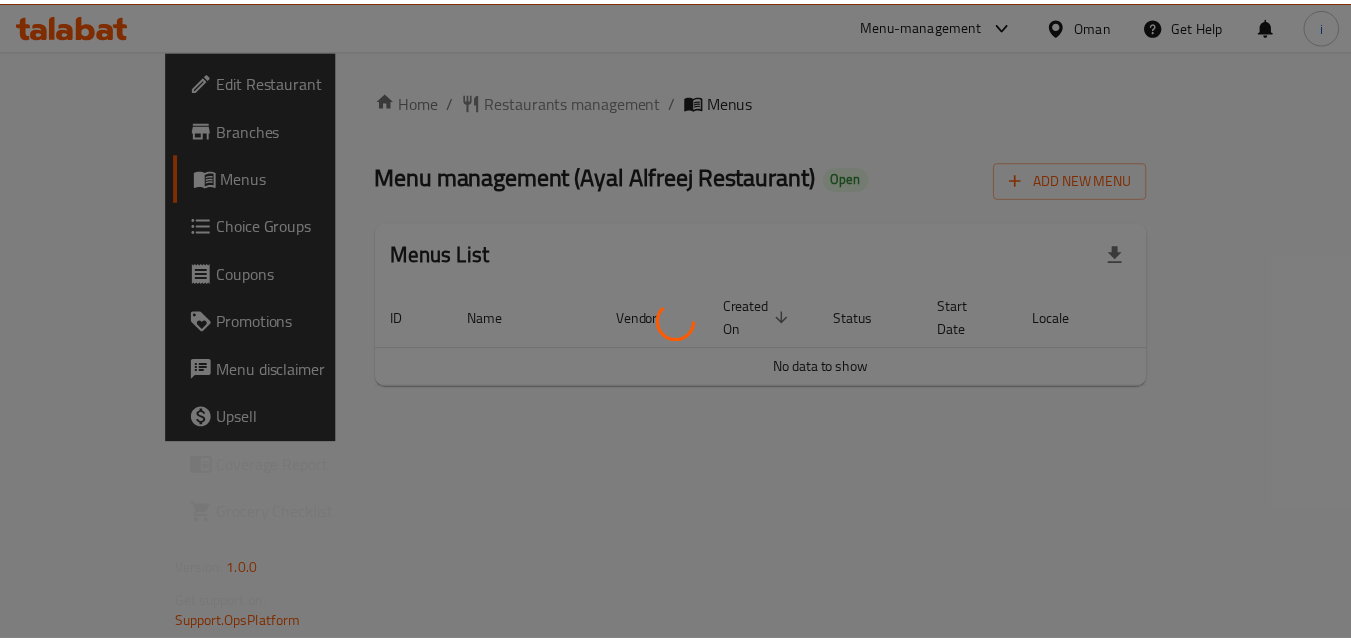 scroll, scrollTop: 0, scrollLeft: 0, axis: both 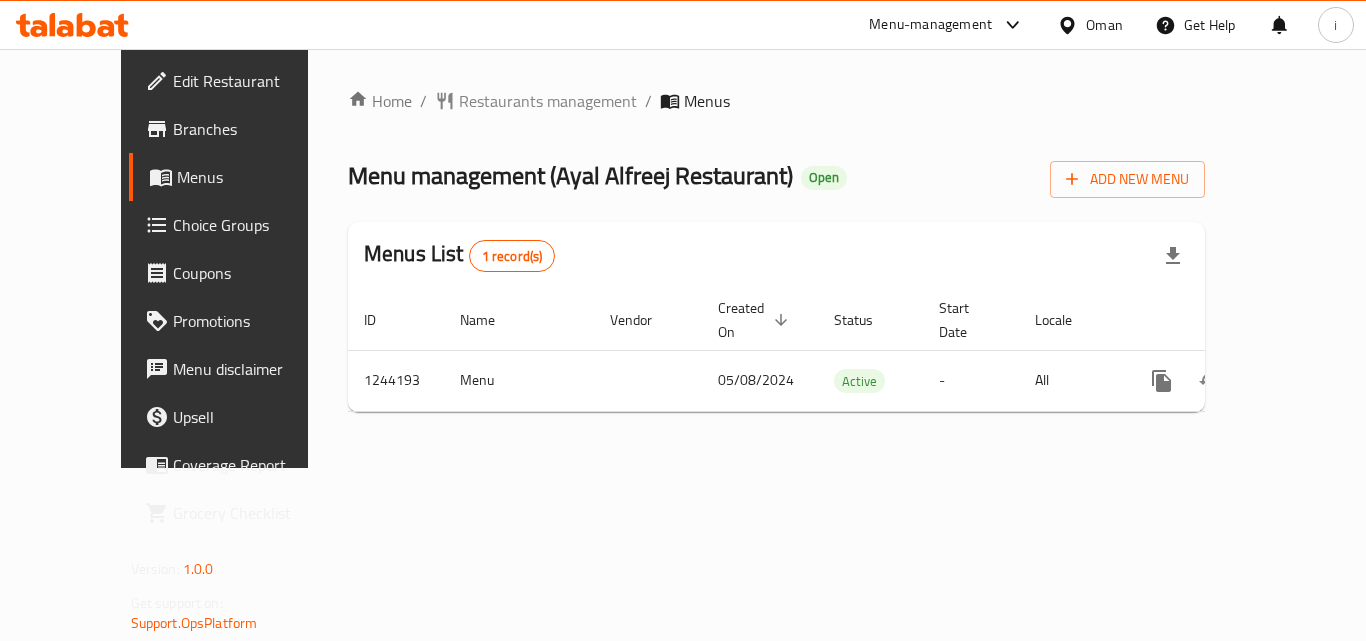 click on "Restaurants management" at bounding box center [548, 101] 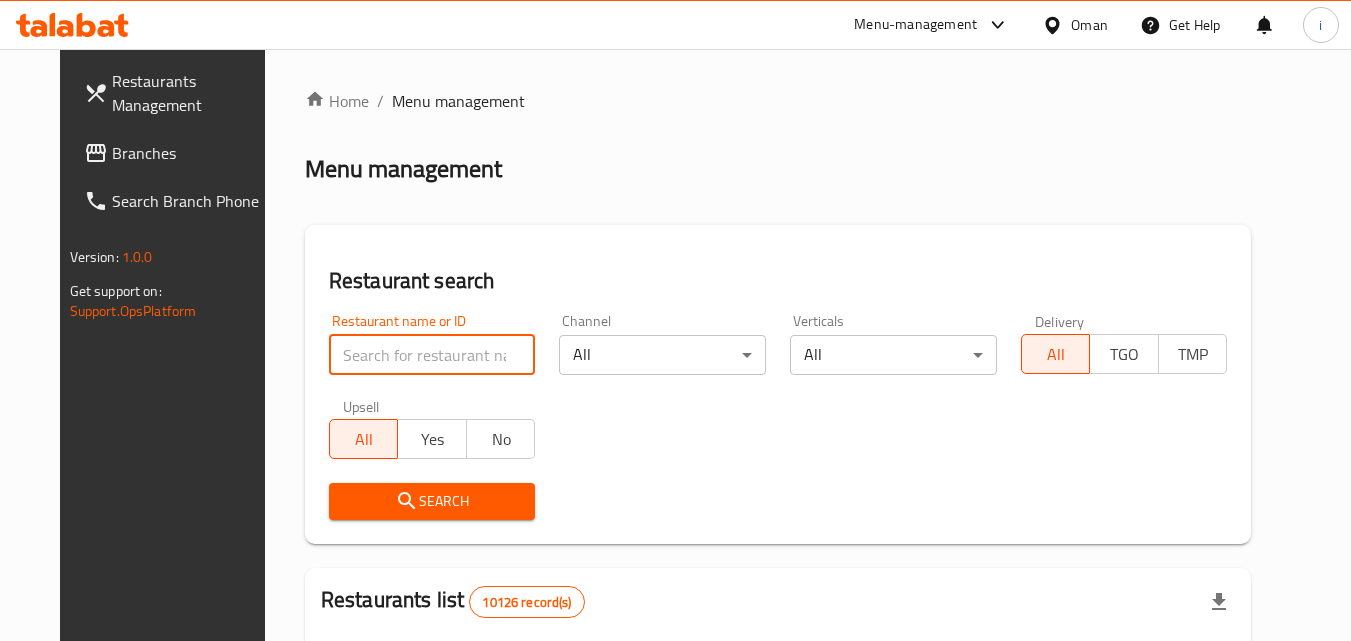 click at bounding box center (432, 355) 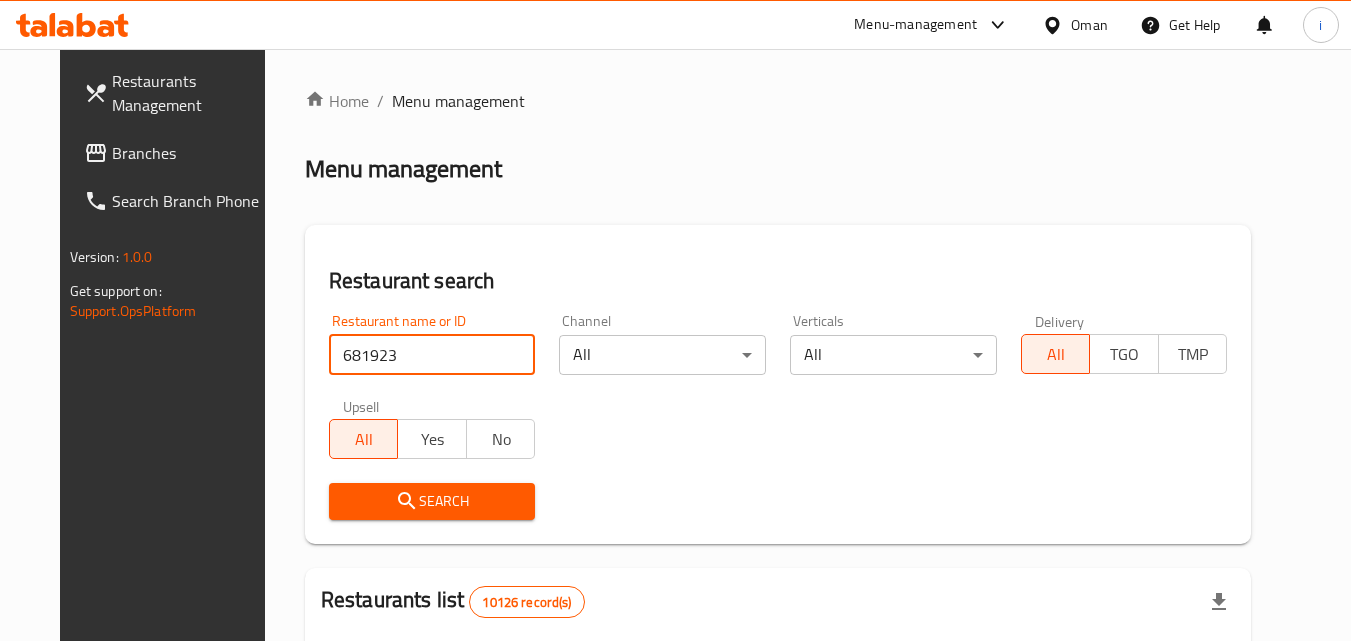 type on "681923" 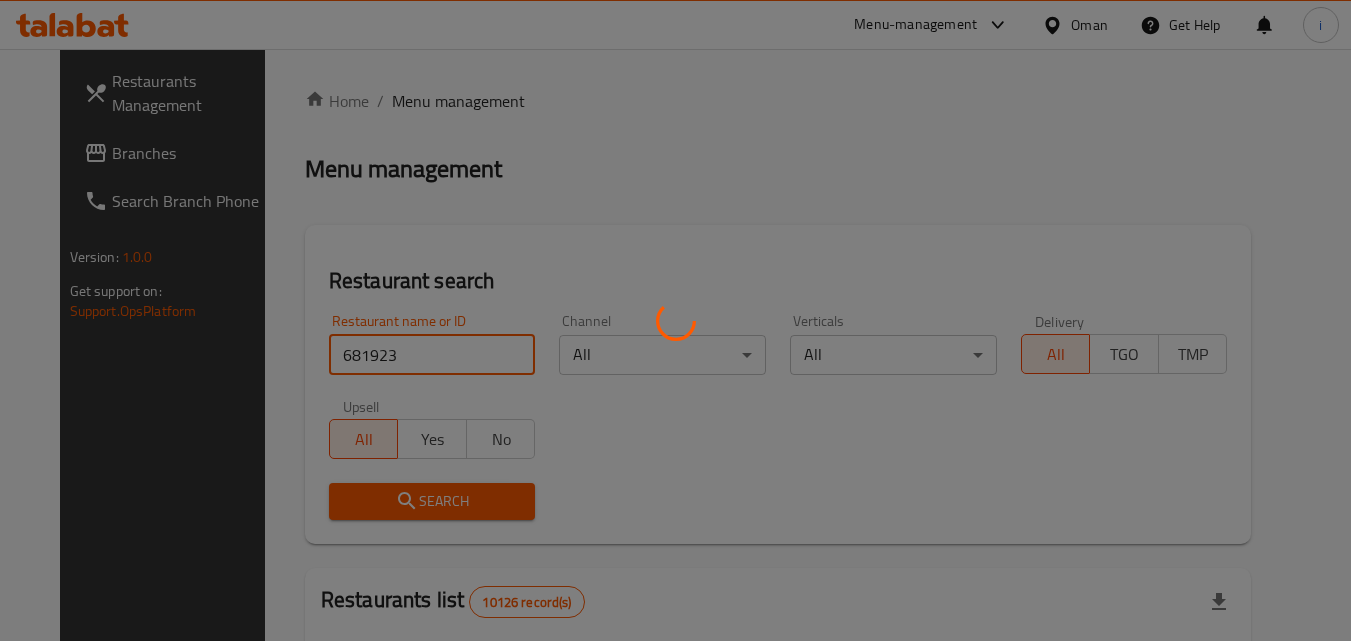 scroll, scrollTop: 251, scrollLeft: 0, axis: vertical 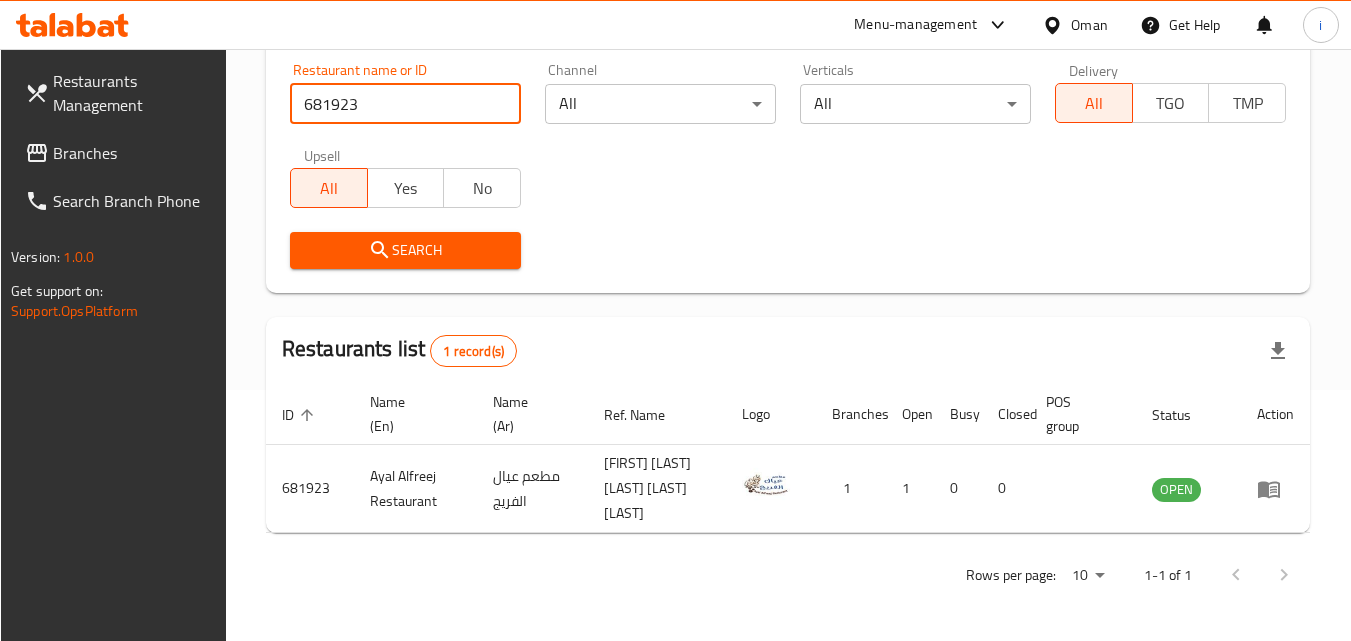 click 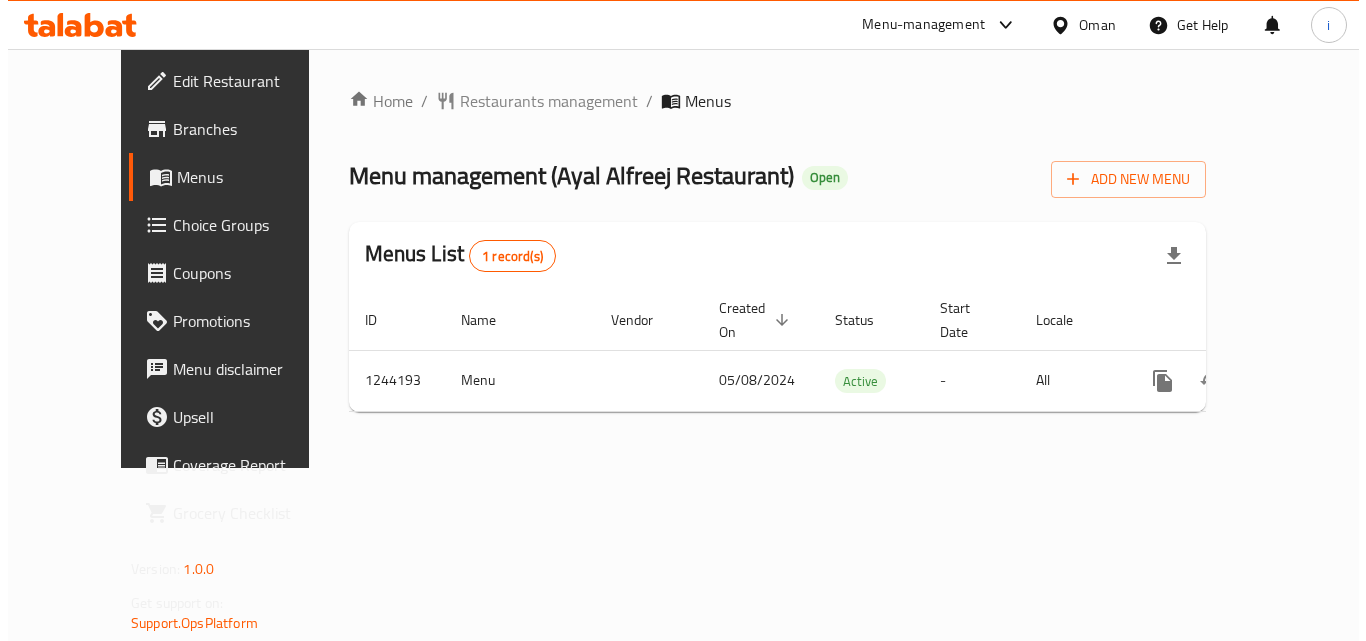 scroll, scrollTop: 0, scrollLeft: 0, axis: both 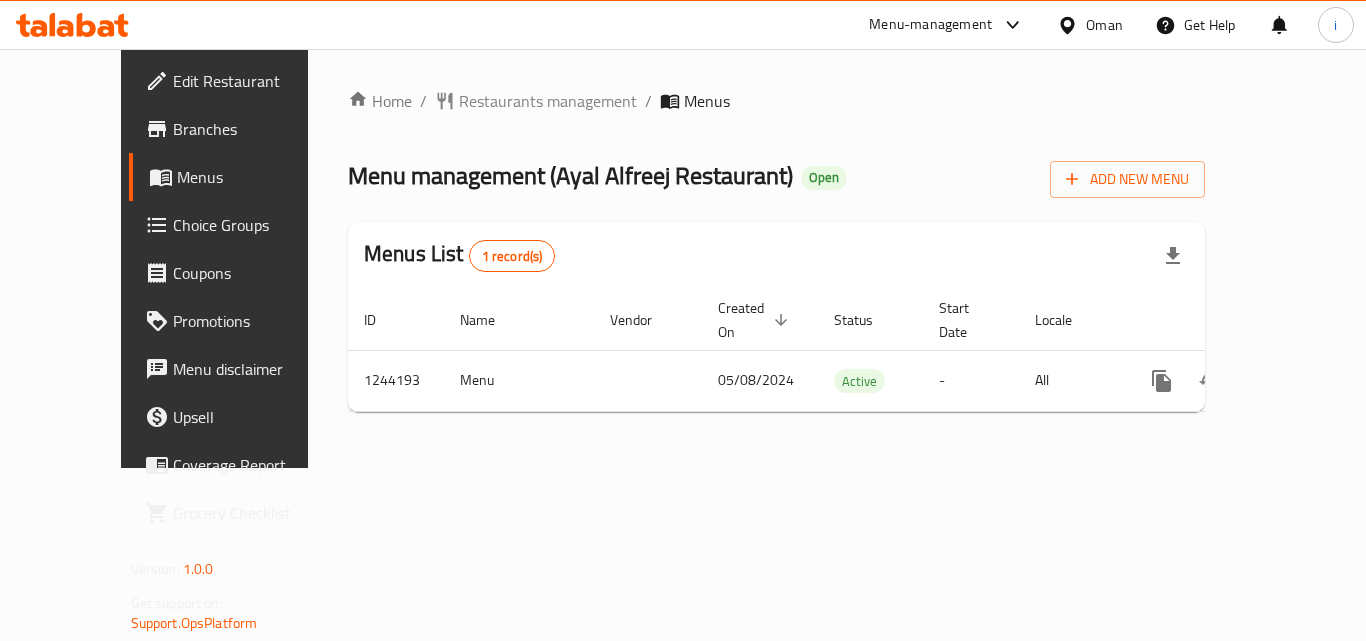 click at bounding box center (1012, 25) 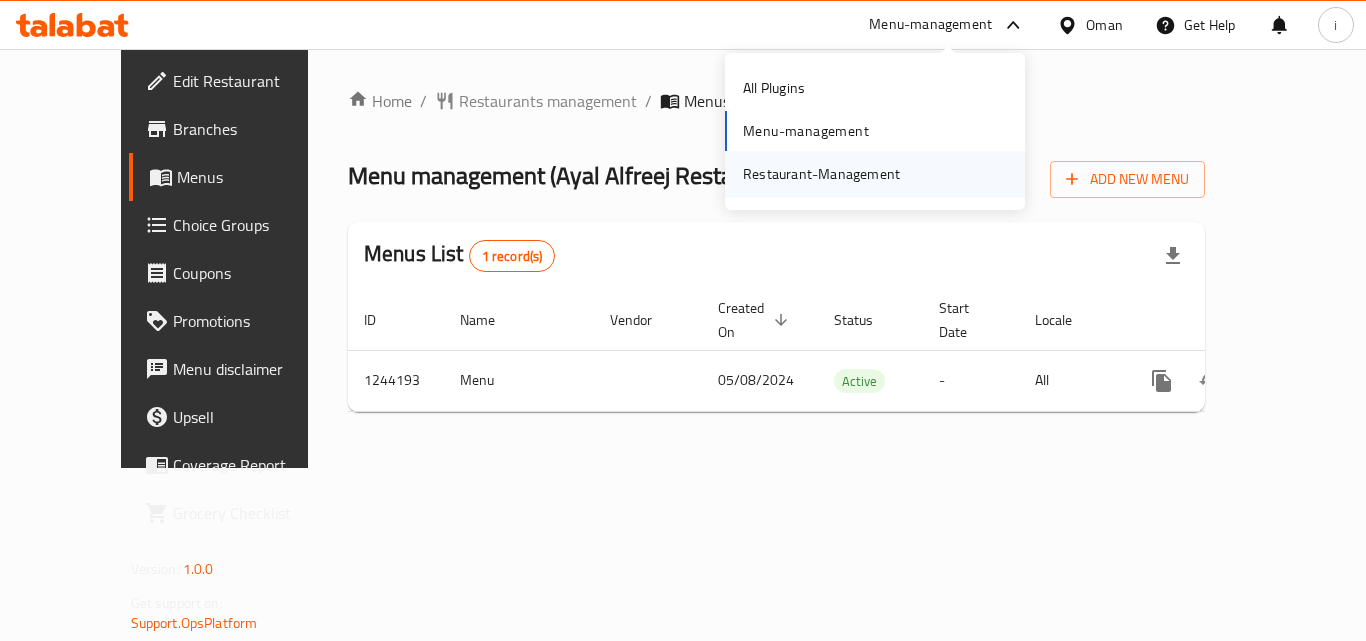 click on "Restaurant-Management" at bounding box center [821, 174] 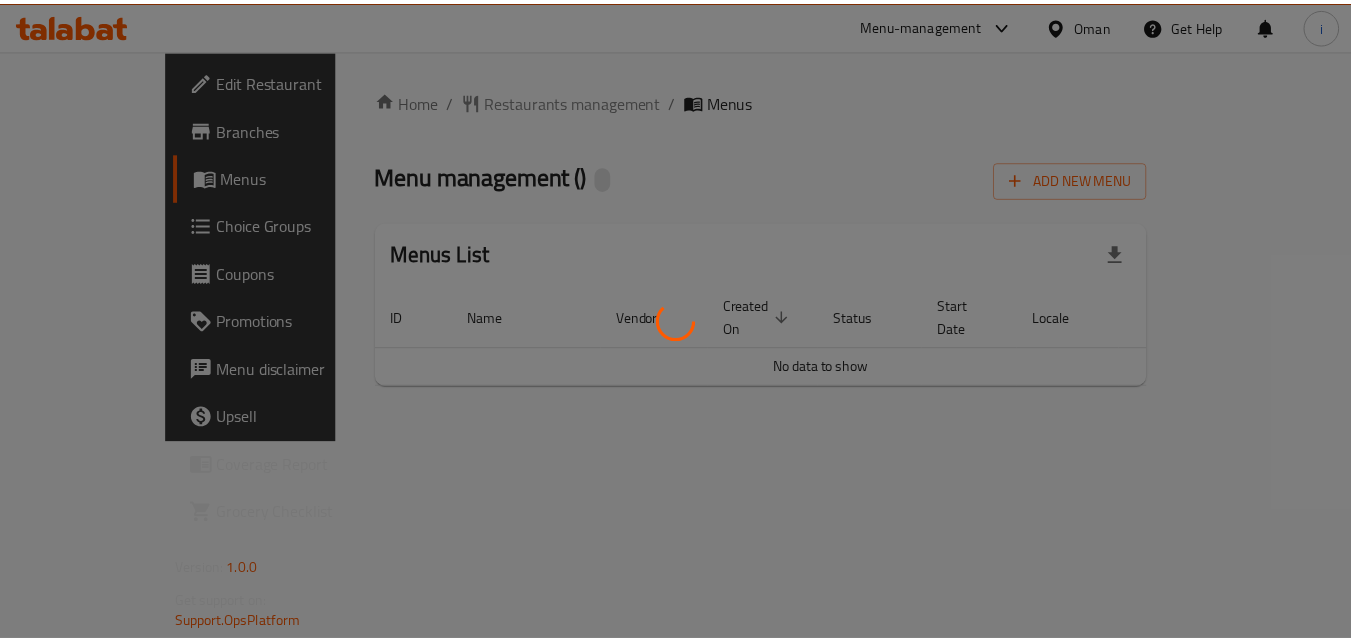 scroll, scrollTop: 0, scrollLeft: 0, axis: both 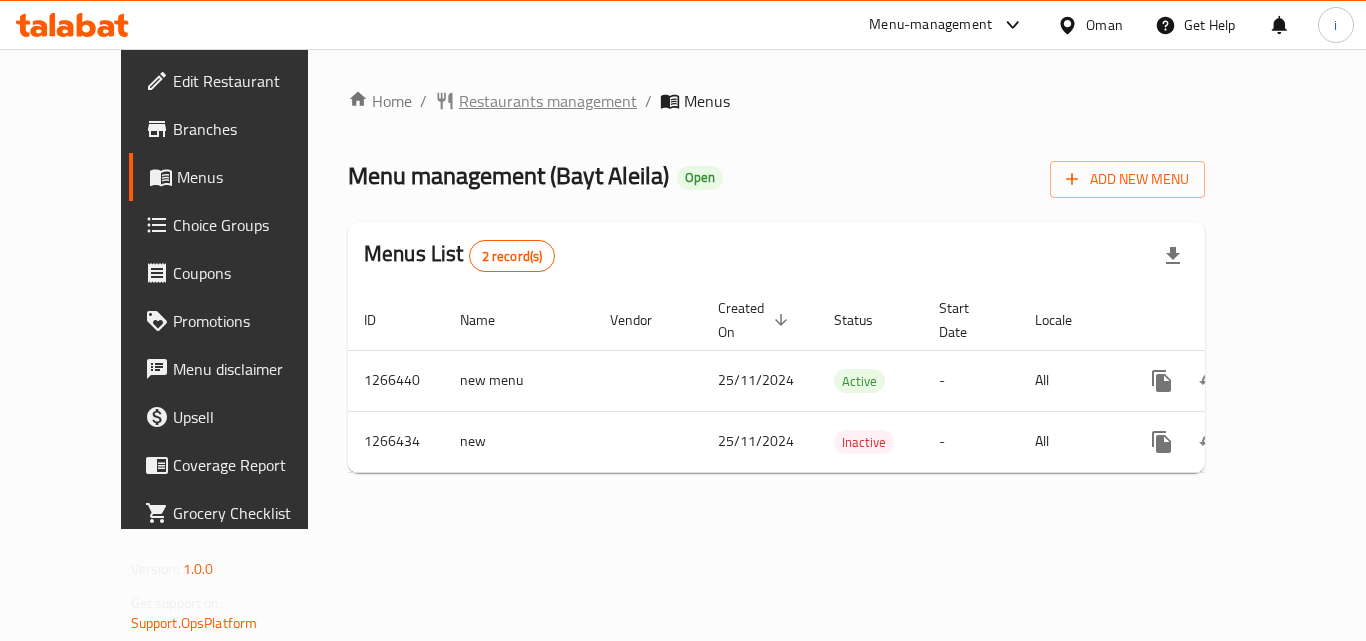 click on "Restaurants management" at bounding box center [548, 101] 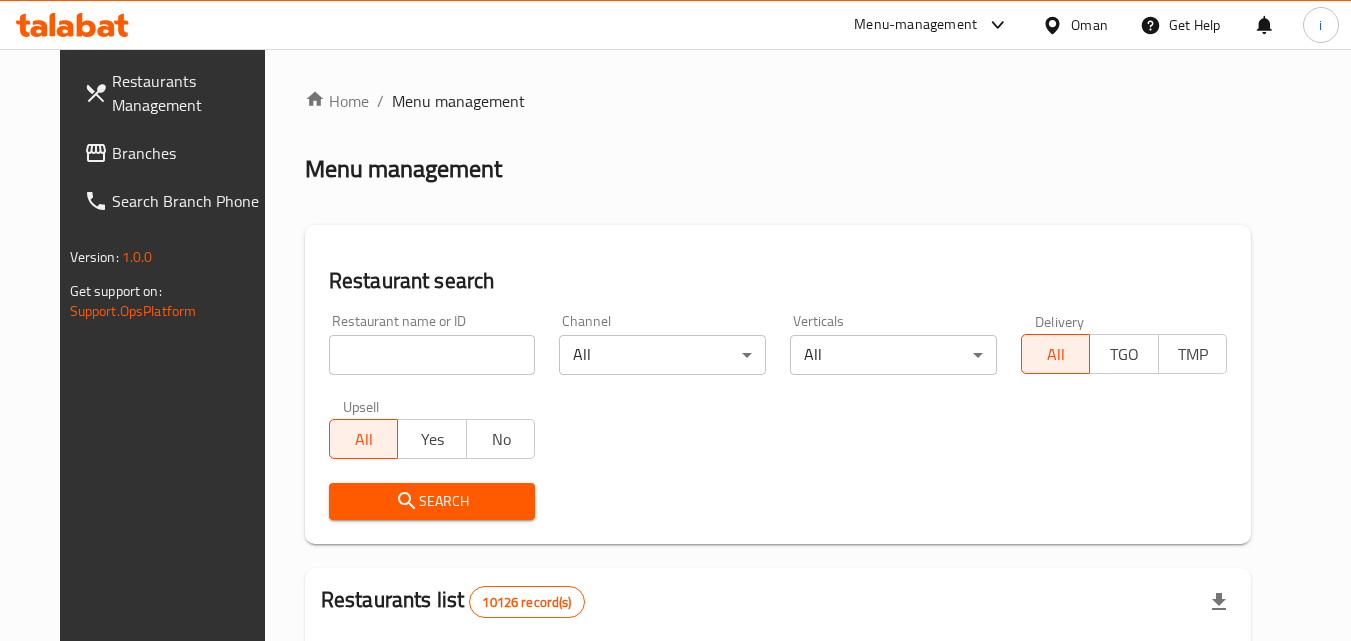 click at bounding box center [432, 355] 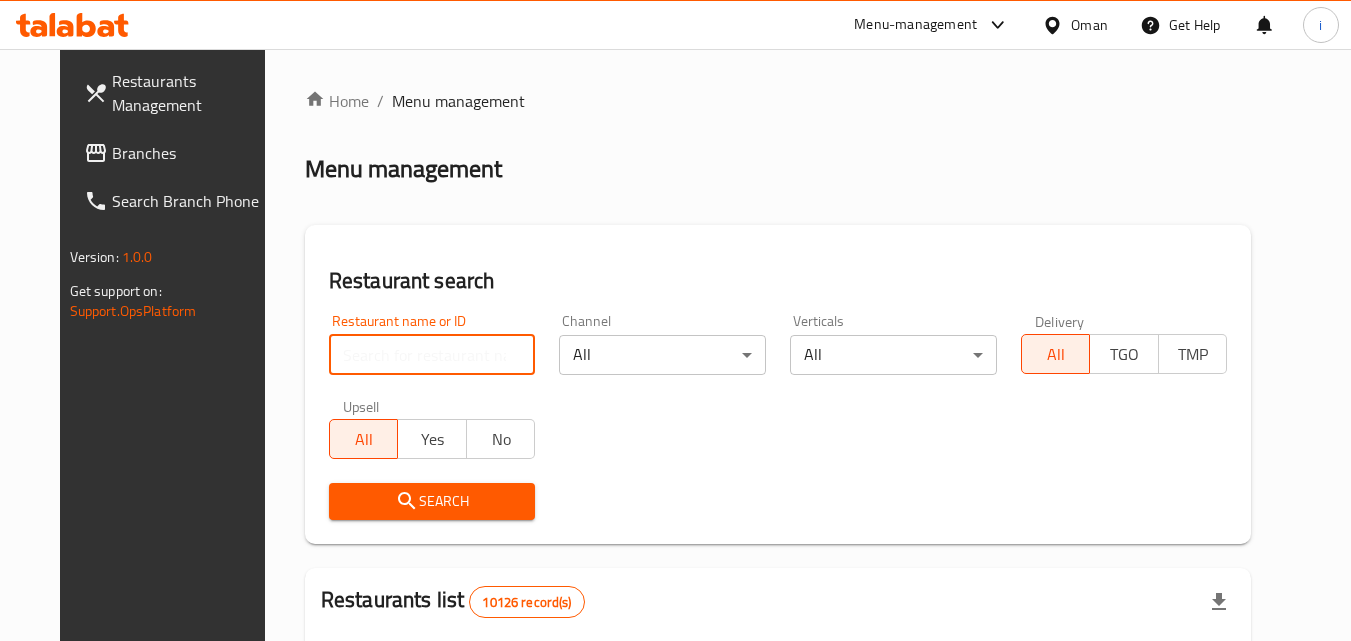 paste on "687301" 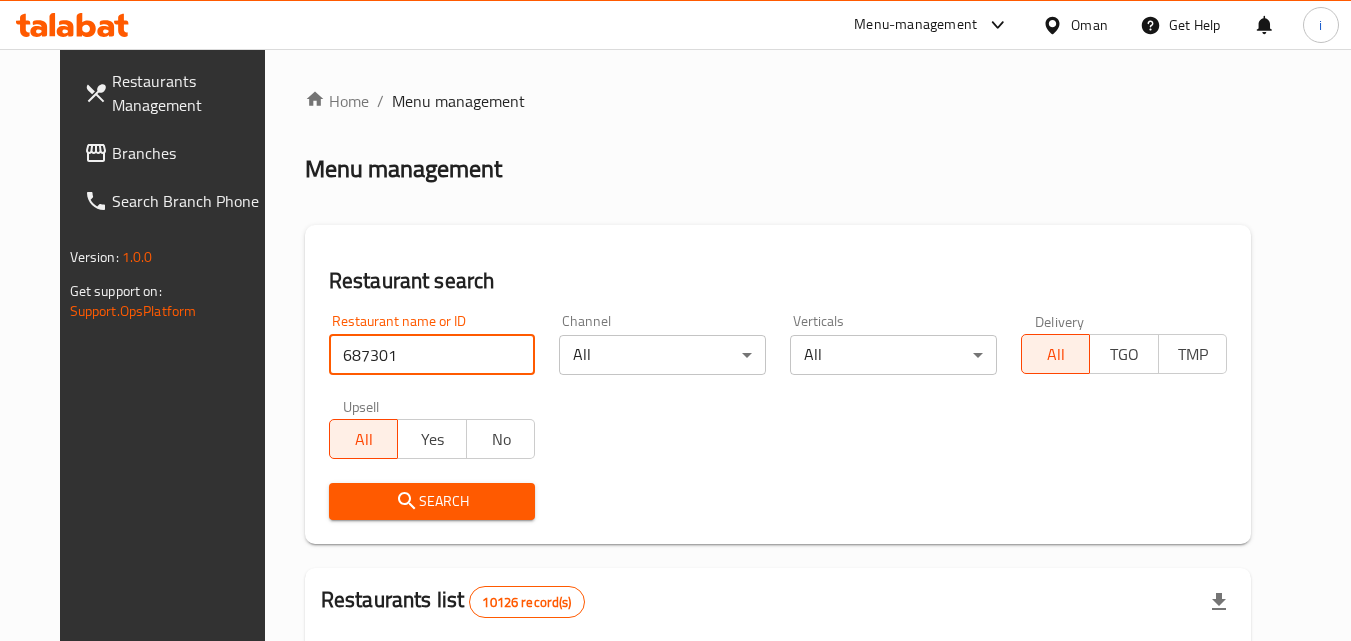 type on "687301" 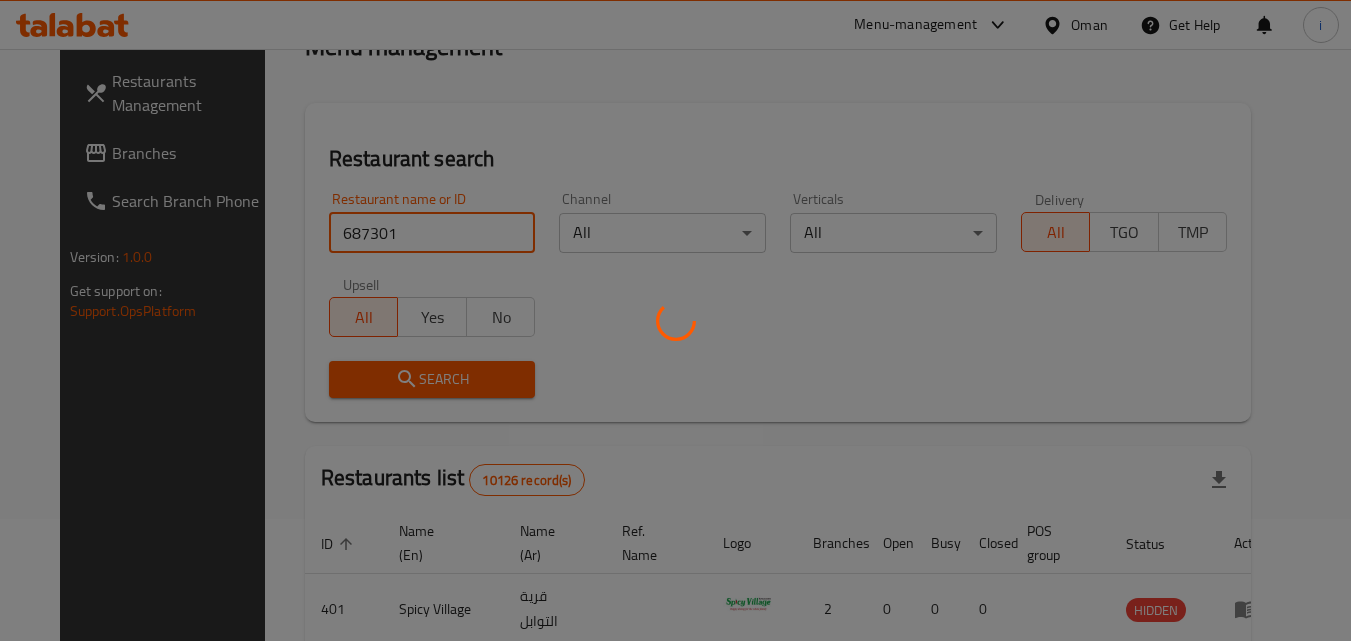 scroll, scrollTop: 251, scrollLeft: 0, axis: vertical 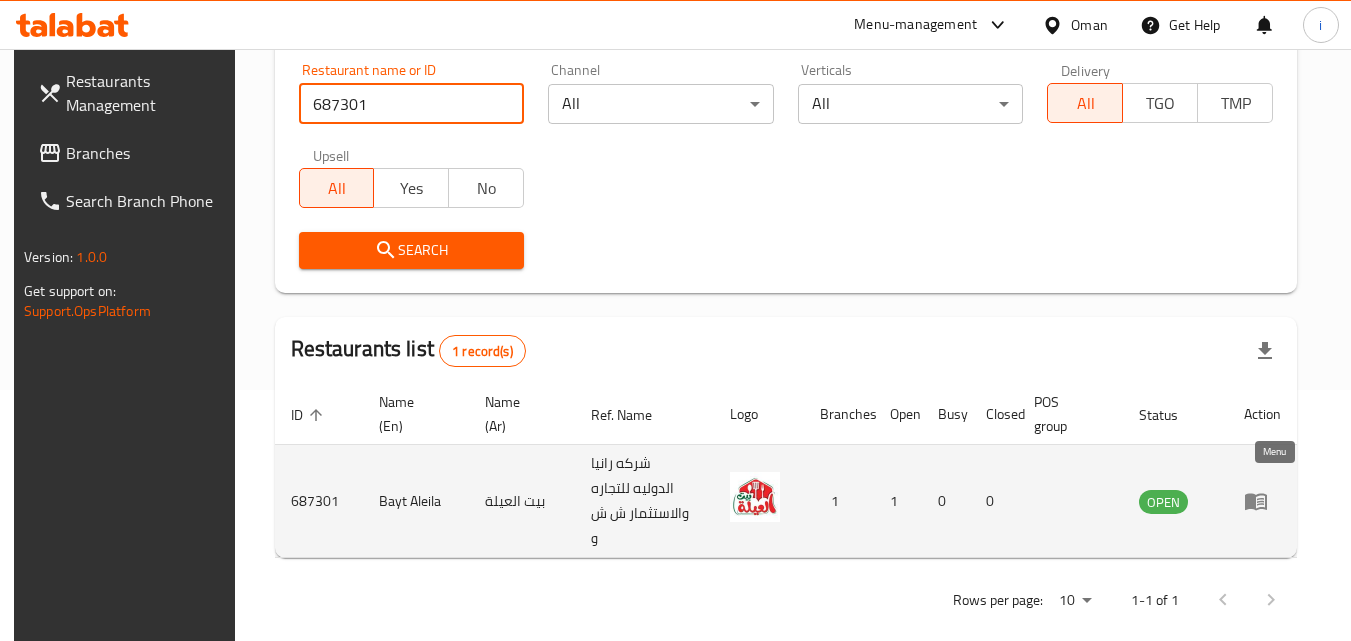 click at bounding box center (1262, 501) 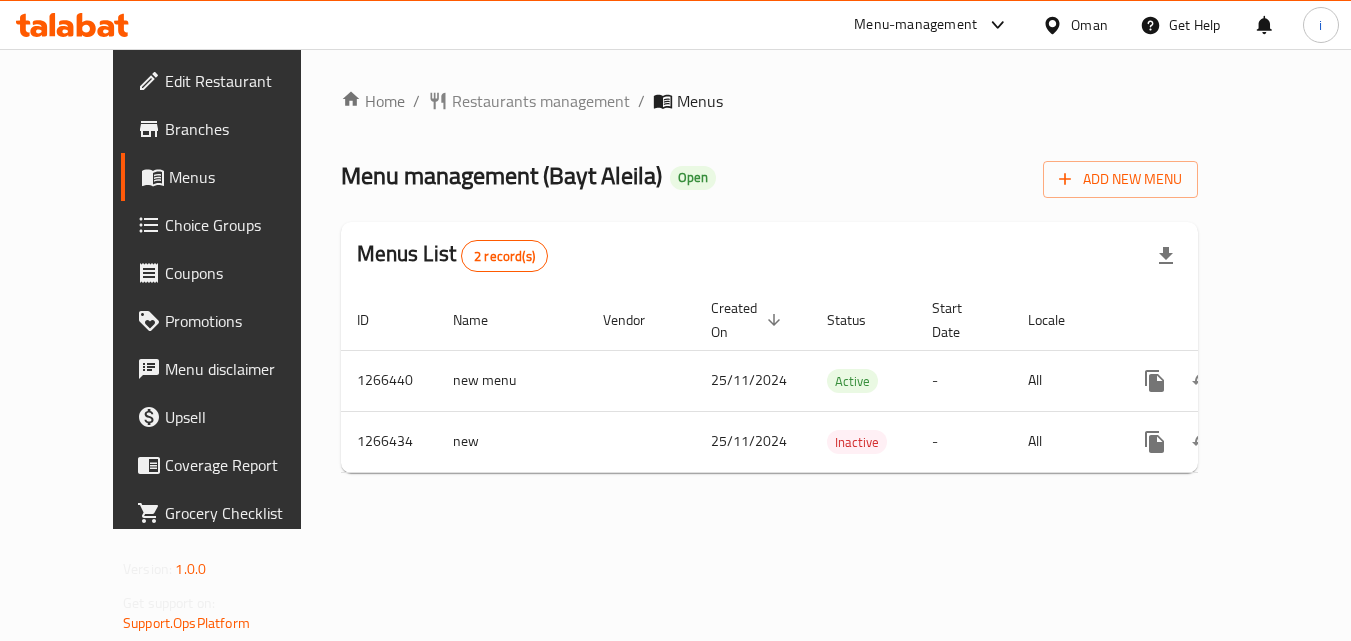 scroll, scrollTop: 0, scrollLeft: 0, axis: both 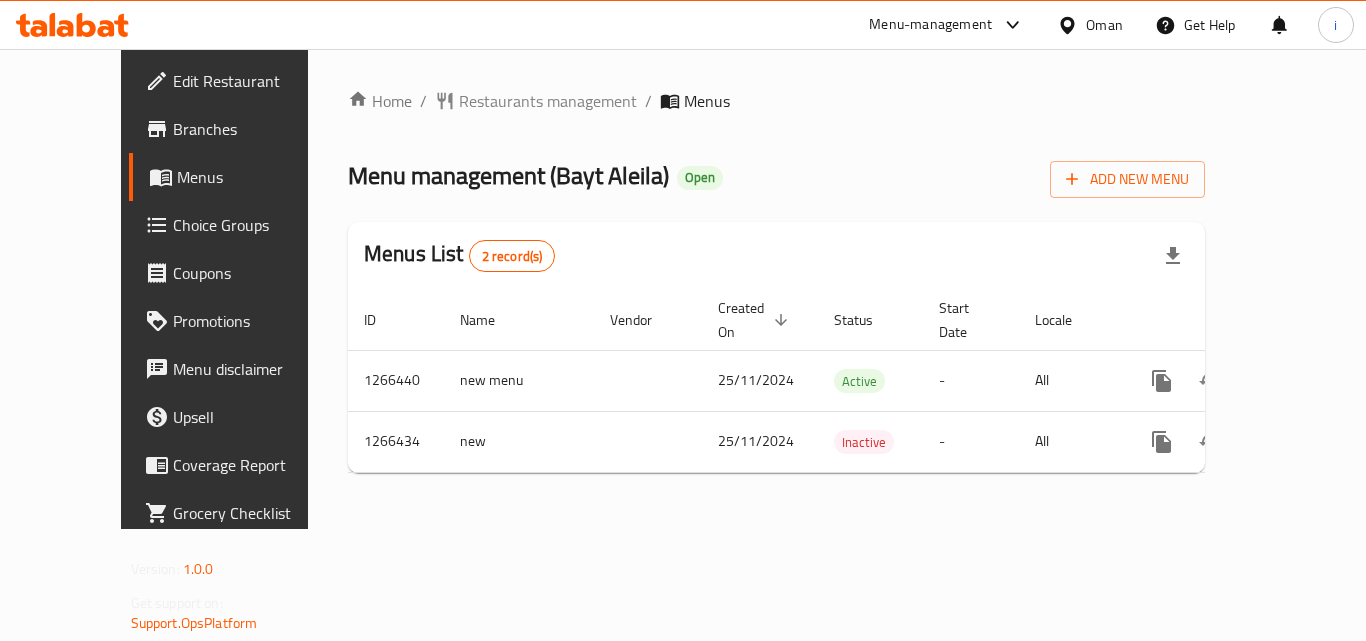 click 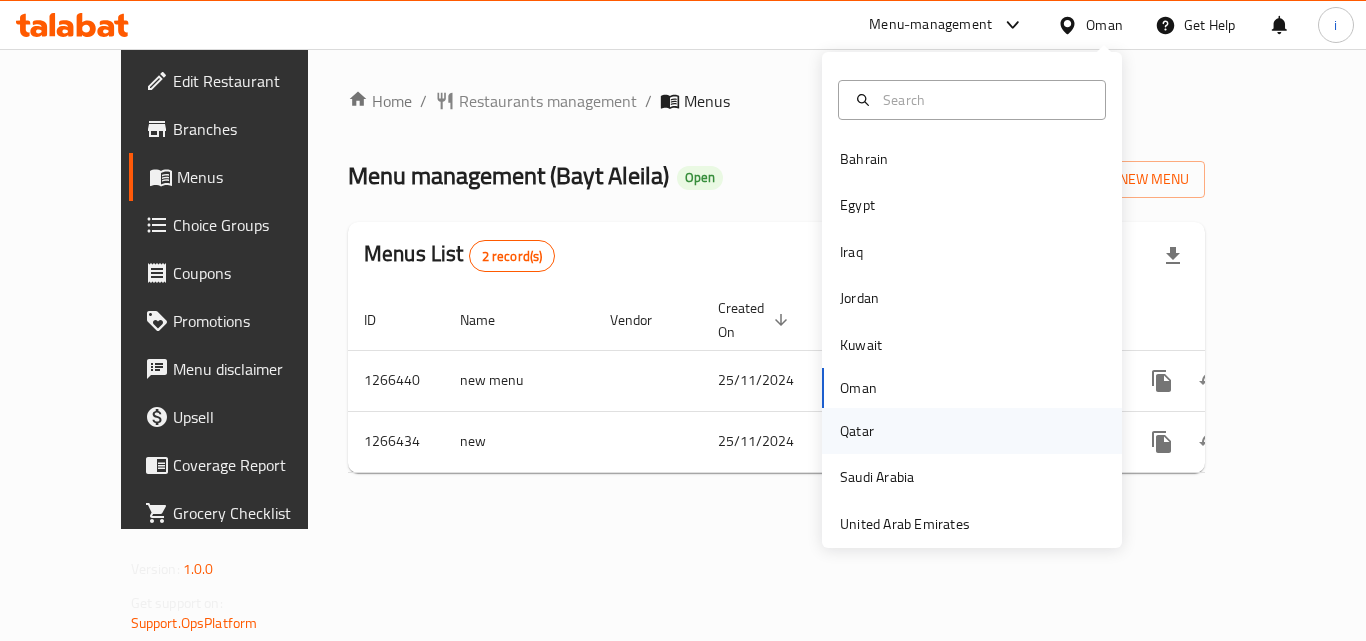 click on "Qatar" at bounding box center (857, 431) 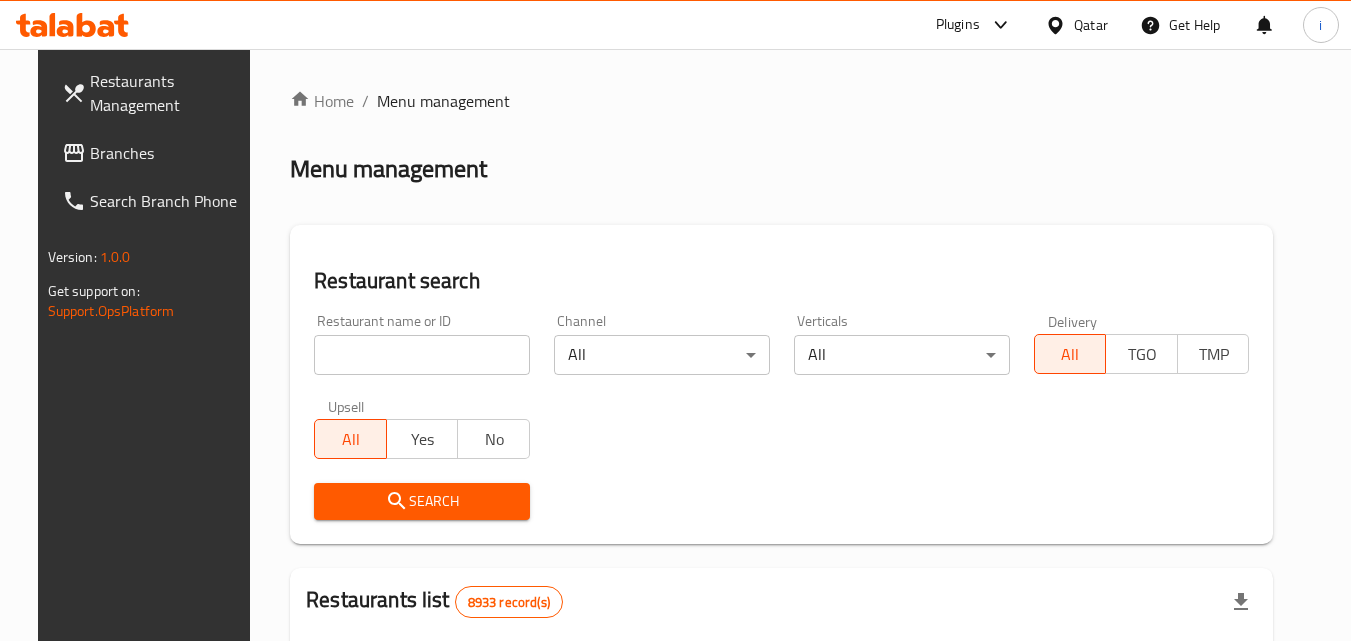 click 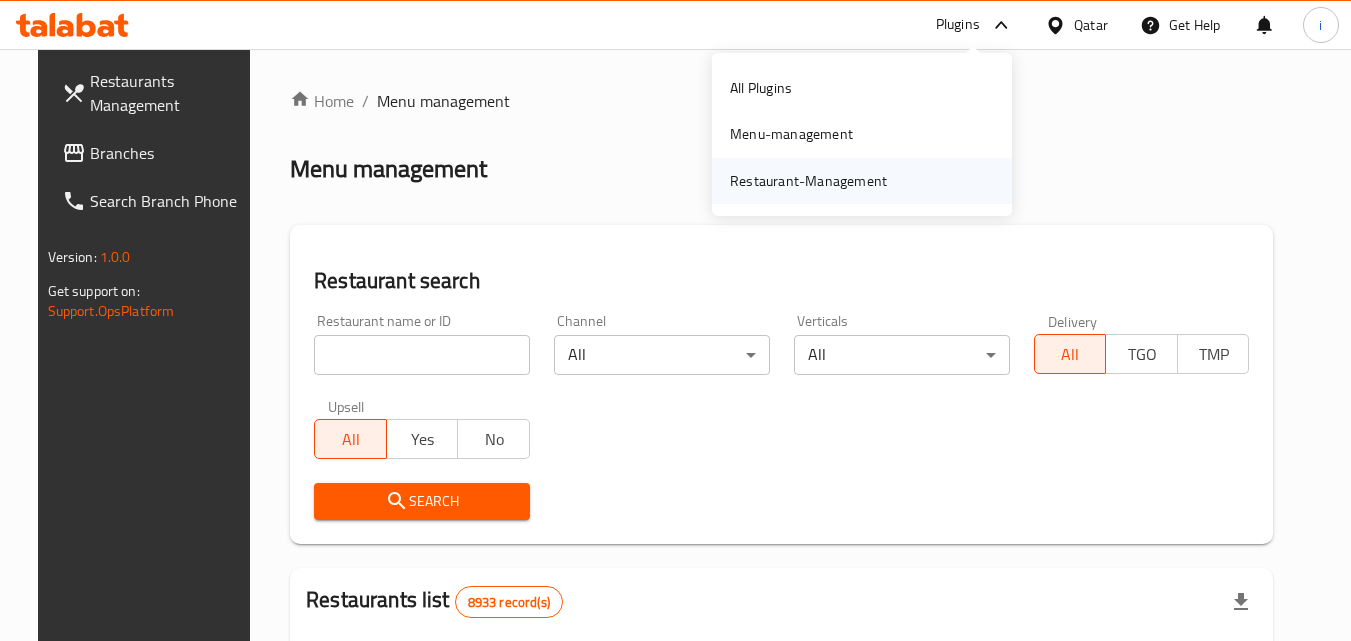 click on "Restaurant-Management" at bounding box center [808, 181] 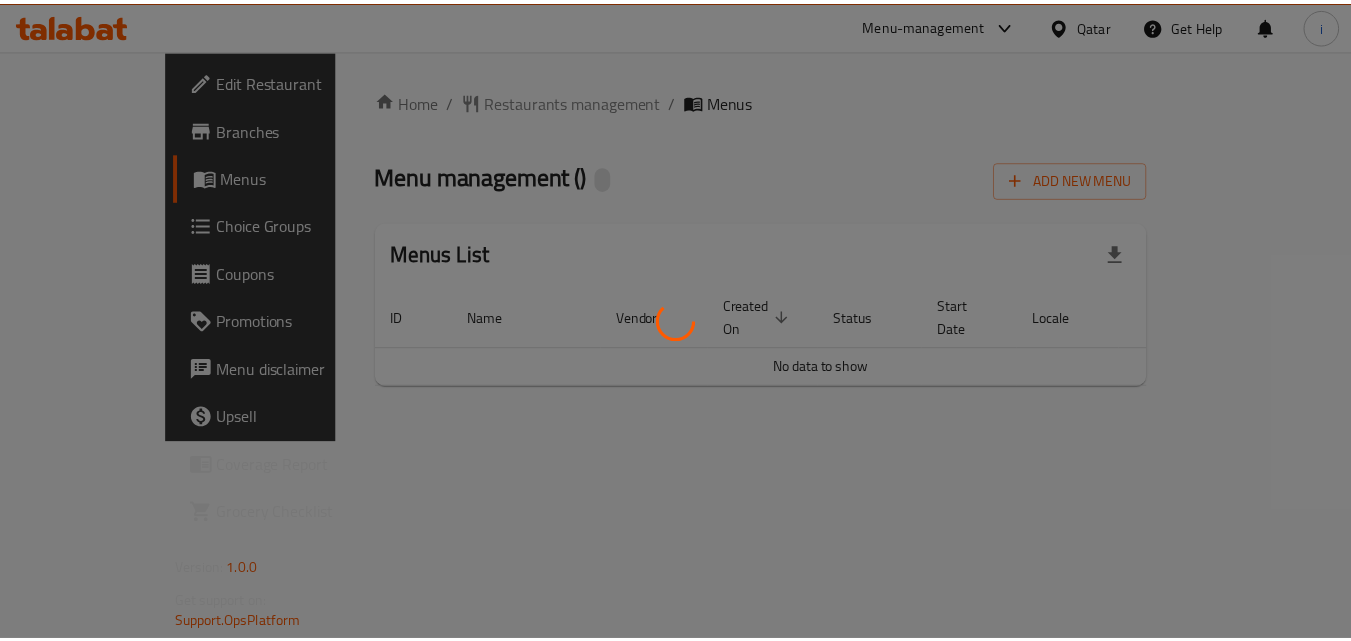 scroll, scrollTop: 0, scrollLeft: 0, axis: both 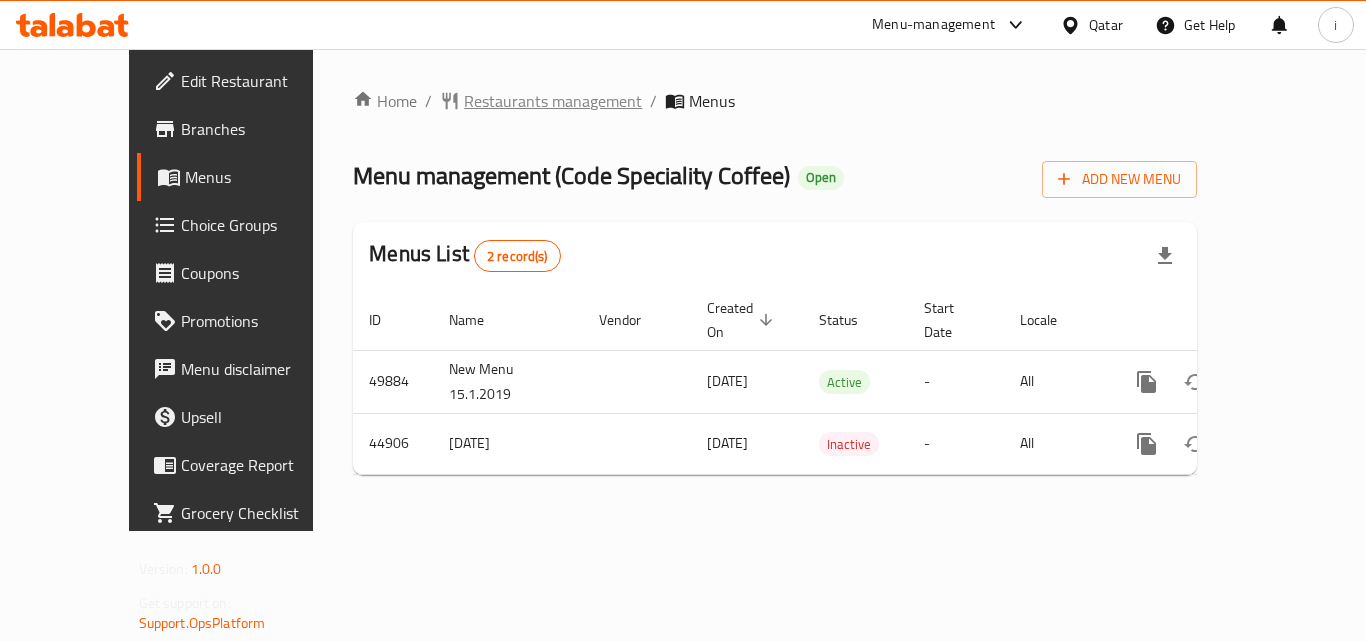 click on "Restaurants management" at bounding box center (553, 101) 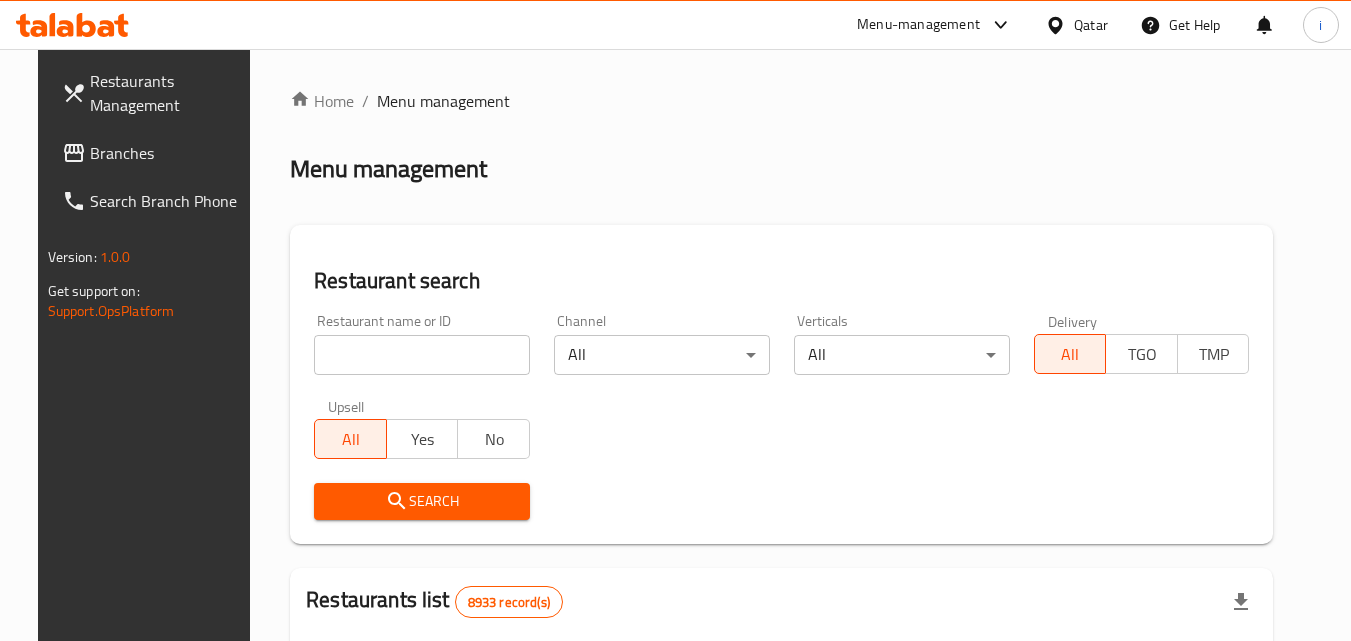 click at bounding box center [422, 355] 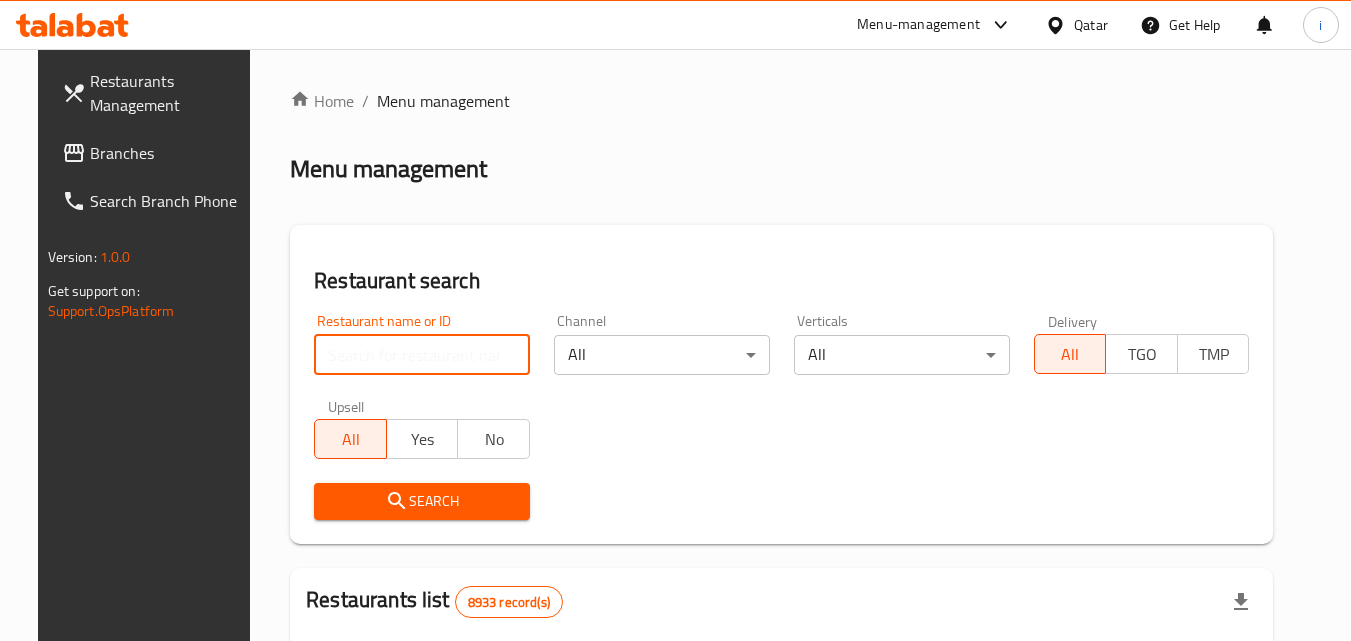 paste on "23147" 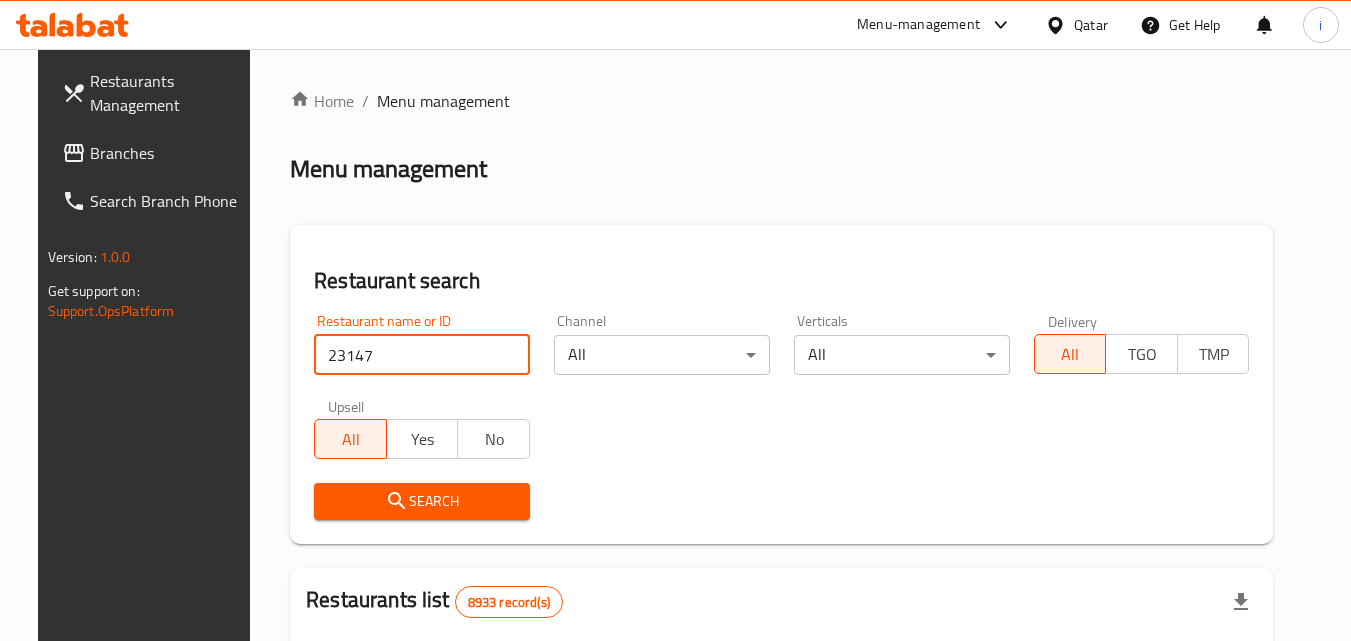 type on "23147" 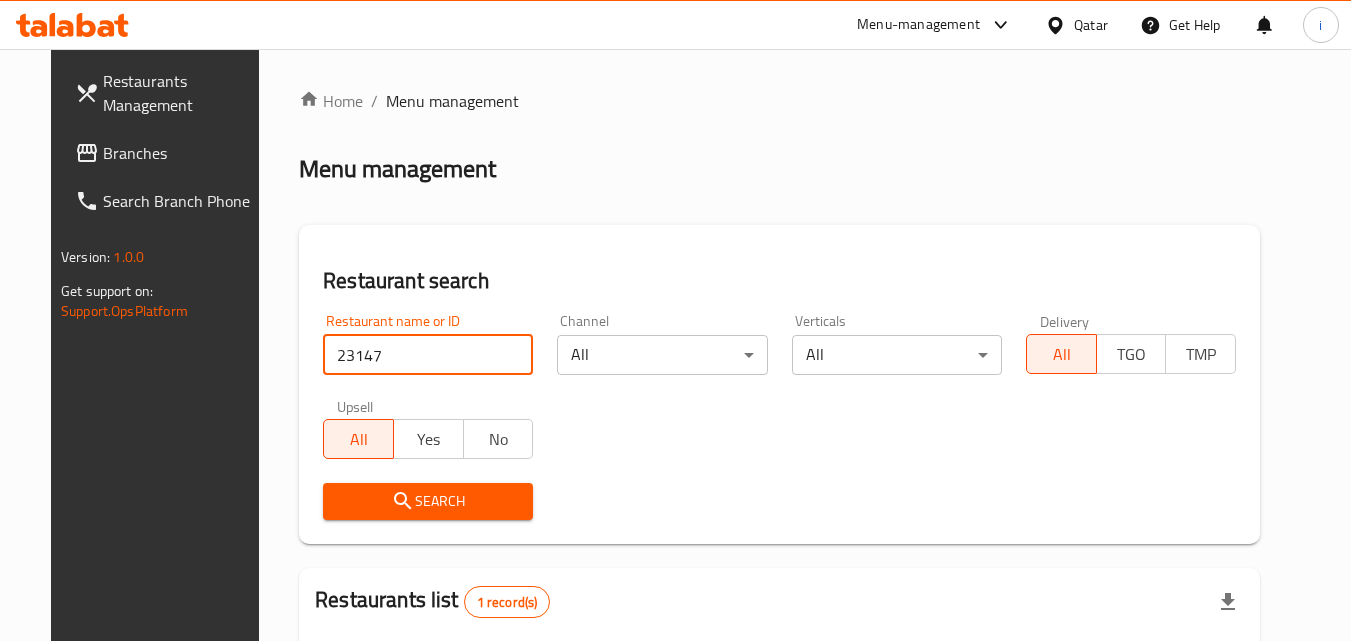 scroll, scrollTop: 234, scrollLeft: 0, axis: vertical 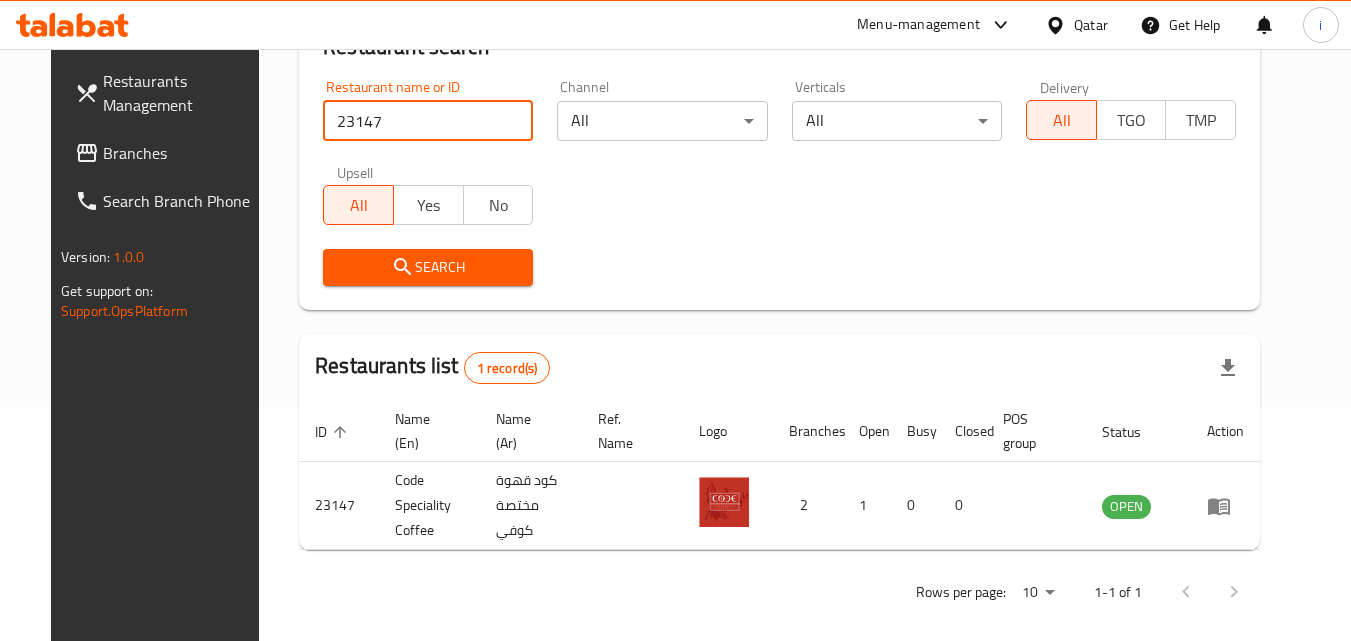 drag, startPoint x: 1272, startPoint y: 507, endPoint x: 1267, endPoint y: 497, distance: 11.18034 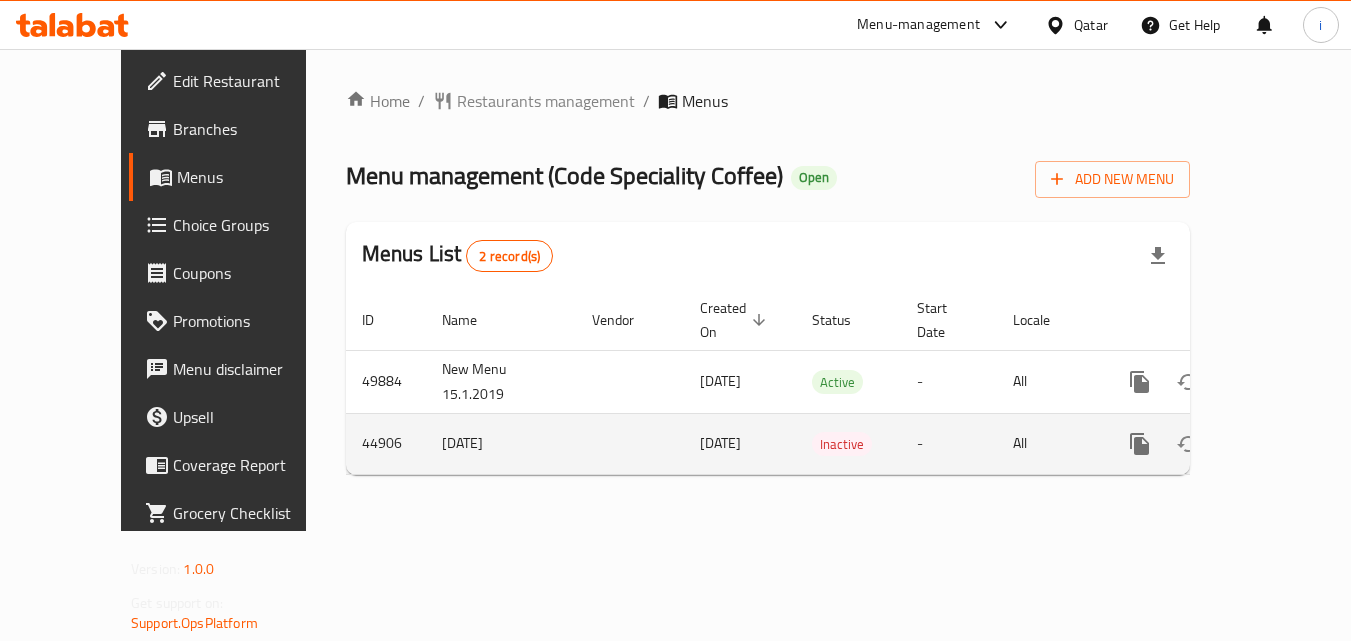 scroll, scrollTop: 0, scrollLeft: 0, axis: both 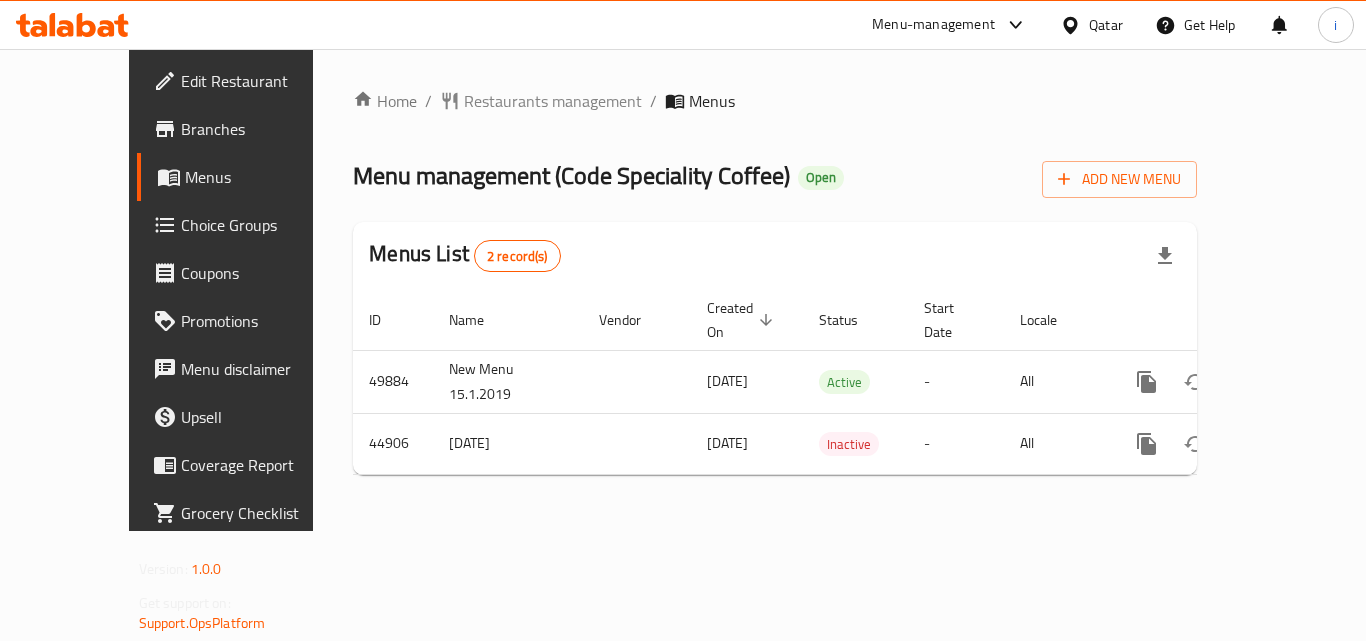 click on "Menu-management" at bounding box center [933, 25] 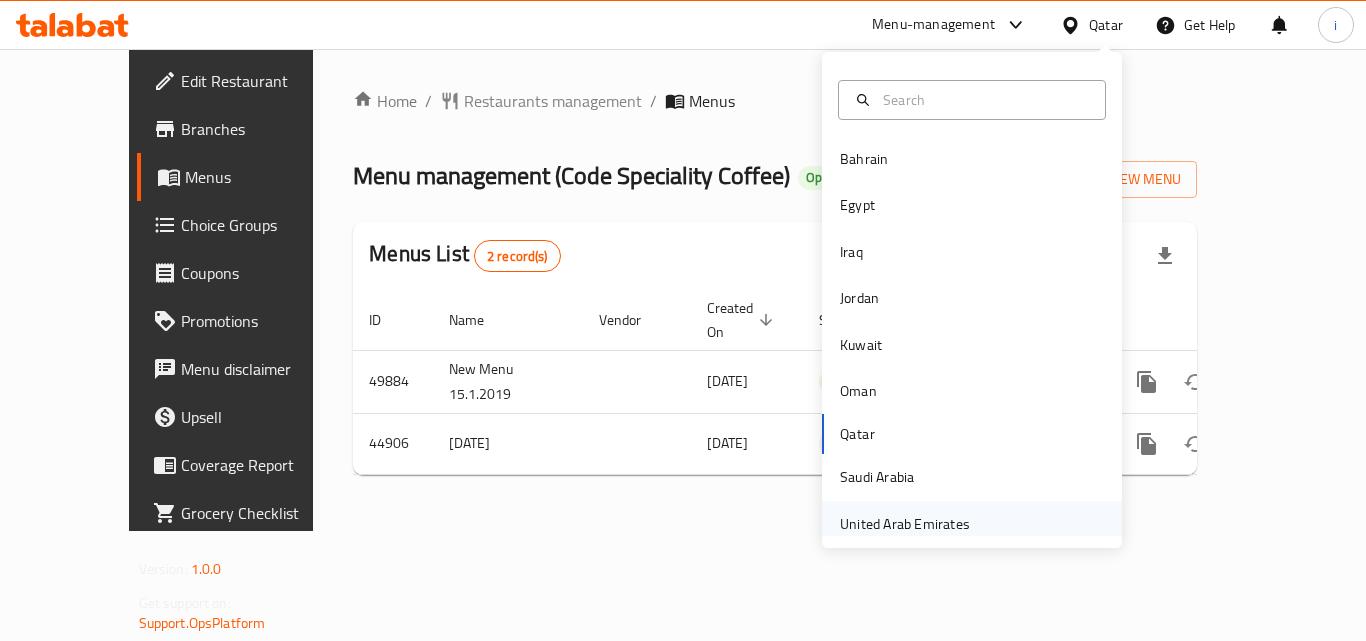click on "United Arab Emirates" at bounding box center (905, 524) 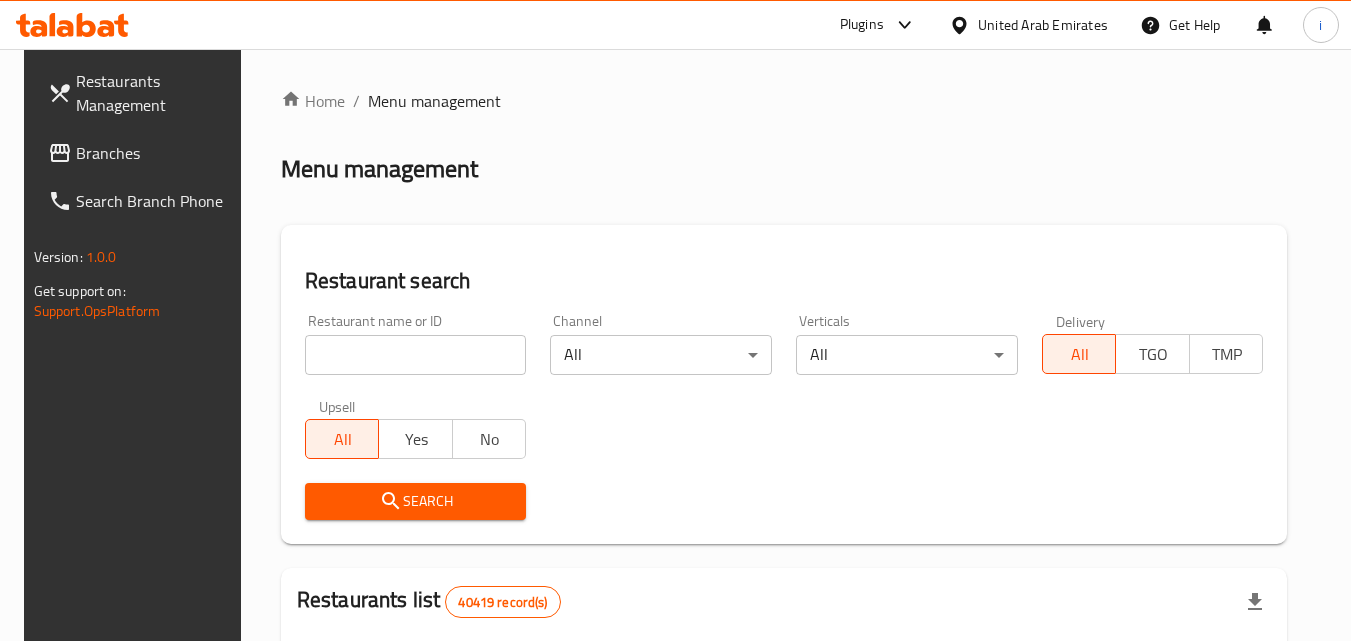 click at bounding box center [900, 25] 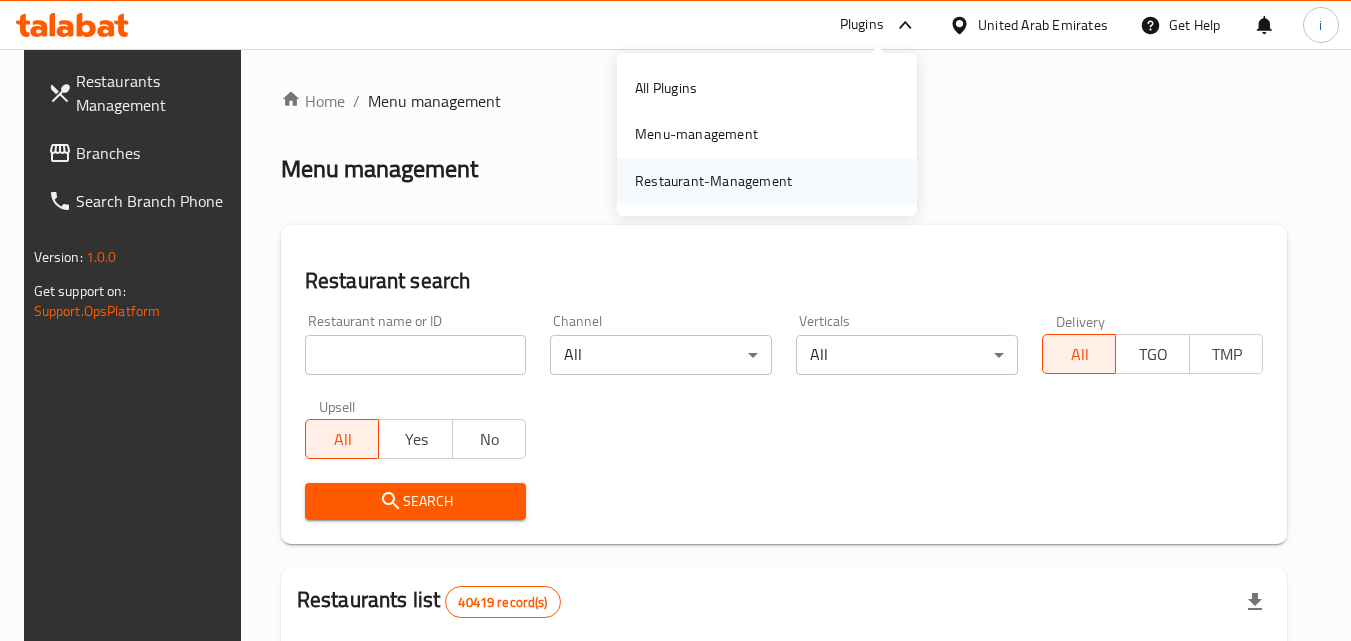 click on "Restaurant-Management" at bounding box center (767, 181) 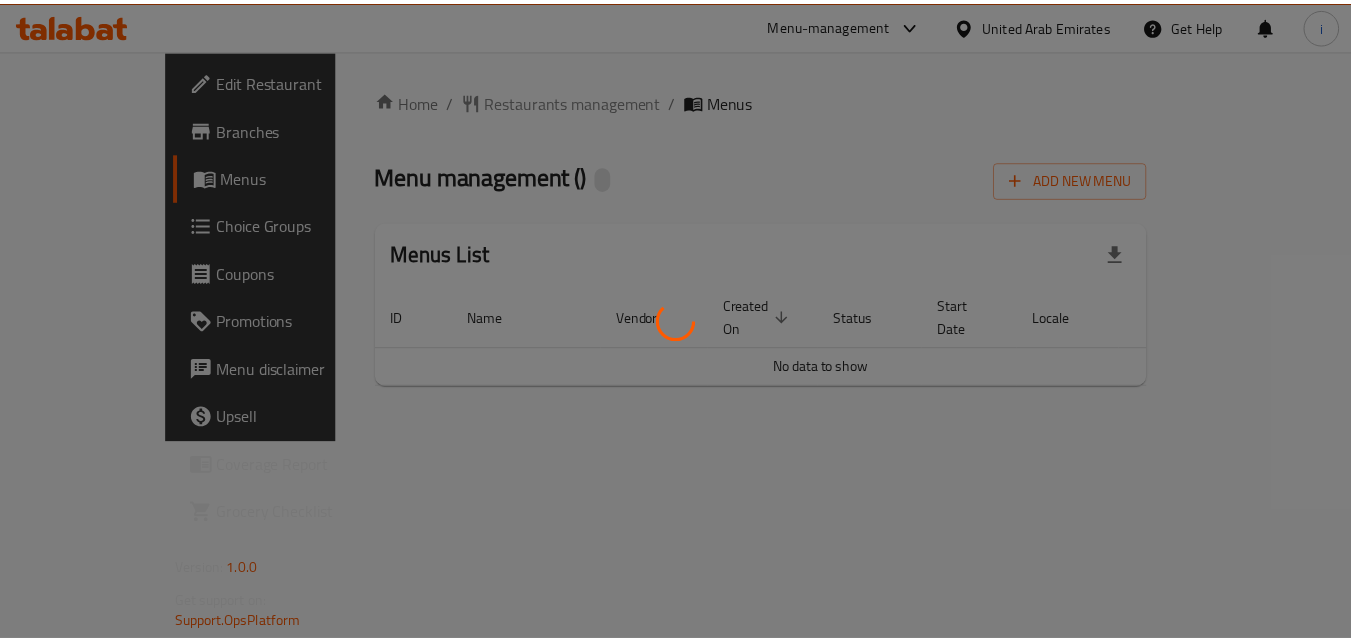 scroll, scrollTop: 0, scrollLeft: 0, axis: both 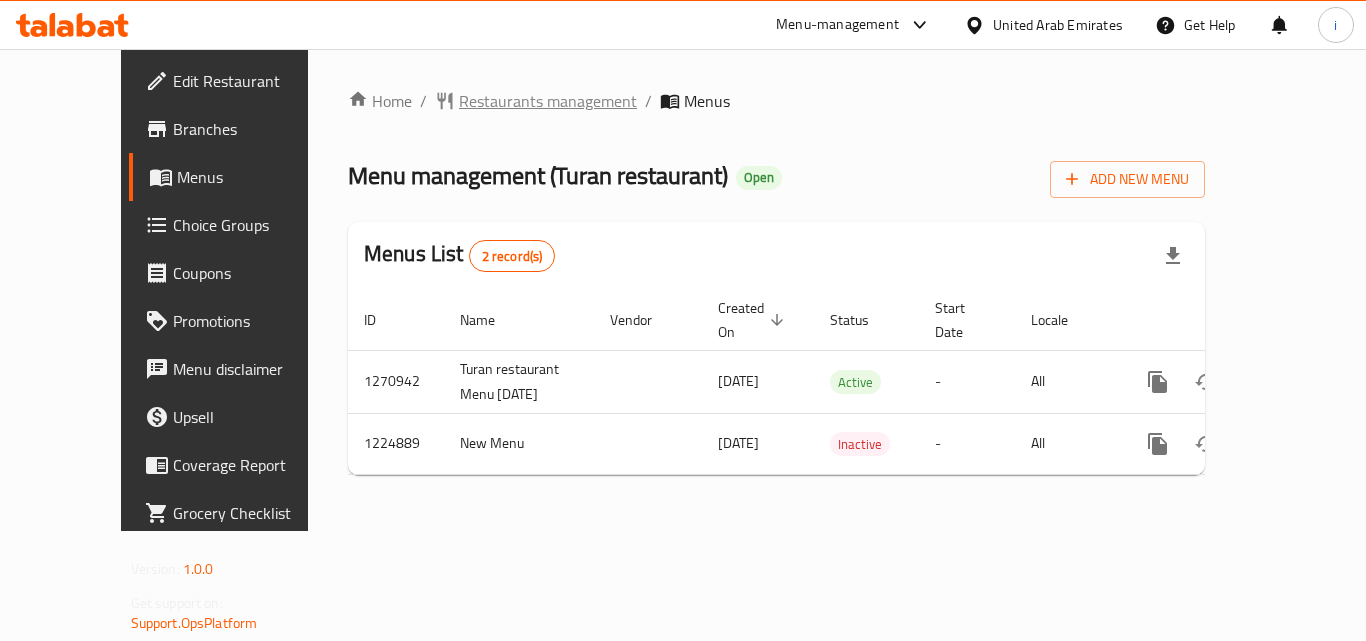 click on "Restaurants management" at bounding box center (548, 101) 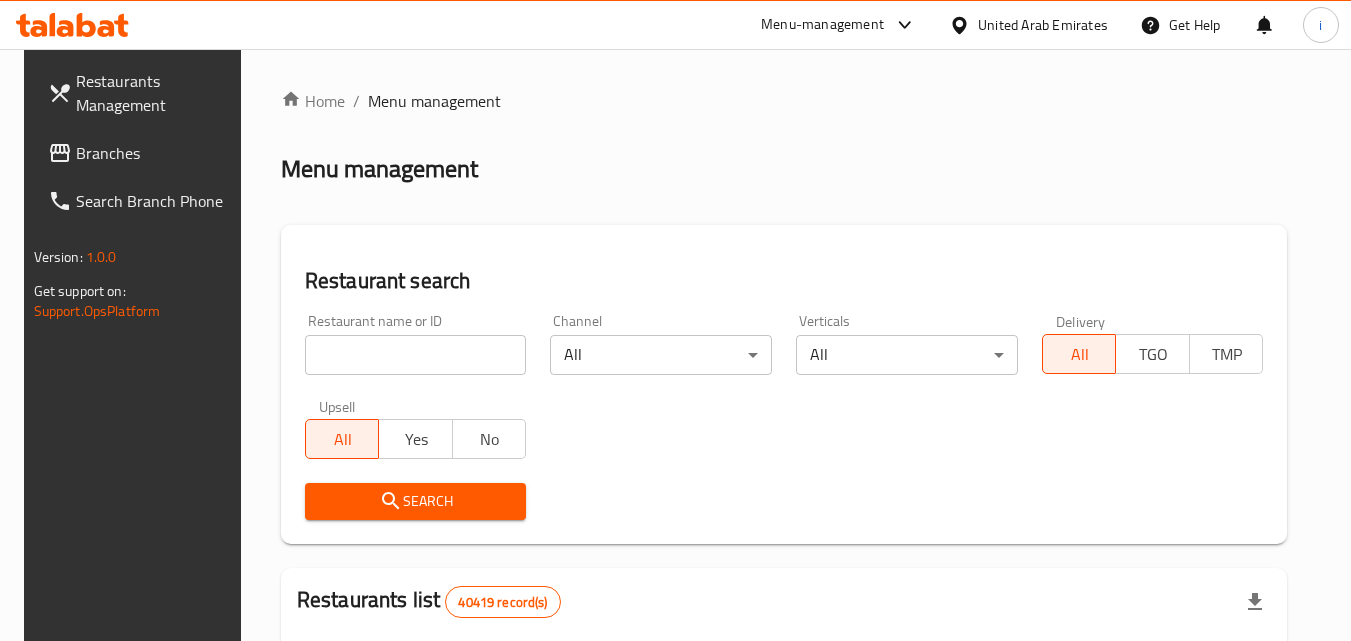 click at bounding box center (416, 355) 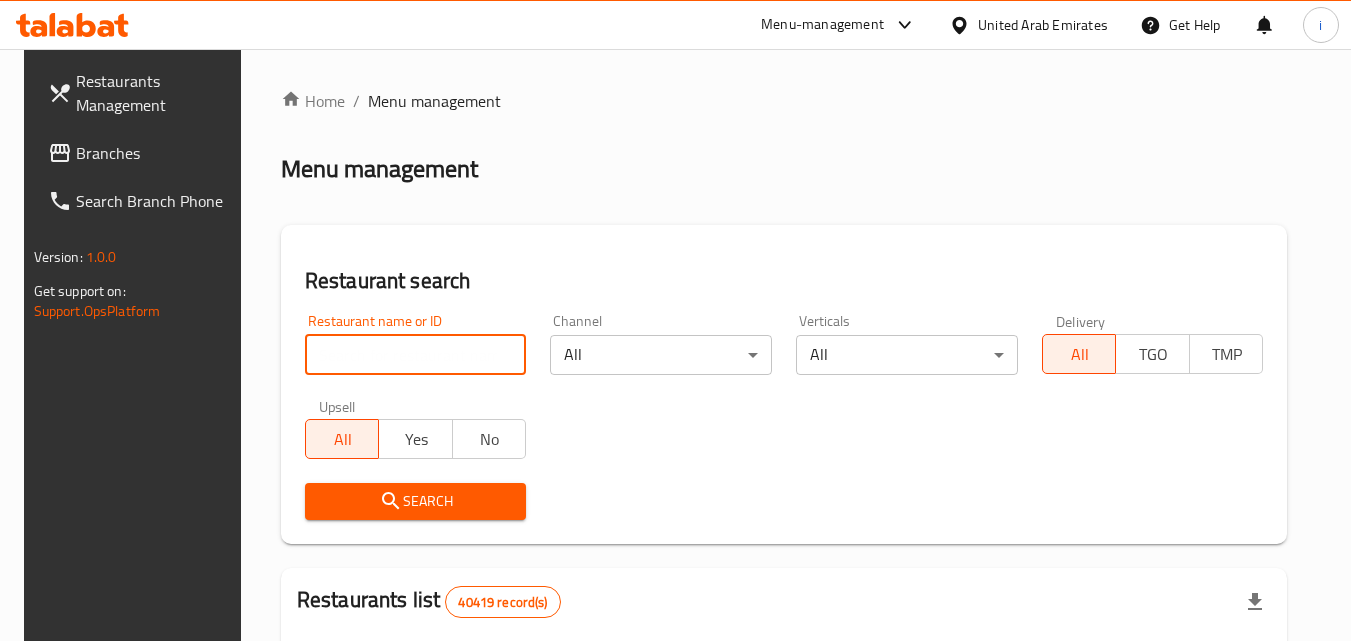 paste on "675124" 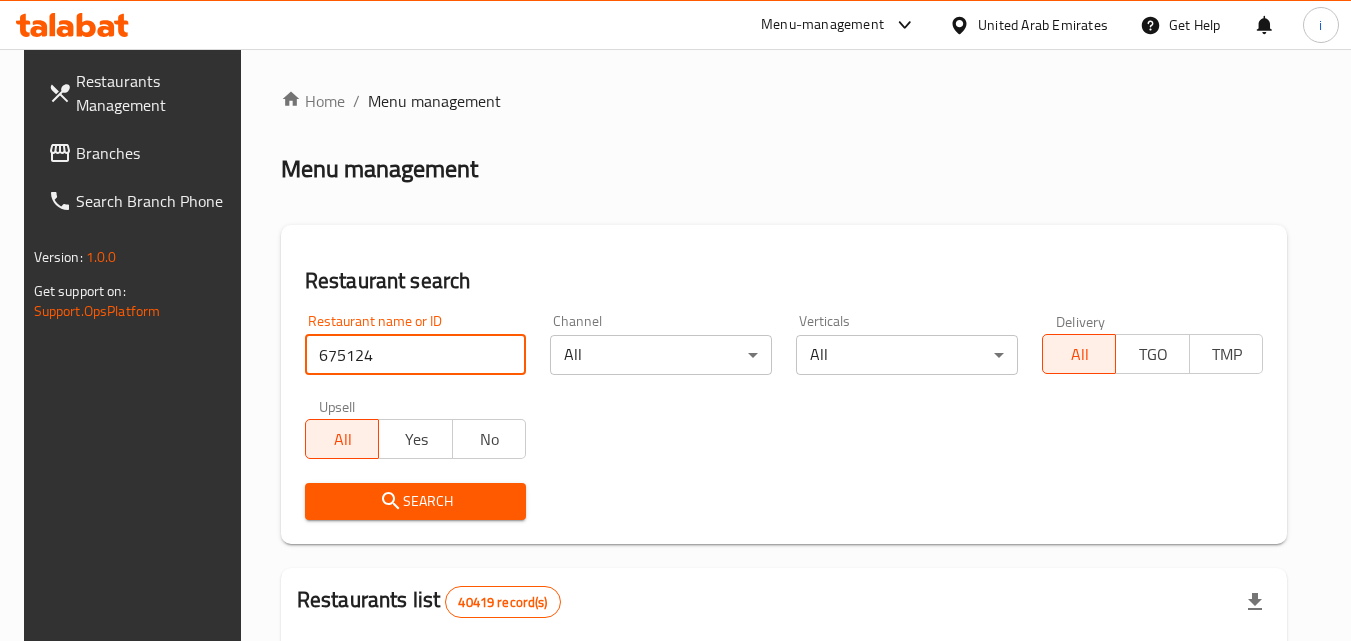 type on "675124" 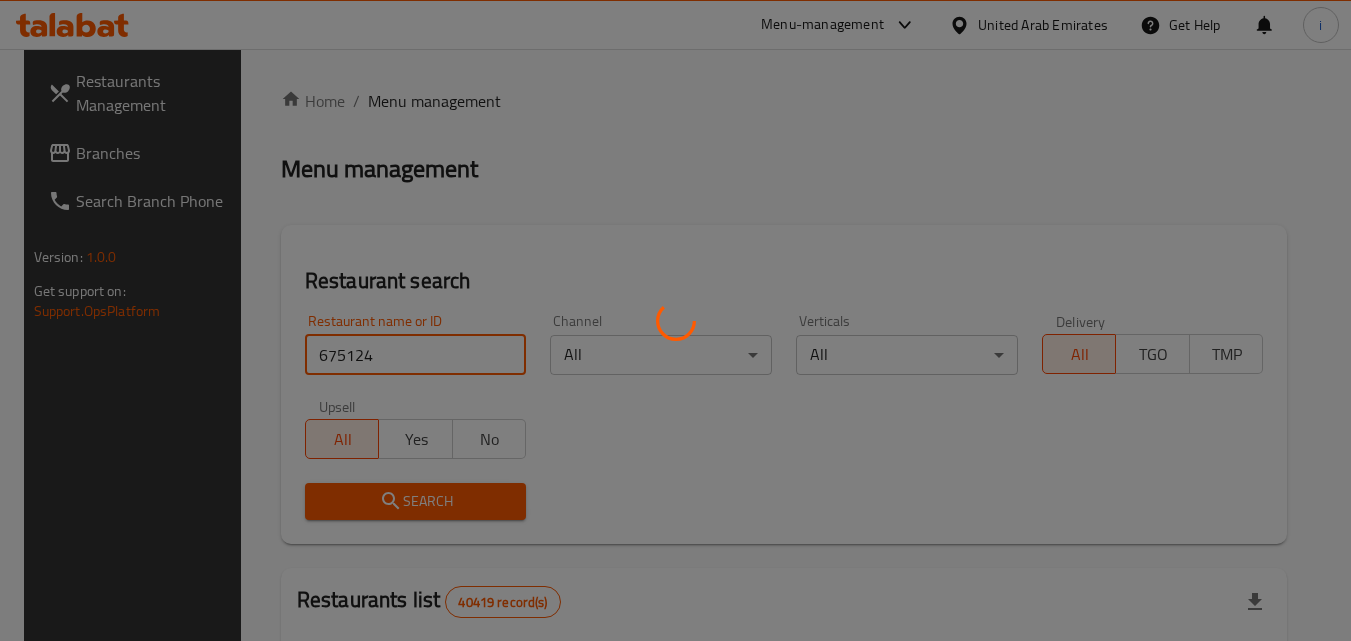 click on "Search" at bounding box center (416, 501) 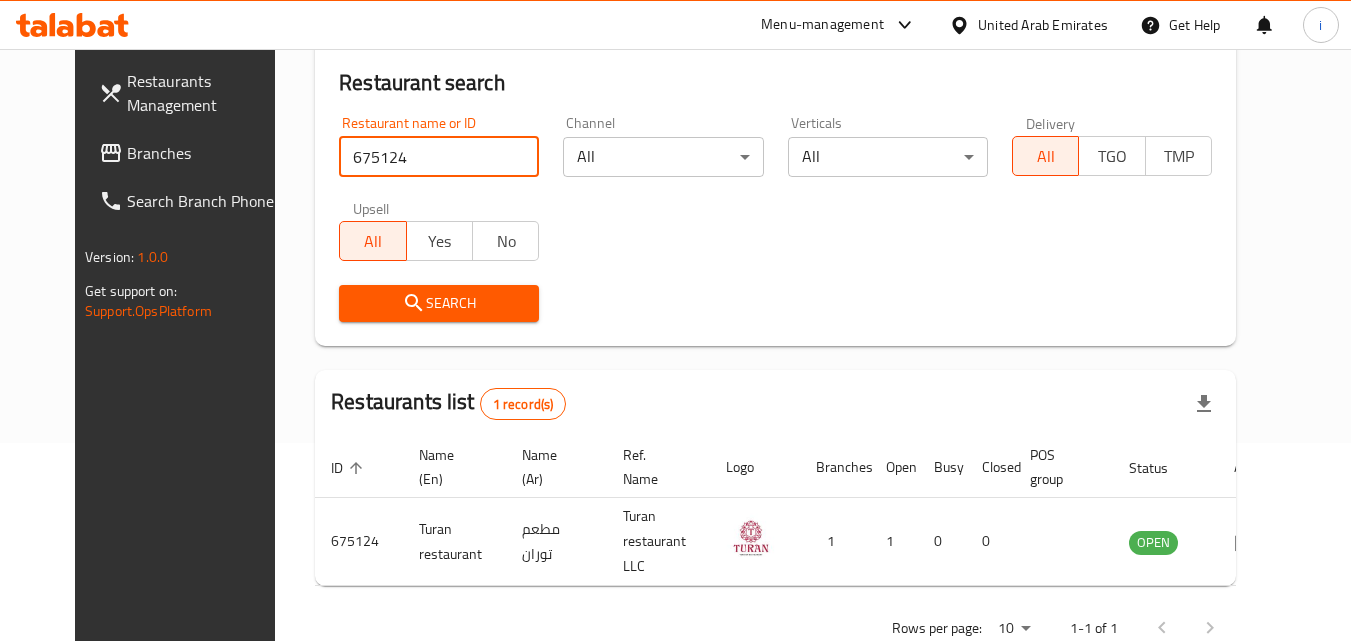 scroll, scrollTop: 234, scrollLeft: 0, axis: vertical 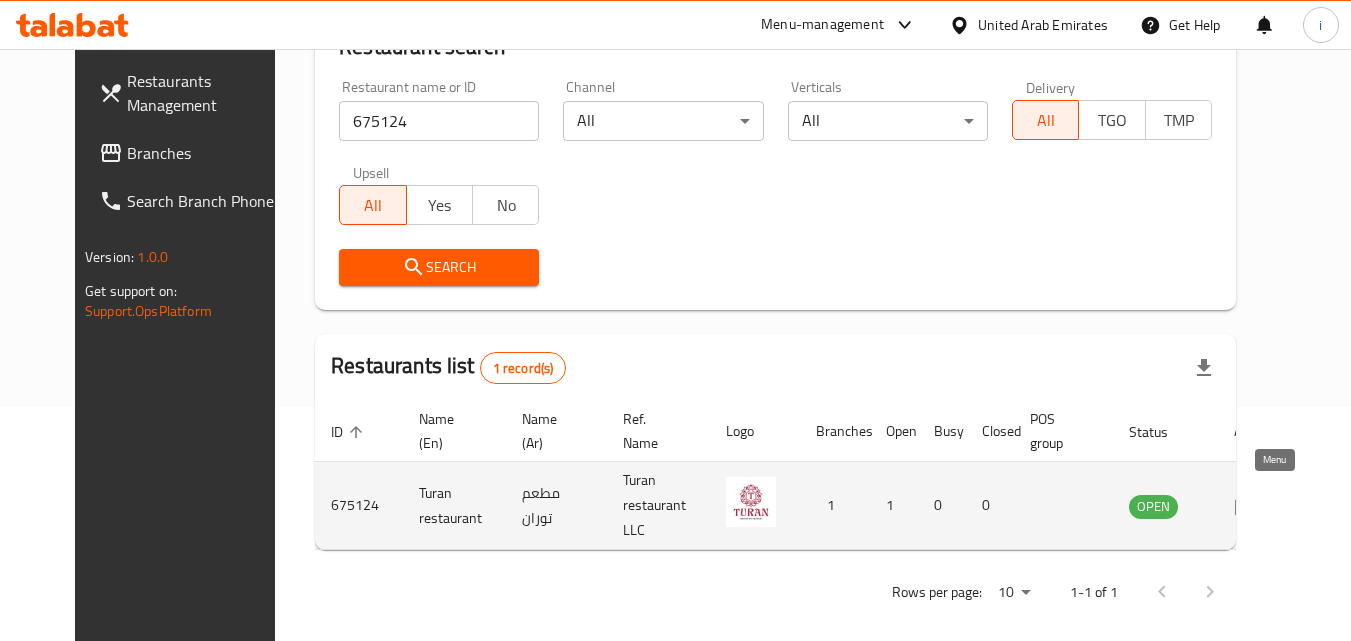 click 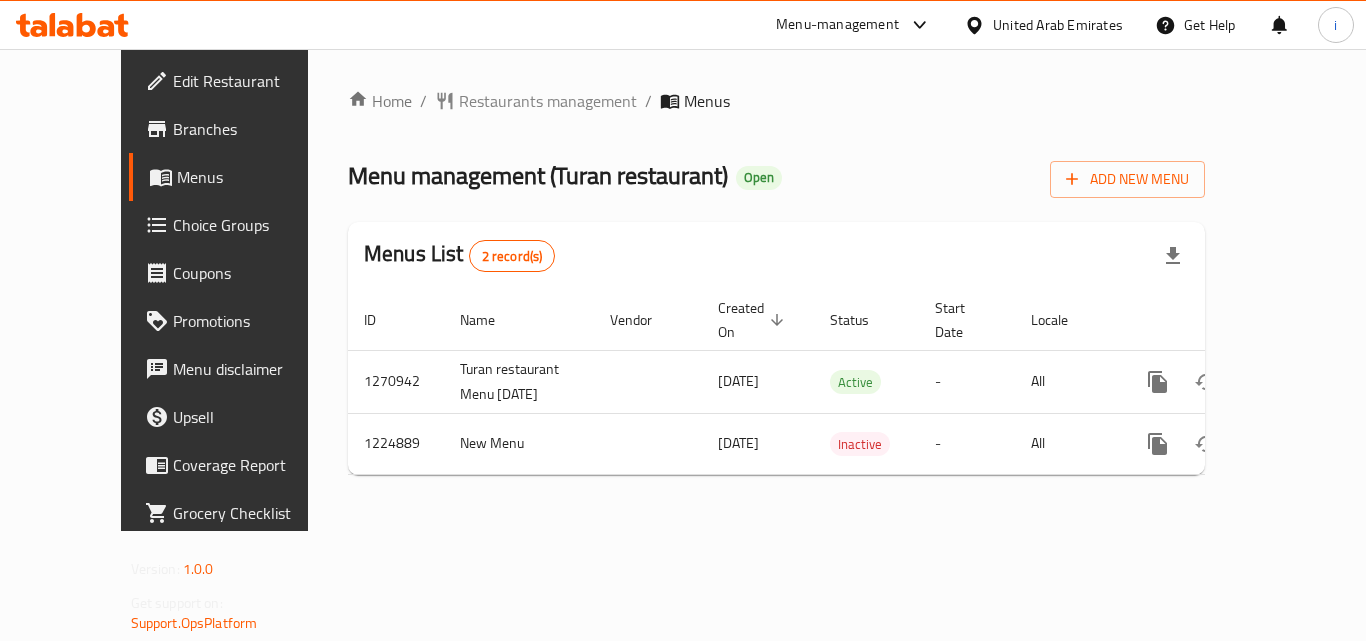 click on "United Arab Emirates" at bounding box center [1058, 25] 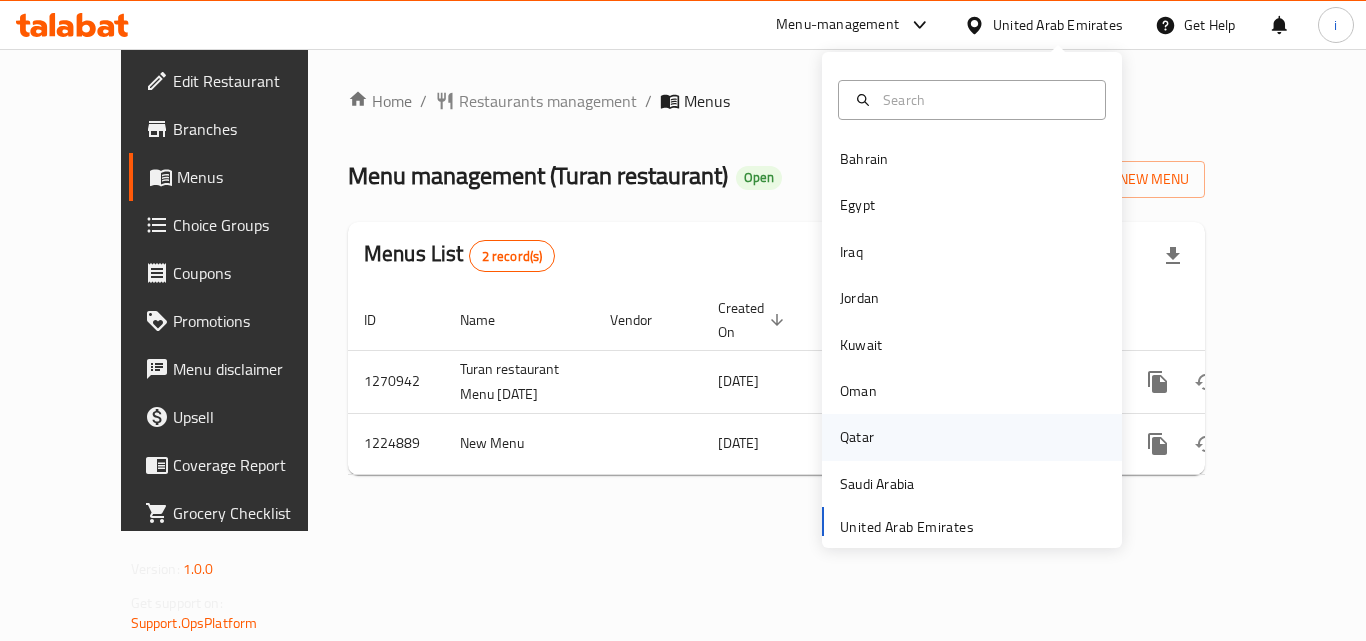 click on "Qatar" at bounding box center [857, 437] 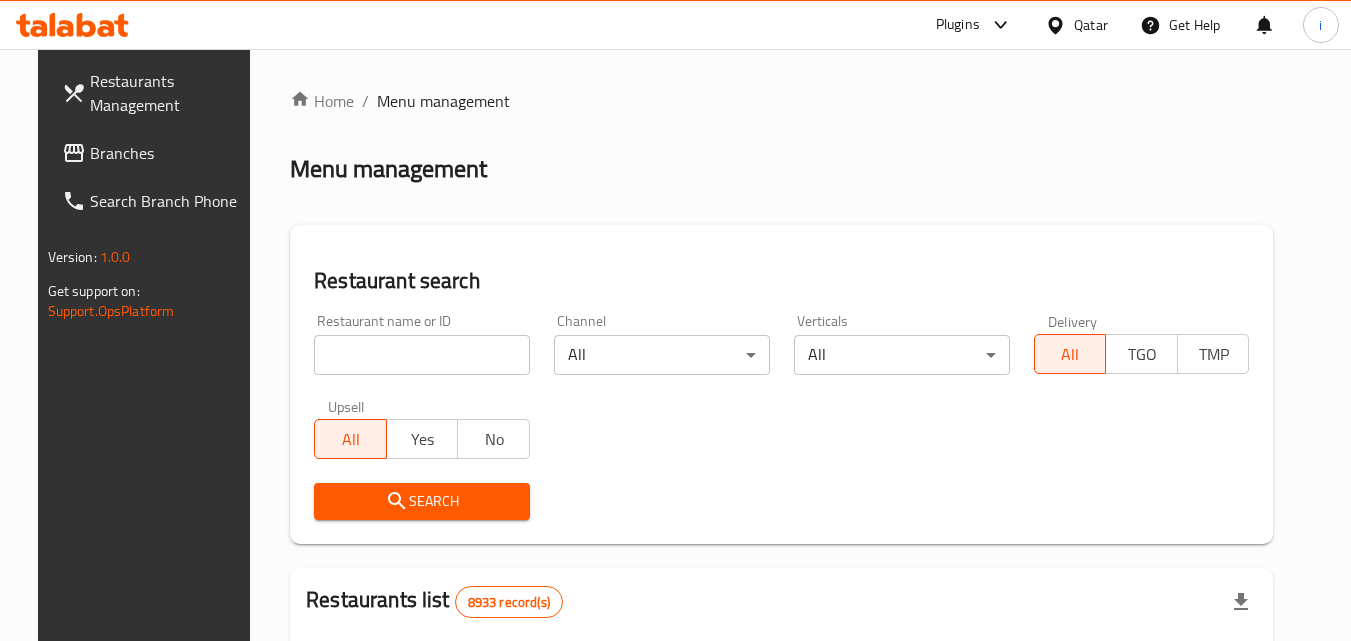 click at bounding box center [996, 25] 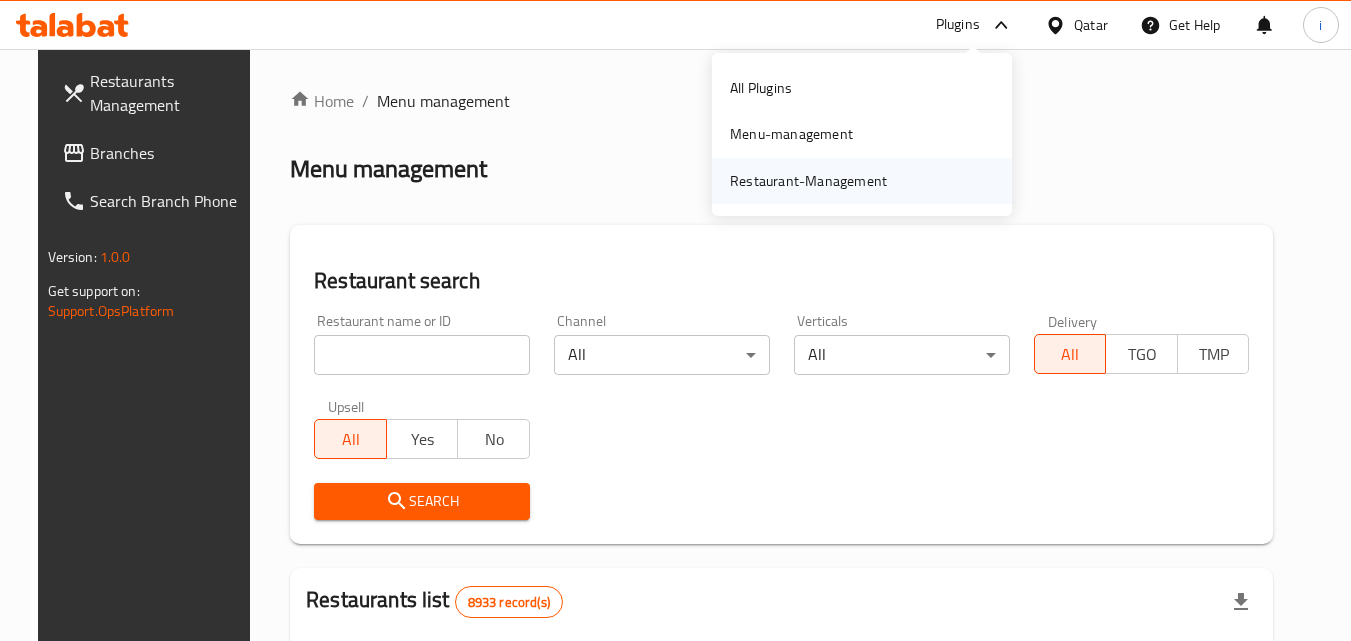 click on "Restaurant-Management" at bounding box center [808, 181] 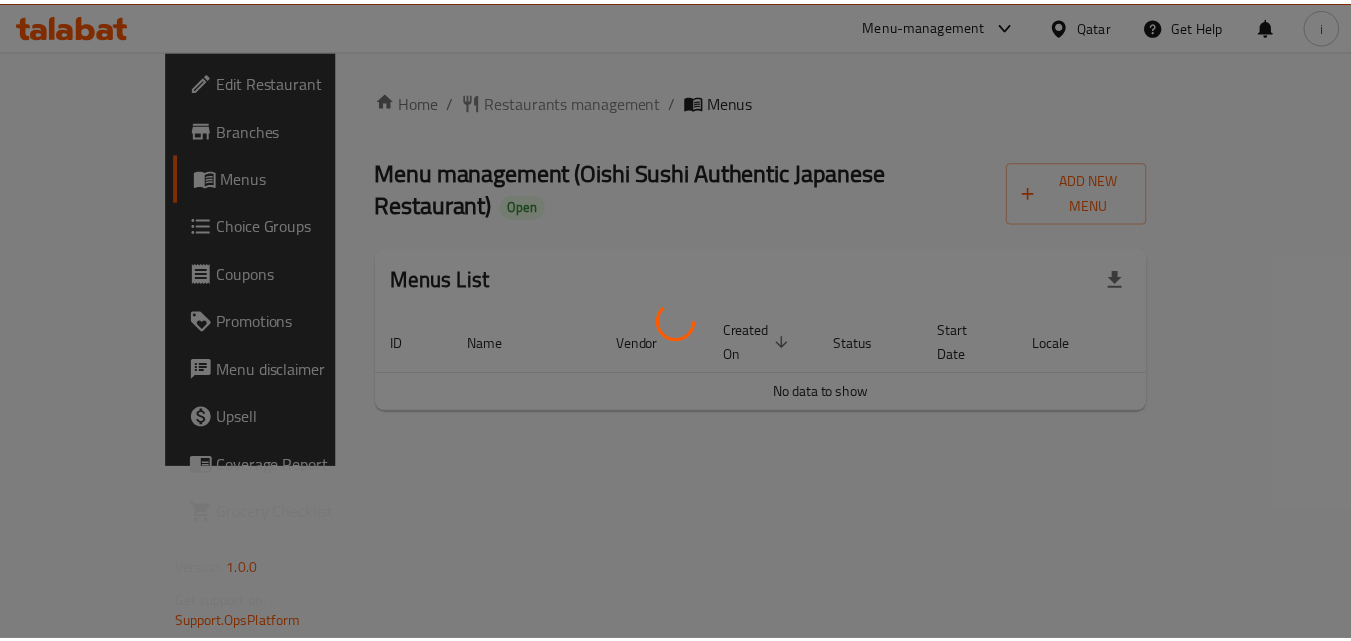 scroll, scrollTop: 0, scrollLeft: 0, axis: both 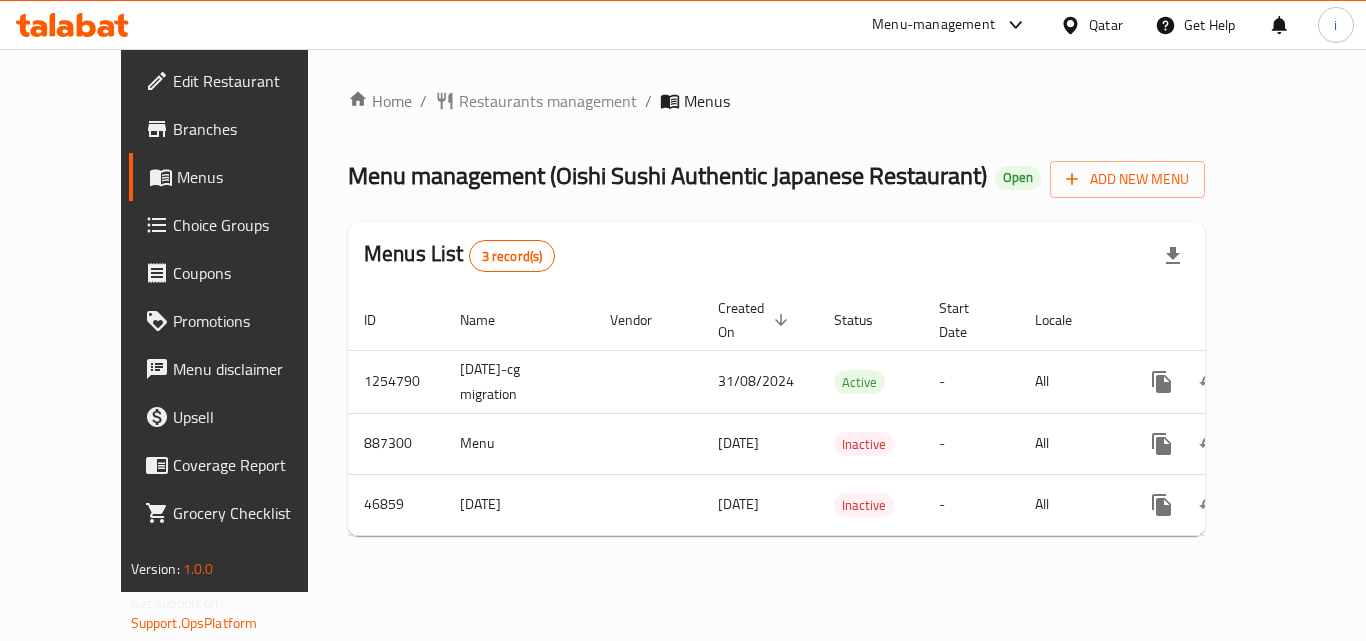 click on "Home / Restaurants management / Menus Menu management ( [COMPANY] )  Open Add New Menu Menus List   3 record(s) ID Name Vendor Created On sorted descending Status Start Date Locale Actions 1254790 [DATE]-cg migration [DATE] Active - All 887300 Menu [DATE] Inactive - All 46859 [DATE] [DATE] Inactive - All" at bounding box center (776, 320) 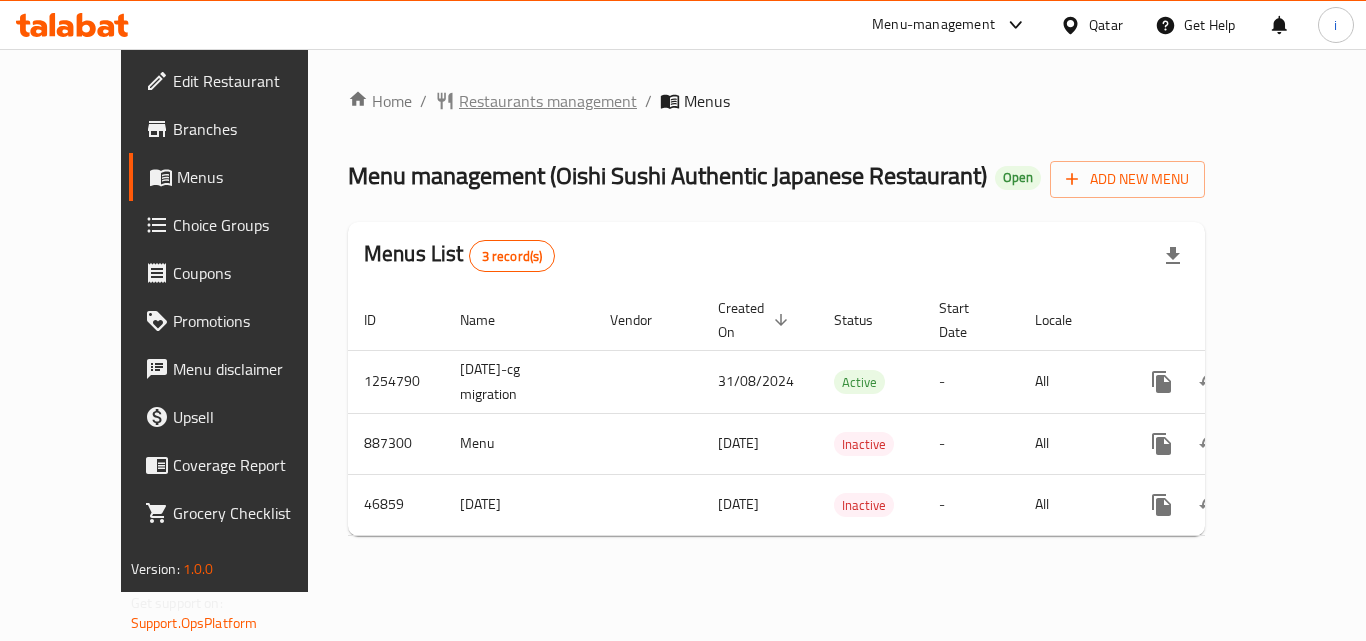 click on "Restaurants management" at bounding box center [548, 101] 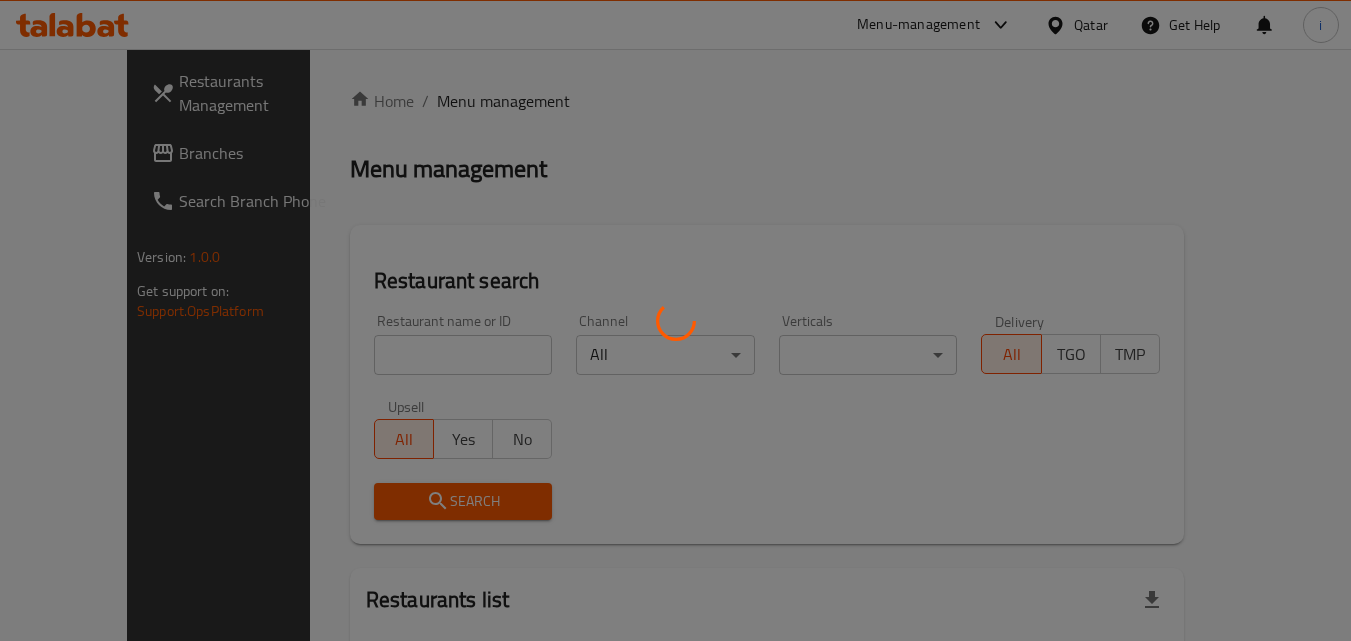 click at bounding box center (675, 320) 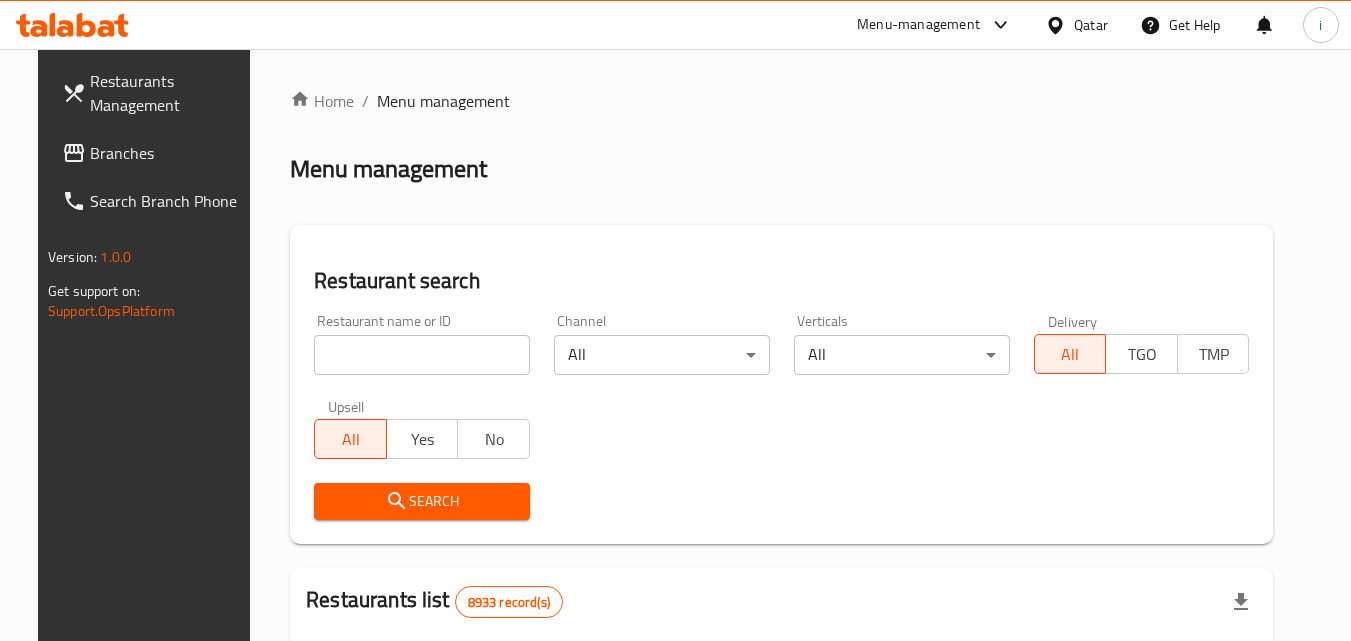 click at bounding box center [422, 355] 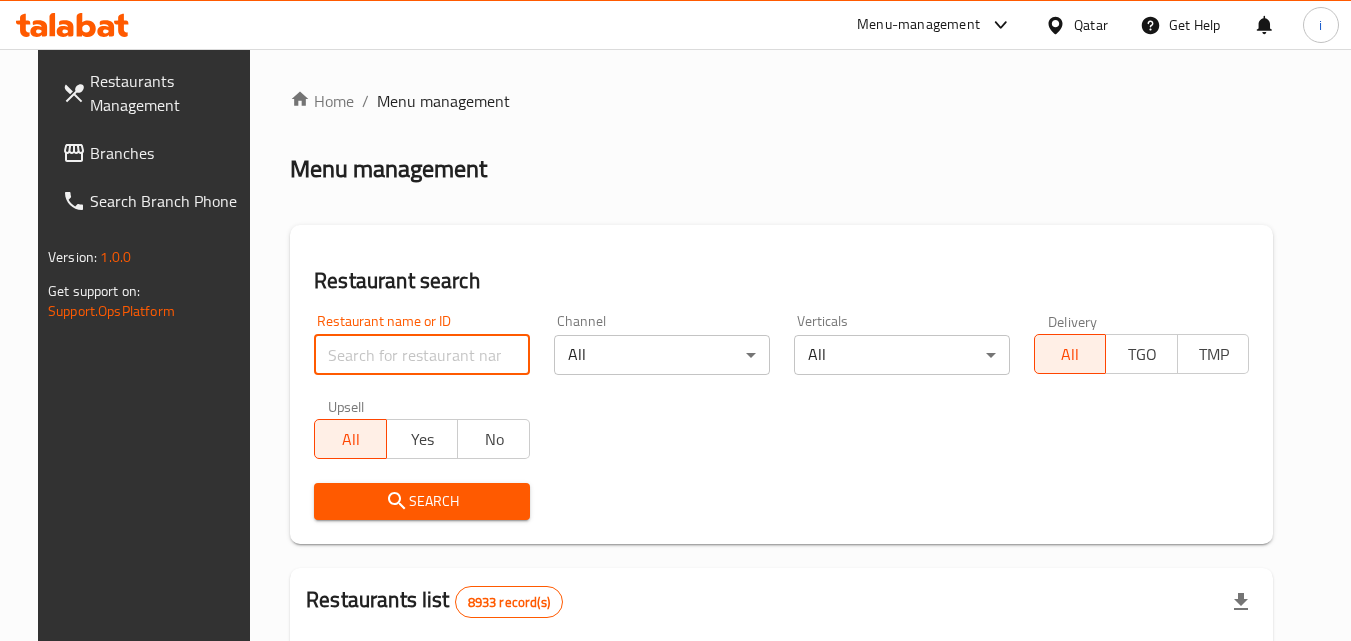 paste on "23650" 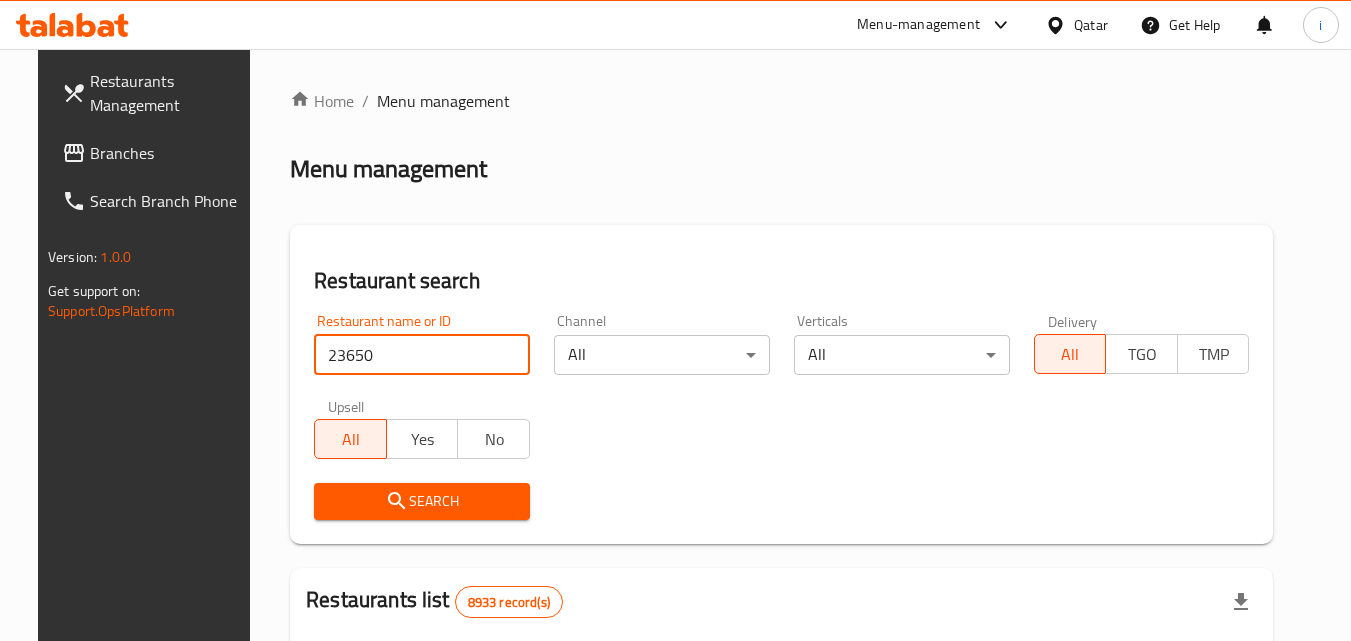 type on "23650" 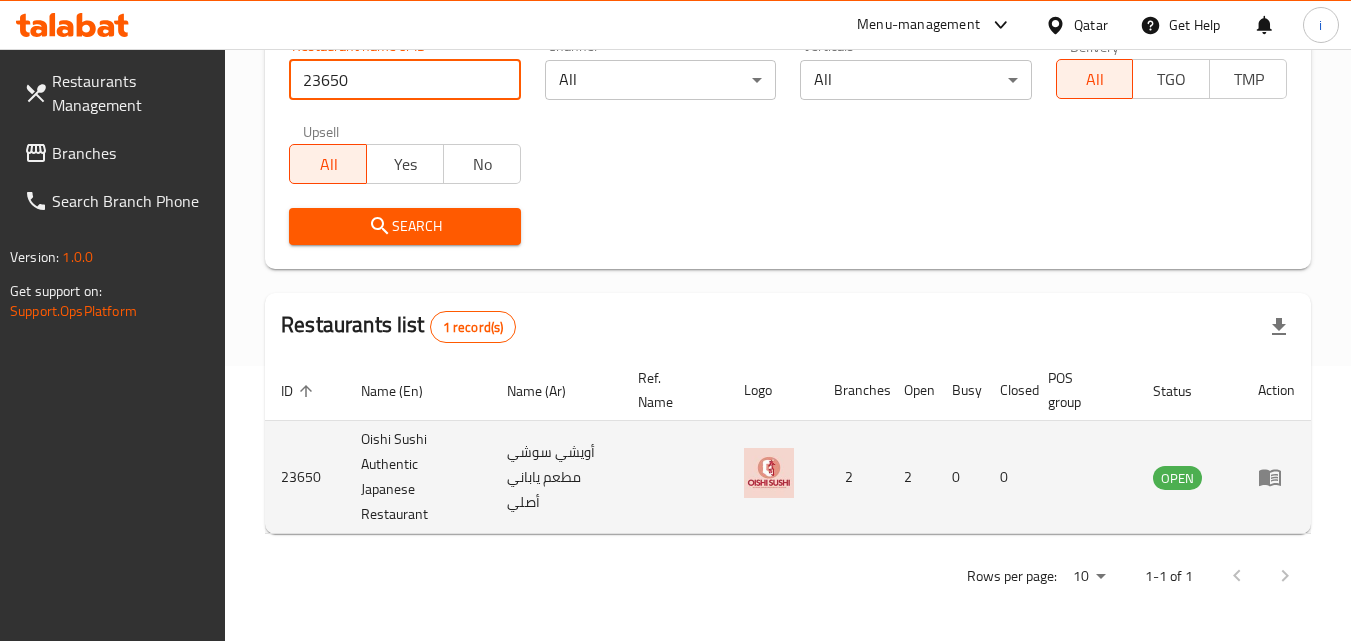scroll, scrollTop: 276, scrollLeft: 0, axis: vertical 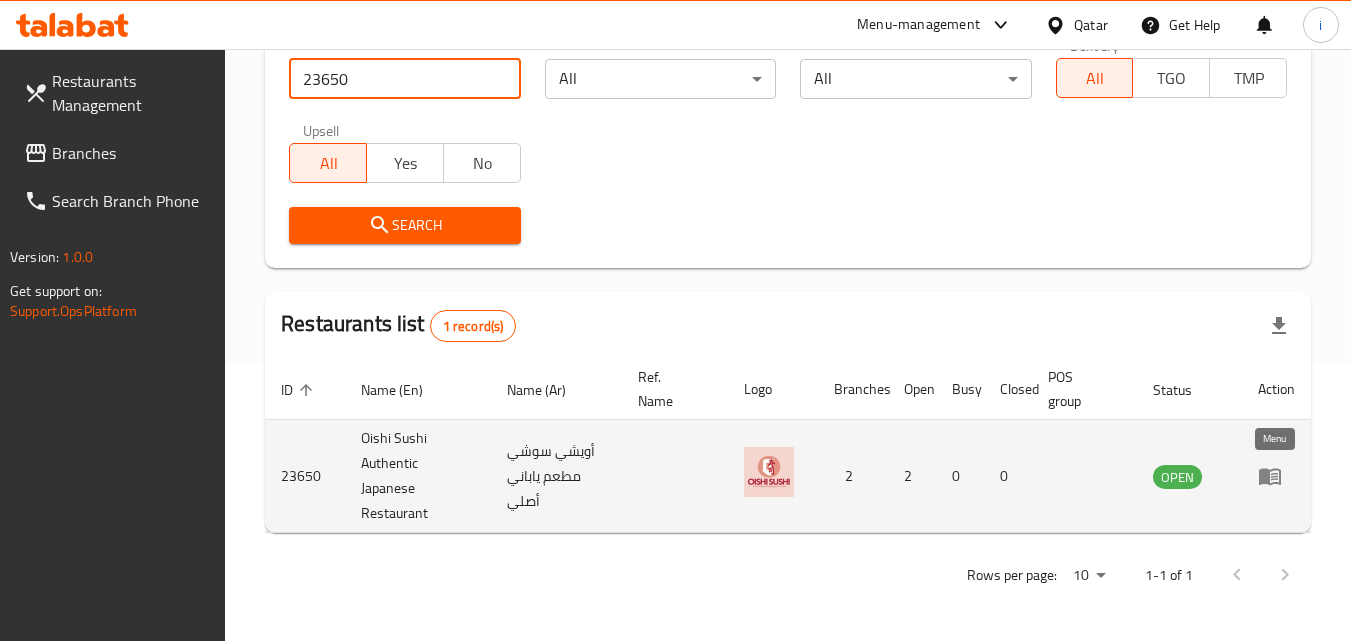 click 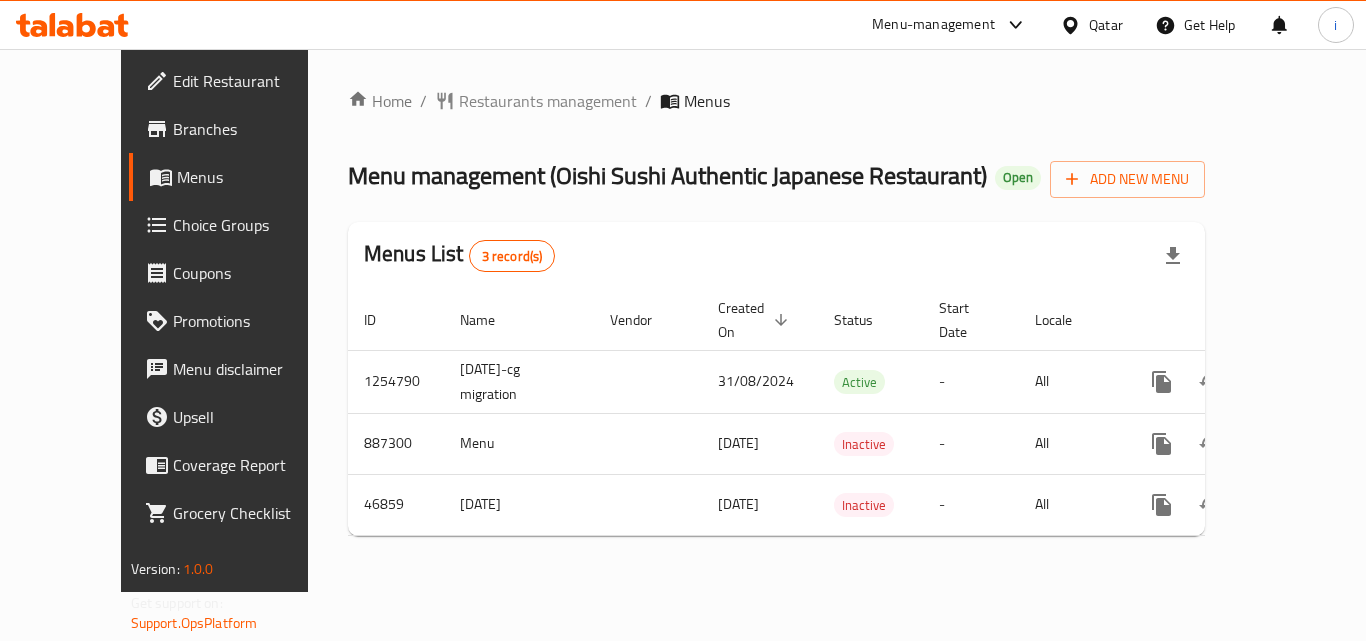 click on "Qatar" at bounding box center (1106, 25) 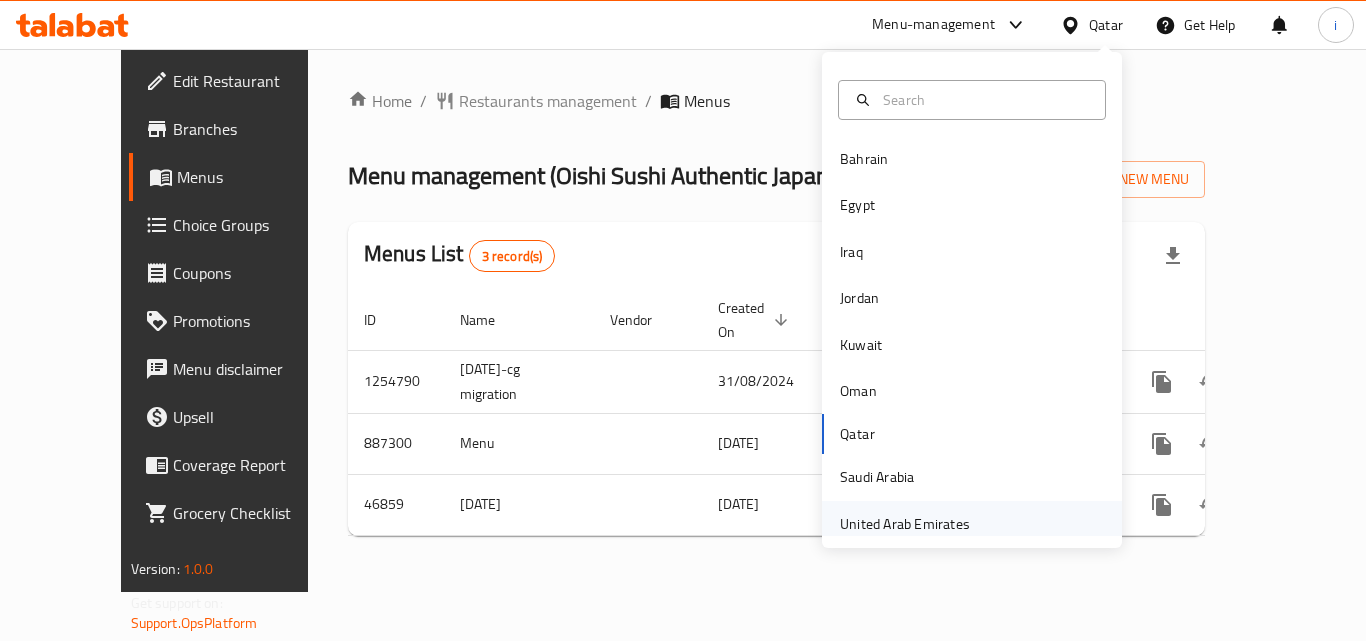 click on "United Arab Emirates" at bounding box center [905, 524] 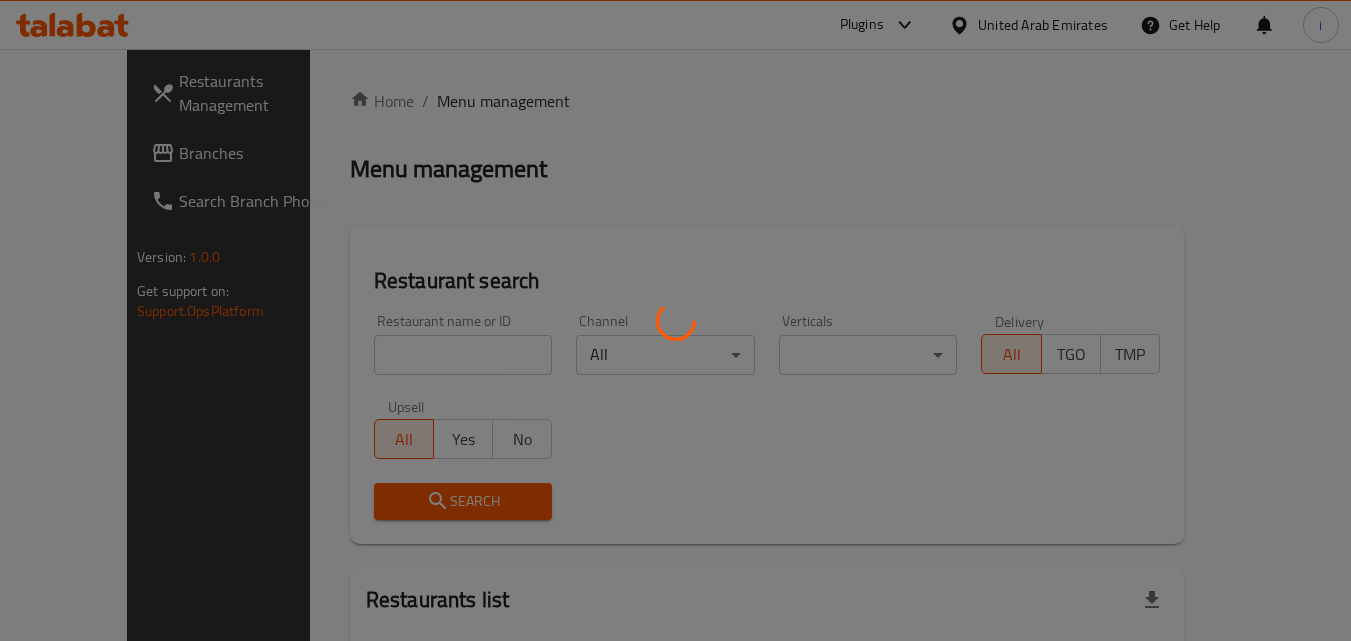 click at bounding box center [675, 320] 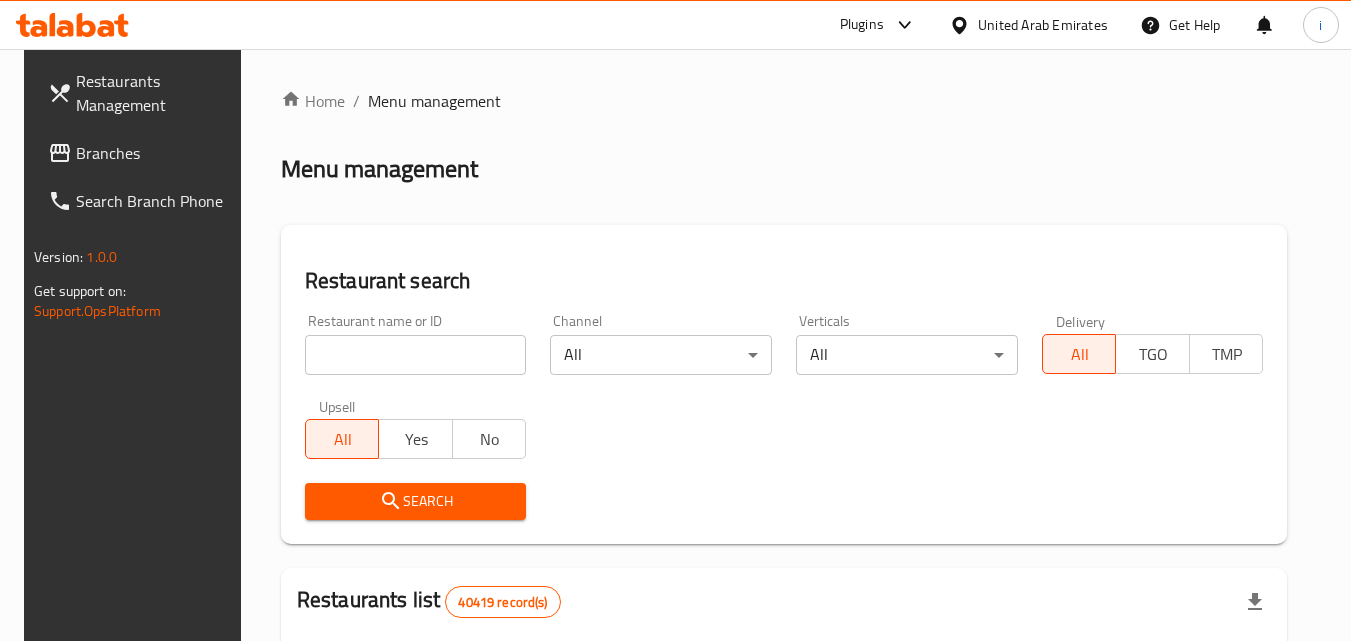 click on "Branches" at bounding box center [155, 153] 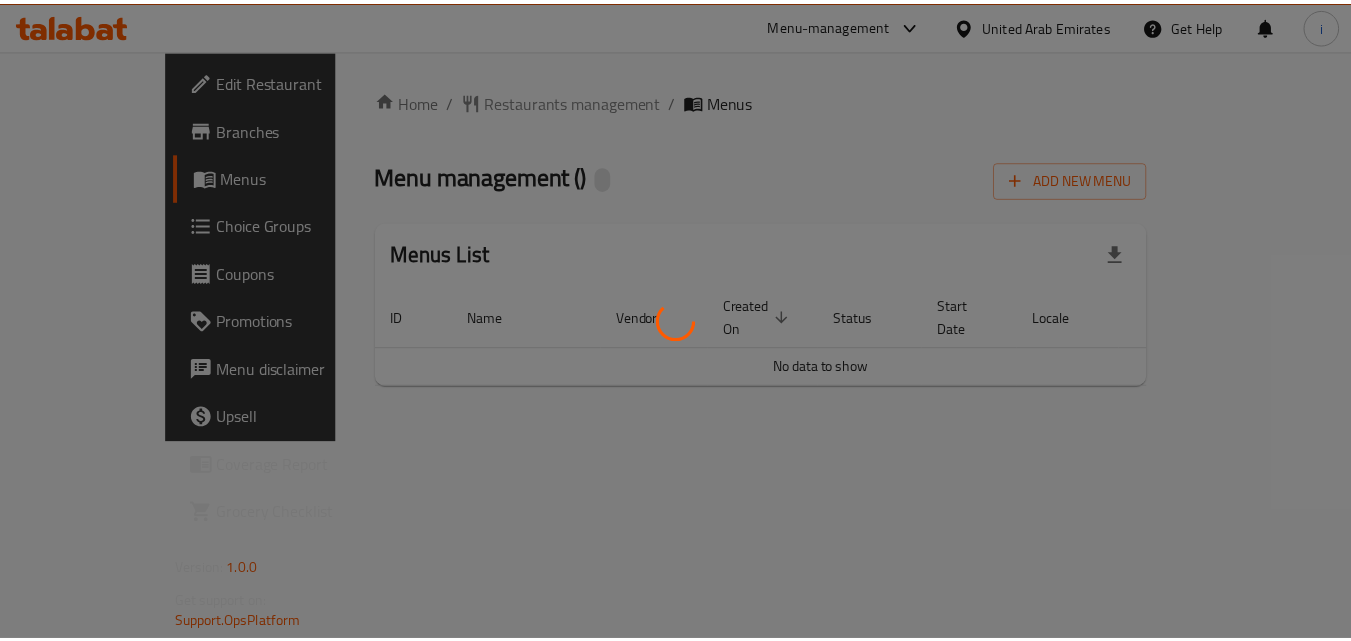 scroll, scrollTop: 0, scrollLeft: 0, axis: both 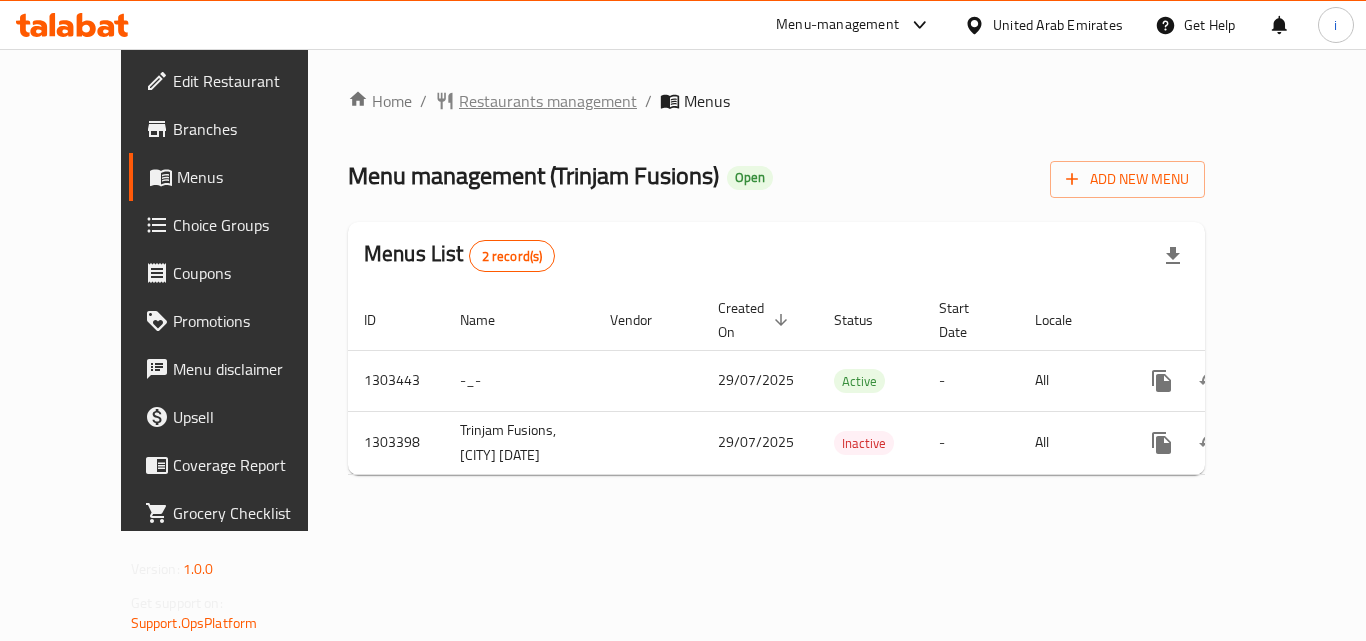 click on "Restaurants management" at bounding box center (548, 101) 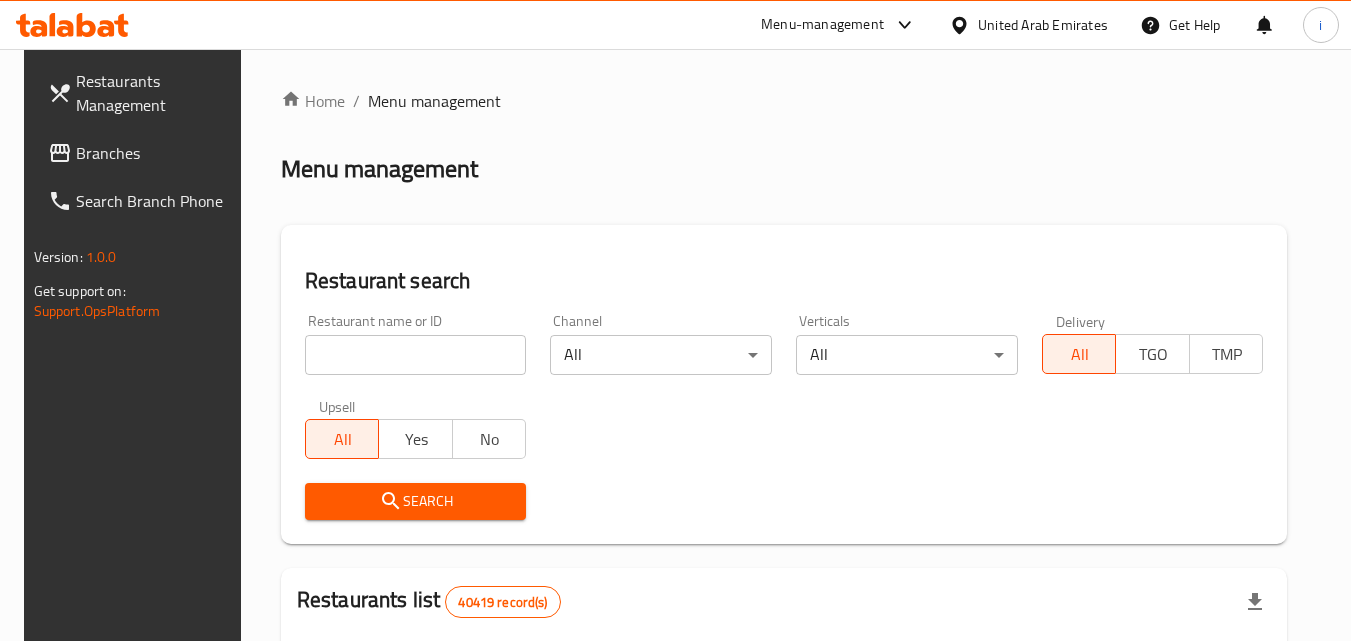 click at bounding box center (416, 355) 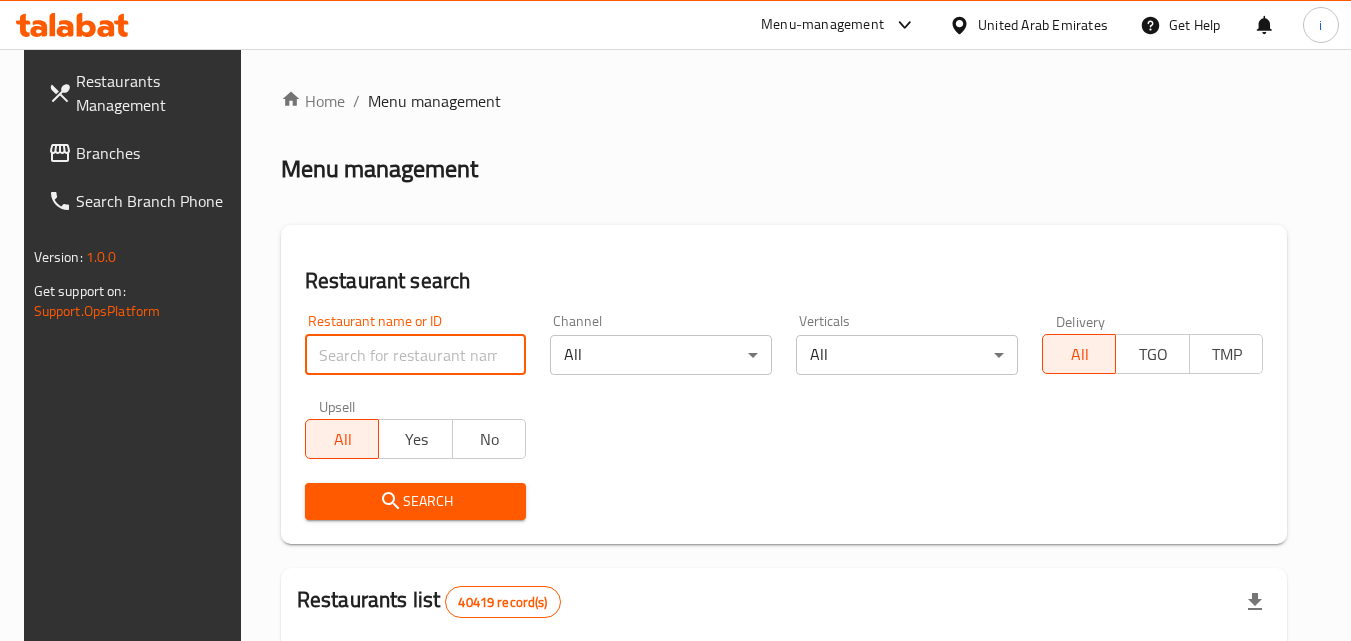 paste on "702819" 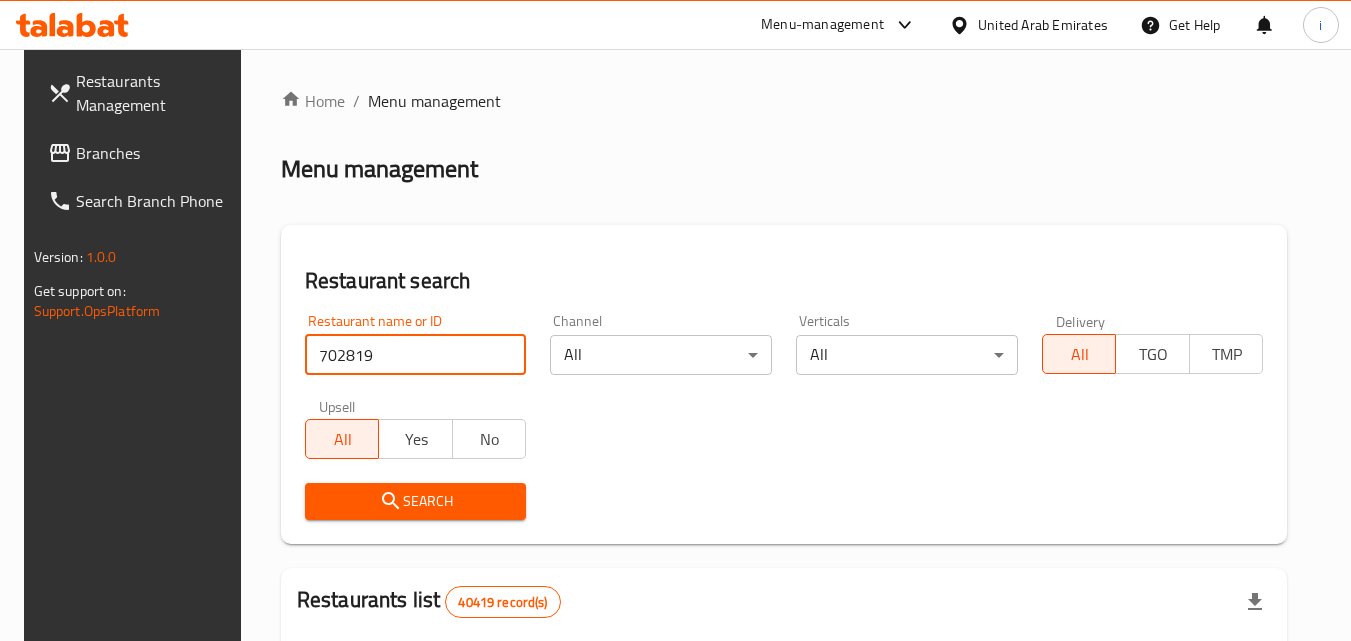 type on "702819" 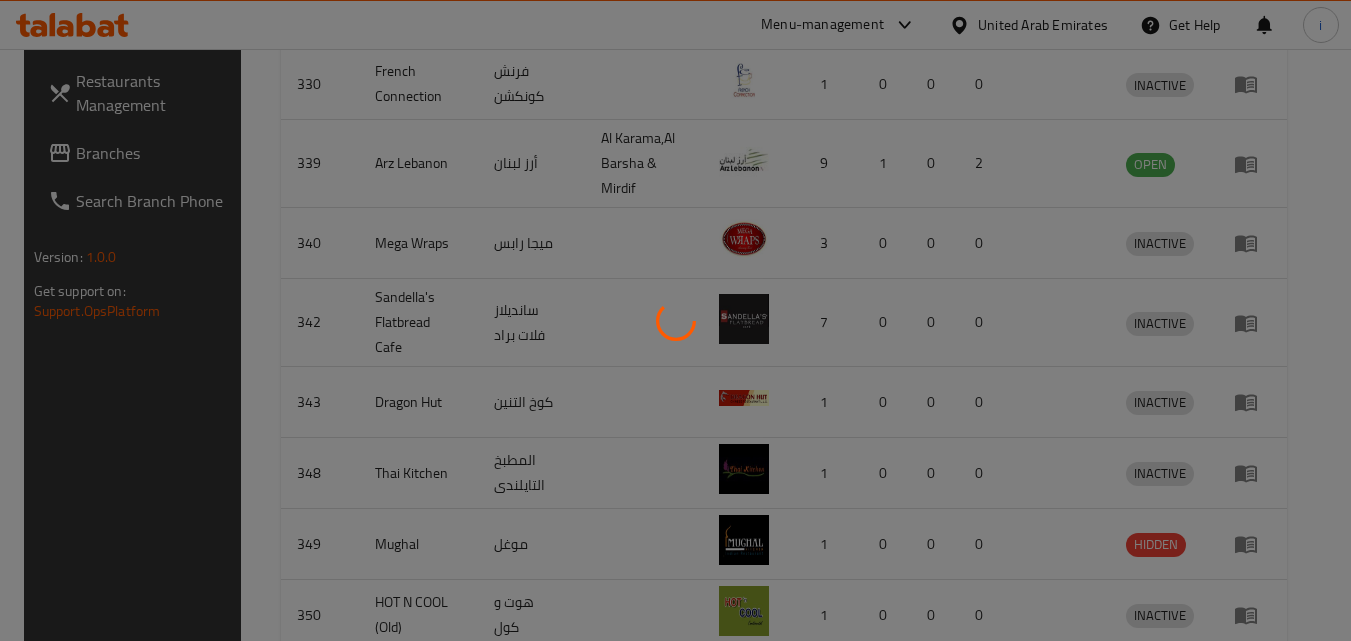 scroll, scrollTop: 251, scrollLeft: 0, axis: vertical 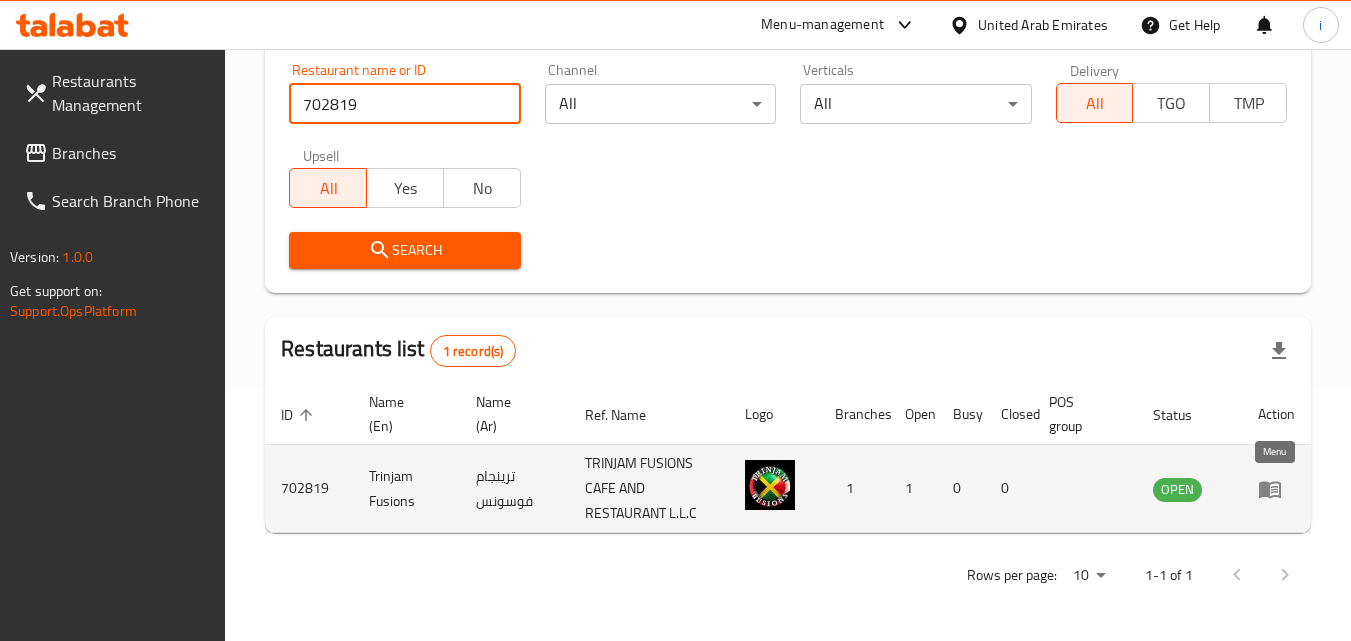 click 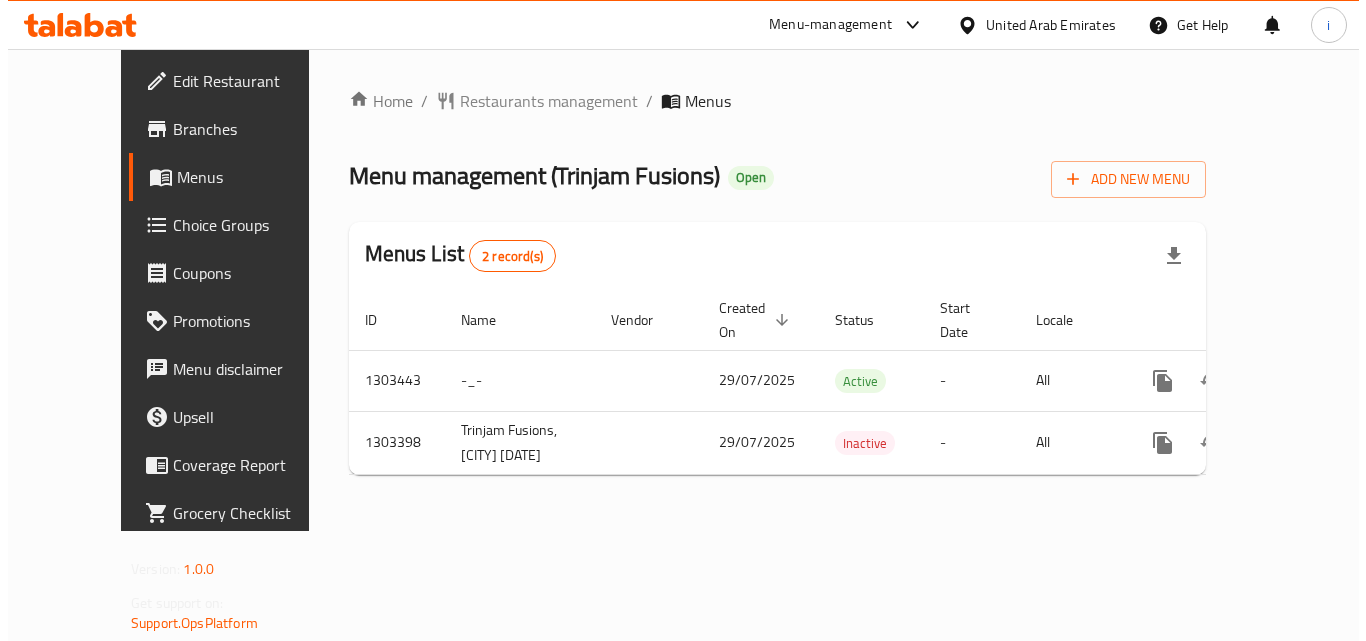 scroll, scrollTop: 0, scrollLeft: 0, axis: both 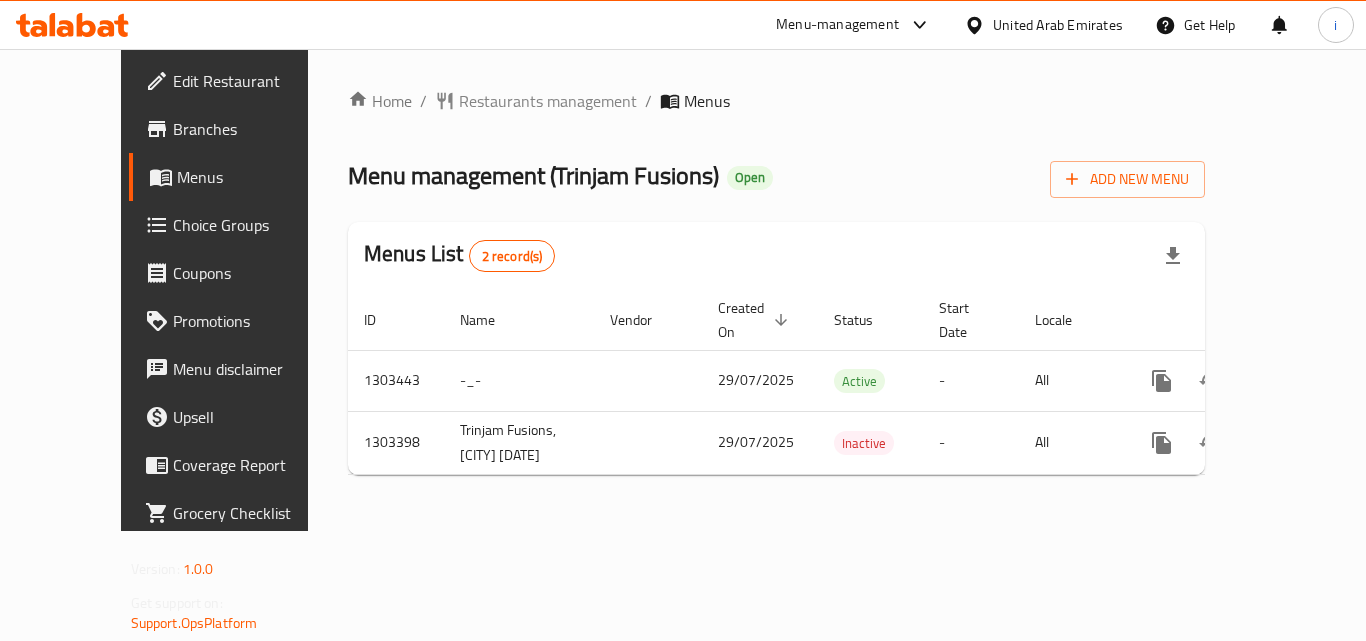 click on "Menu-management" at bounding box center (837, 25) 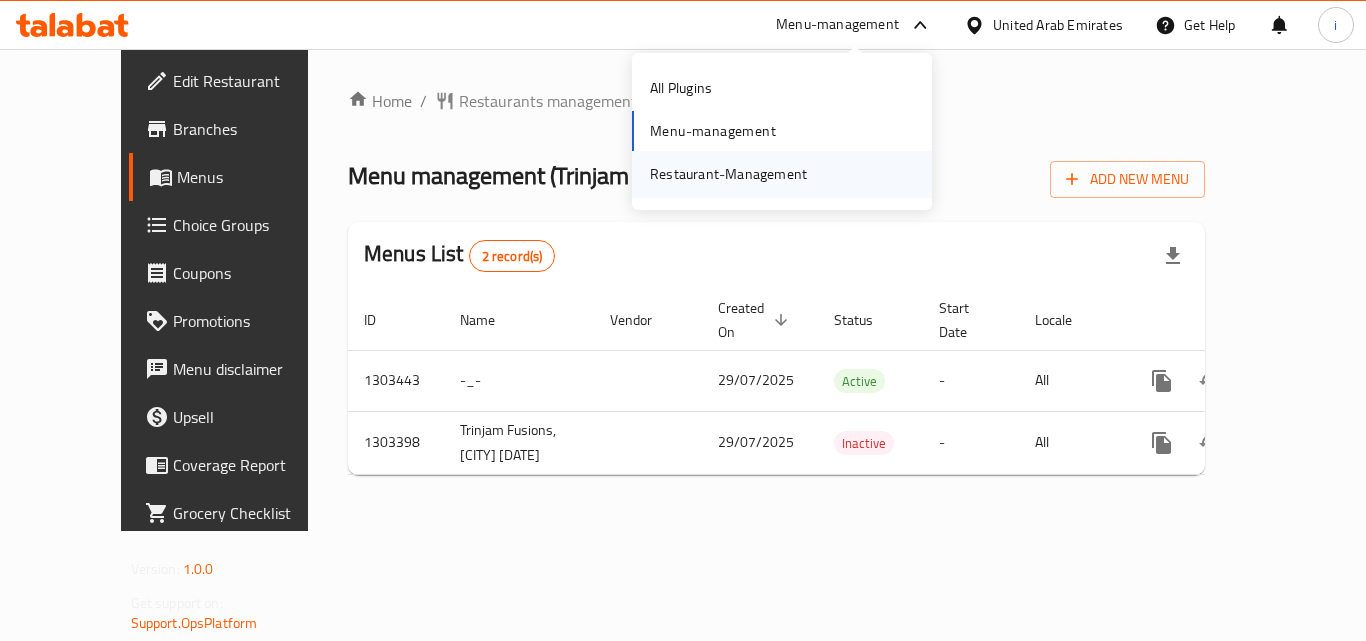 click on "Restaurant-Management" at bounding box center [728, 174] 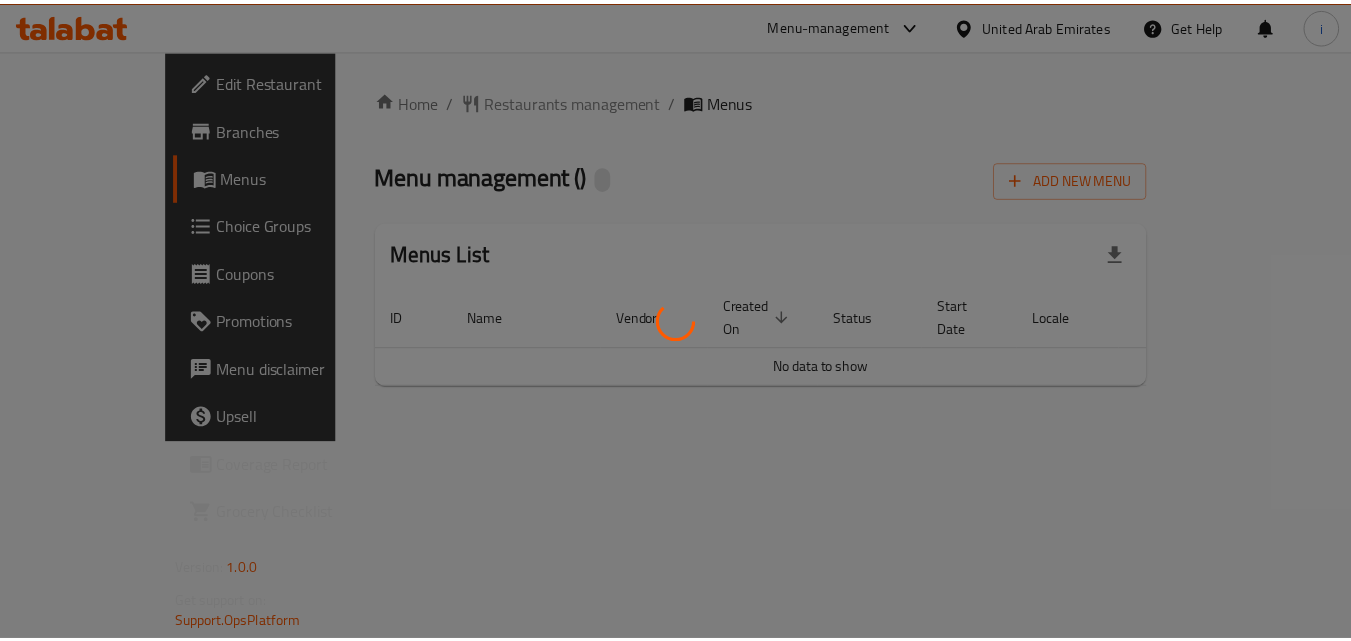 scroll, scrollTop: 0, scrollLeft: 0, axis: both 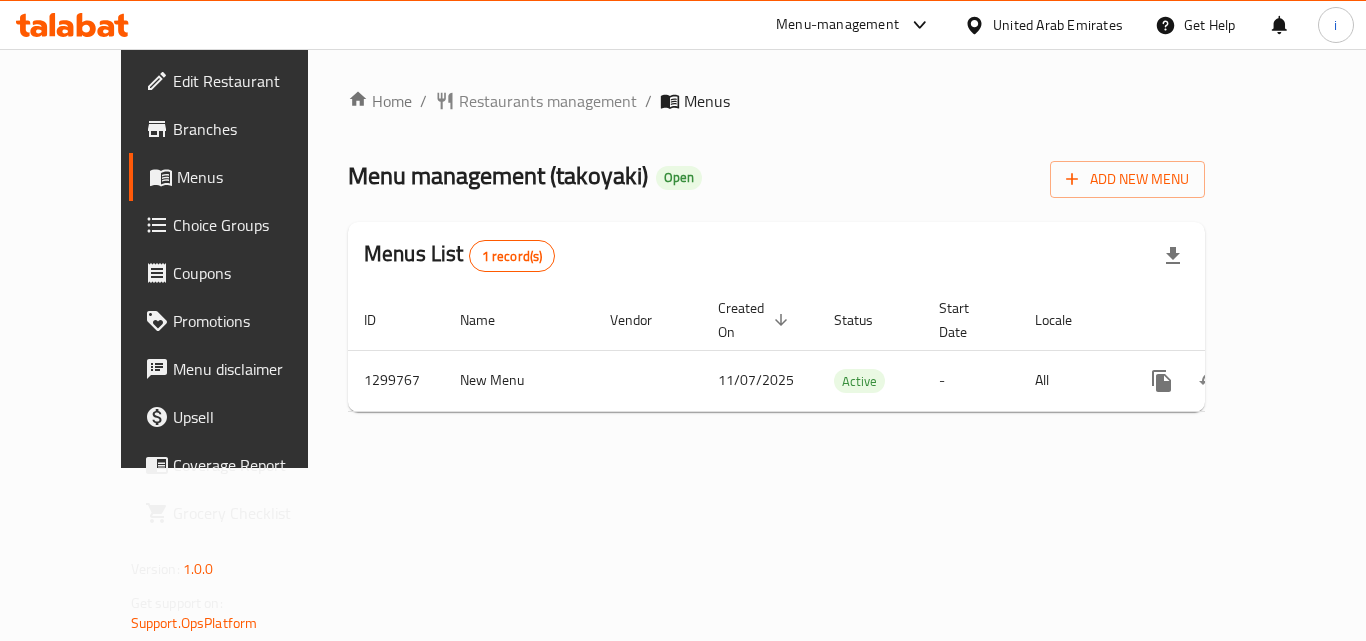 click on "Restaurants management" at bounding box center (548, 101) 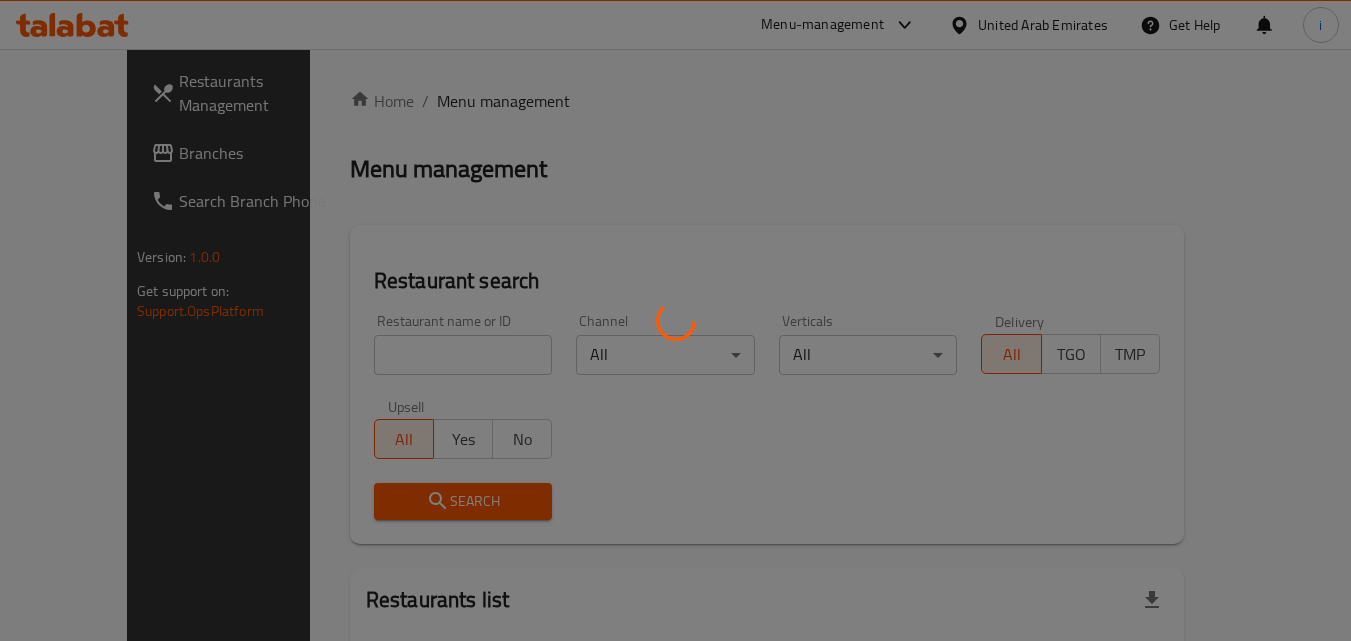 click at bounding box center [675, 320] 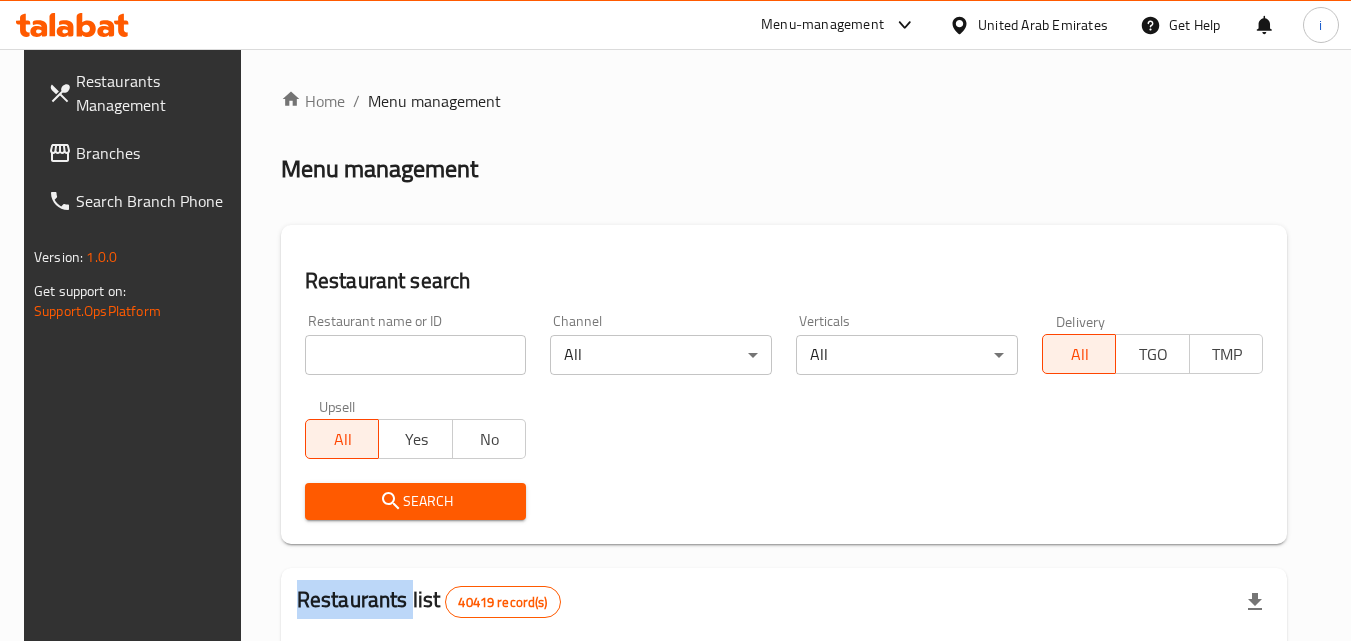 click on "Home / Menu management Menu management Restaurant search Restaurant name or ID Restaurant name or ID Channel All ​ Verticals All ​ Delivery All TGO TMP Upsell All Yes No   Search Restaurants list   40419 record(s) ID sorted ascending Name (En) Name (Ar) Ref. Name Logo Branches Open Busy Closed POS group Status Action 328 [PERSON] [LASTNAME] [PERSON] [LASTNAME] 37 0 1 0 OPEN 330 [PERSON] [LASTNAME] [PERSON] [LASTNAME] 1 0 0 0 INACTIVE 339 [PERSON] [LASTNAME] [PERSON] [LASTNAME] [STREET], [STREET] & [STREET] 9 1 0 2 OPEN 340 [PERSON] [LASTNAME] [PERSON] [LASTNAME] 3 0 0 0 INACTIVE 342 [PERSON] [LASTNAME] [PERSON] [LASTNAME] 7 0 0 0 INACTIVE 343 [PERSON] [LASTNAME] [PERSON] [LASTNAME] 1 0 0 0 INACTIVE 348 [PERSON] [LASTNAME] [PERSON] [LASTNAME] 1 0 0 0 INACTIVE 349 [PERSON] [LASTNAME] [PERSON] [LASTNAME] 1 0 0 0 HIDDEN 350 [PERSON] [LASTNAME] [PERSON] [LASTNAME] 1 0 0 0 INACTIVE 355 [PERSON] [LASTNAME] [PERSON] [LASTNAME] 11 1 0 0 HIDDEN Rows per page: 10 1-10 of 40419" at bounding box center [784, 721] 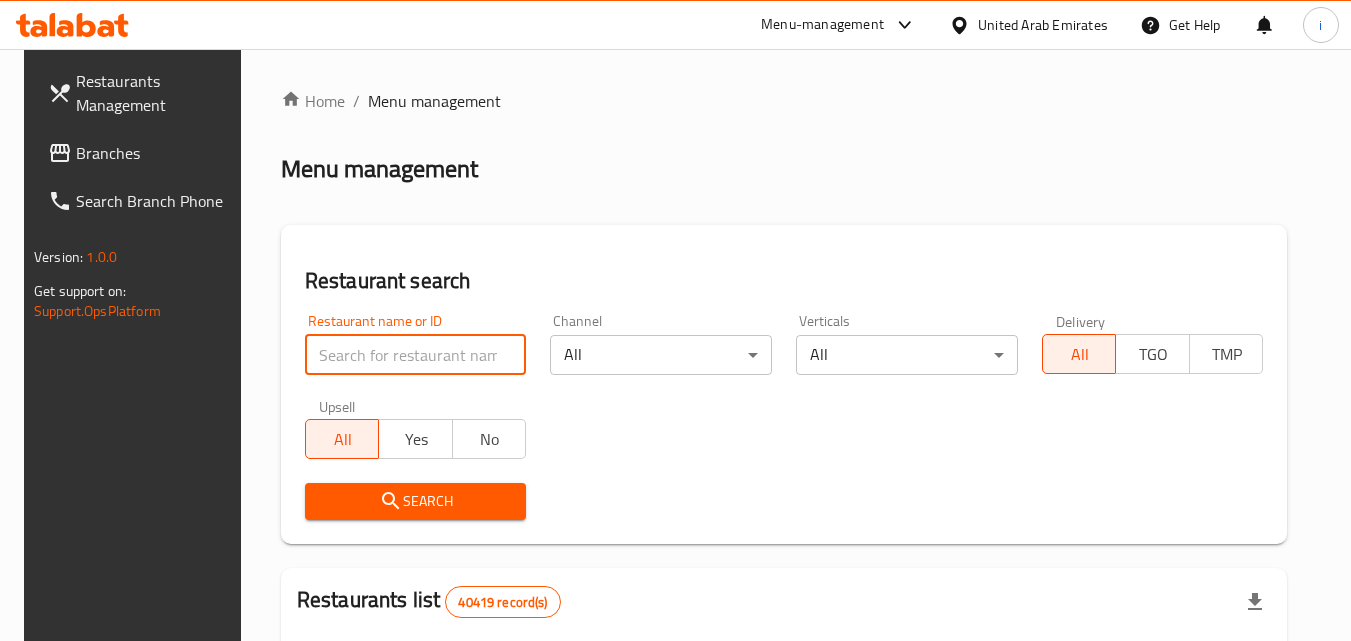 click at bounding box center (416, 355) 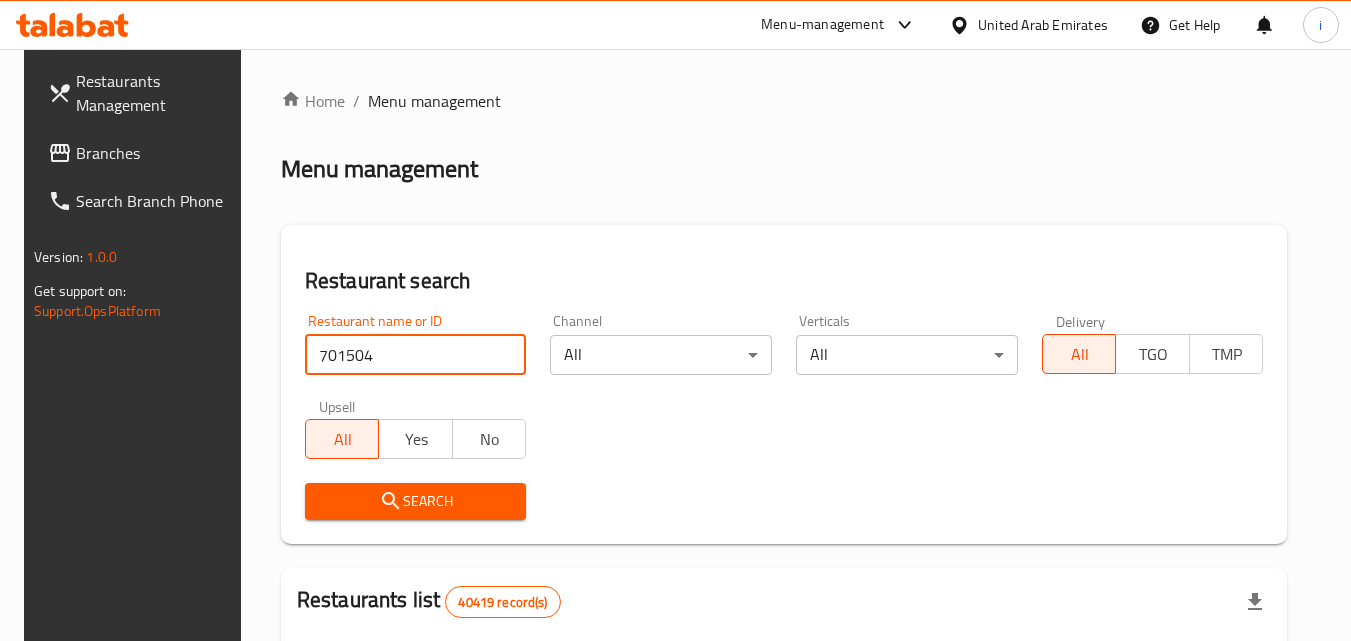 type on "701504" 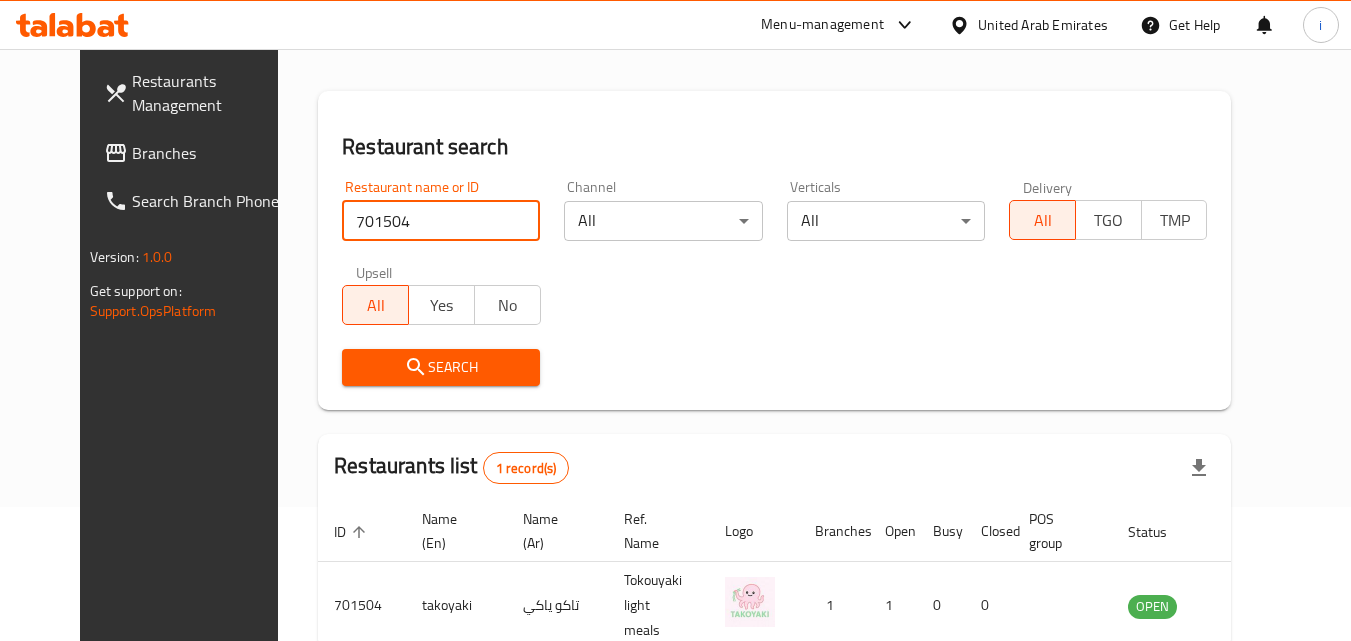 scroll, scrollTop: 234, scrollLeft: 0, axis: vertical 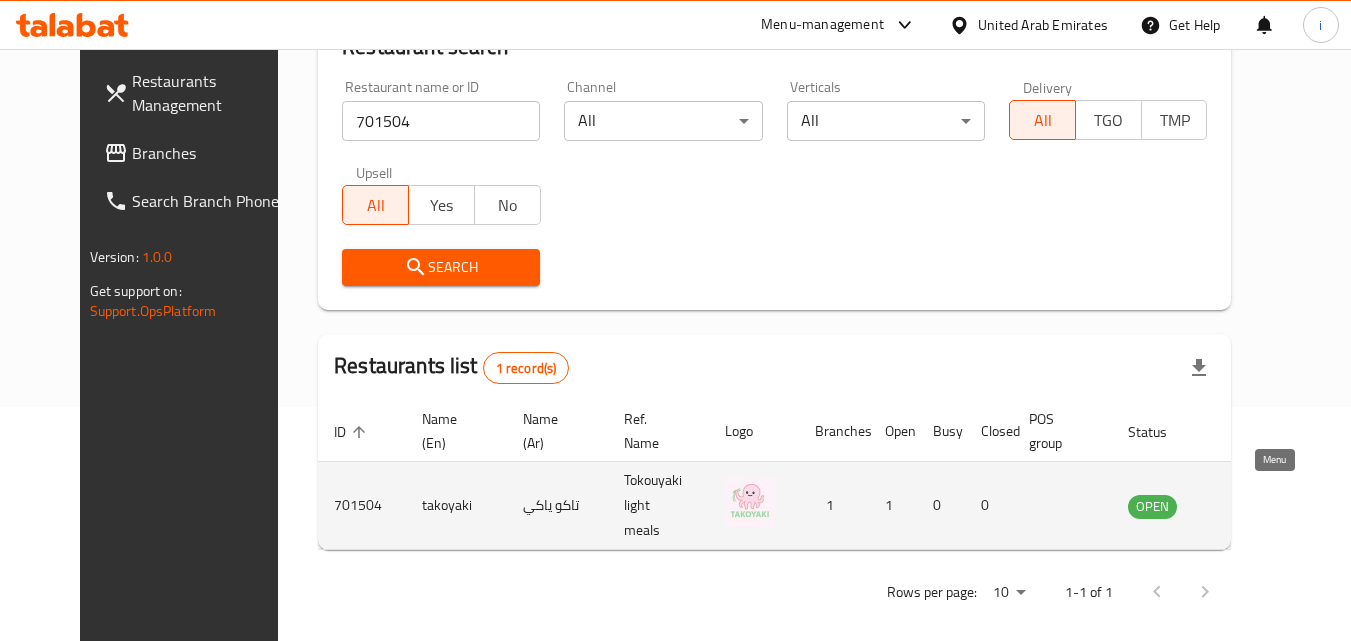 click 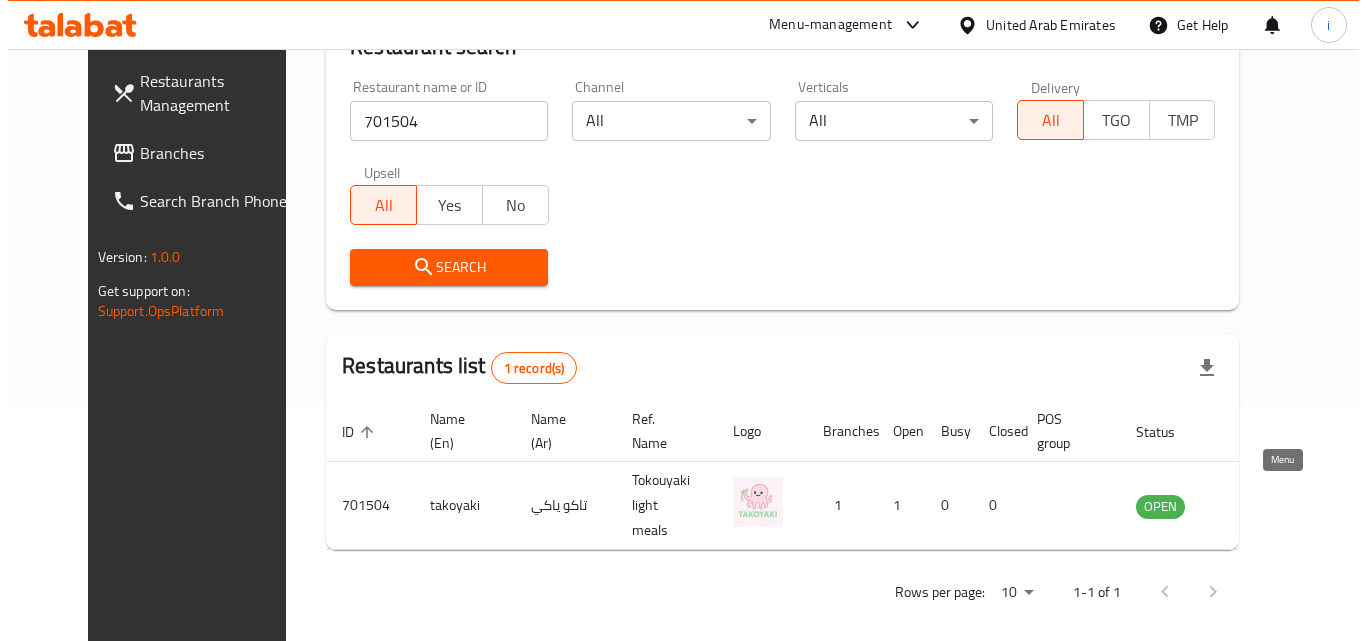 scroll, scrollTop: 0, scrollLeft: 0, axis: both 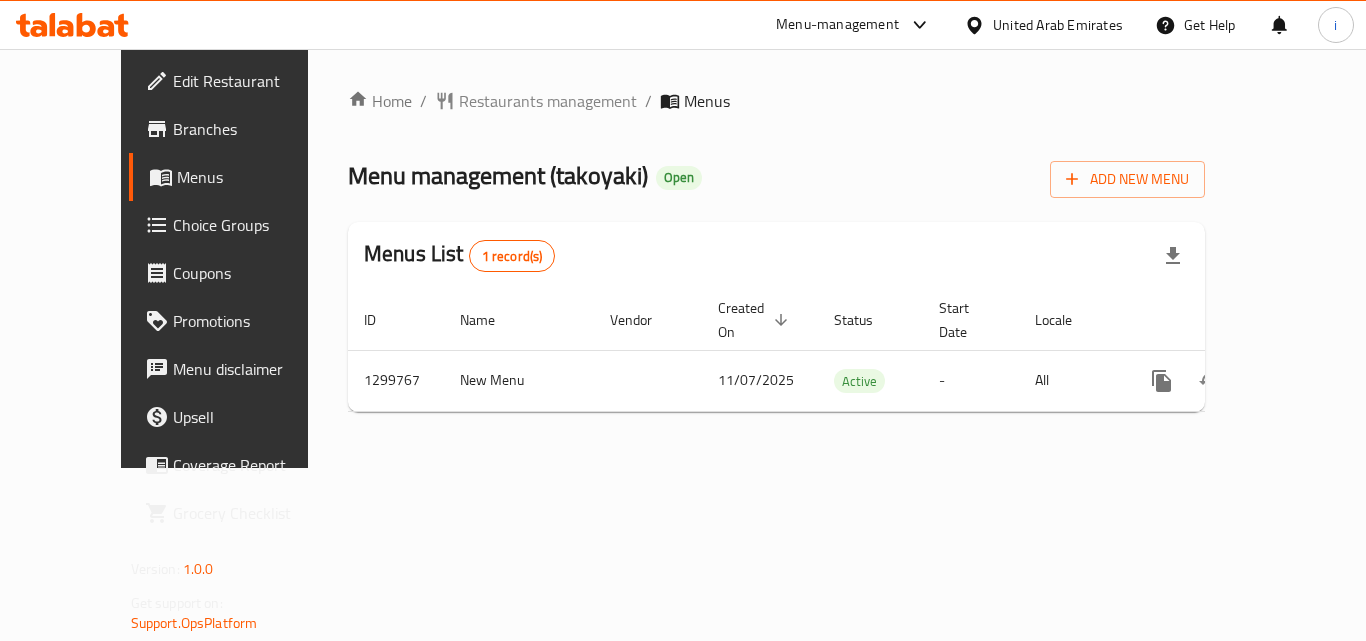 click 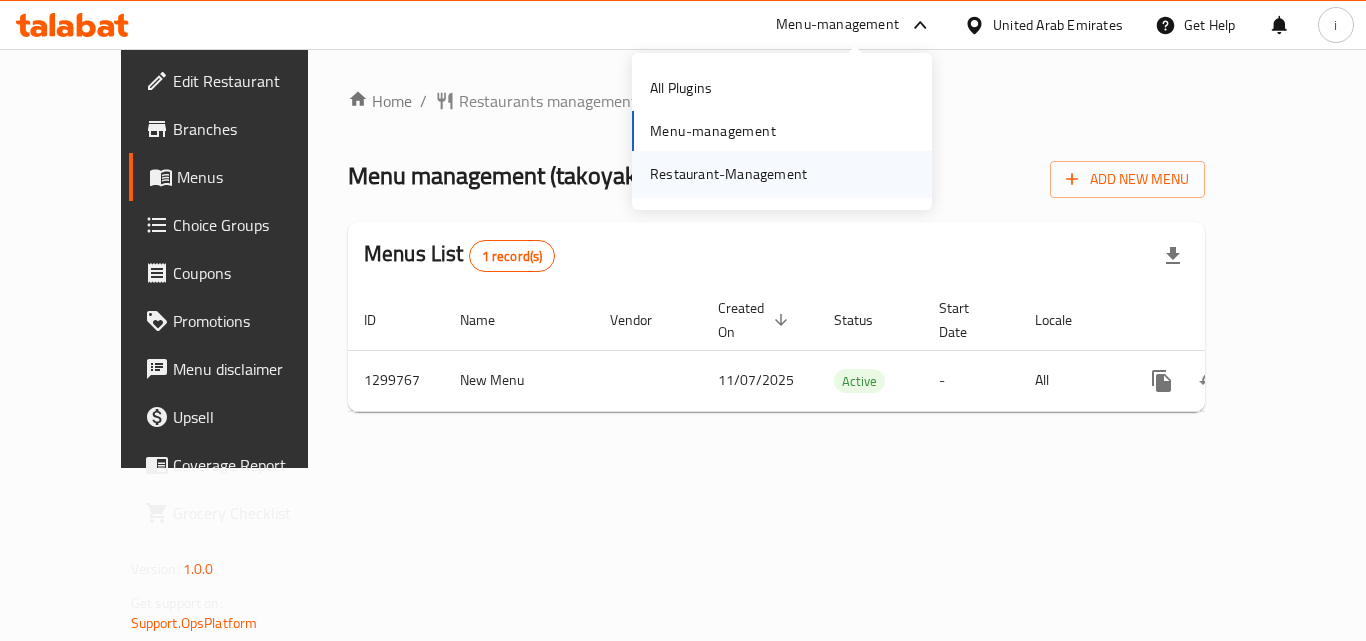 click on "Restaurant-Management" at bounding box center [728, 174] 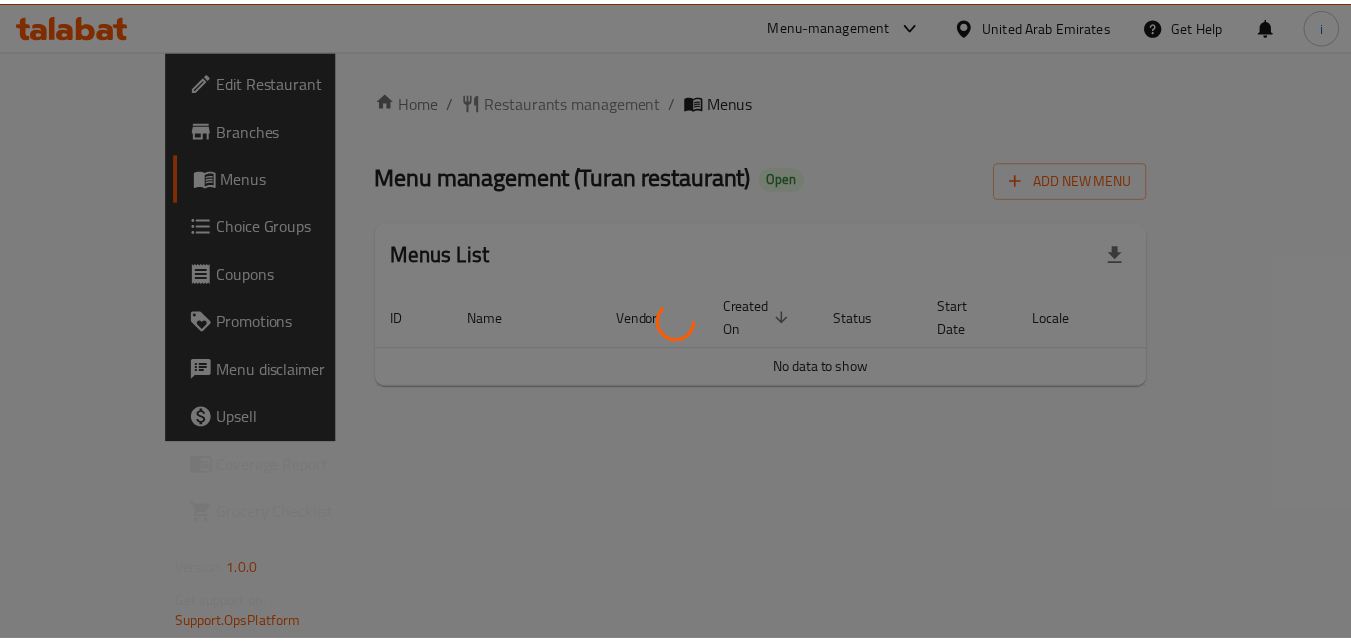 scroll, scrollTop: 0, scrollLeft: 0, axis: both 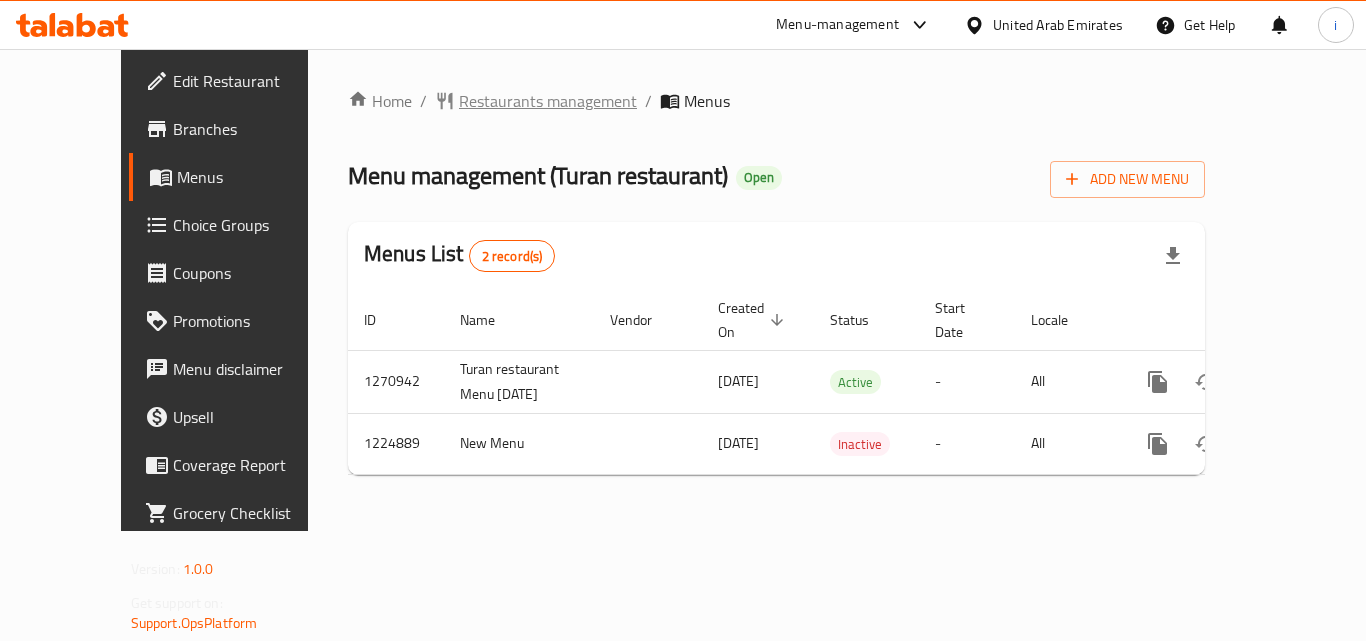 click on "Restaurants management" at bounding box center (548, 101) 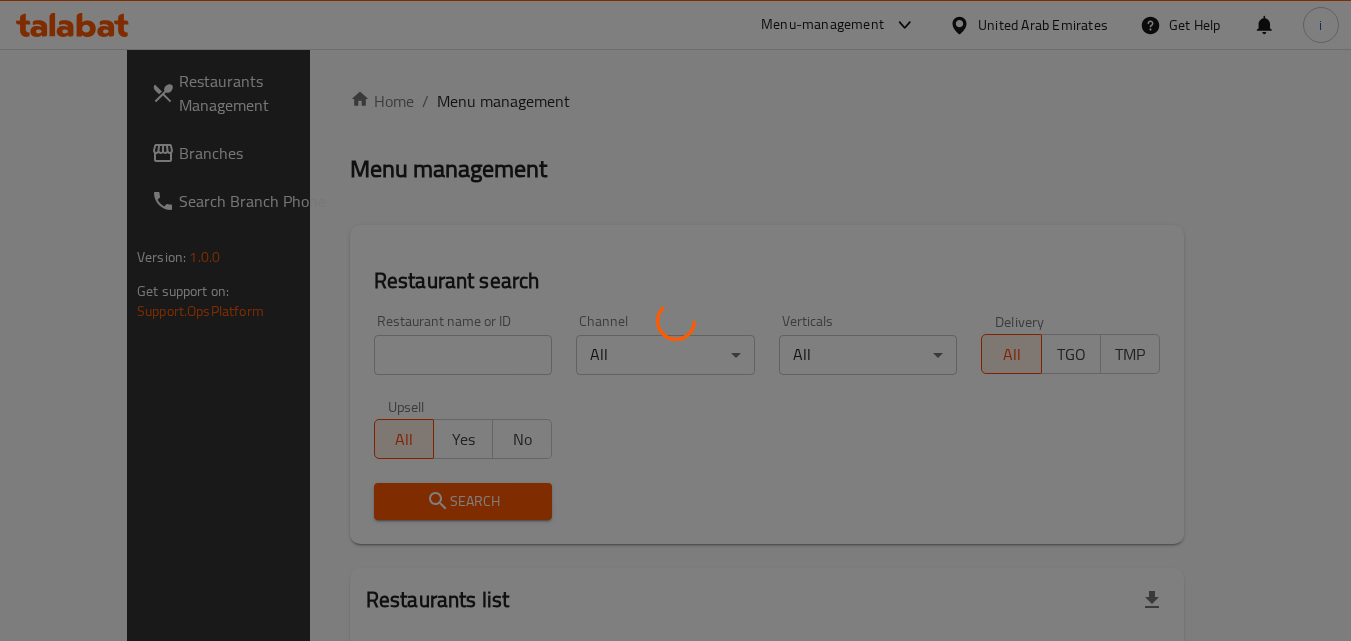 click at bounding box center [675, 320] 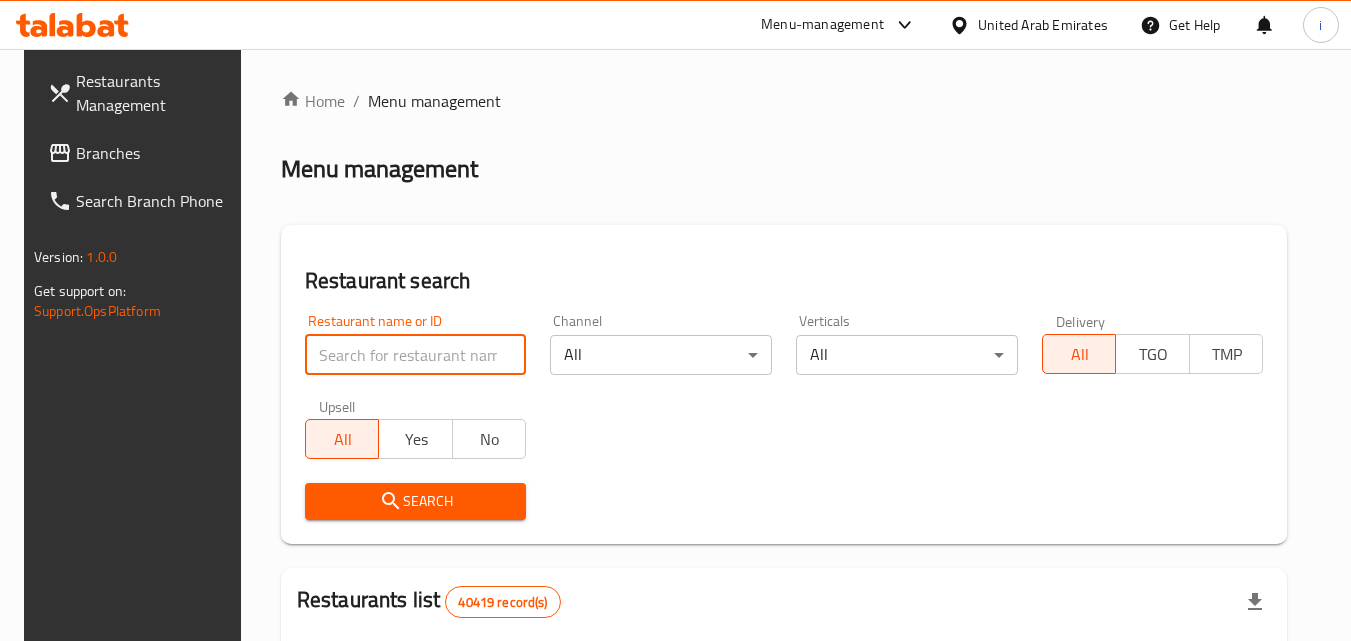 click at bounding box center (416, 355) 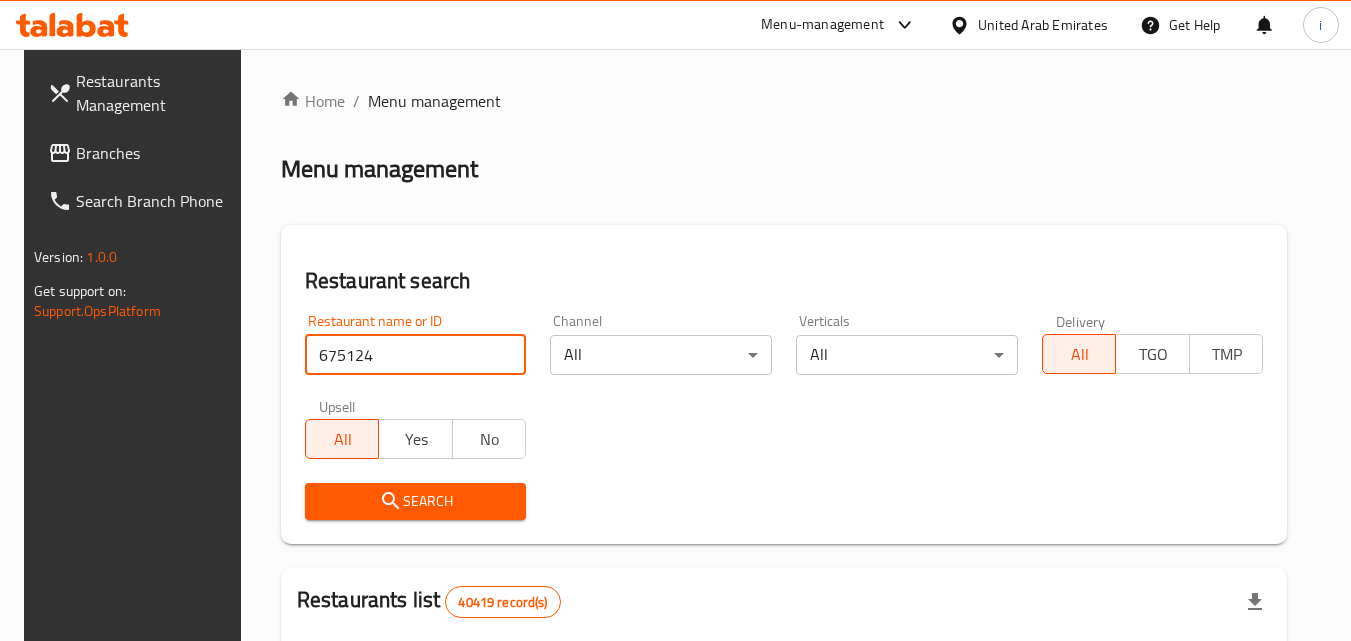 type on "675124" 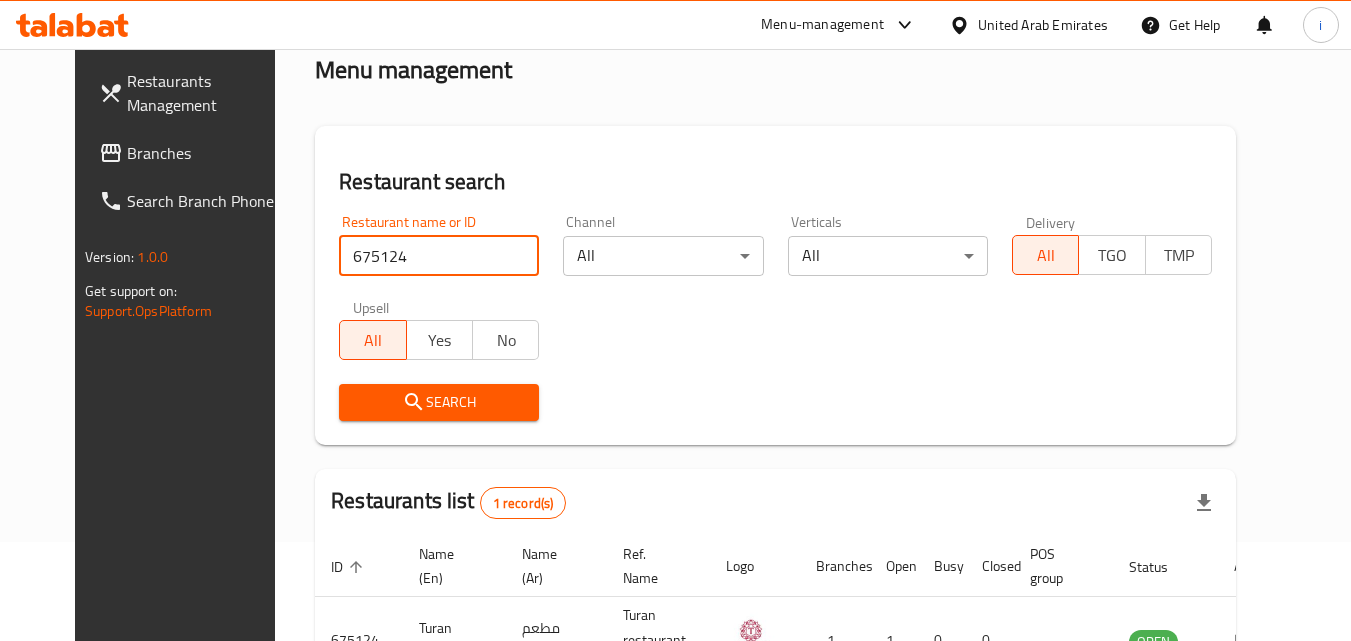 scroll, scrollTop: 234, scrollLeft: 0, axis: vertical 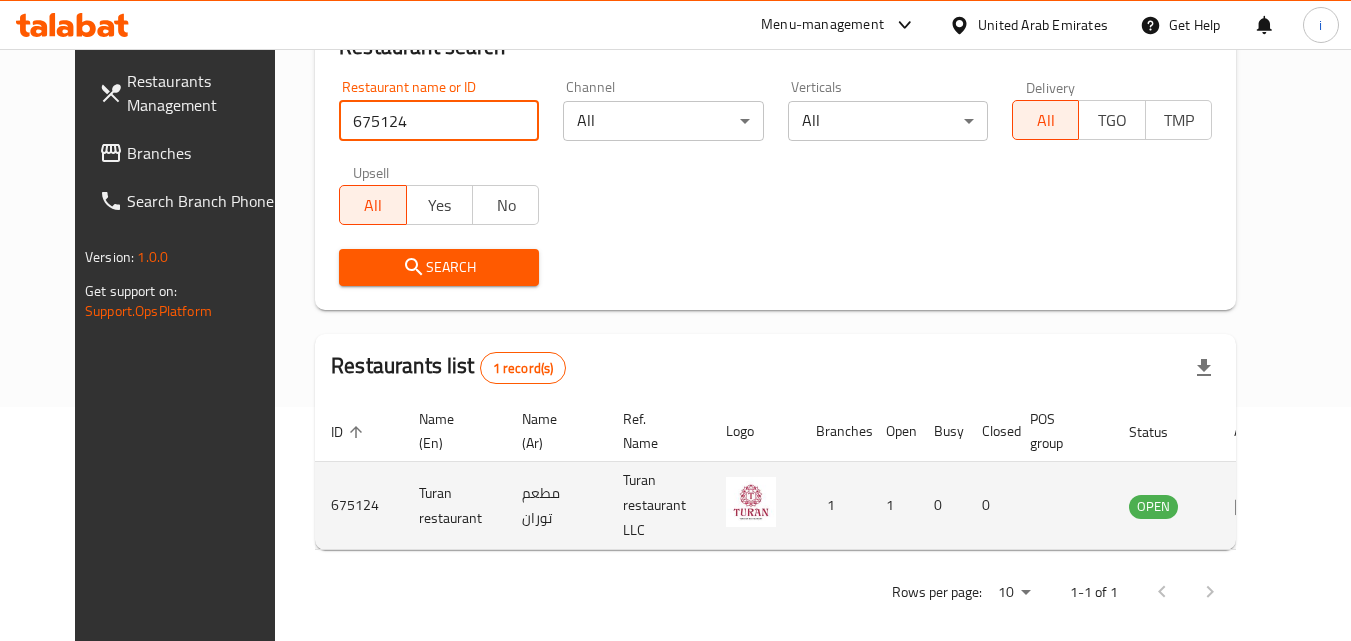 click 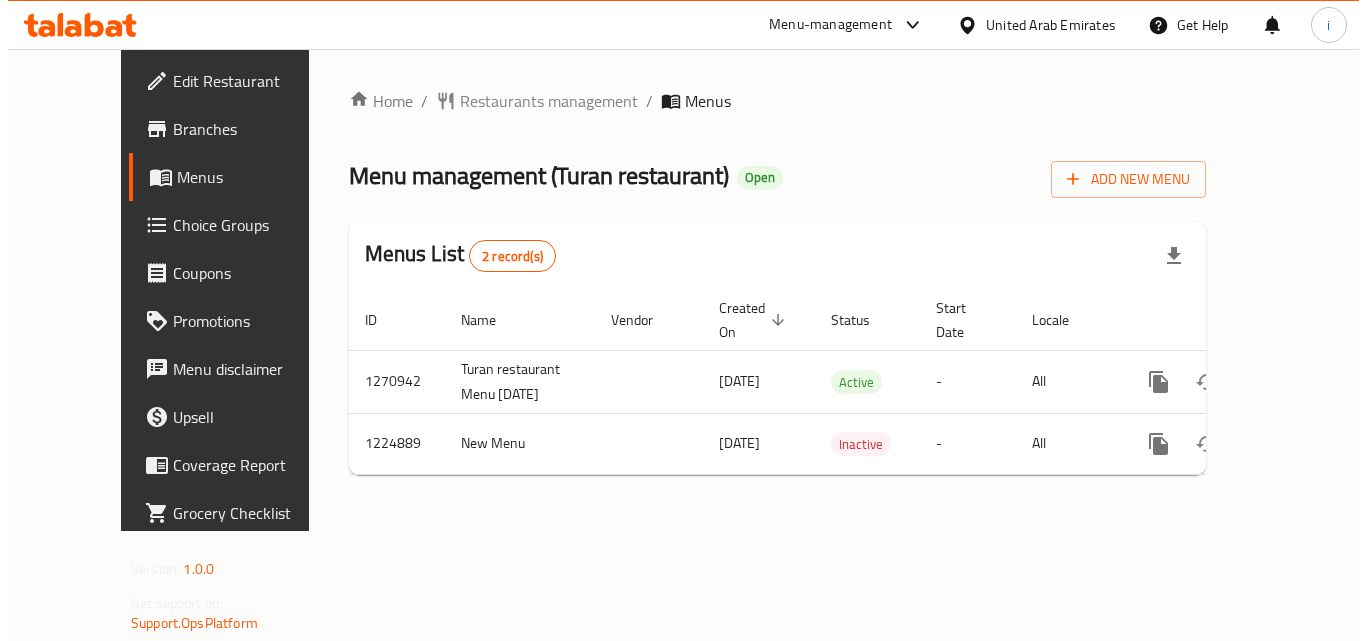 scroll, scrollTop: 0, scrollLeft: 0, axis: both 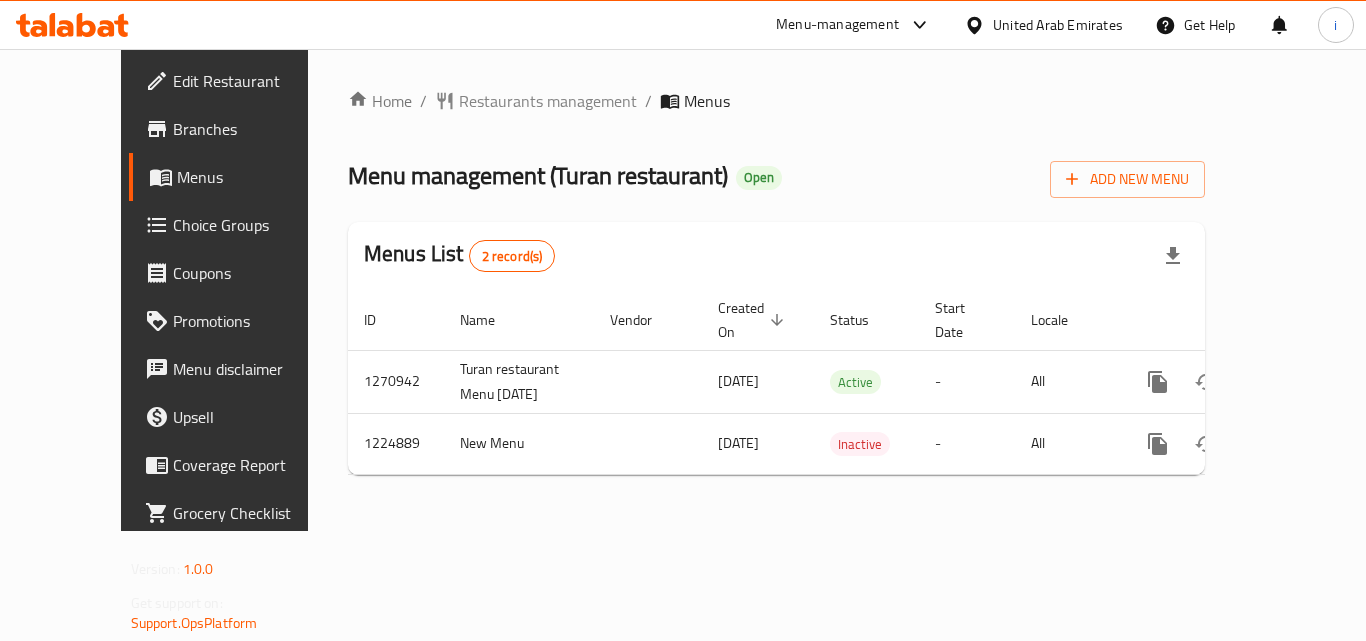 click on "United Arab Emirates" at bounding box center (1043, 25) 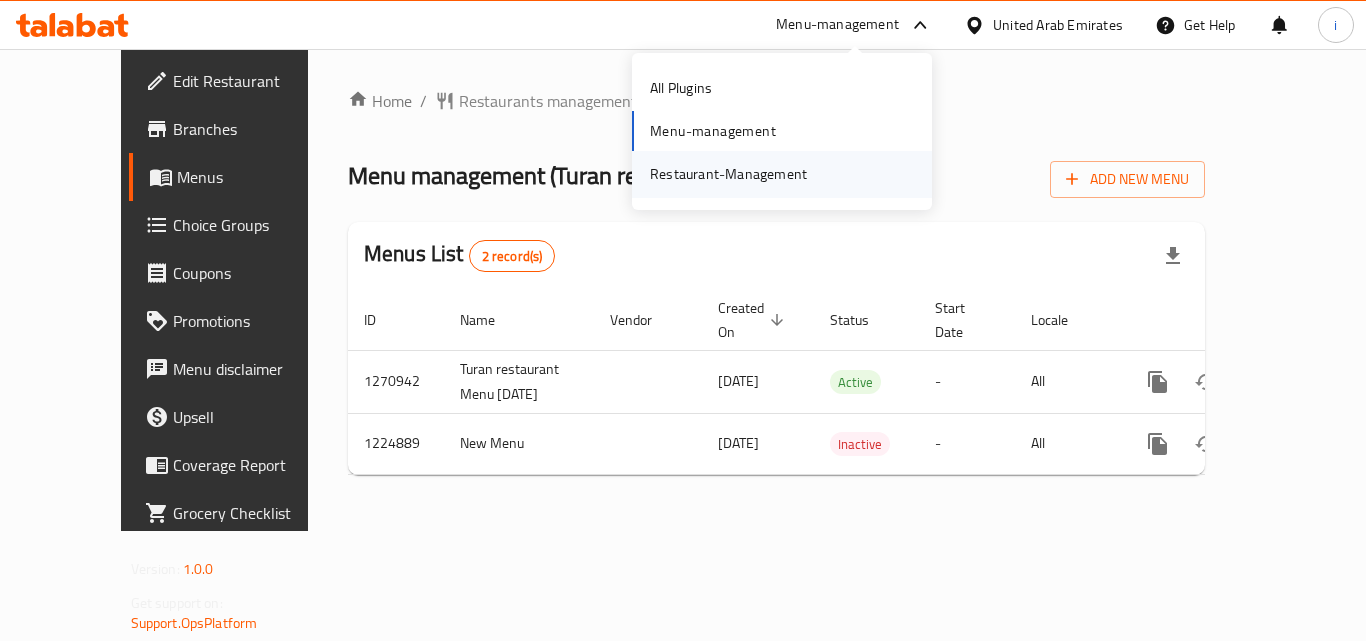 click on "Restaurant-Management" at bounding box center (728, 174) 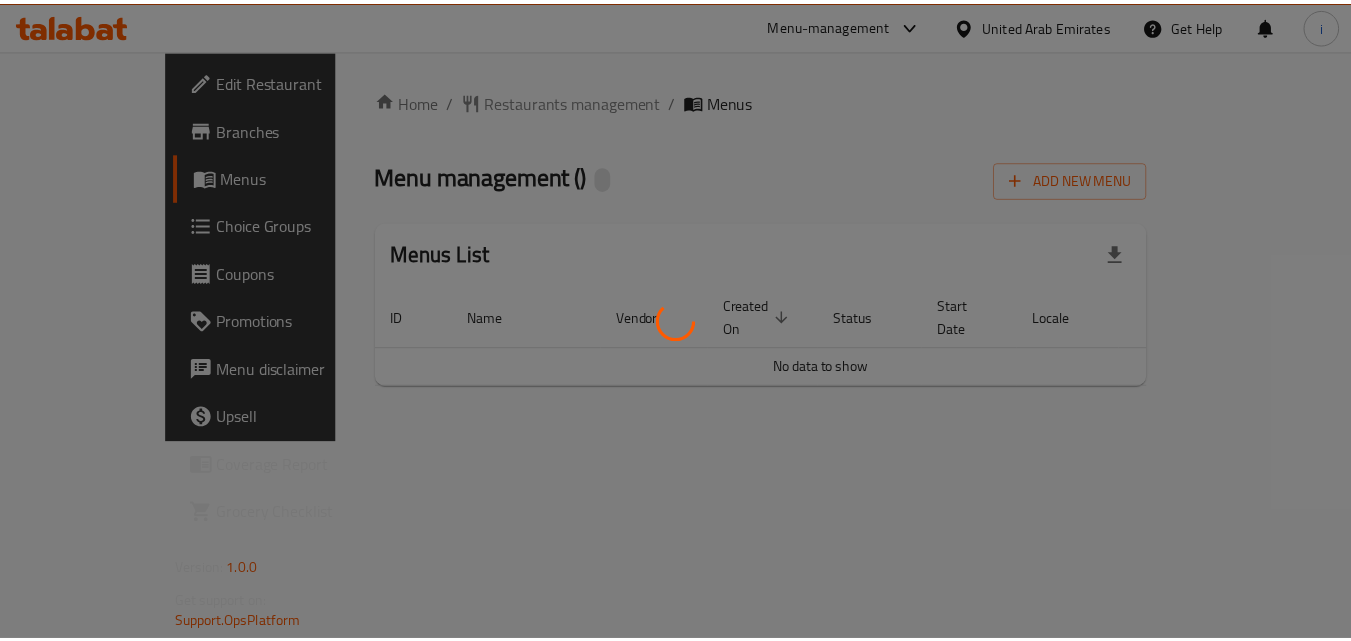 scroll, scrollTop: 0, scrollLeft: 0, axis: both 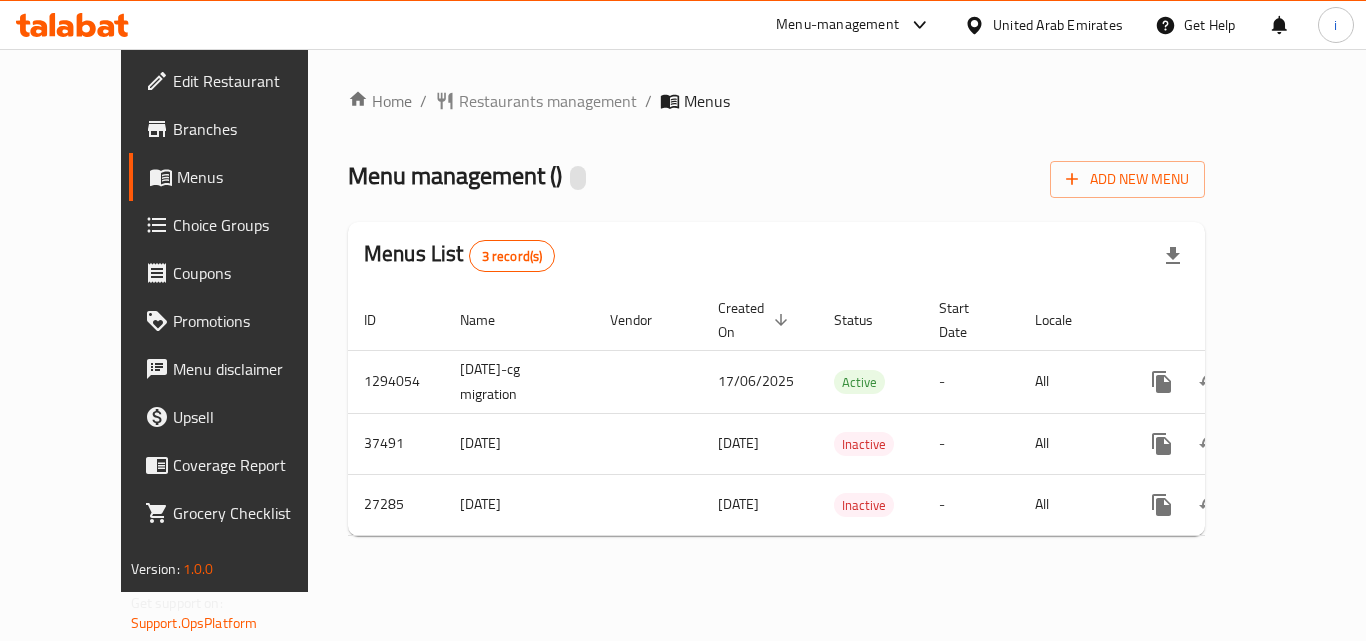 click on "Restaurants management" at bounding box center (548, 101) 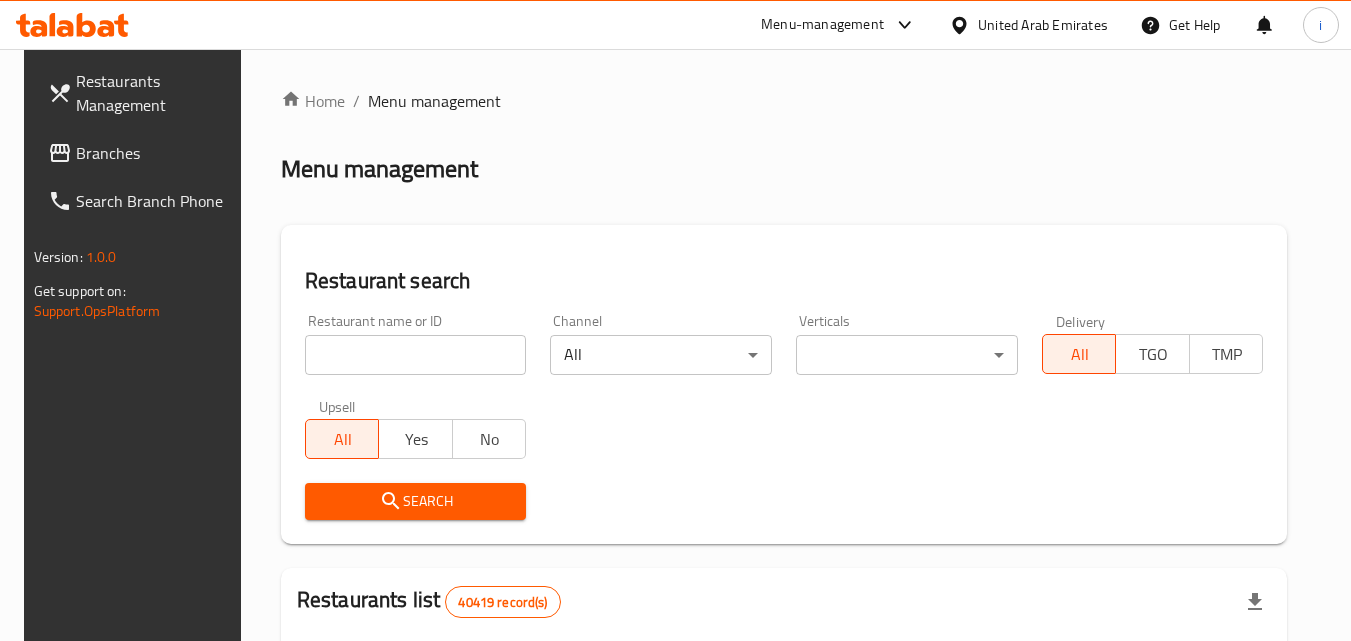 click at bounding box center [416, 355] 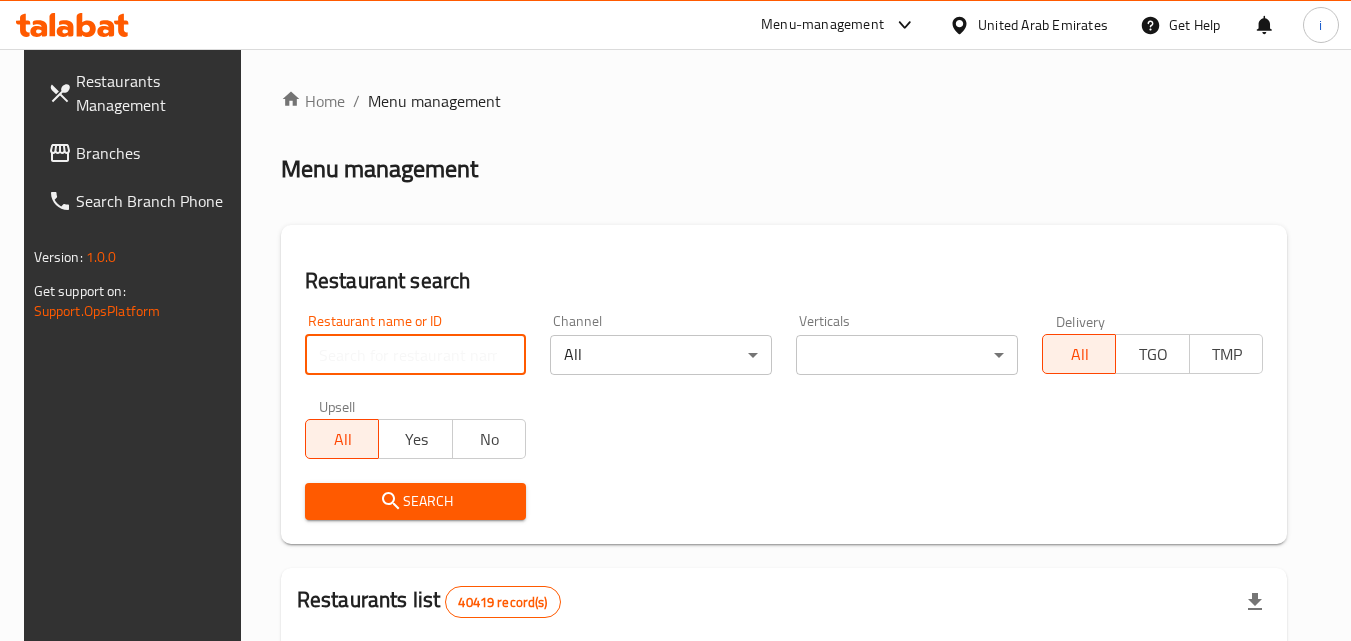 paste on "8445" 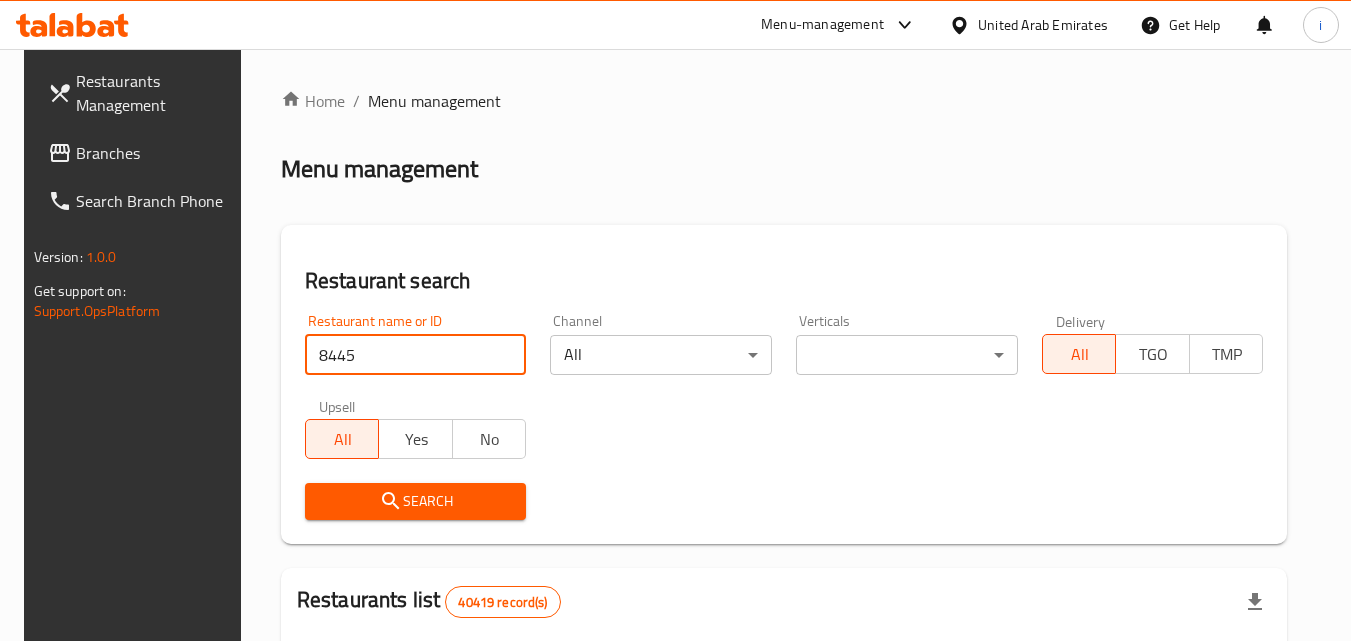 type on "8445" 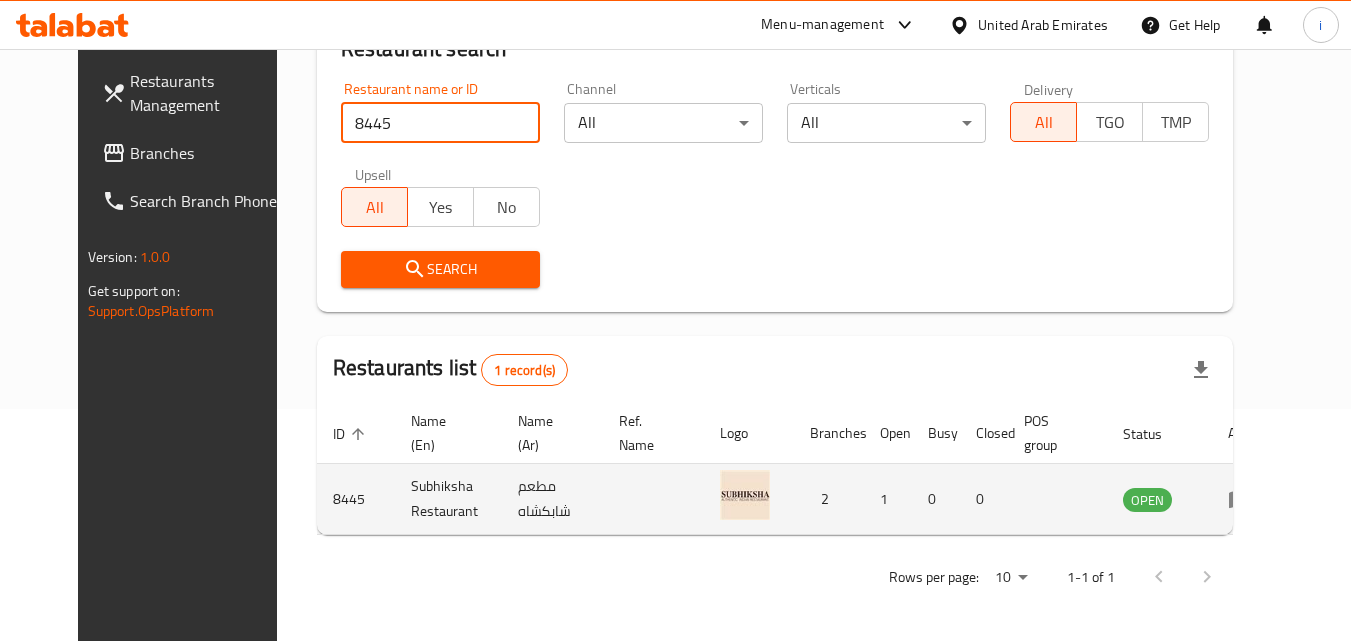 scroll, scrollTop: 234, scrollLeft: 0, axis: vertical 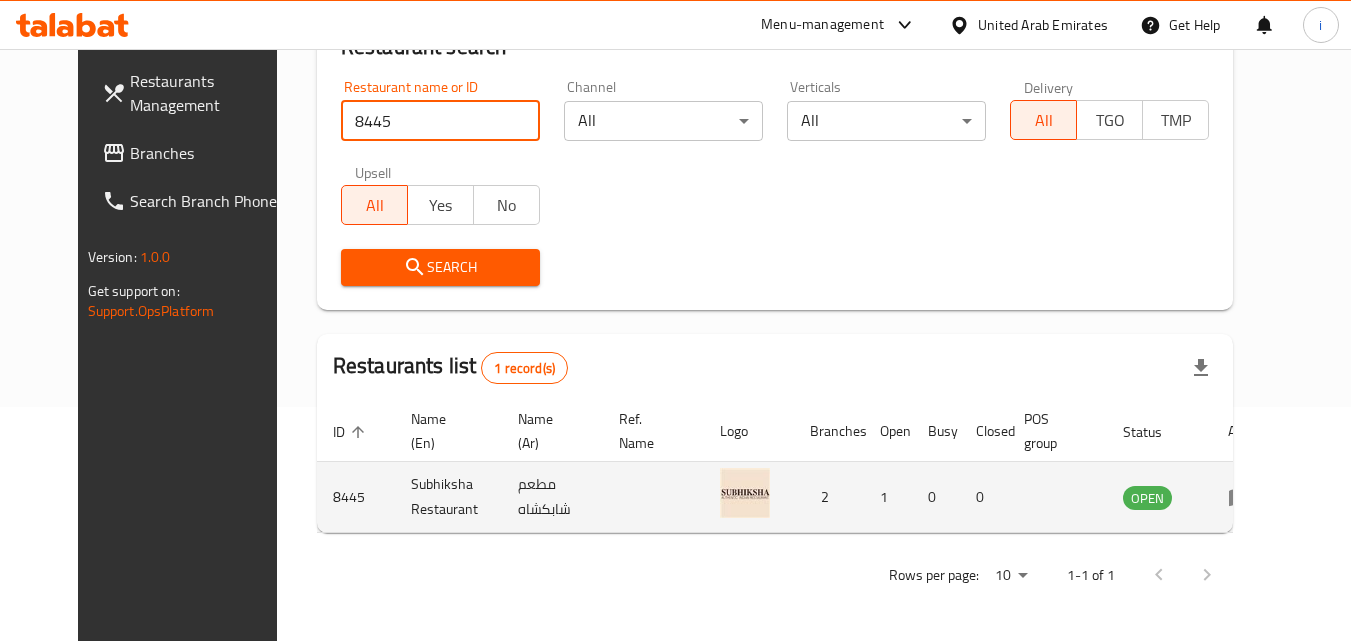 click at bounding box center (1246, 497) 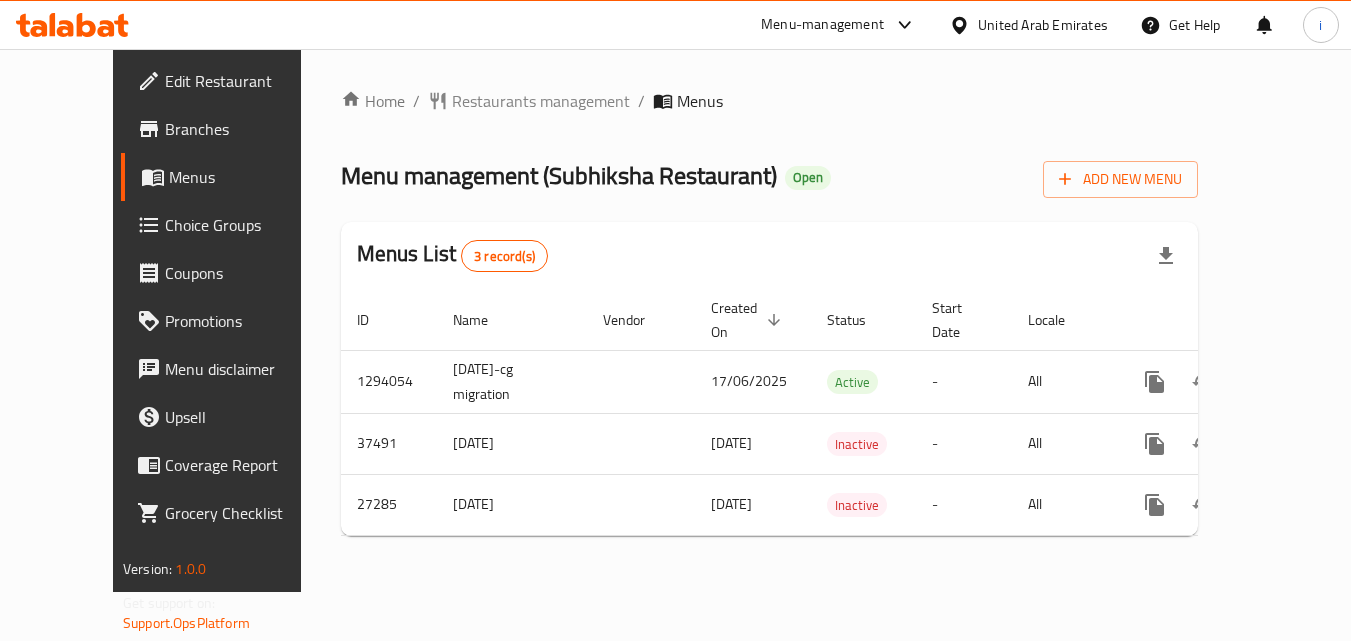 scroll, scrollTop: 0, scrollLeft: 0, axis: both 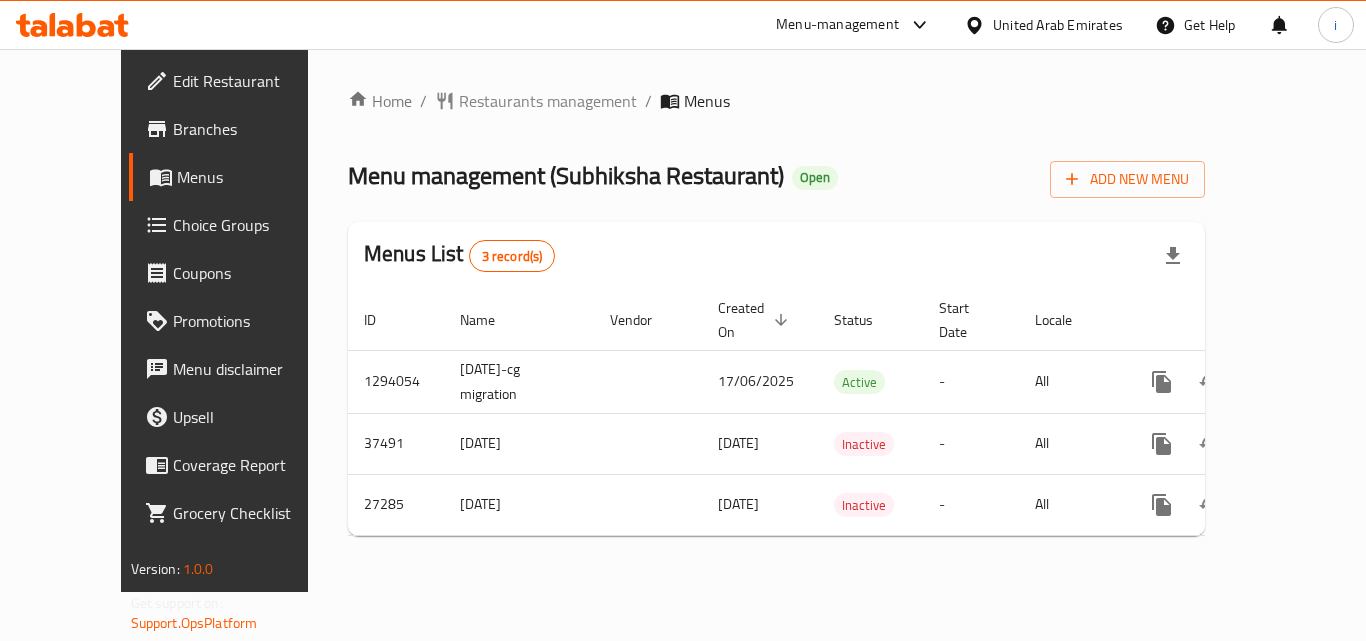 click on "United Arab Emirates" at bounding box center (1058, 25) 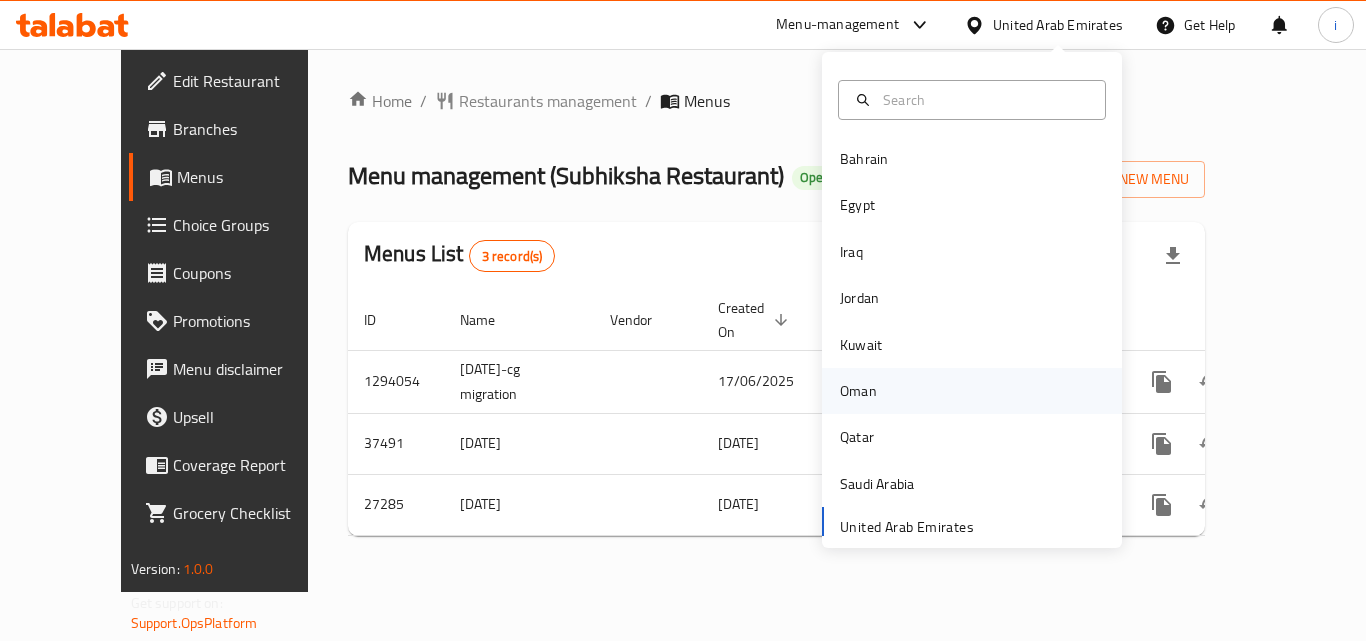 click on "Oman" at bounding box center [858, 391] 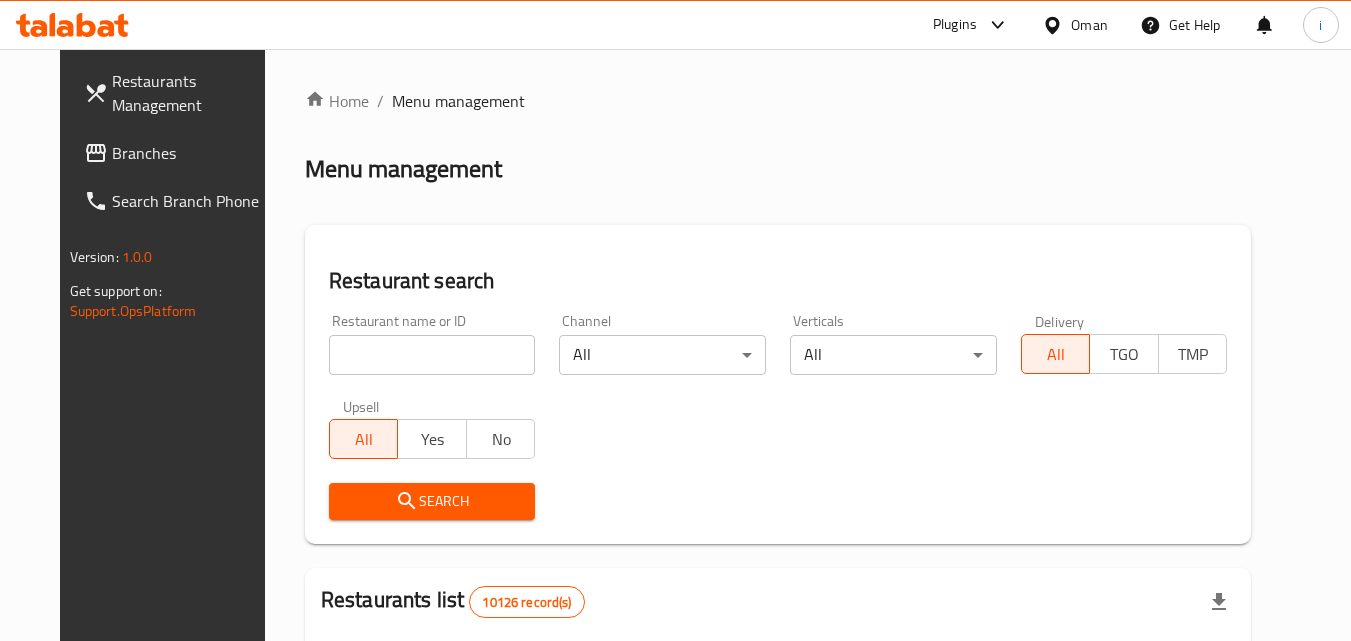 click 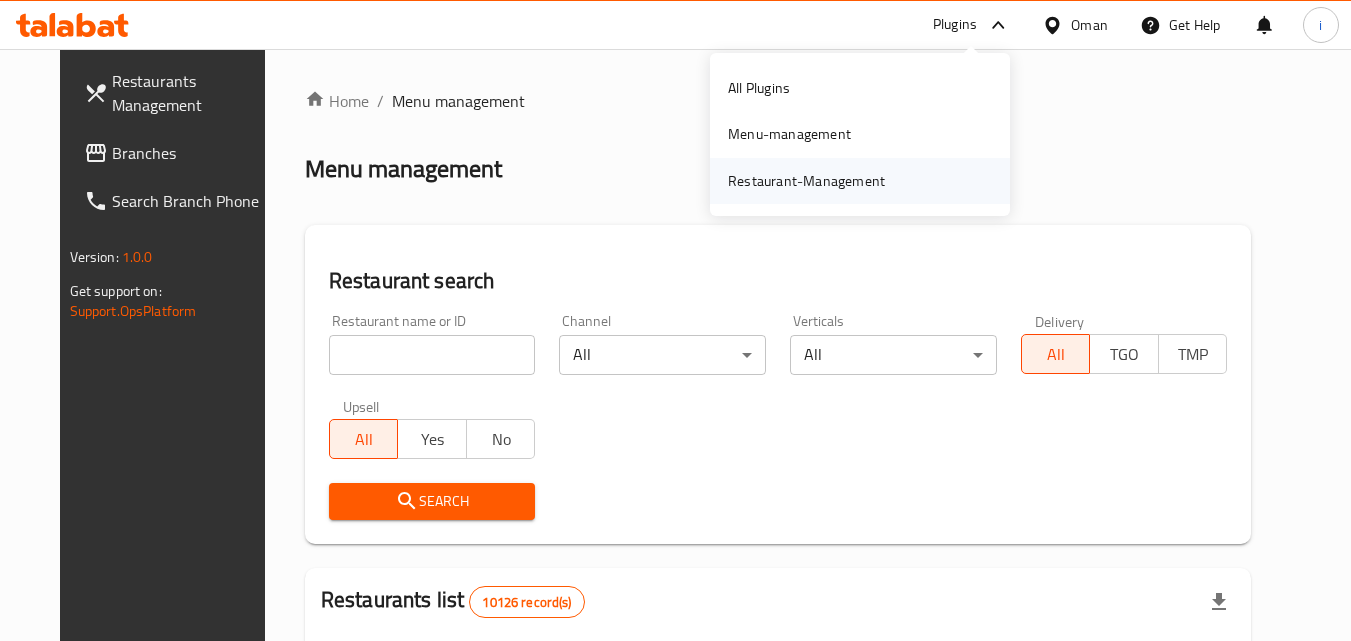 click on "Restaurant-Management" at bounding box center (806, 181) 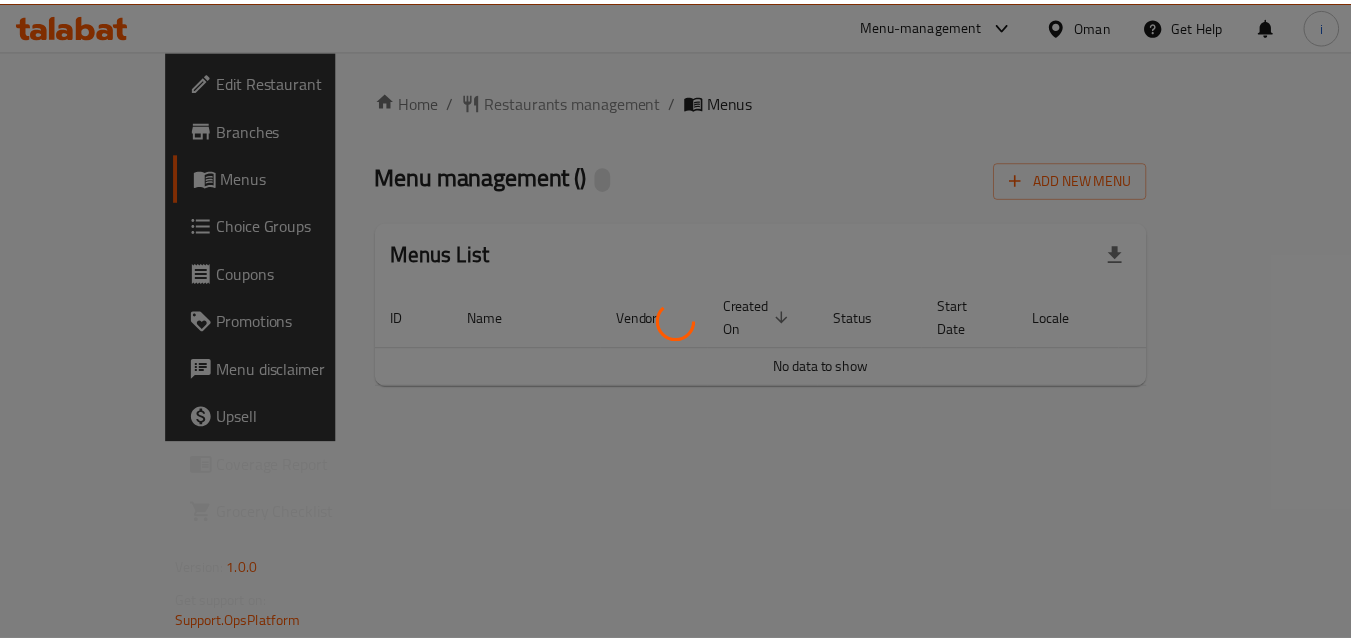 scroll, scrollTop: 0, scrollLeft: 0, axis: both 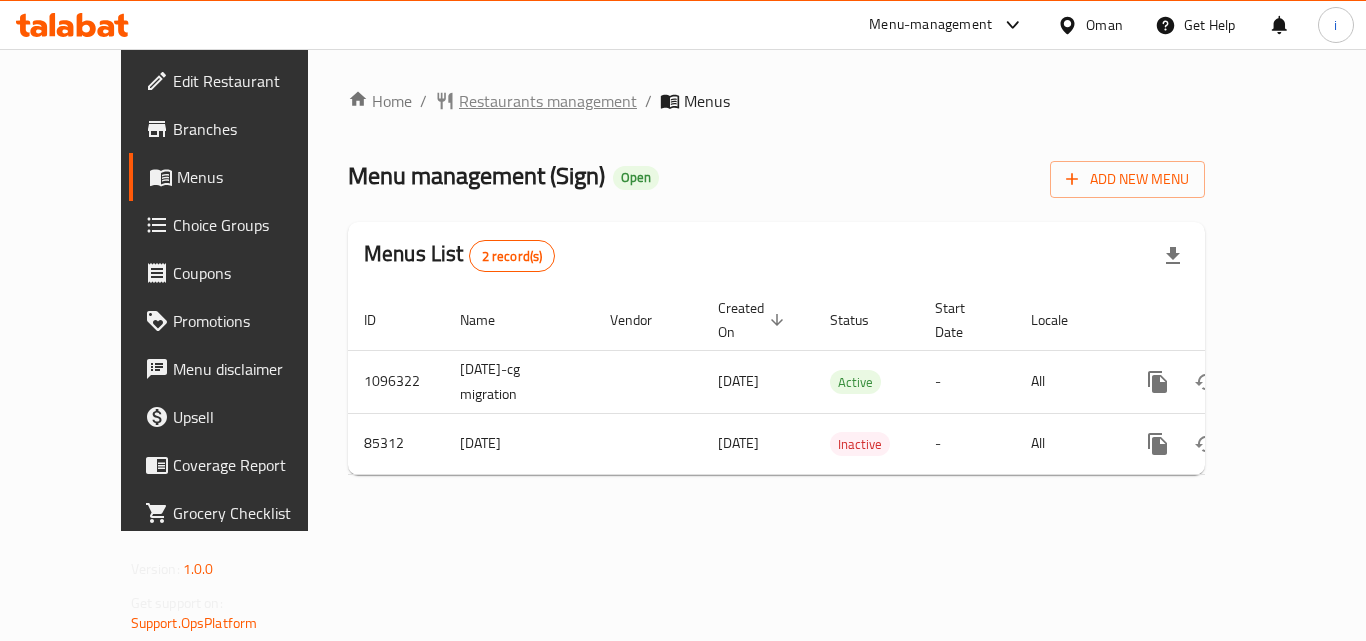click on "Restaurants management" at bounding box center [548, 101] 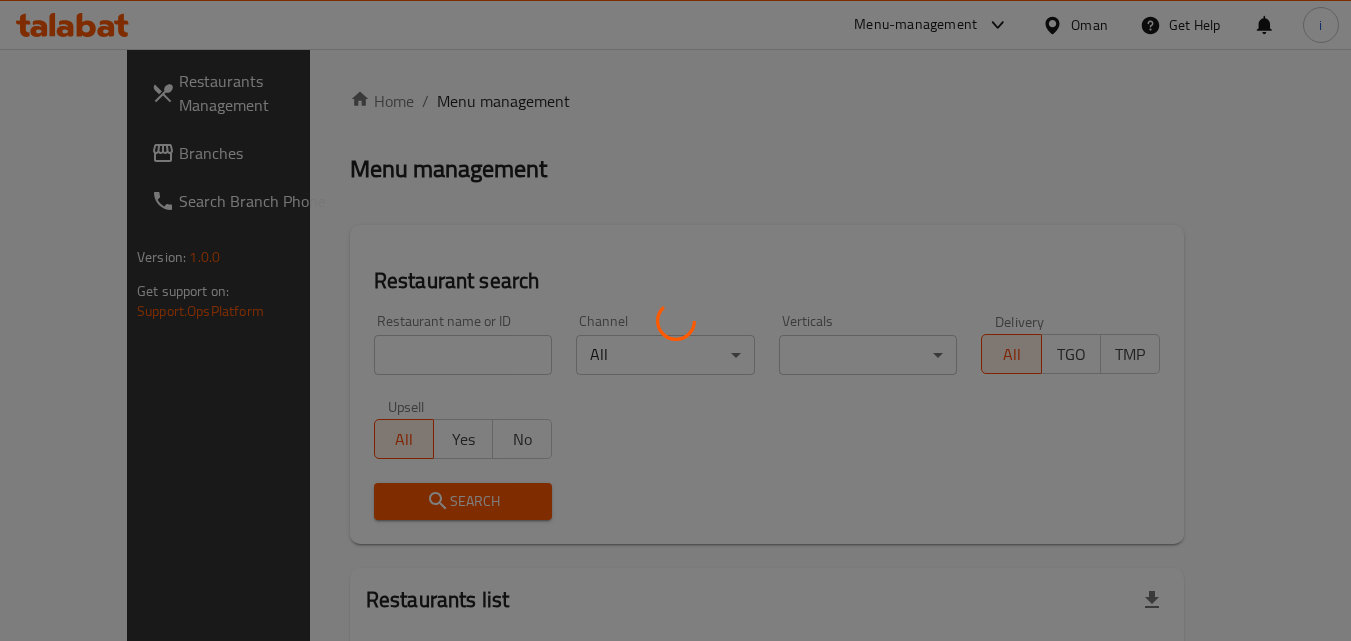 click at bounding box center (675, 320) 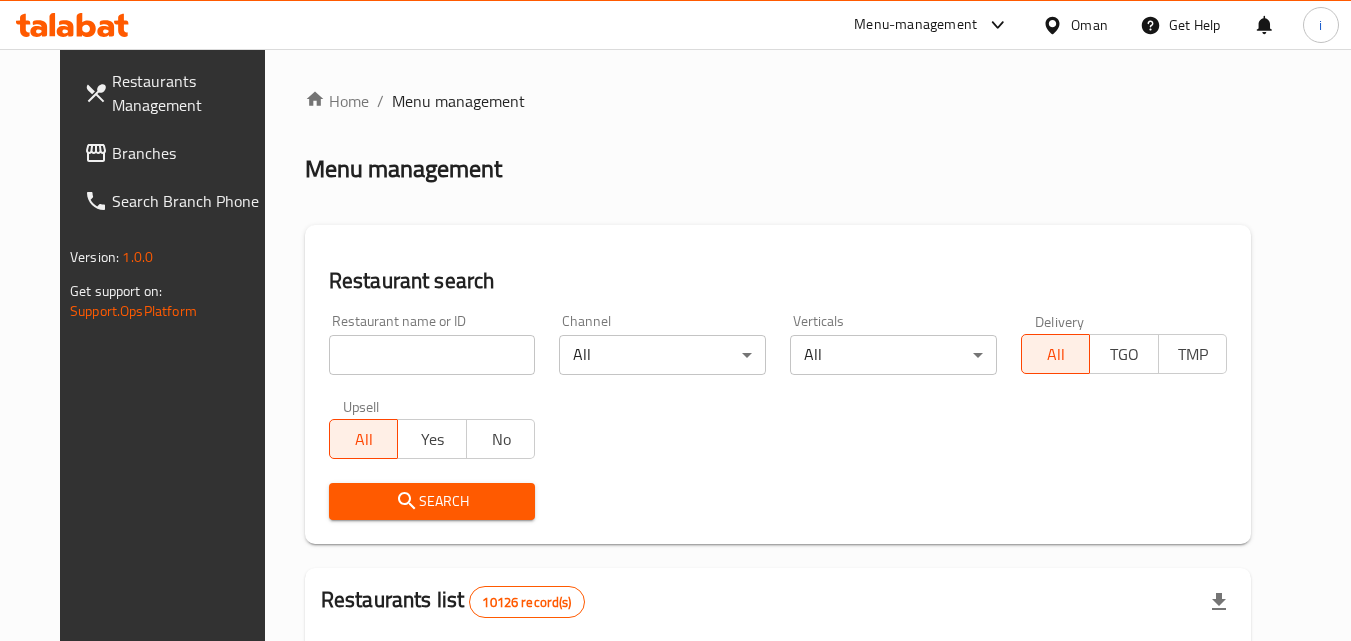 click at bounding box center [432, 355] 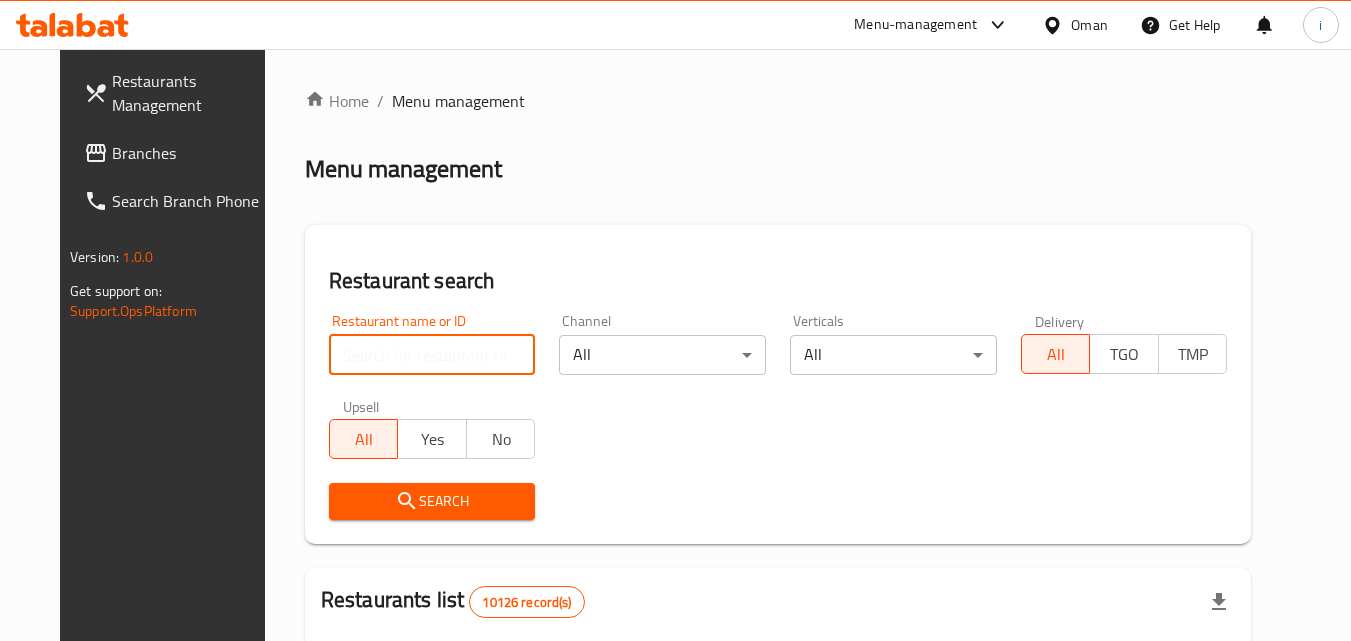 paste on "600858" 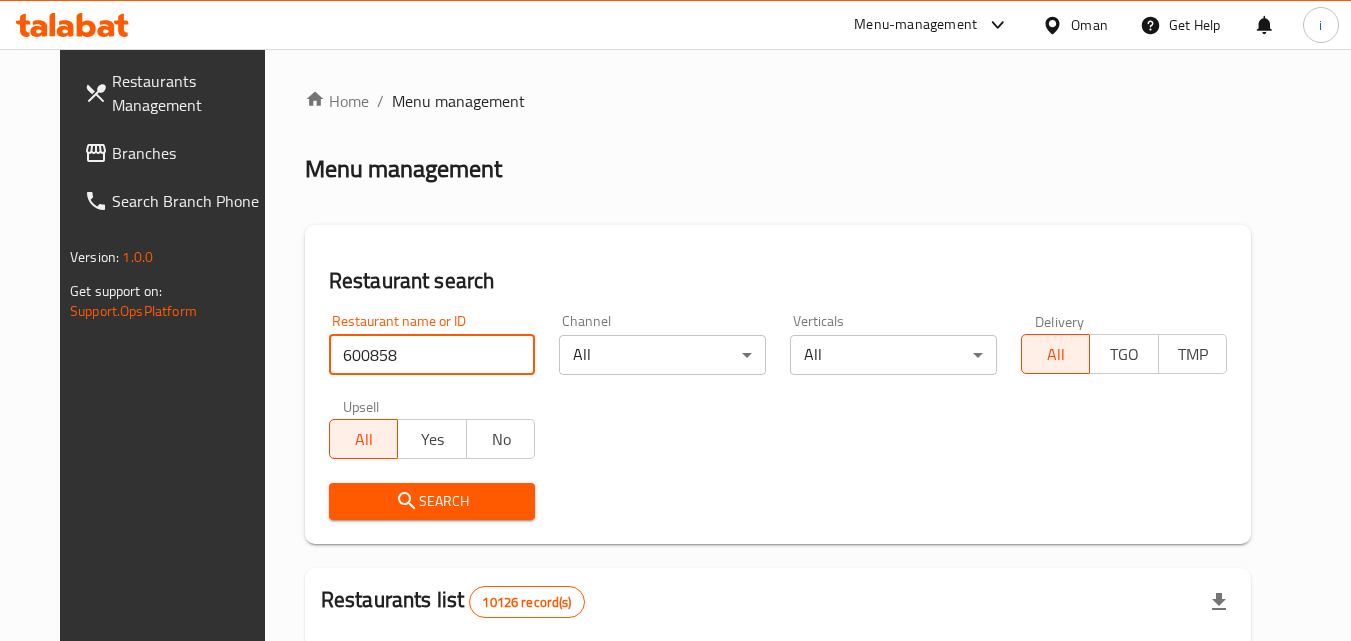 type on "600858" 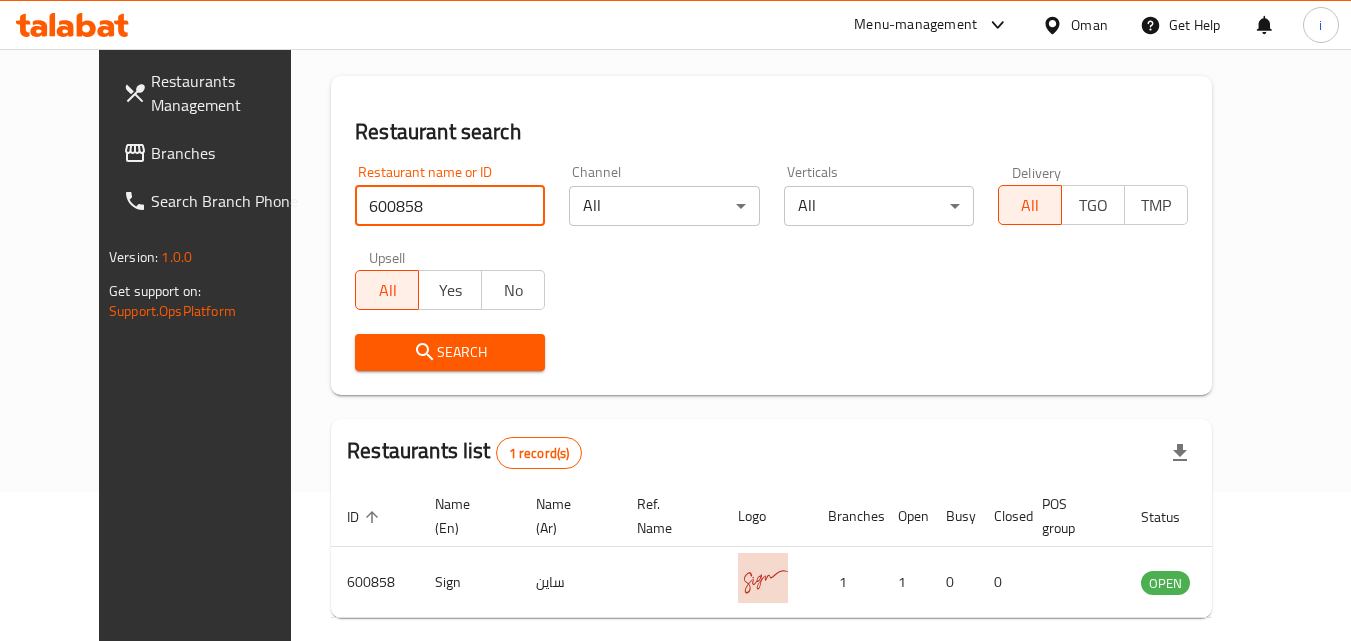 scroll, scrollTop: 234, scrollLeft: 0, axis: vertical 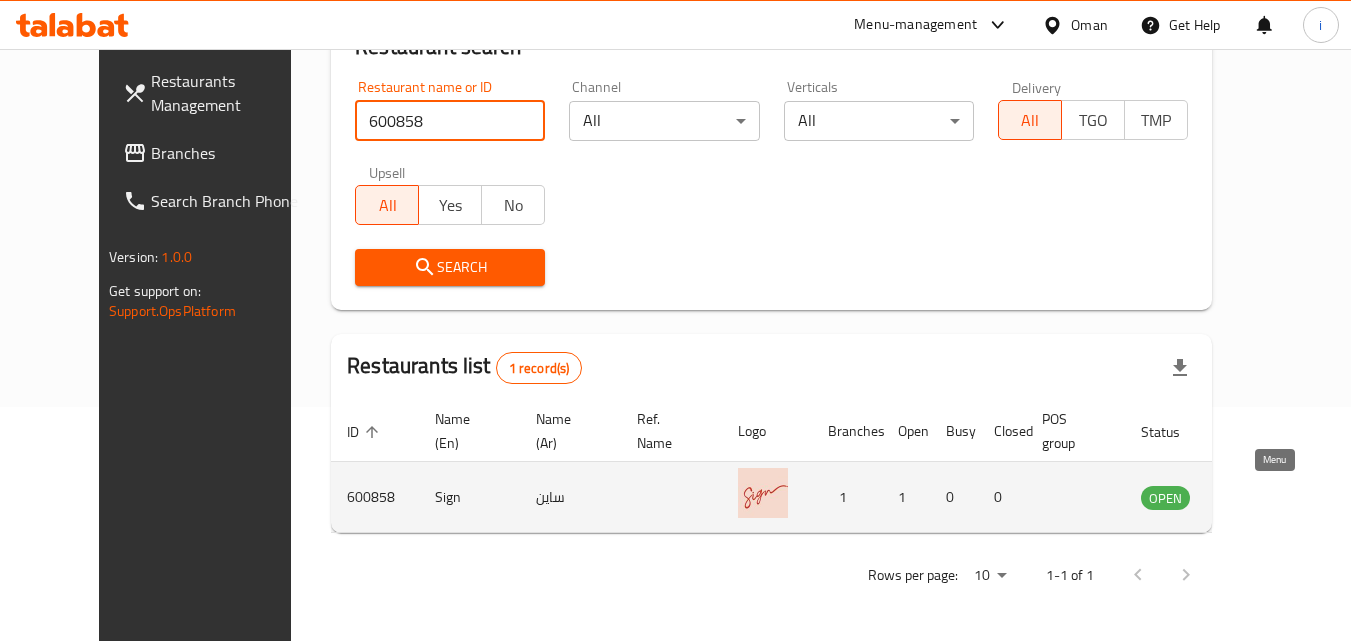 click 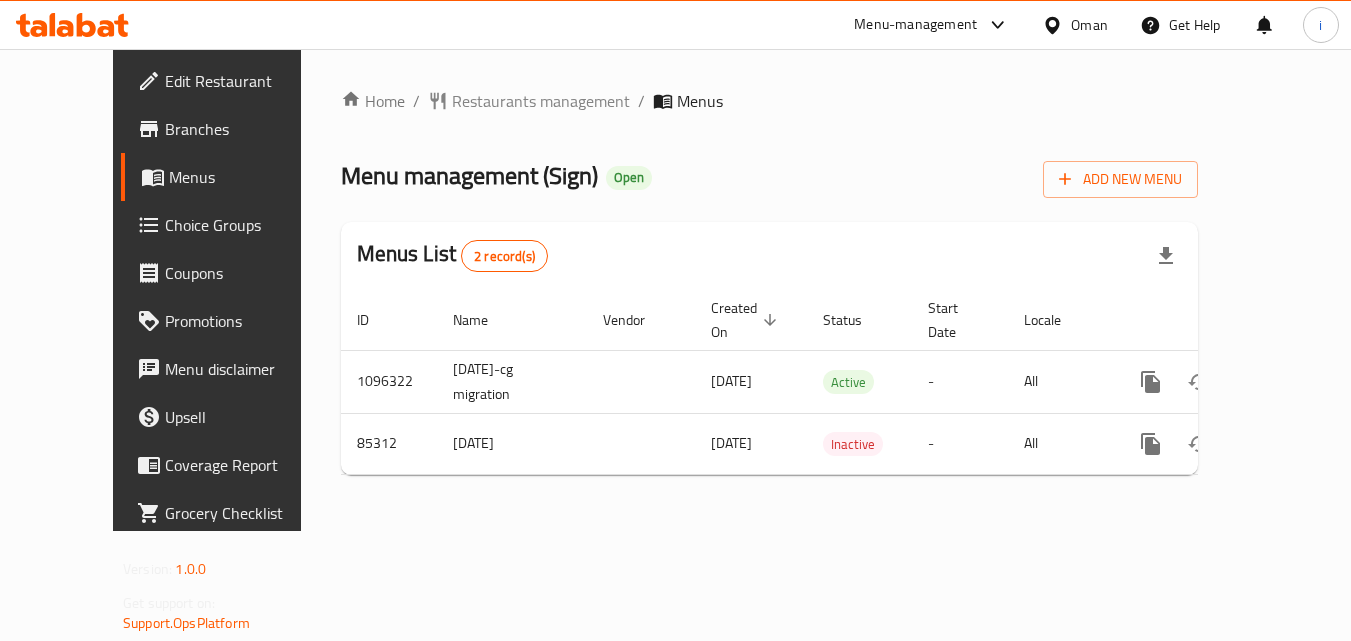 scroll, scrollTop: 0, scrollLeft: 0, axis: both 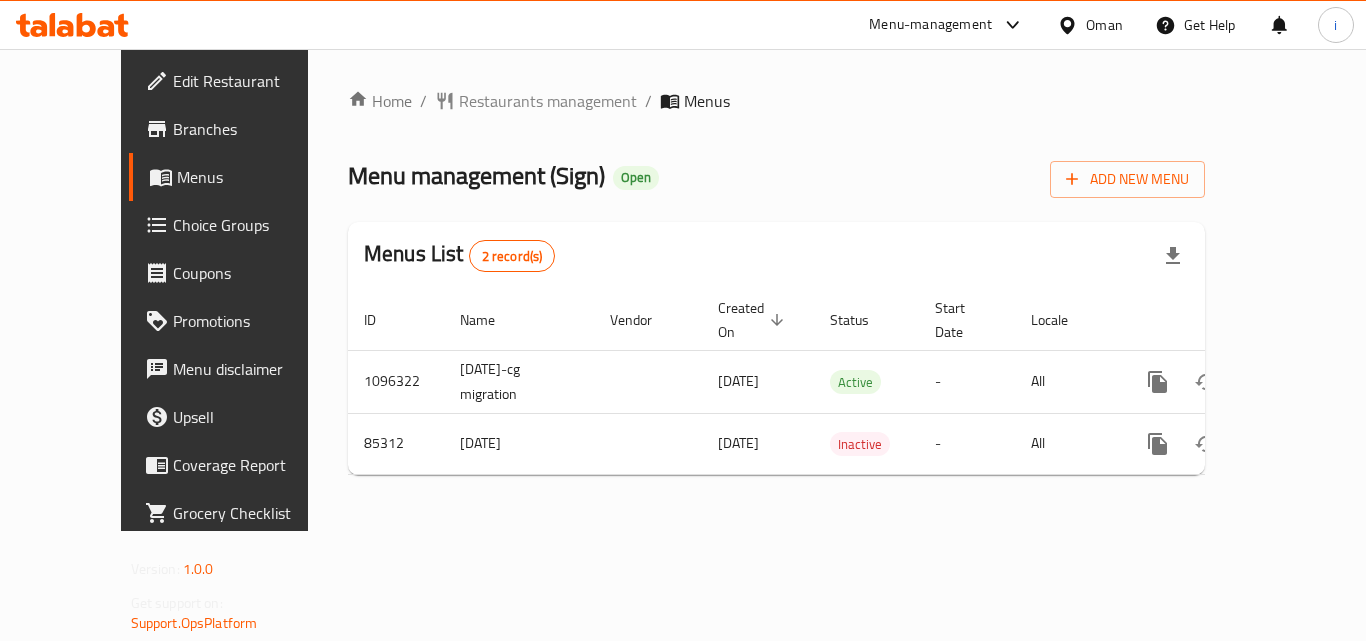 click 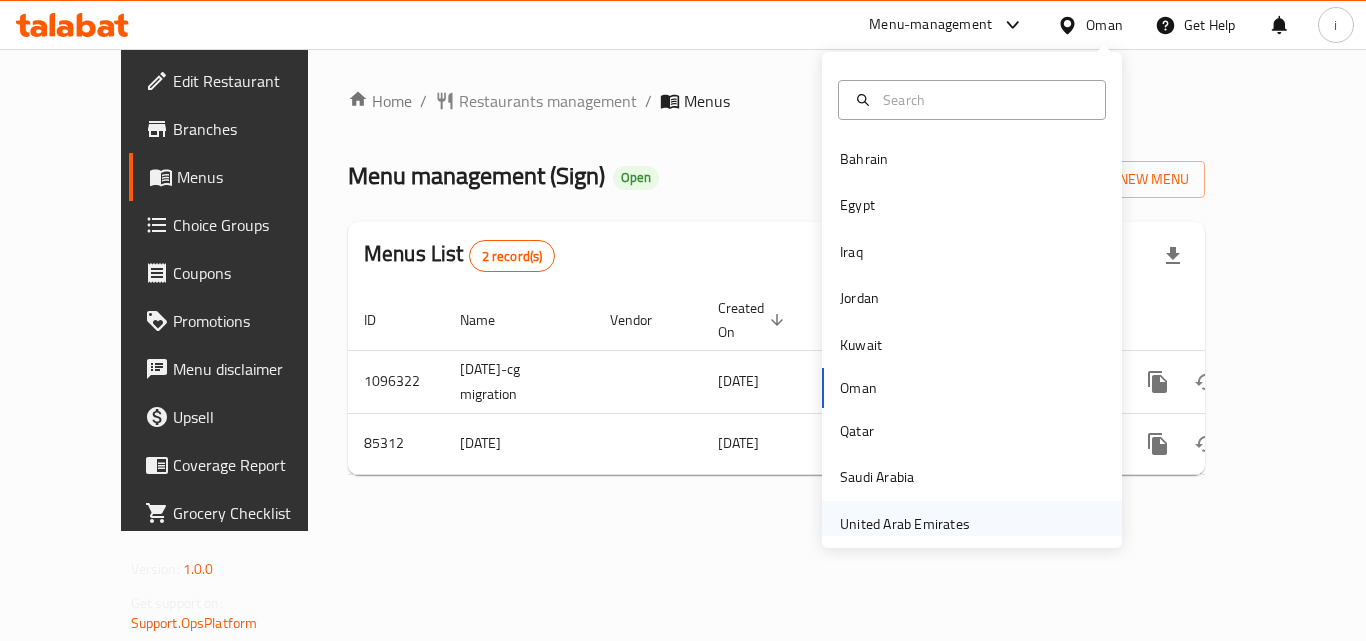 click on "United Arab Emirates" at bounding box center [905, 524] 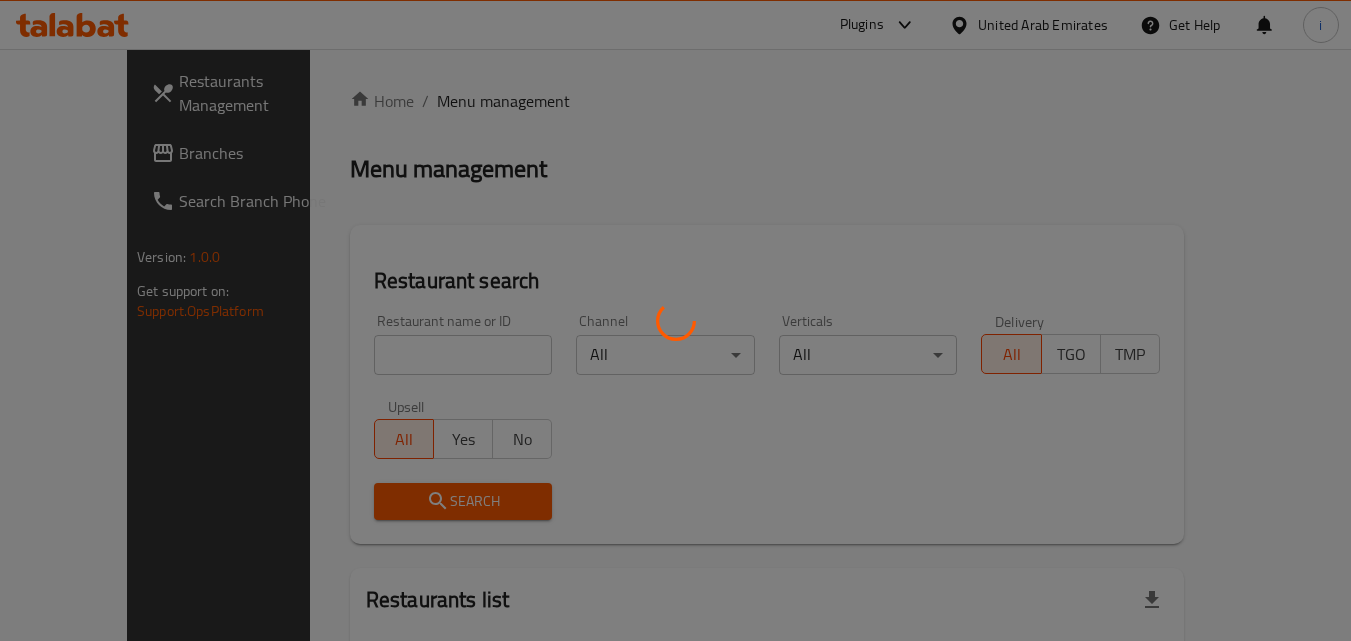 click at bounding box center (675, 320) 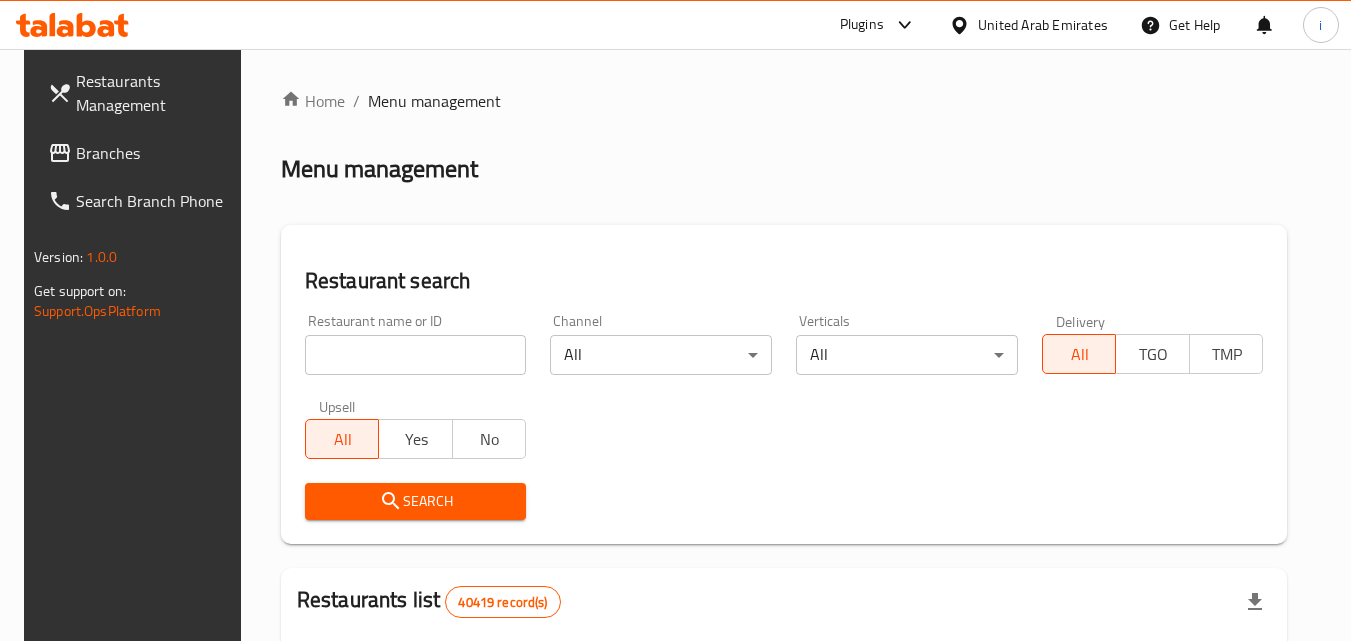 click on "Branches" at bounding box center (155, 153) 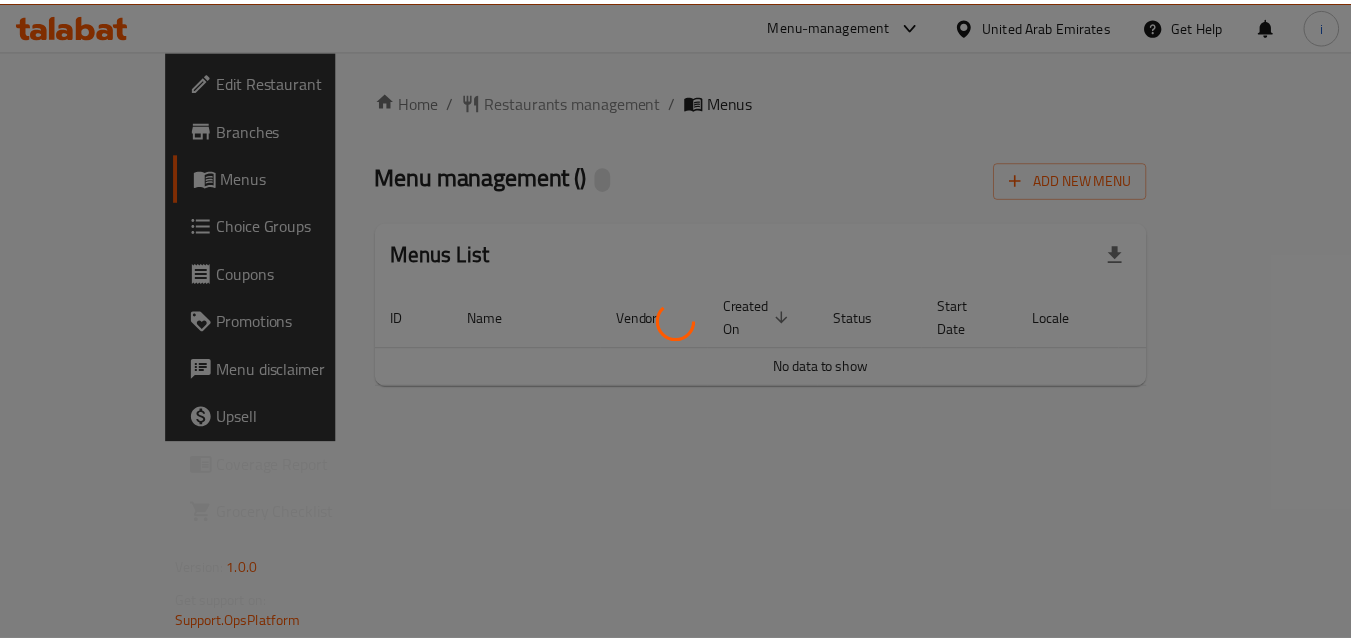 scroll, scrollTop: 0, scrollLeft: 0, axis: both 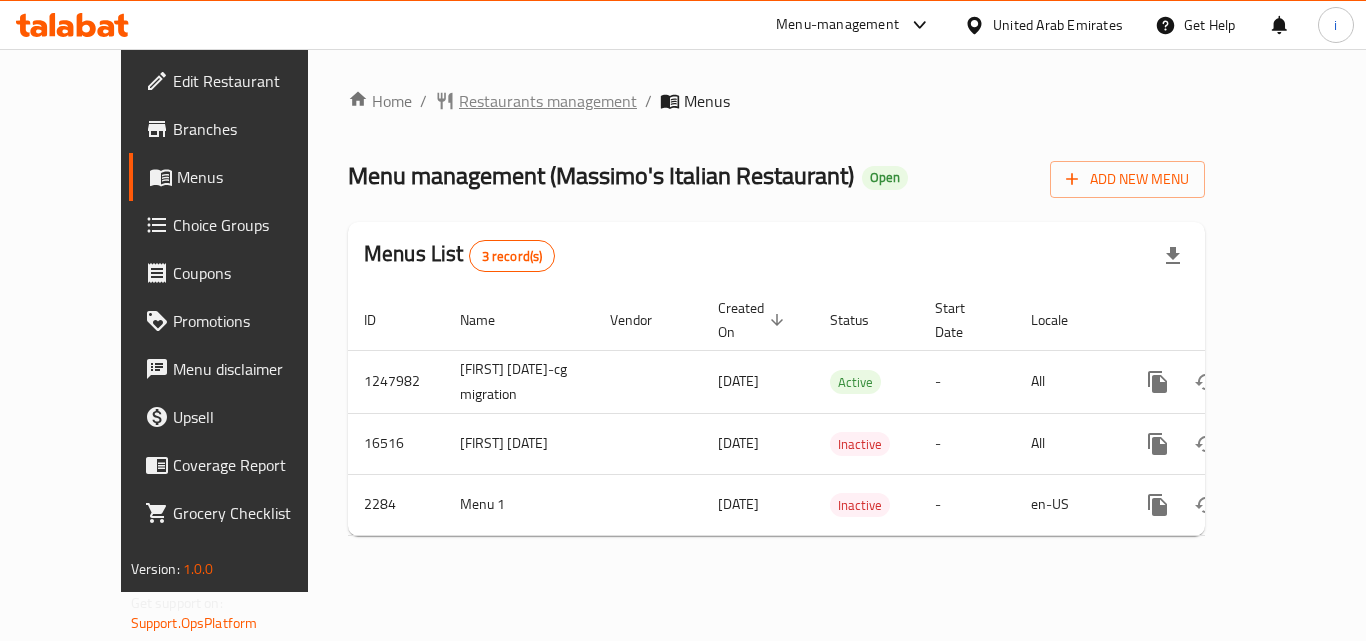 click on "Restaurants management" at bounding box center [548, 101] 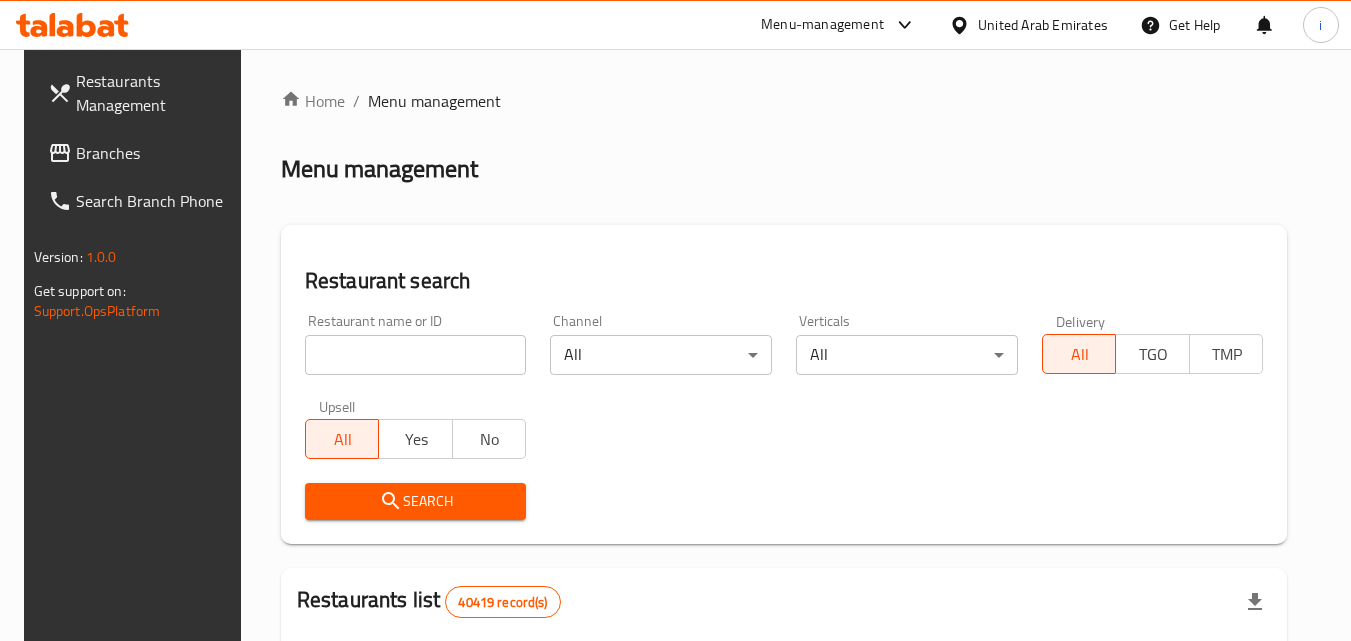 click at bounding box center (416, 355) 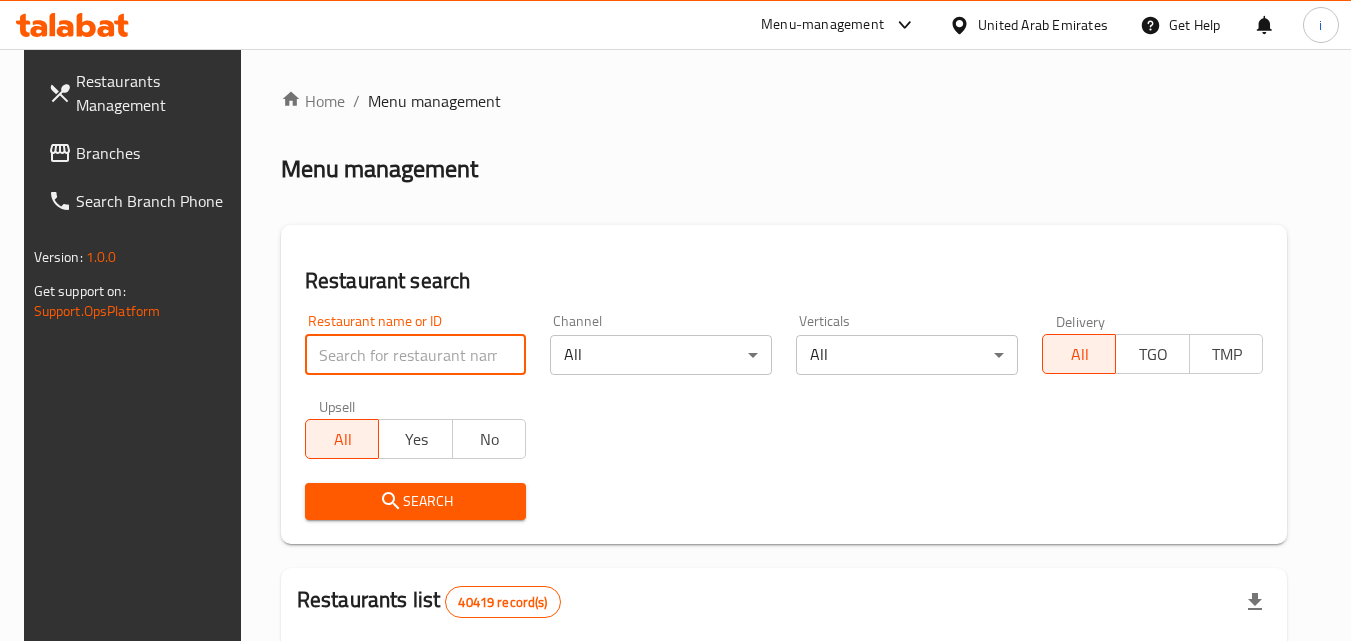 paste on "1546" 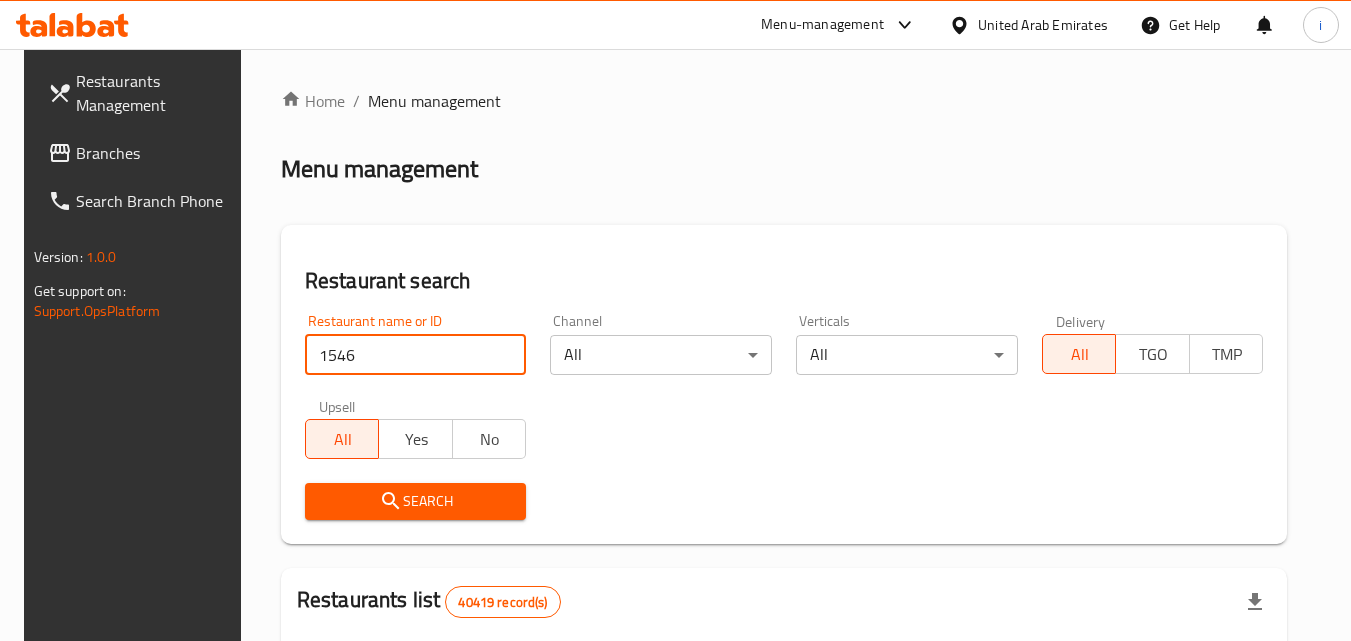 type on "1546" 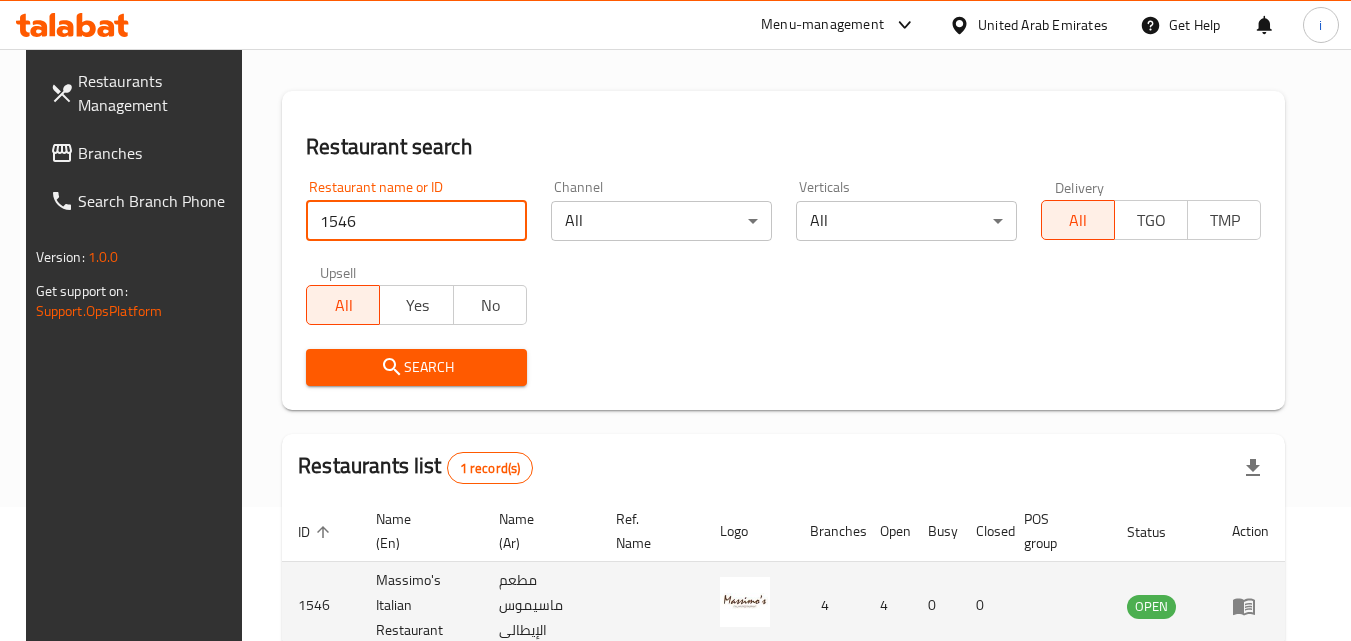 scroll, scrollTop: 251, scrollLeft: 0, axis: vertical 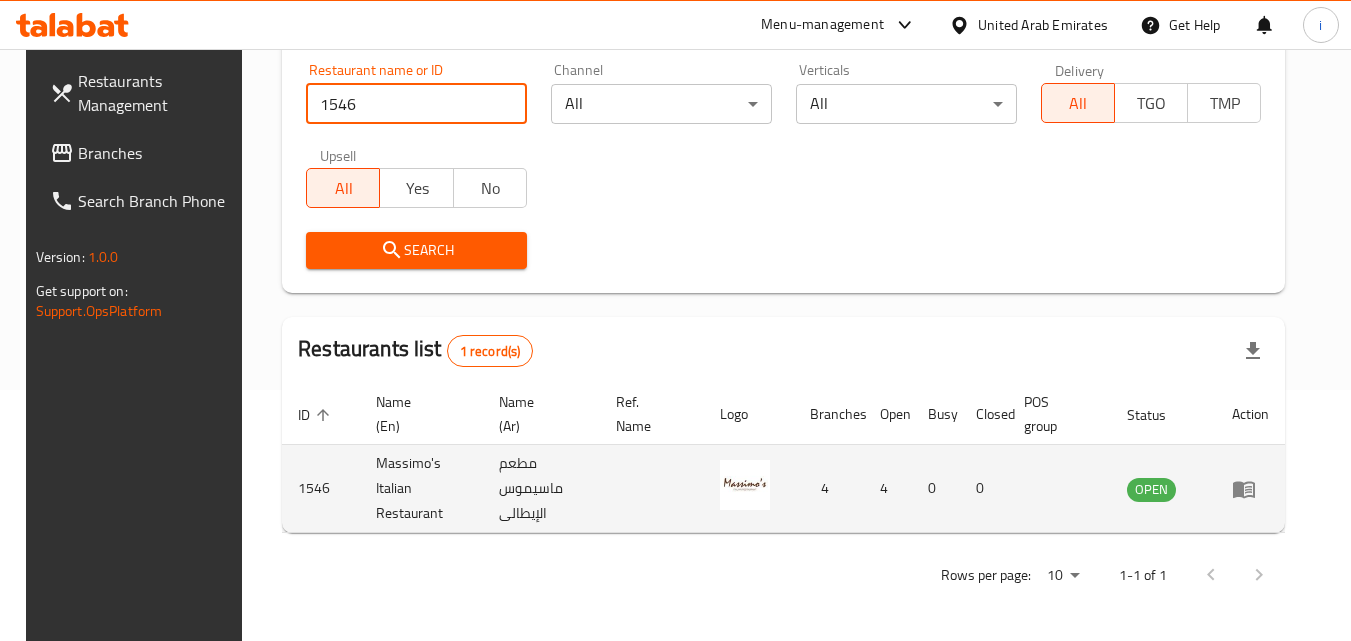 click 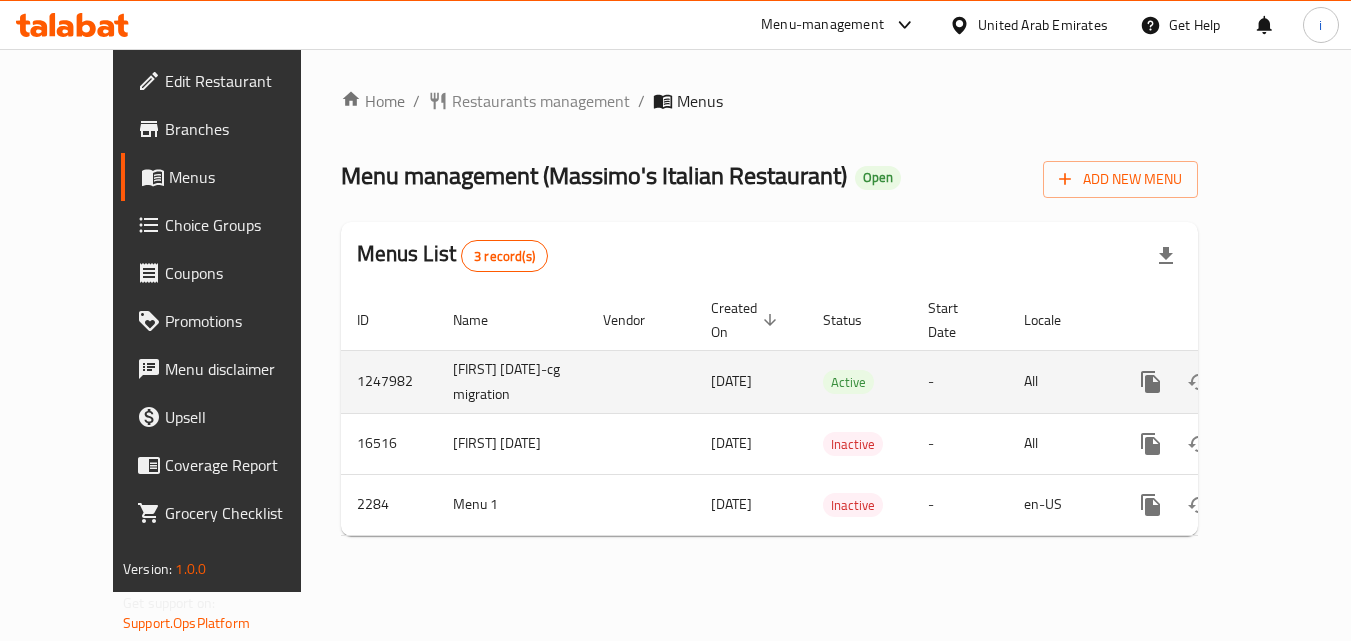 scroll, scrollTop: 0, scrollLeft: 0, axis: both 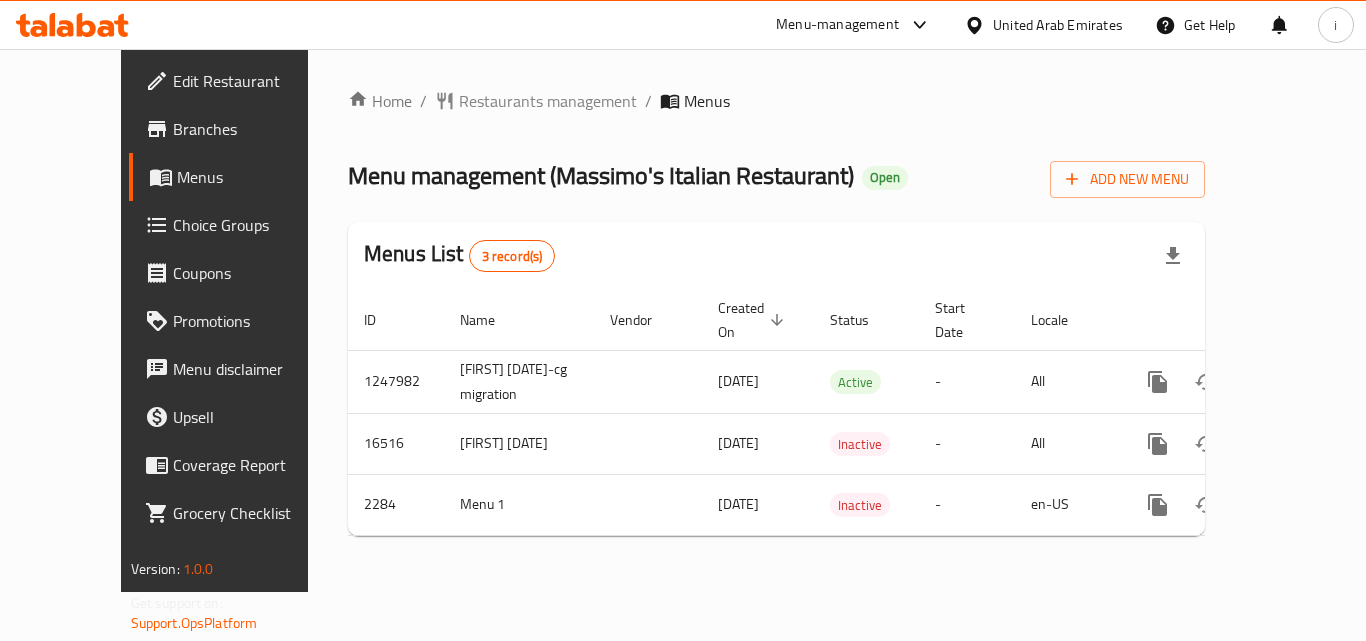 click at bounding box center [978, 25] 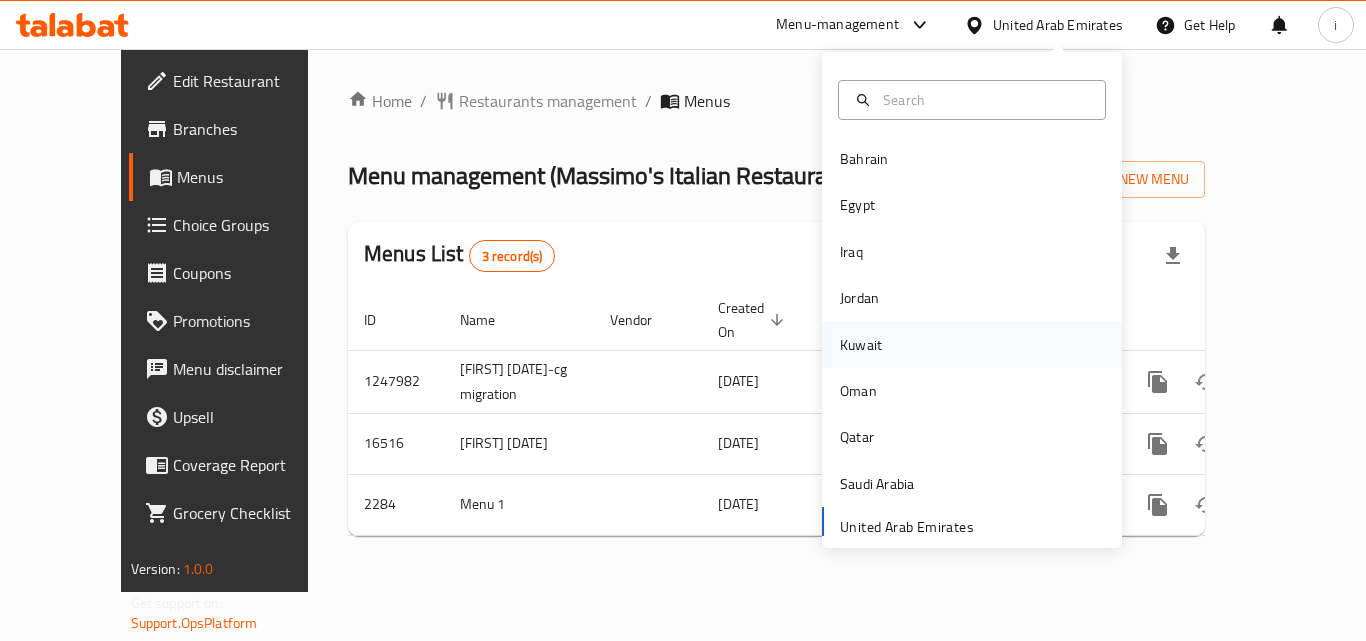 click on "Kuwait" at bounding box center (861, 345) 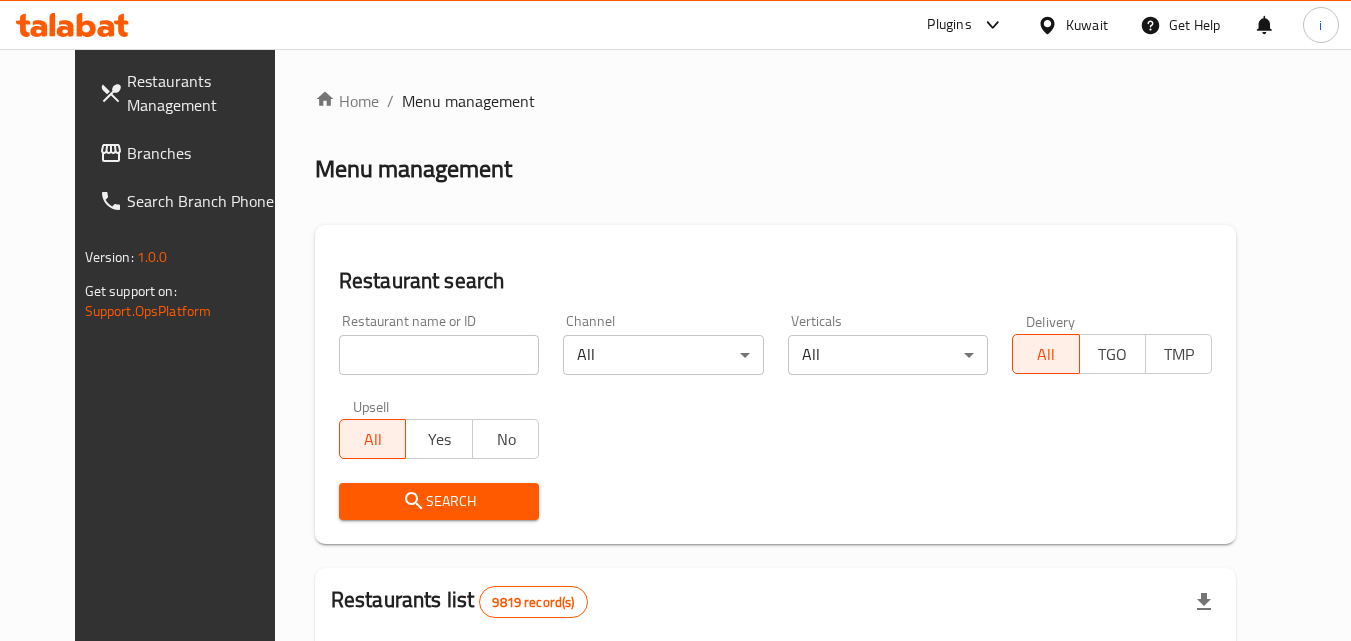 click 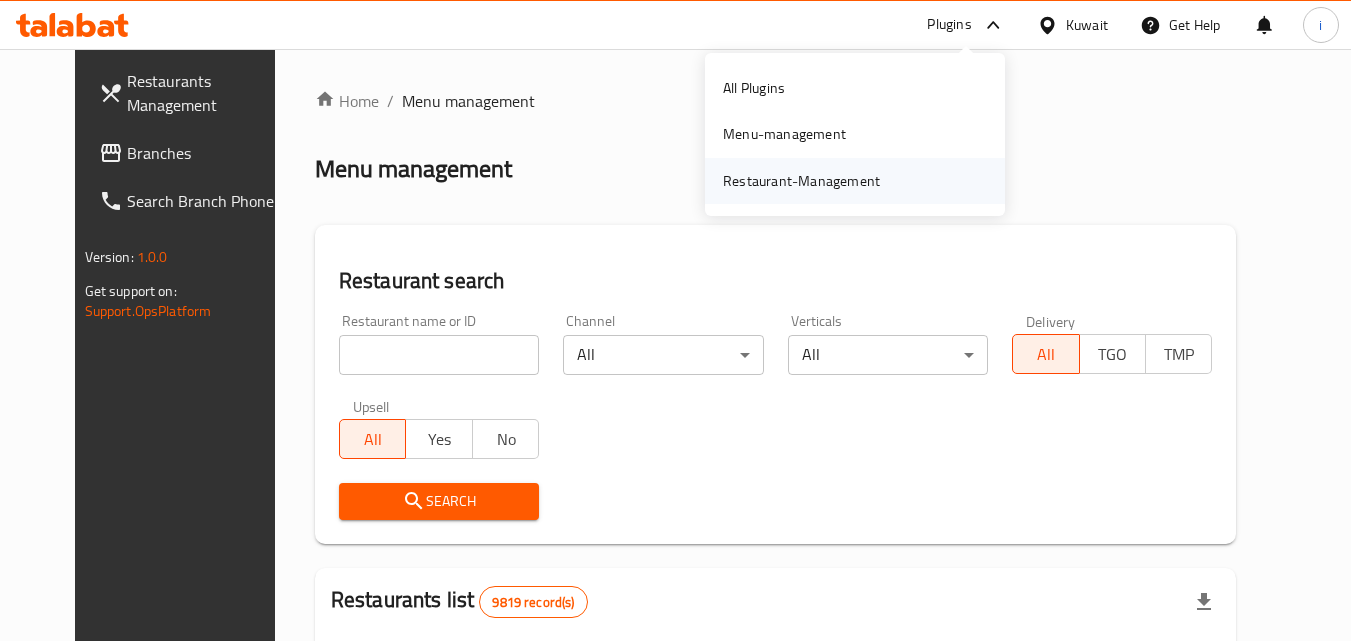 click on "Restaurant-Management" at bounding box center [801, 181] 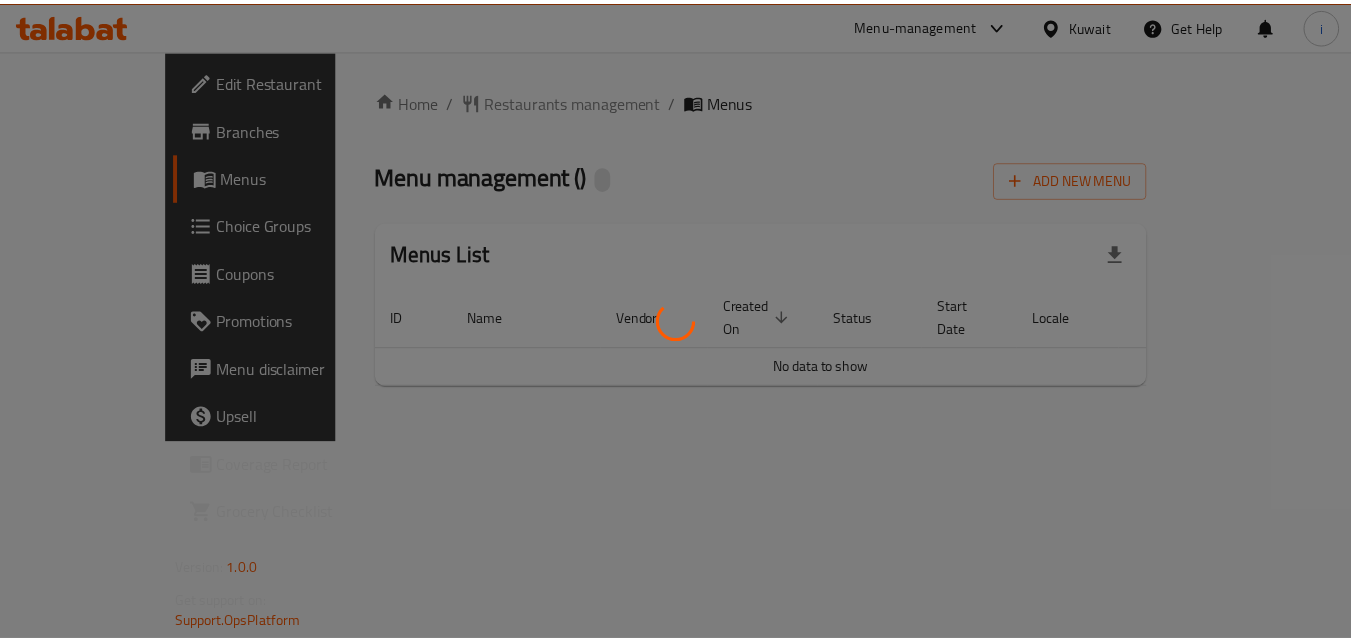 scroll, scrollTop: 0, scrollLeft: 0, axis: both 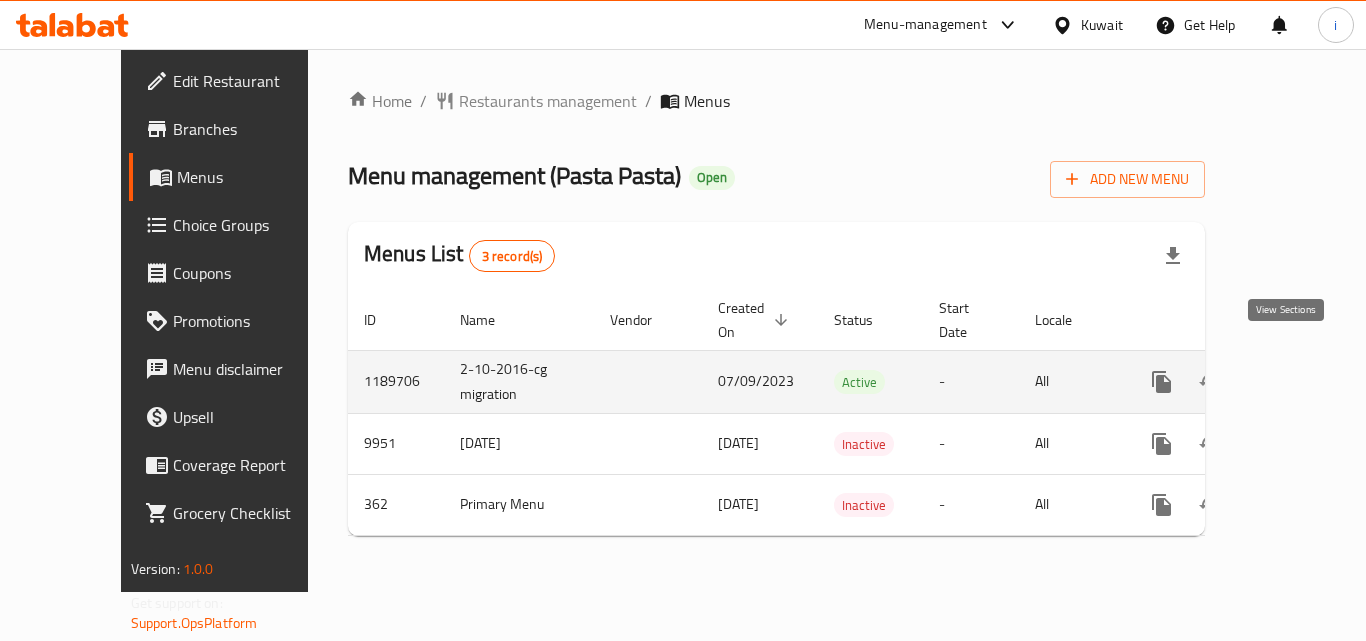 click 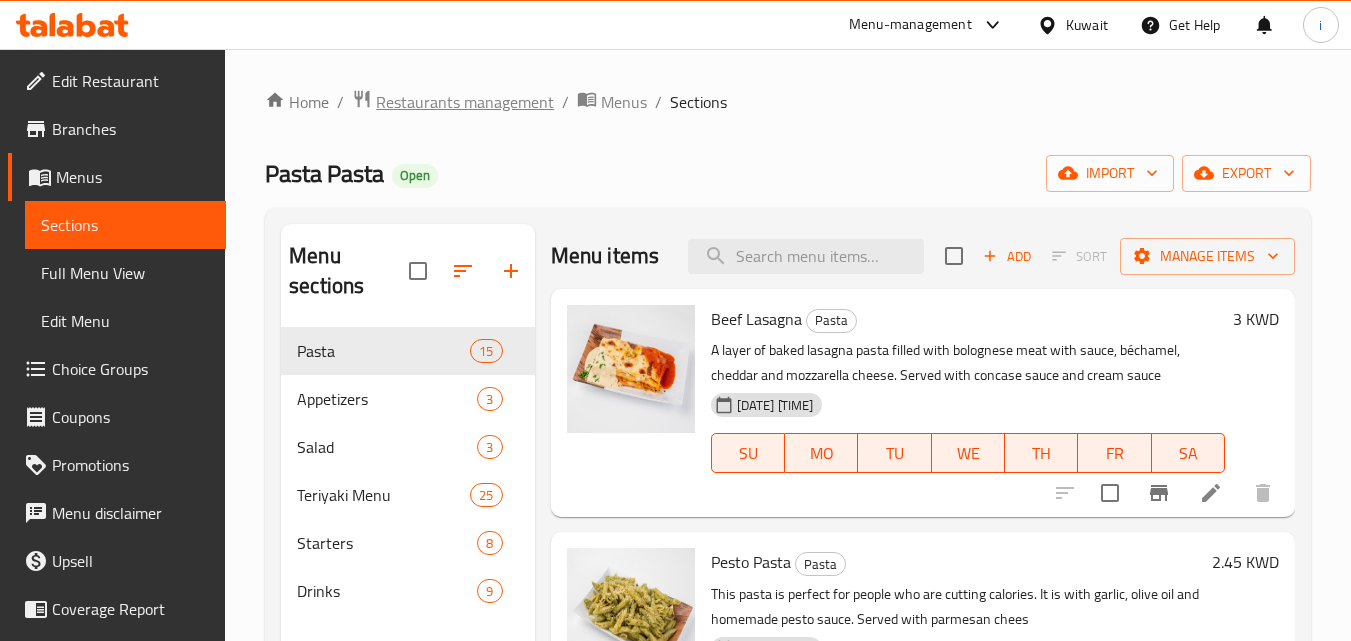click on "Restaurants management" at bounding box center (465, 102) 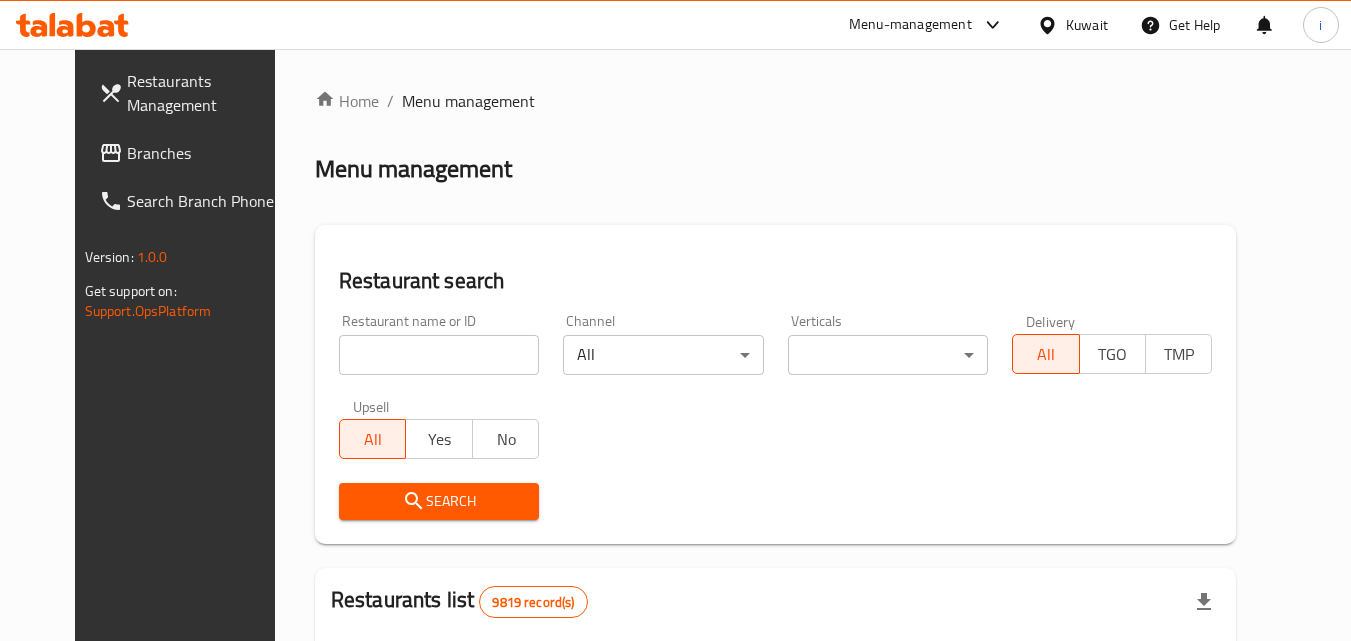 click at bounding box center [675, 320] 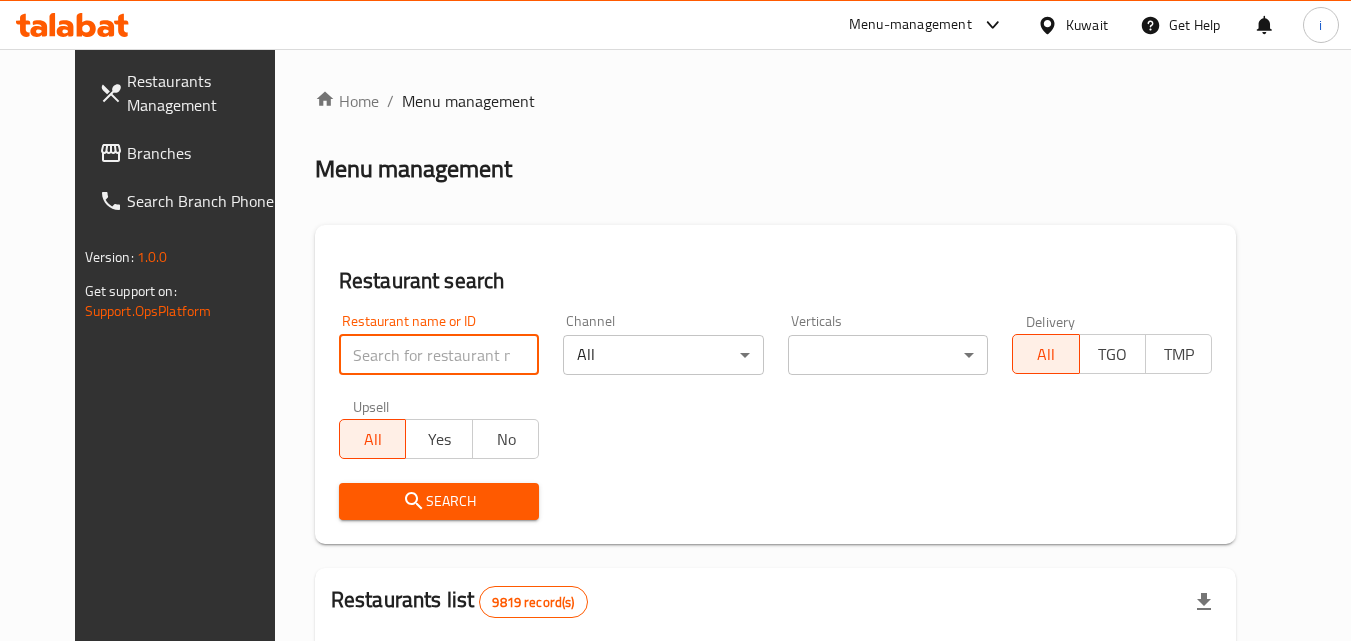 click at bounding box center [439, 355] 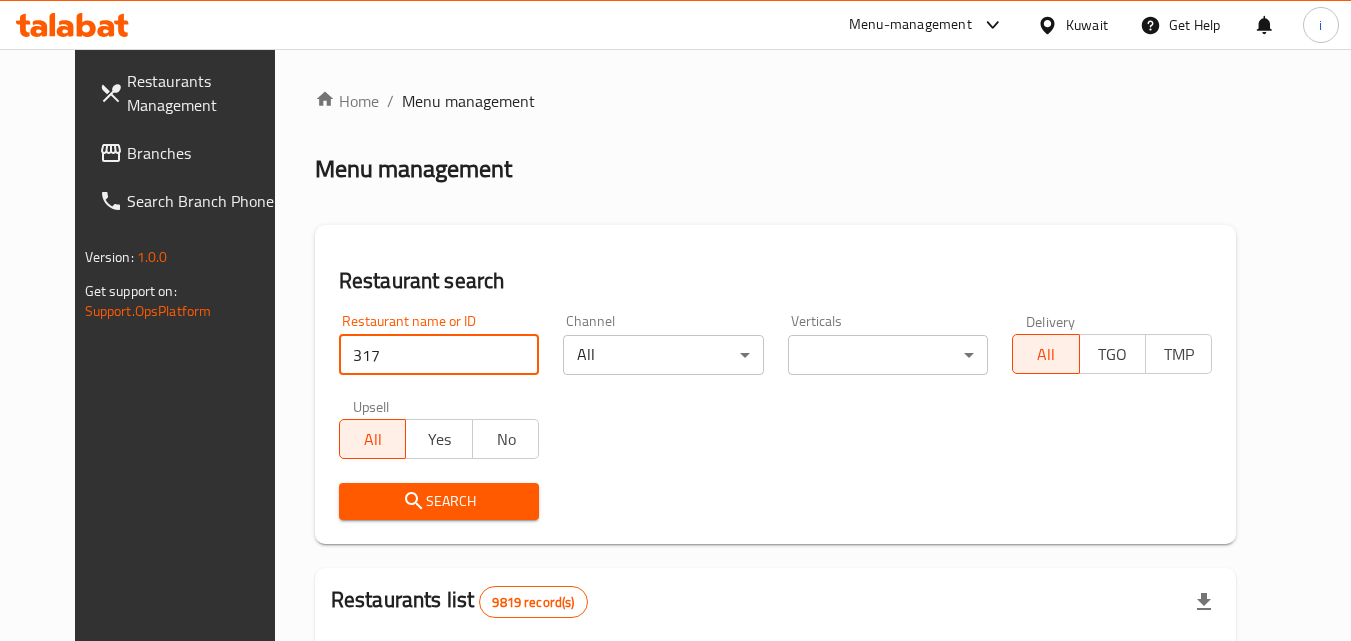 type on "317" 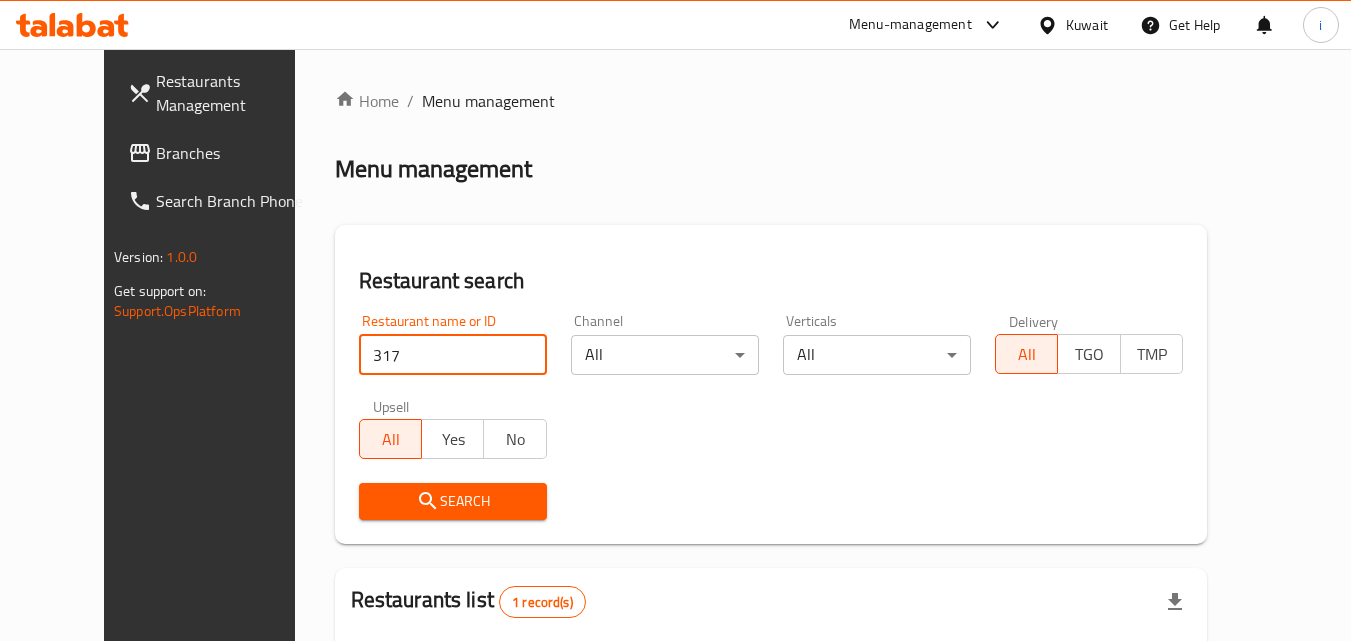scroll, scrollTop: 234, scrollLeft: 0, axis: vertical 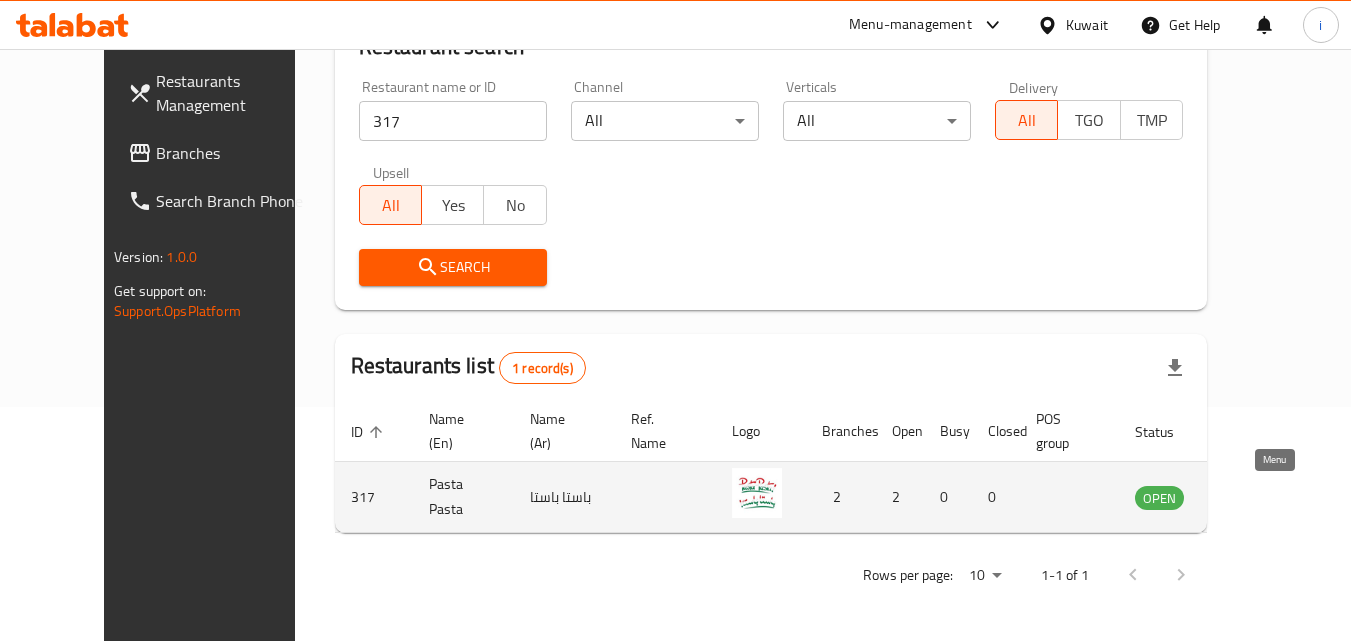click 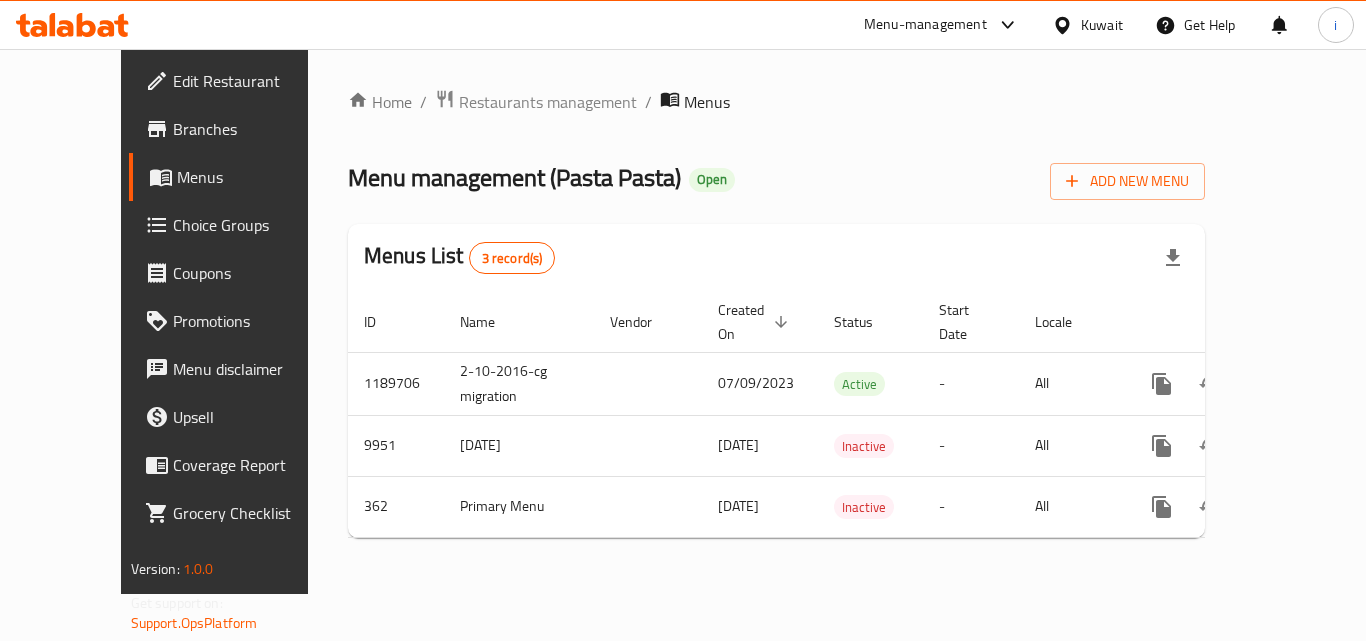 drag, startPoint x: 1067, startPoint y: 24, endPoint x: 1060, endPoint y: 45, distance: 22.135944 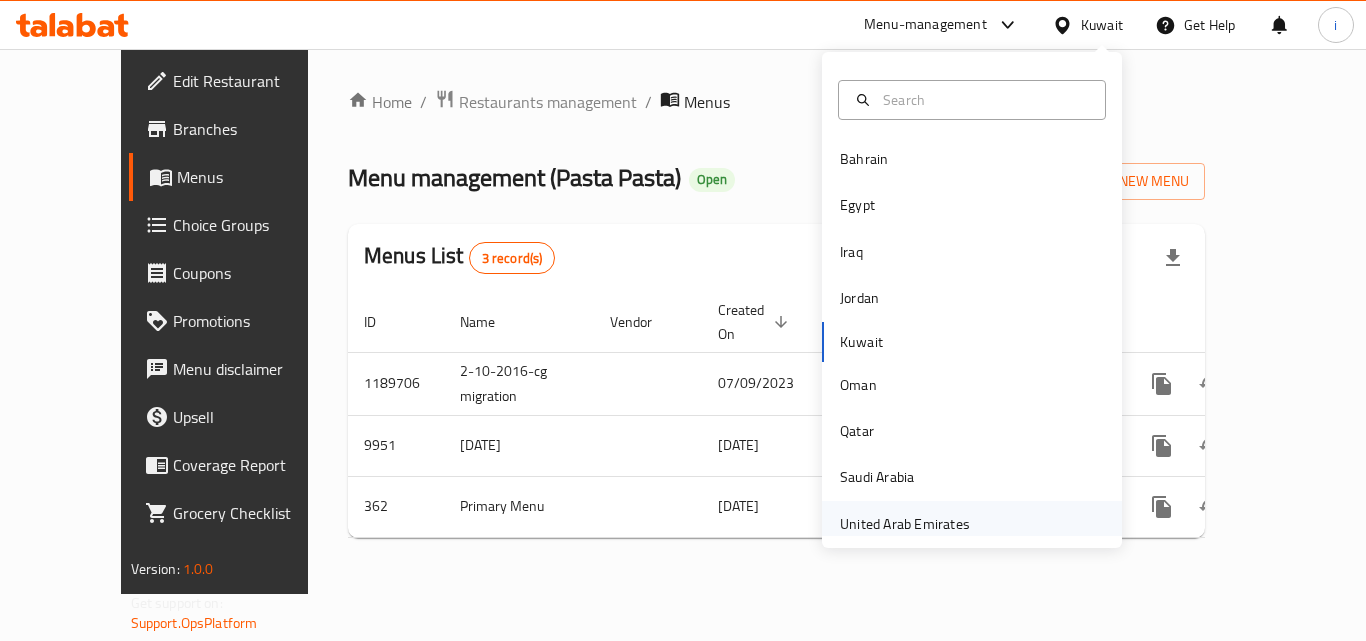 click on "United Arab Emirates" at bounding box center (905, 524) 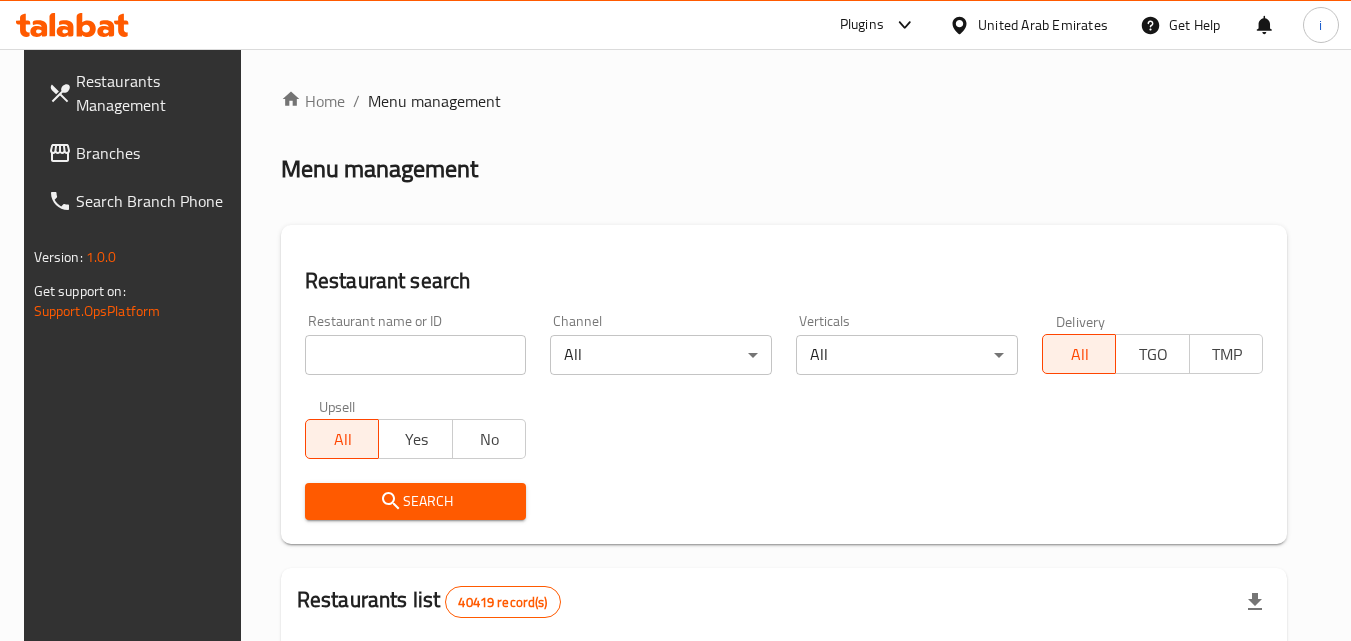 click on "Branches" at bounding box center (155, 153) 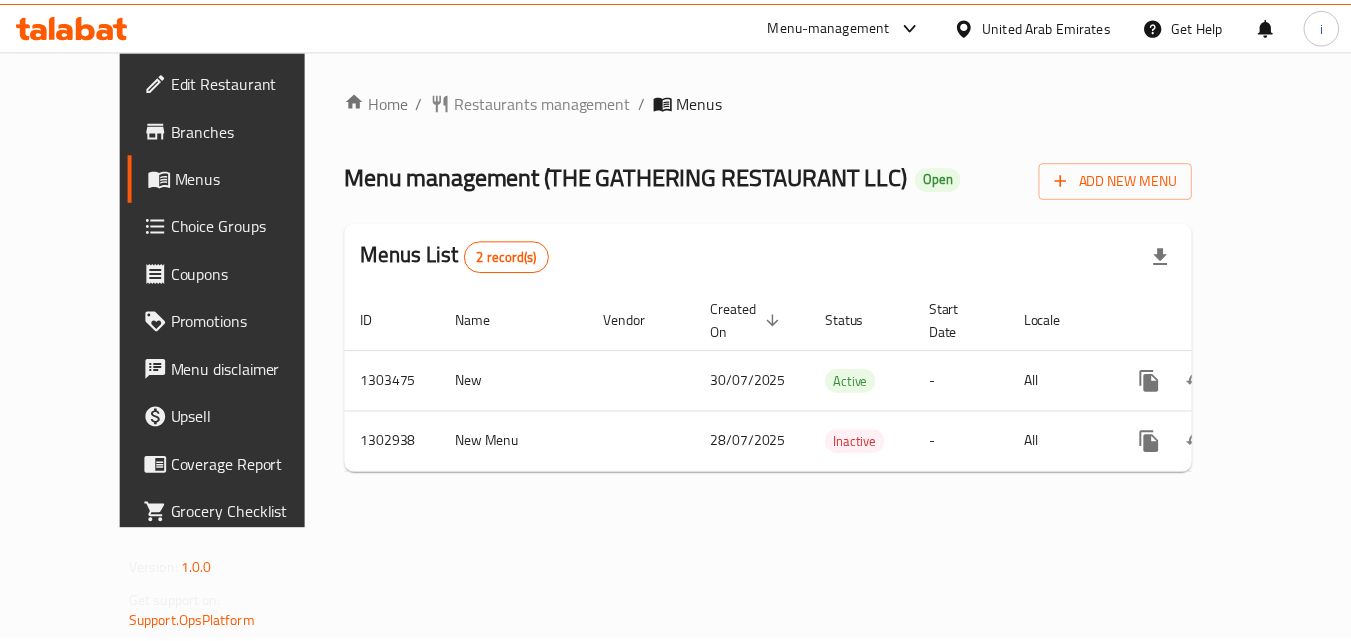 scroll, scrollTop: 0, scrollLeft: 0, axis: both 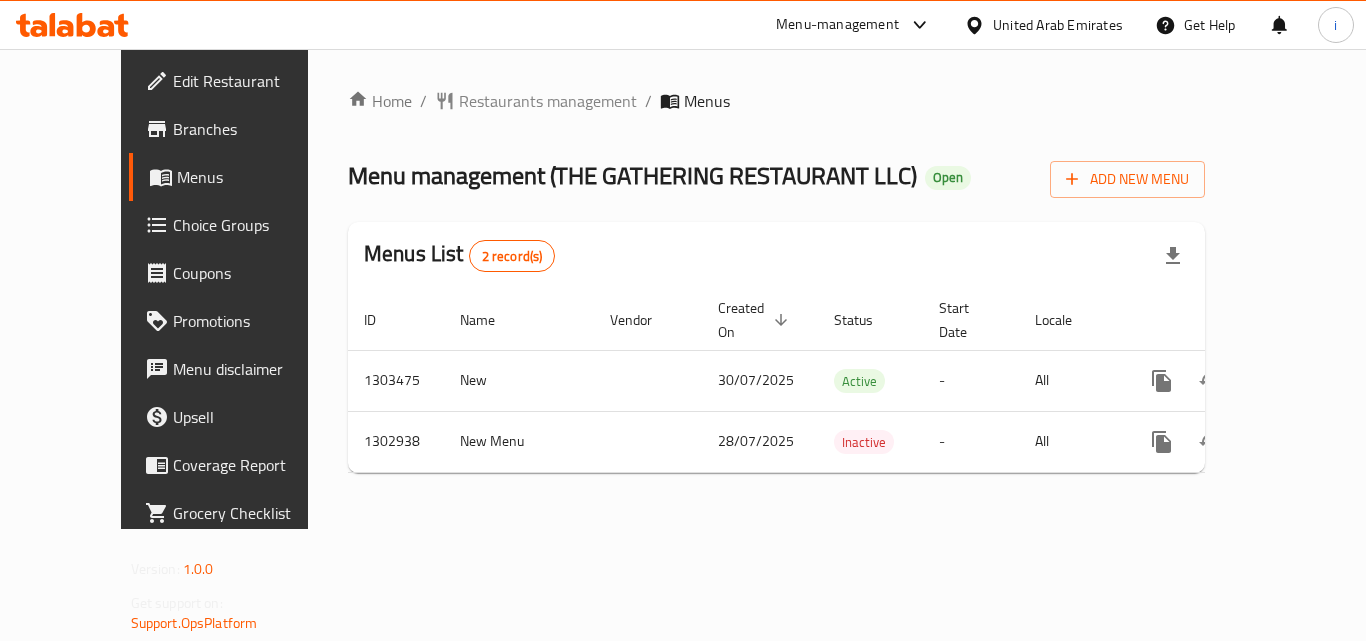 click on "Restaurants management" at bounding box center (548, 101) 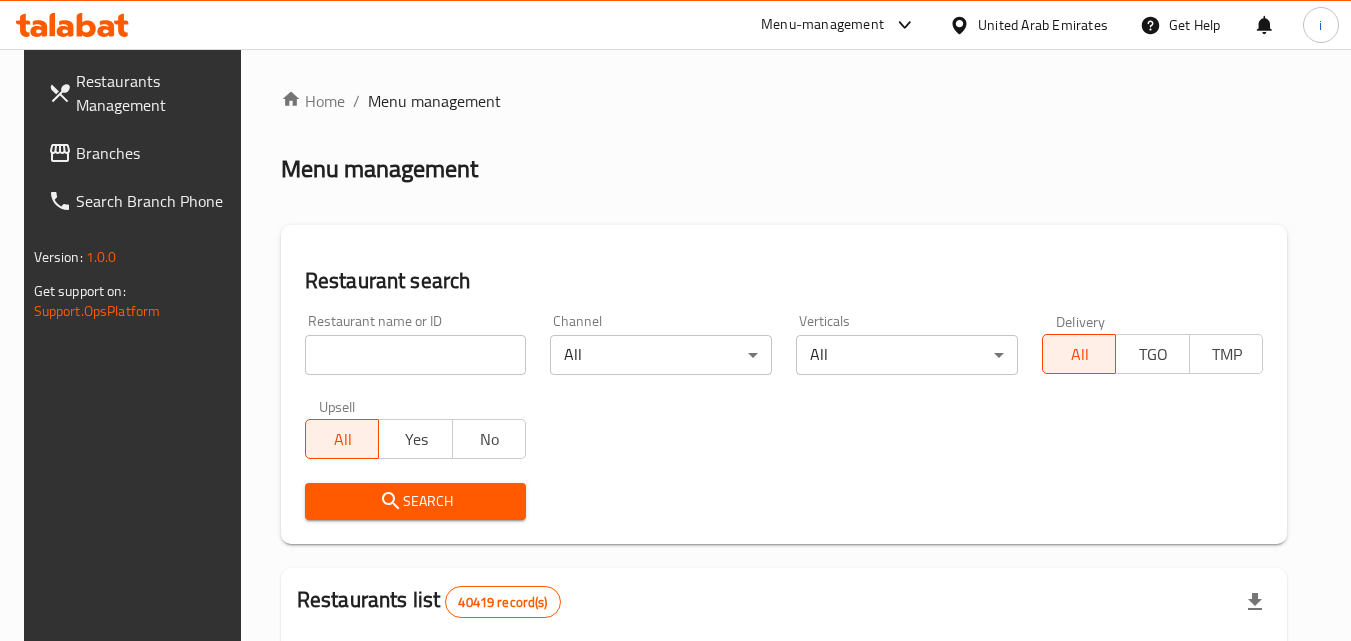 click at bounding box center [416, 355] 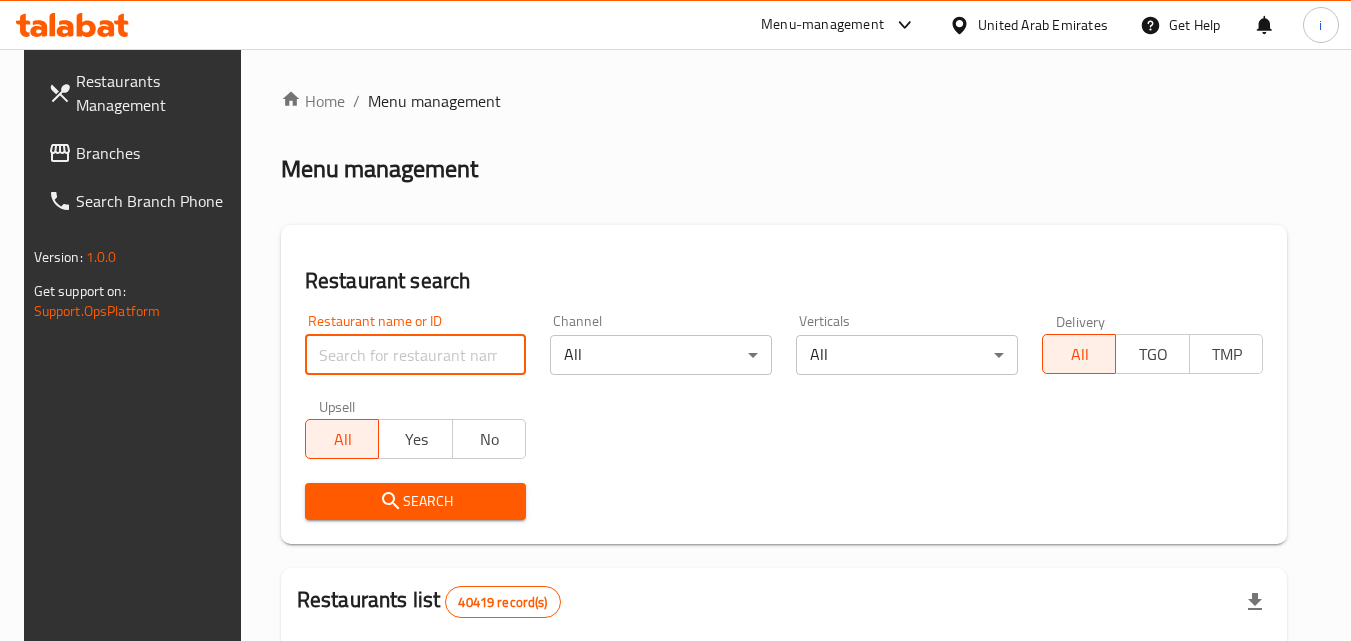 paste on "702636" 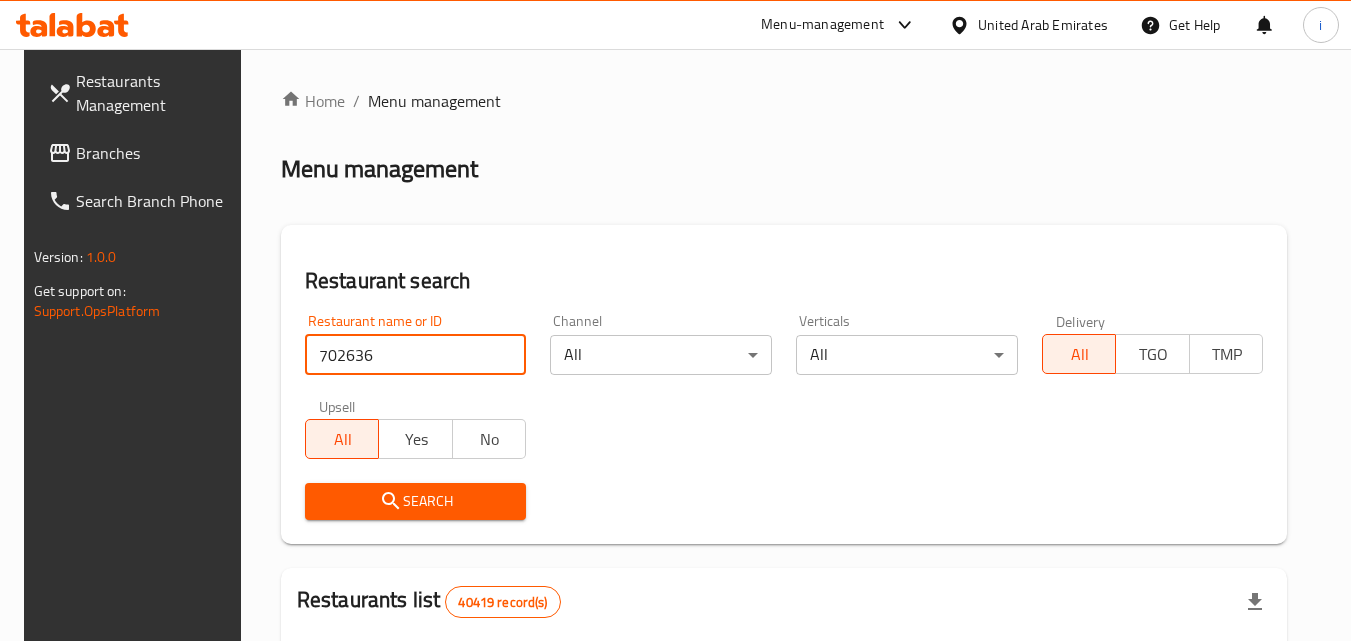 type on "702636" 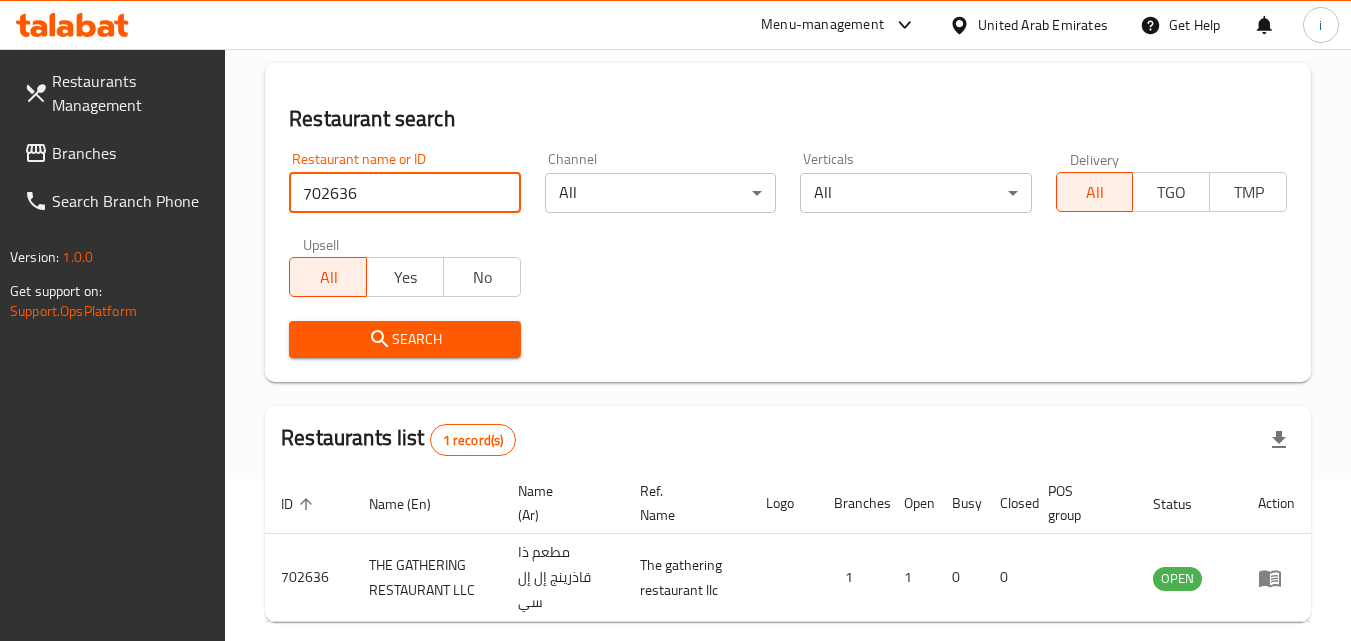 scroll, scrollTop: 251, scrollLeft: 0, axis: vertical 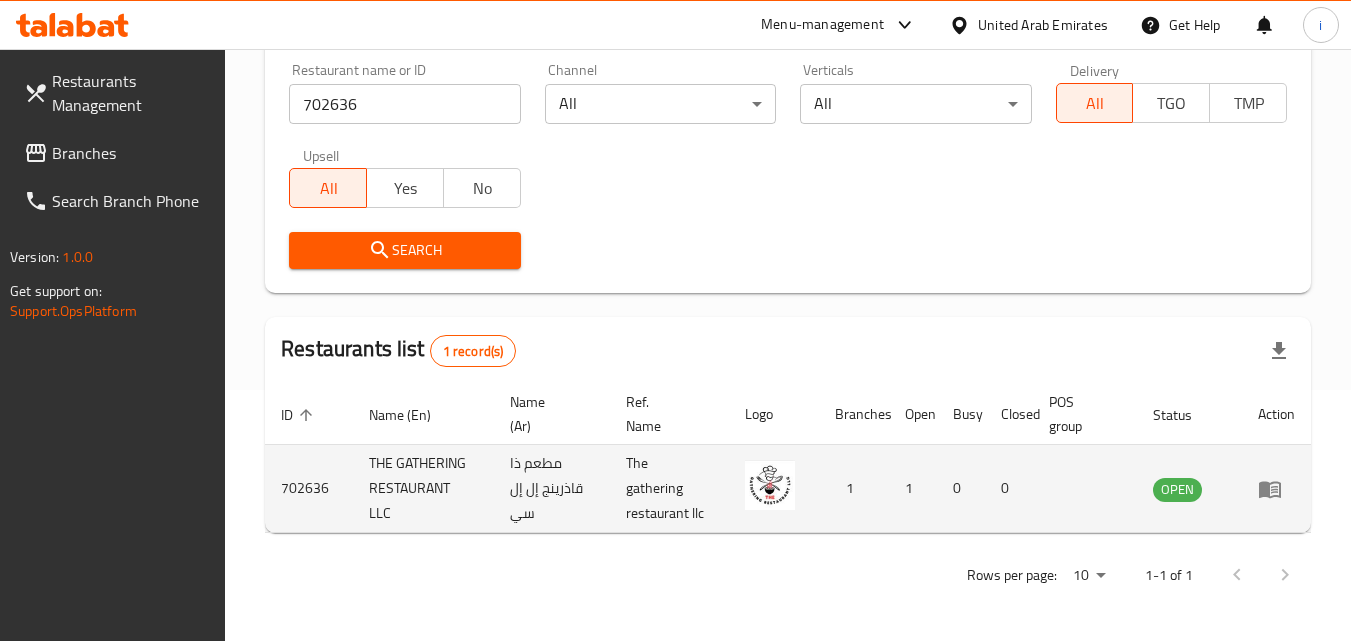 click at bounding box center [1276, 489] 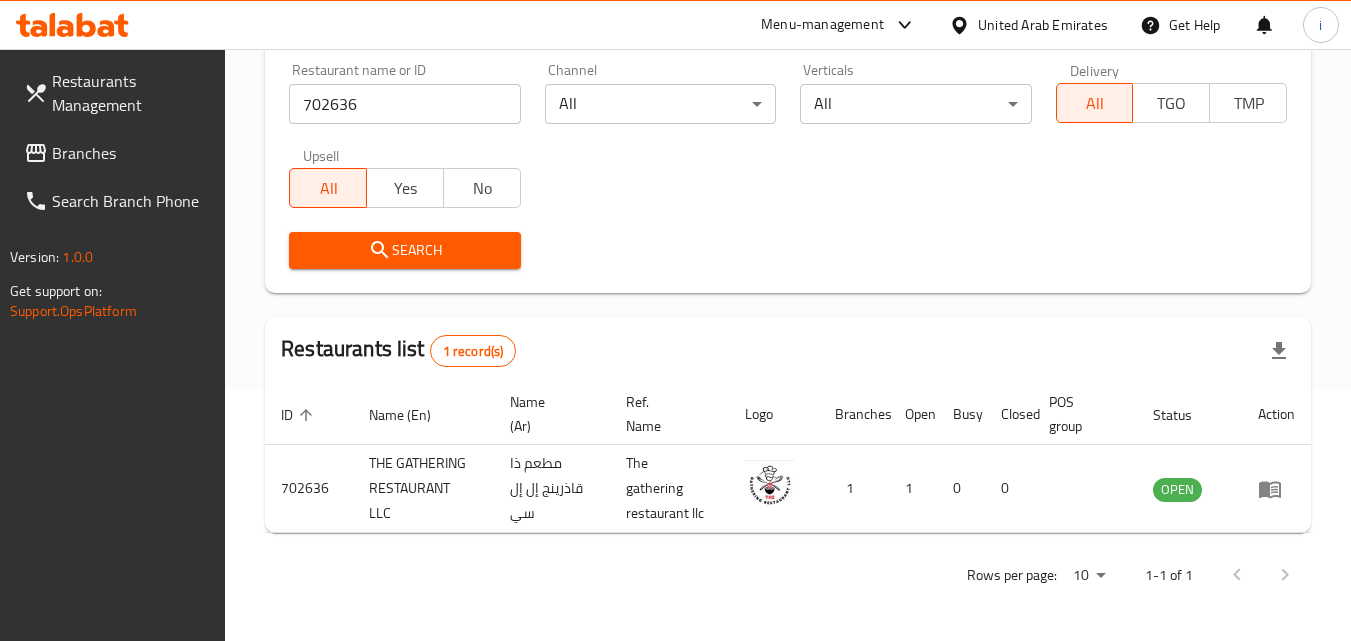 click on "United Arab Emirates" at bounding box center [1043, 25] 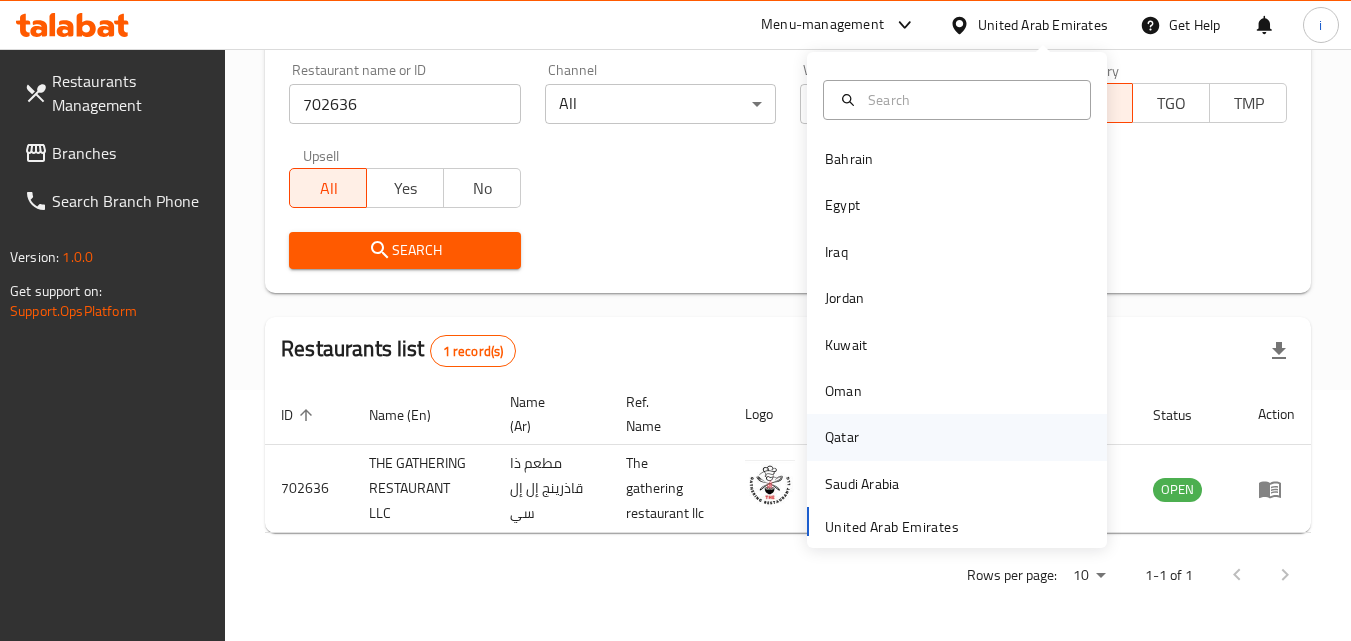click on "Qatar" at bounding box center (842, 437) 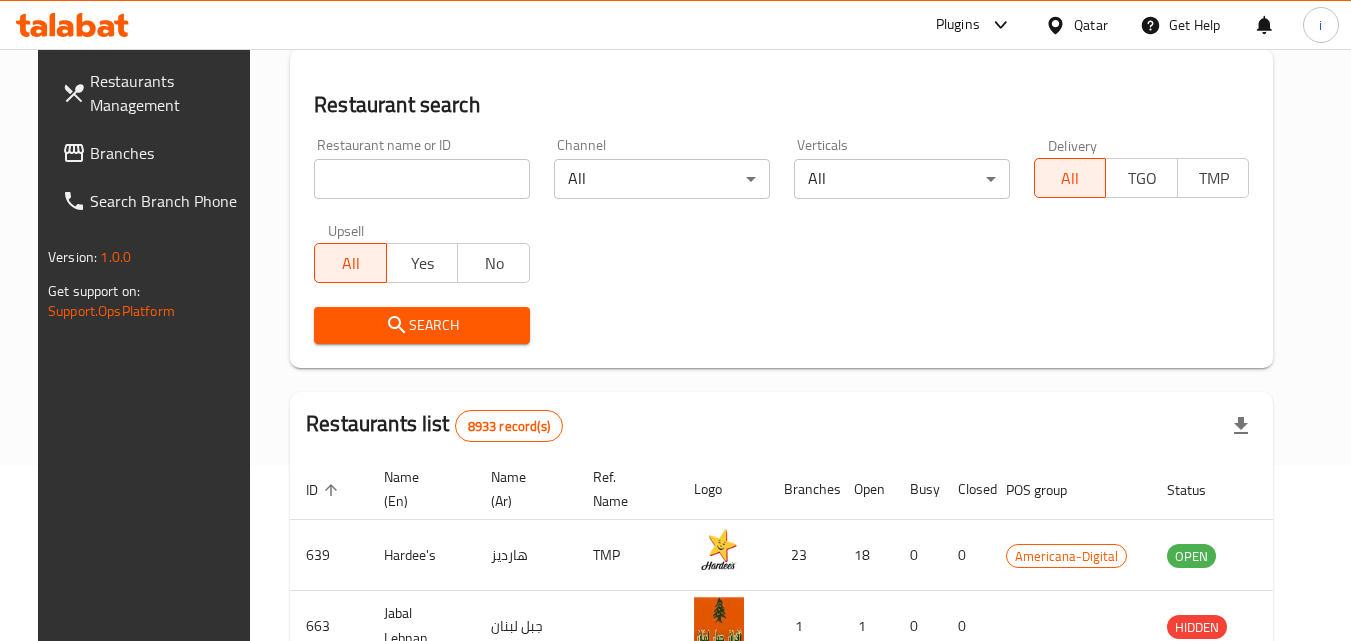 scroll, scrollTop: 251, scrollLeft: 0, axis: vertical 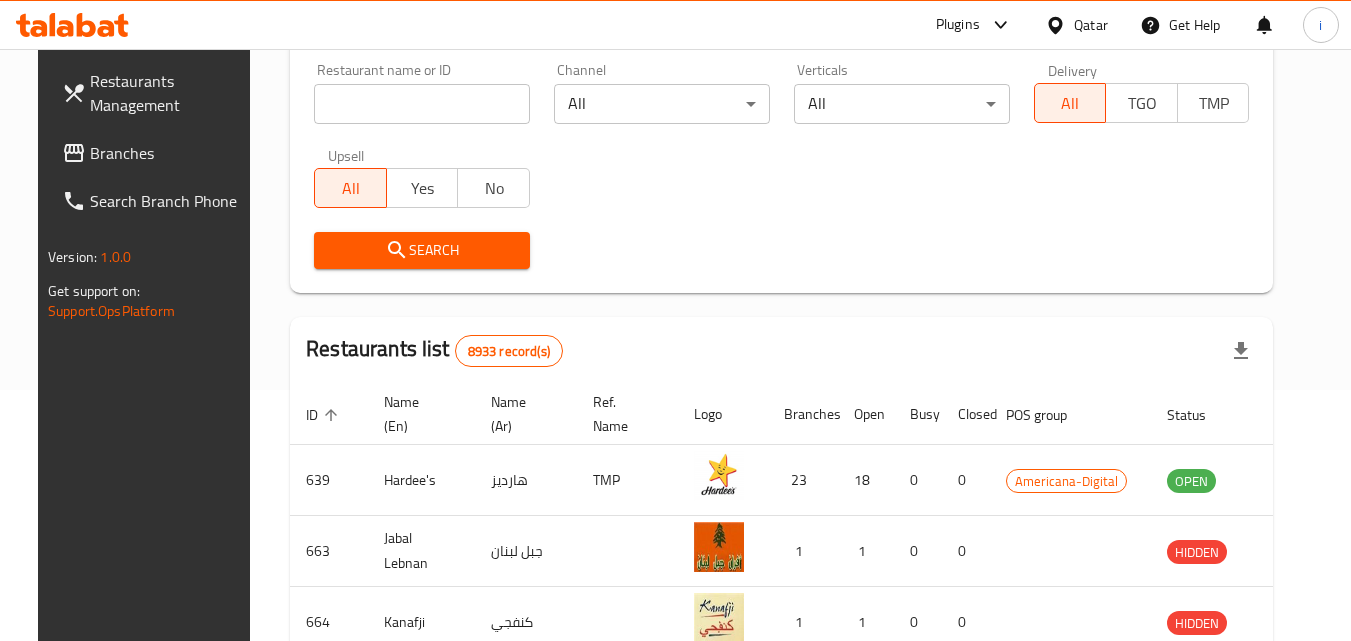 click on "Branches" at bounding box center [169, 153] 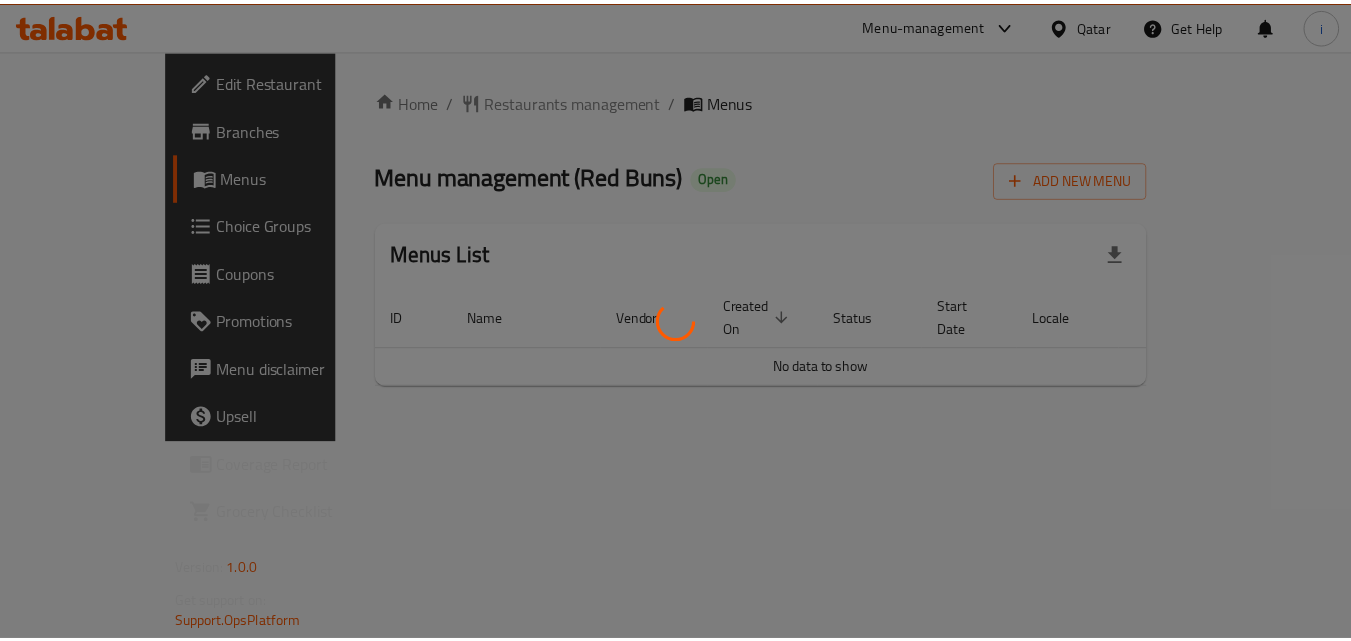 scroll, scrollTop: 0, scrollLeft: 0, axis: both 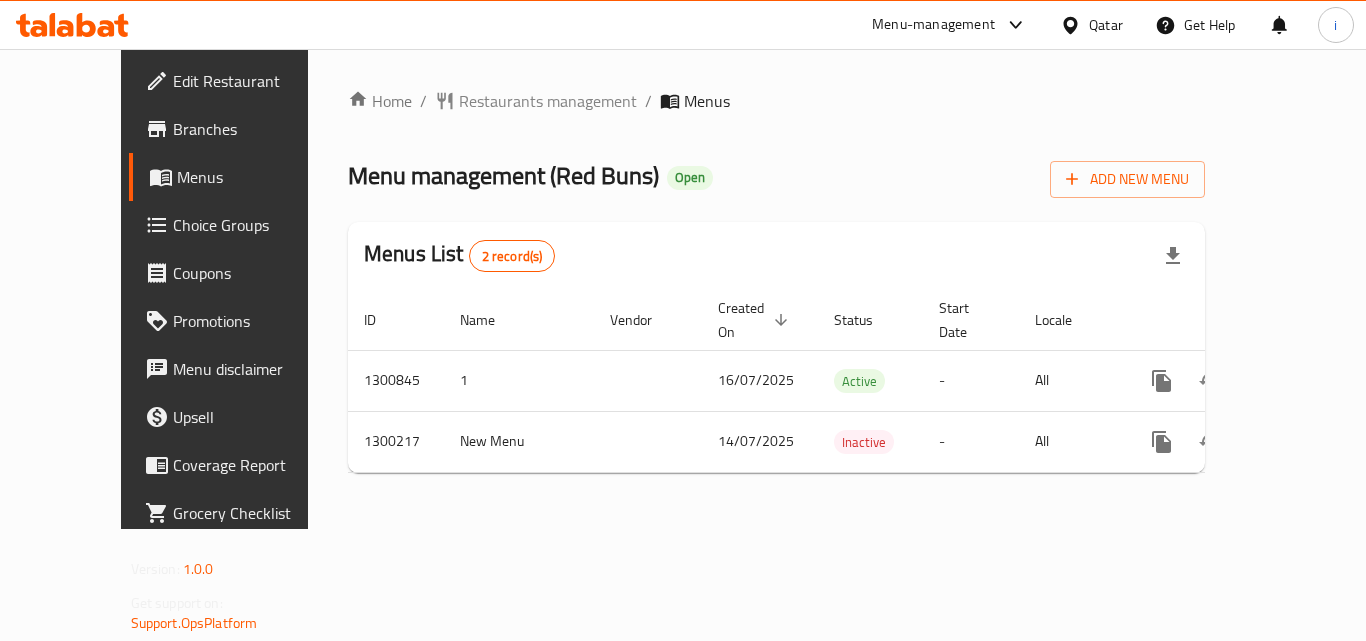 click on "Restaurants management" at bounding box center (548, 101) 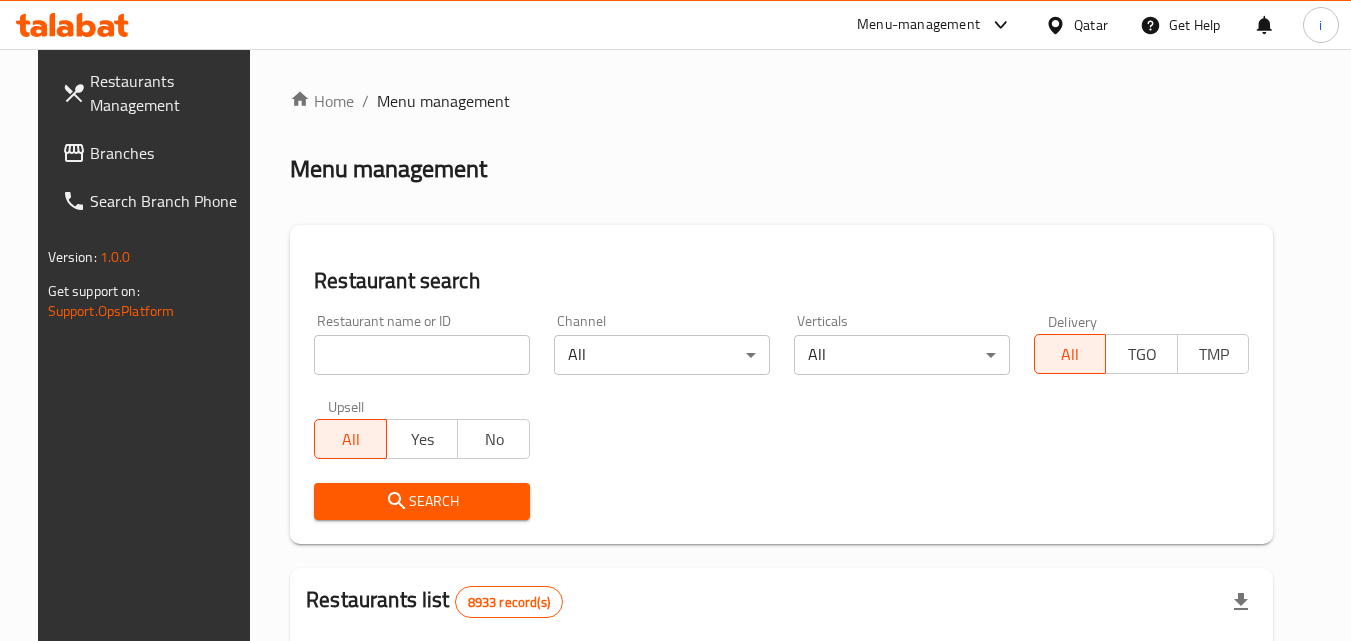 click at bounding box center [422, 355] 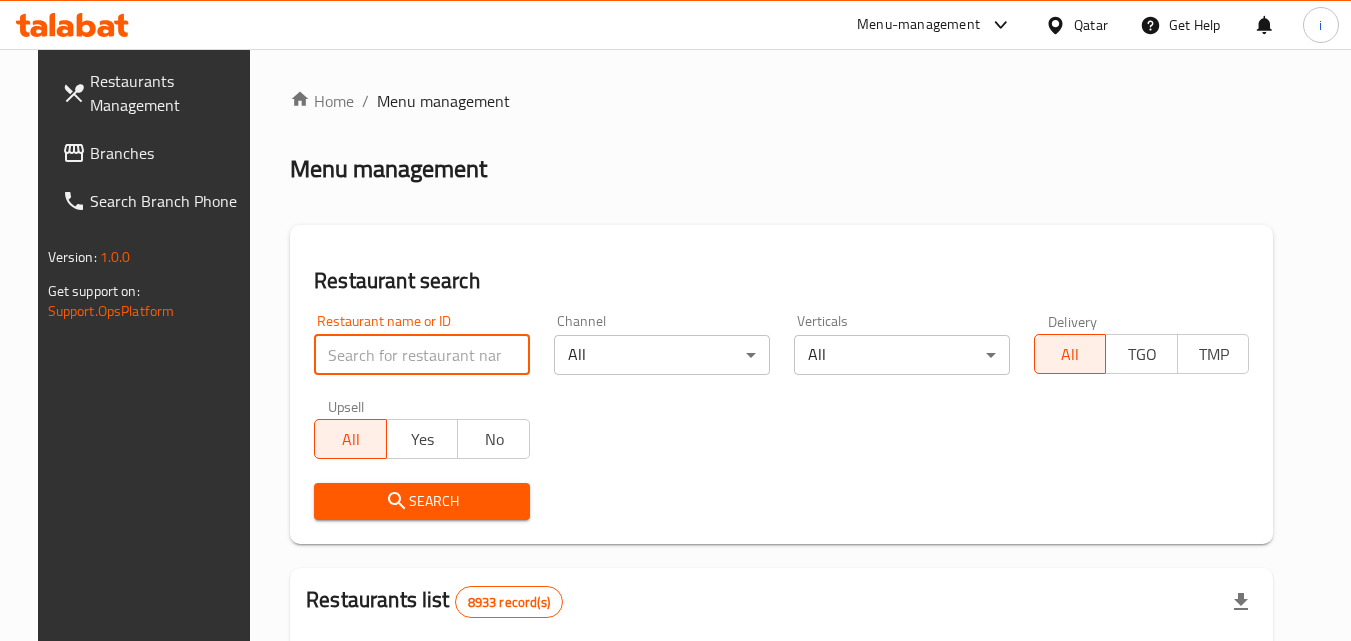 paste on "701551" 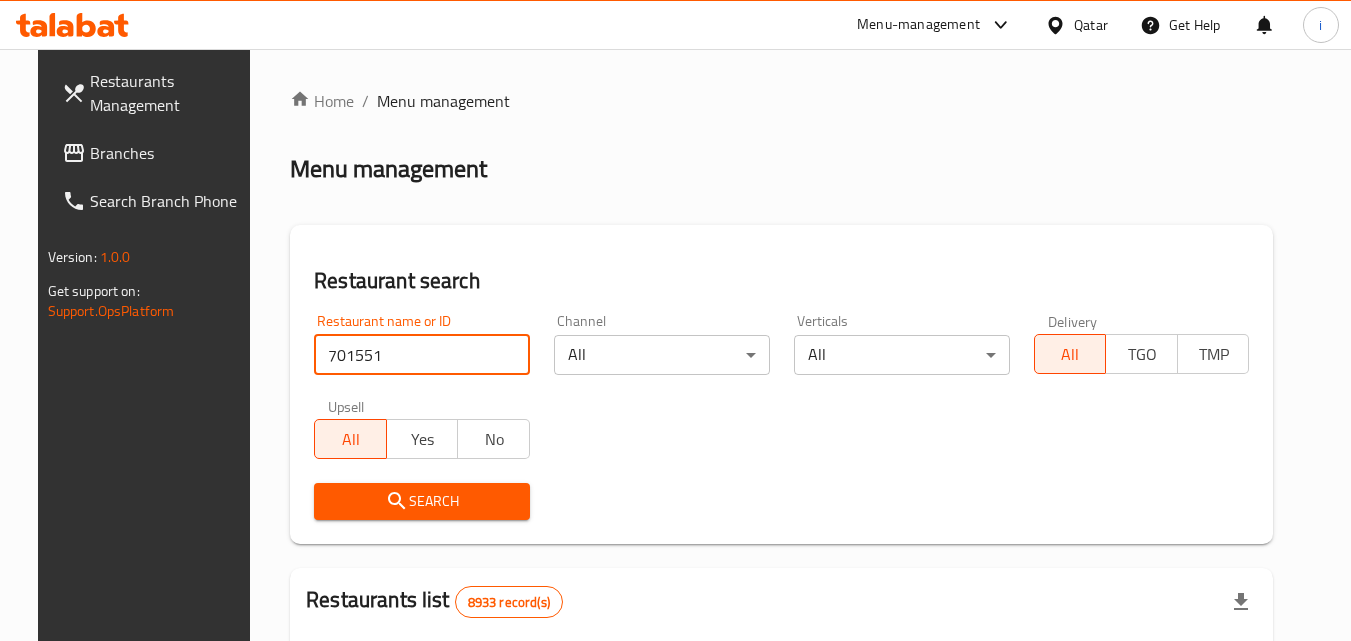 type on "701551" 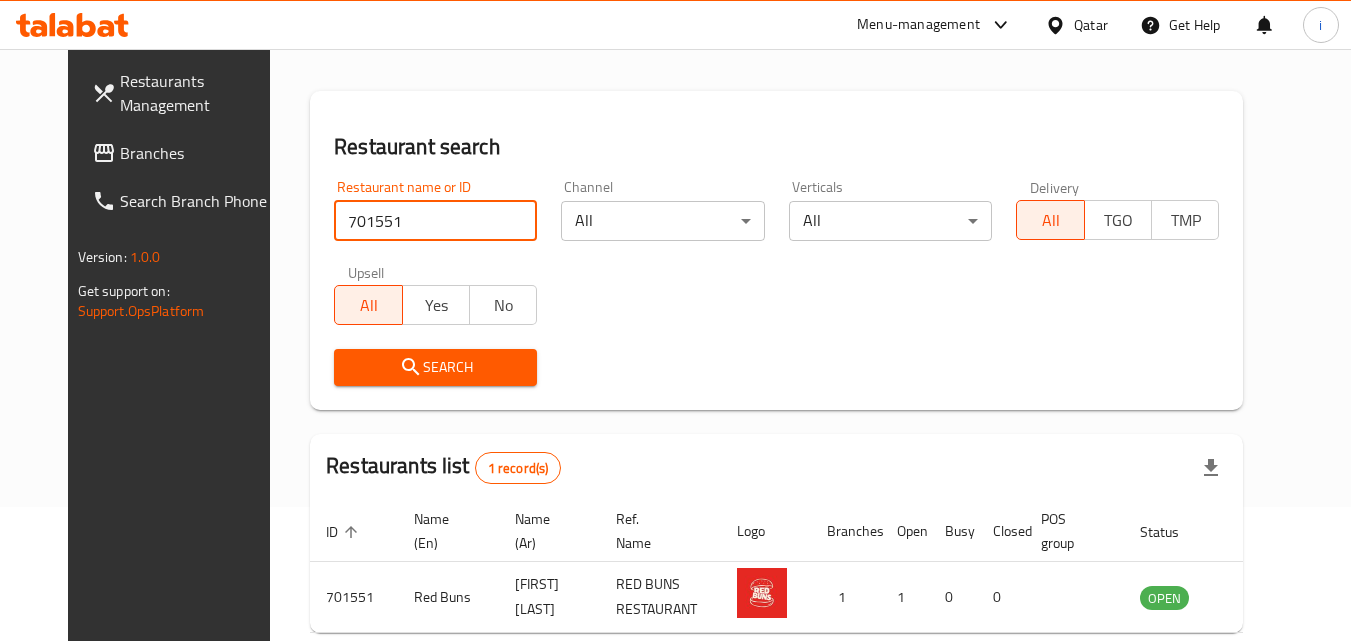 scroll, scrollTop: 234, scrollLeft: 0, axis: vertical 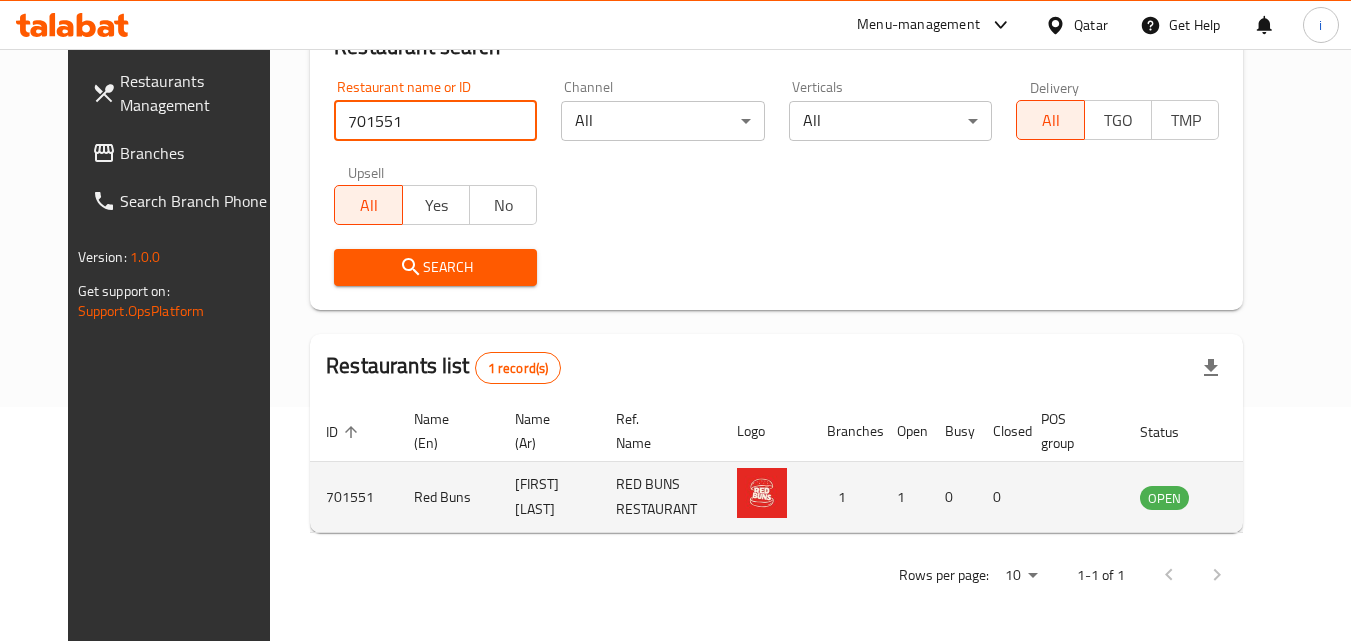 click at bounding box center [1263, 497] 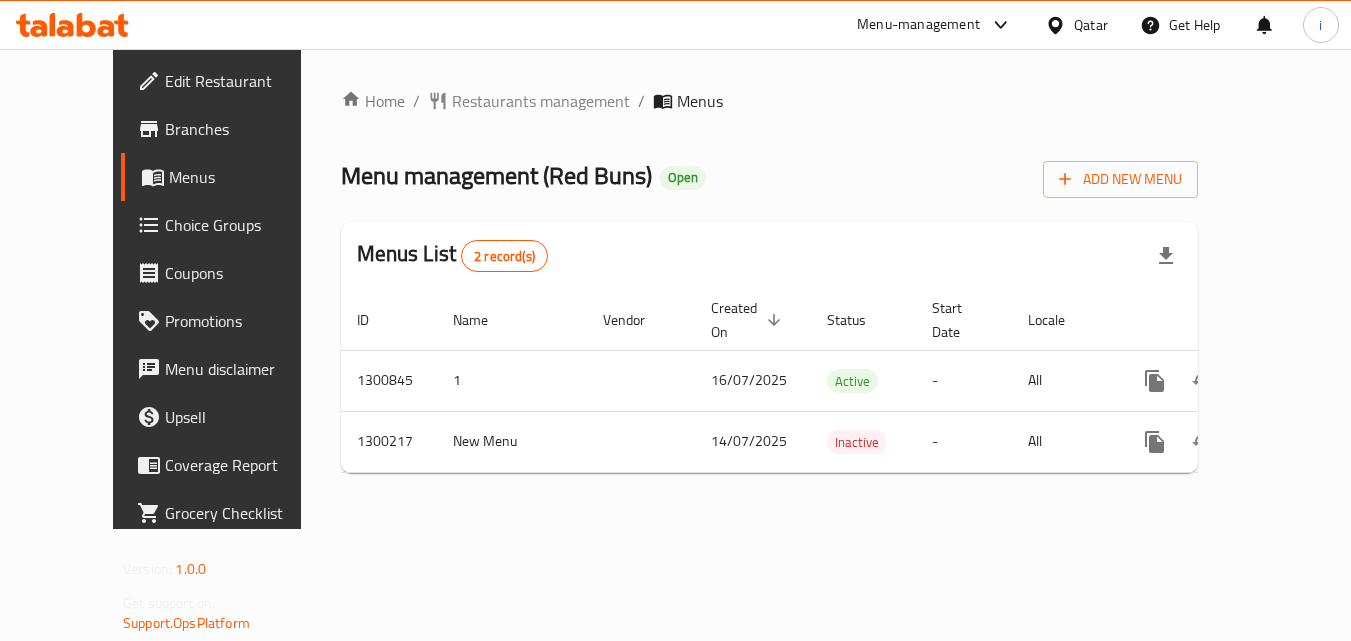 scroll, scrollTop: 0, scrollLeft: 0, axis: both 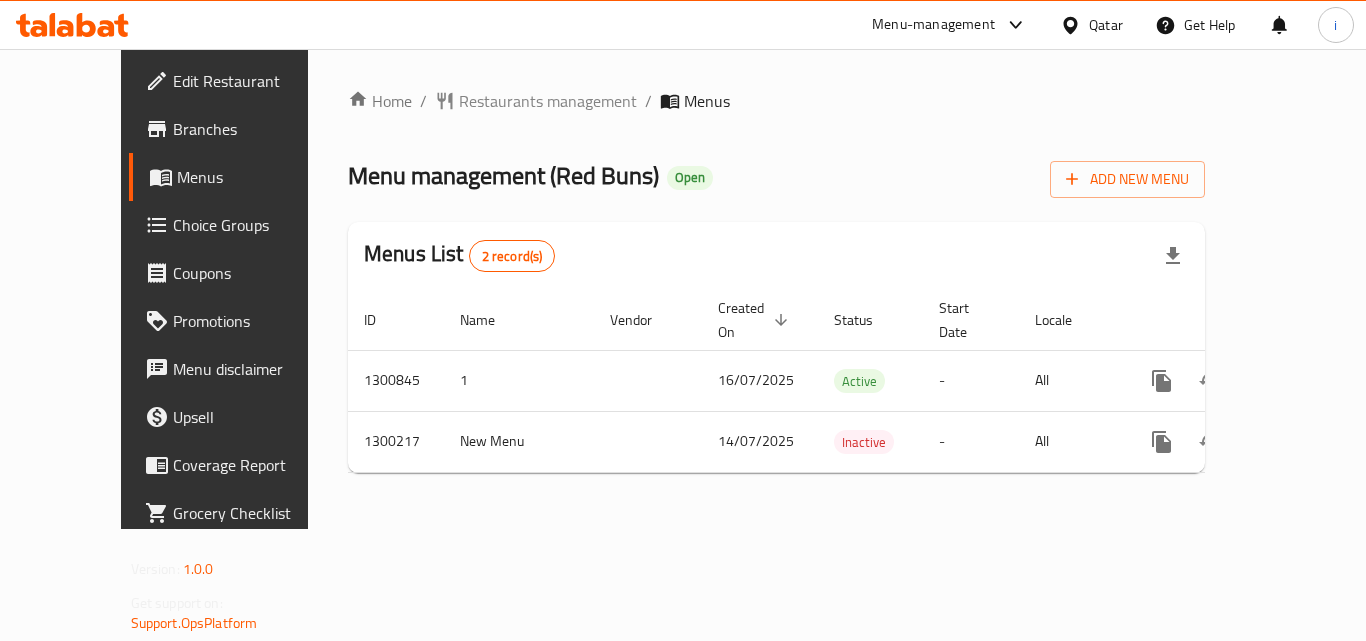 click on "Qatar" at bounding box center [1106, 25] 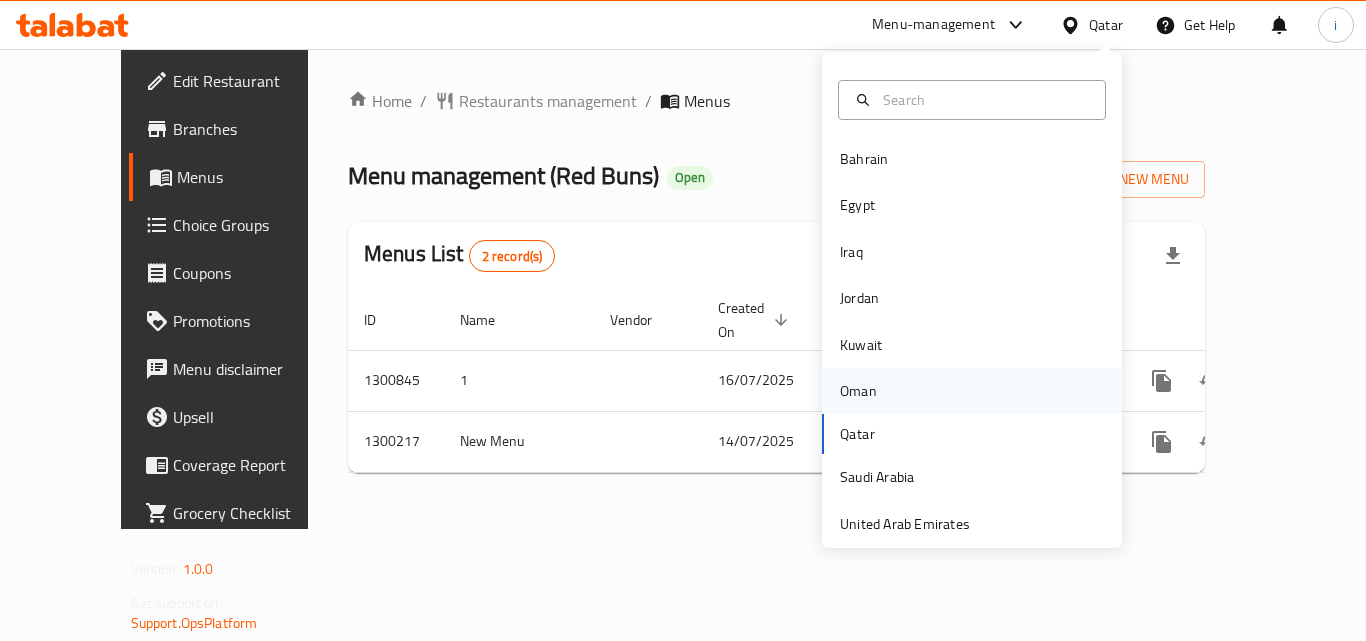 click on "Oman" at bounding box center [858, 391] 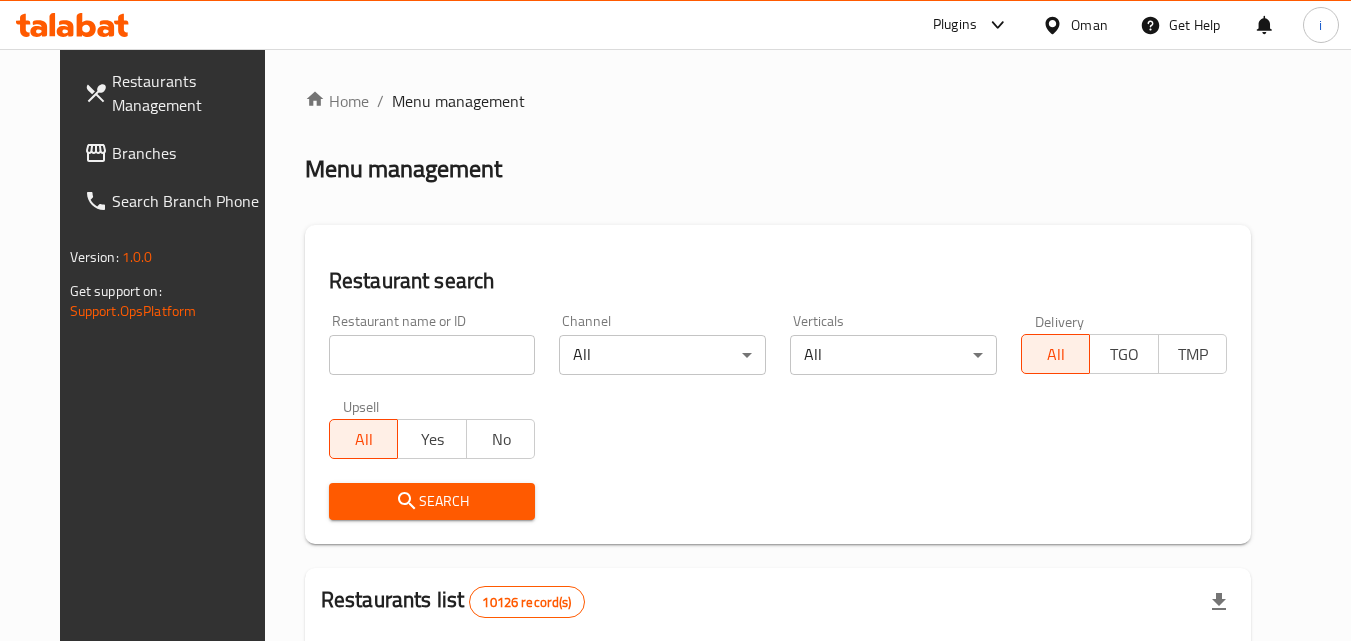 click 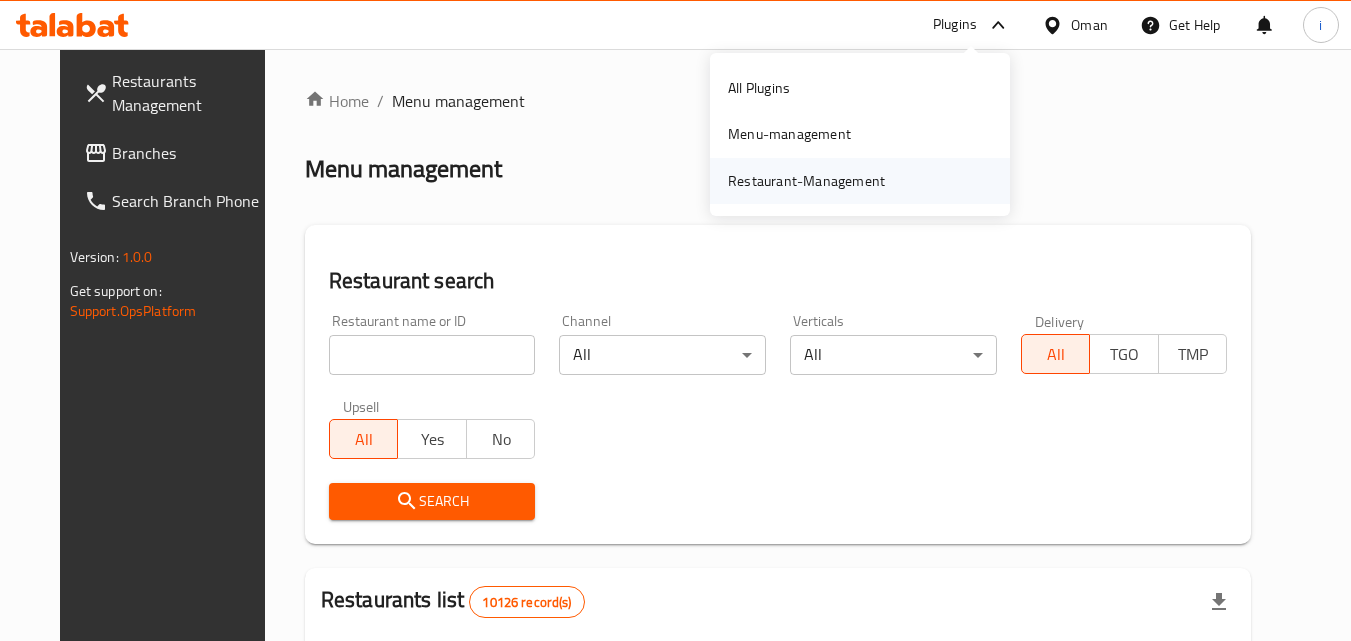 click on "Restaurant-Management" at bounding box center (806, 181) 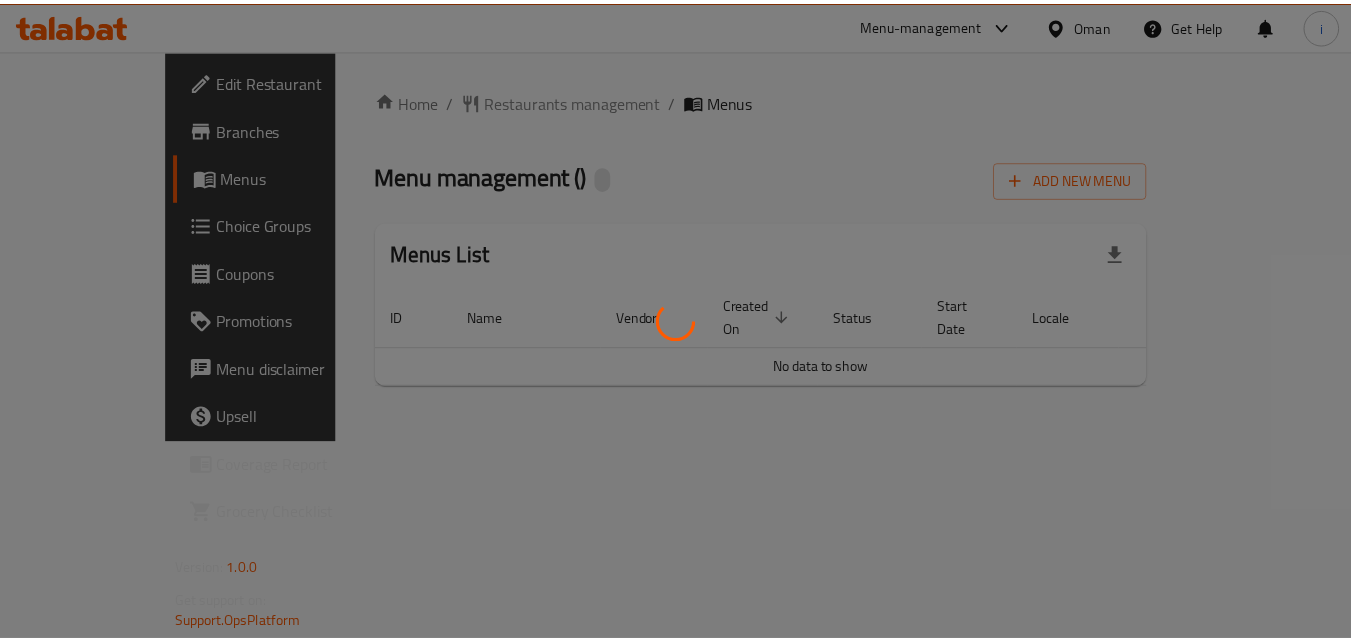 scroll, scrollTop: 0, scrollLeft: 0, axis: both 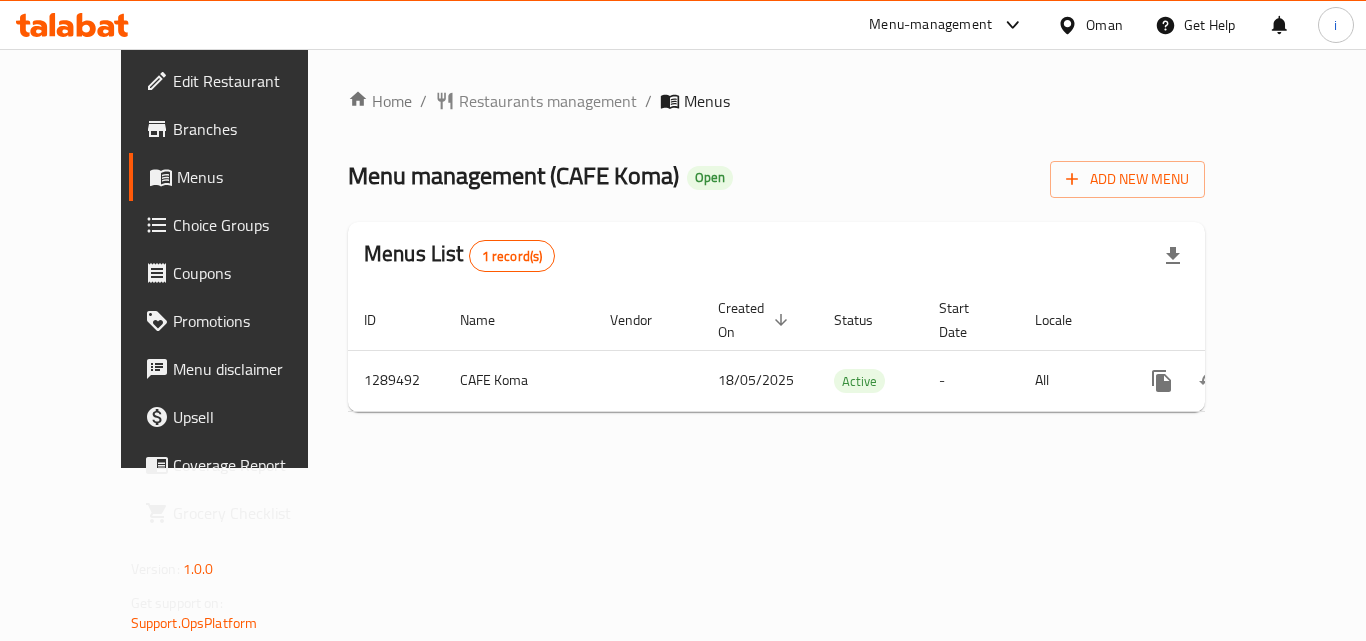 click on "Restaurants management" at bounding box center [548, 101] 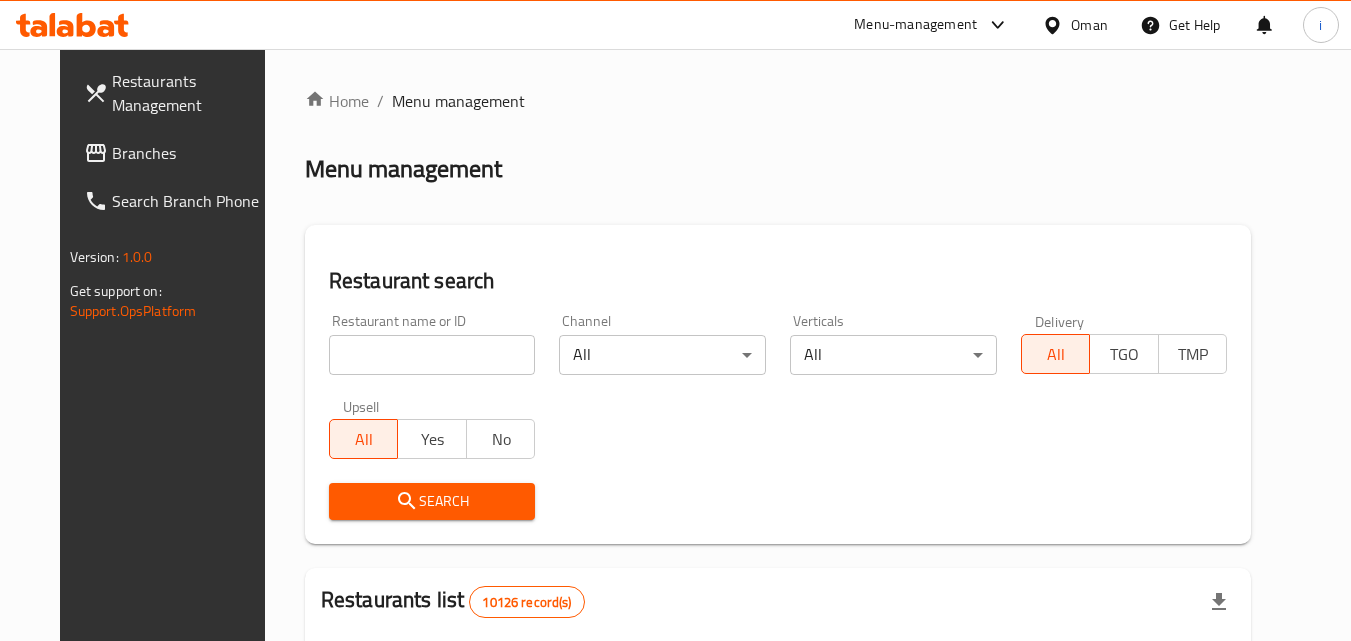 click at bounding box center [432, 355] 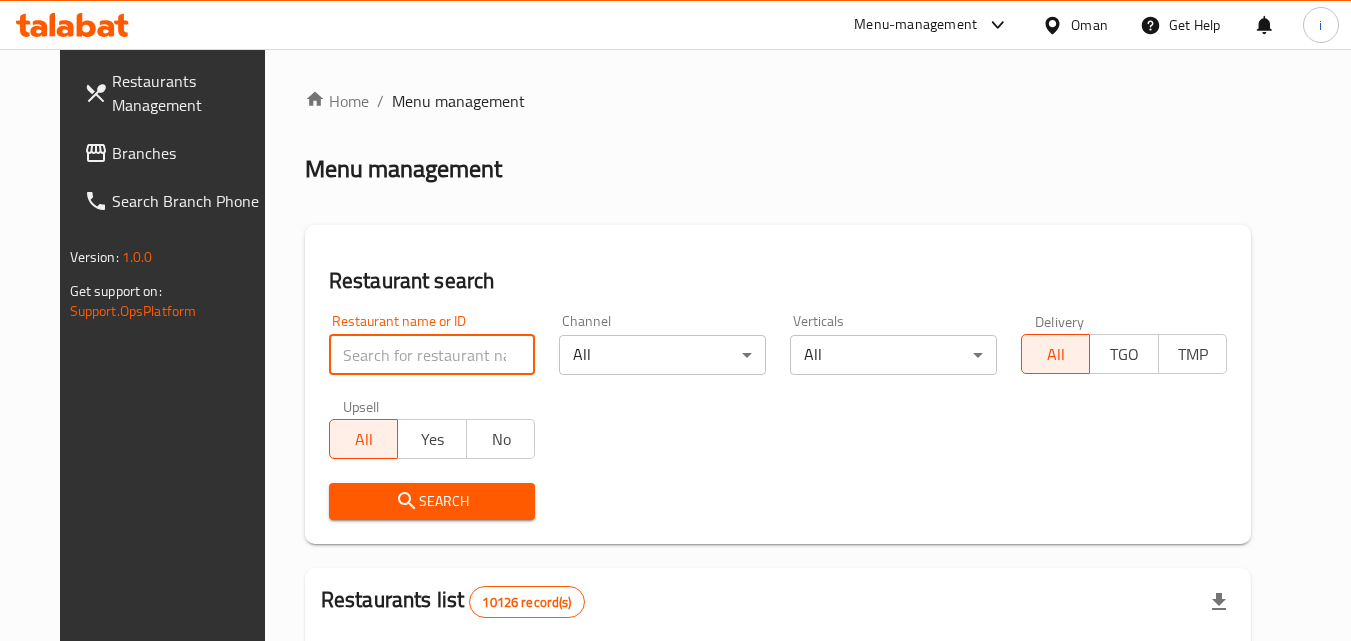 paste on "697547" 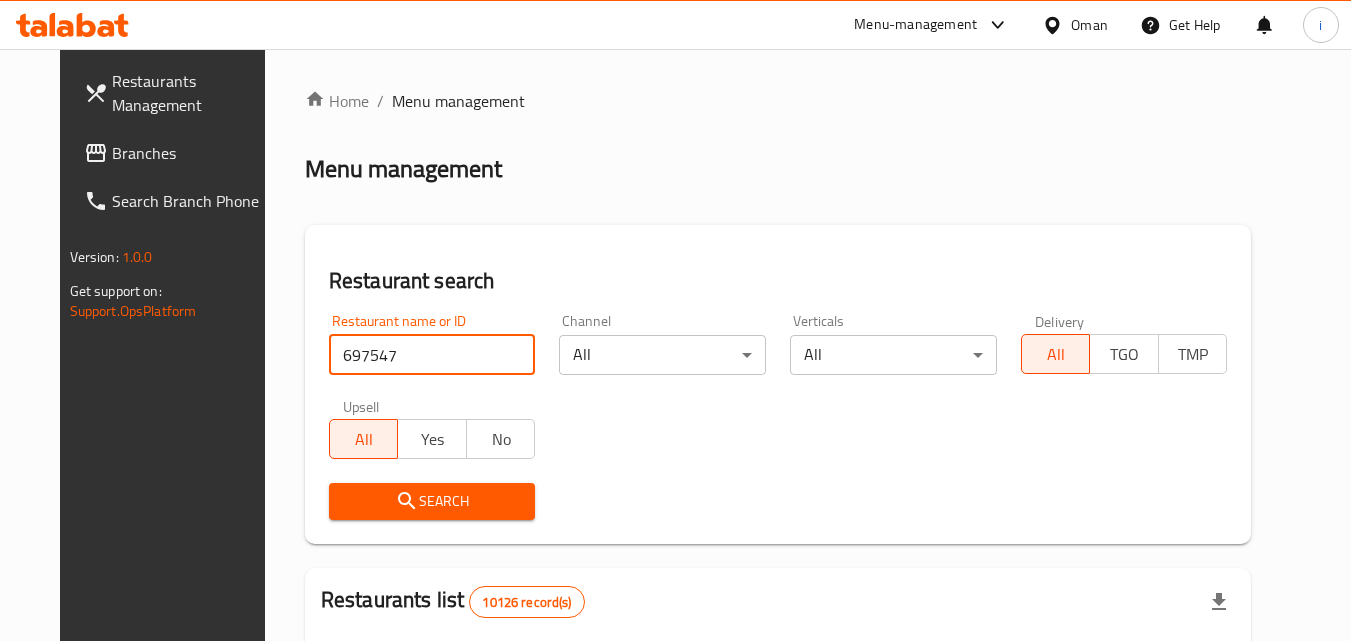 type on "697547" 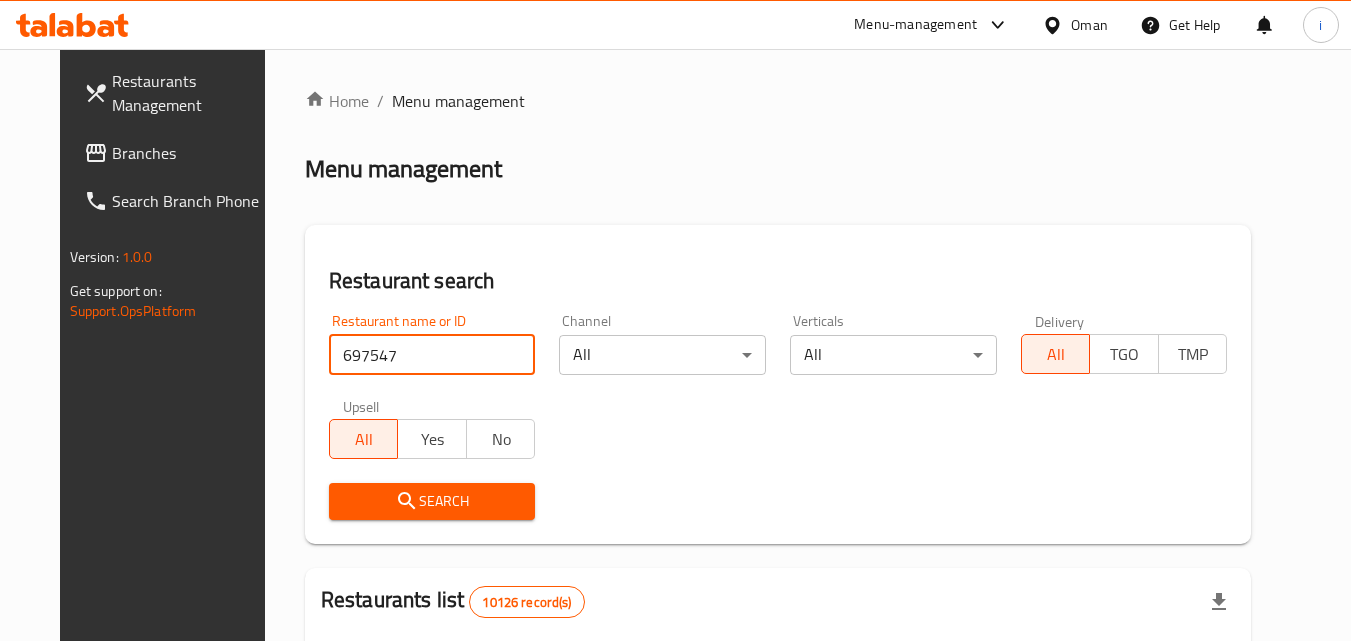 click on "Search" at bounding box center [432, 501] 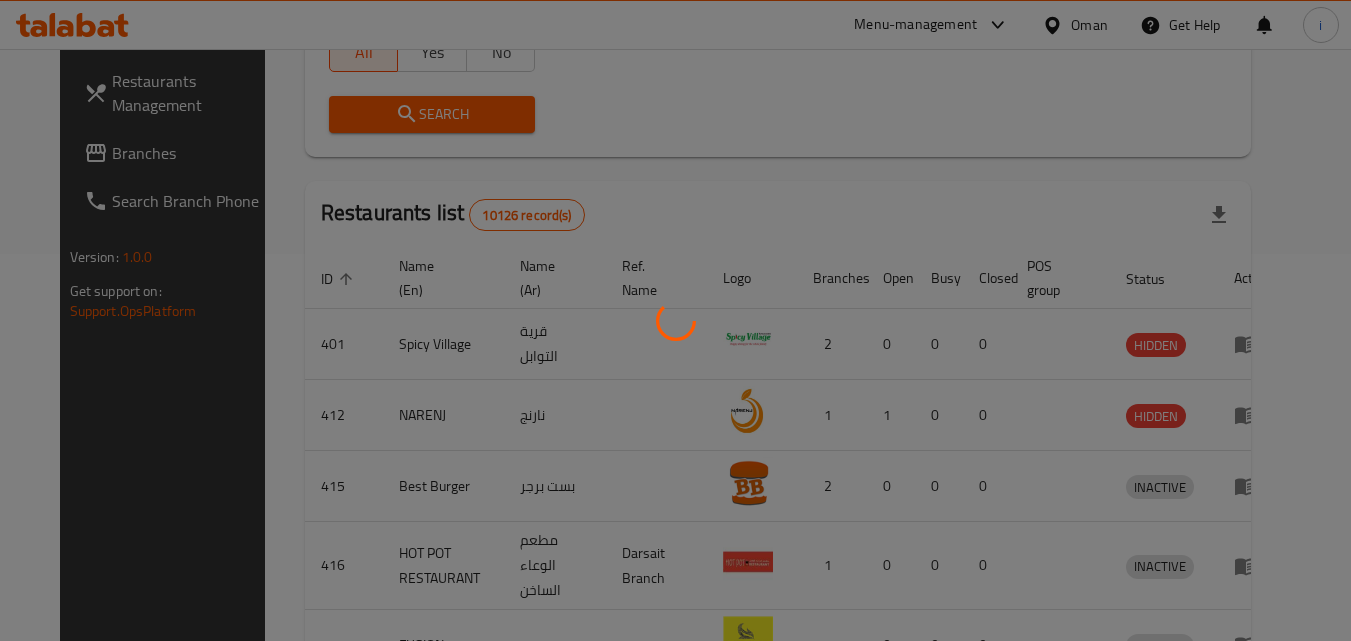 scroll, scrollTop: 200, scrollLeft: 0, axis: vertical 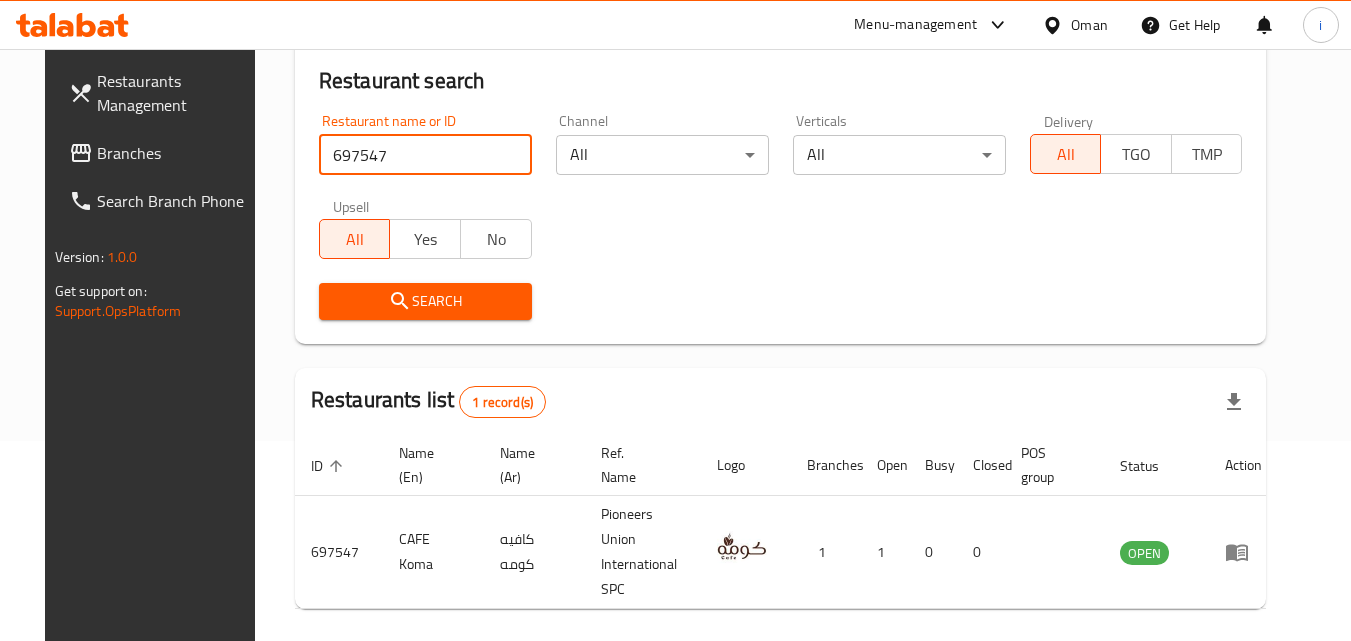 click on "Oman" at bounding box center [1075, 25] 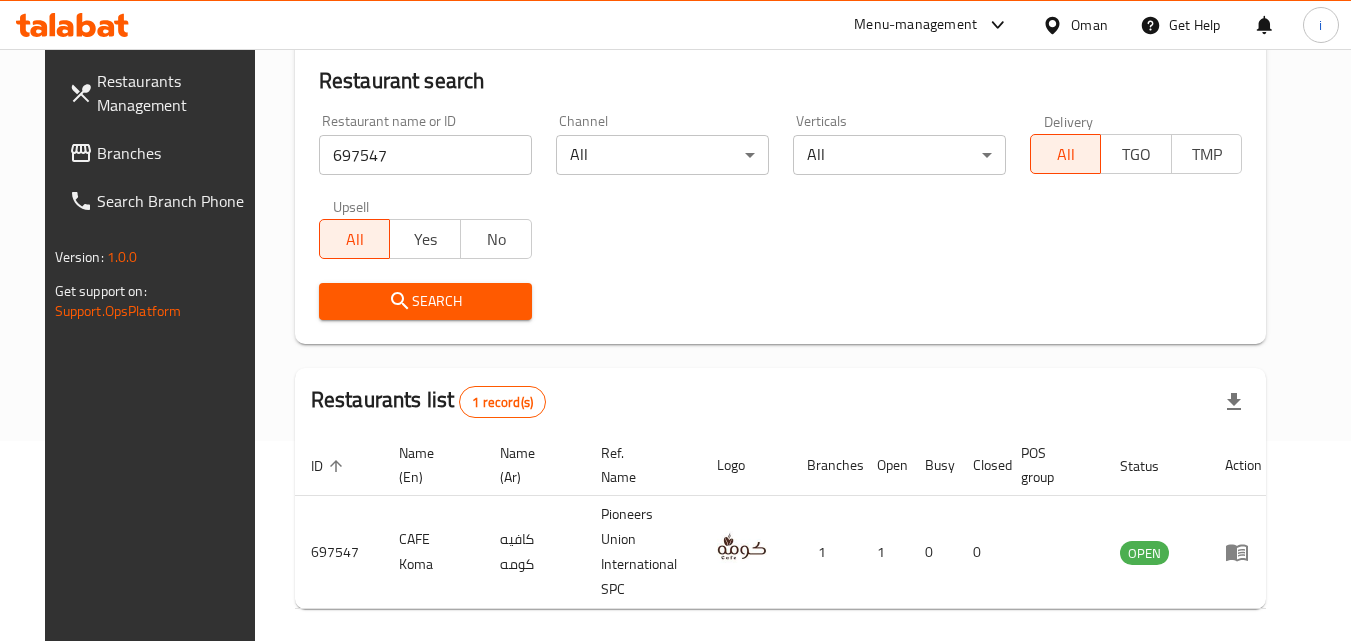 click on "Menu-management" at bounding box center [915, 25] 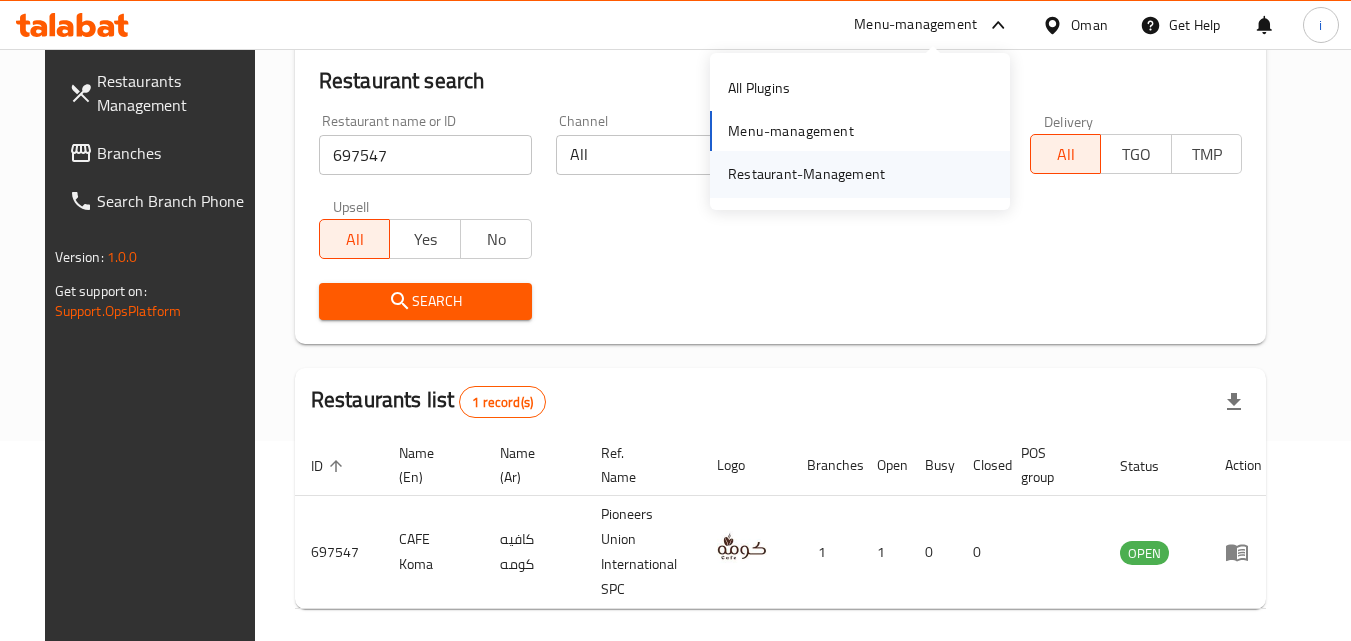 click on "Restaurant-Management" at bounding box center [806, 174] 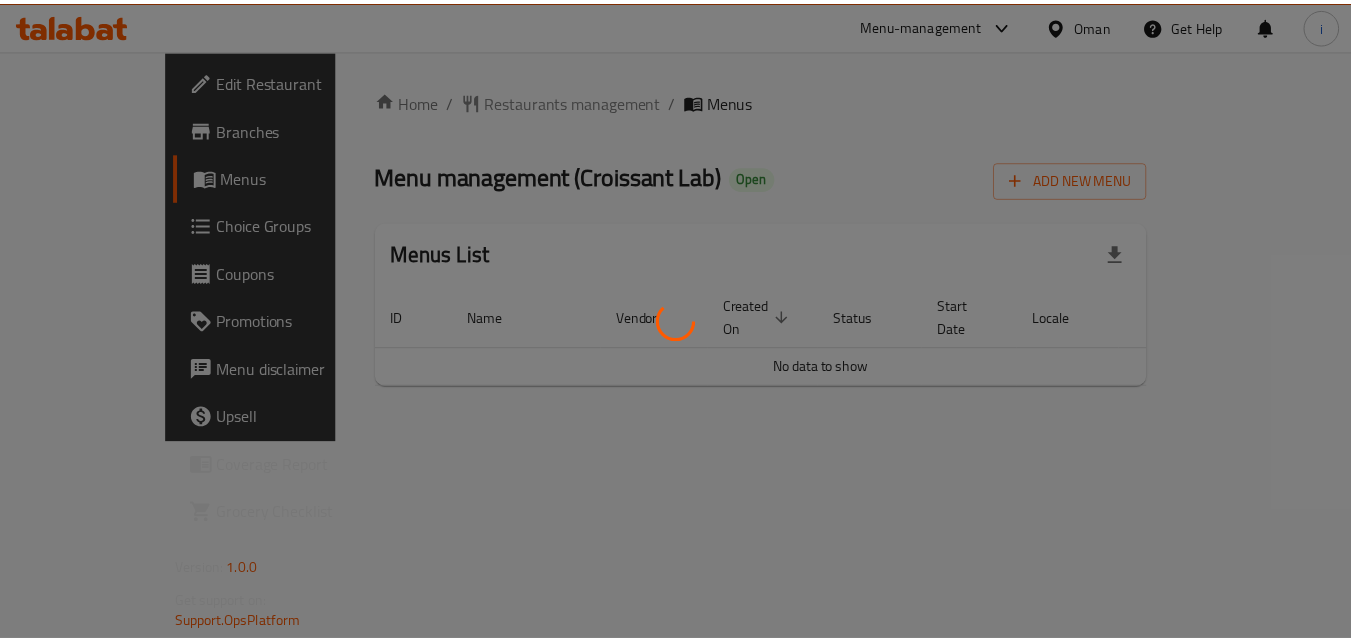 scroll, scrollTop: 0, scrollLeft: 0, axis: both 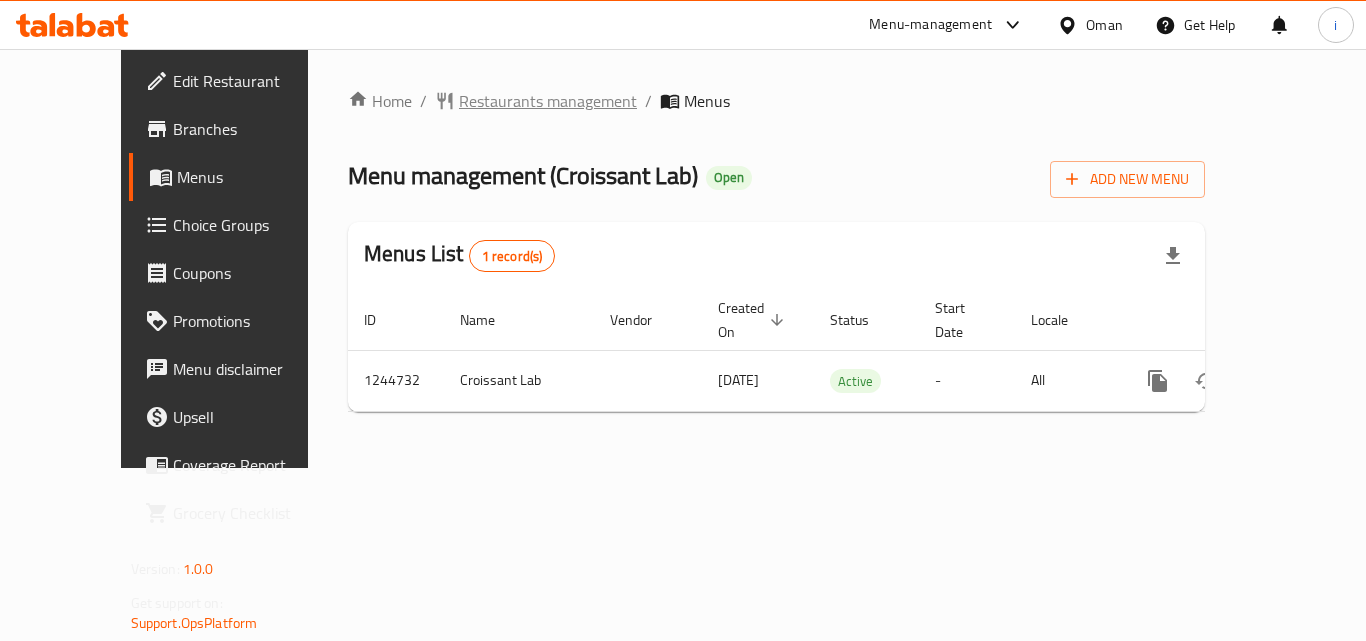 click on "Restaurants management" at bounding box center [548, 101] 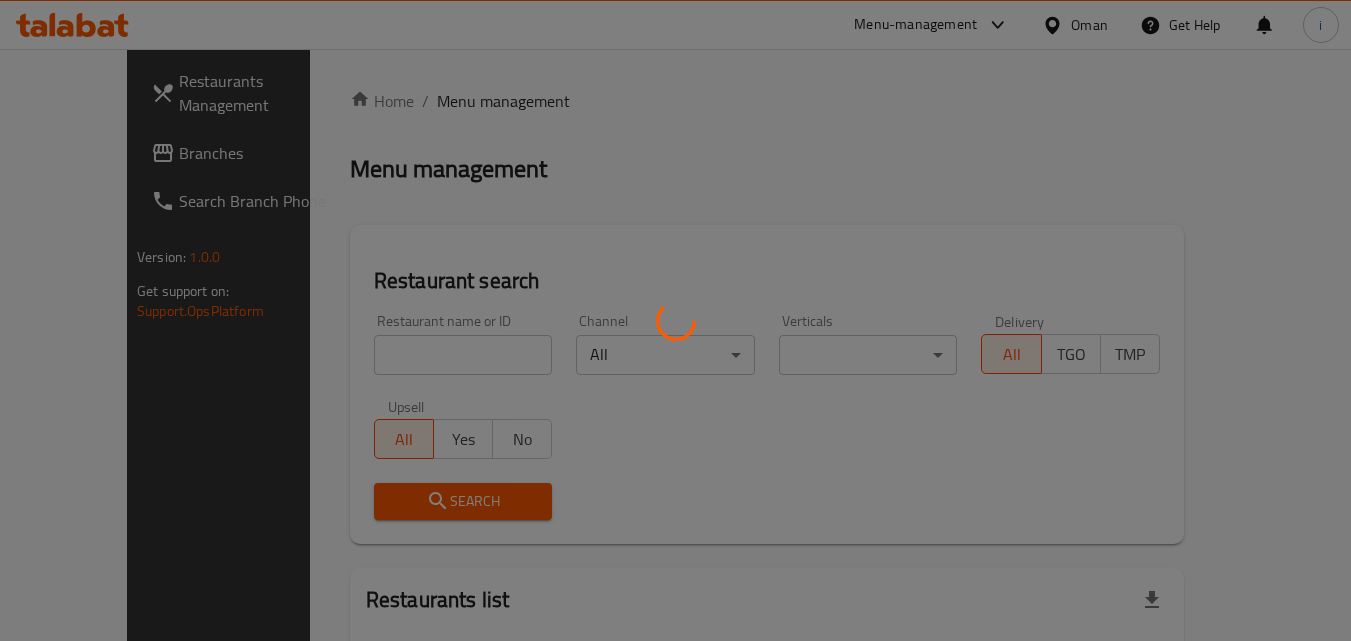 click at bounding box center [675, 320] 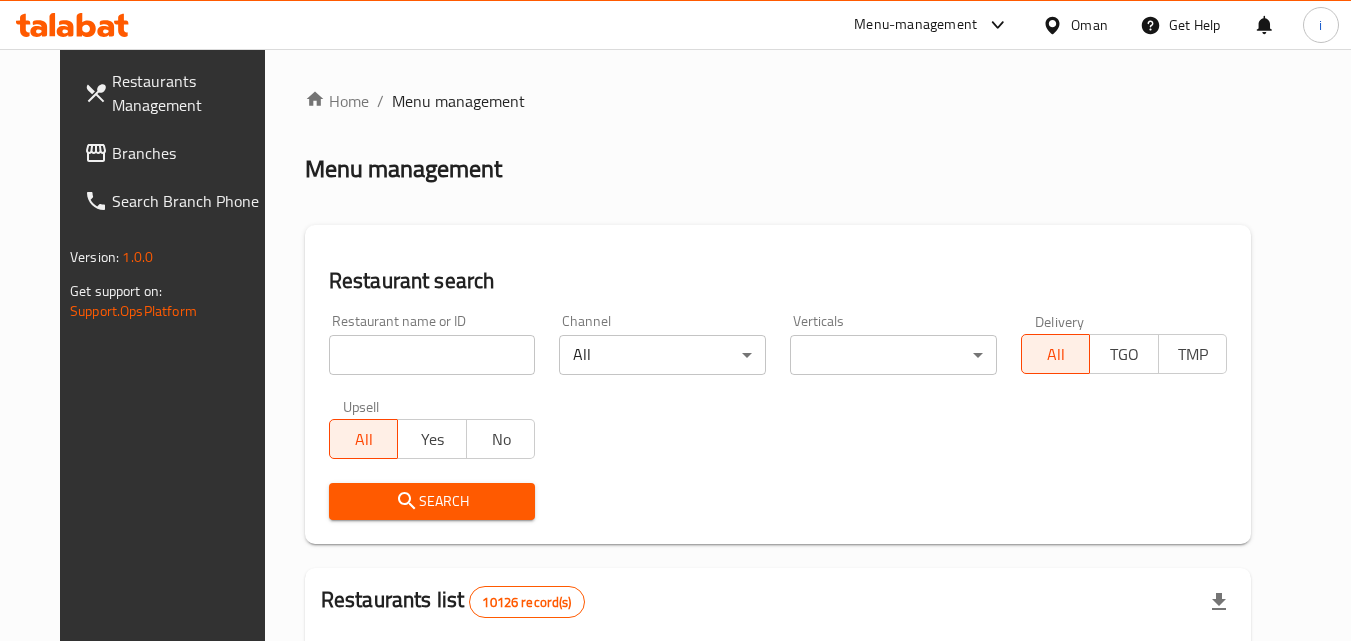 click at bounding box center (432, 355) 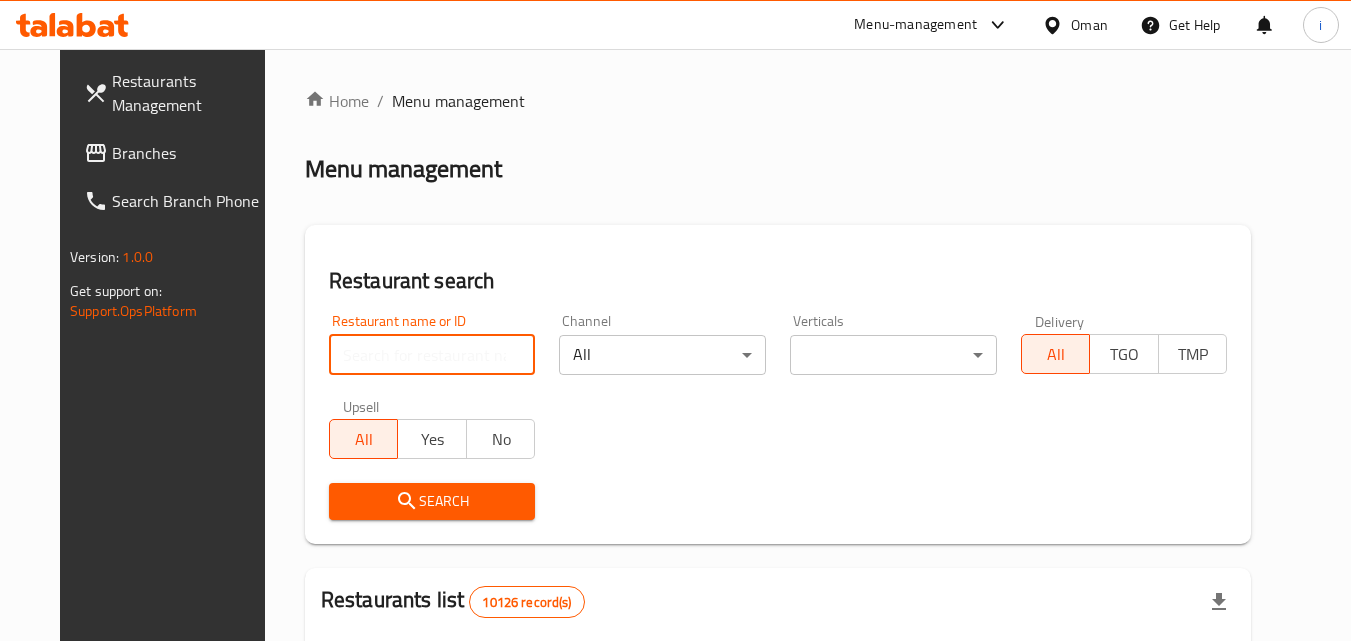 paste on "682179" 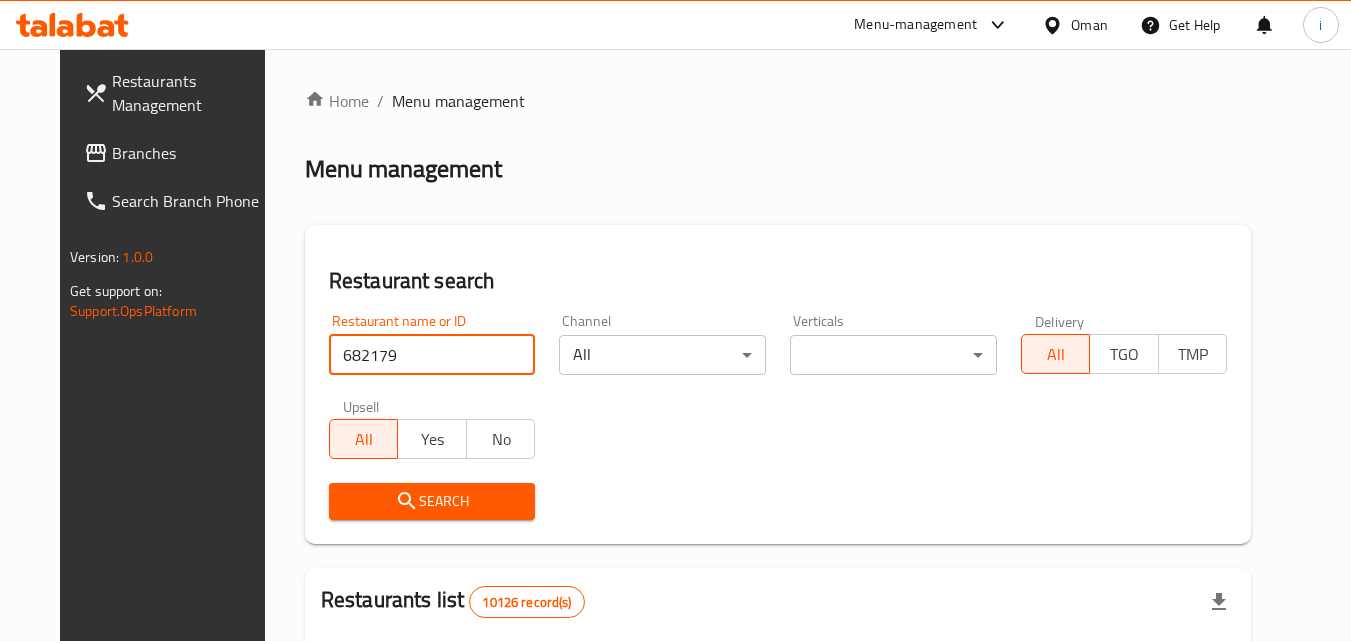 type on "682179" 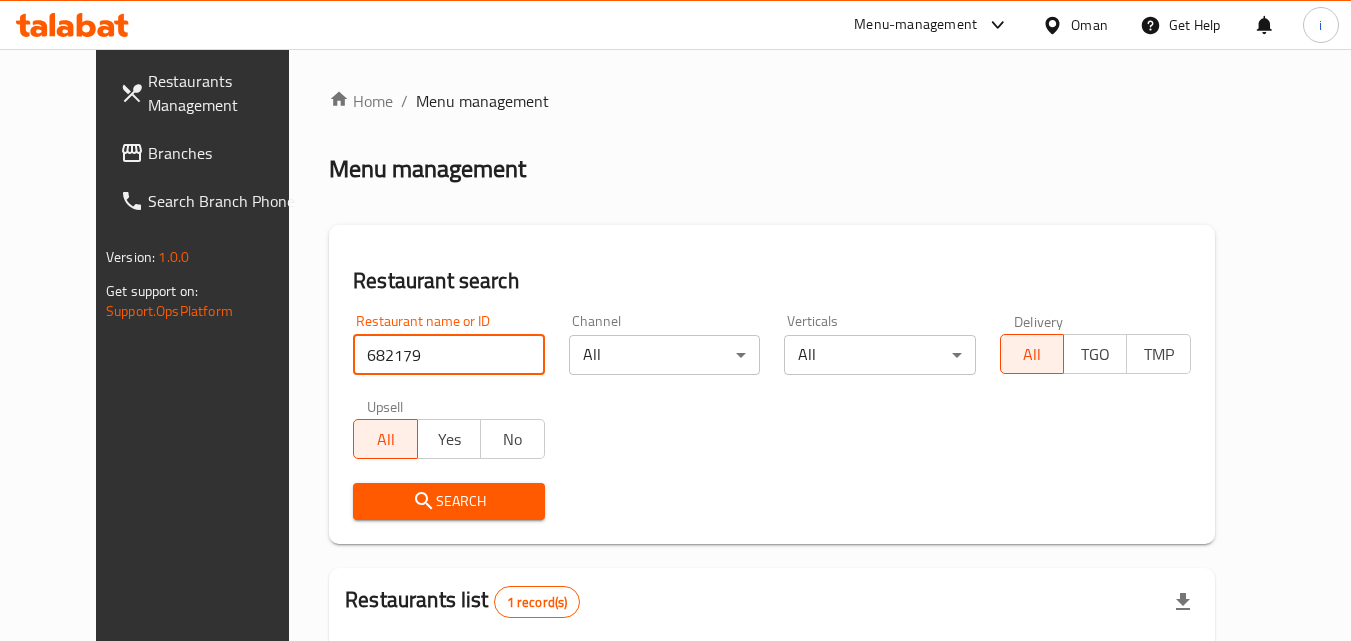 scroll, scrollTop: 234, scrollLeft: 0, axis: vertical 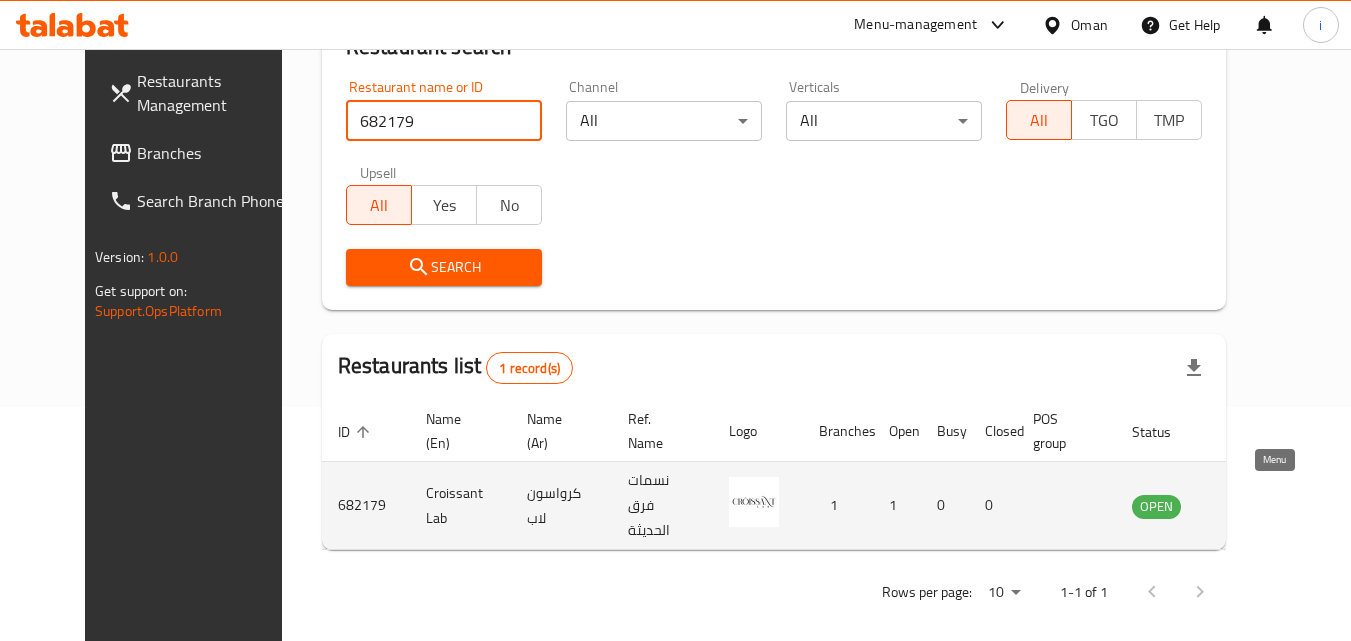 click 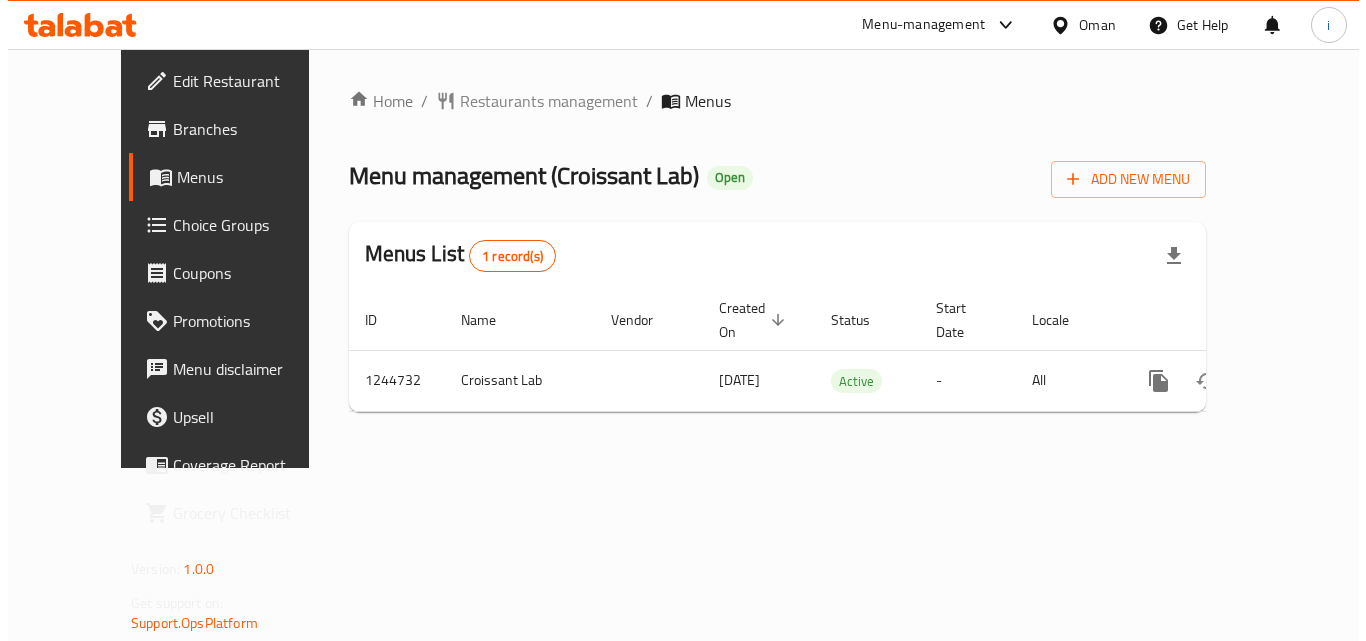 scroll, scrollTop: 0, scrollLeft: 0, axis: both 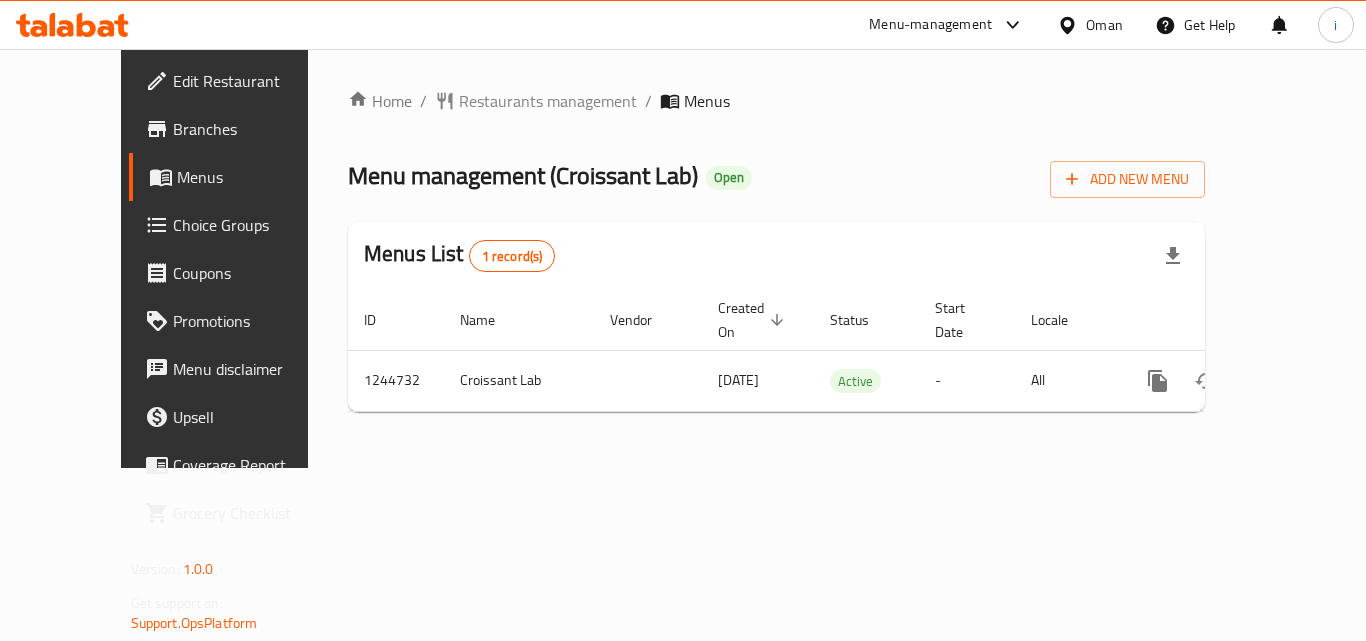 click on "Menu-management" at bounding box center (930, 25) 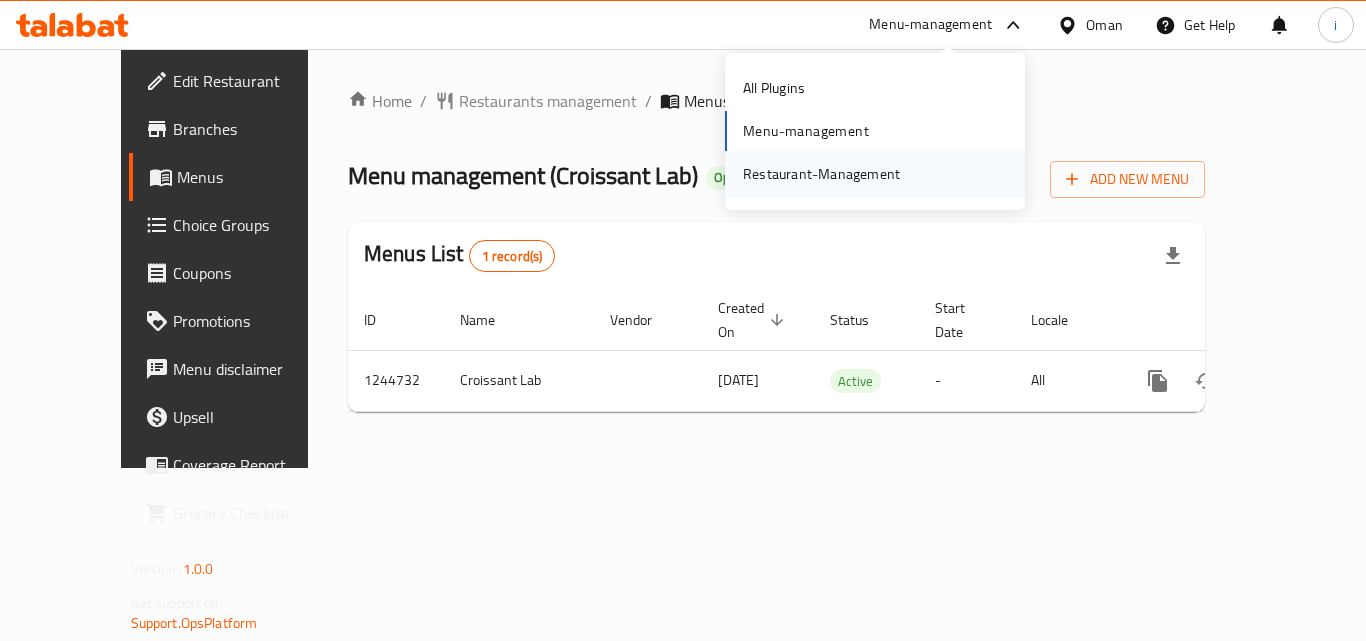 click on "Restaurant-Management" at bounding box center [821, 174] 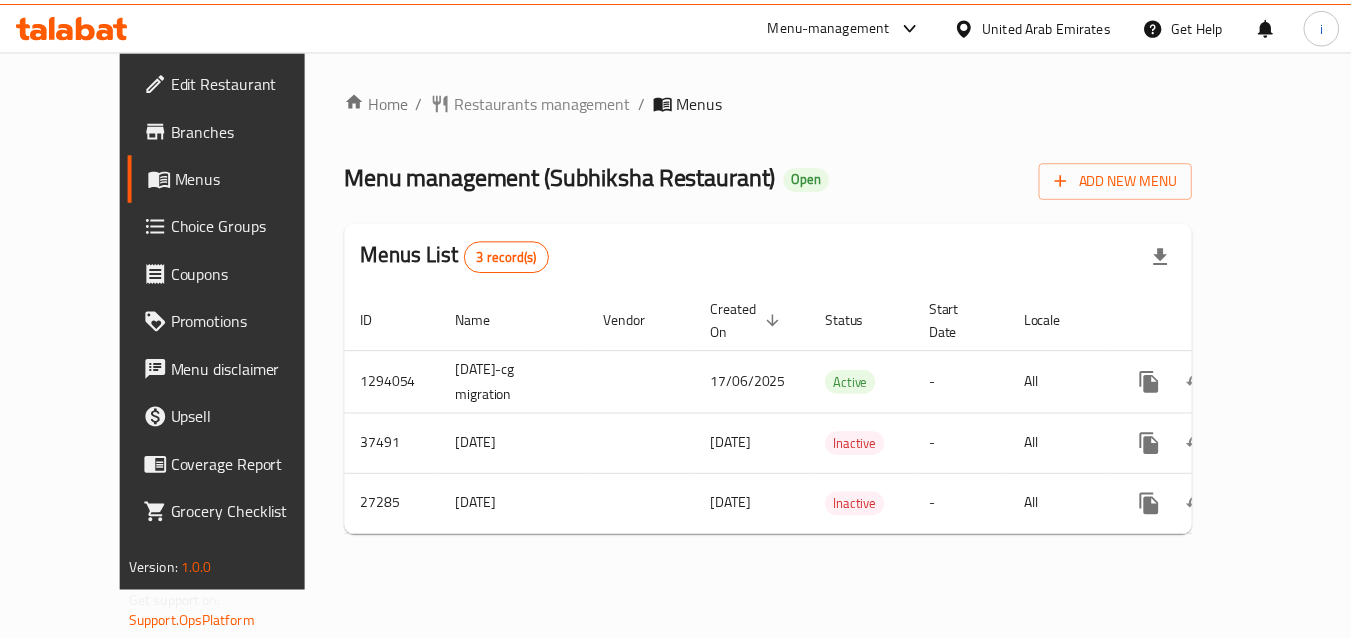 scroll, scrollTop: 0, scrollLeft: 0, axis: both 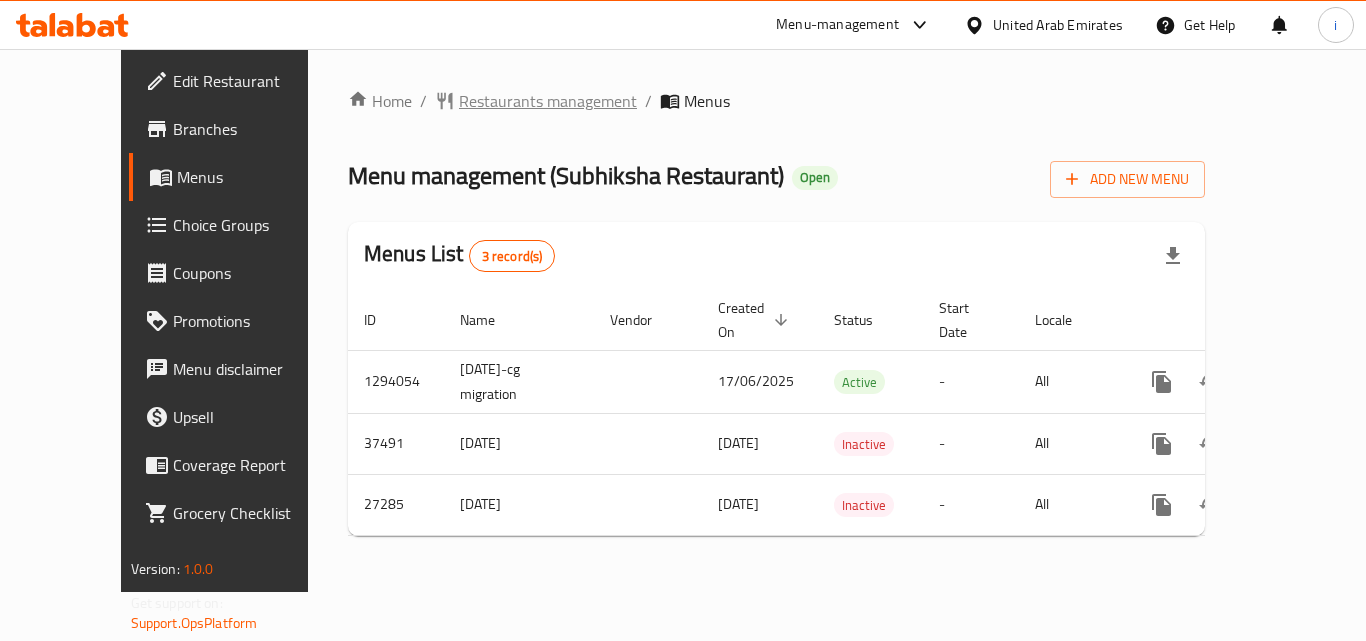click on "Restaurants management" at bounding box center [548, 101] 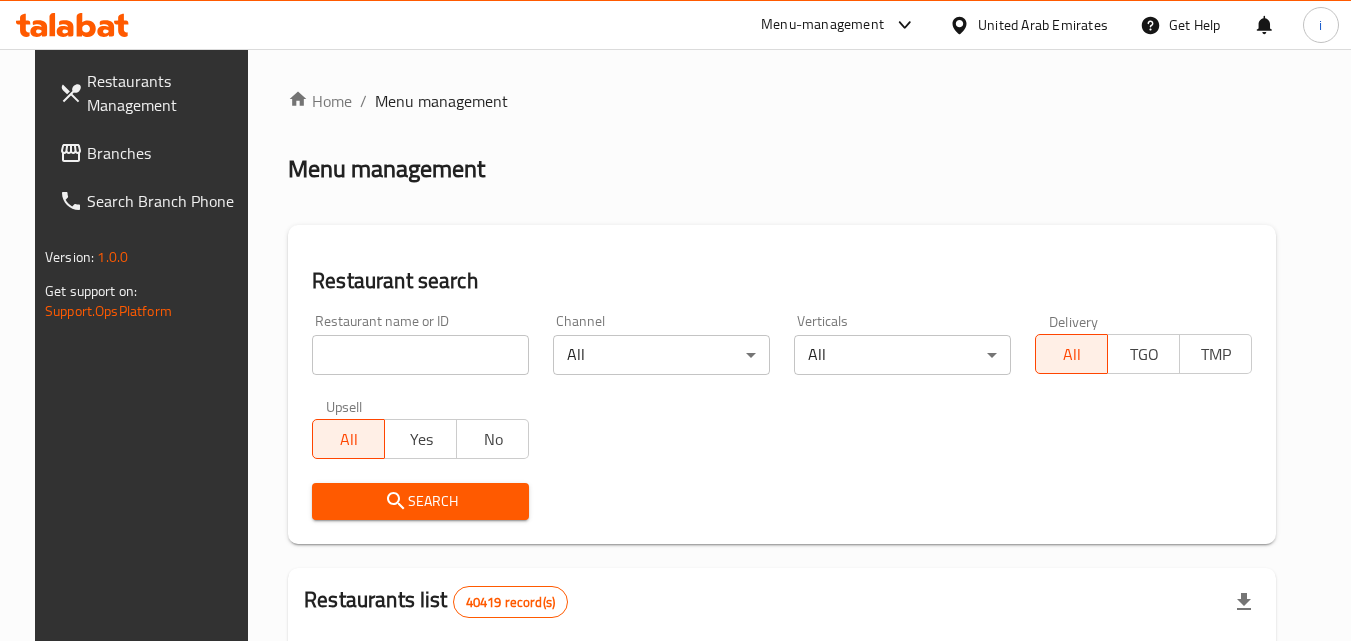 click at bounding box center [675, 320] 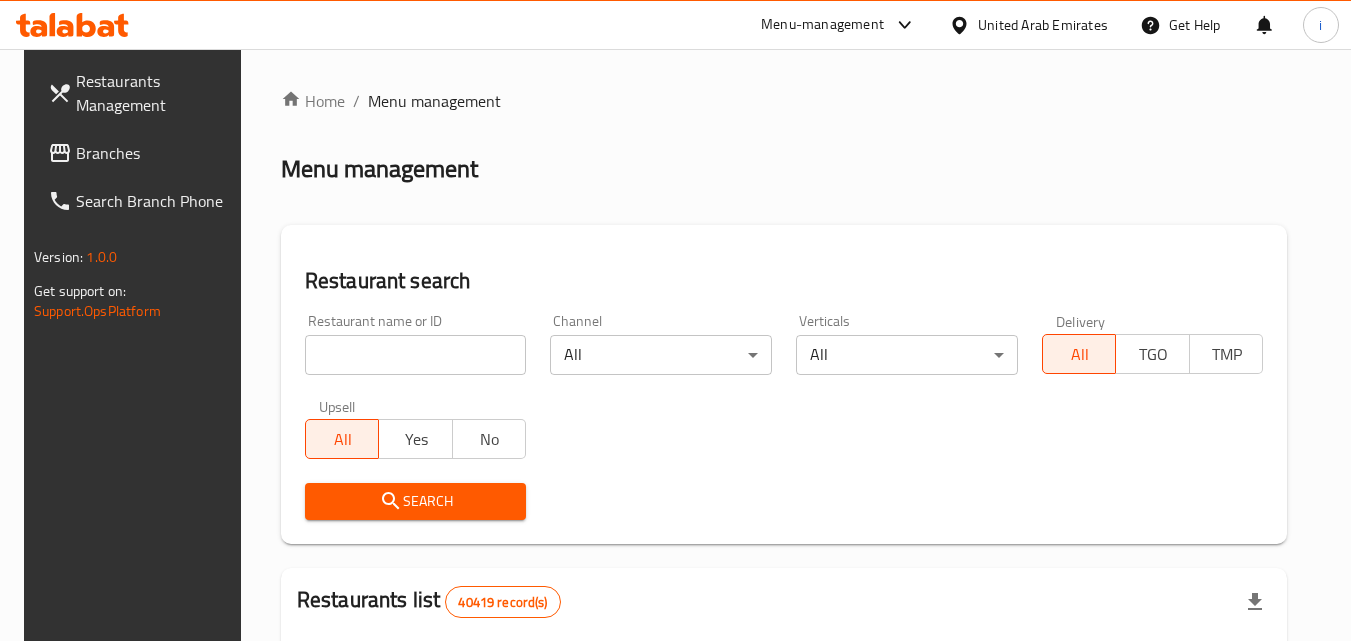click at bounding box center [416, 355] 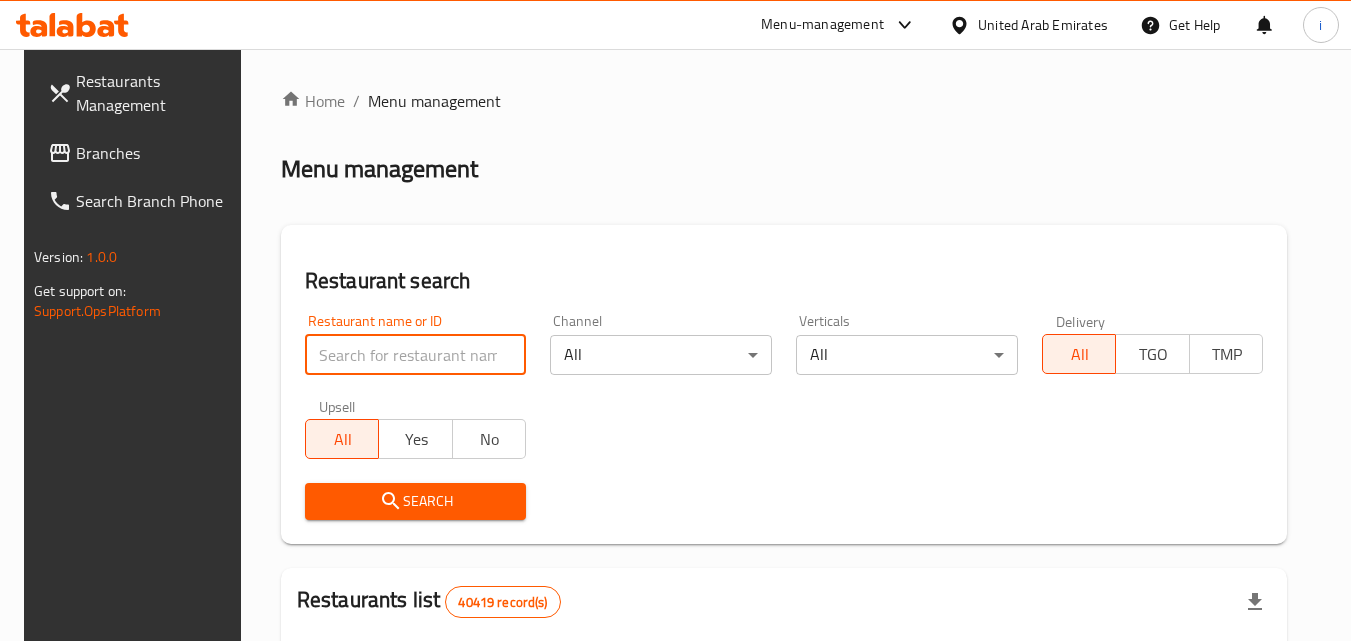 paste on "8445" 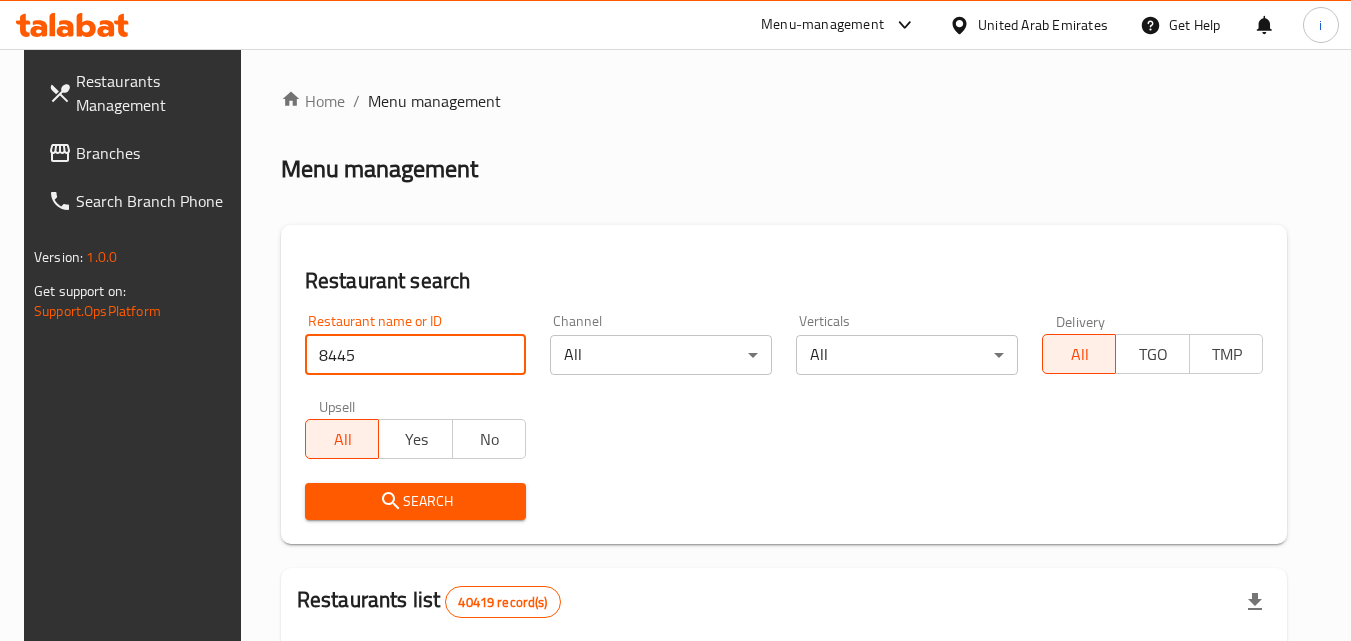 type on "8445" 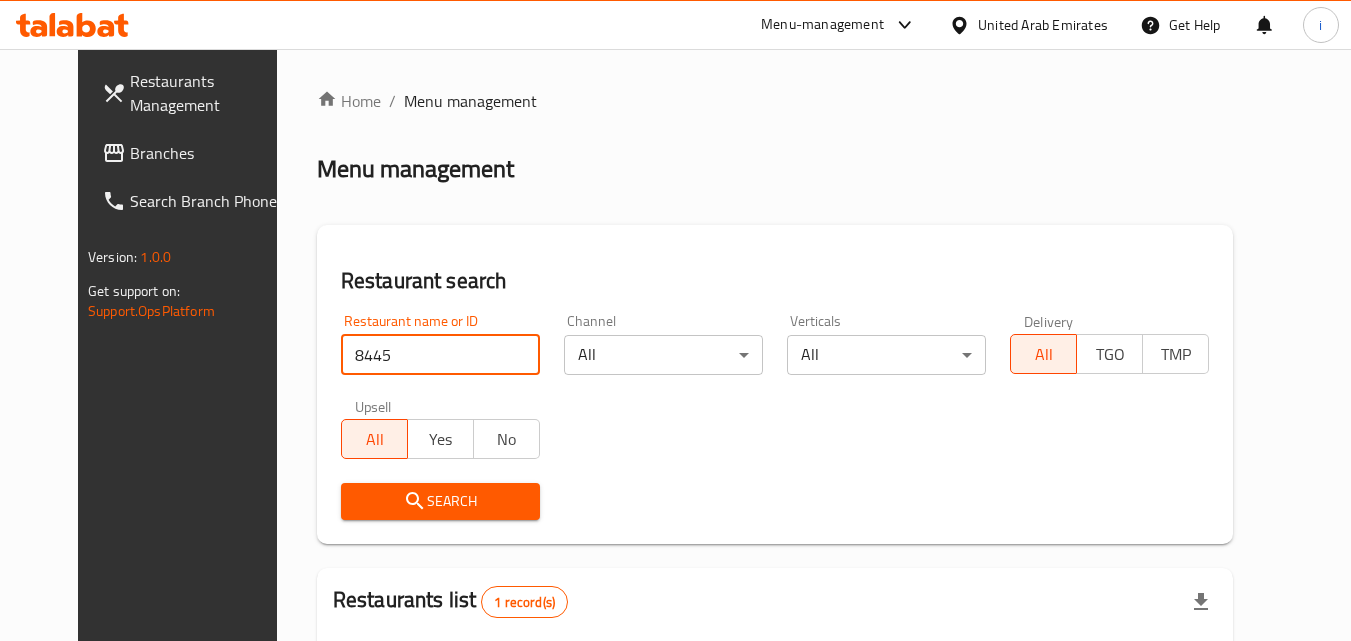scroll, scrollTop: 234, scrollLeft: 0, axis: vertical 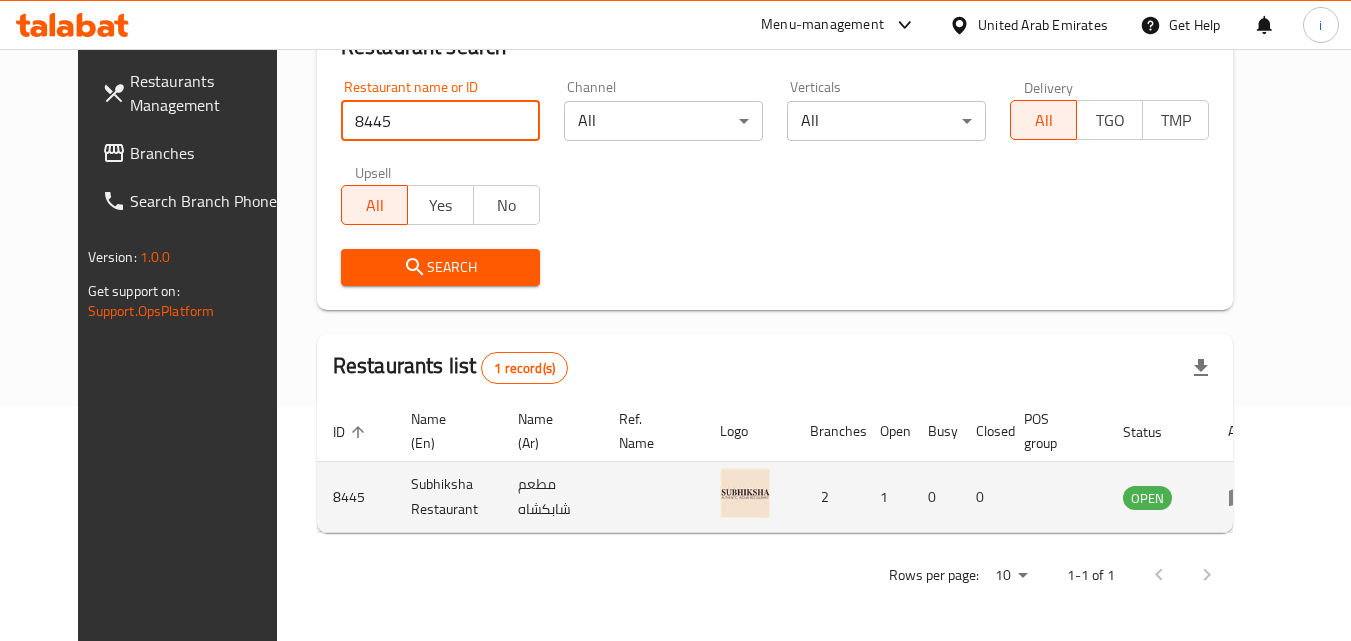 click at bounding box center (1246, 497) 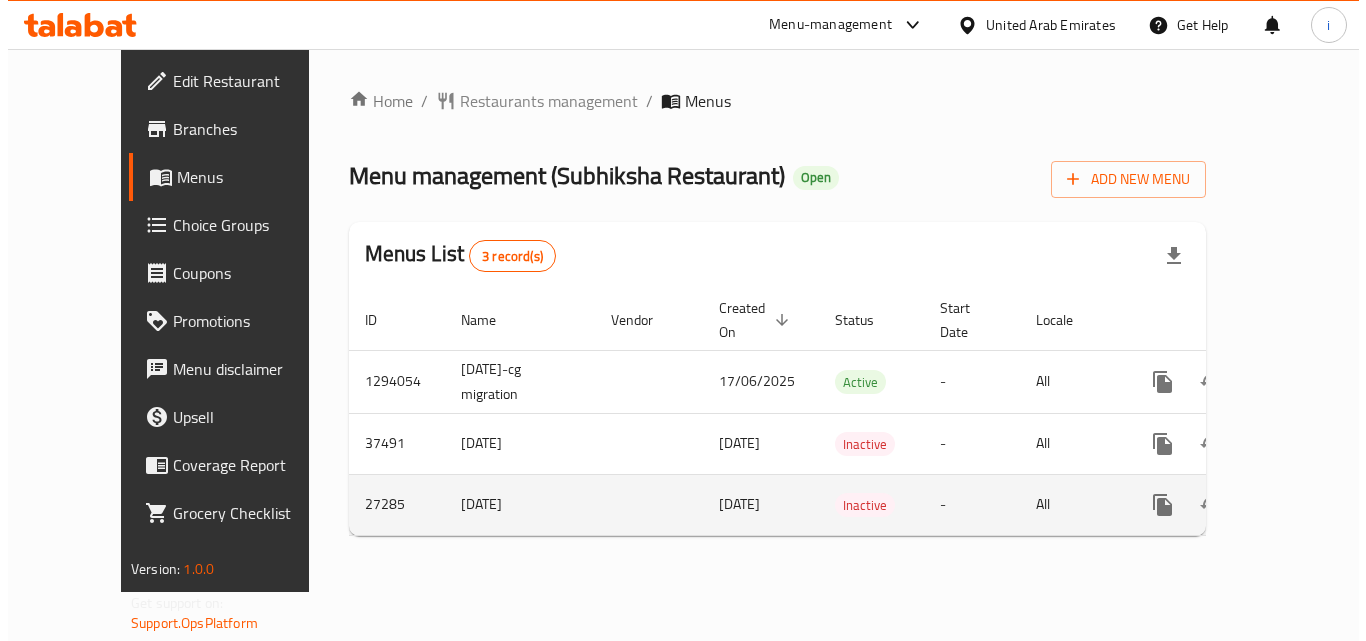 scroll, scrollTop: 0, scrollLeft: 0, axis: both 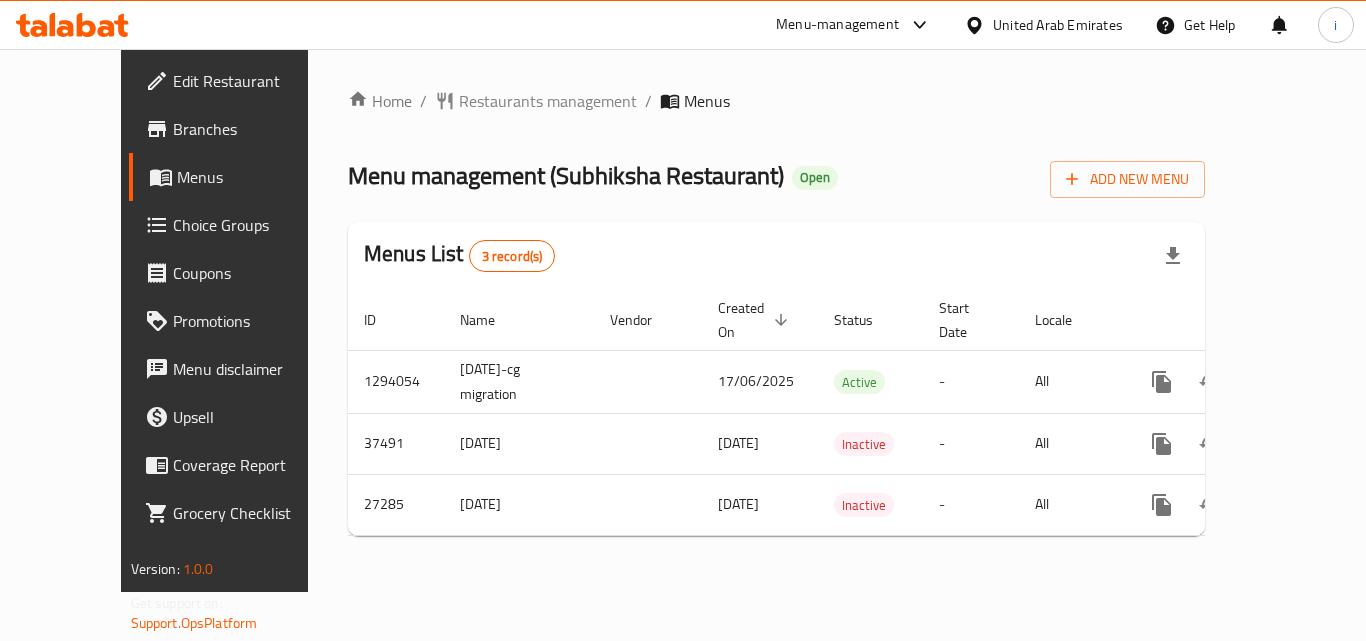 click on "United Arab Emirates" at bounding box center [1058, 25] 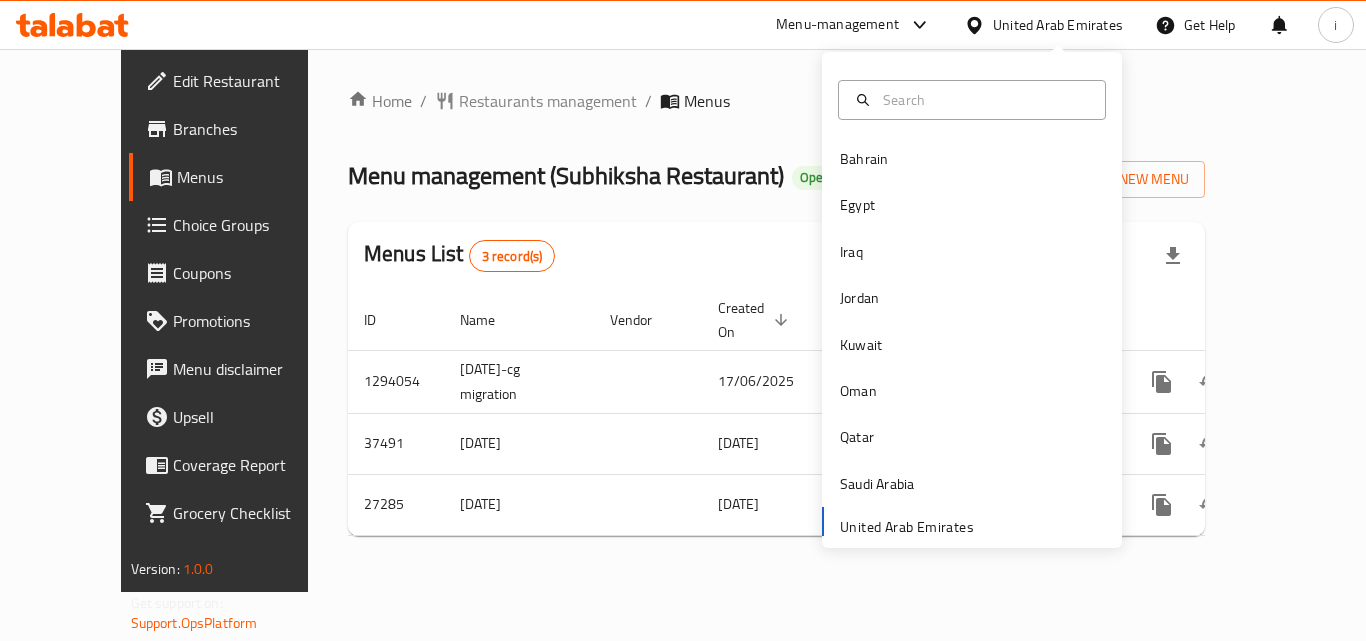 click on "Menu-management" at bounding box center [837, 25] 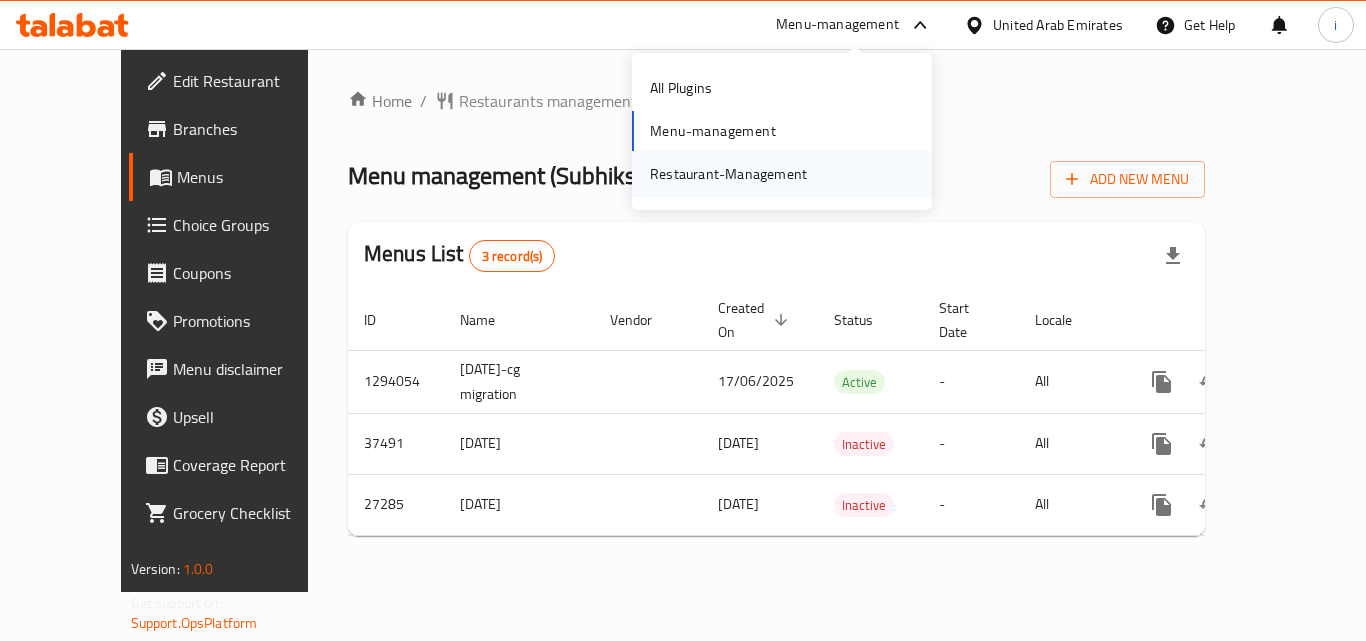 click on "Restaurant-Management" at bounding box center (728, 174) 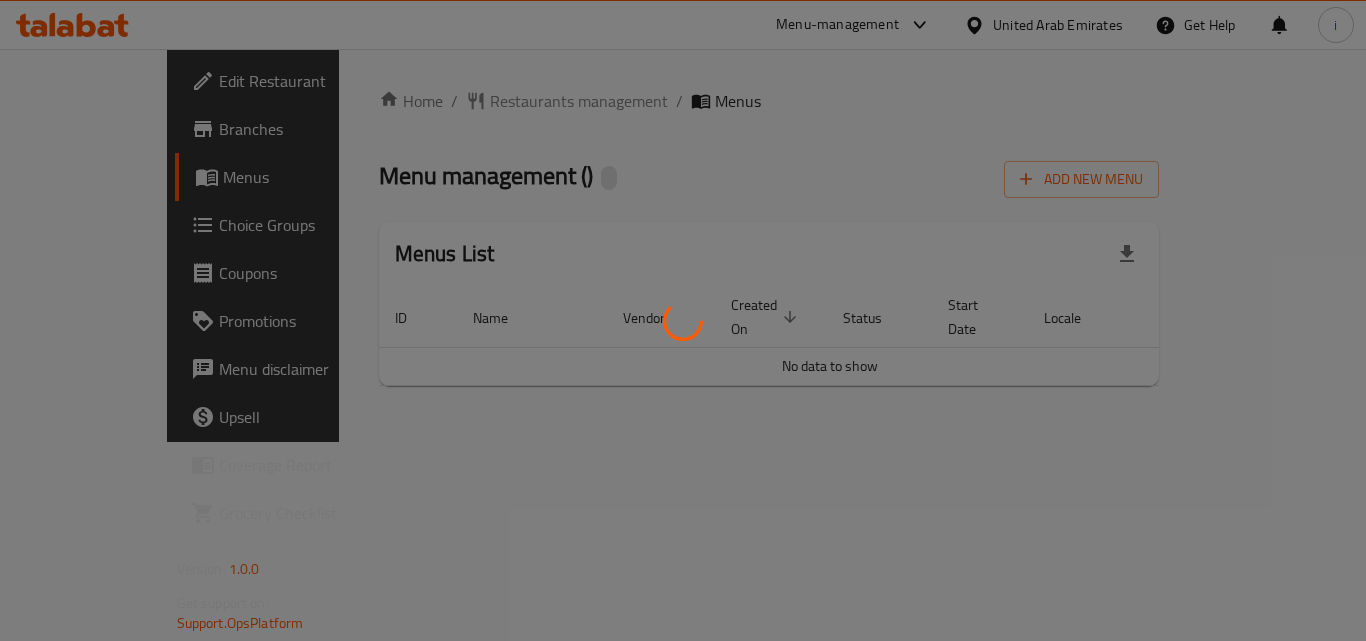 scroll, scrollTop: 0, scrollLeft: 0, axis: both 